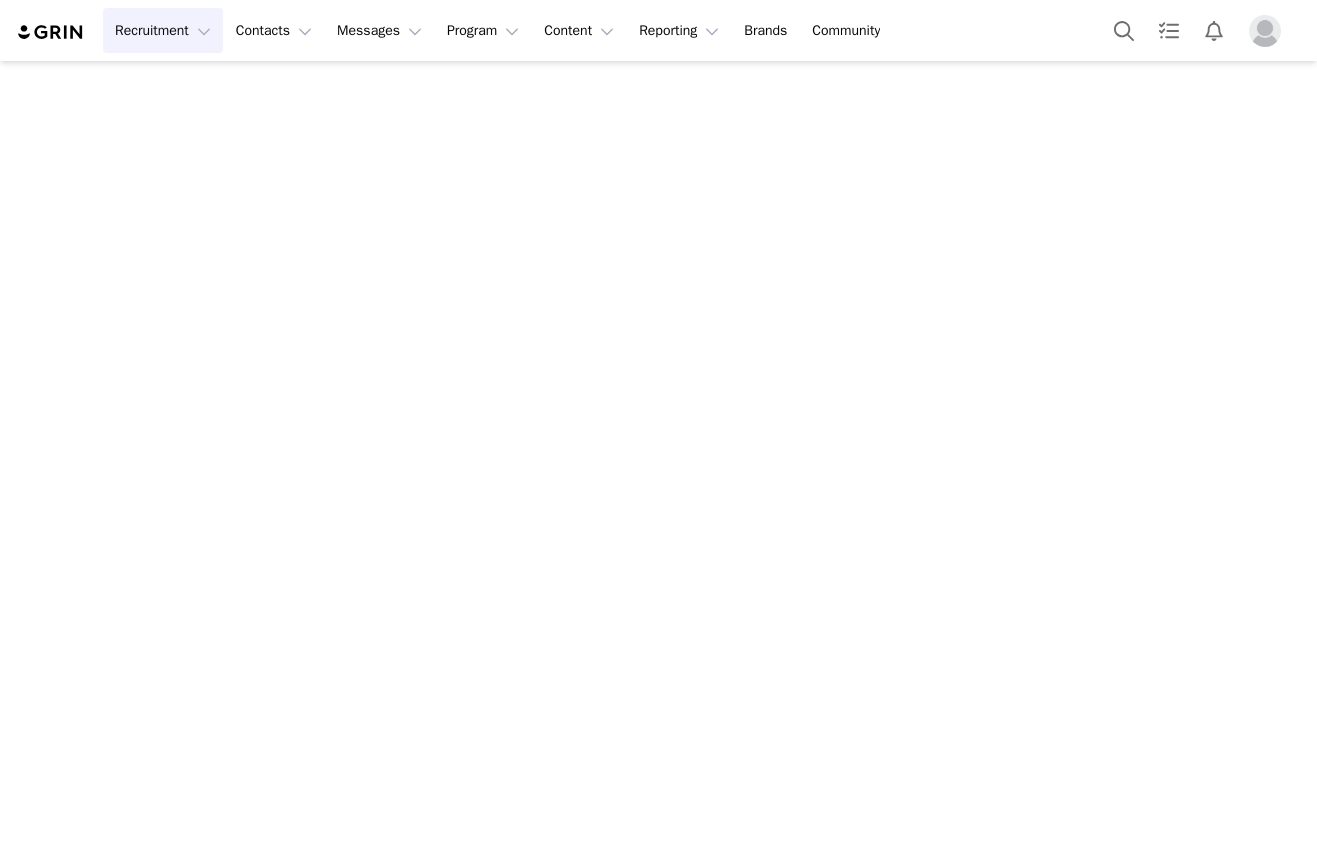 scroll, scrollTop: 0, scrollLeft: 0, axis: both 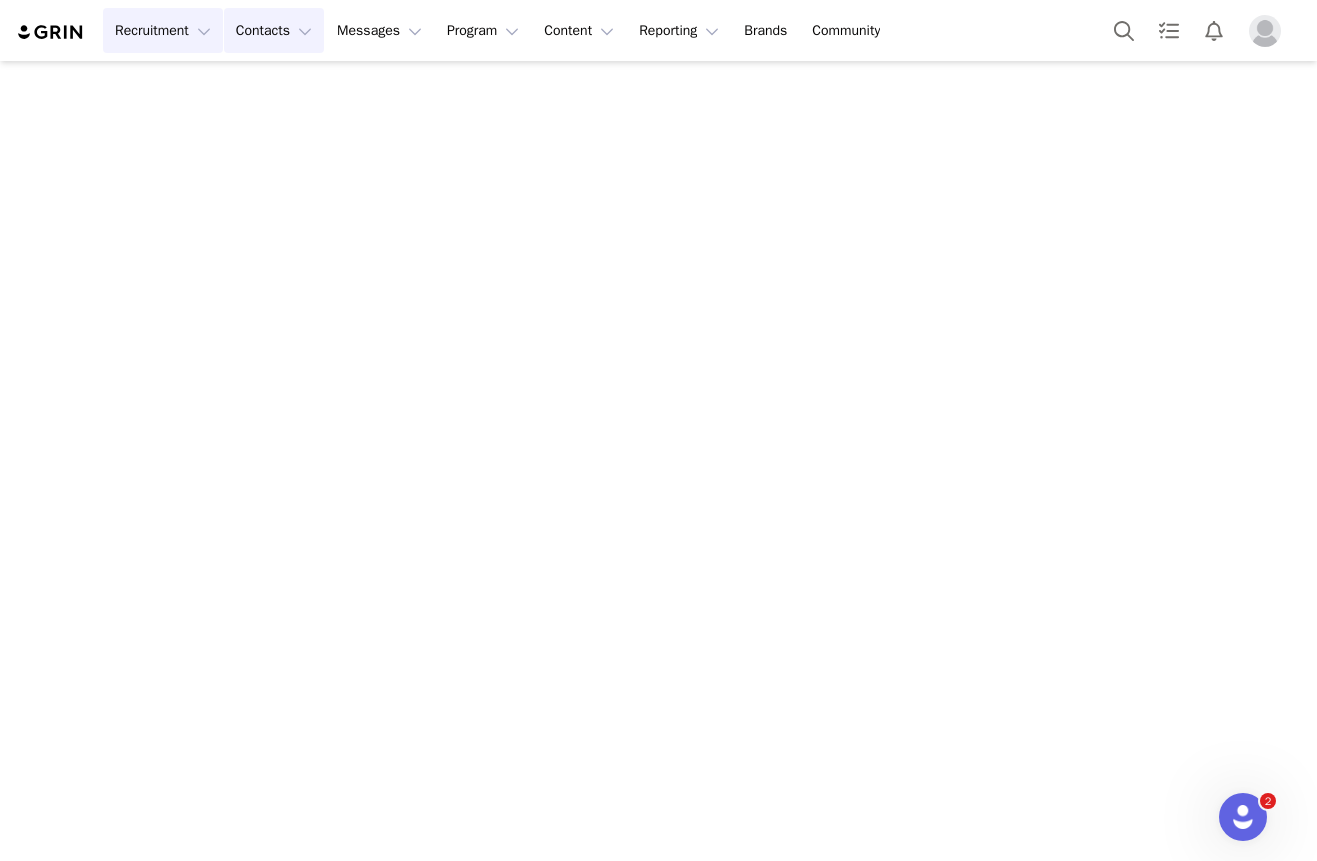 click on "Contacts Contacts" at bounding box center (274, 30) 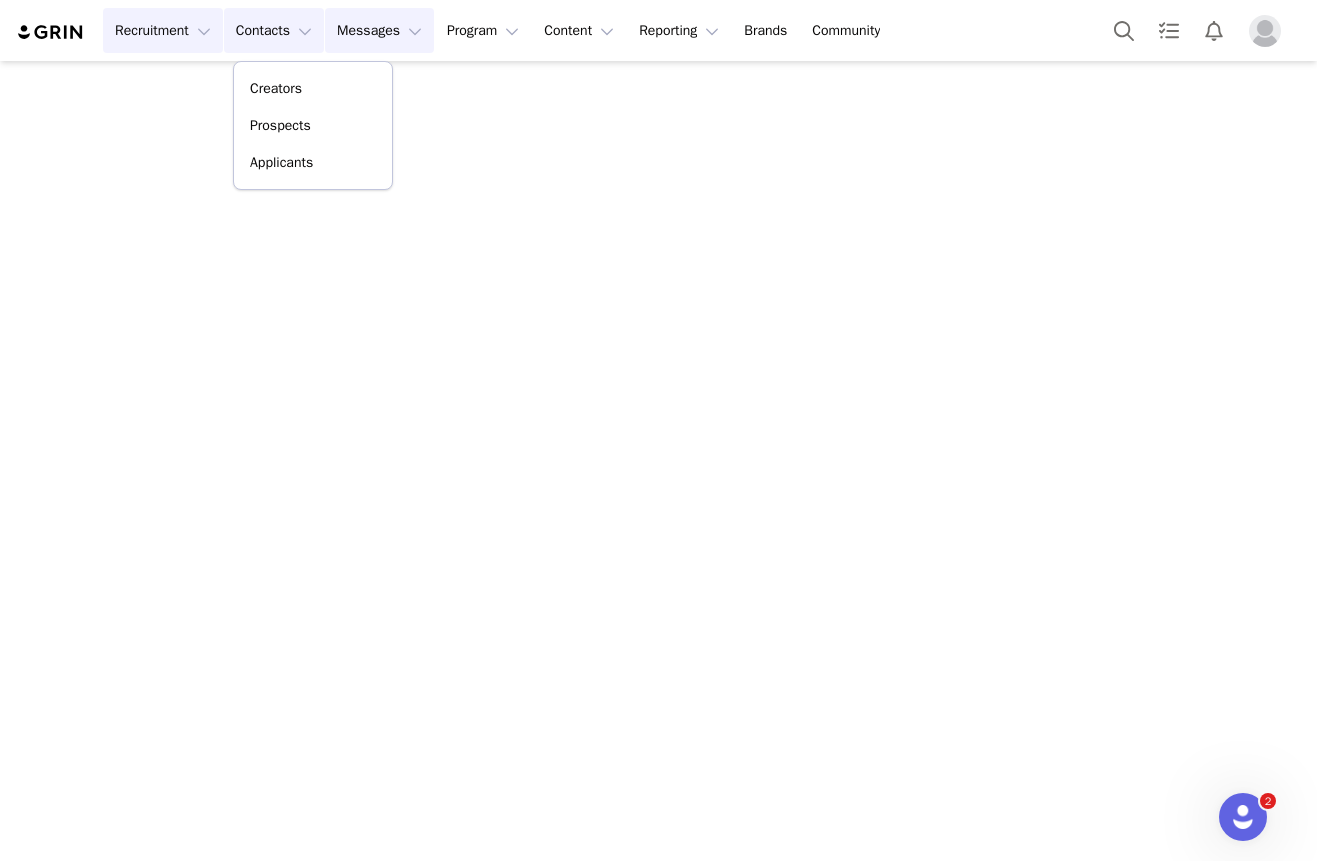 click on "Messages Messages" at bounding box center [379, 30] 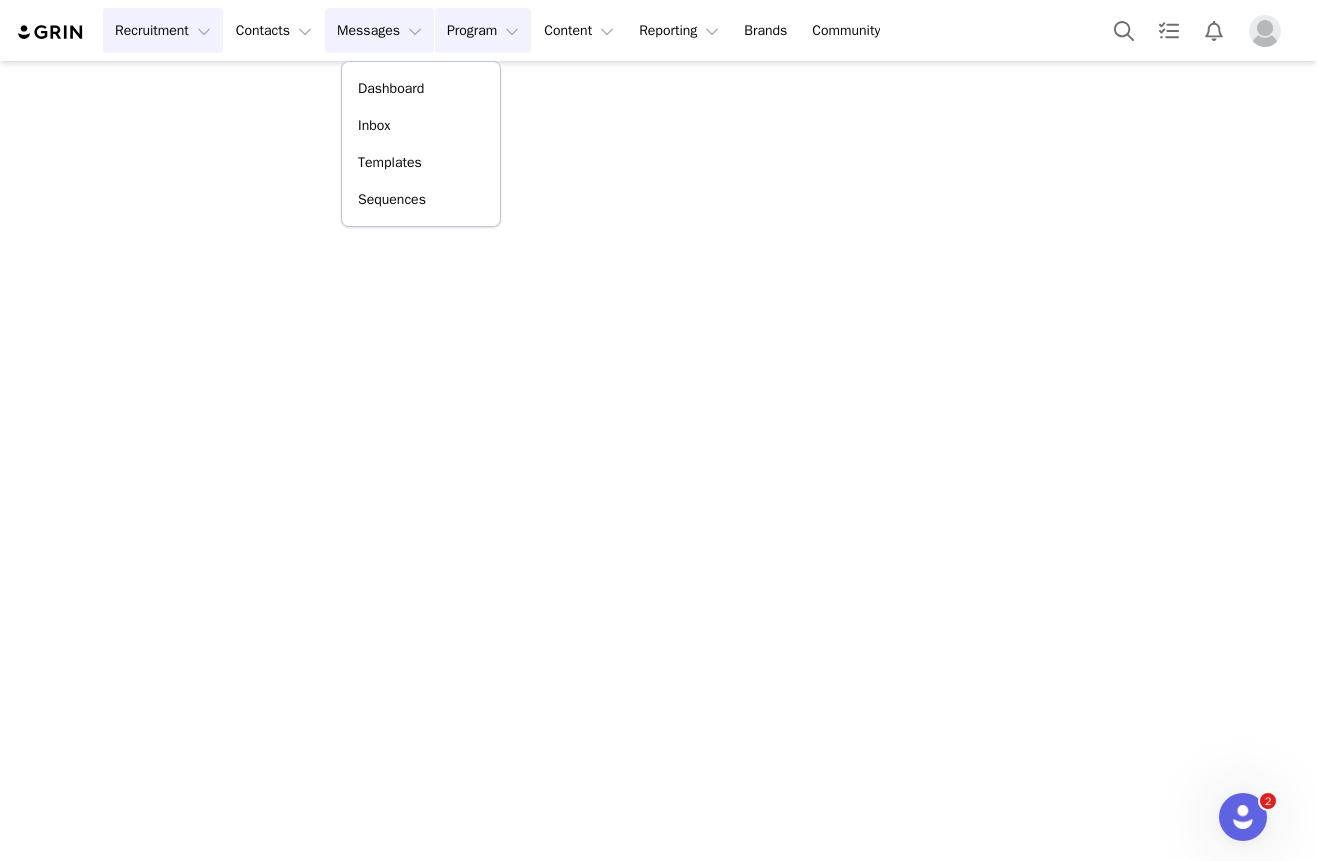 click on "Program Program" at bounding box center [483, 30] 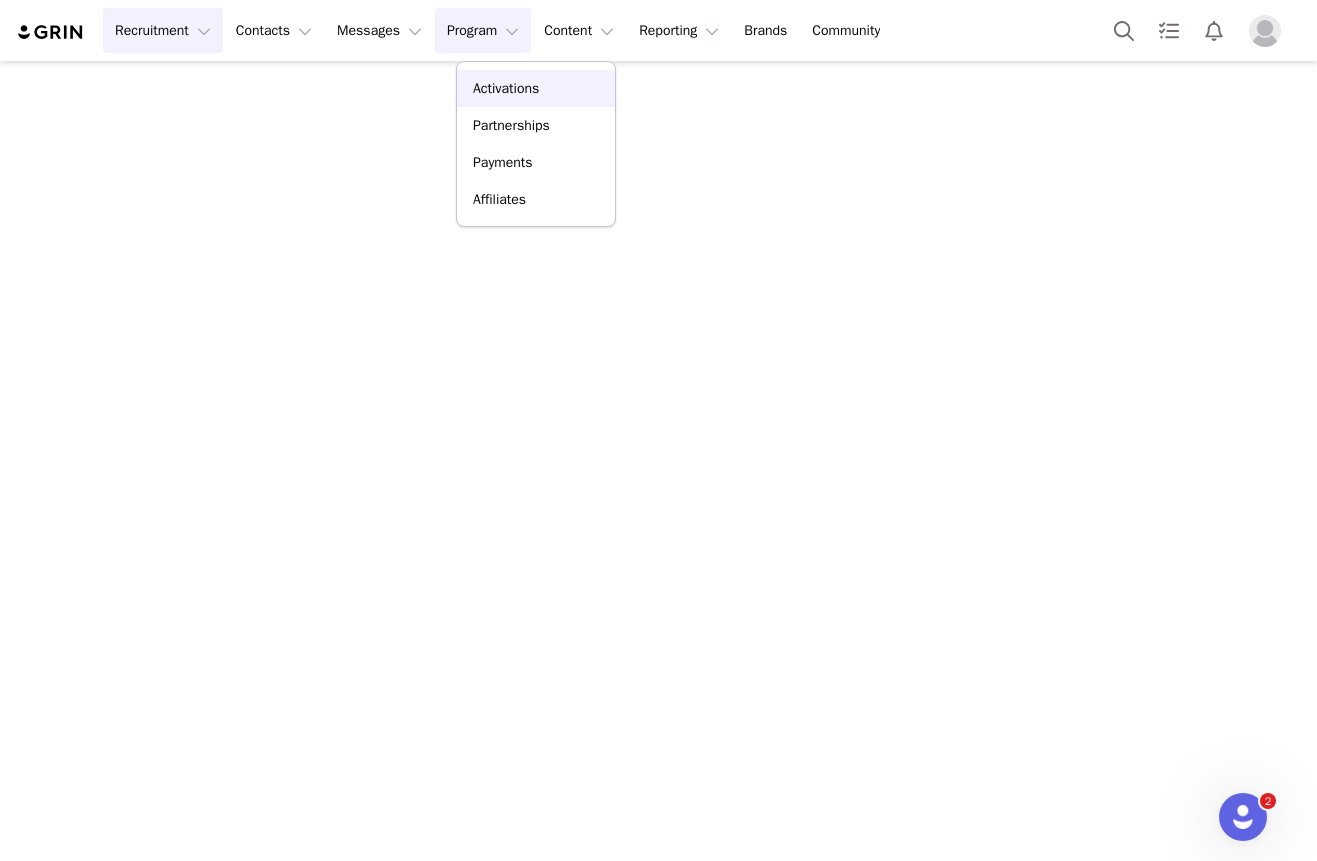 click on "Activations" at bounding box center (506, 88) 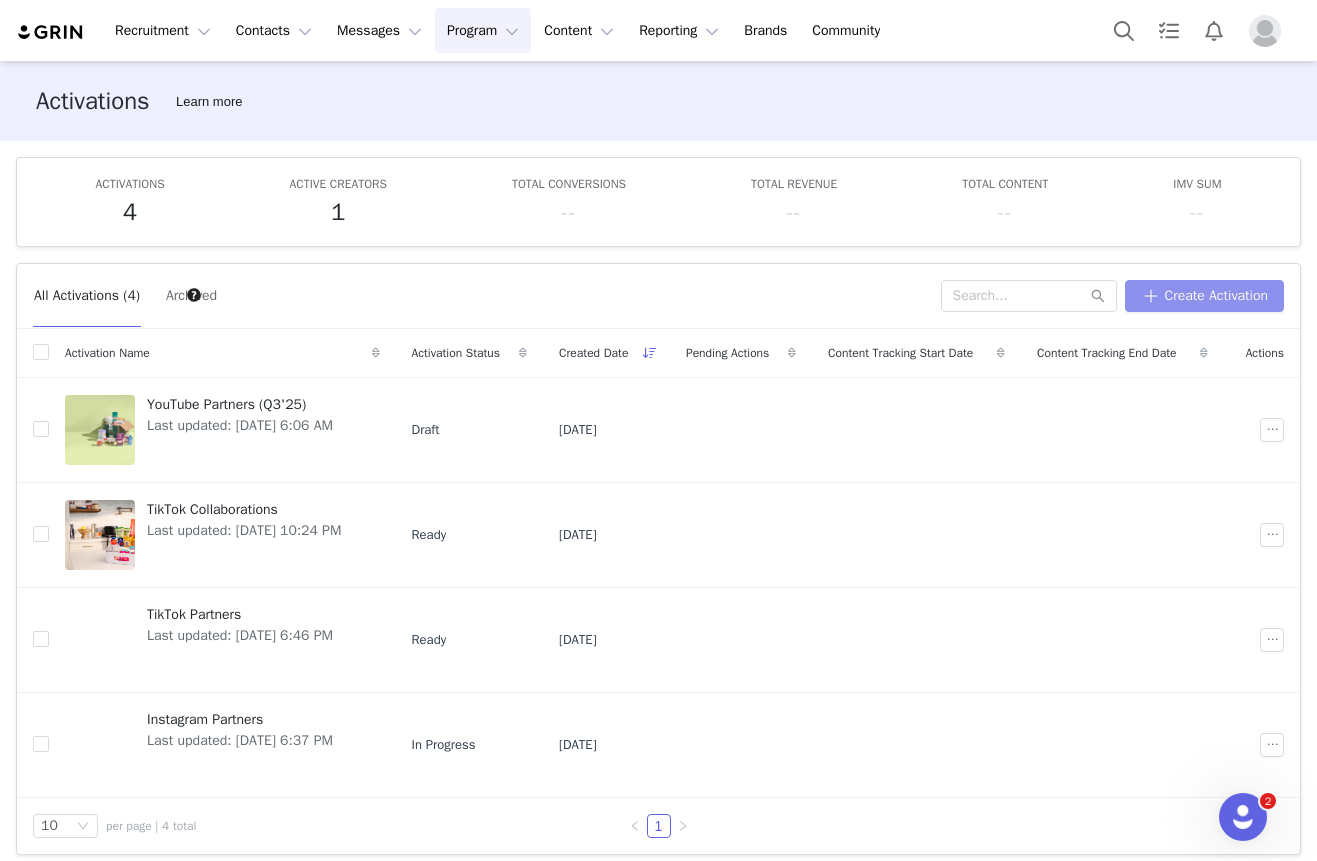 click on "Create Activation" at bounding box center [1204, 296] 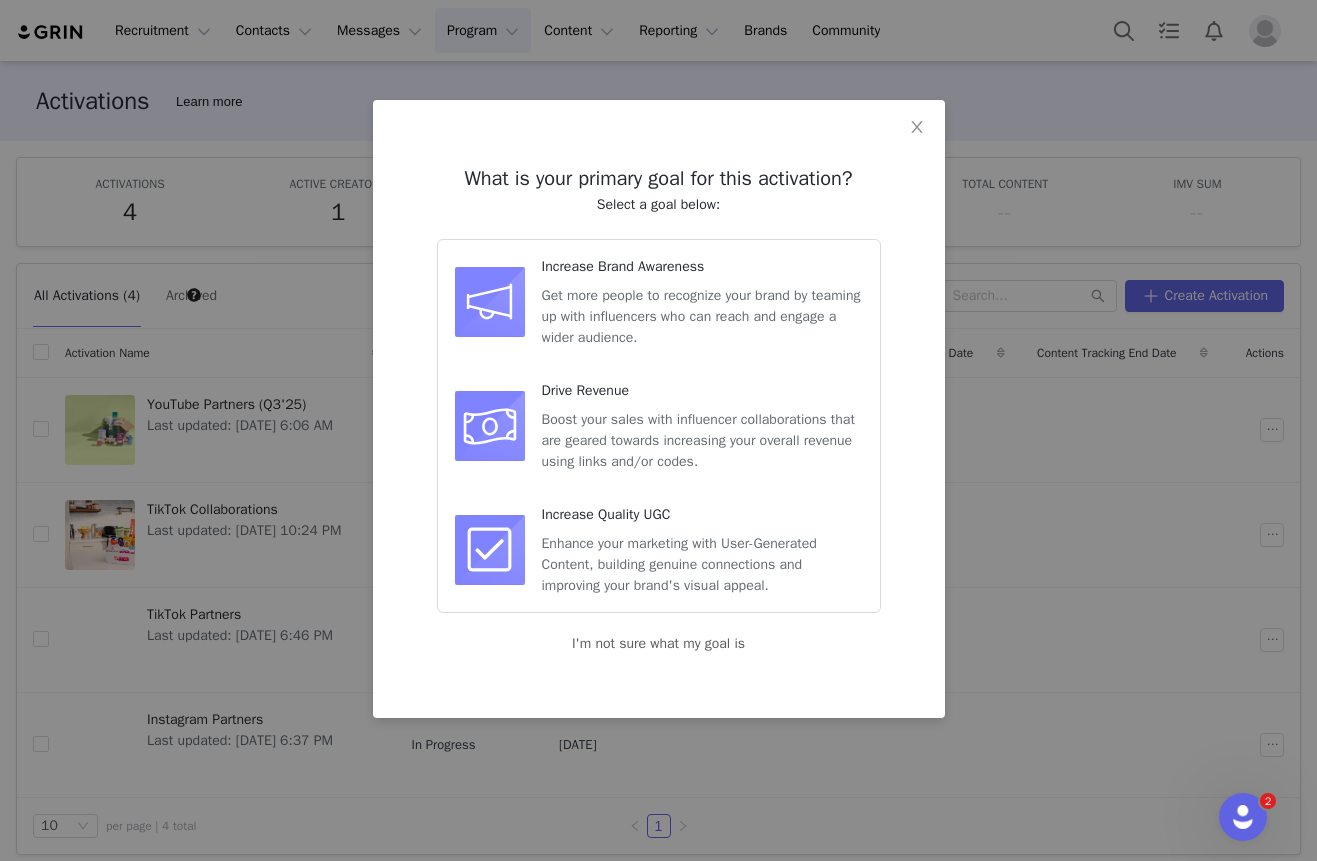 click on "Get more people to recognize your brand by teaming up with influencers who can reach and engage a wider audience." at bounding box center [701, 316] 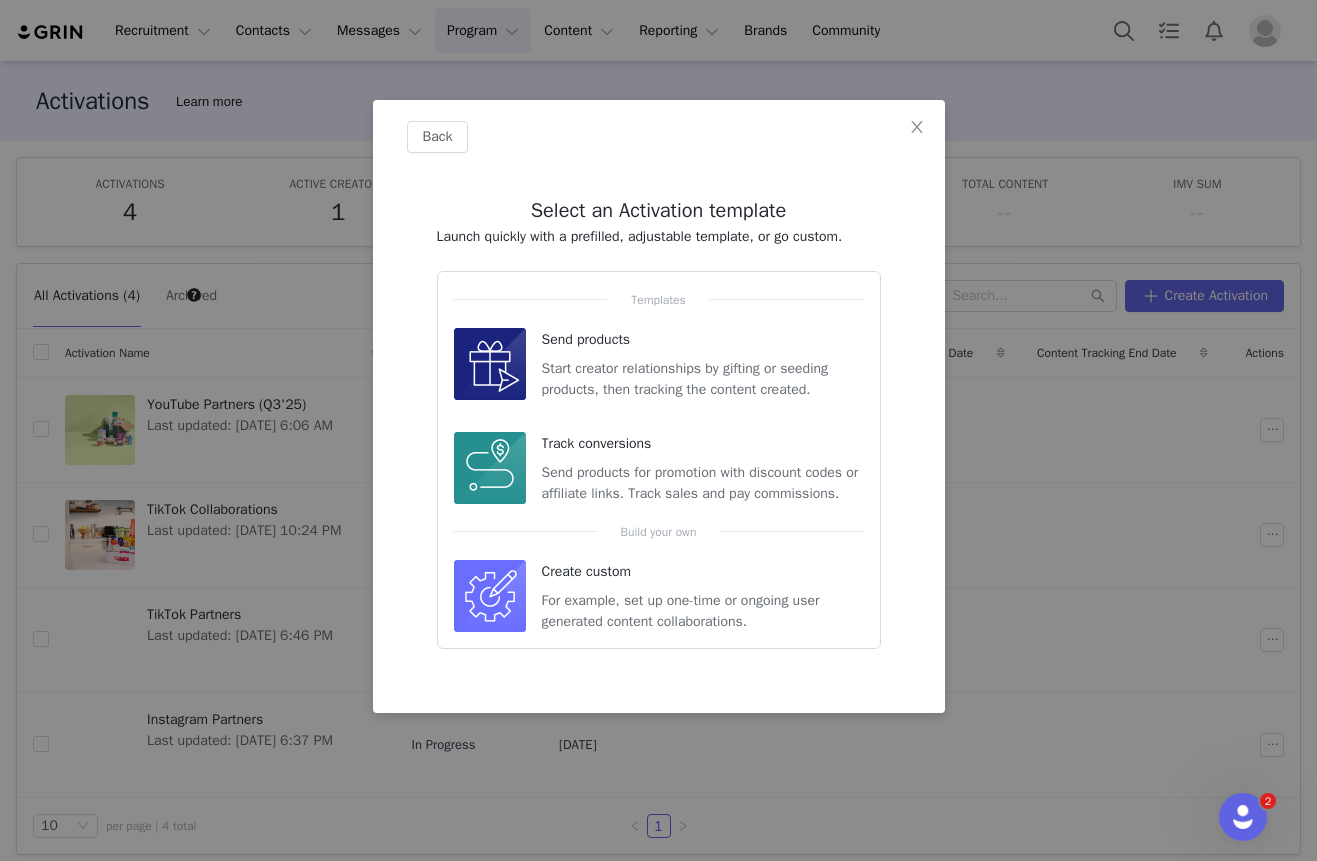 click on "Create custom" at bounding box center (703, 571) 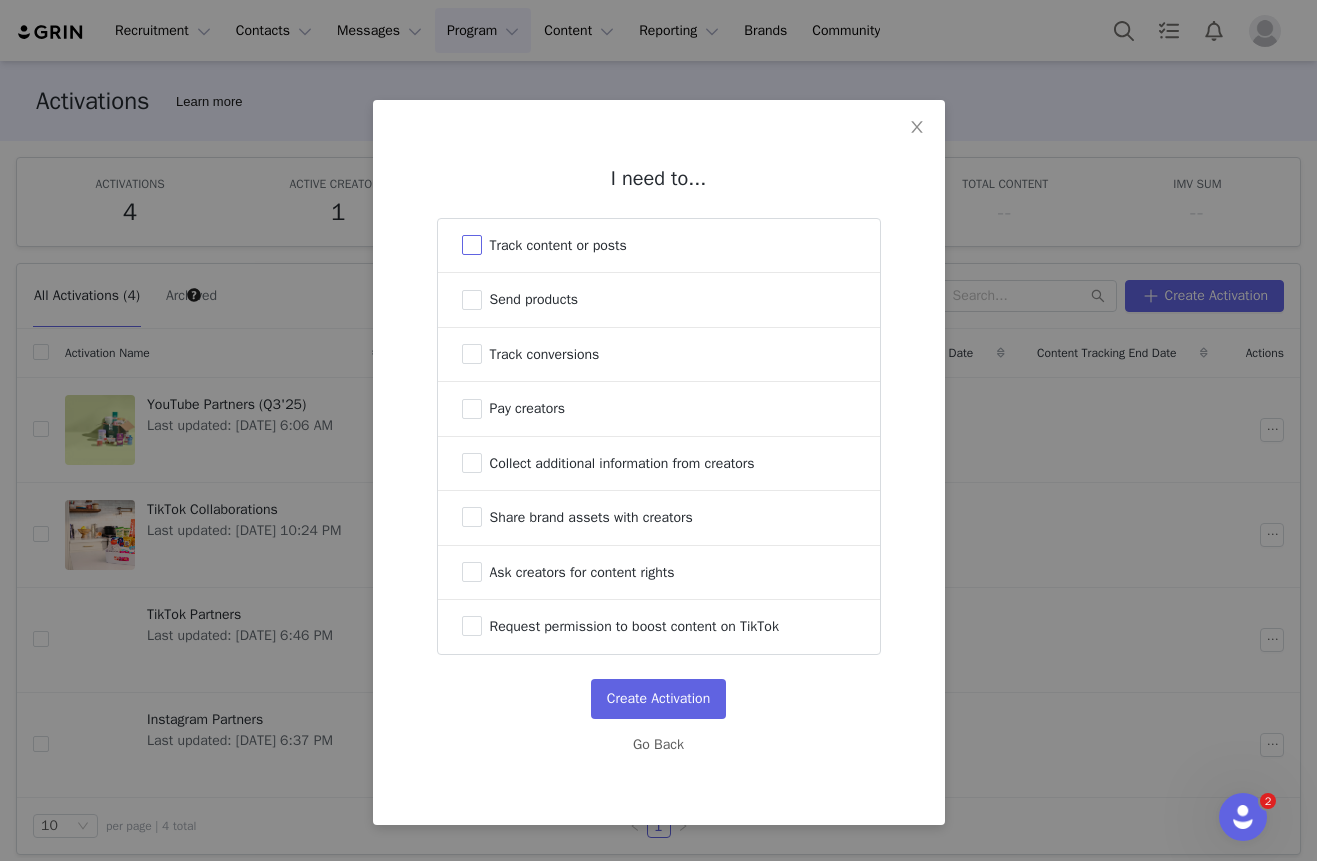 click on "Track content or posts" at bounding box center (558, 245) 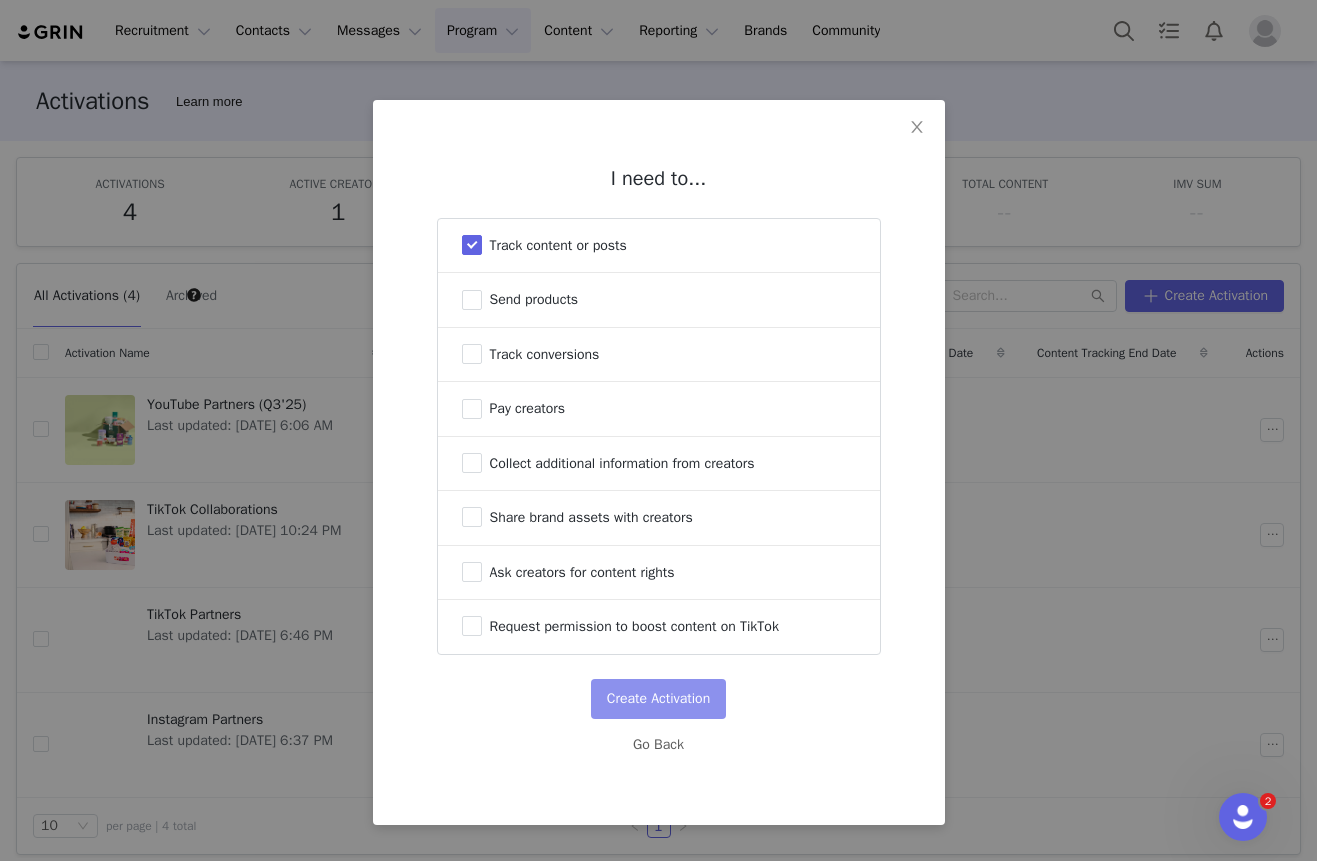 click on "Create Activation" at bounding box center [658, 699] 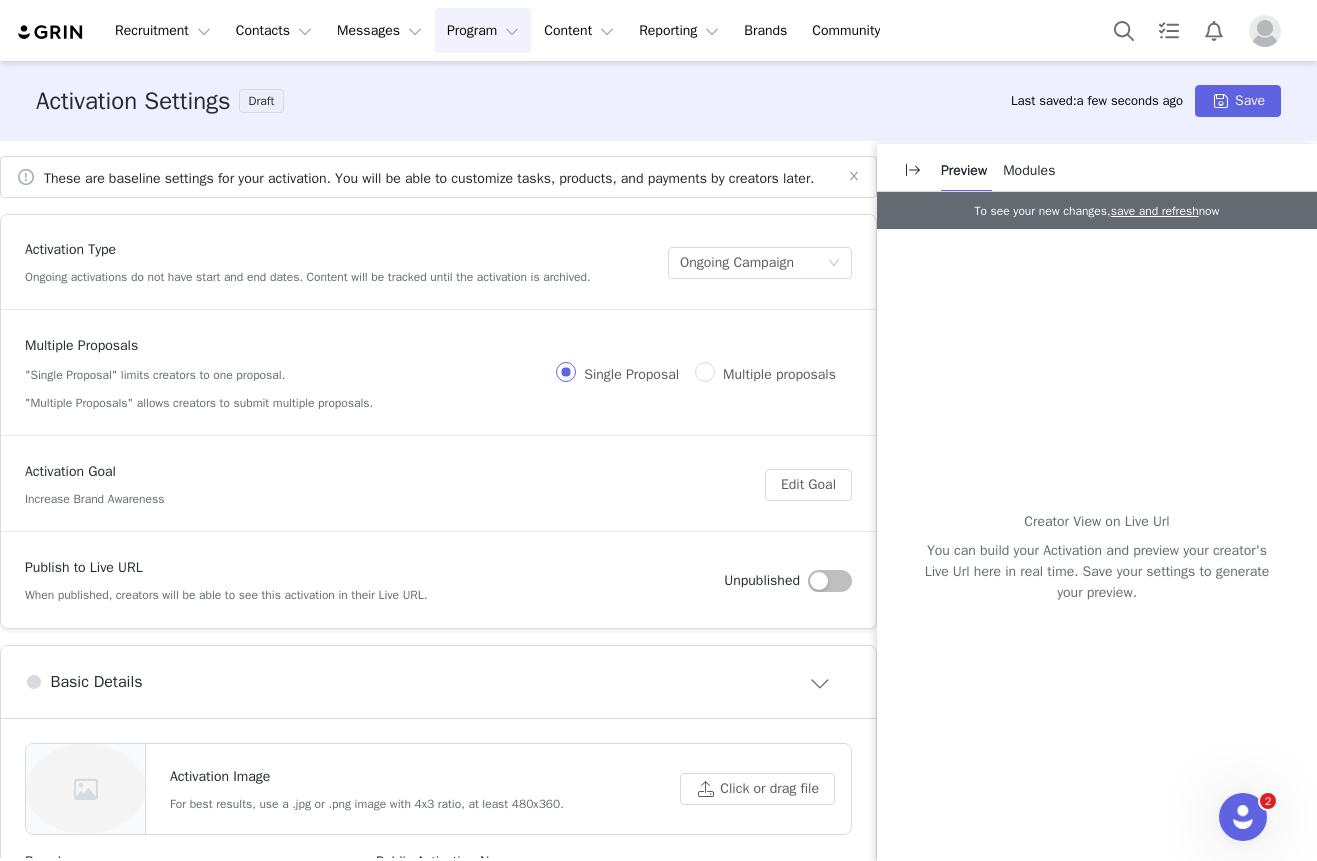 scroll, scrollTop: 0, scrollLeft: 0, axis: both 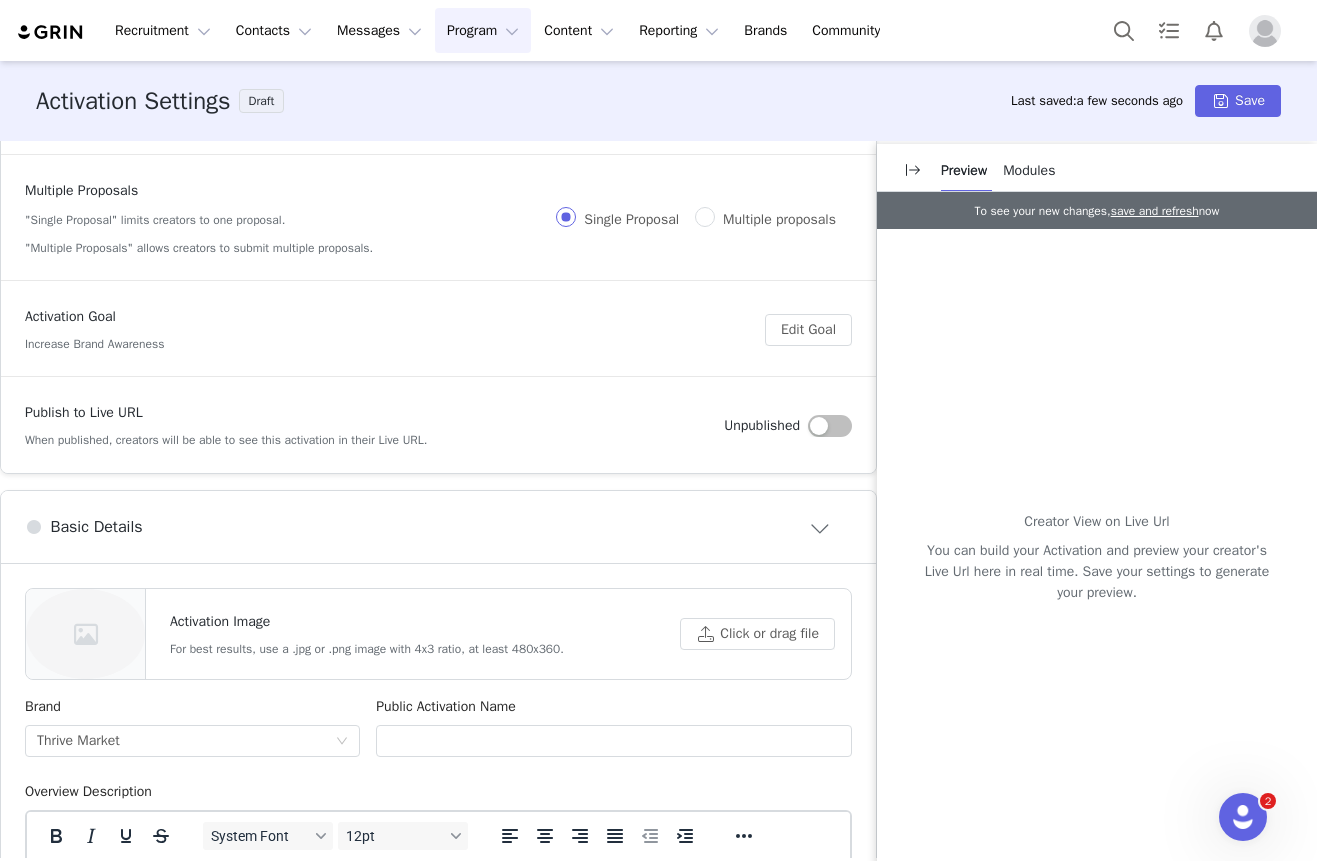 click on "Multiple proposals" at bounding box center [779, 219] 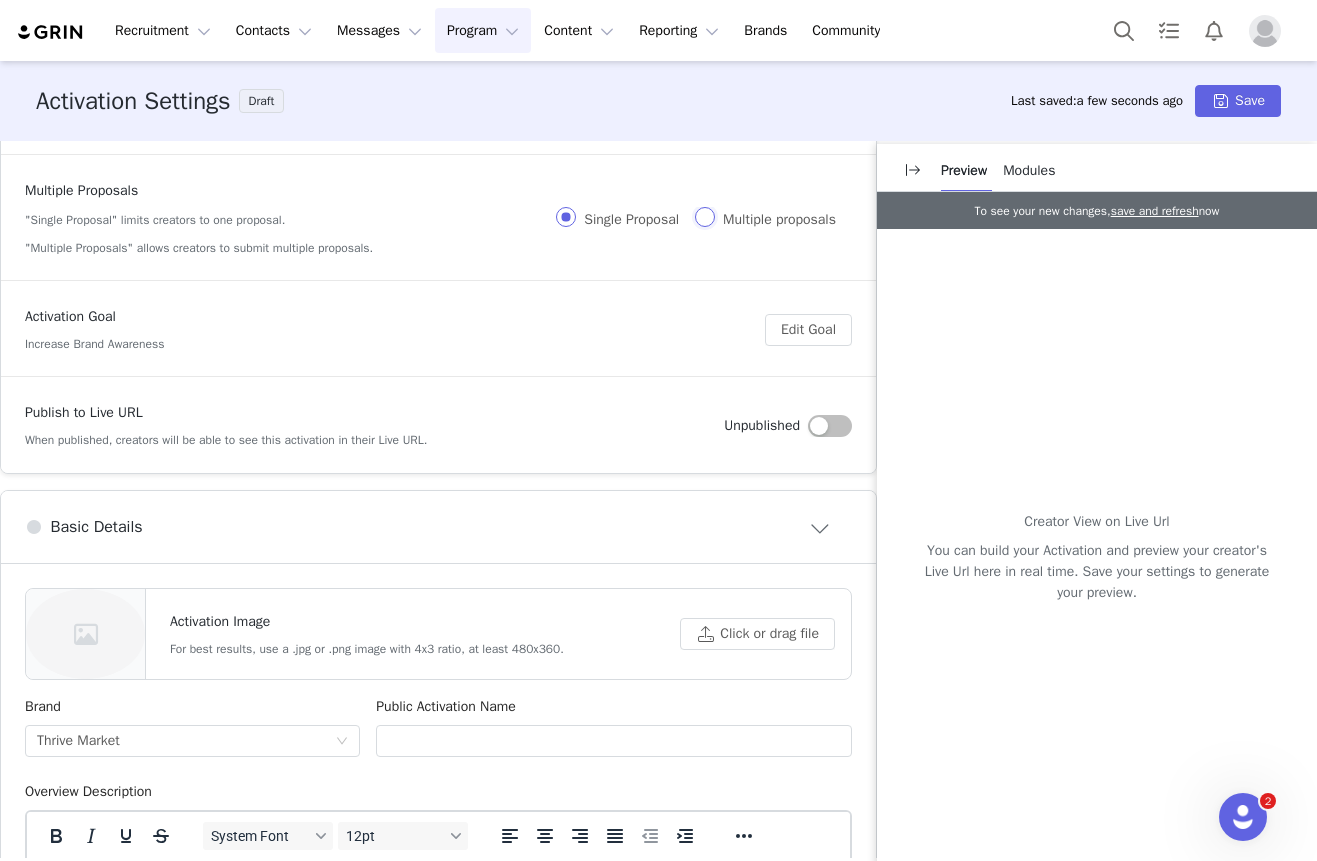 click on "Multiple proposals" at bounding box center [705, 217] 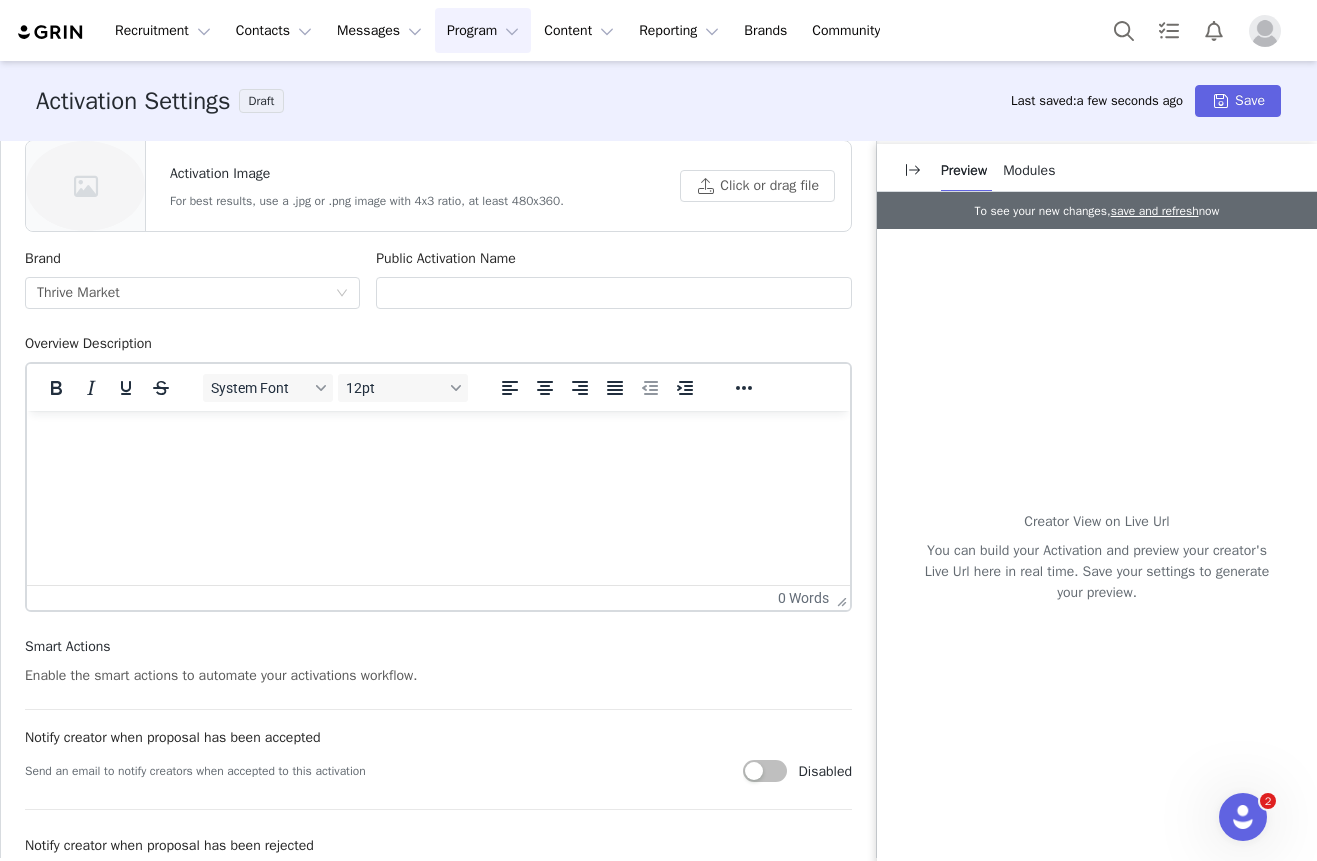 scroll, scrollTop: 626, scrollLeft: 0, axis: vertical 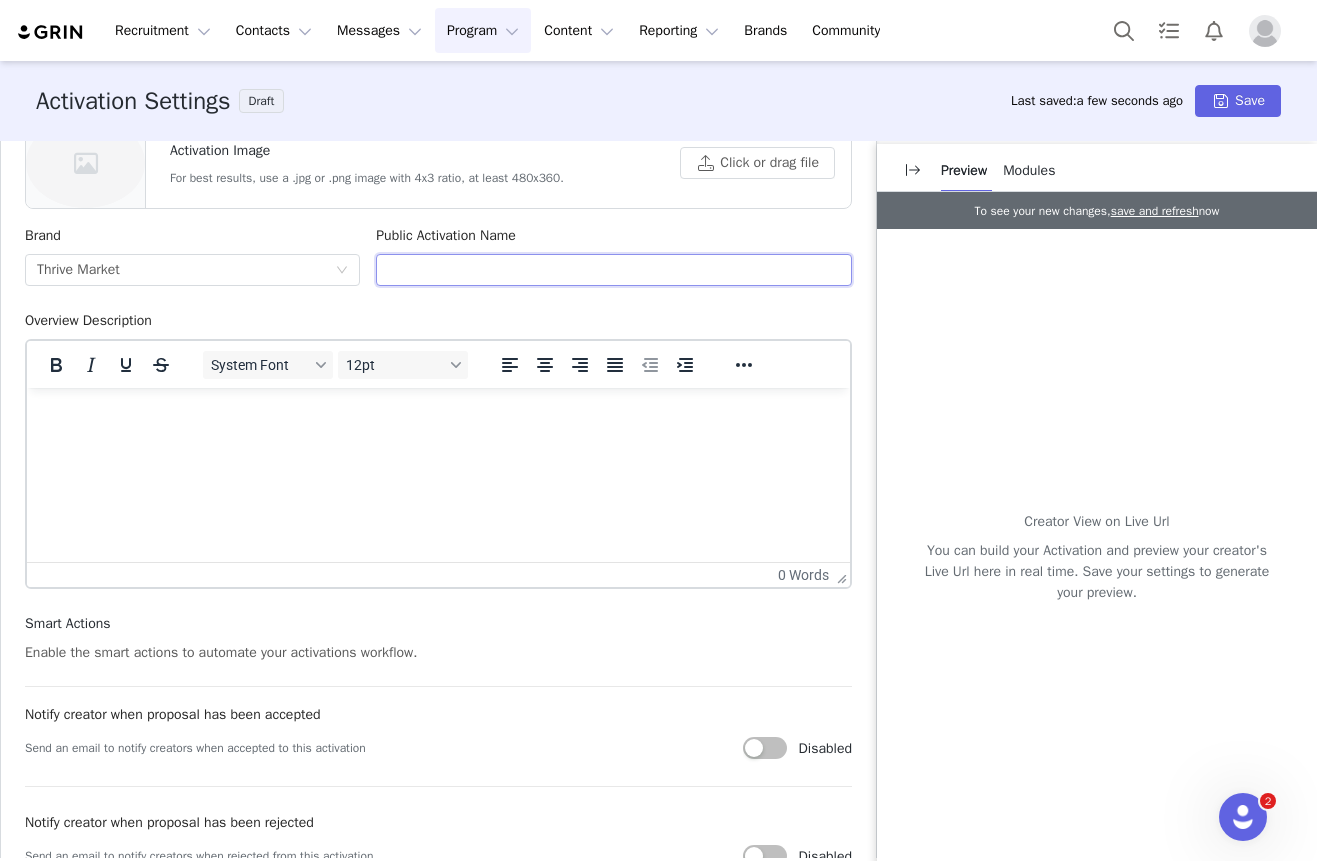 click at bounding box center (614, 270) 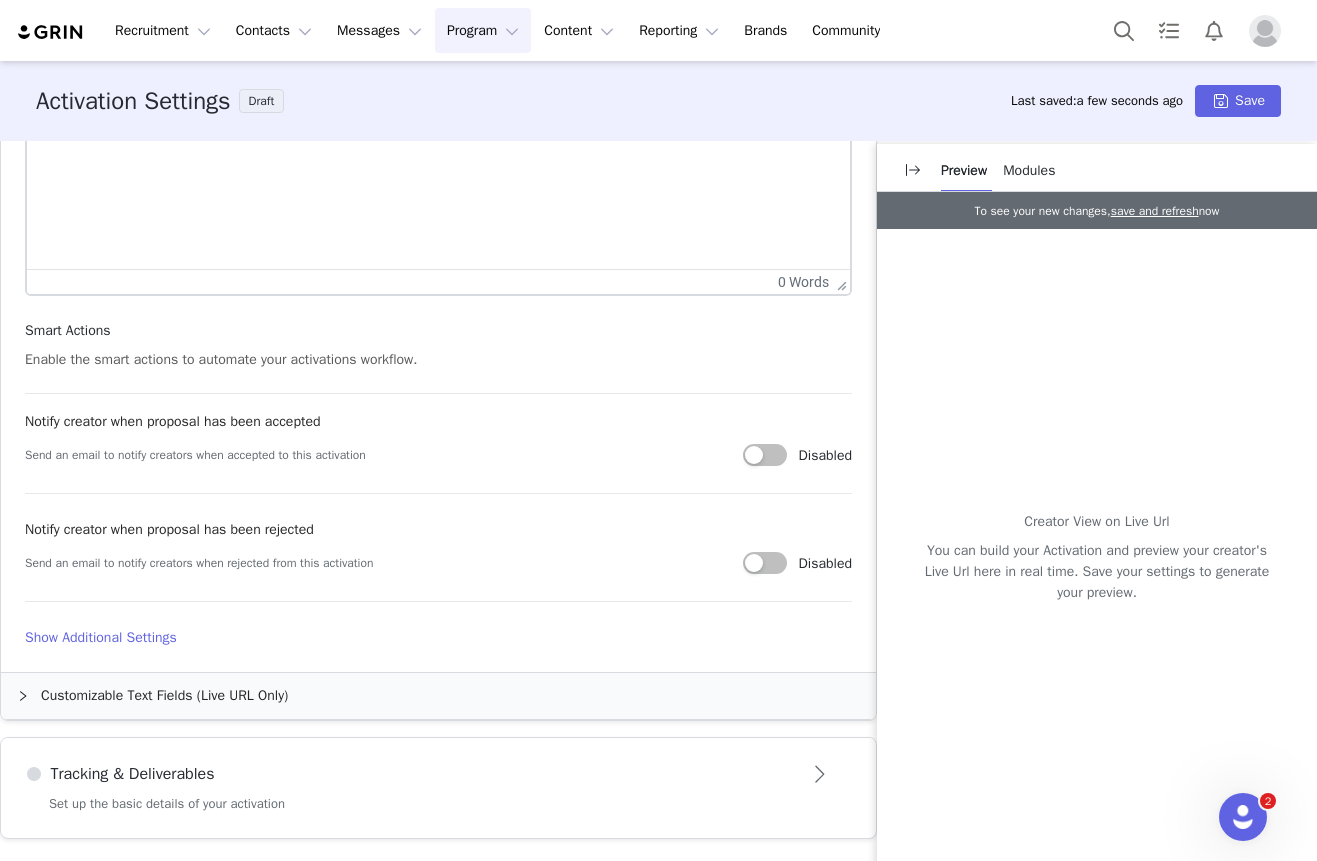 scroll, scrollTop: 940, scrollLeft: 0, axis: vertical 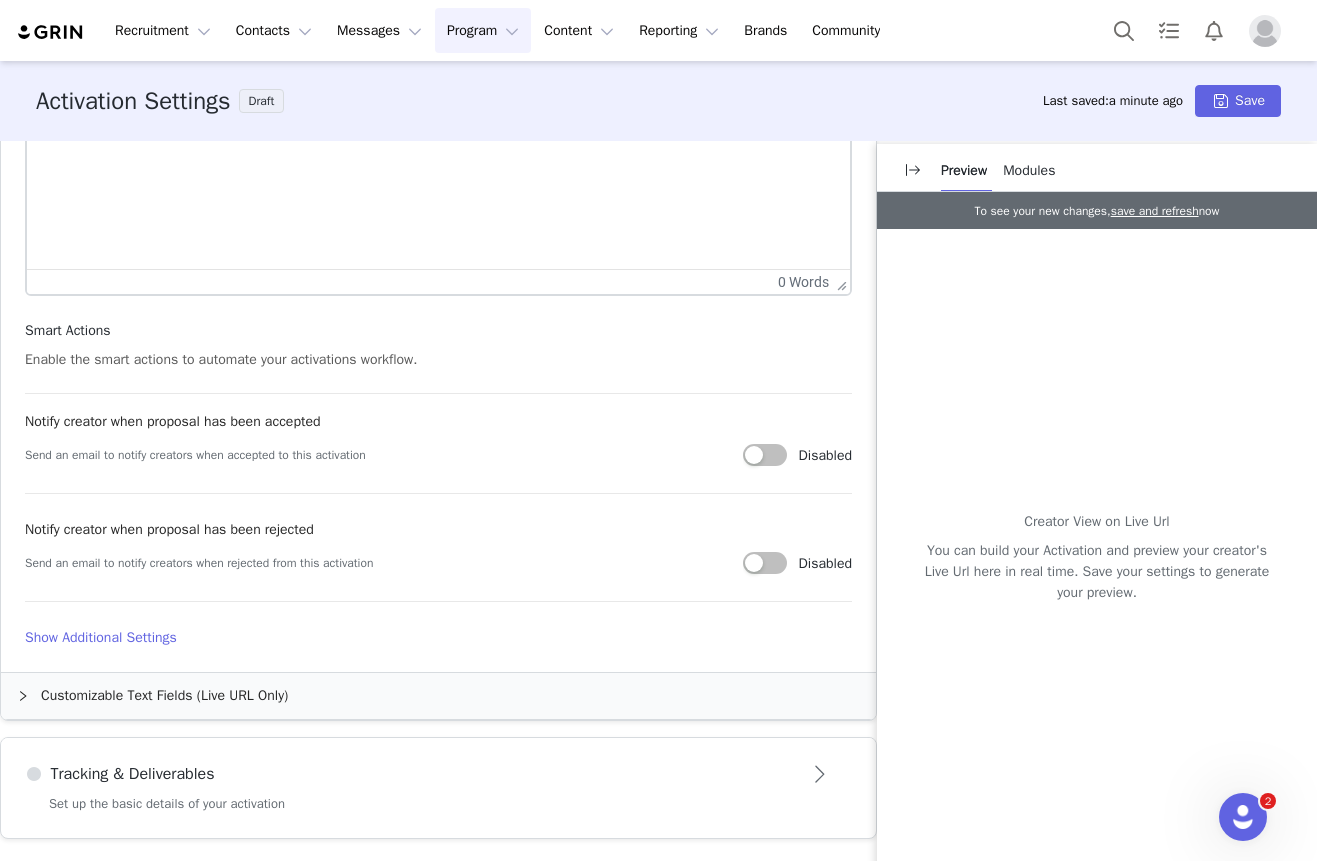 click on "Tracking & Deliverables" at bounding box center (129, 774) 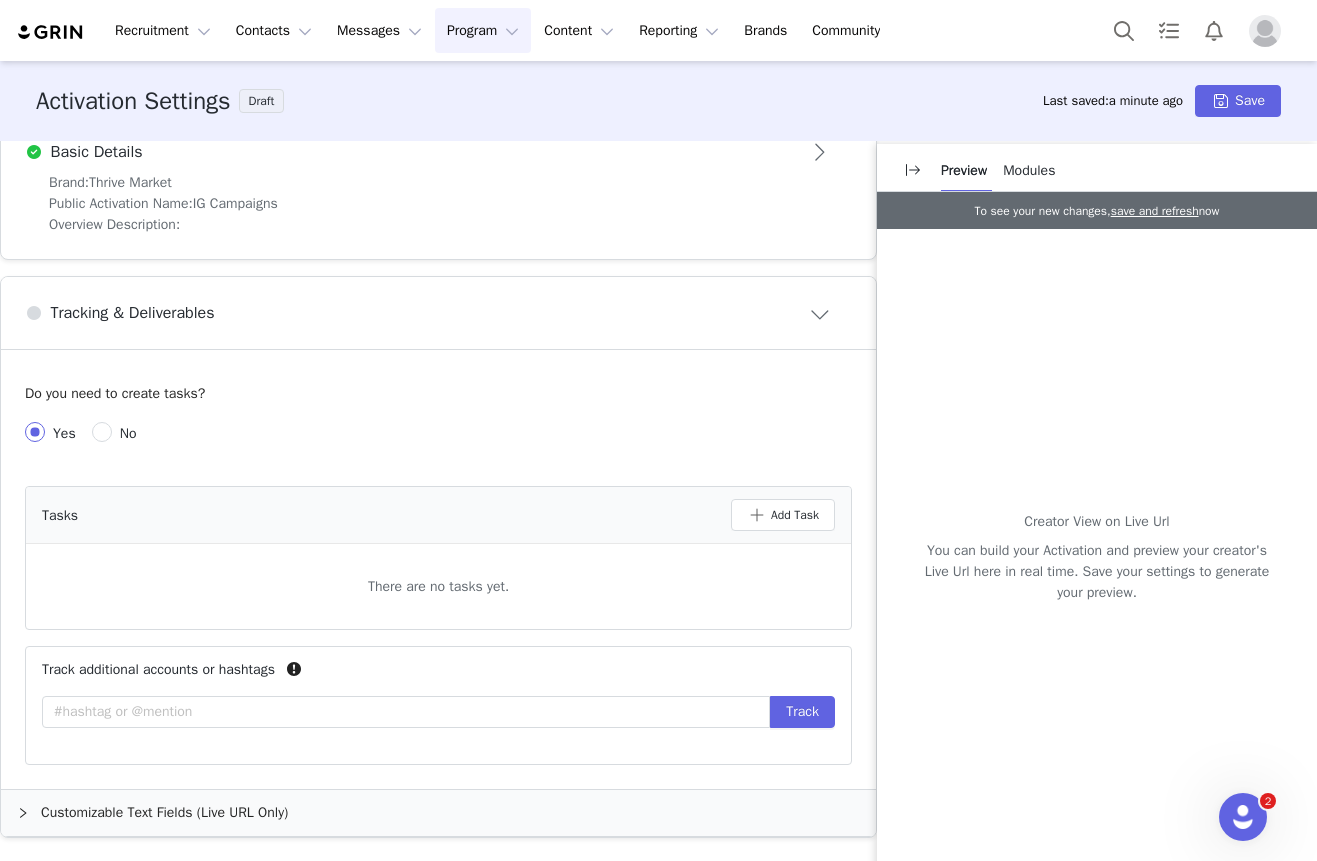 click on "Customizable Text Fields (Live URL Only)" at bounding box center [438, 813] 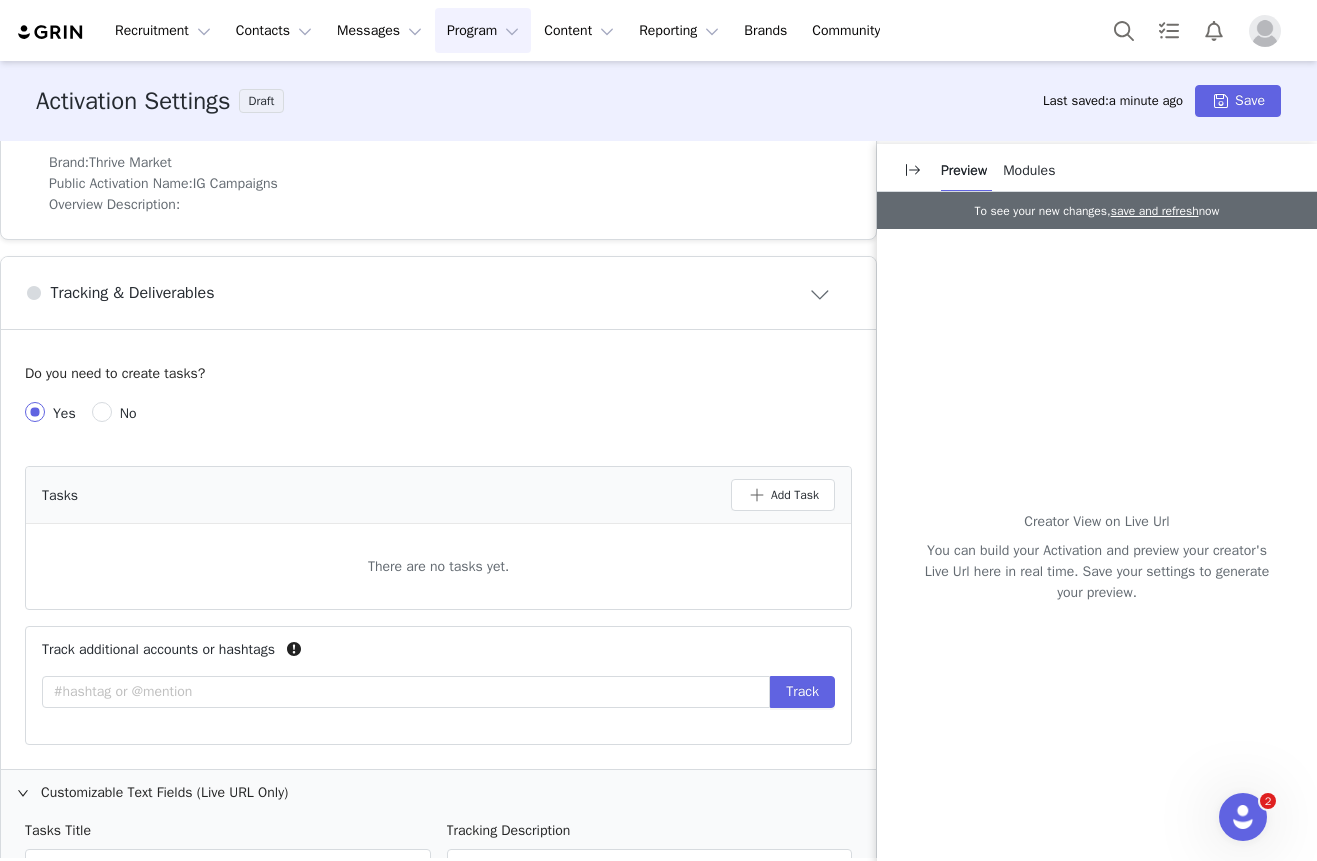 scroll, scrollTop: 0, scrollLeft: 0, axis: both 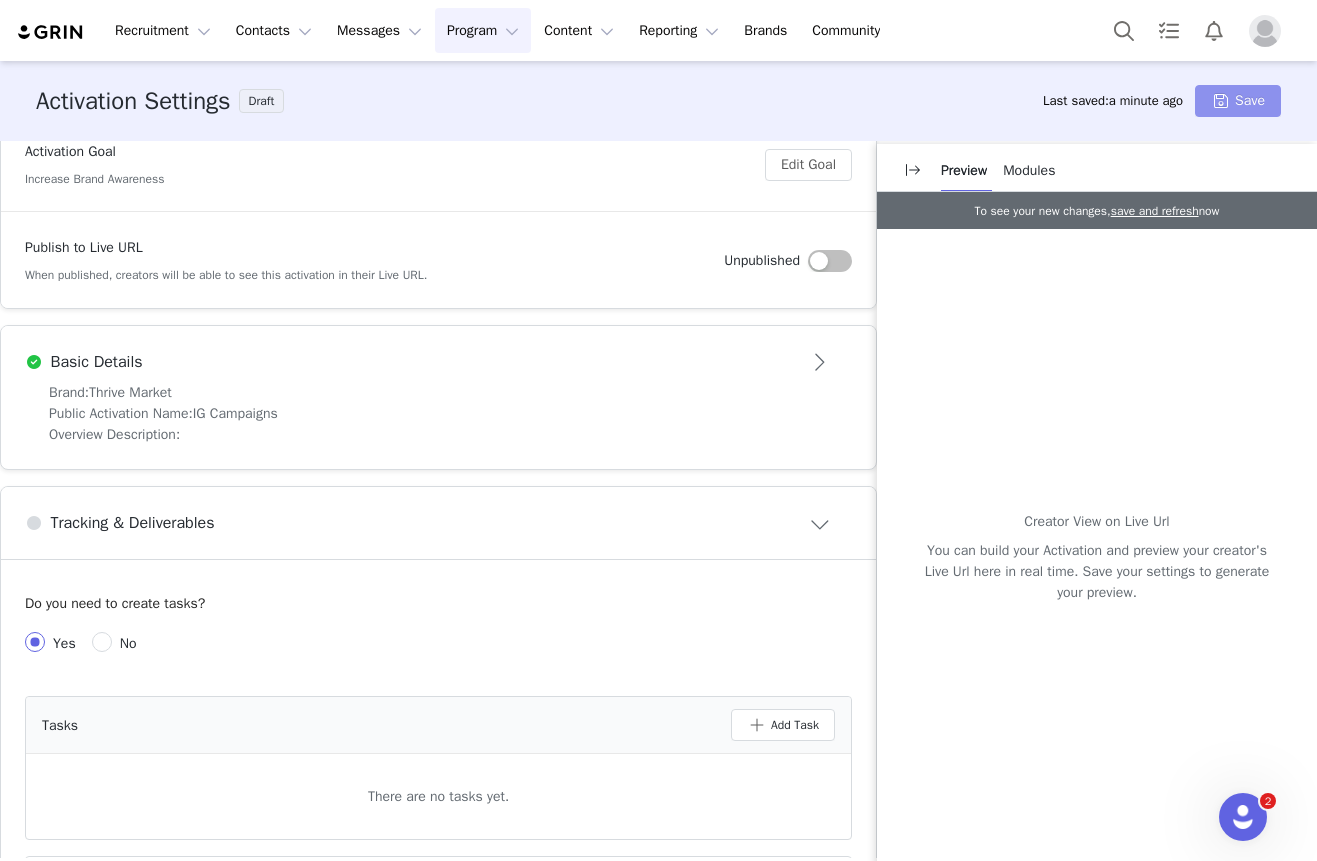 click on "Save" at bounding box center [1238, 101] 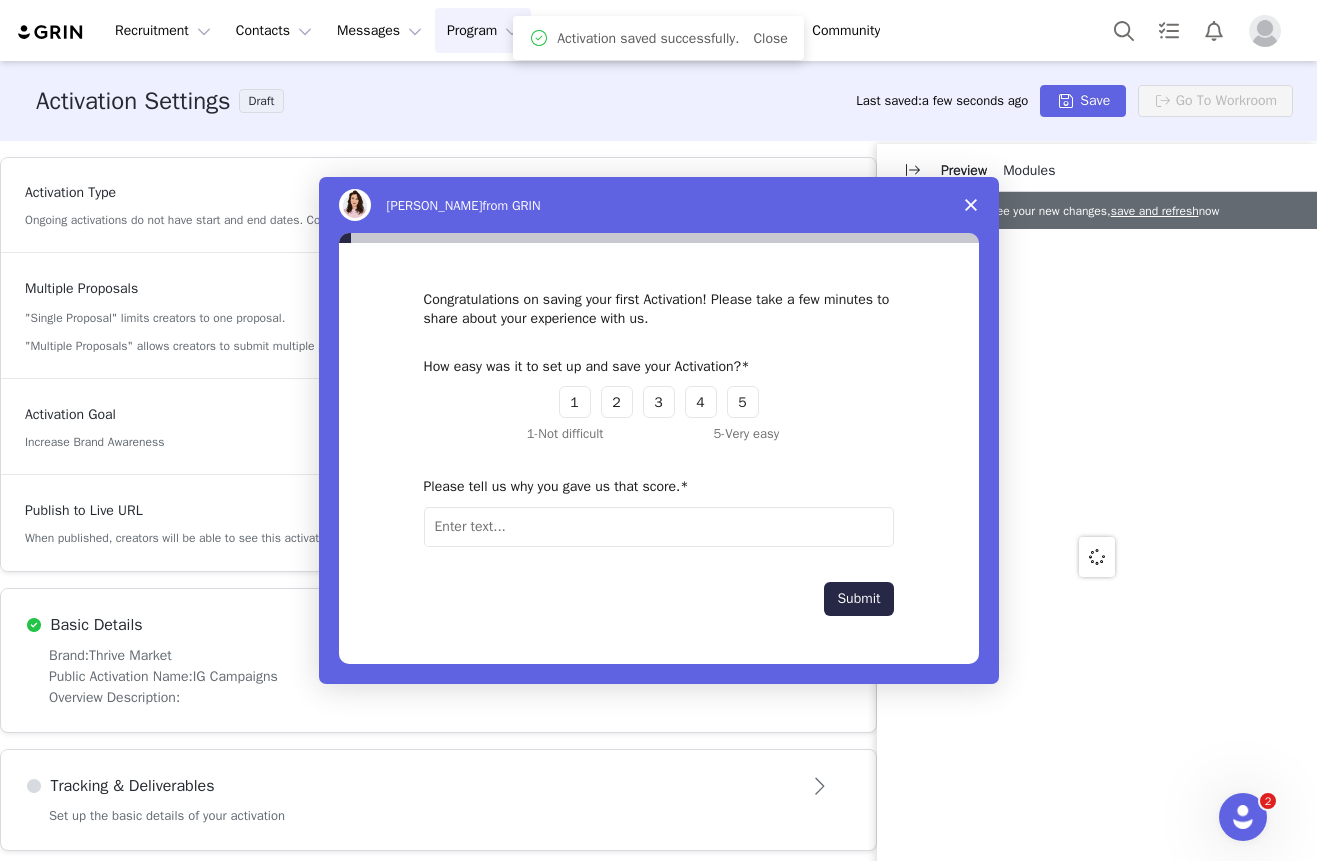 scroll, scrollTop: 0, scrollLeft: 0, axis: both 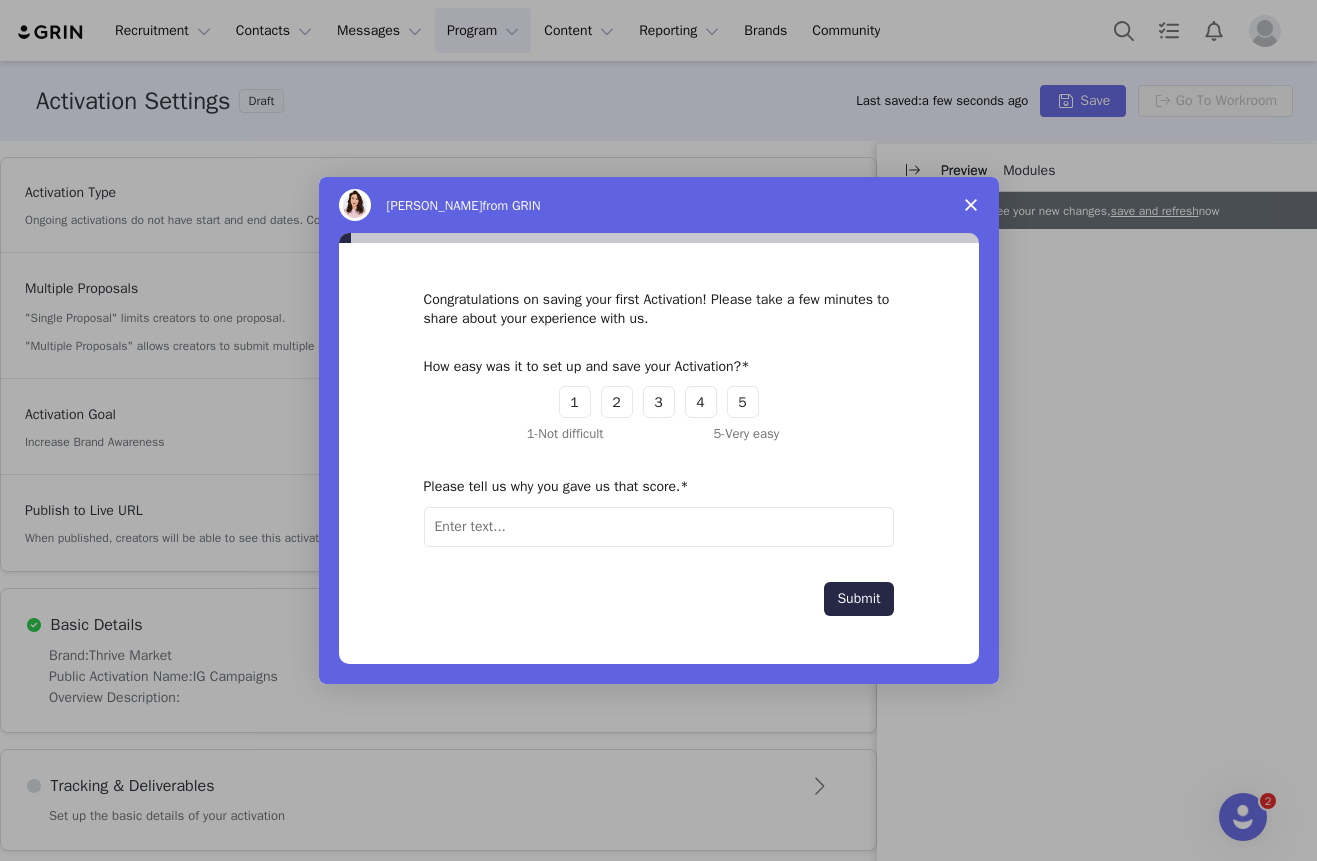 click at bounding box center [971, 205] 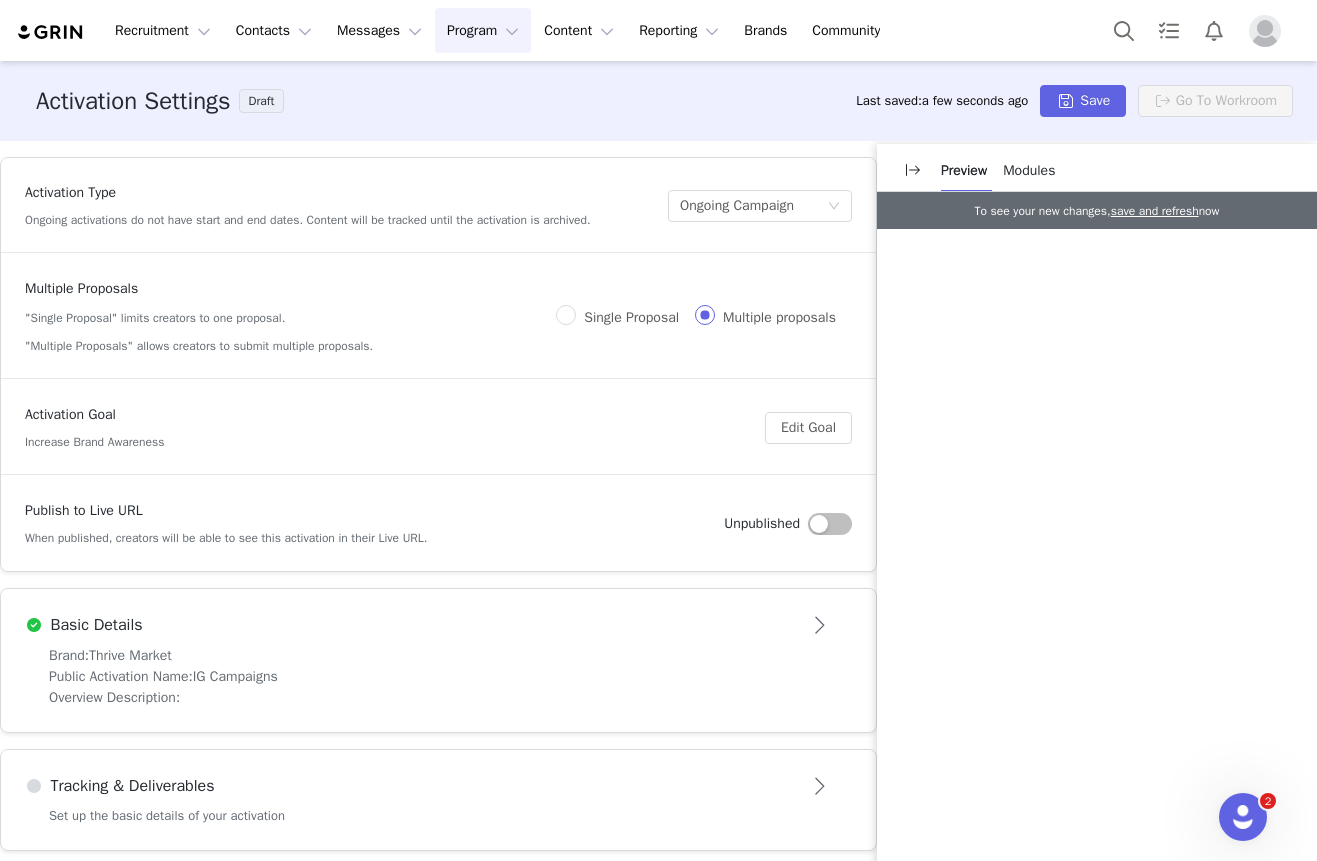 click on "Program Program" at bounding box center [483, 30] 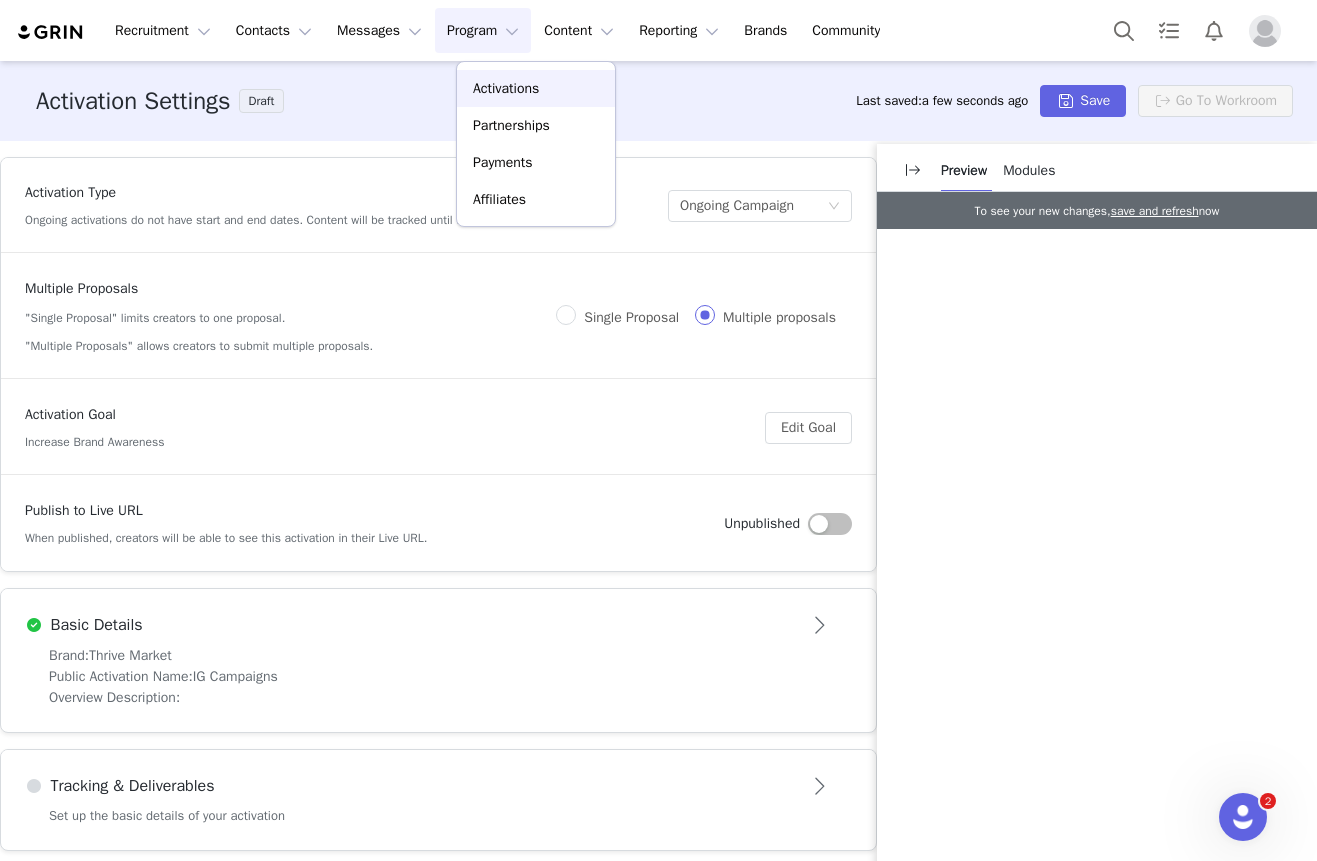 click on "Activations" at bounding box center [506, 88] 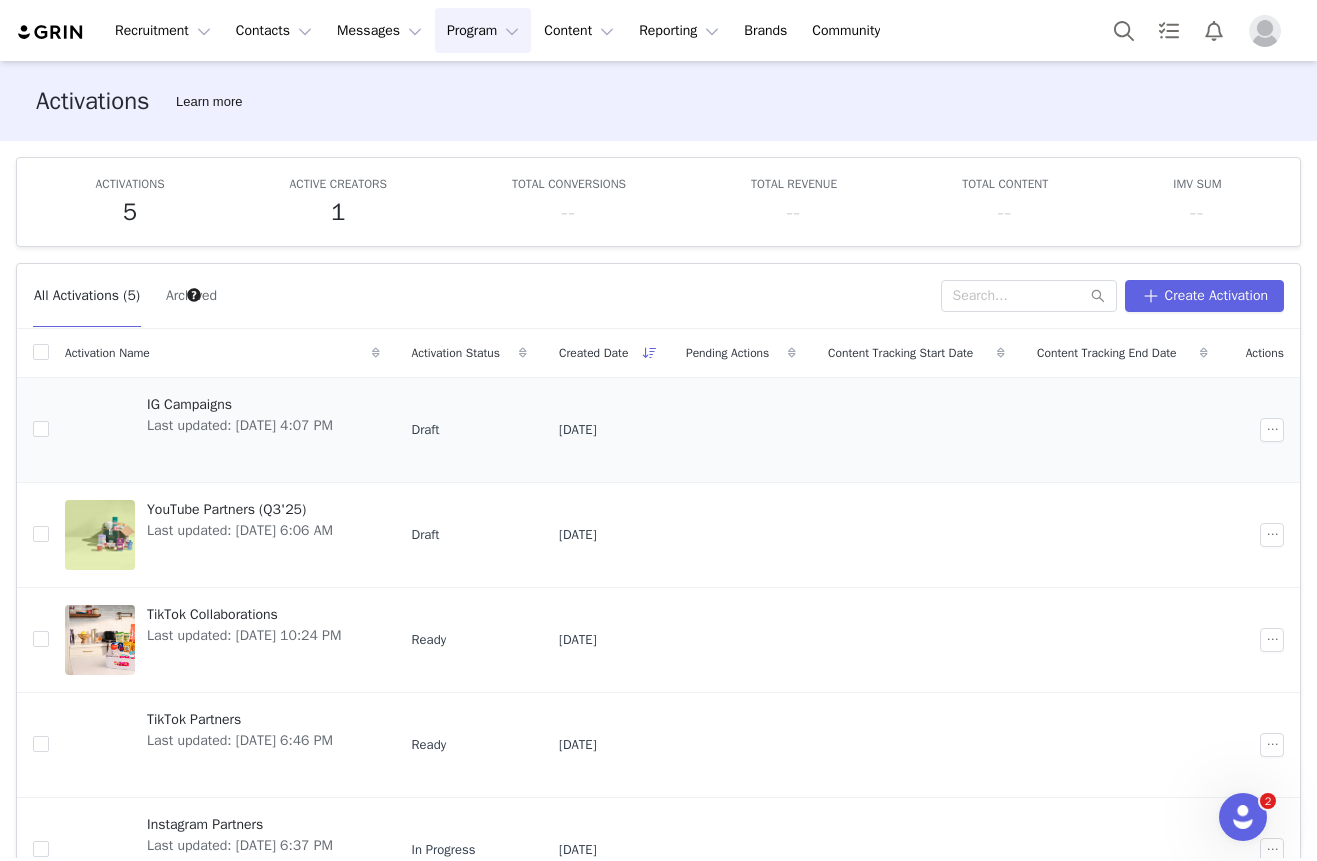 click on "IG Campaigns" at bounding box center [240, 404] 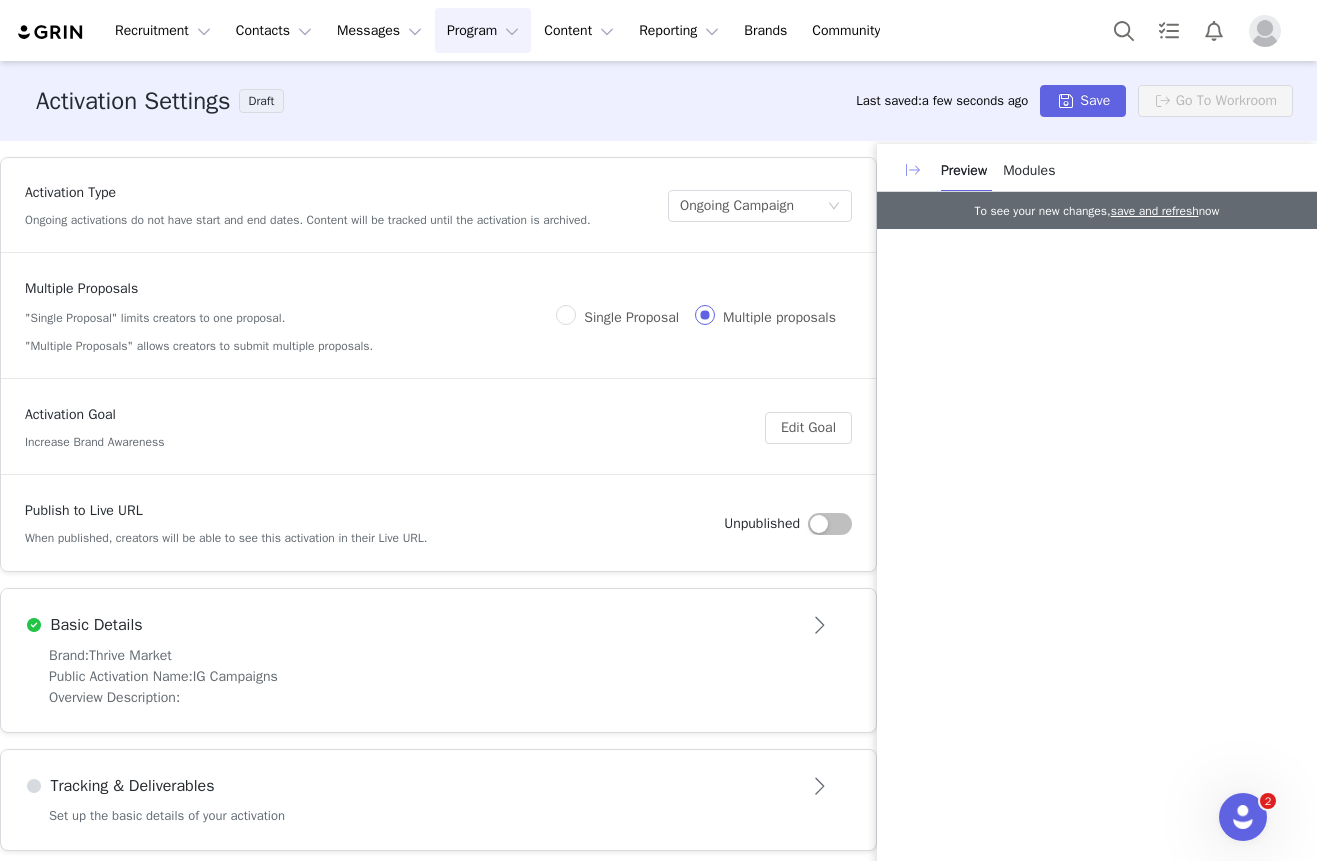 click at bounding box center [913, 170] 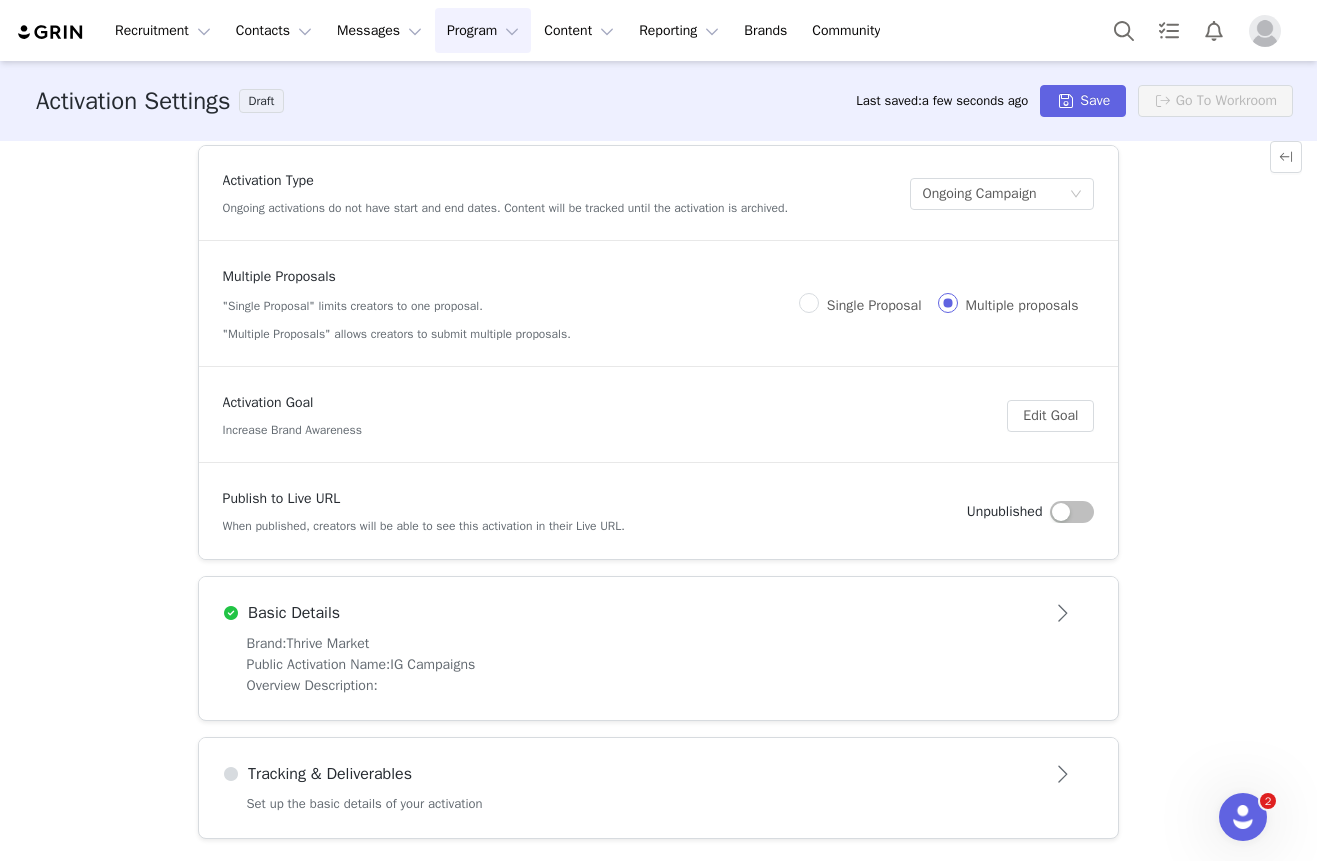scroll, scrollTop: 0, scrollLeft: 0, axis: both 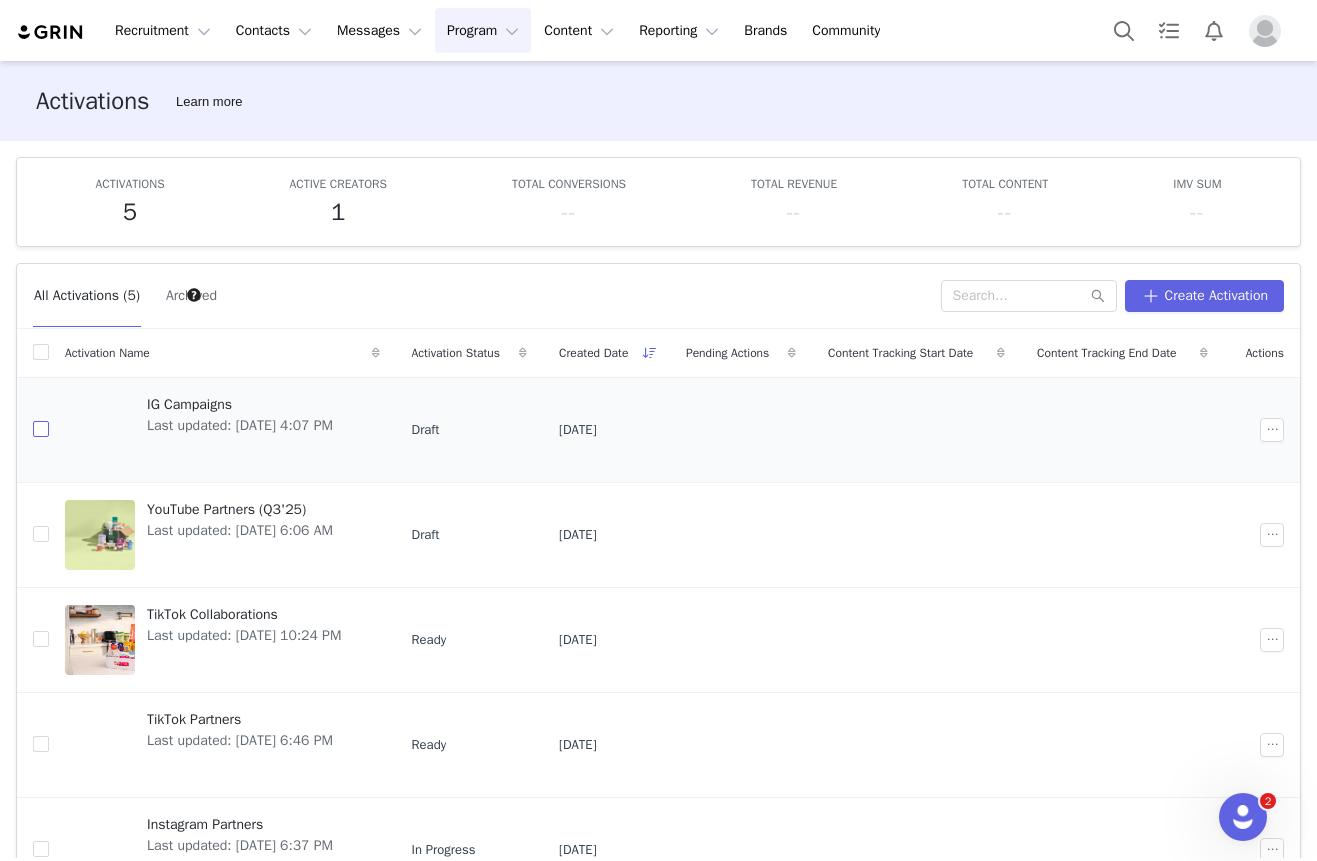 click at bounding box center (41, 429) 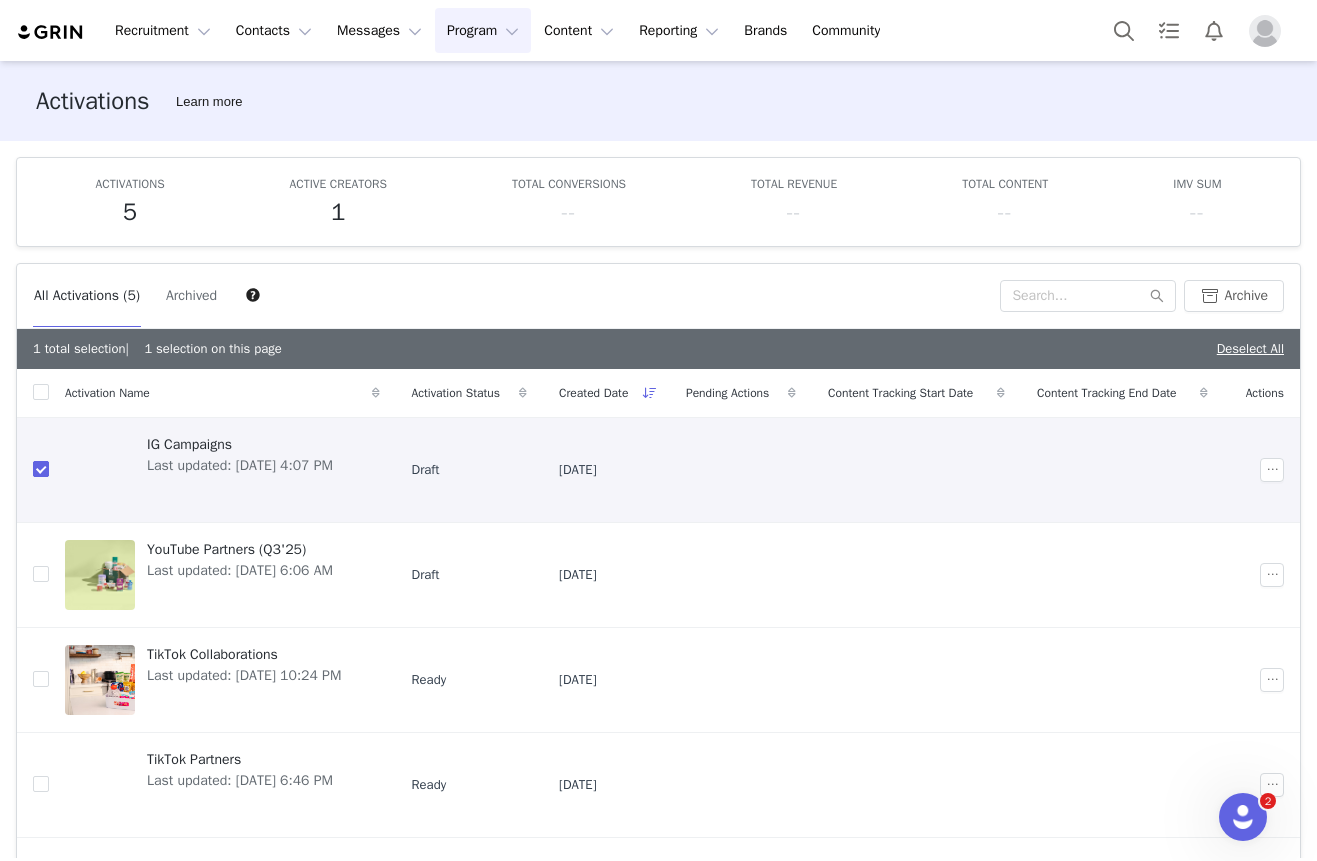 click at bounding box center [41, 469] 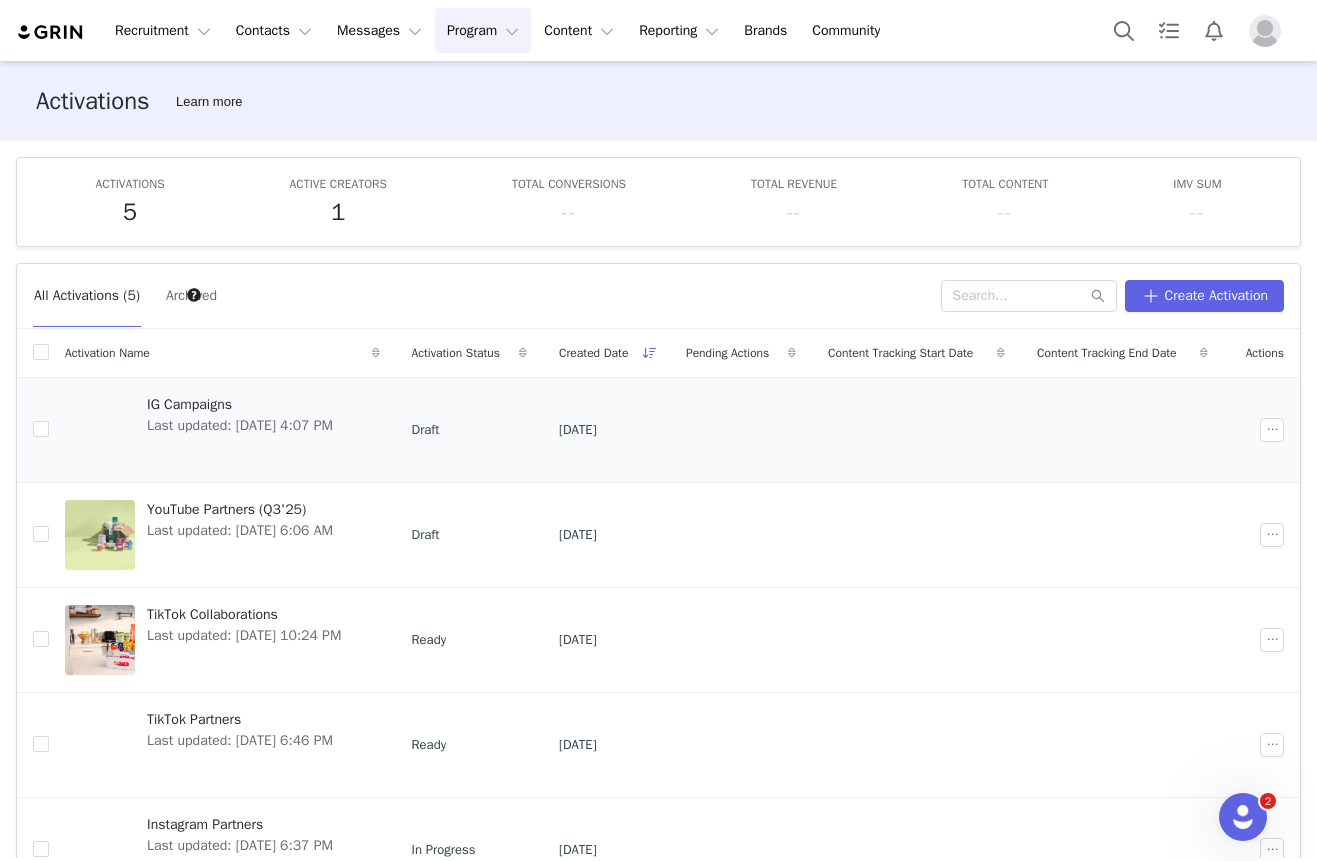 click on "IG Campaigns" at bounding box center (240, 404) 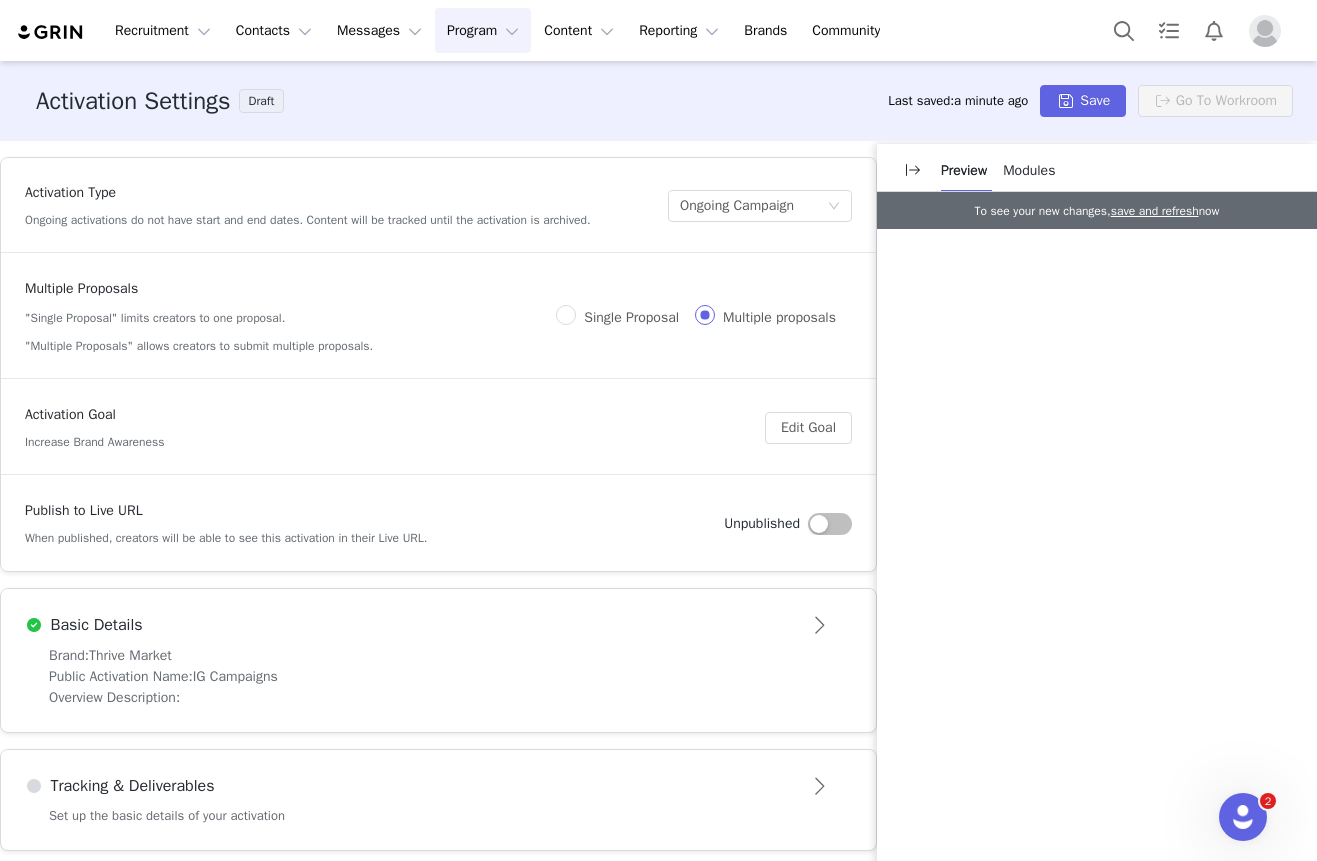 scroll, scrollTop: 12, scrollLeft: 0, axis: vertical 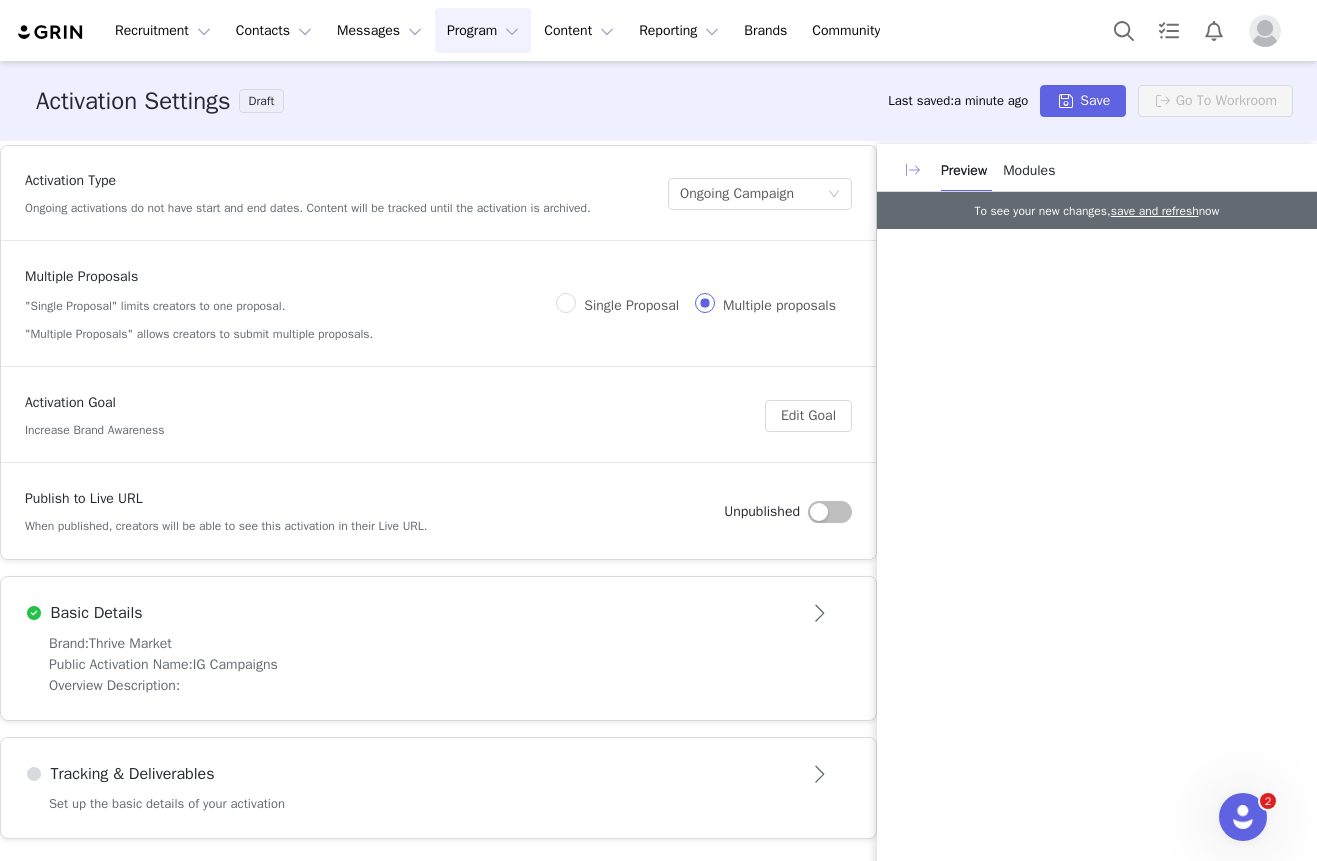 click at bounding box center (913, 170) 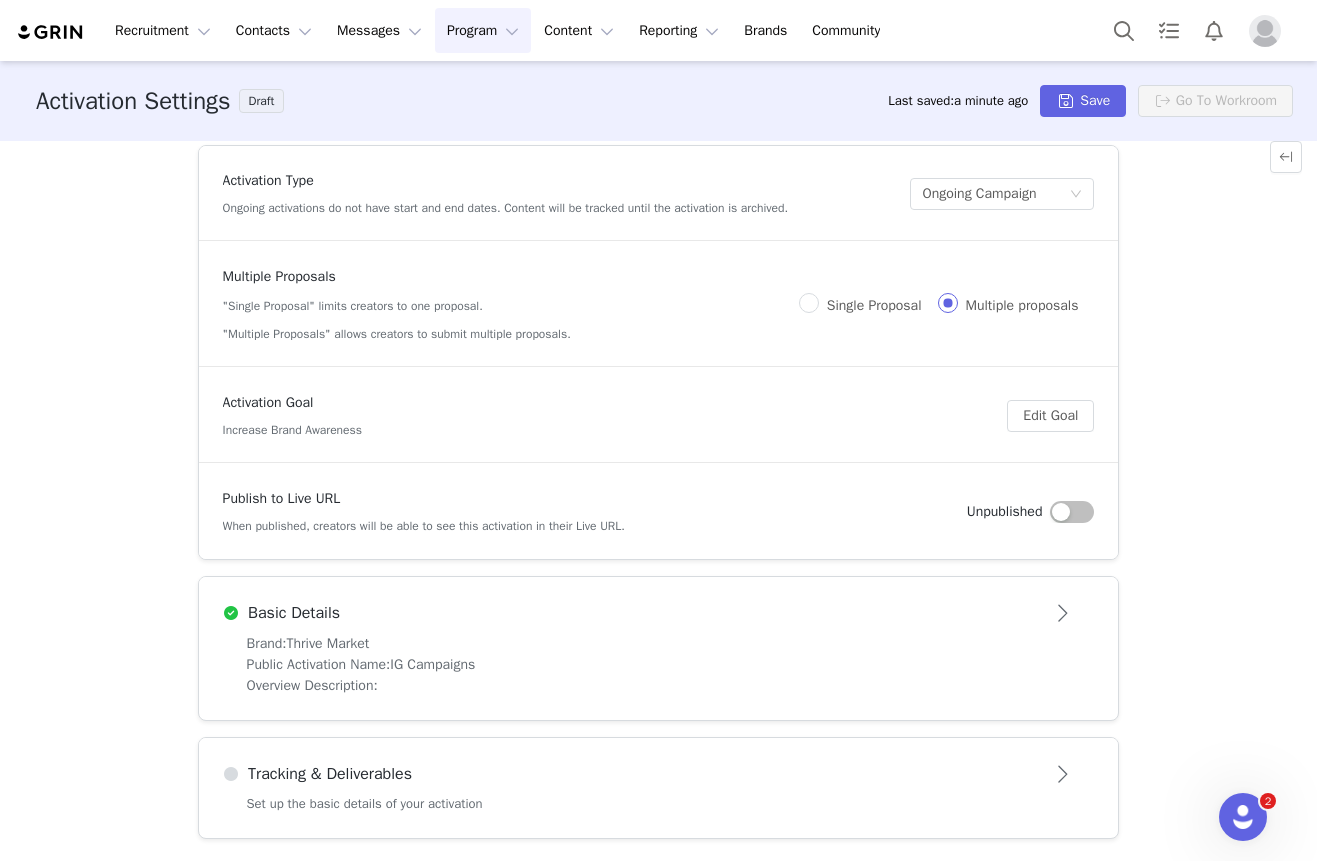 click on "Tracking & Deliverables" at bounding box center (659, 774) 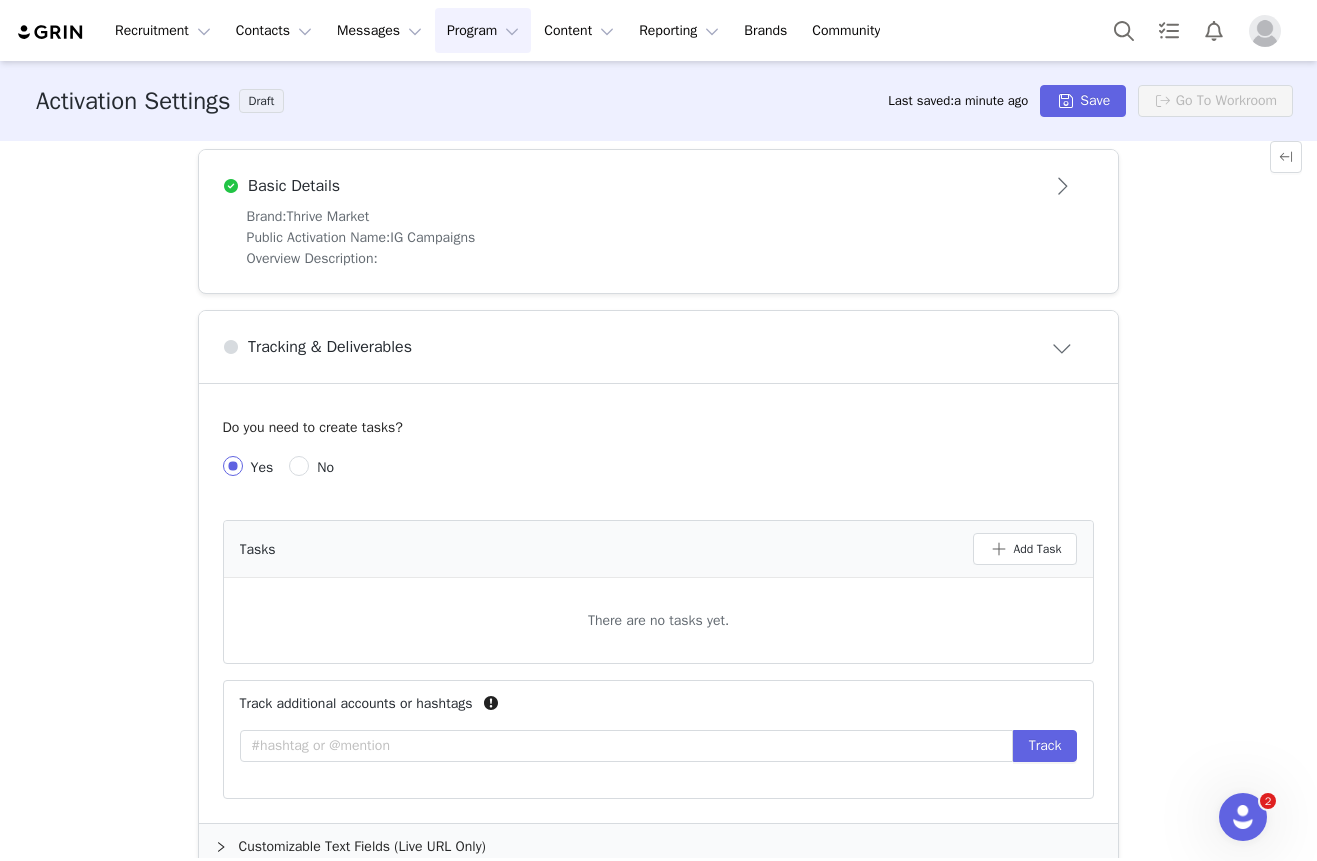 scroll, scrollTop: 472, scrollLeft: 0, axis: vertical 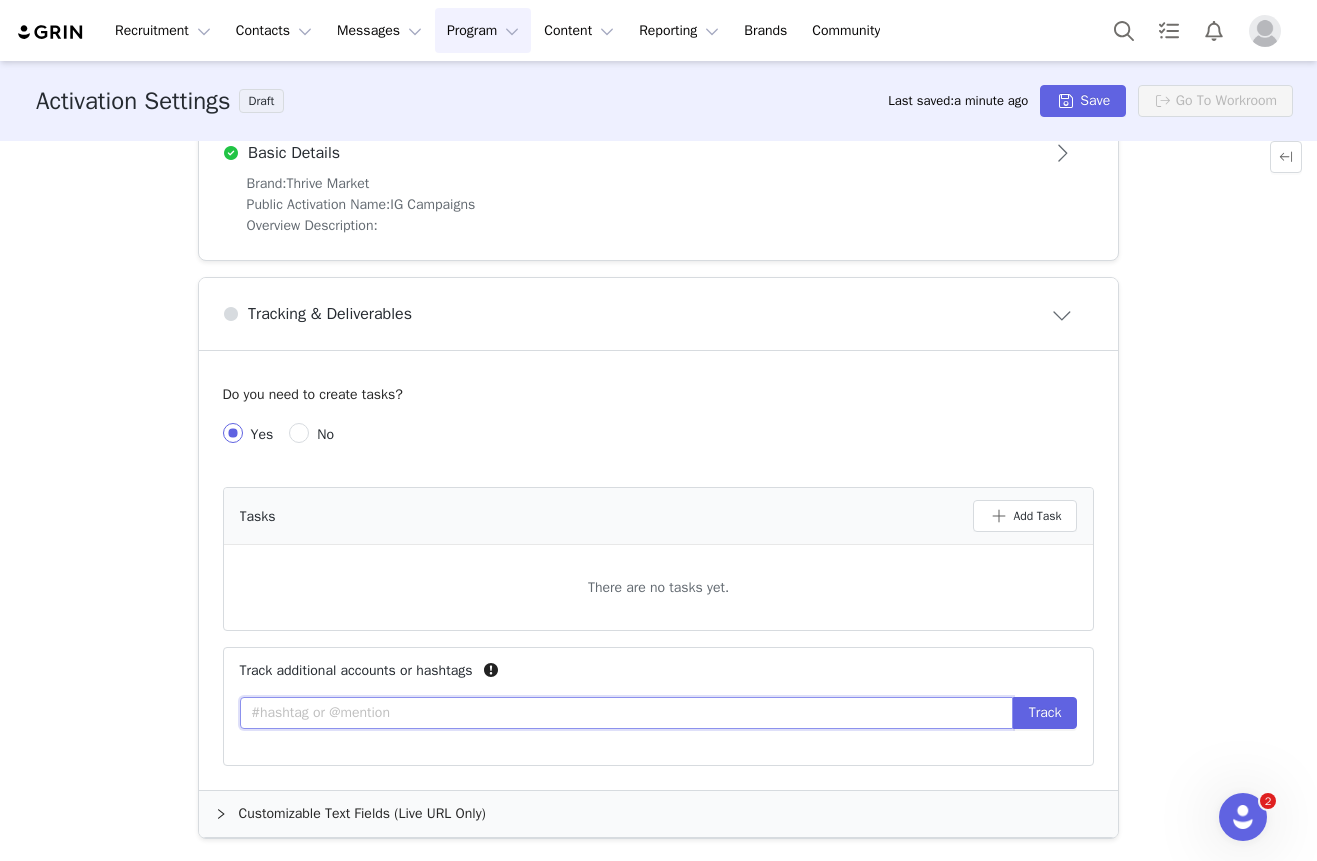 click at bounding box center (626, 713) 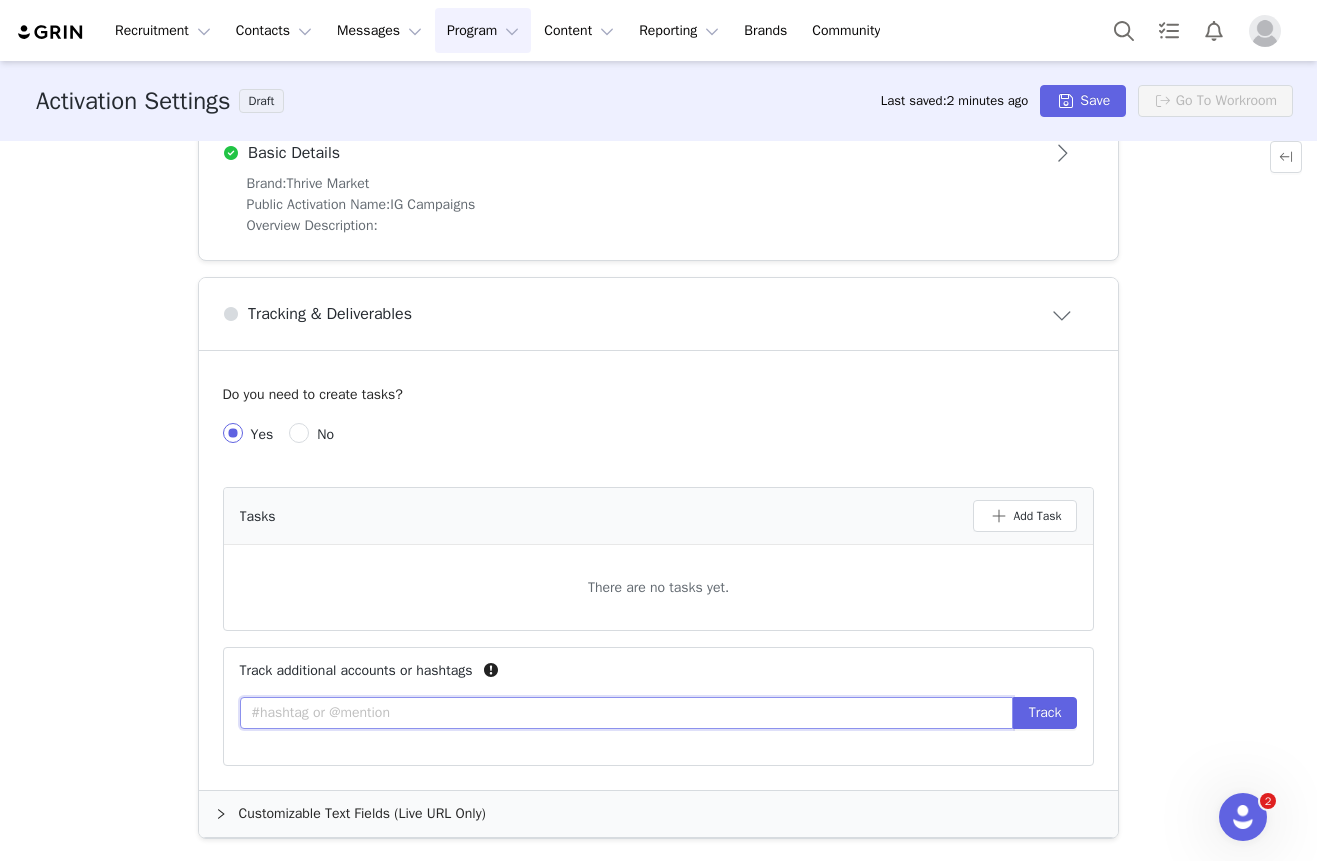 click at bounding box center [626, 713] 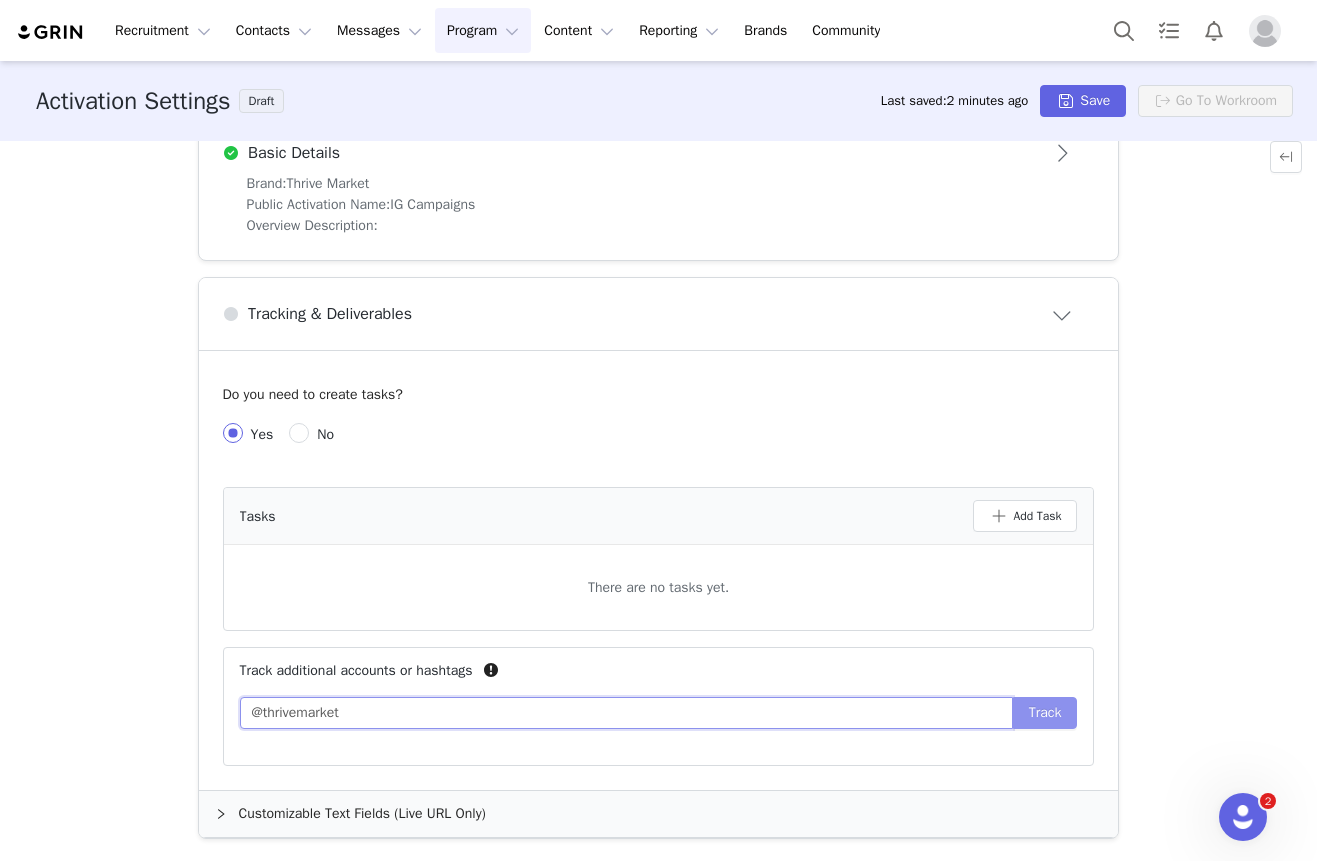 type on "@thrivemarket" 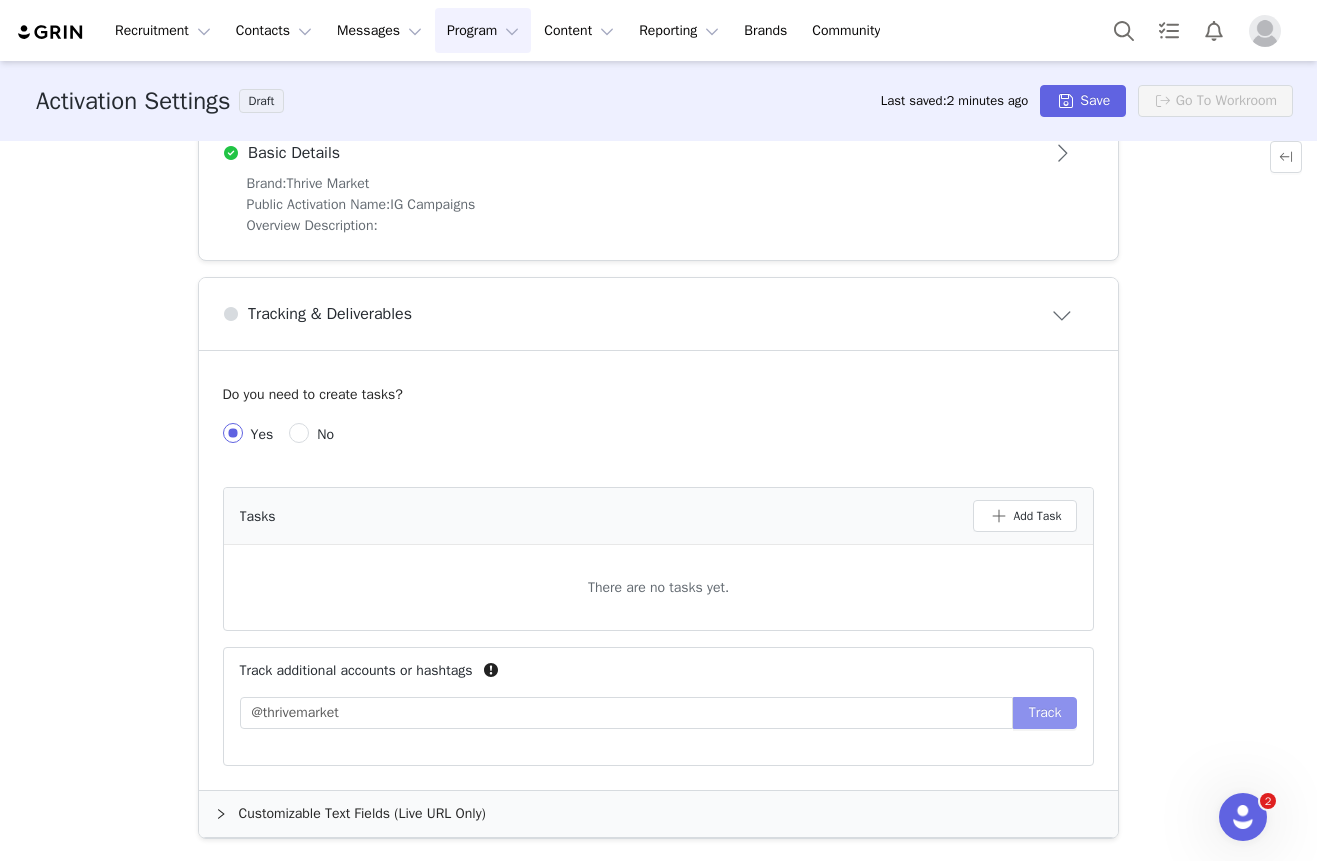 click on "Track" at bounding box center [1045, 713] 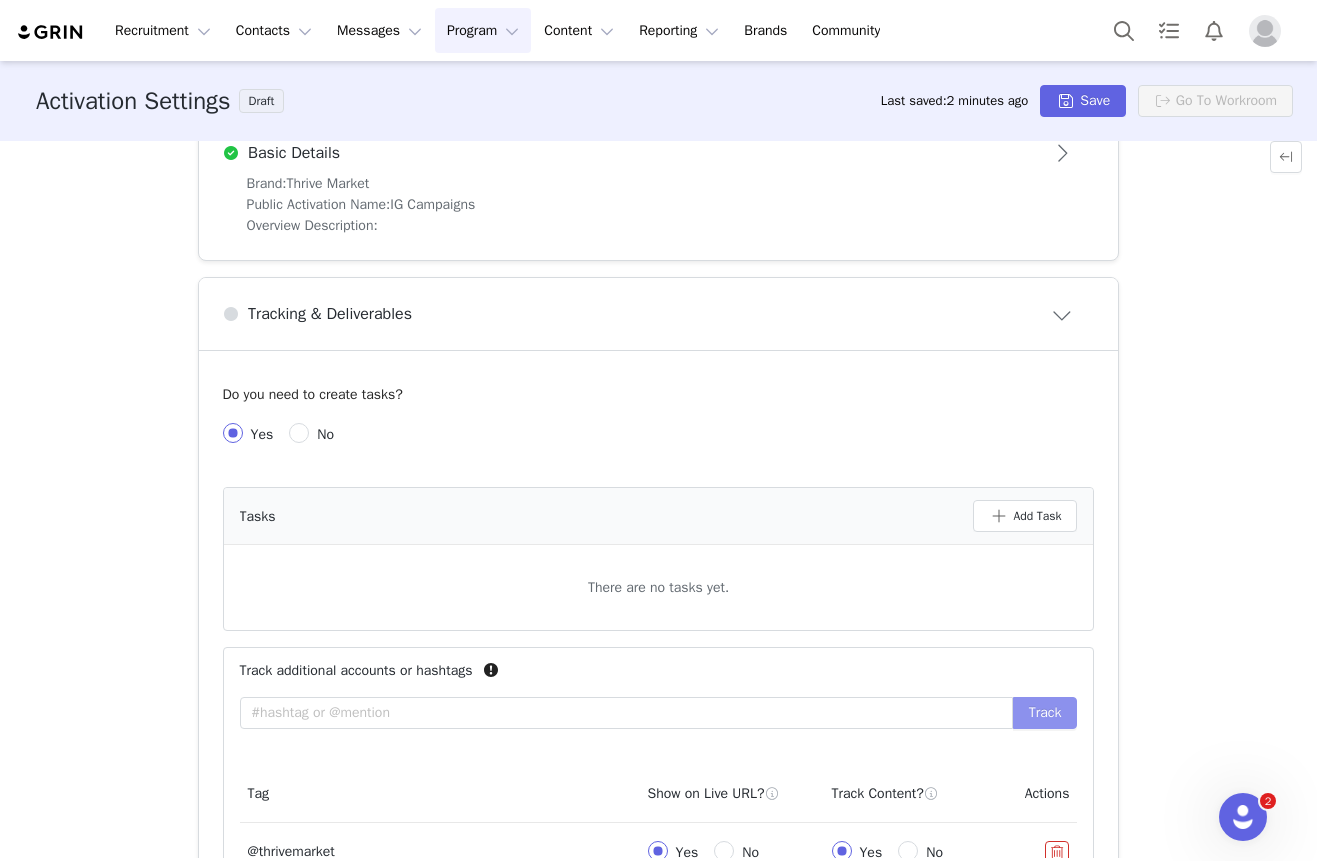 scroll, scrollTop: 590, scrollLeft: 0, axis: vertical 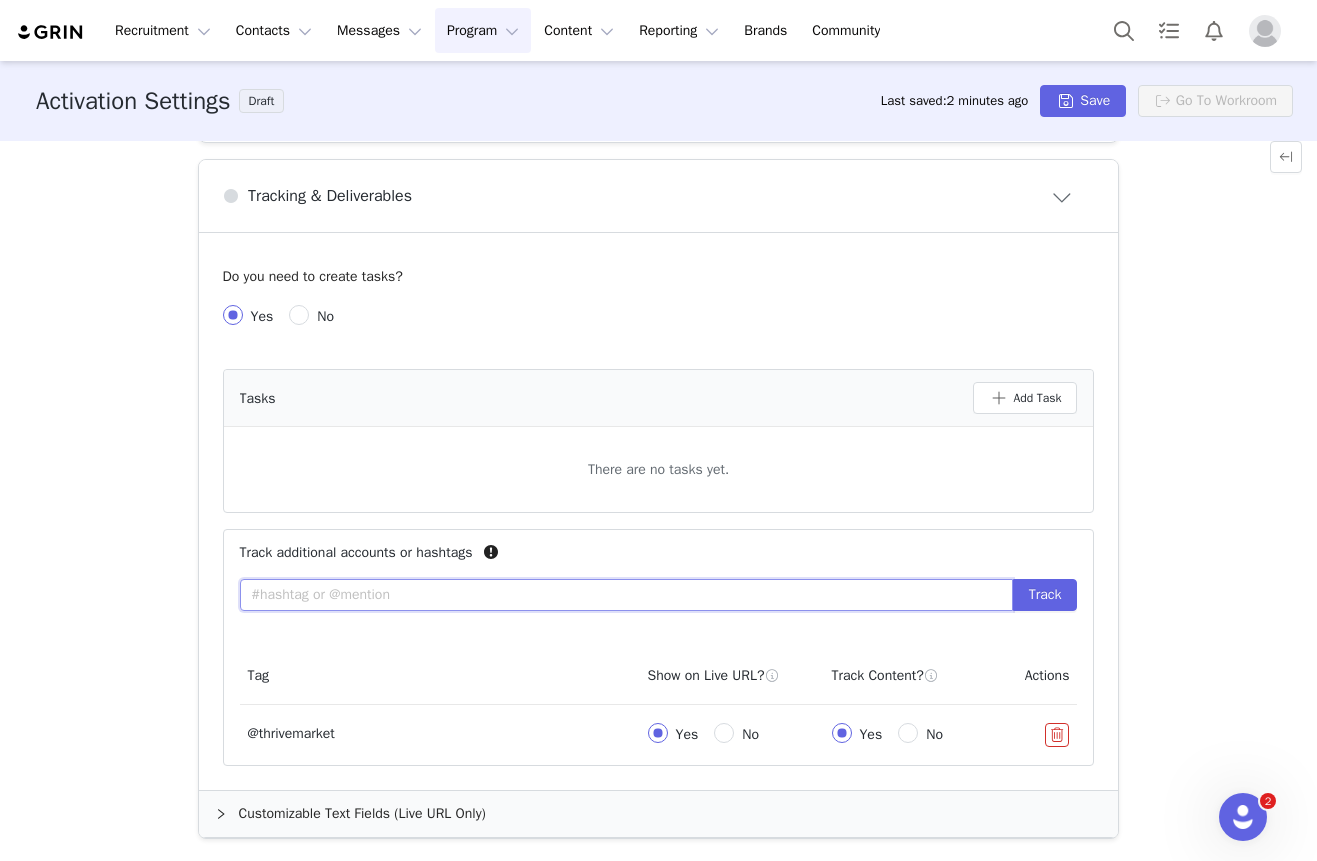 click at bounding box center (626, 595) 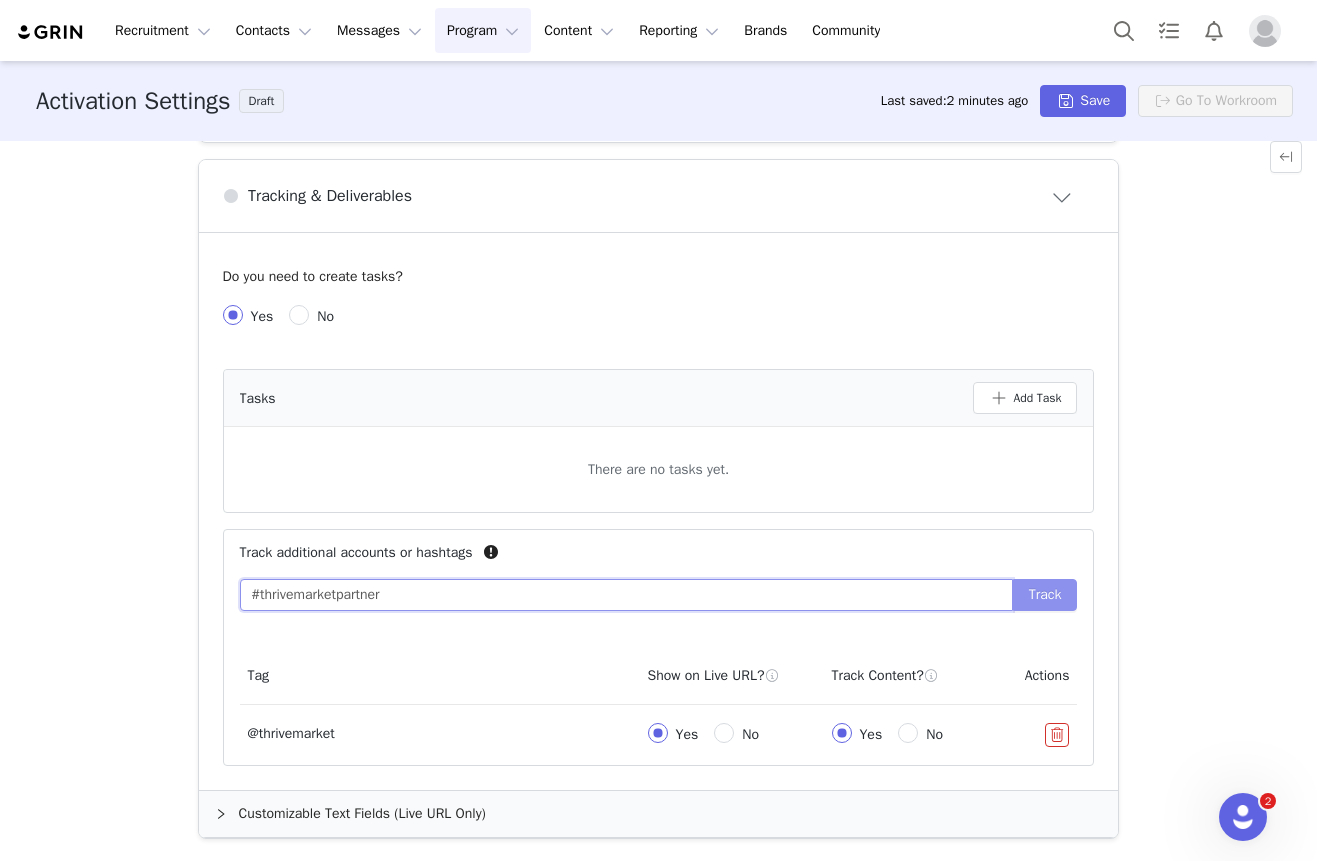type on "#thrivemarketpartner" 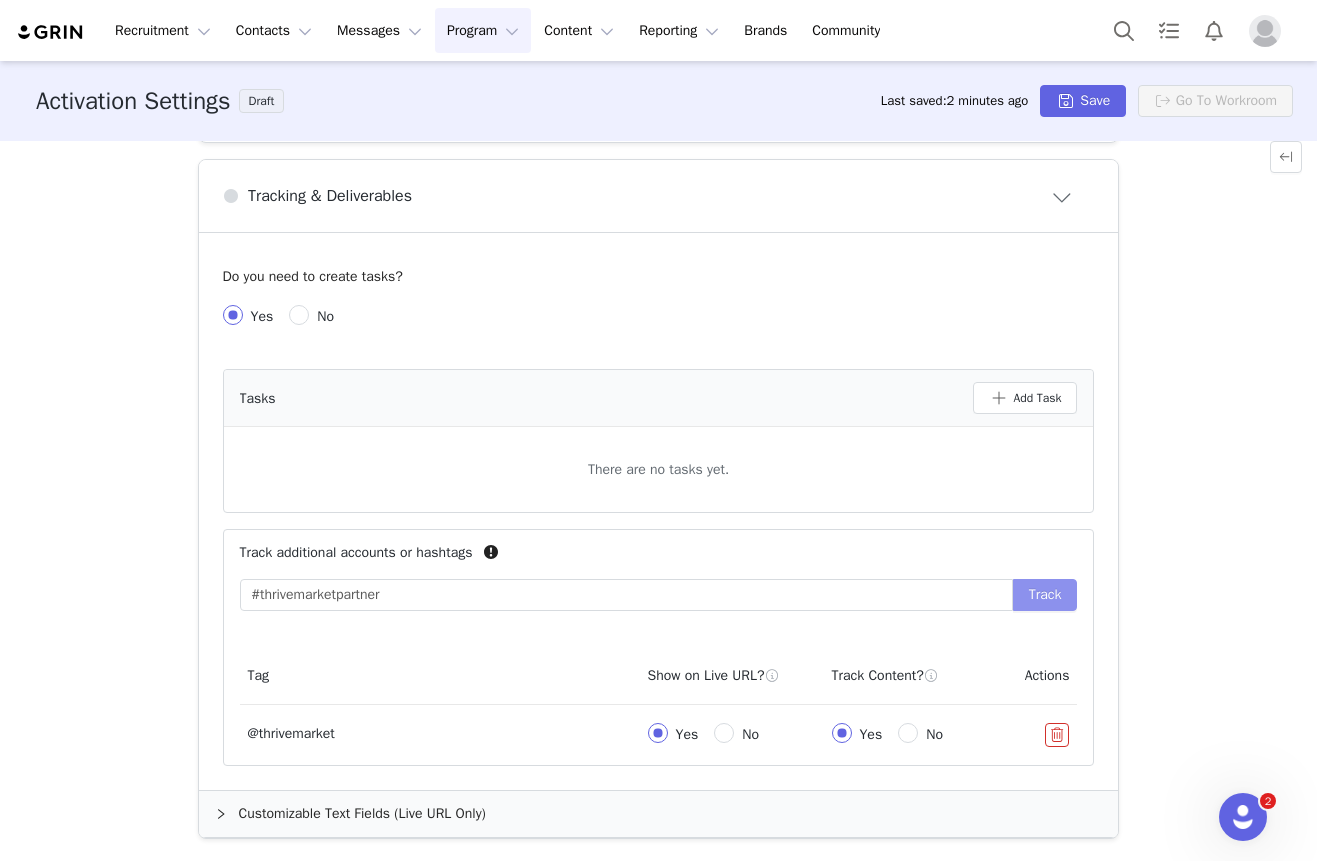 click on "Track" at bounding box center [1045, 595] 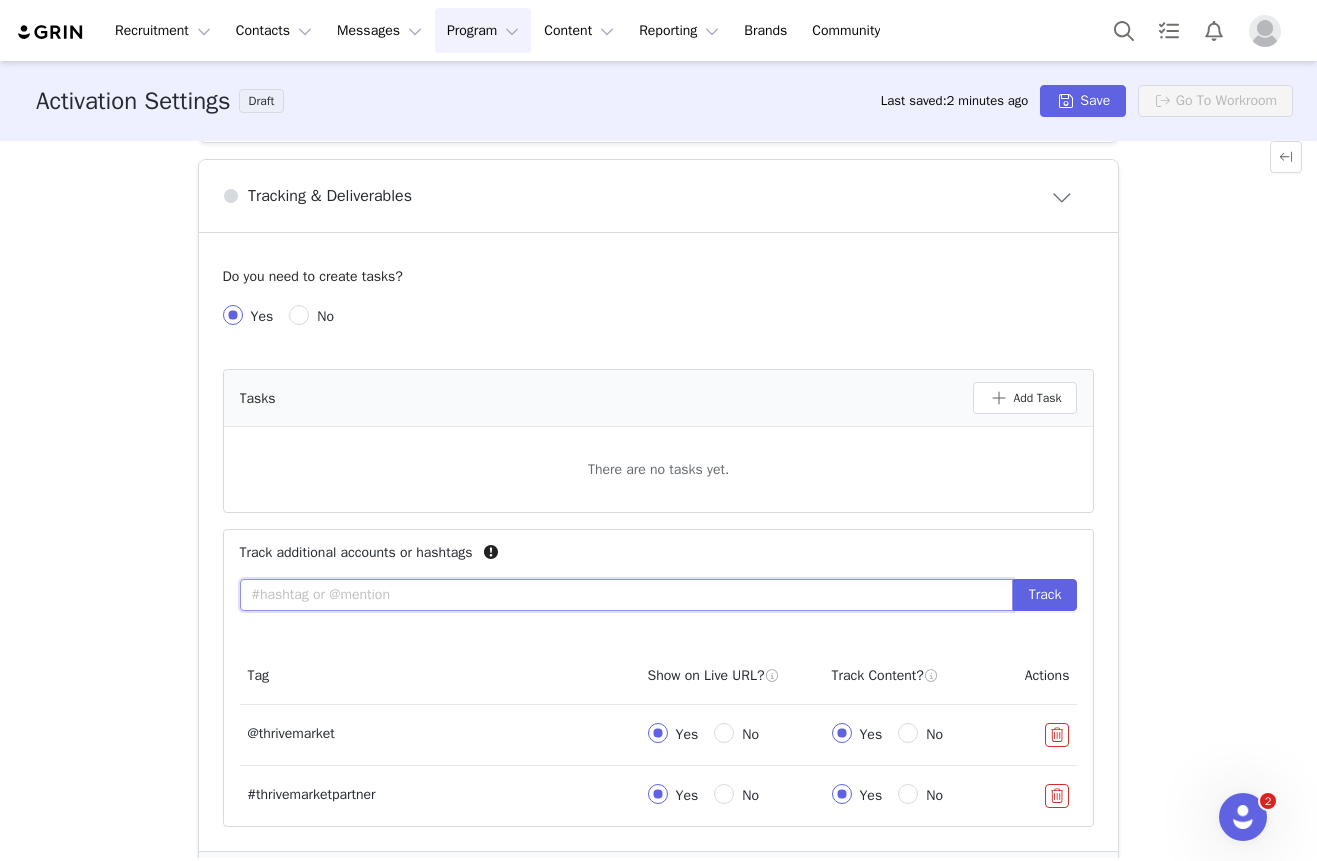 click at bounding box center [626, 595] 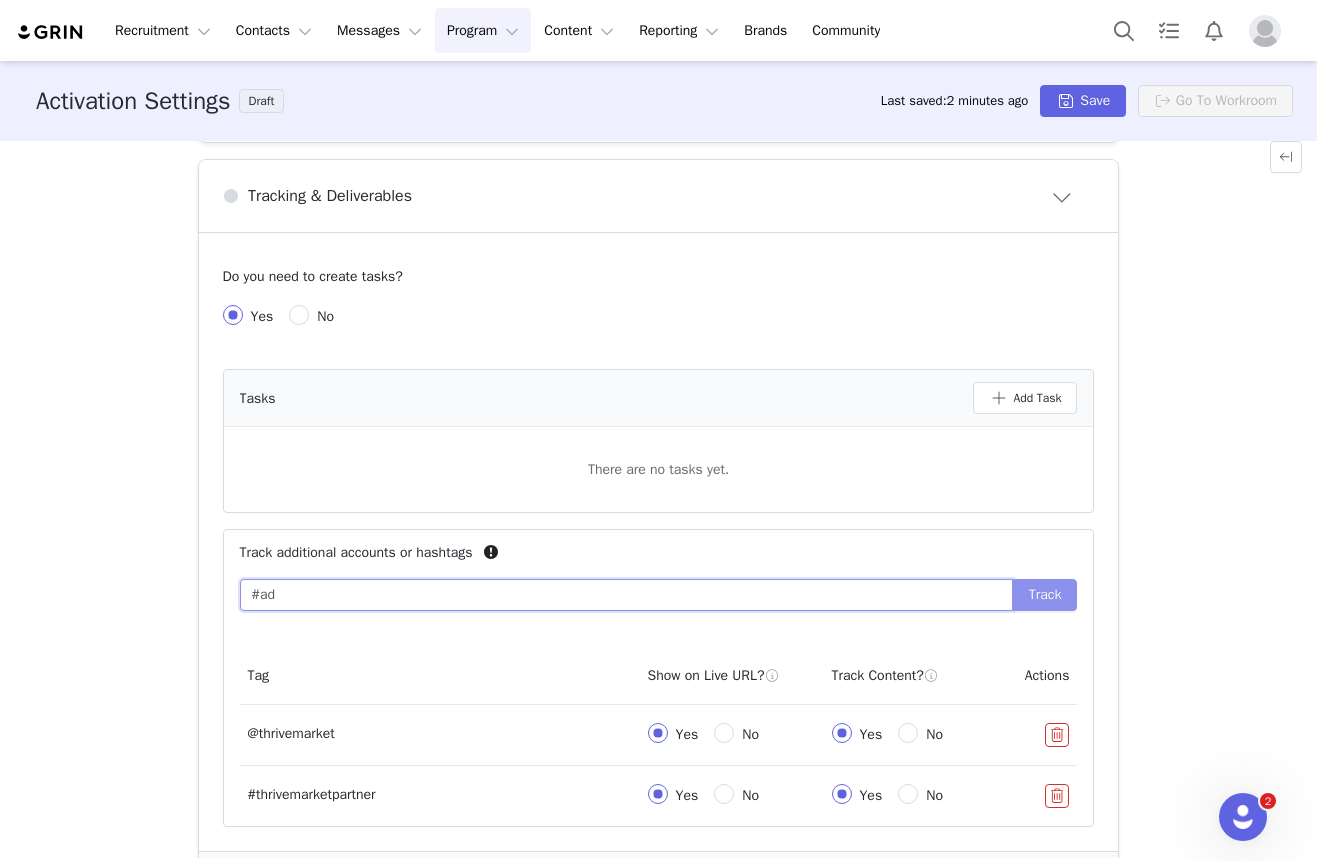type on "#ad" 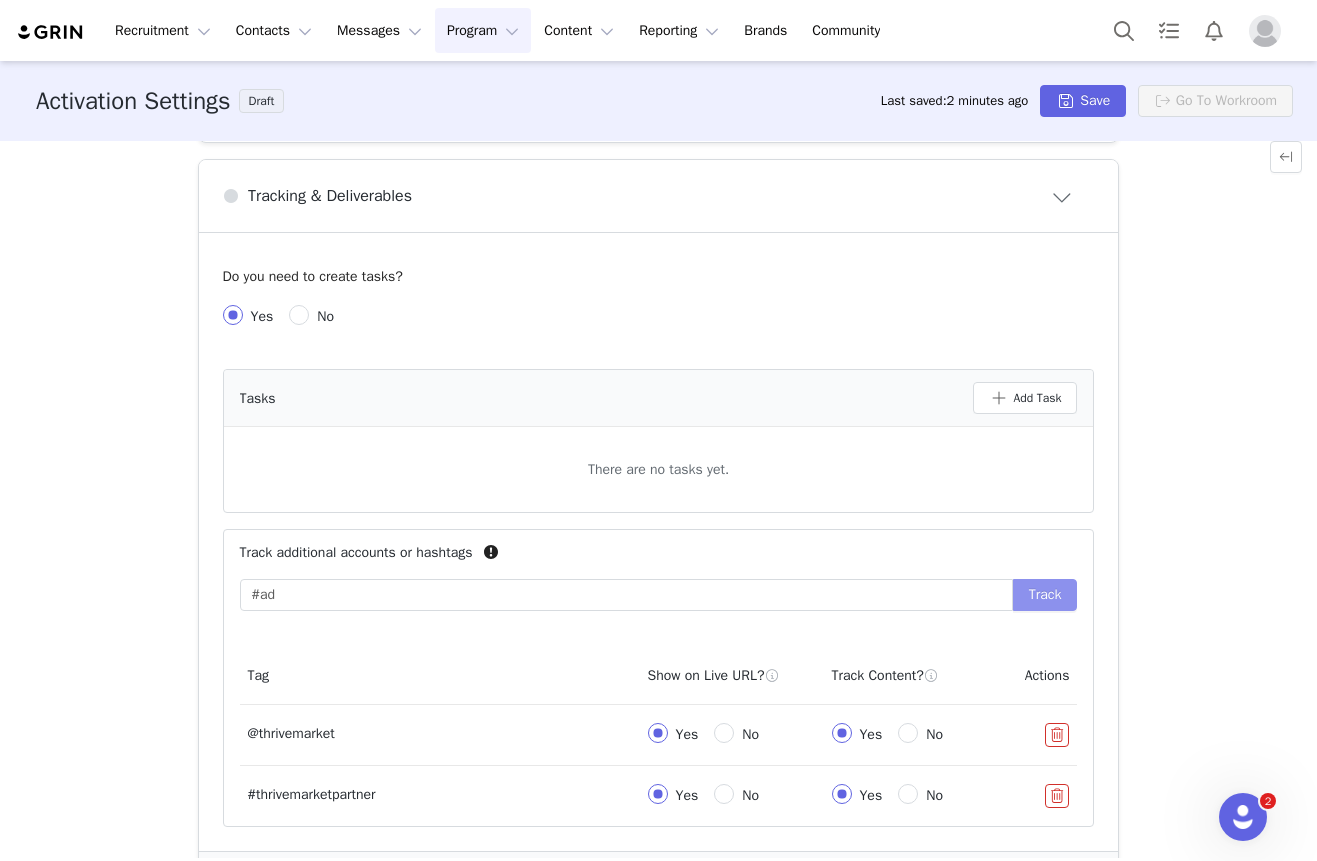 click on "Track" at bounding box center (1045, 595) 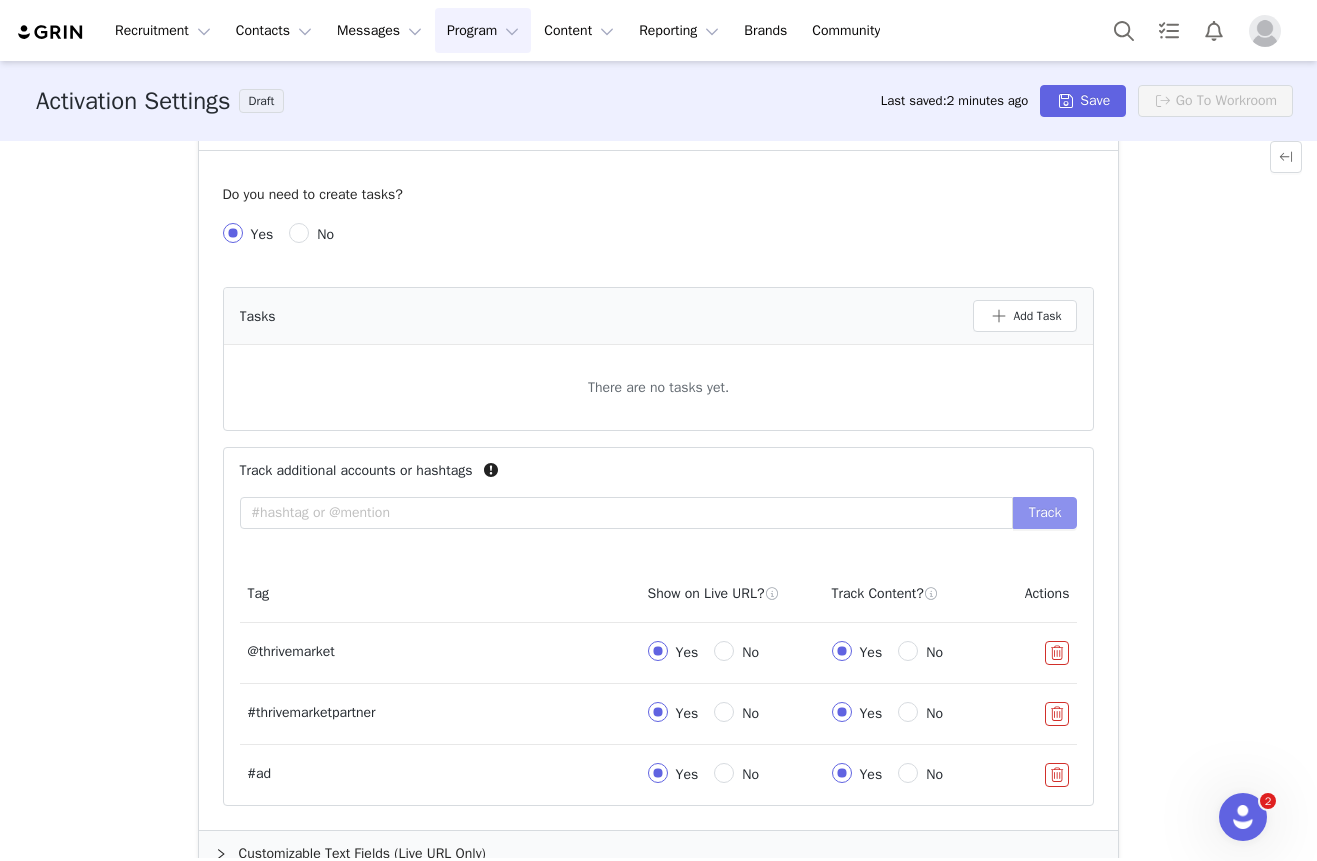 scroll, scrollTop: 712, scrollLeft: 0, axis: vertical 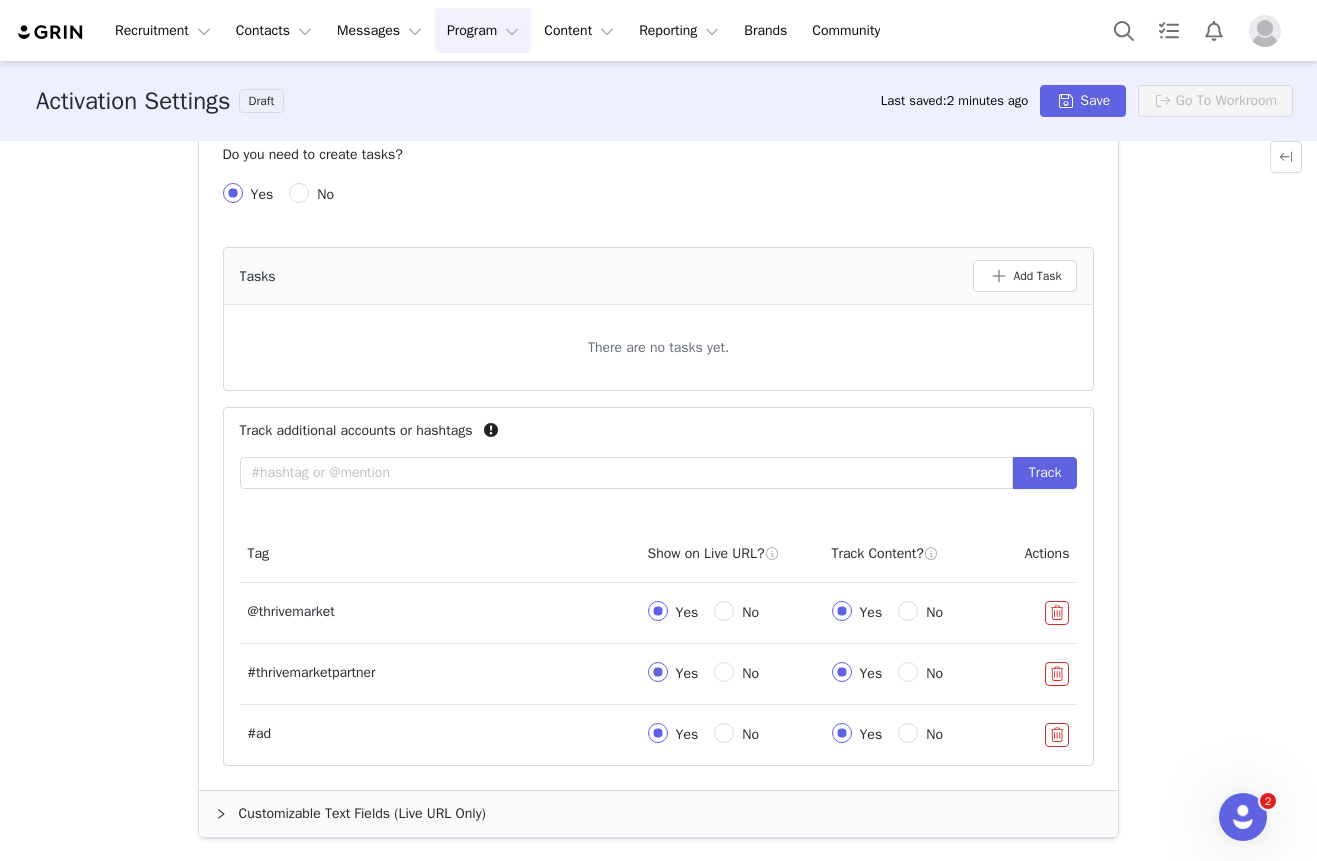 click at bounding box center [1057, 735] 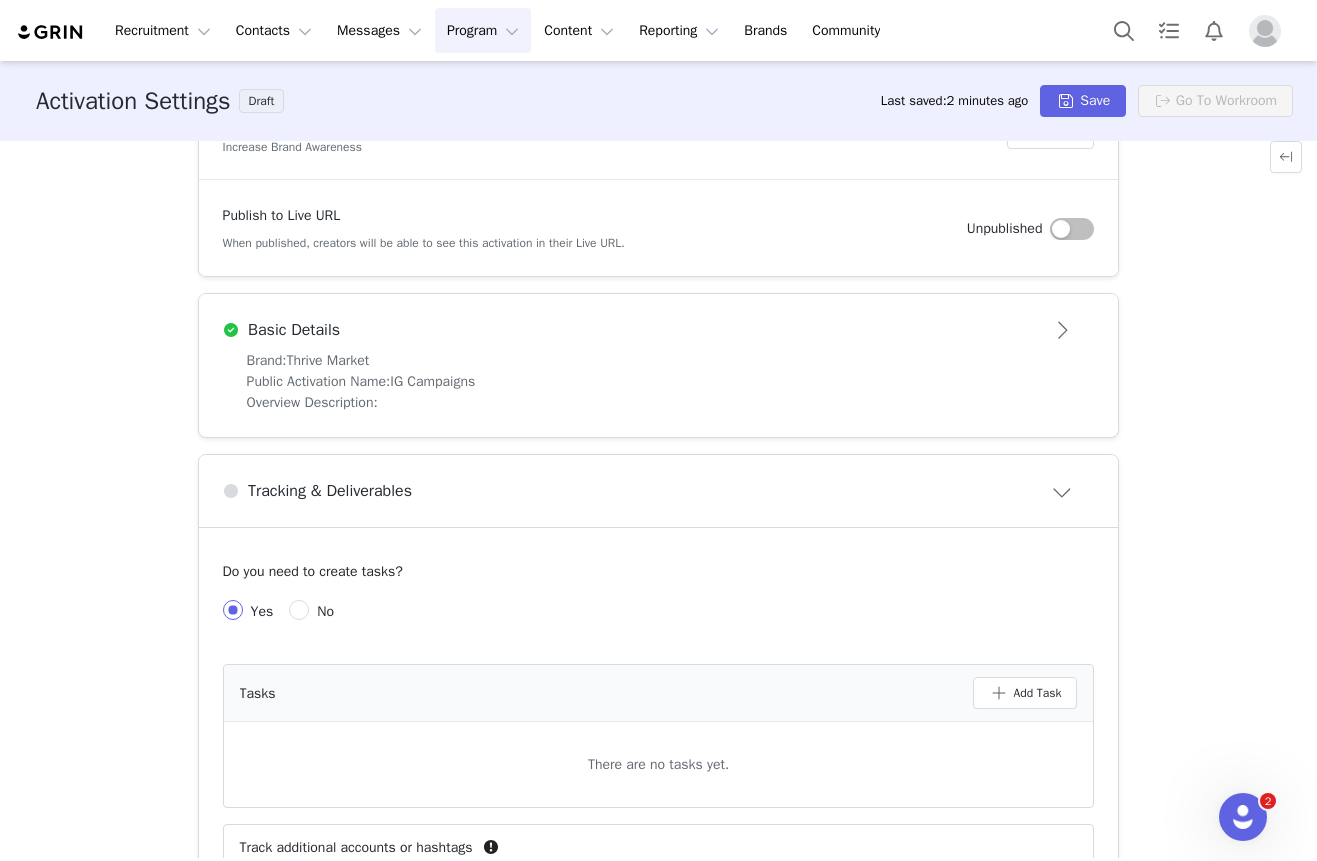 scroll, scrollTop: 0, scrollLeft: 0, axis: both 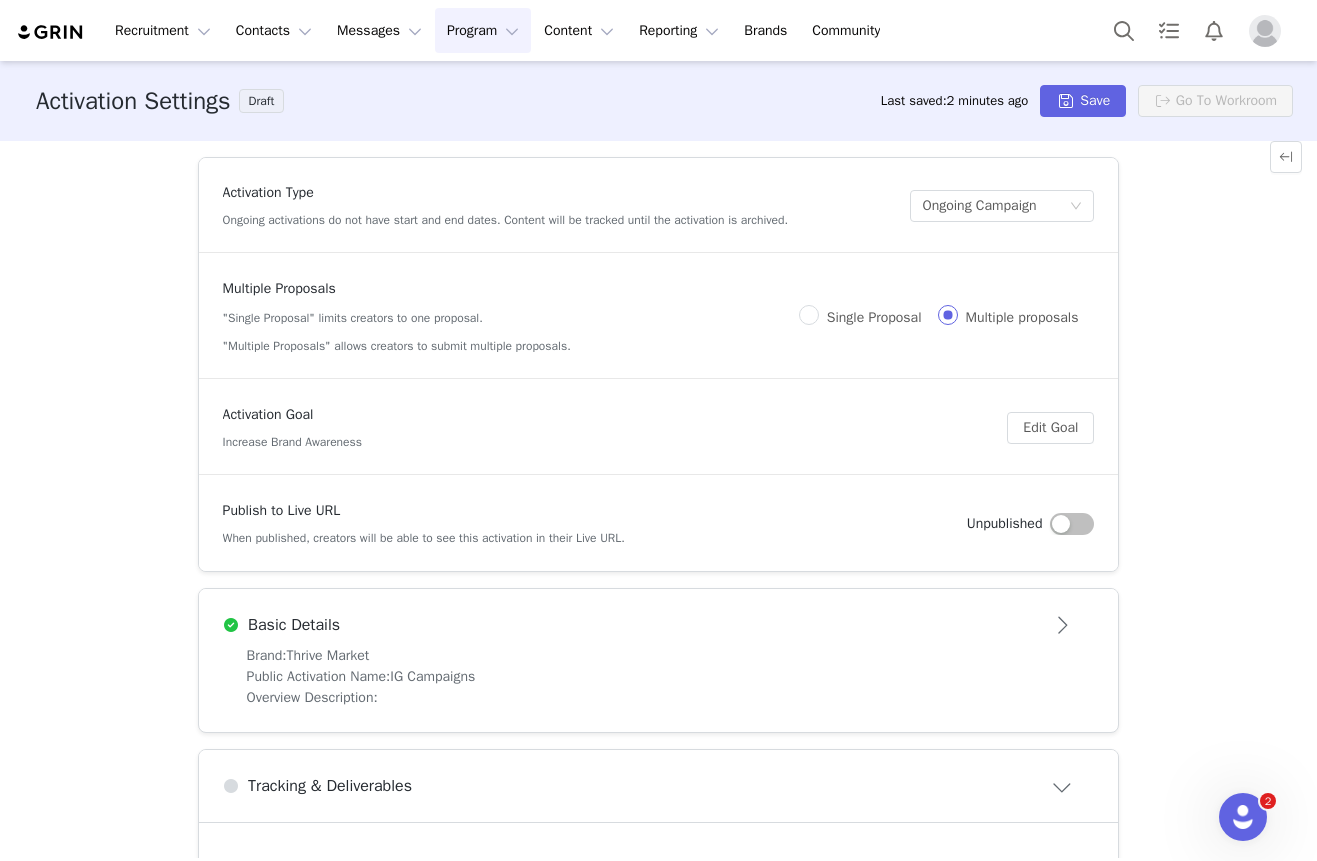 click on "Program Program" at bounding box center [483, 30] 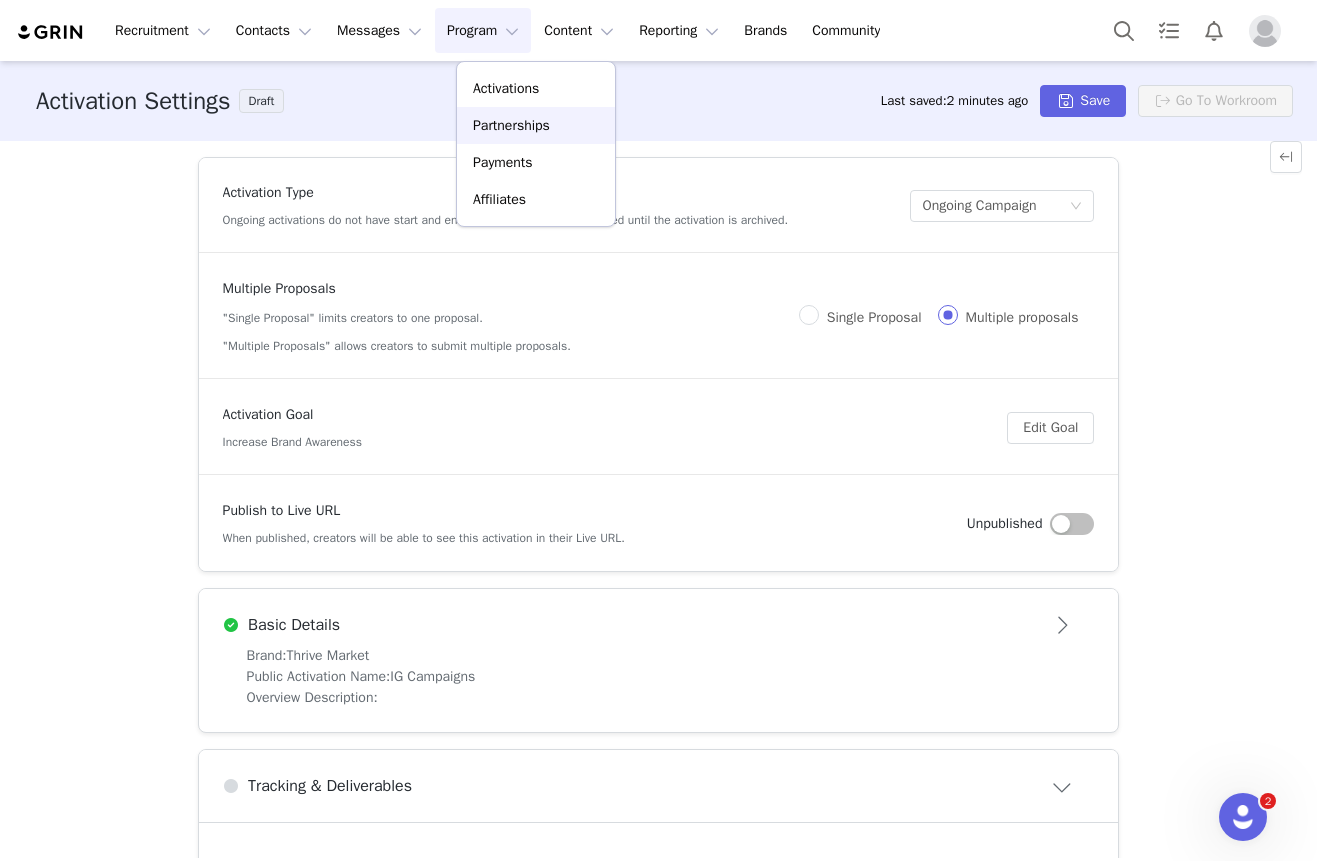 click on "Partnerships" at bounding box center [511, 125] 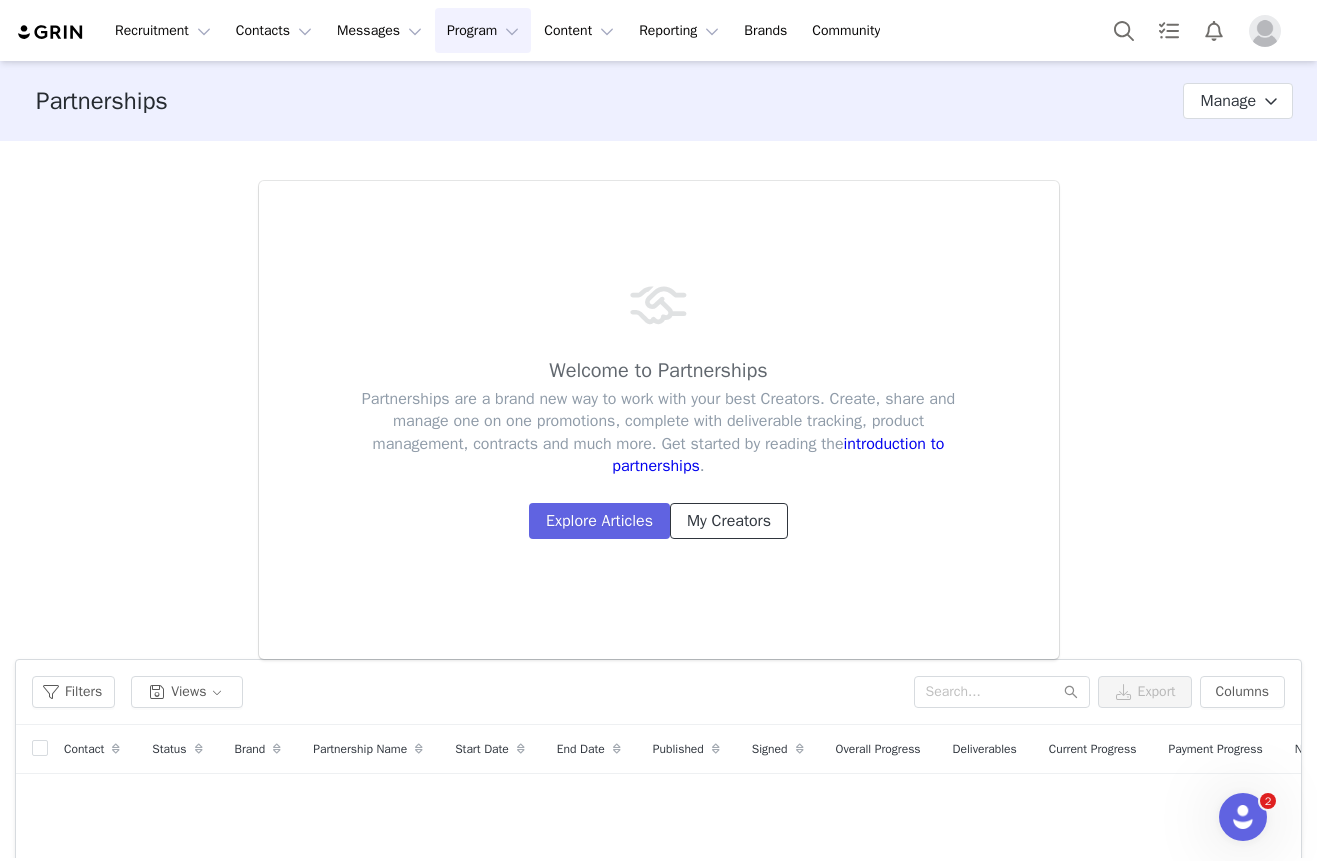 click on "My Creators" at bounding box center (729, 521) 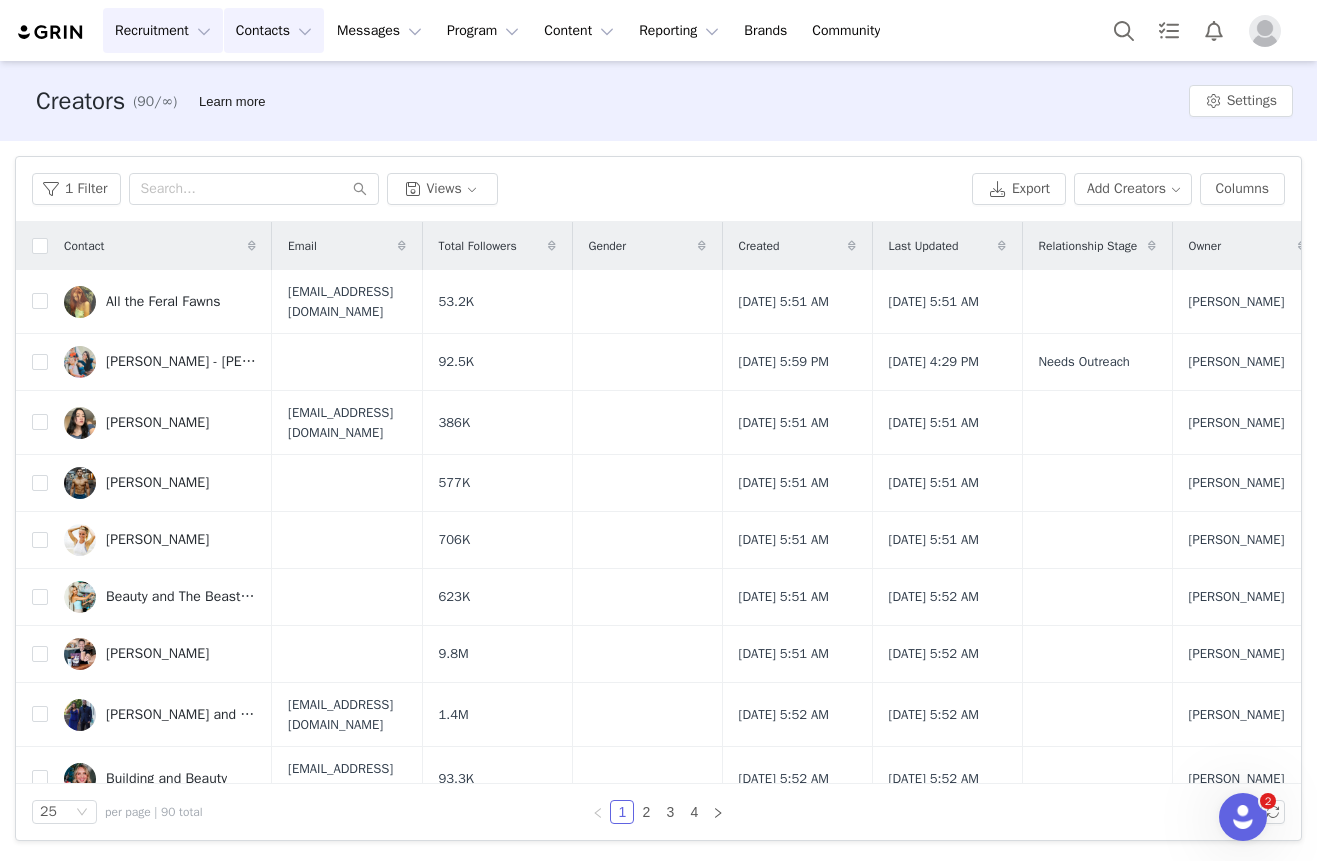 click on "Recruitment Recruitment" at bounding box center [163, 30] 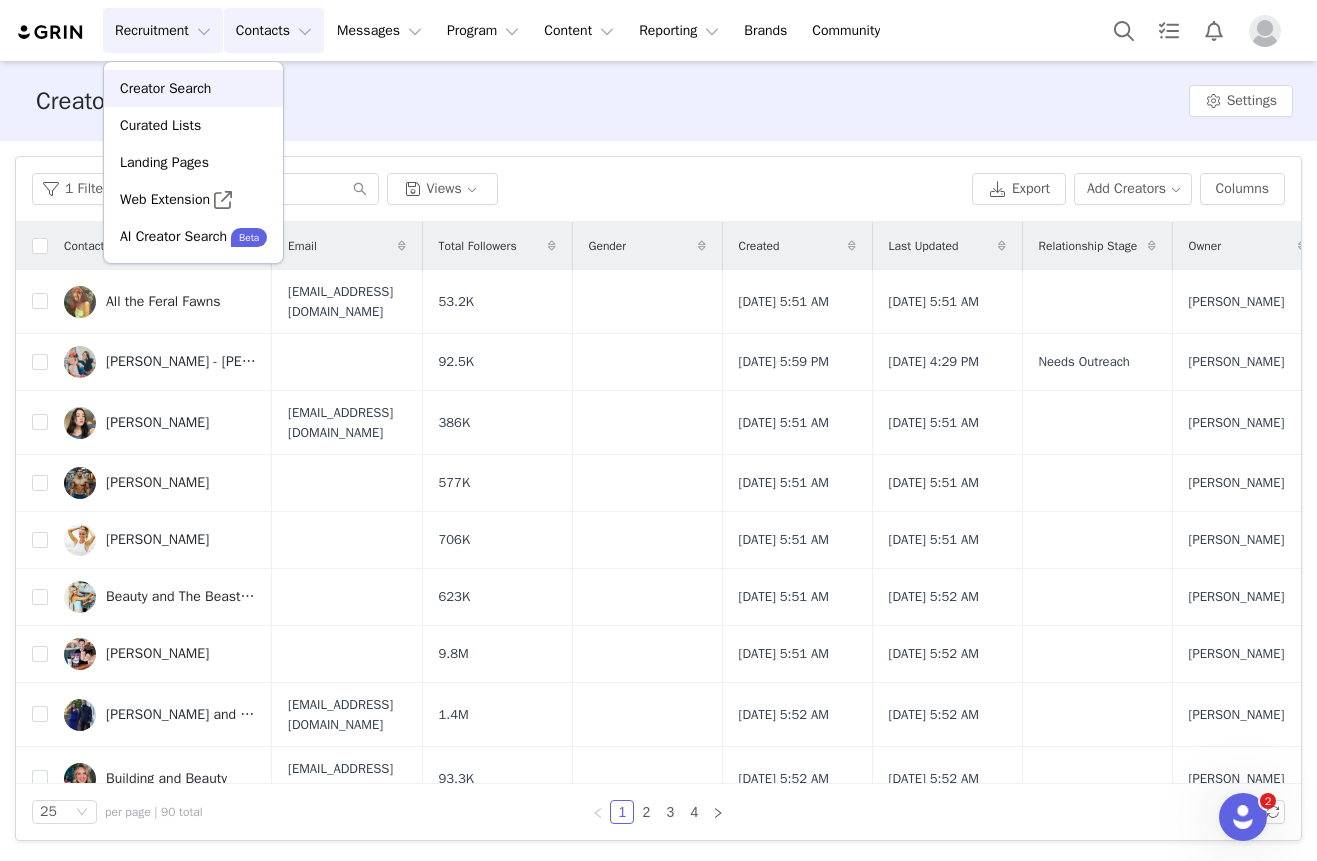 click on "Creator Search" at bounding box center [165, 88] 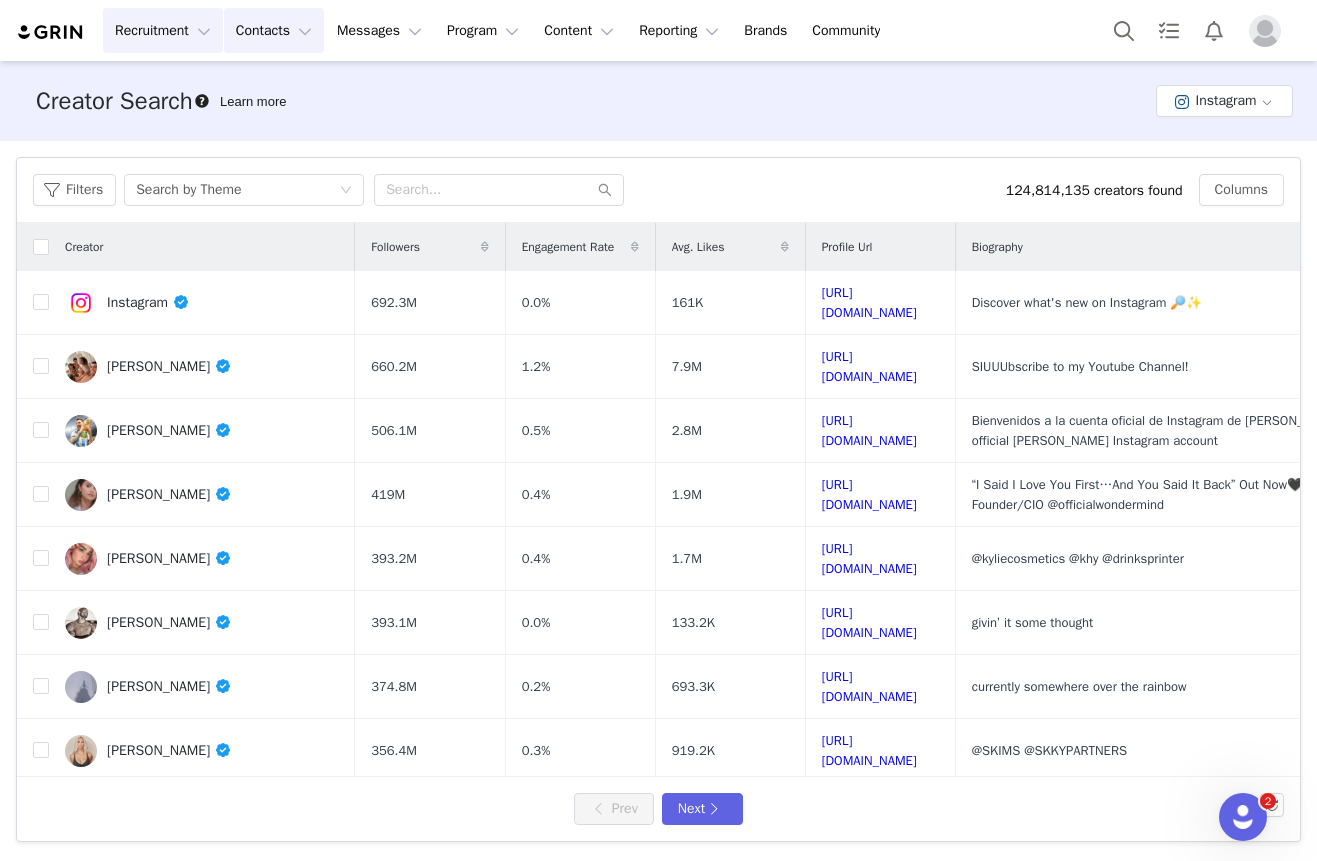 click on "Contacts Contacts" at bounding box center [274, 30] 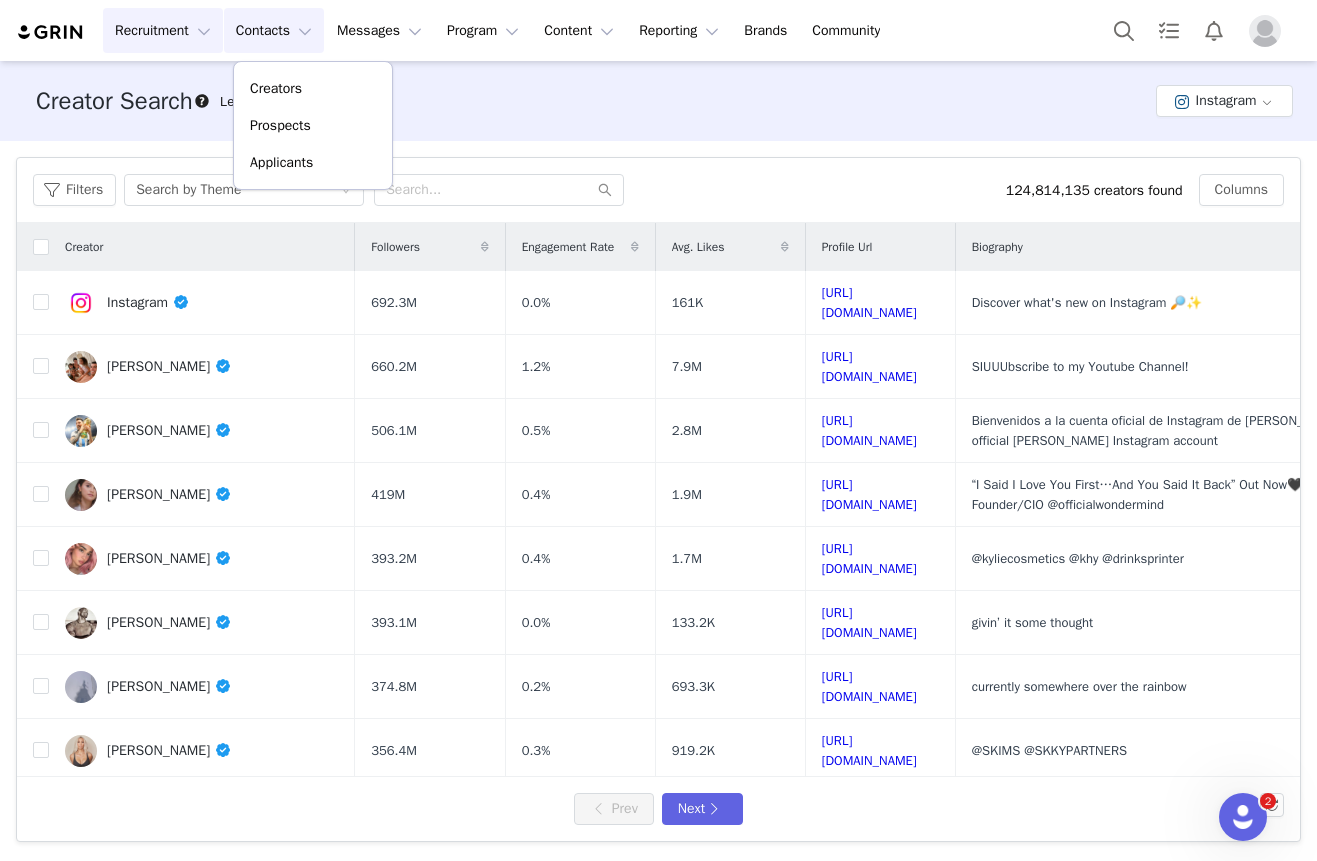 click on "Contacts Contacts" at bounding box center (274, 30) 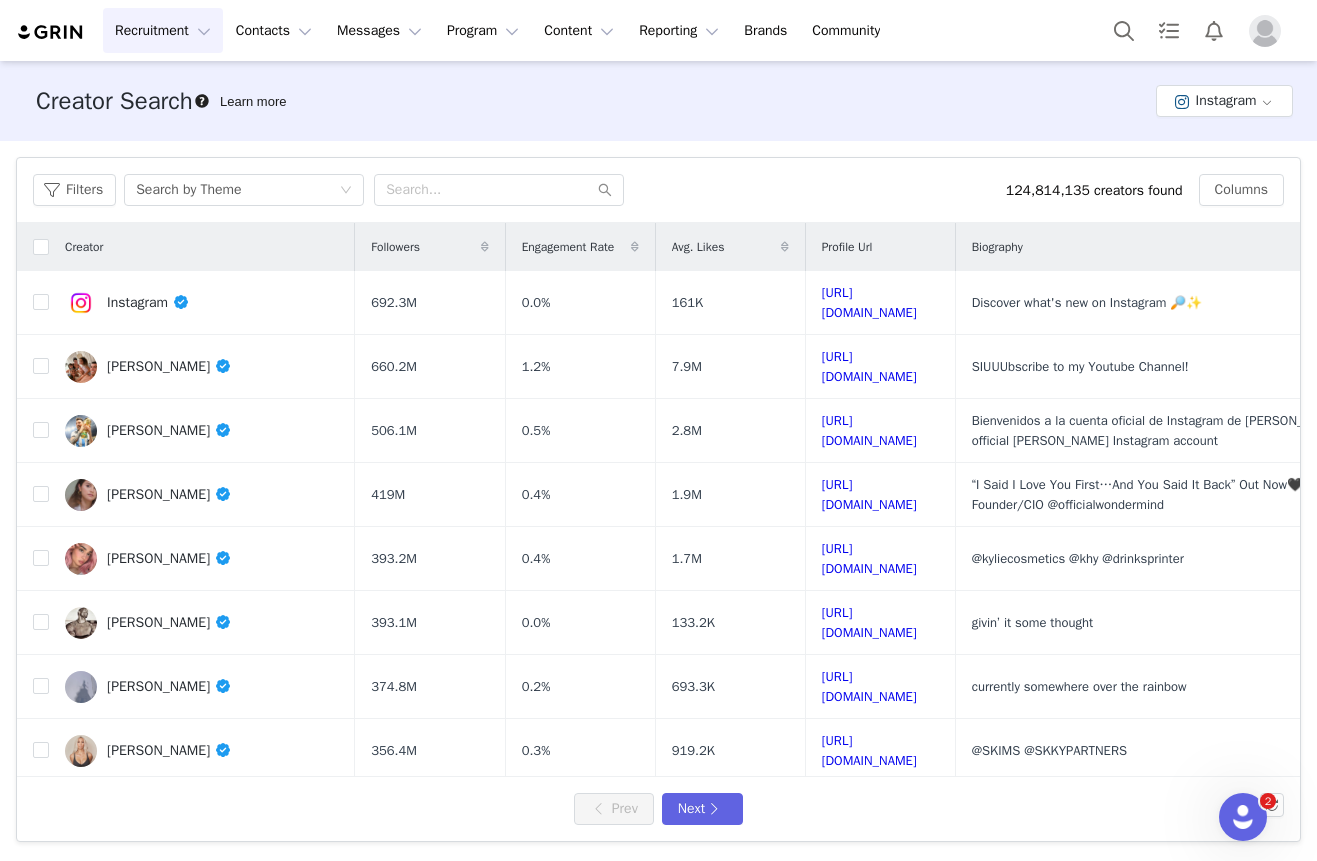 click on "Recruitment Recruitment" at bounding box center [163, 30] 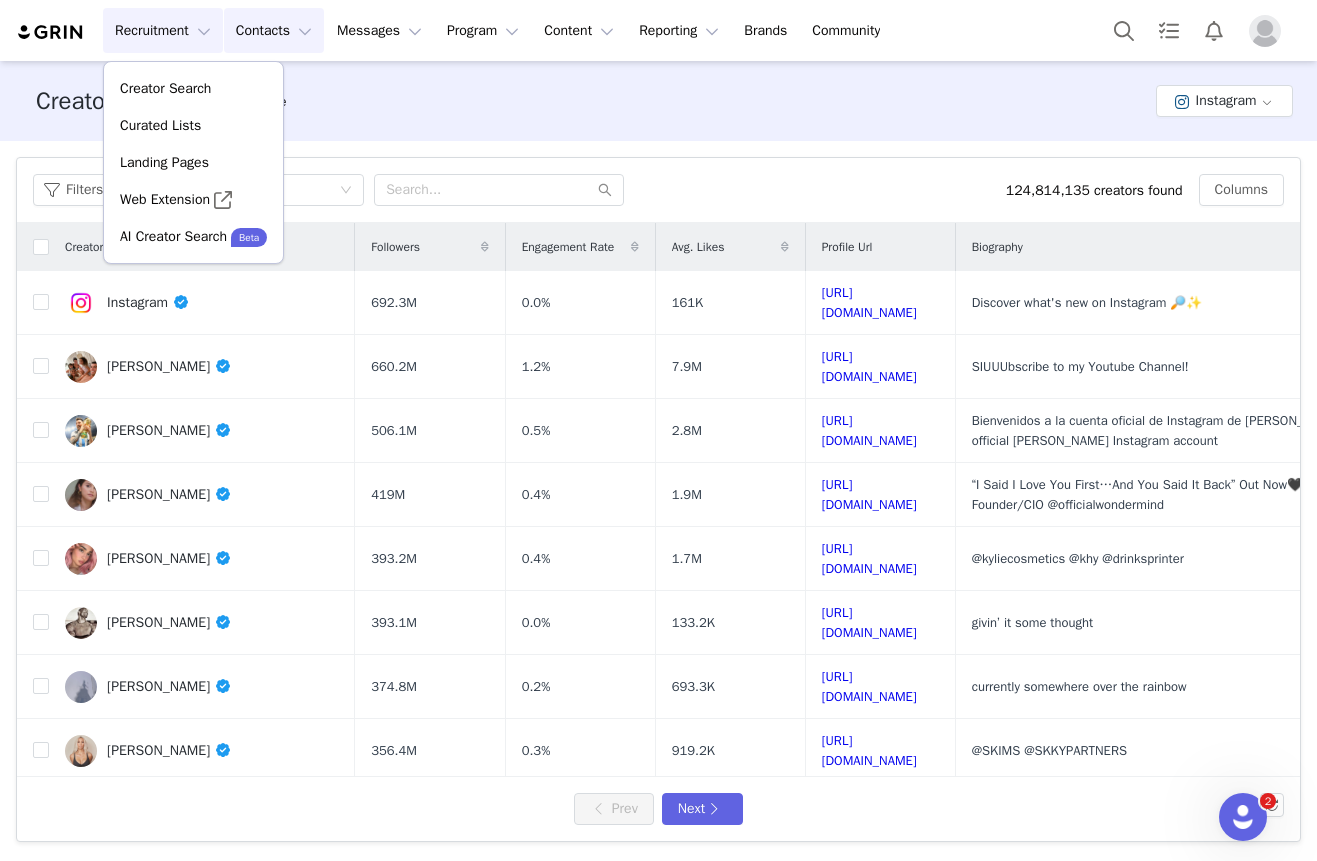 click on "Contacts Contacts" at bounding box center (274, 30) 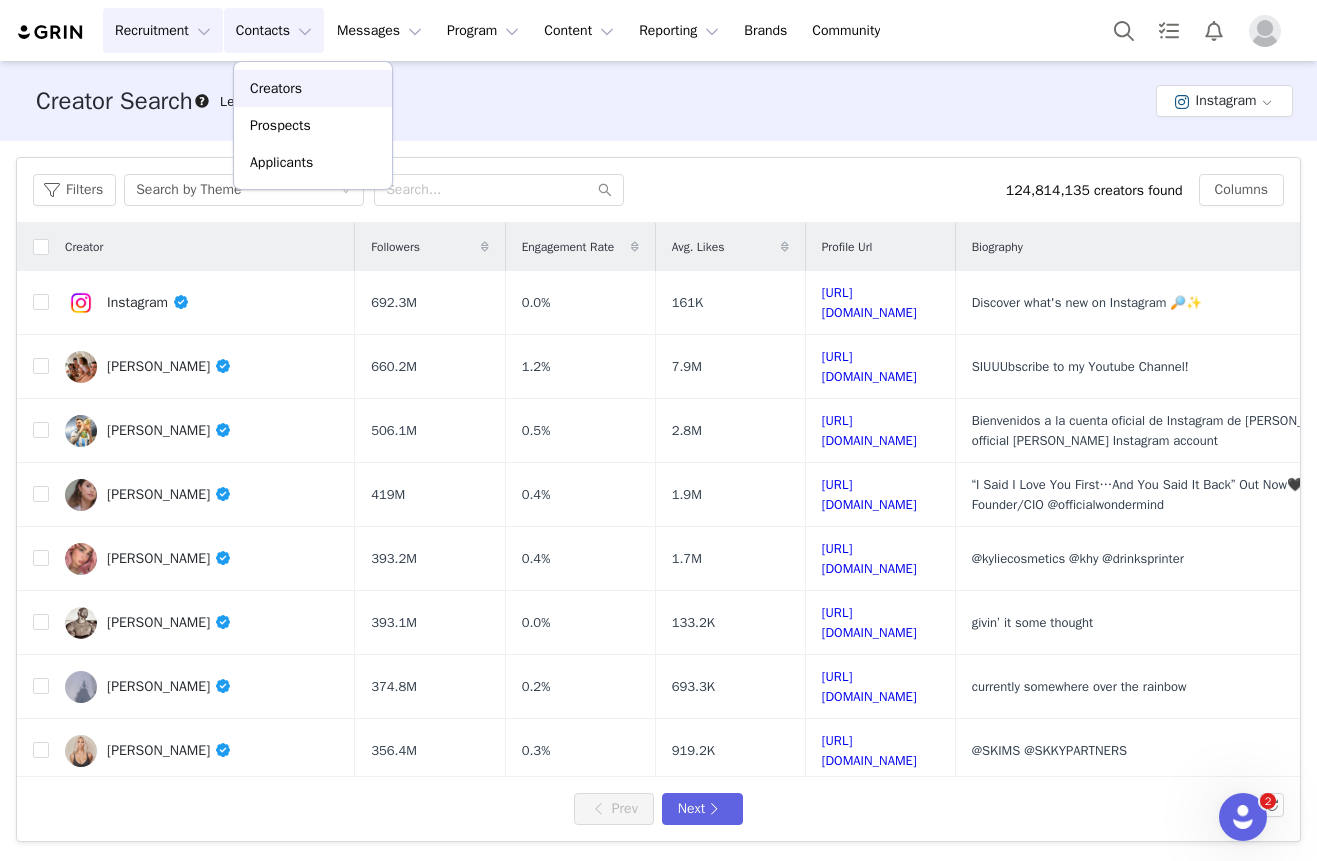 click on "Creators" at bounding box center (276, 88) 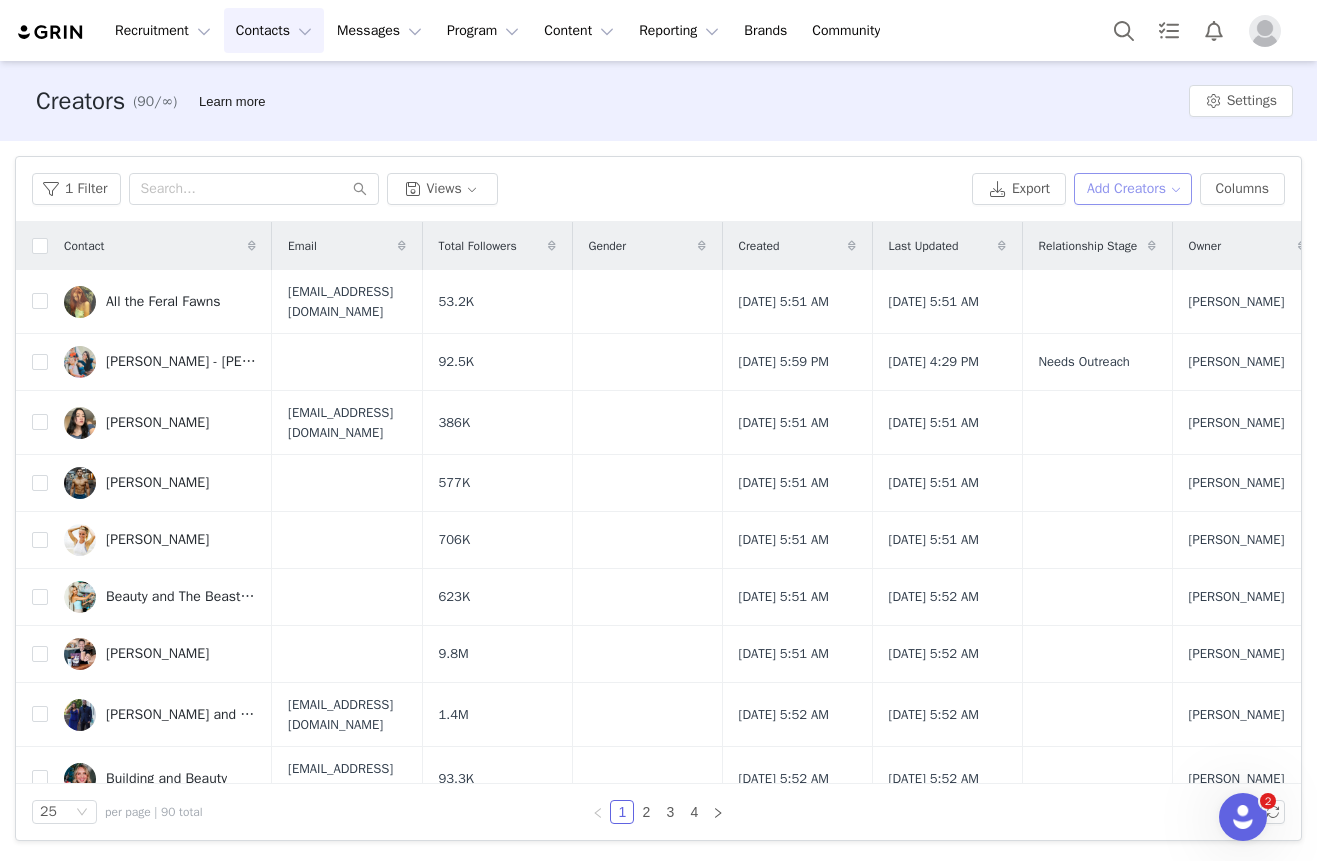 click on "Add Creators" at bounding box center [1133, 189] 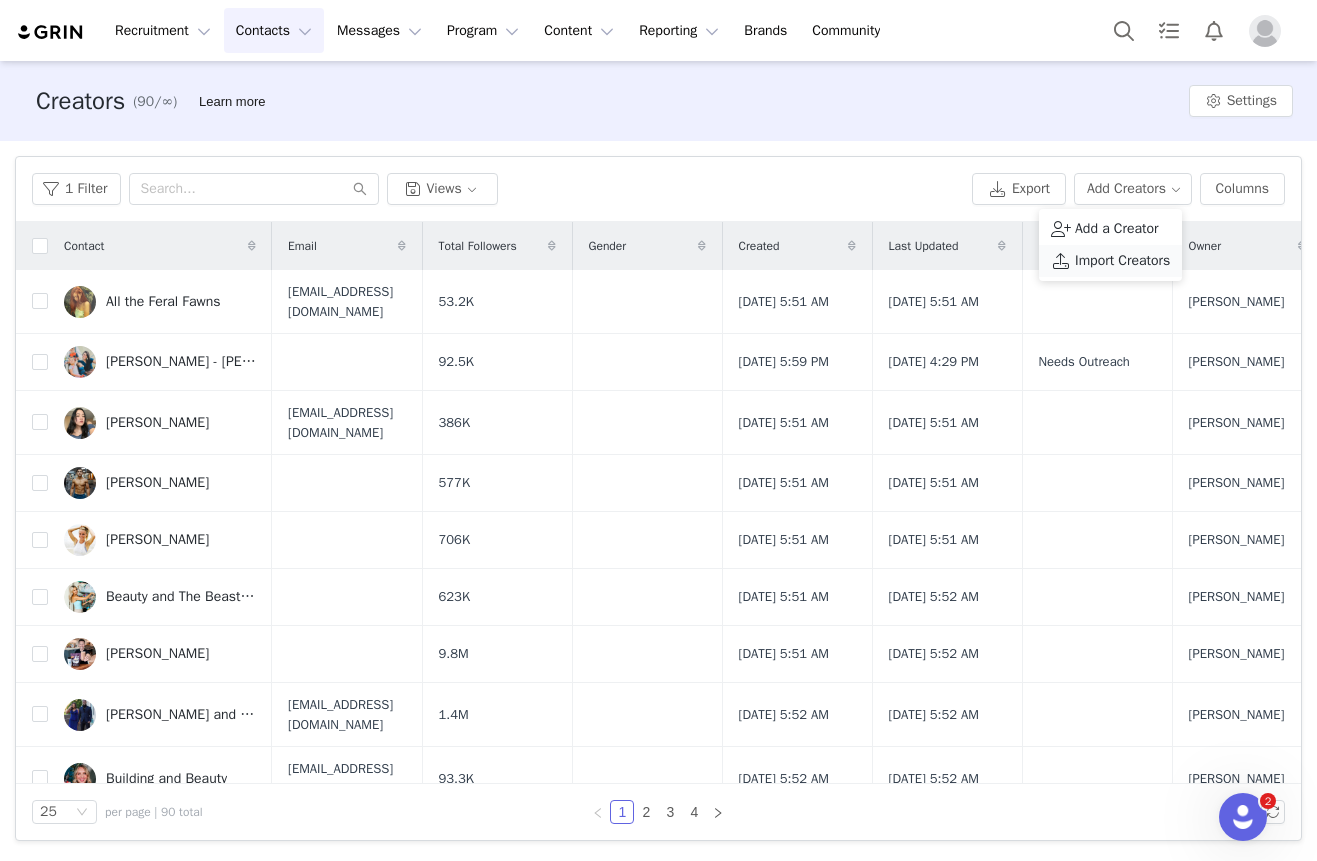 click on "Import Creators" at bounding box center [1122, 261] 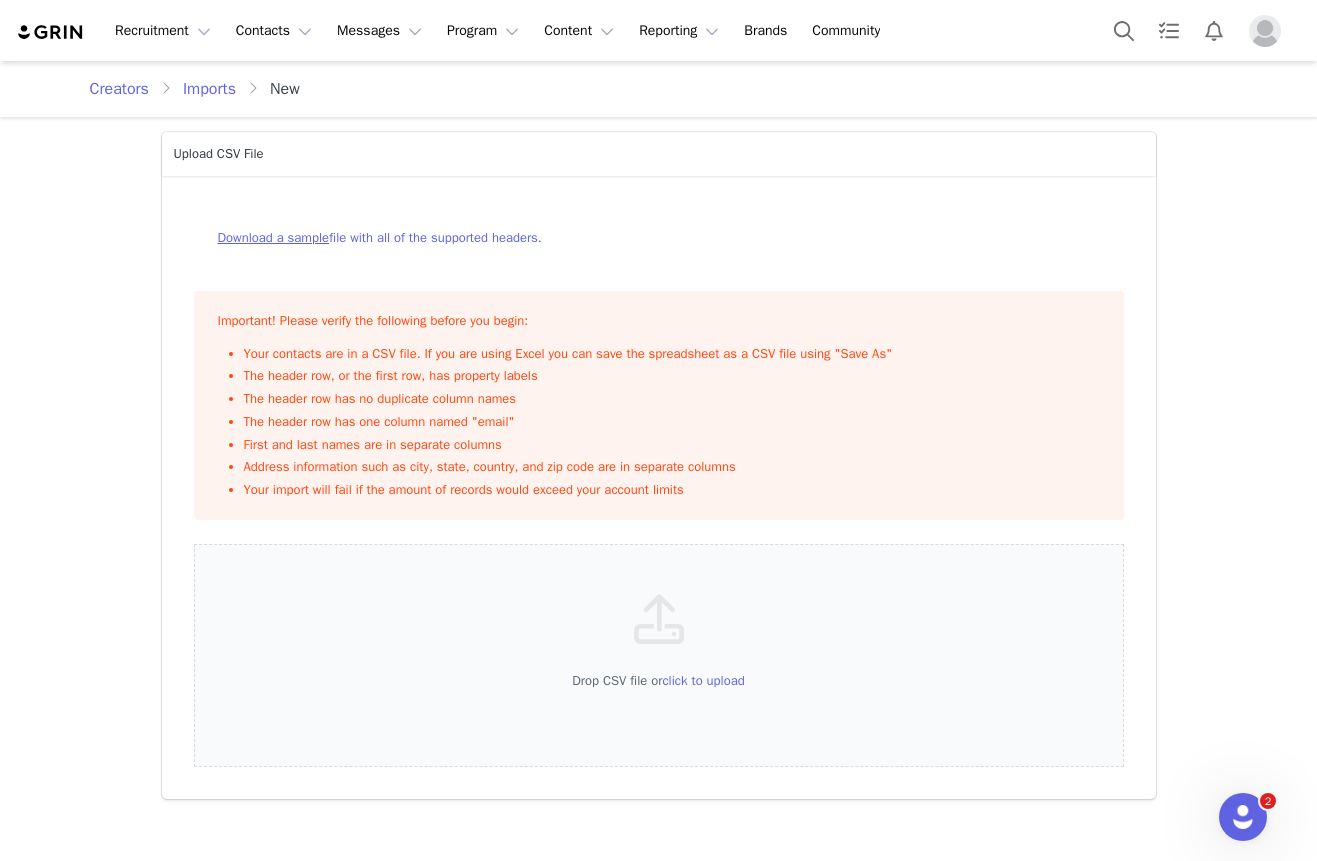 click on "Download a sample" at bounding box center [274, 237] 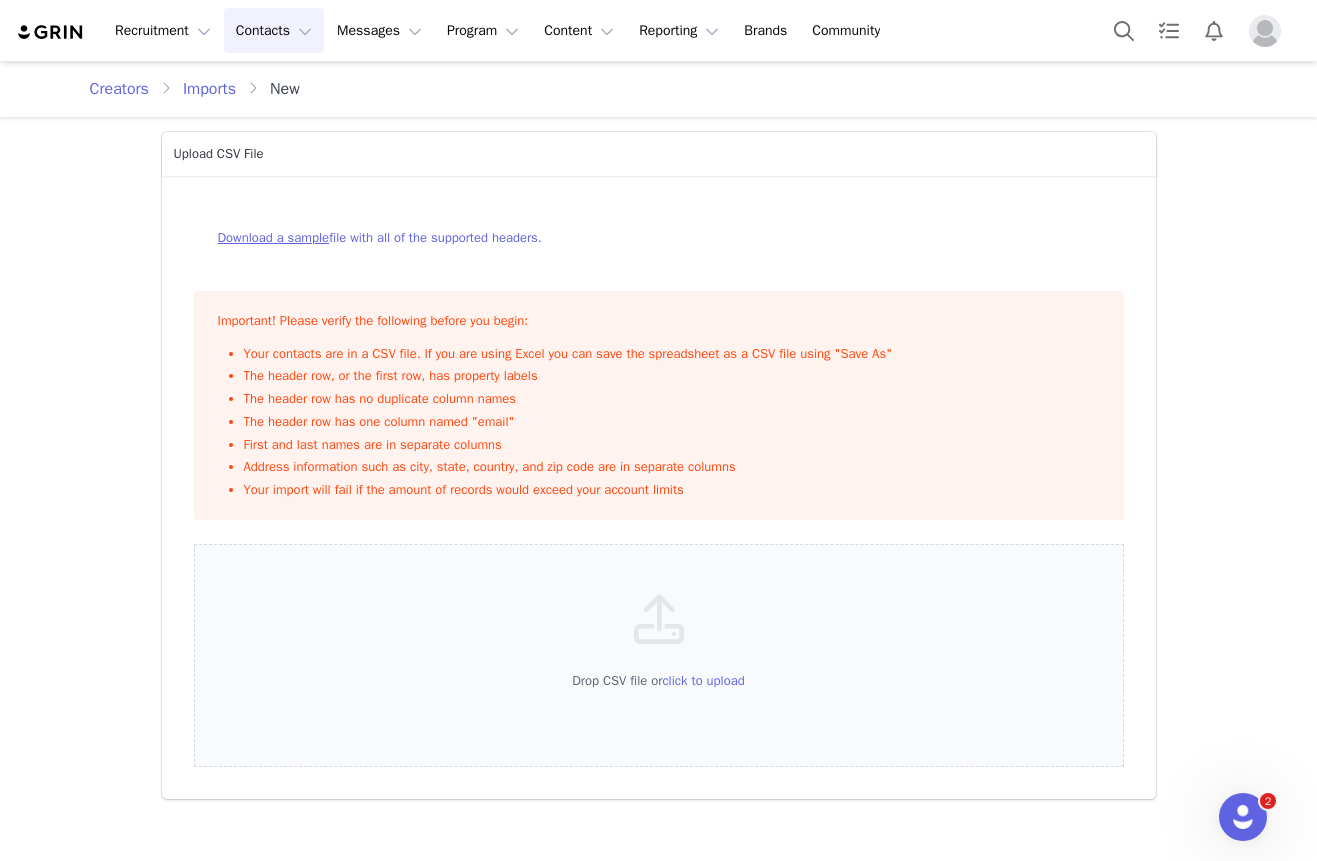 click on "Contacts Contacts" at bounding box center (274, 30) 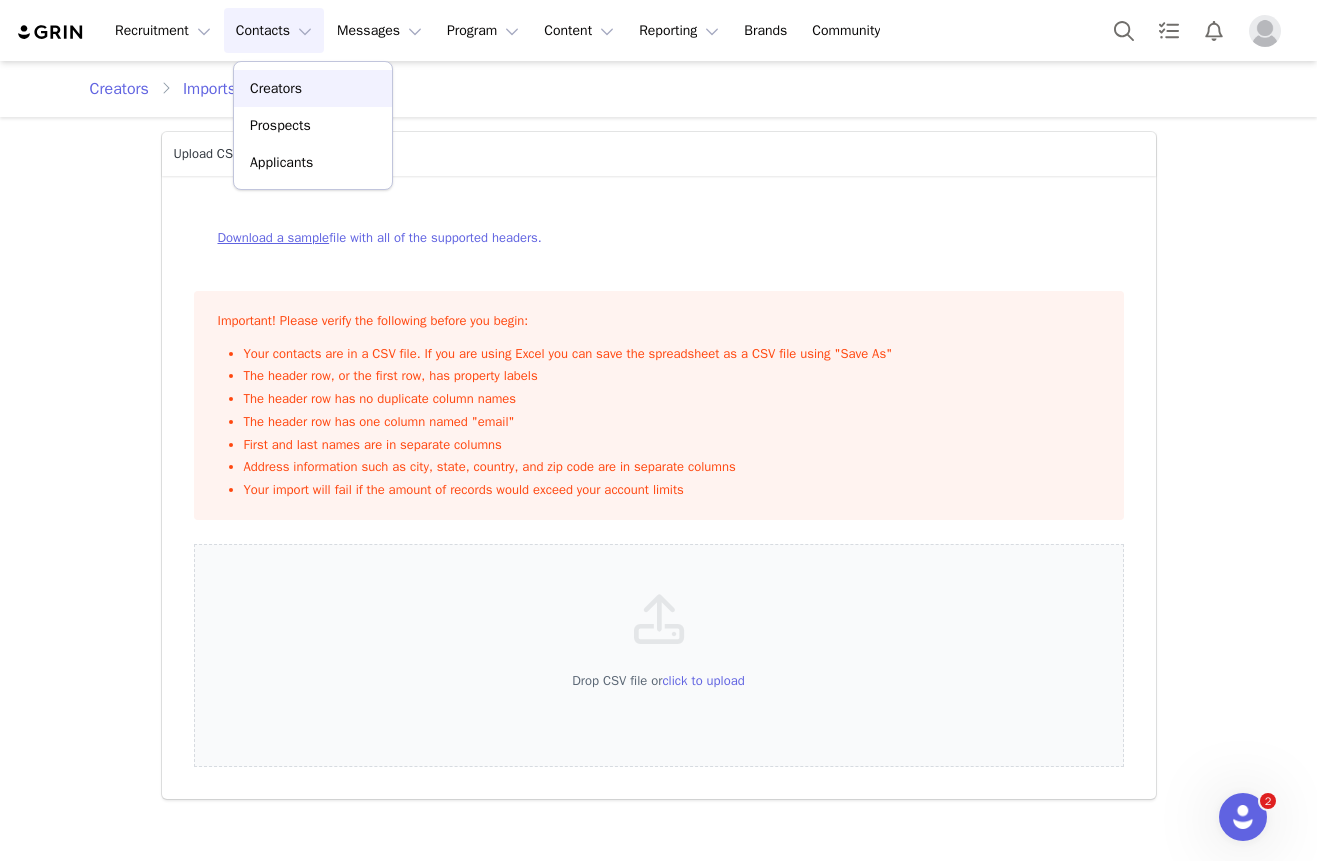 click on "Creators" at bounding box center (313, 88) 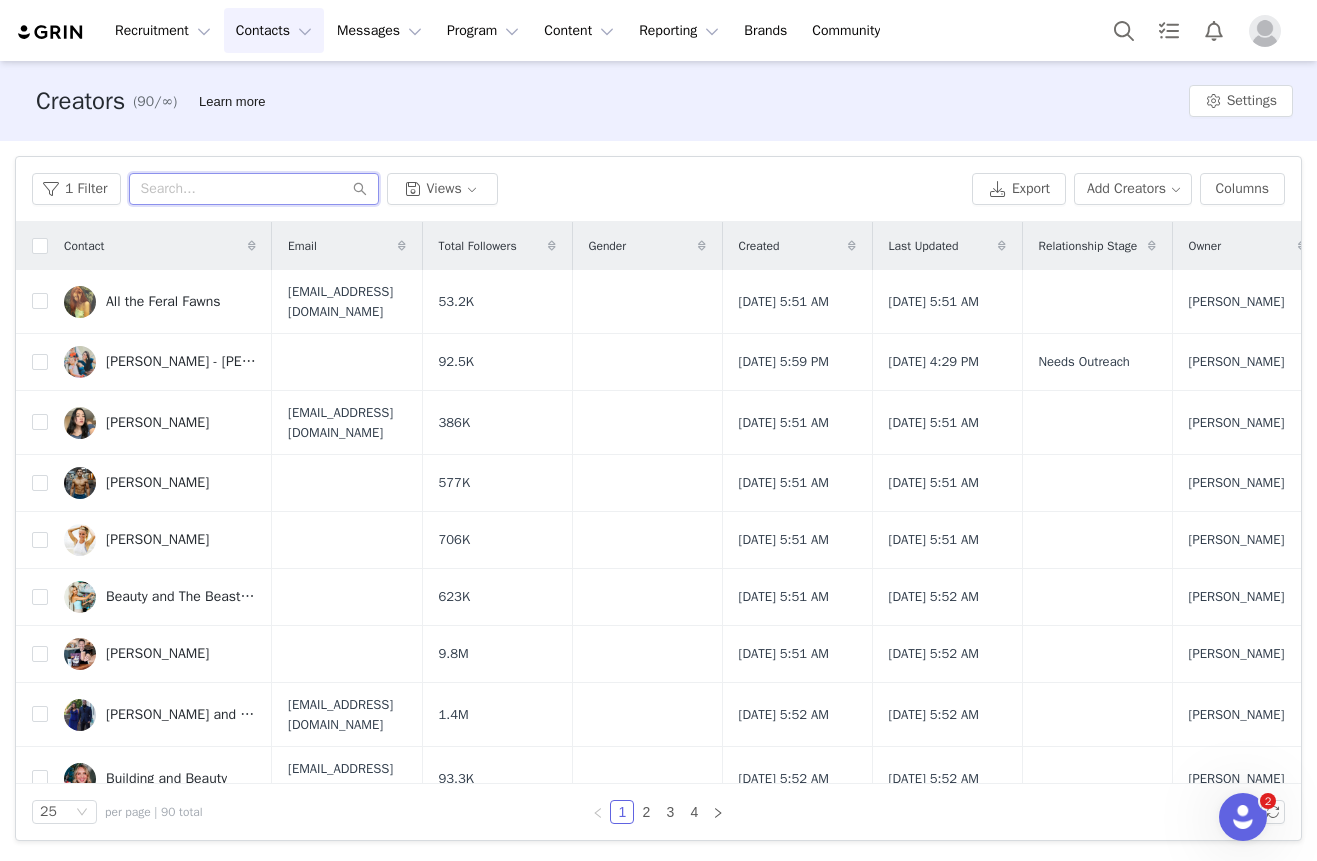 click at bounding box center (254, 189) 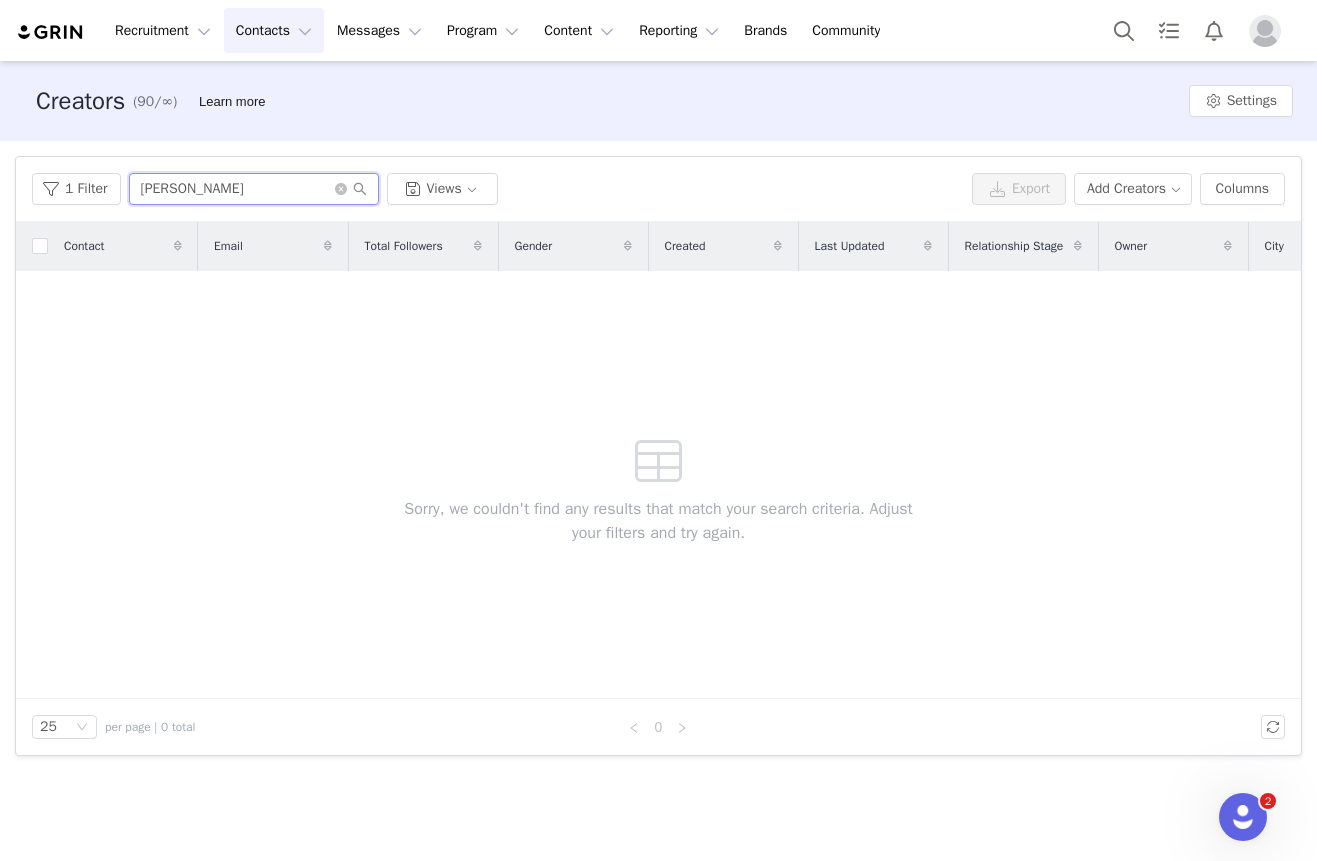 click on "amber masset" at bounding box center (254, 189) 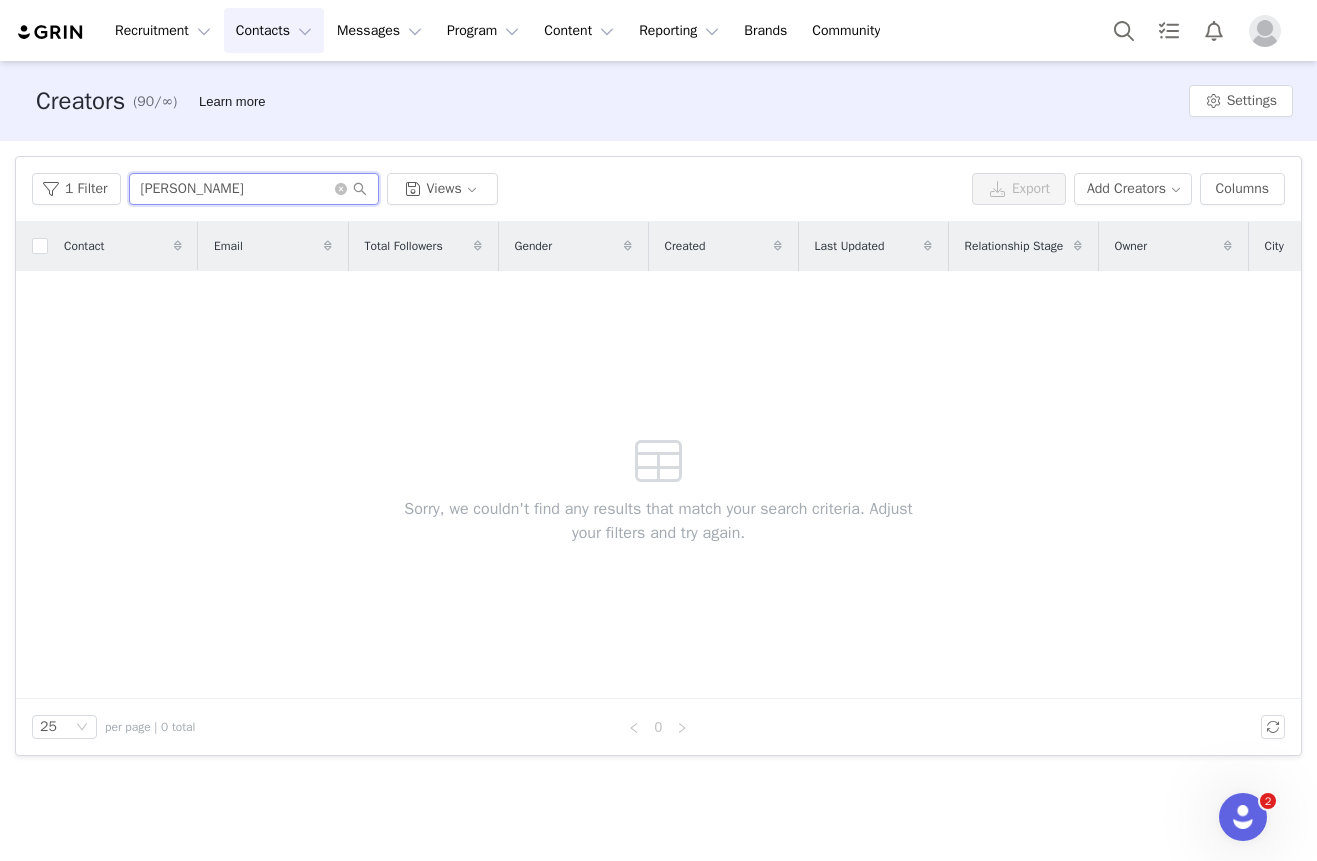 click on "amber massey" at bounding box center (254, 189) 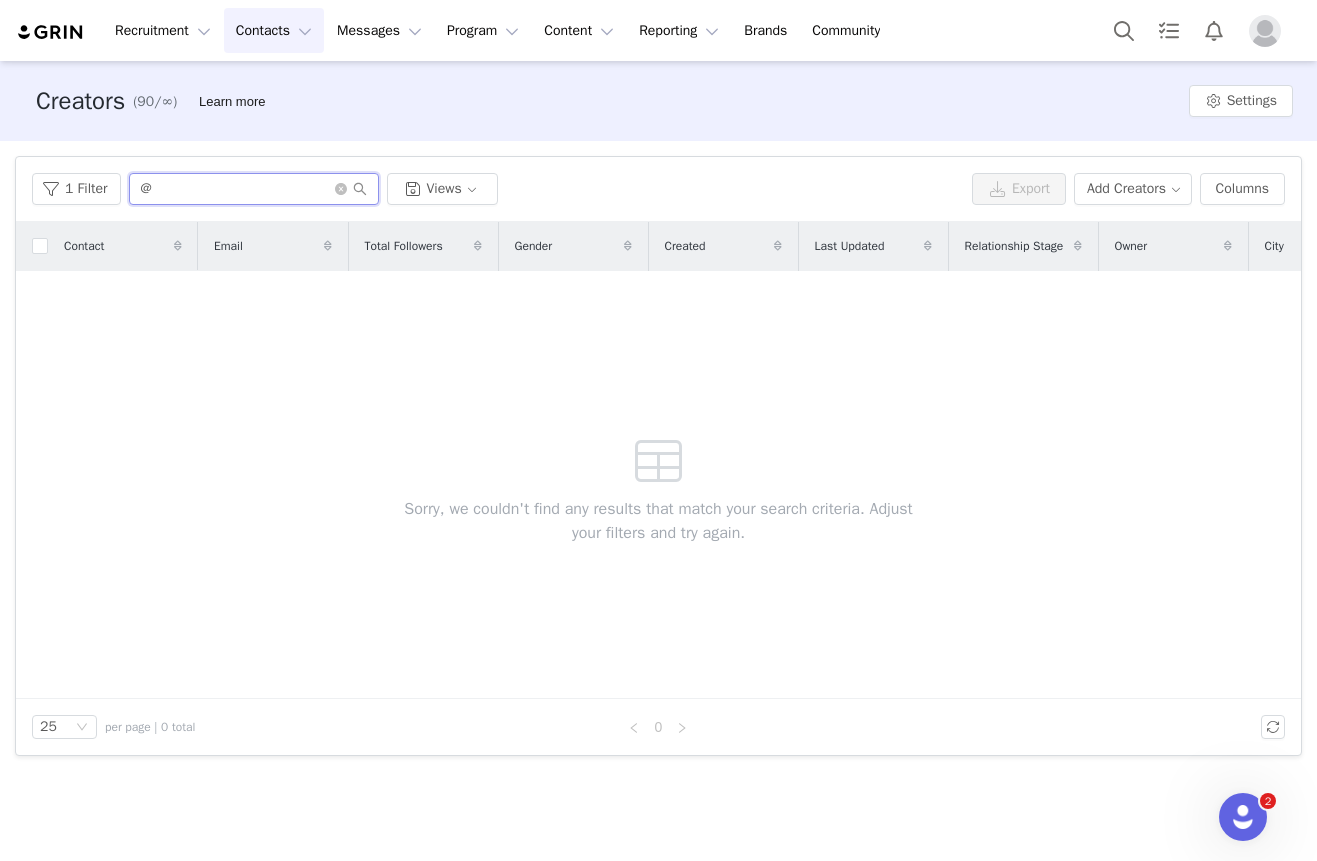 paste on "masseya" 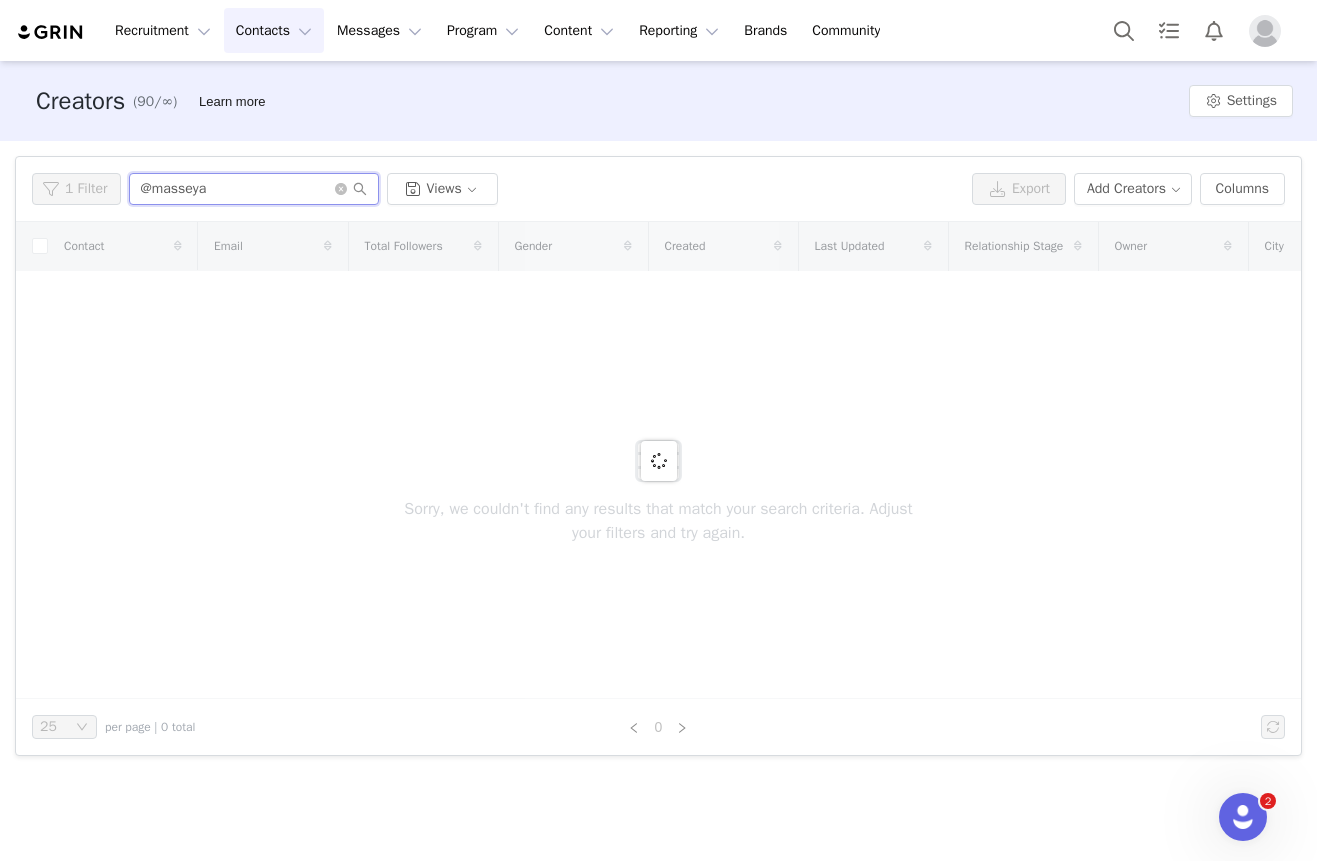 type on "@masseya" 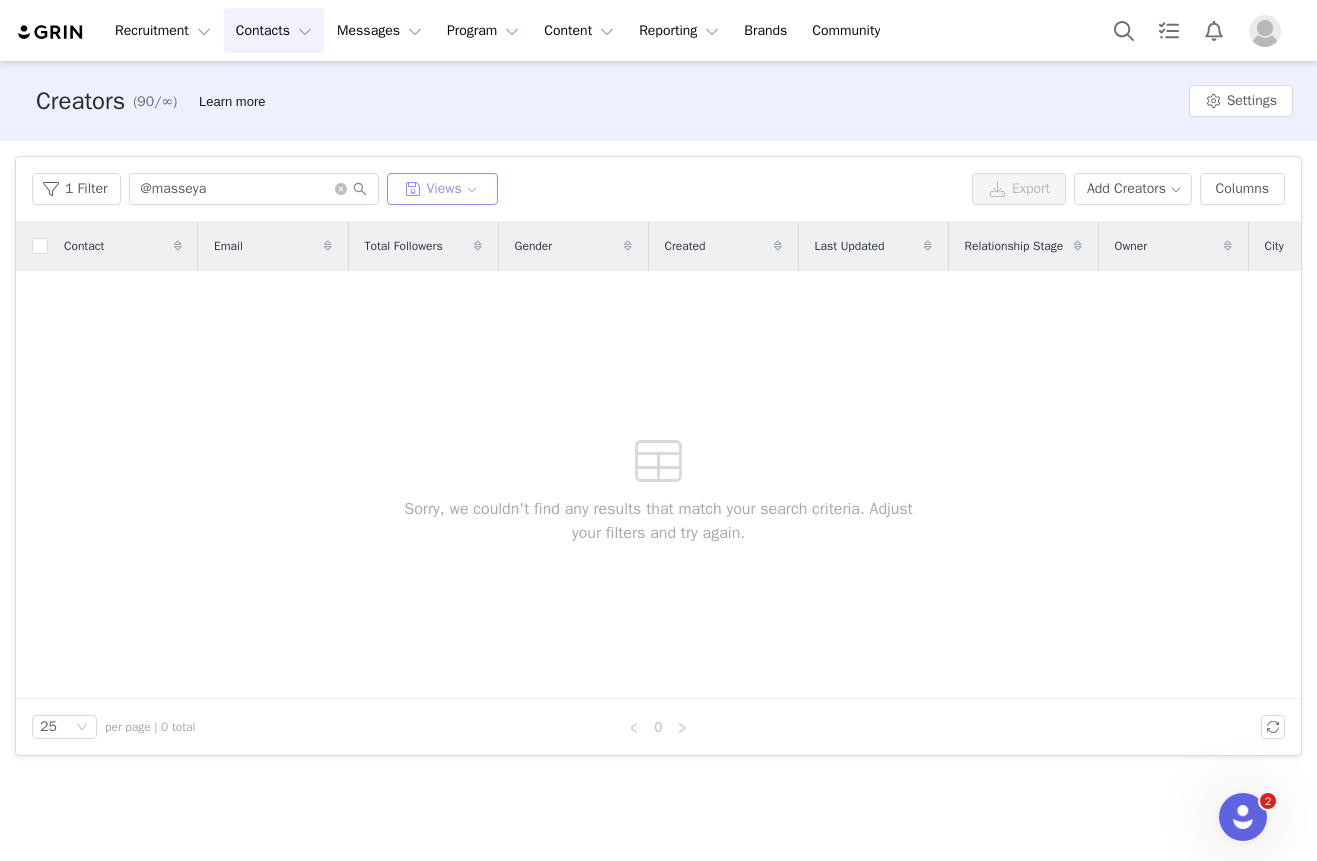 click on "Views" at bounding box center (443, 189) 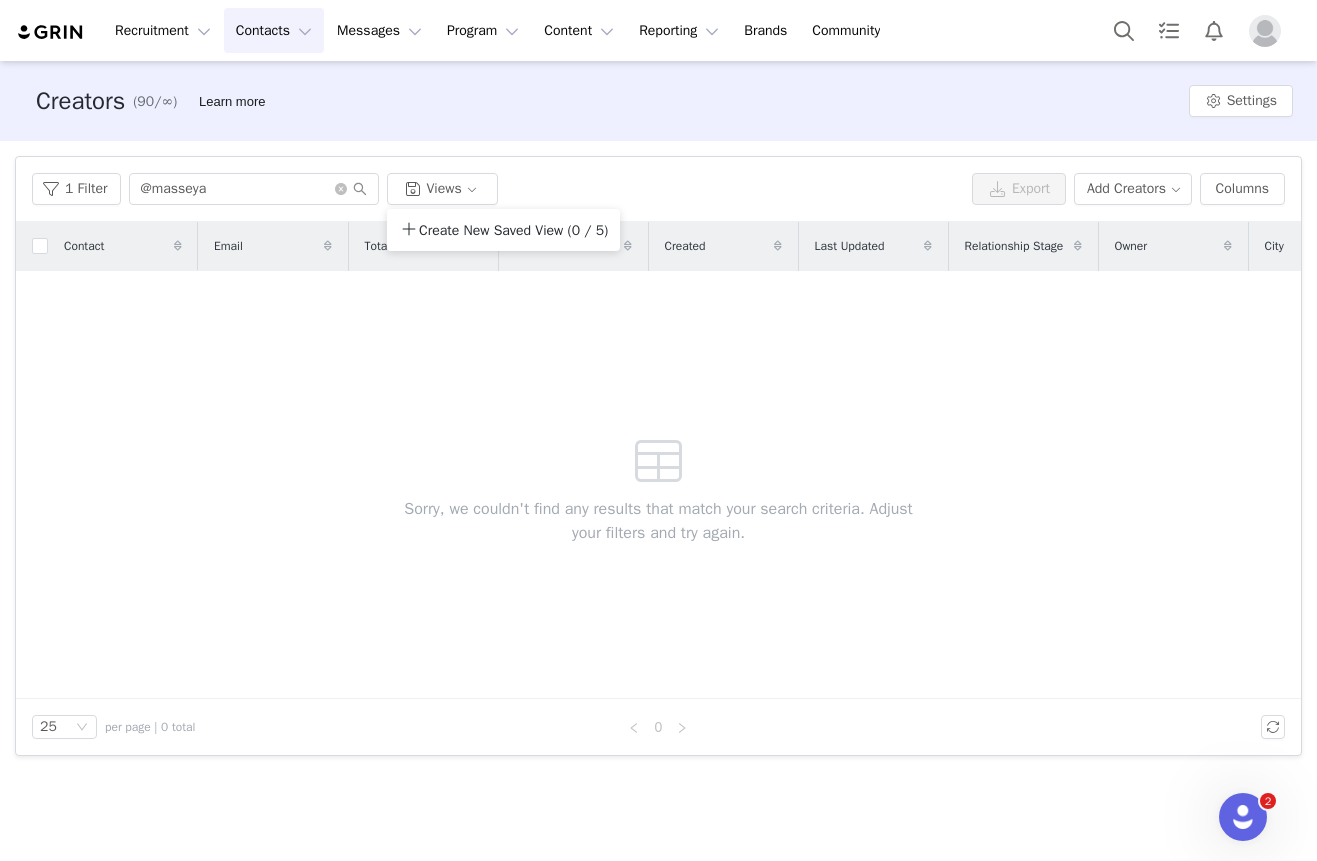 click on "Filters   Filter Logic  And Or  Archived  Select No  Owner  Select  Contact Tag  Select    Relationship Stage  Select  Contact Created Date   Activation  Select    Gender  Select  Content Progress  Select  Advanced Filters   + Add Field  Apply Filters Clear All 1 Filter @masseya Views     Export  Add Creators      Columns  Contact   Email   Total Followers   Gender   Created   Last Updated   Relationship Stage   Owner   City   State   Country   Source   Curated List   Primary Contact   Sorry, we couldn't find any results that match your search criteria. Adjust your filters and try again.   25   per page | 0 total  0" at bounding box center [658, 456] 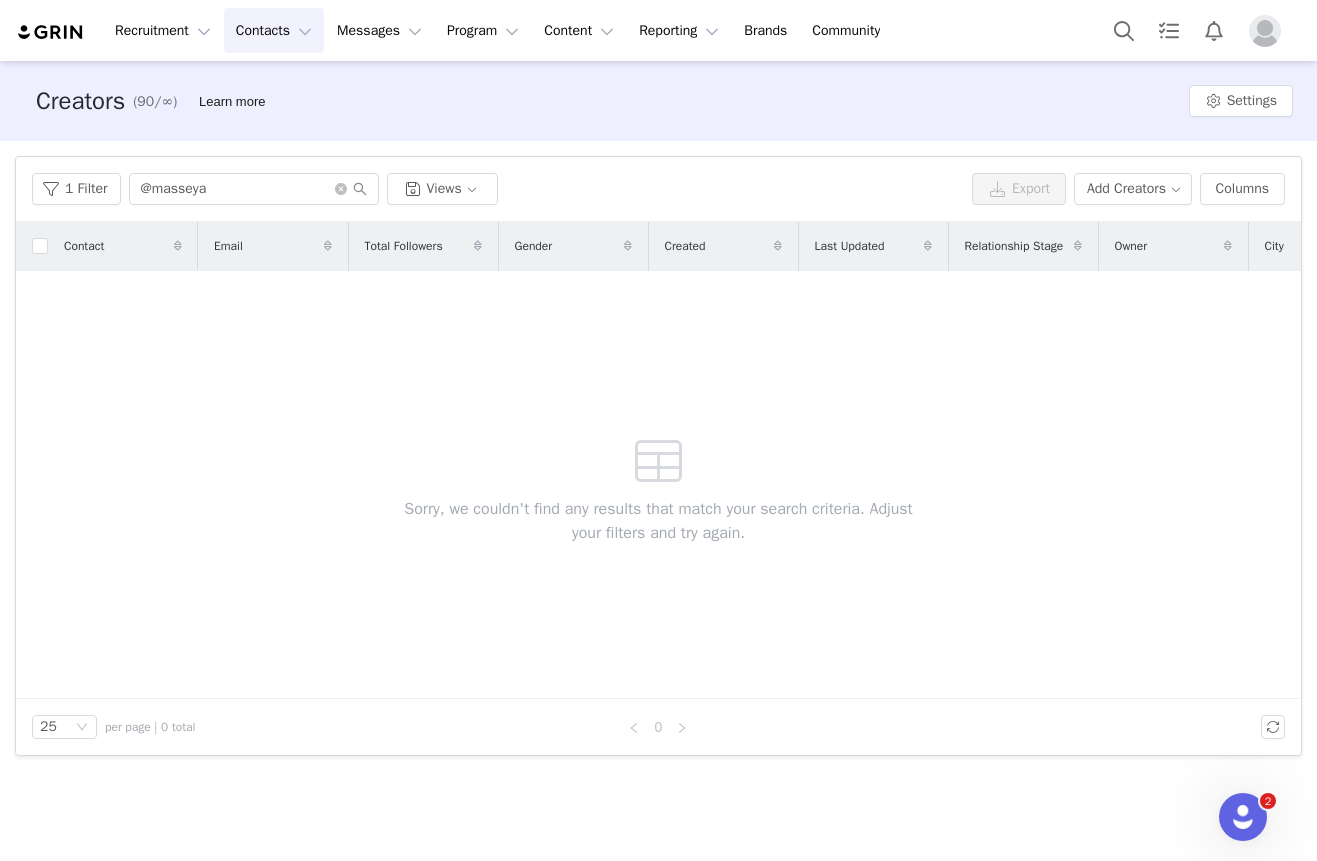 click on "Contacts Contacts" at bounding box center (274, 30) 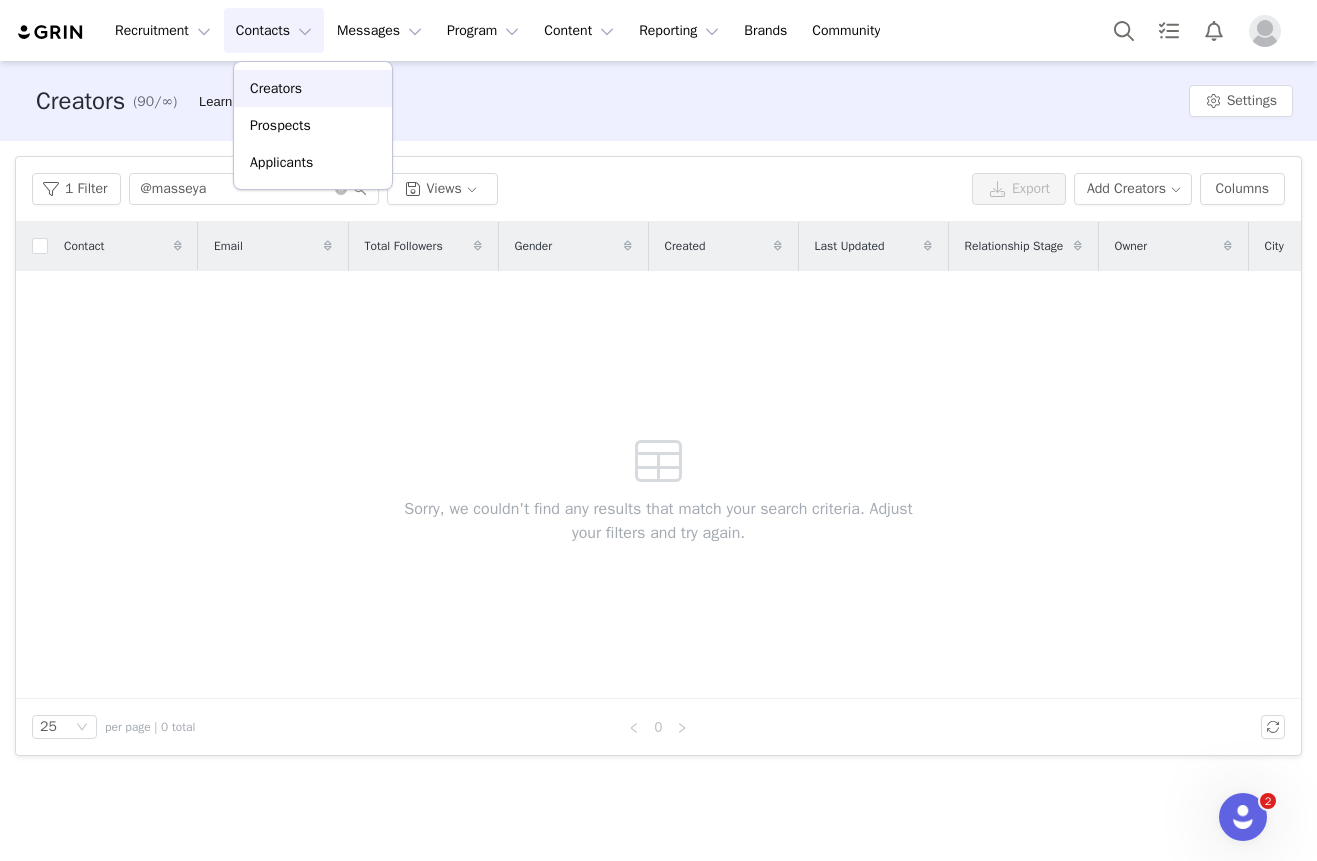 click on "Creators" at bounding box center (276, 88) 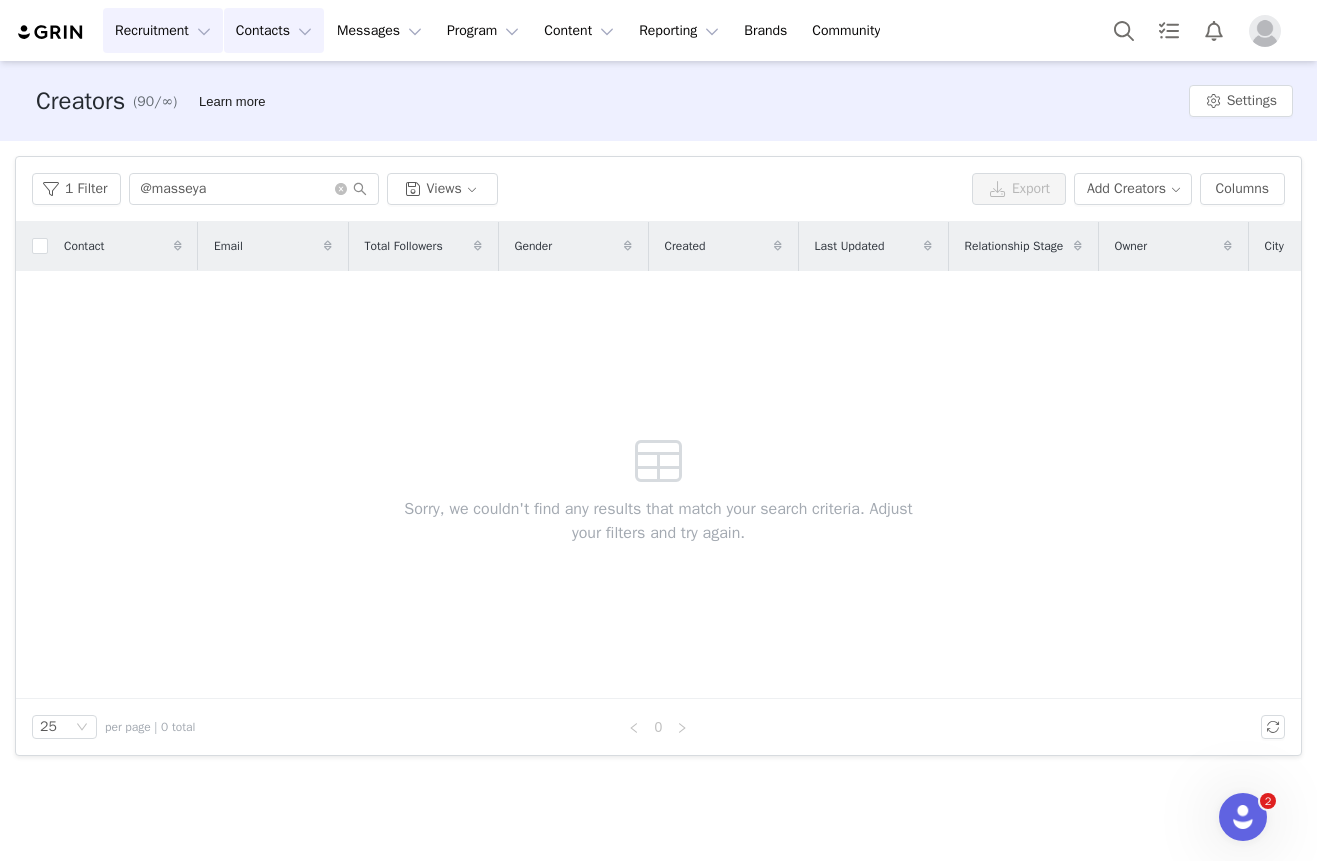 click on "Recruitment Recruitment" at bounding box center [163, 30] 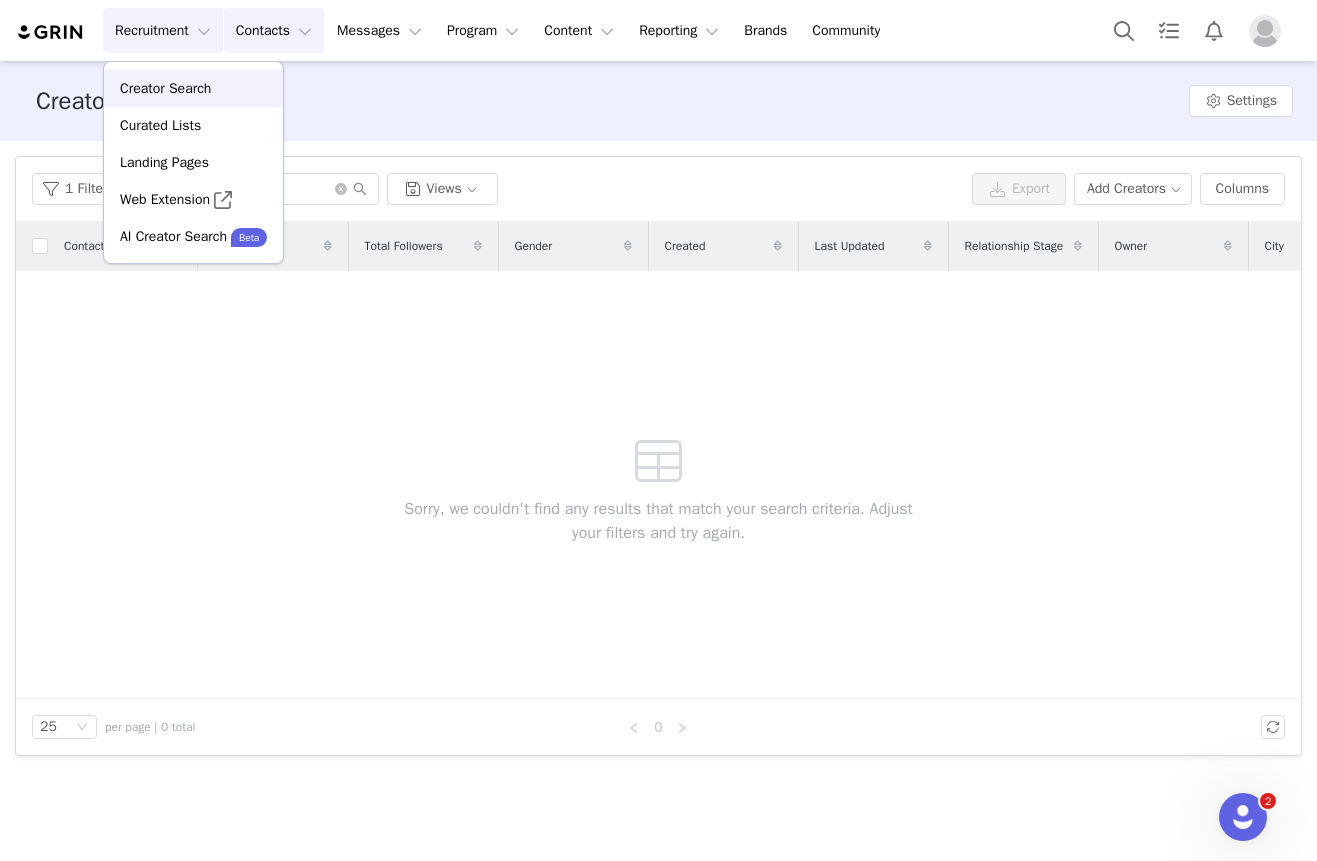click on "Creator Search" at bounding box center (165, 88) 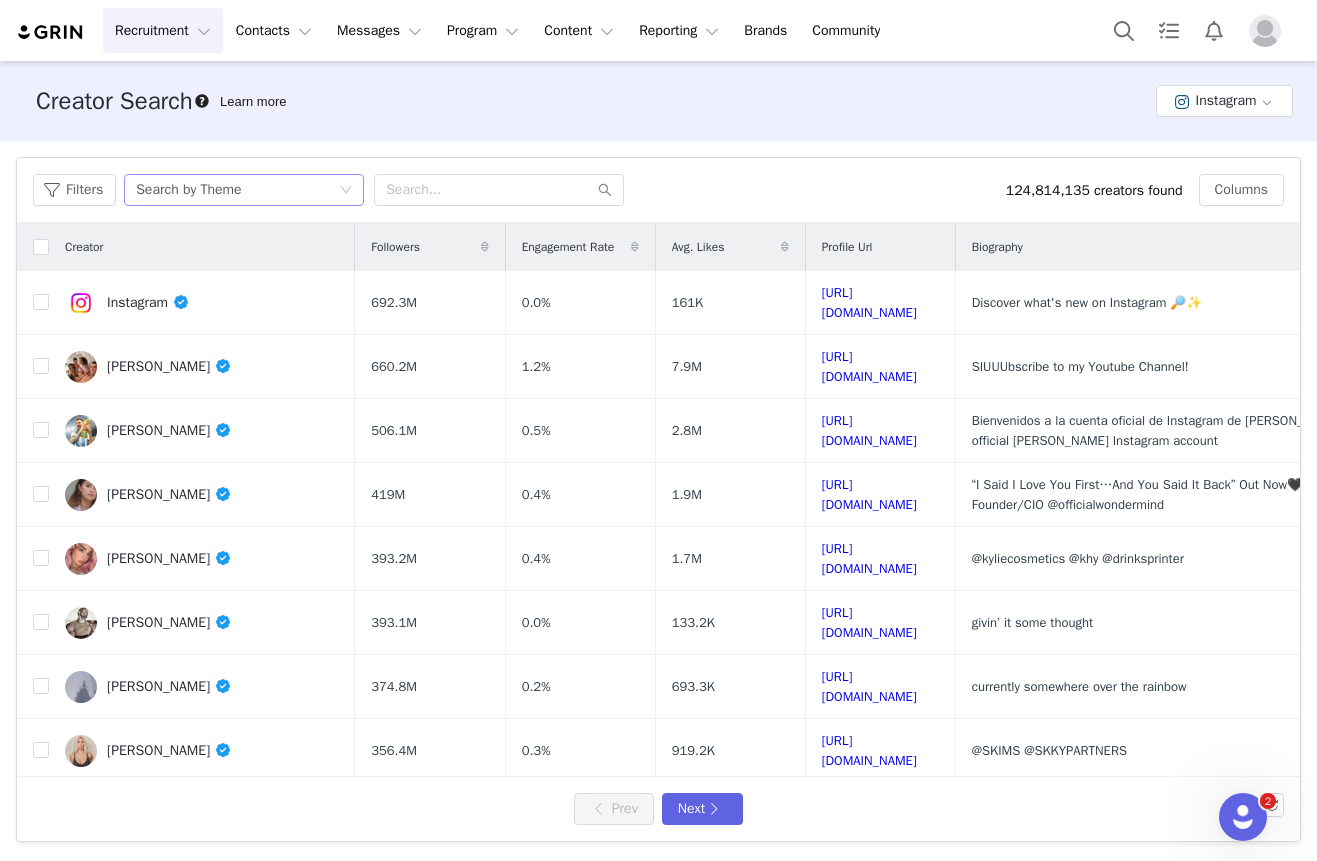 click on "Search by Theme" at bounding box center (237, 190) 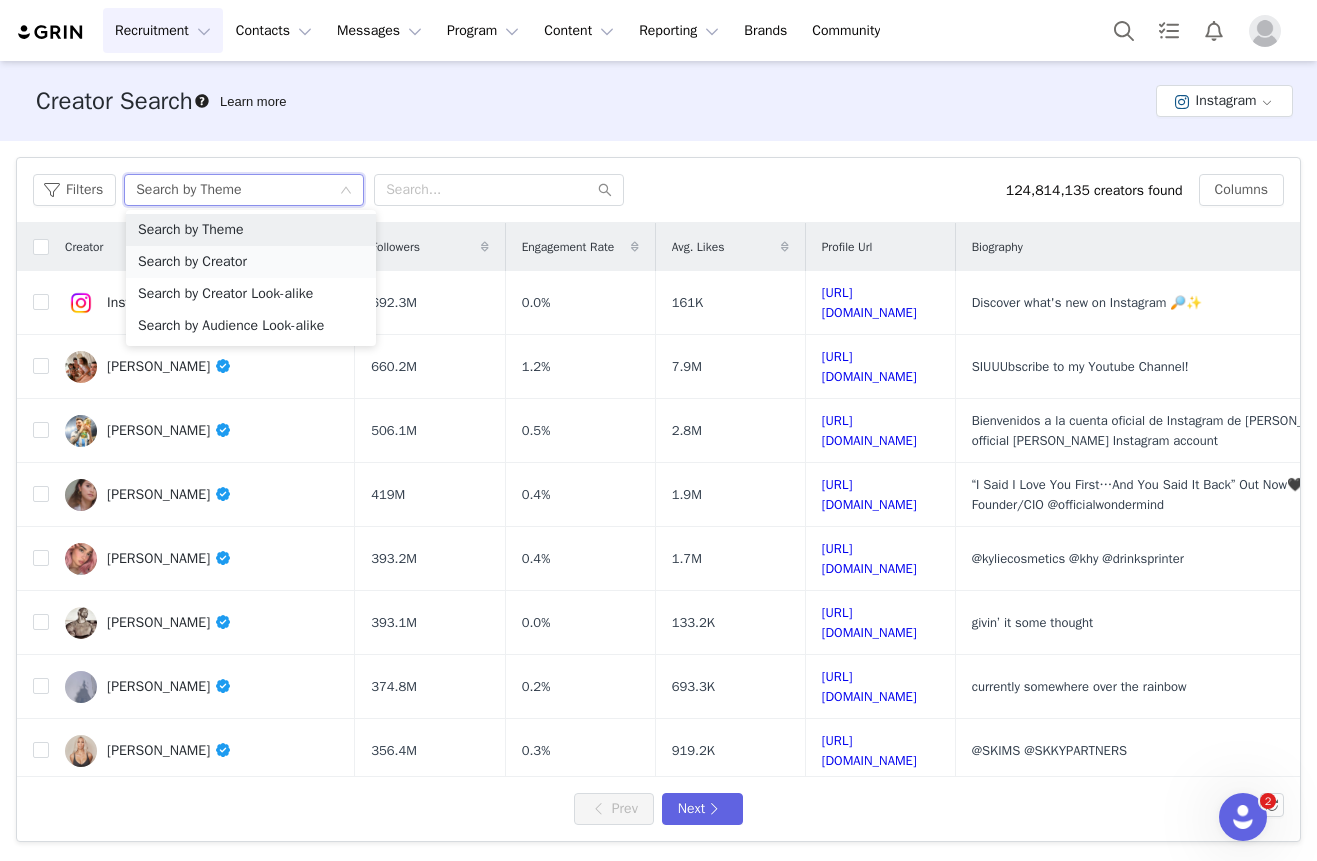 click on "Search by Creator" at bounding box center [251, 262] 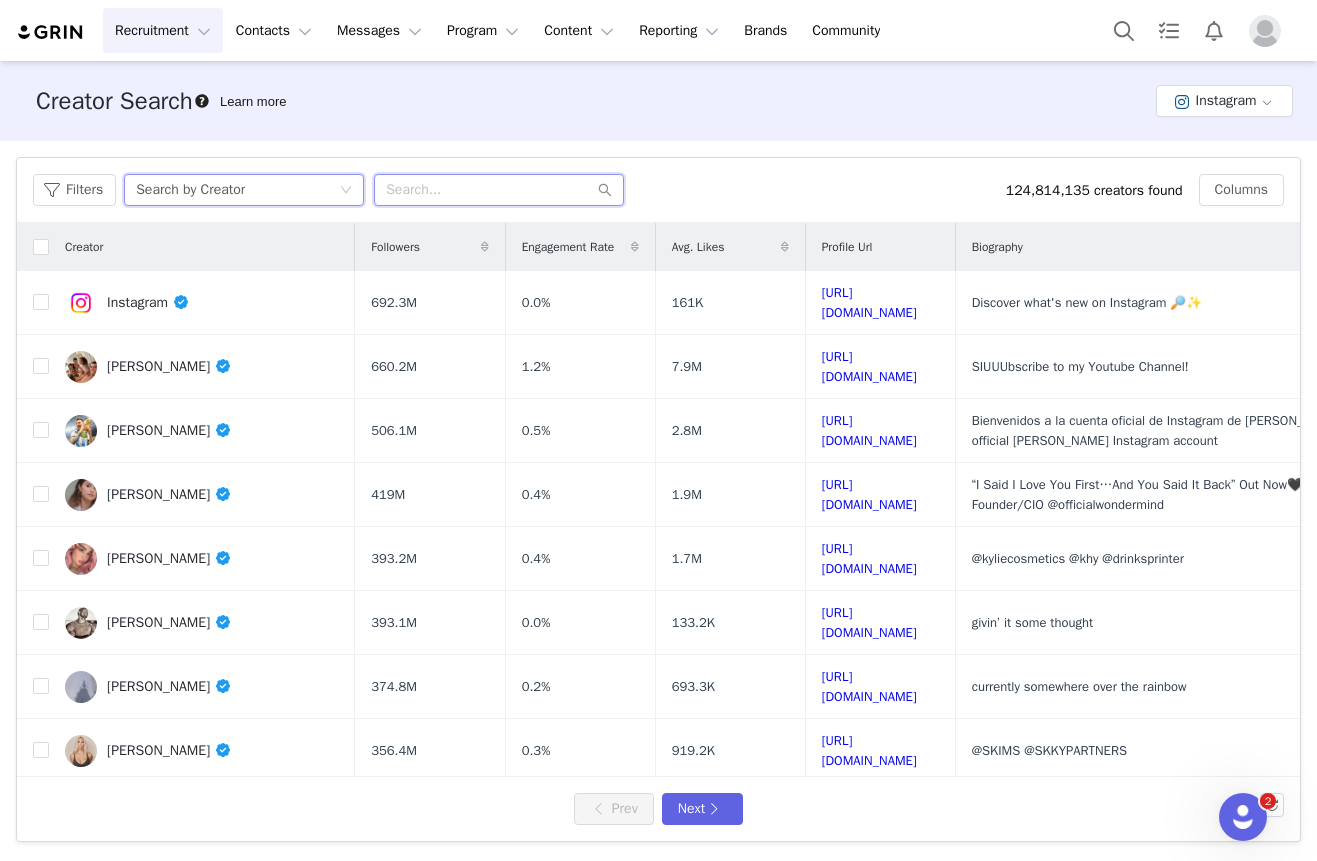 click at bounding box center [499, 190] 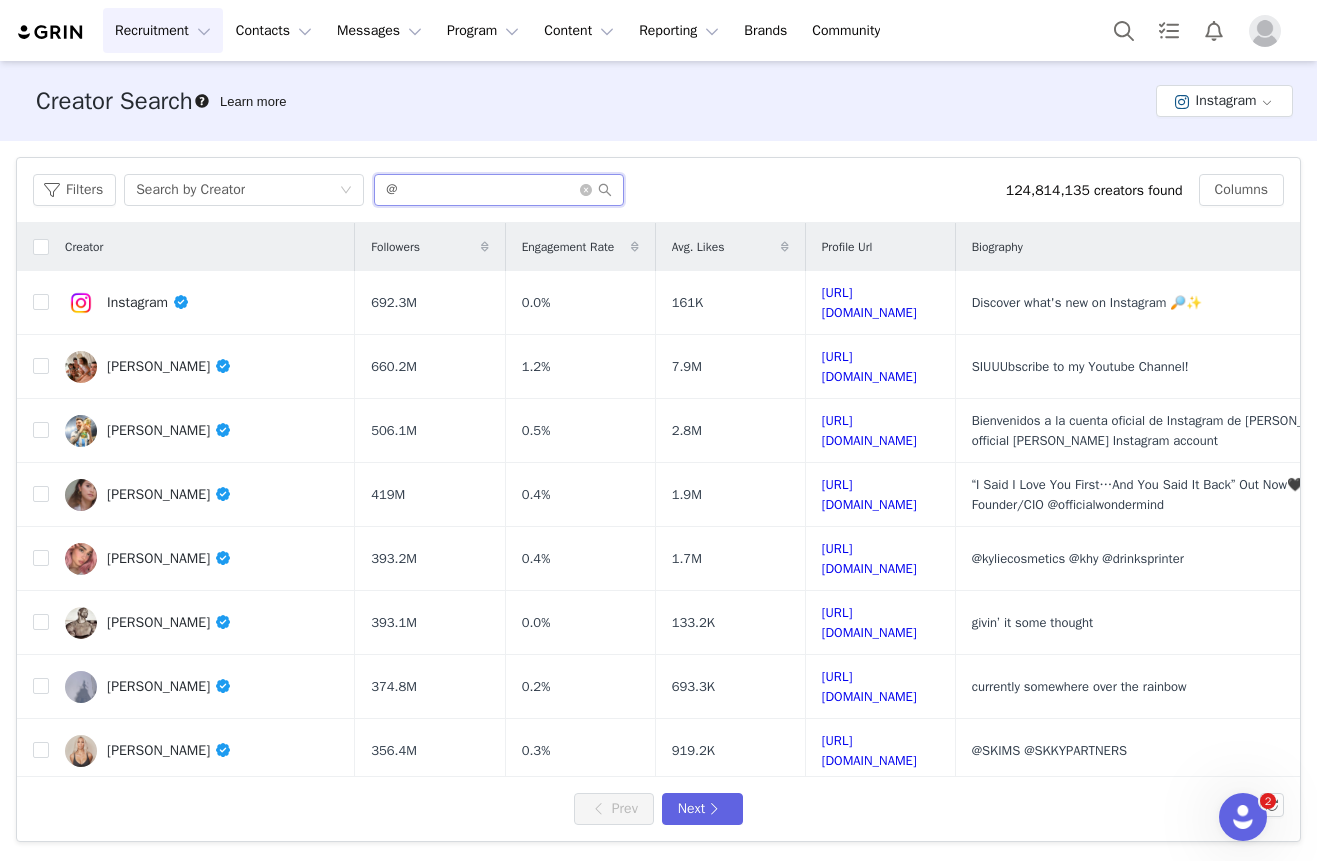 paste on "masseya" 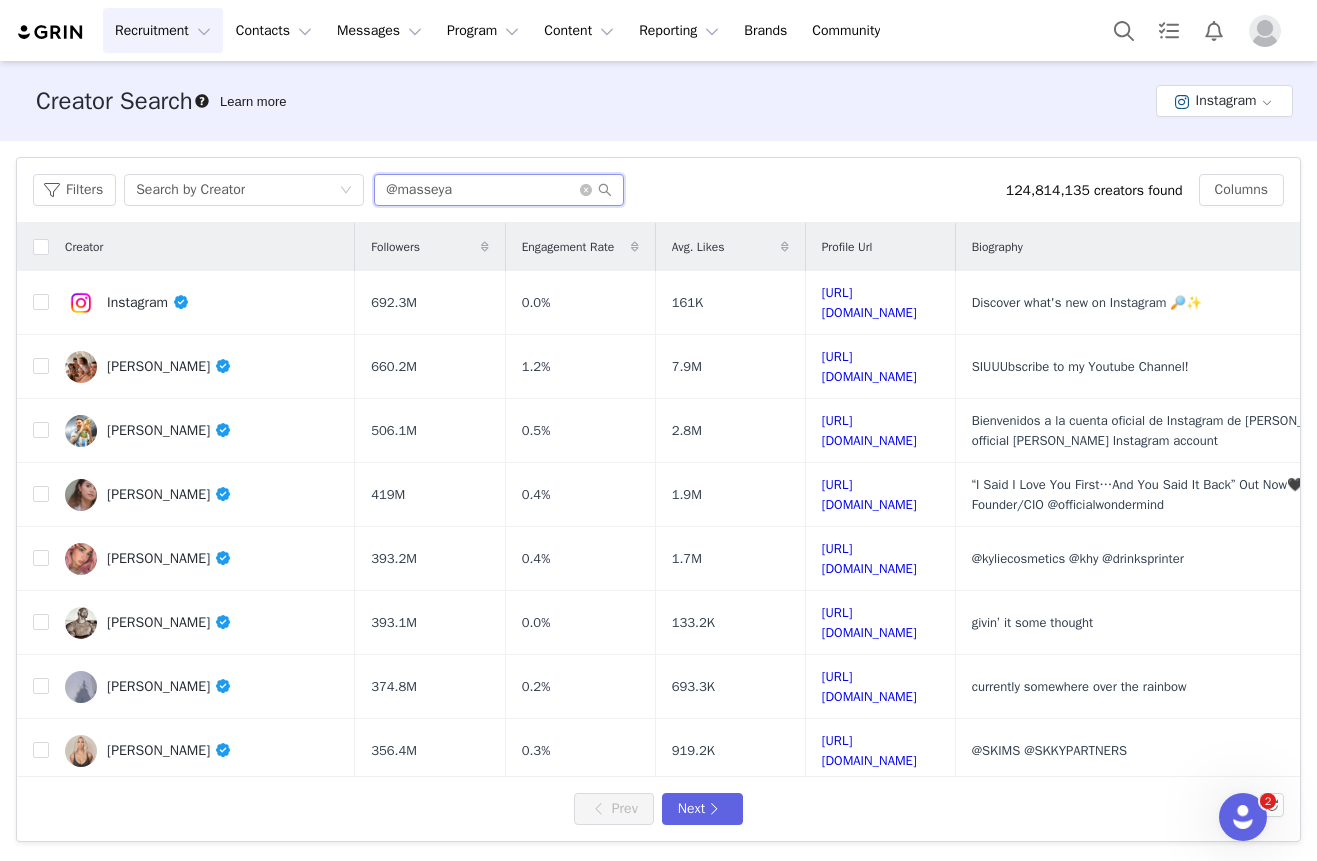 type on "@masseya" 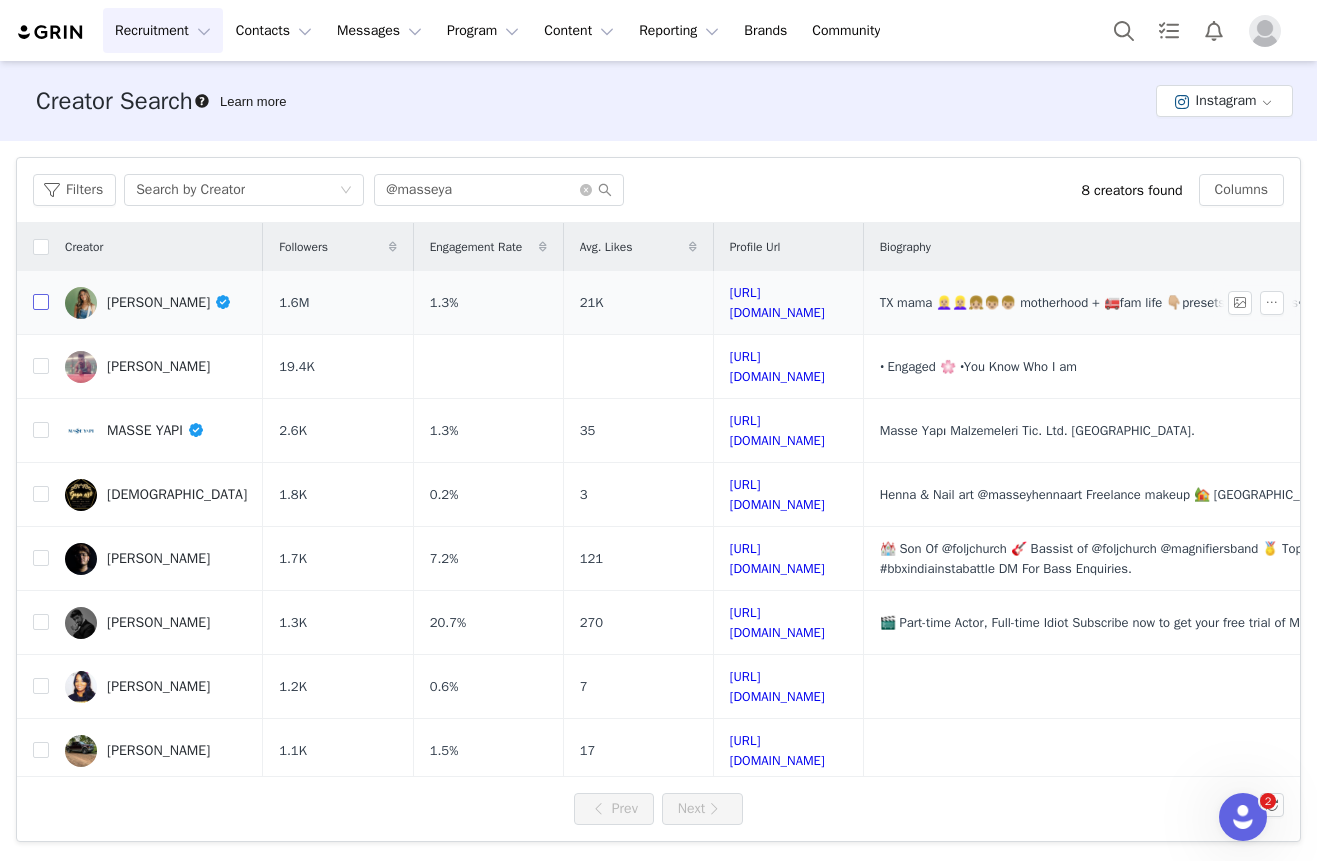 click at bounding box center [41, 302] 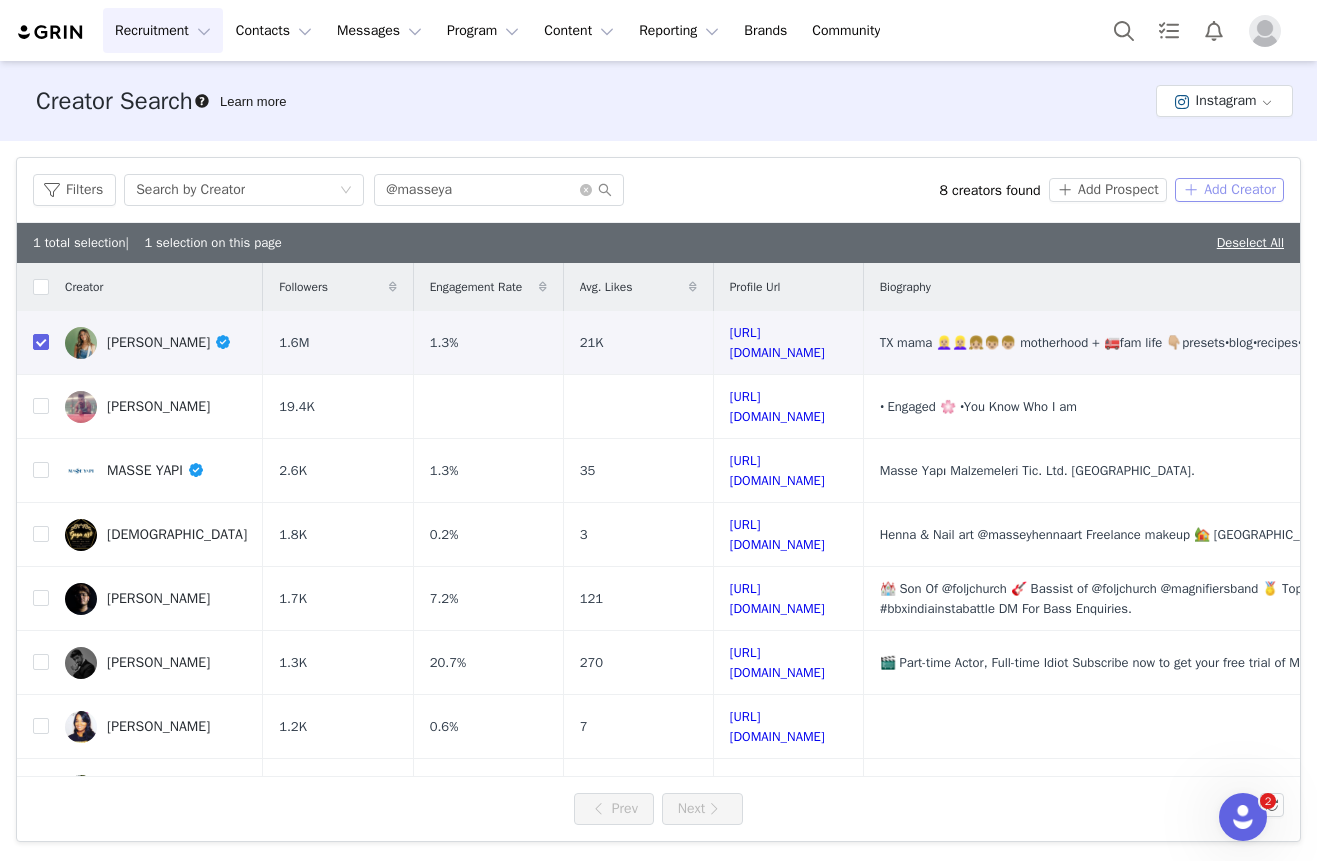 click on "Add Creator" at bounding box center [1229, 190] 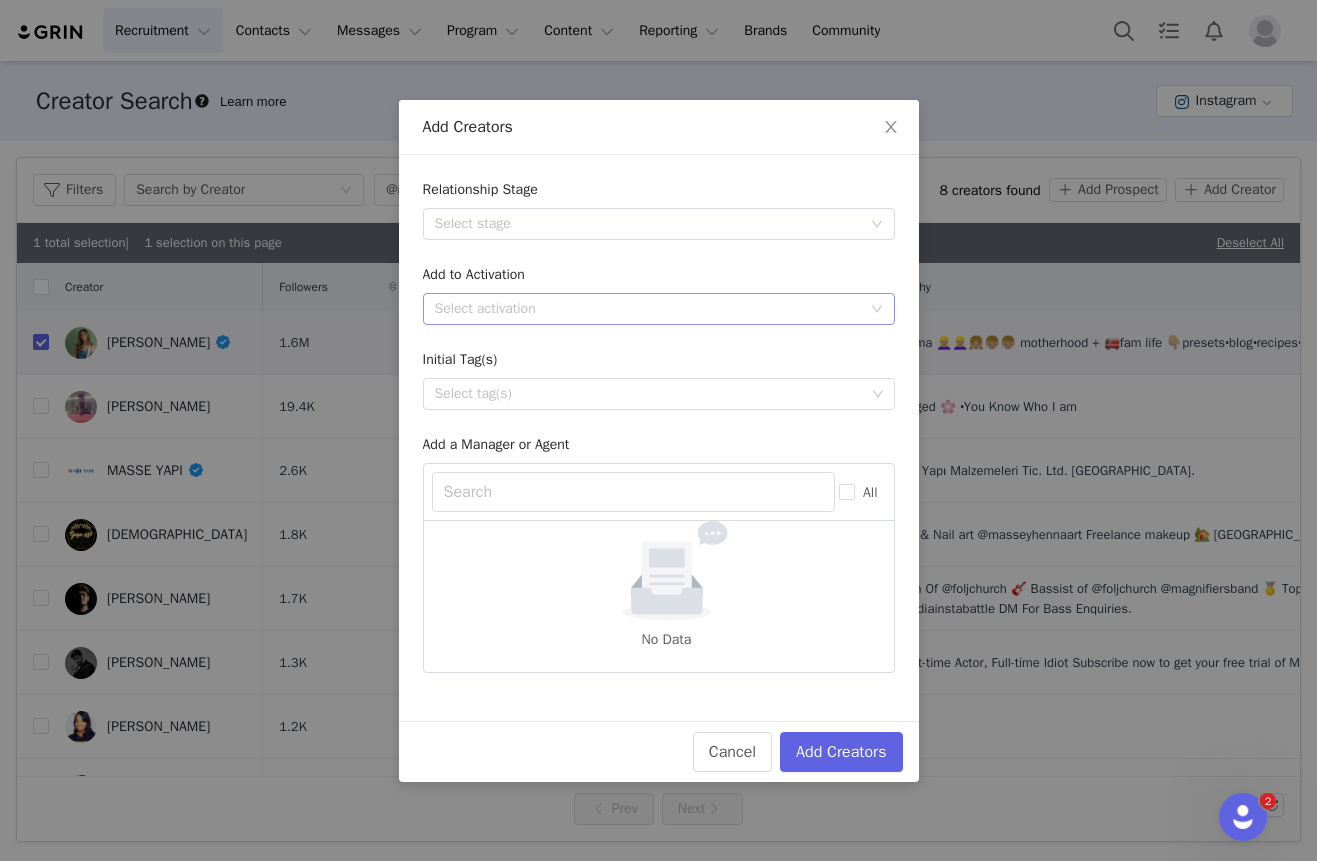 click on "Select activation" at bounding box center (648, 309) 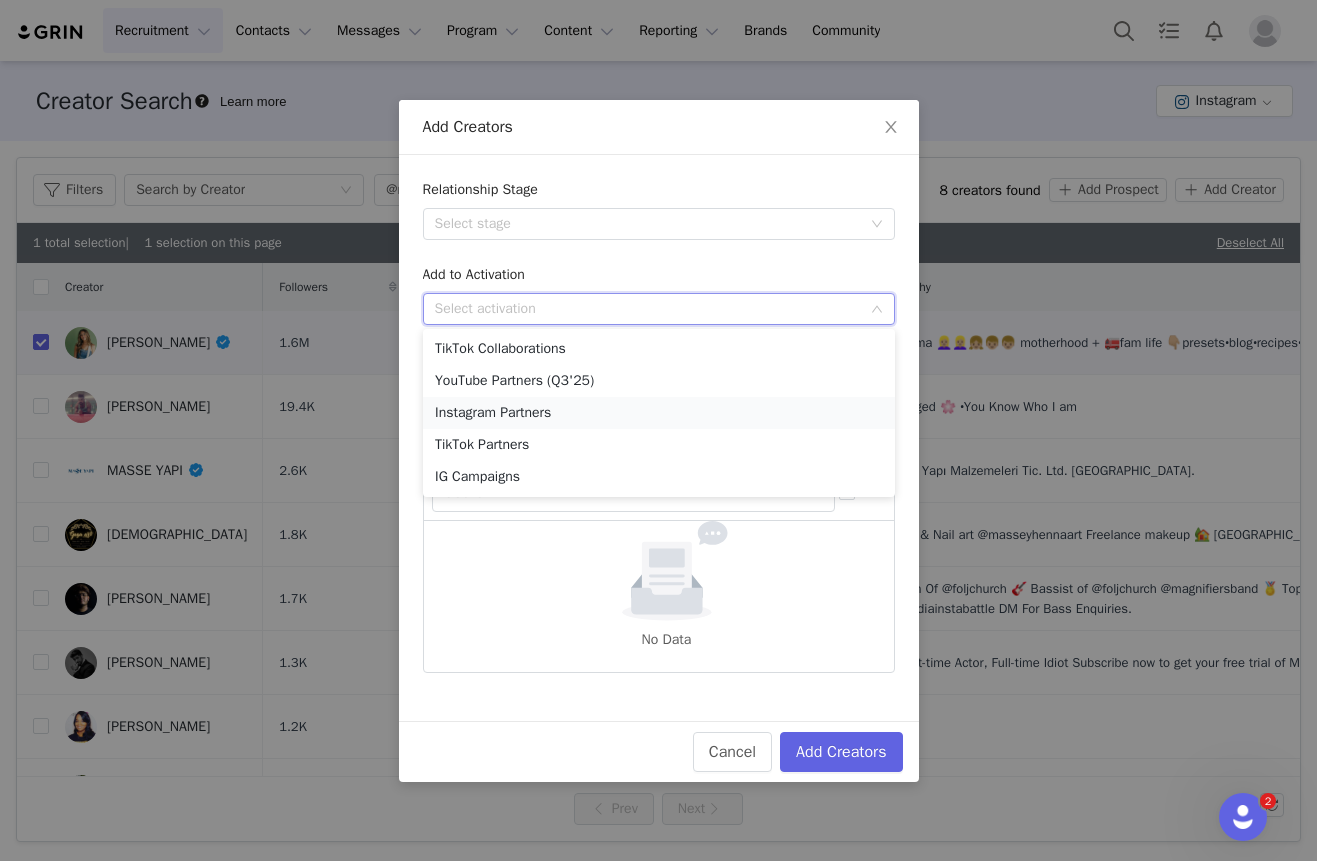 click on "Instagram Partners" at bounding box center (659, 413) 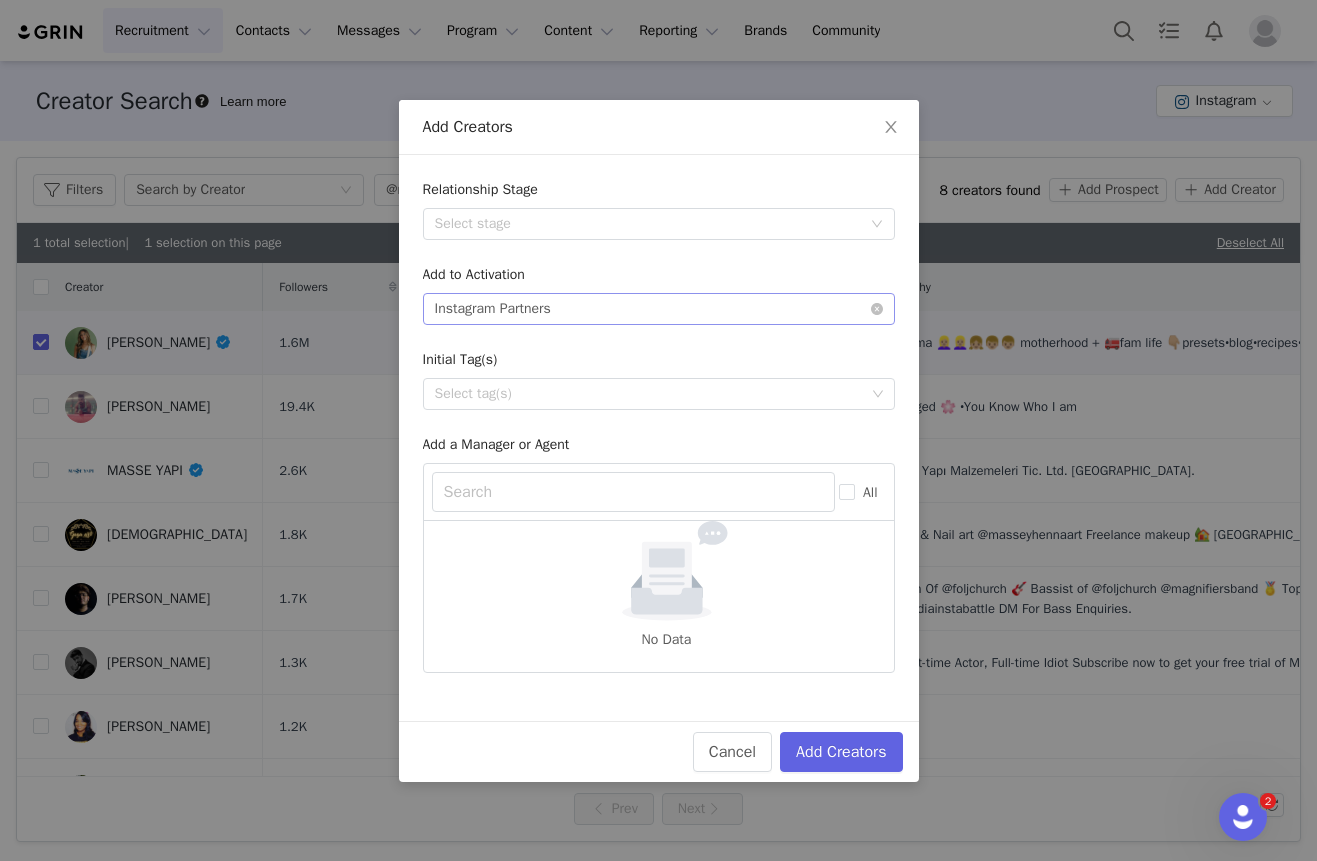 click on "Instagram Partners" at bounding box center (493, 309) 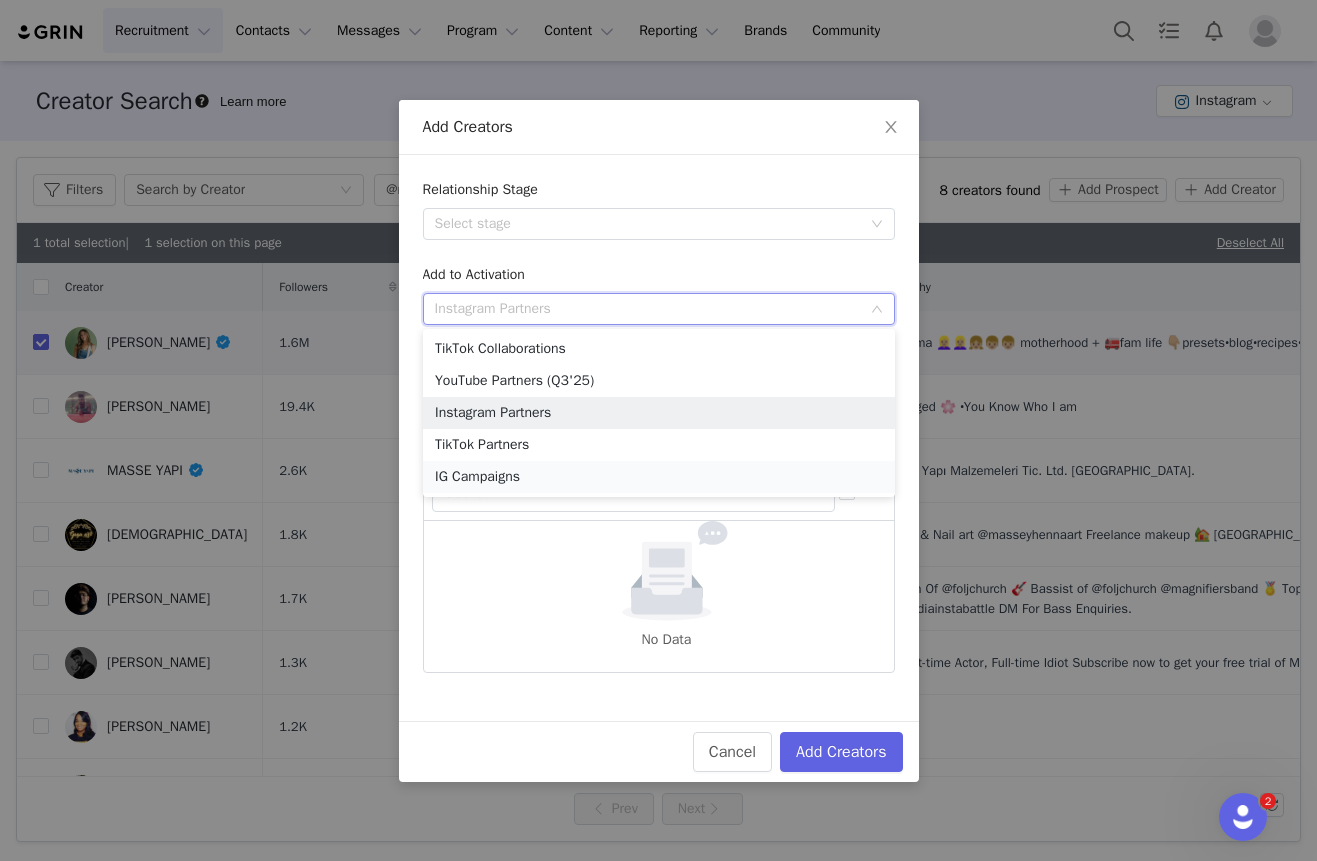 click on "IG Campaigns" at bounding box center (659, 477) 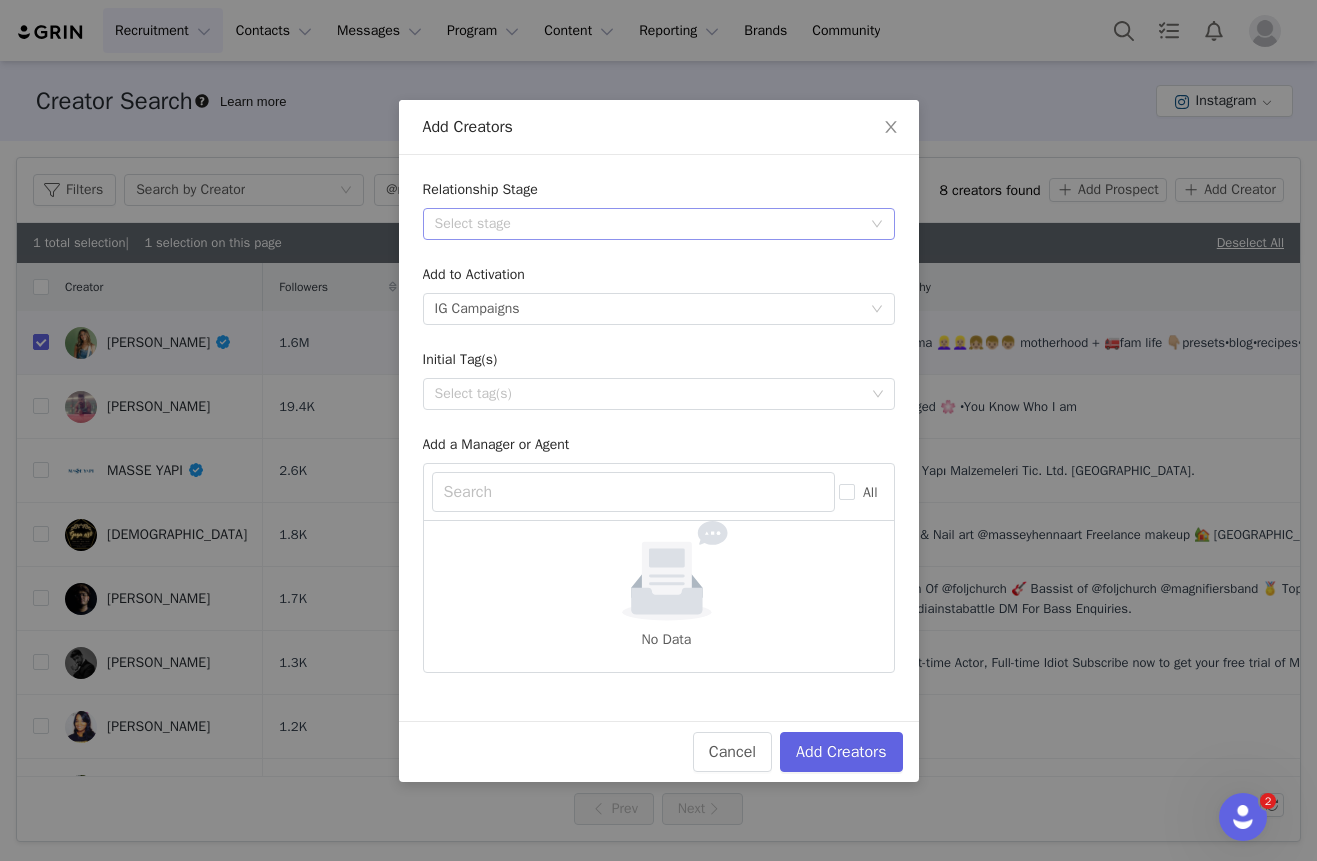 click on "Select stage" at bounding box center [652, 224] 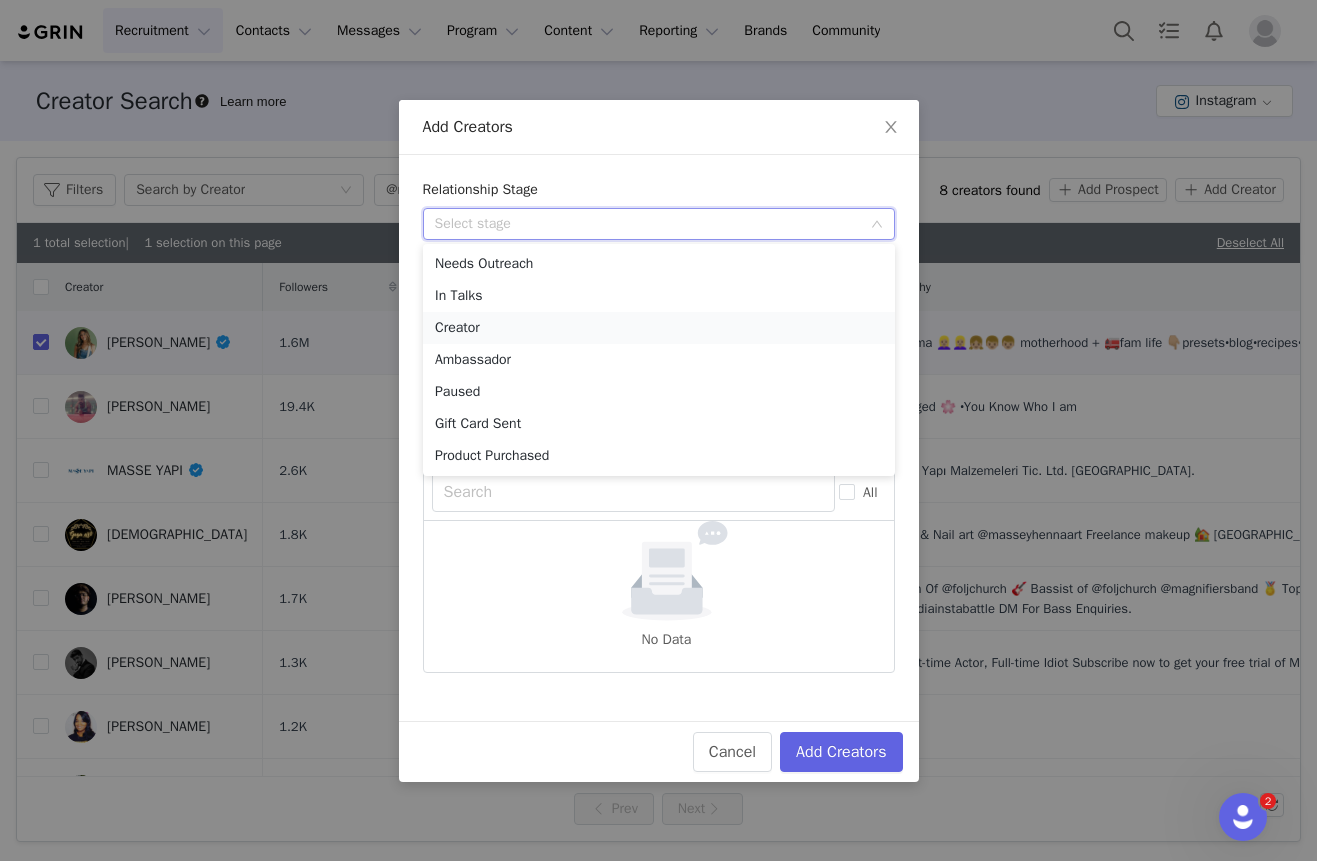 click on "Creator" at bounding box center (659, 328) 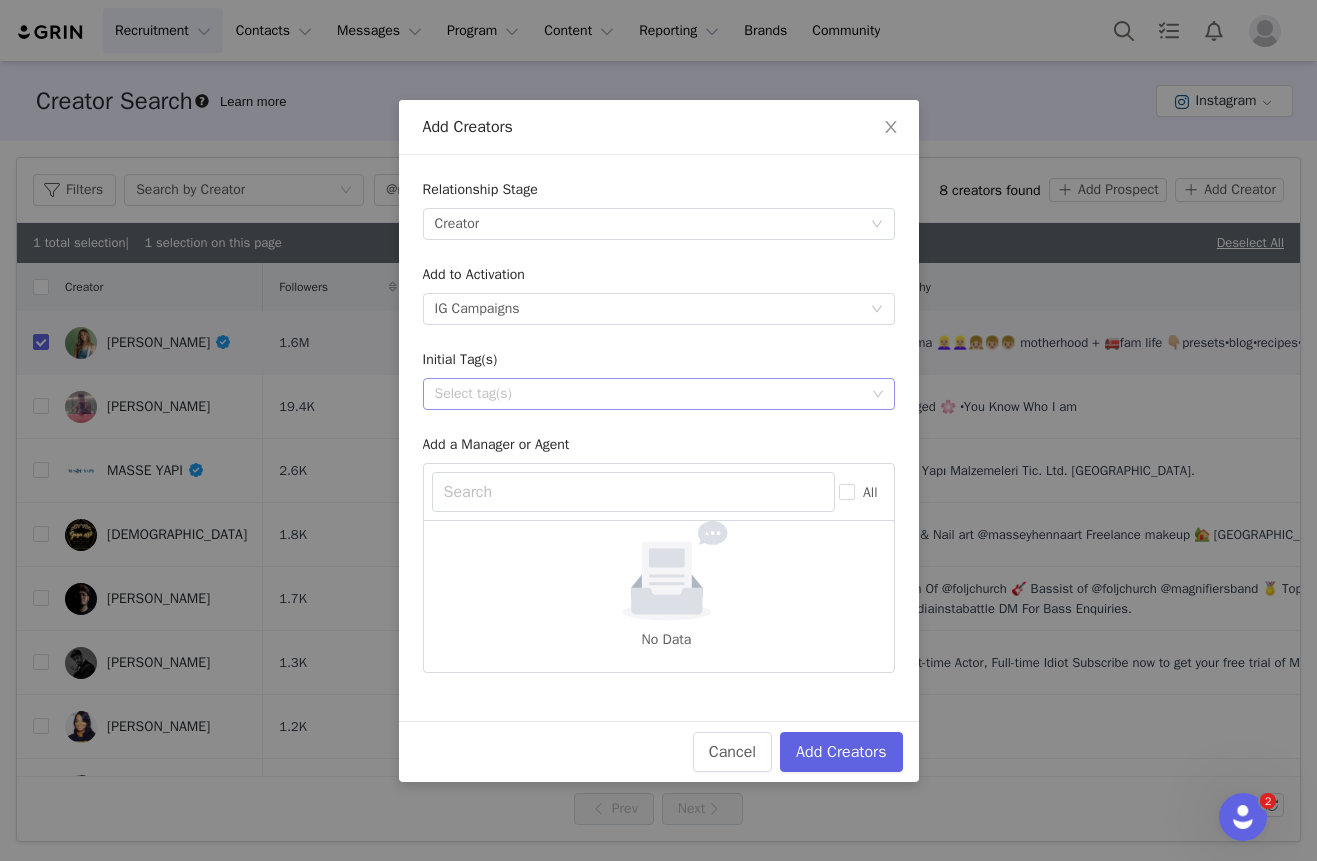 click on "Select tag(s)" at bounding box center (650, 394) 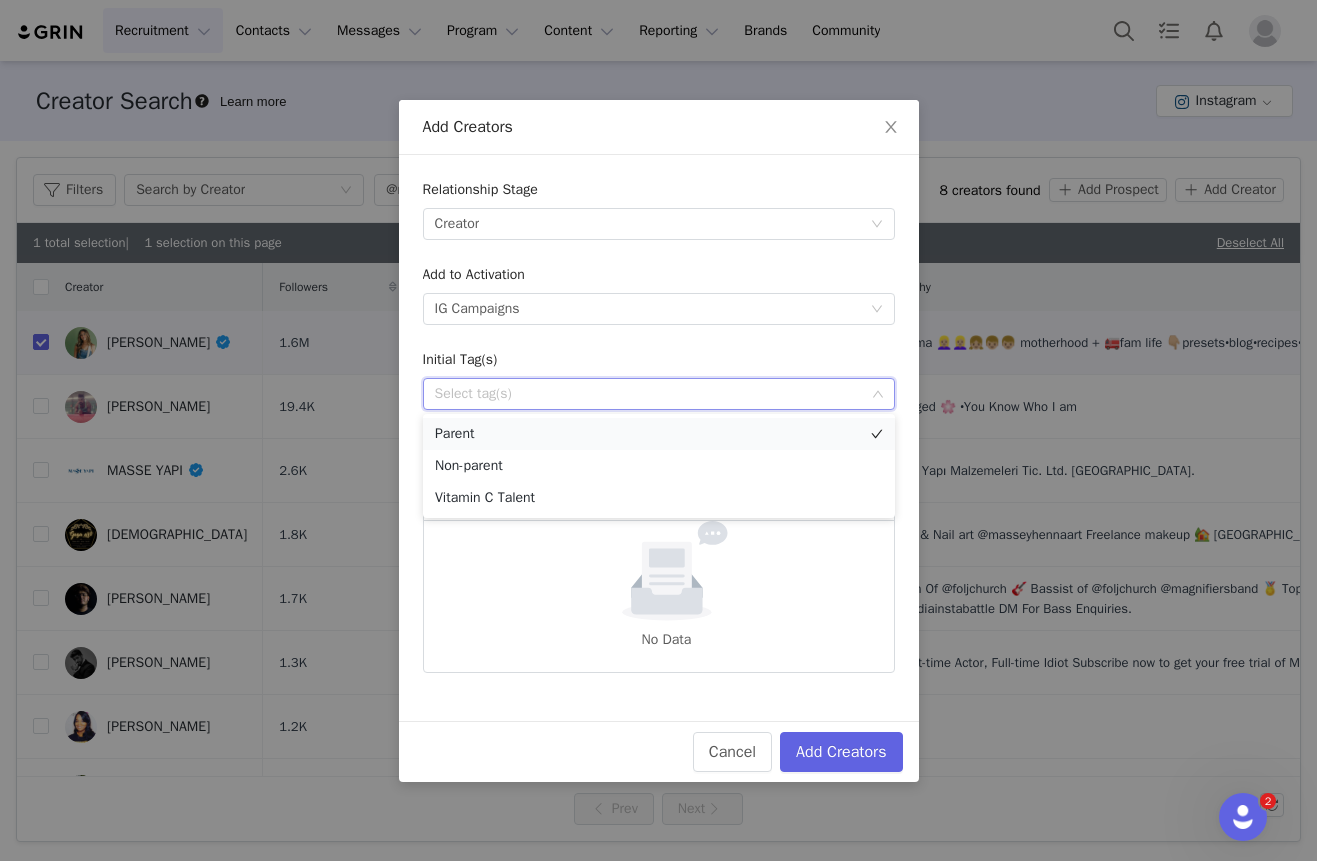 click on "Parent" at bounding box center [659, 434] 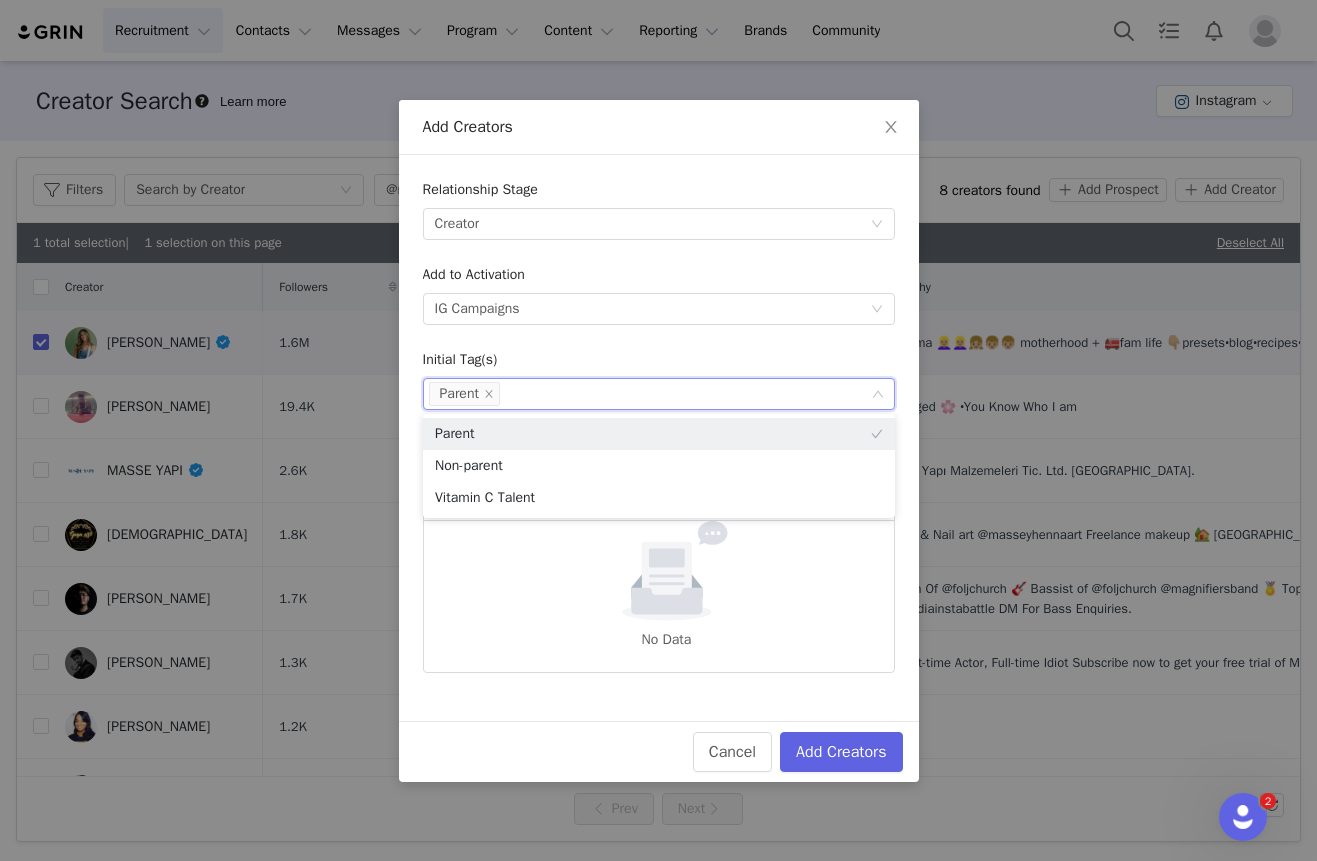 click on "Initial Tag(s)" at bounding box center (659, 363) 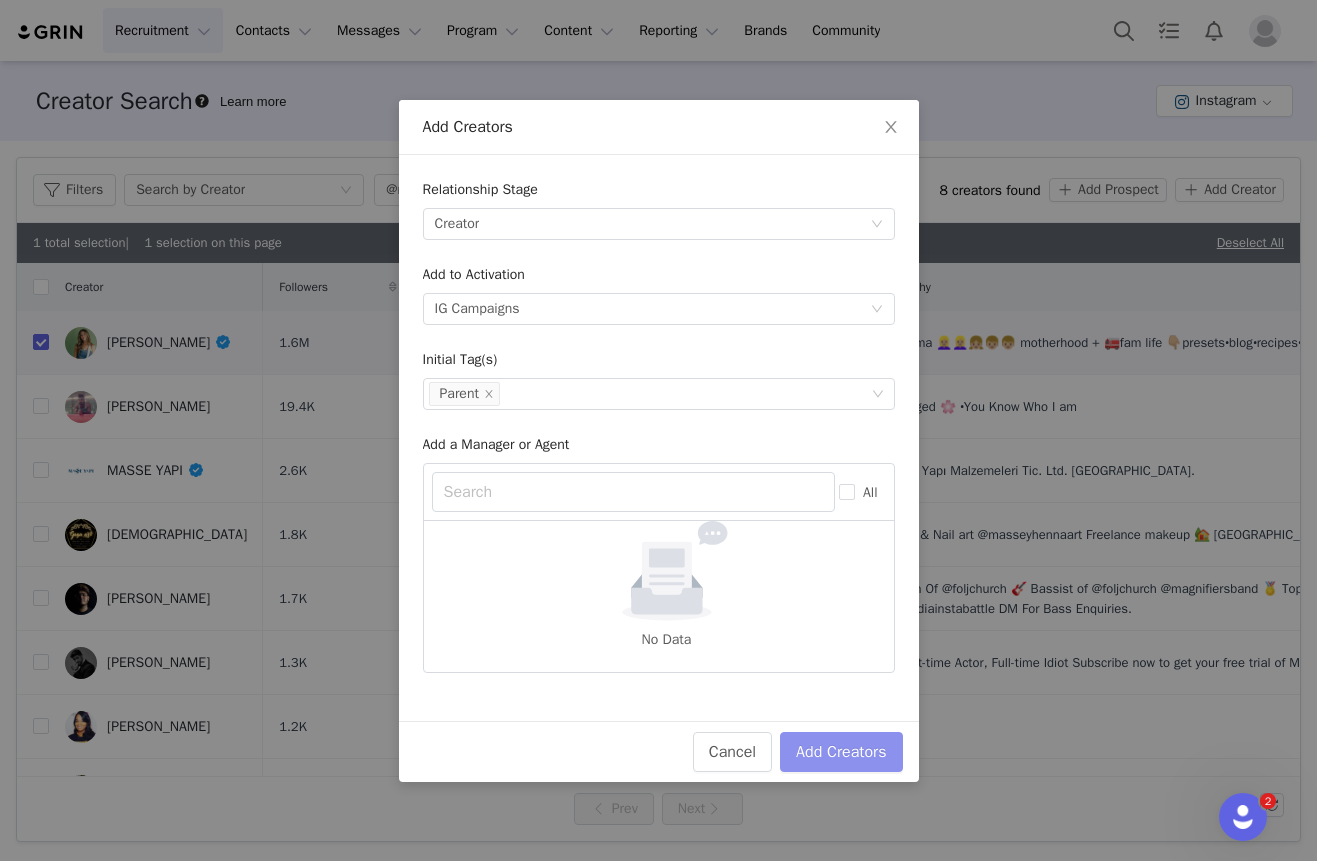 click on "Add Creators" at bounding box center [841, 752] 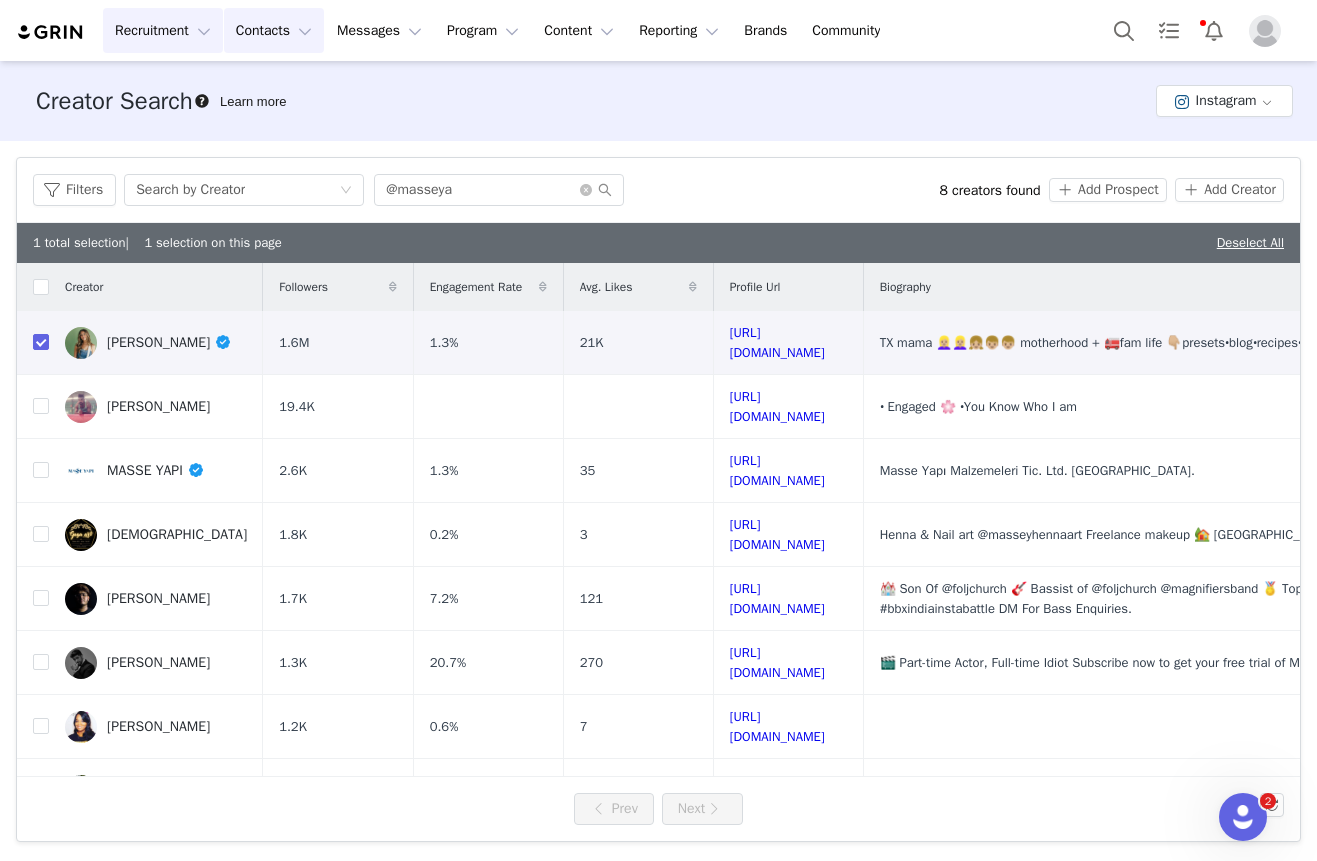 click on "Contacts Contacts" at bounding box center (274, 30) 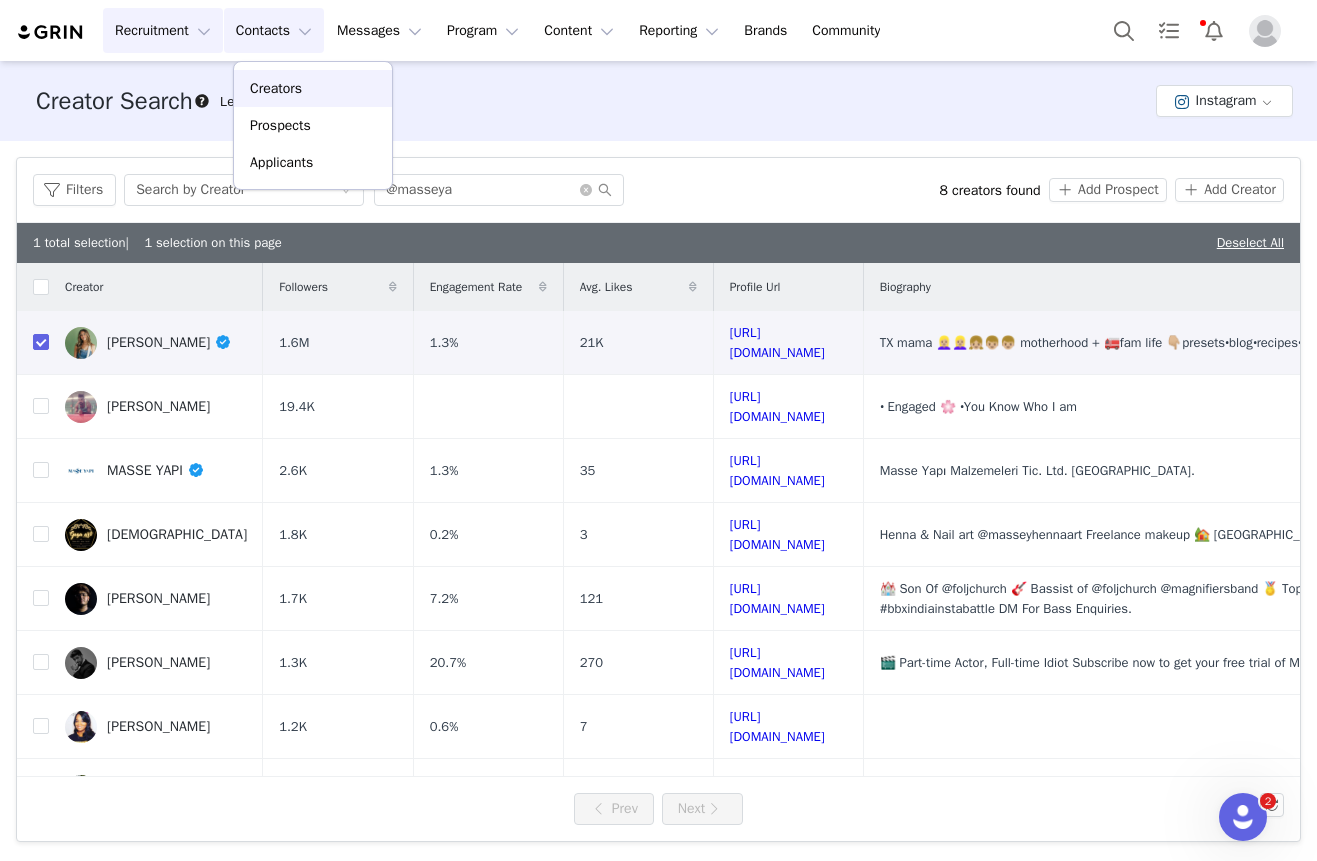click on "Creators" at bounding box center (313, 88) 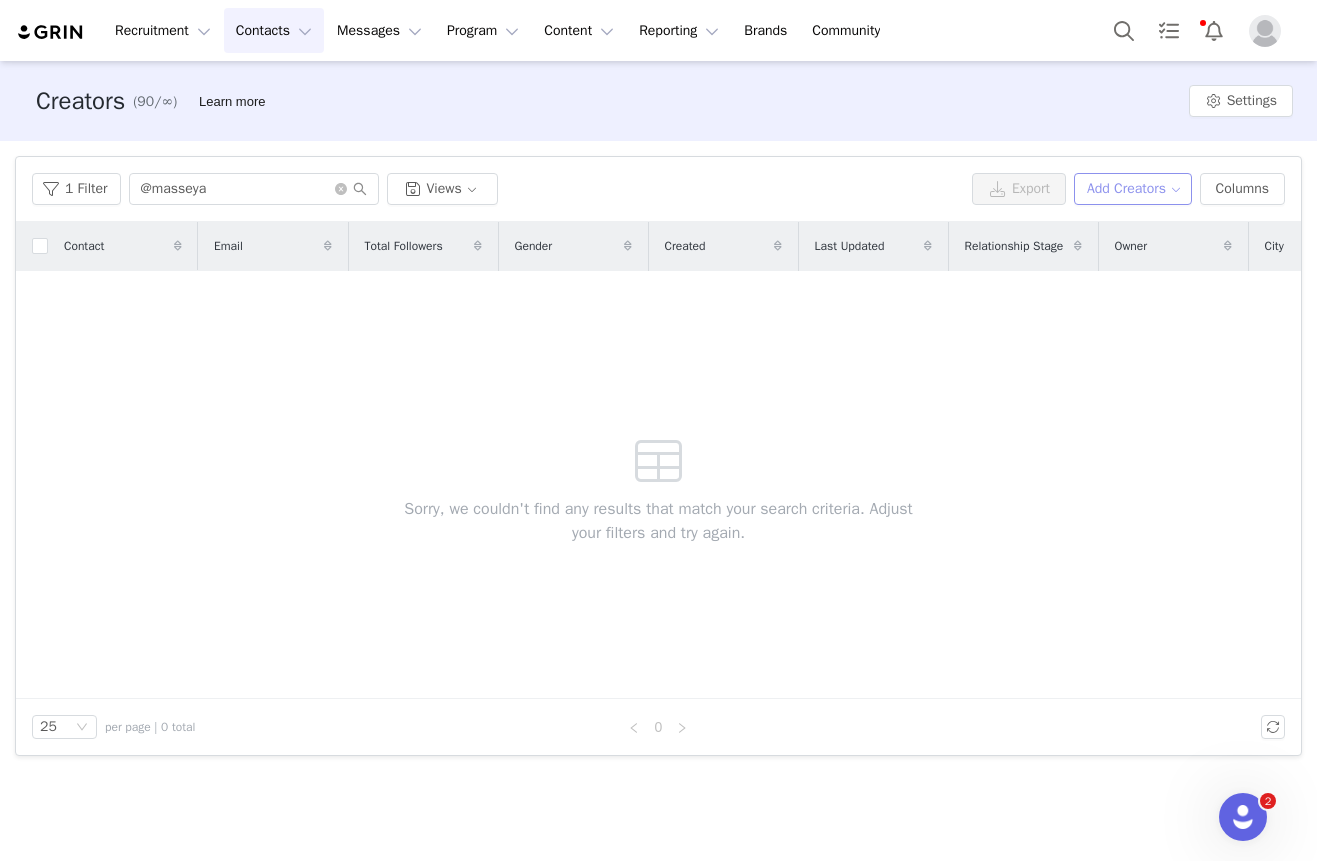 click on "Add Creators" at bounding box center (1133, 189) 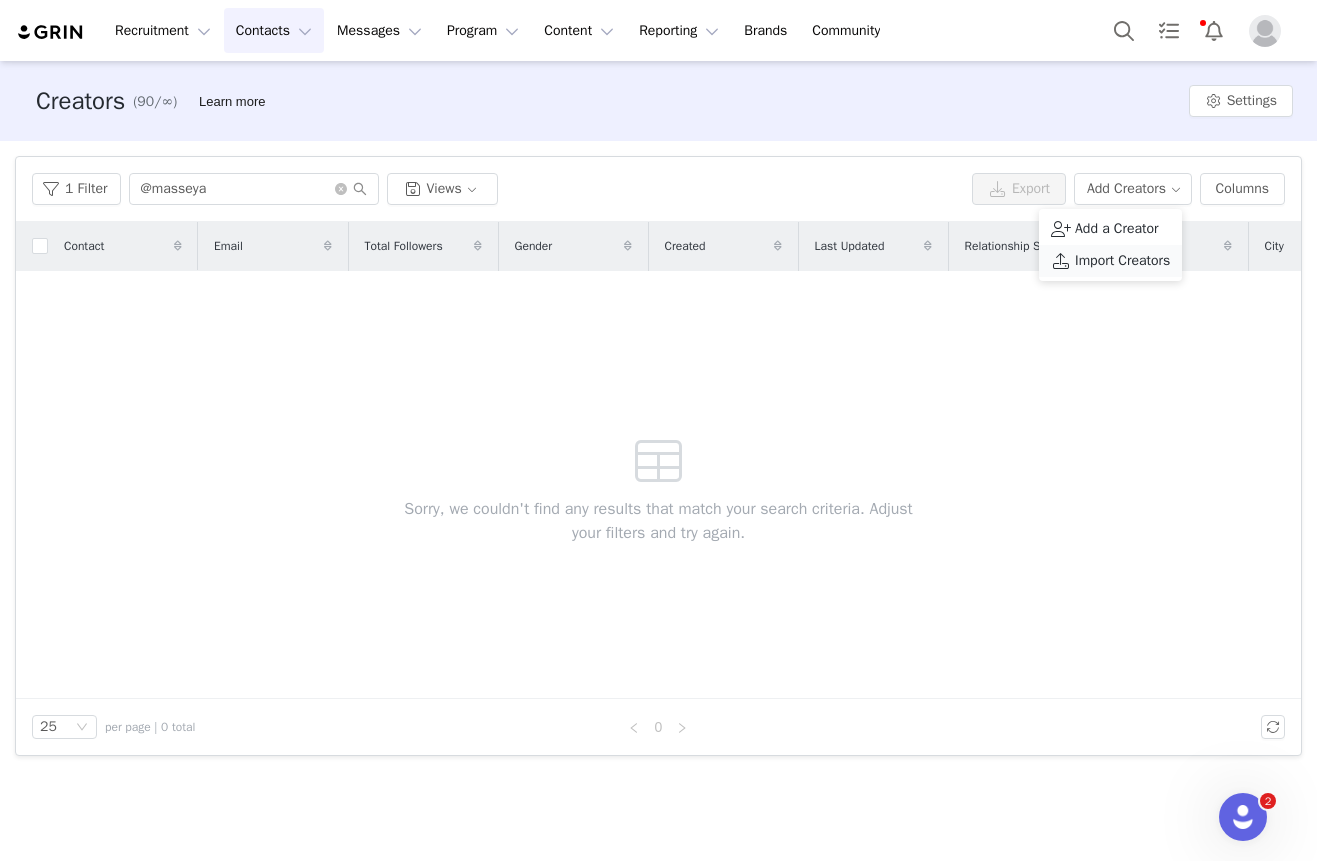 click on "Import Creators" at bounding box center [1122, 261] 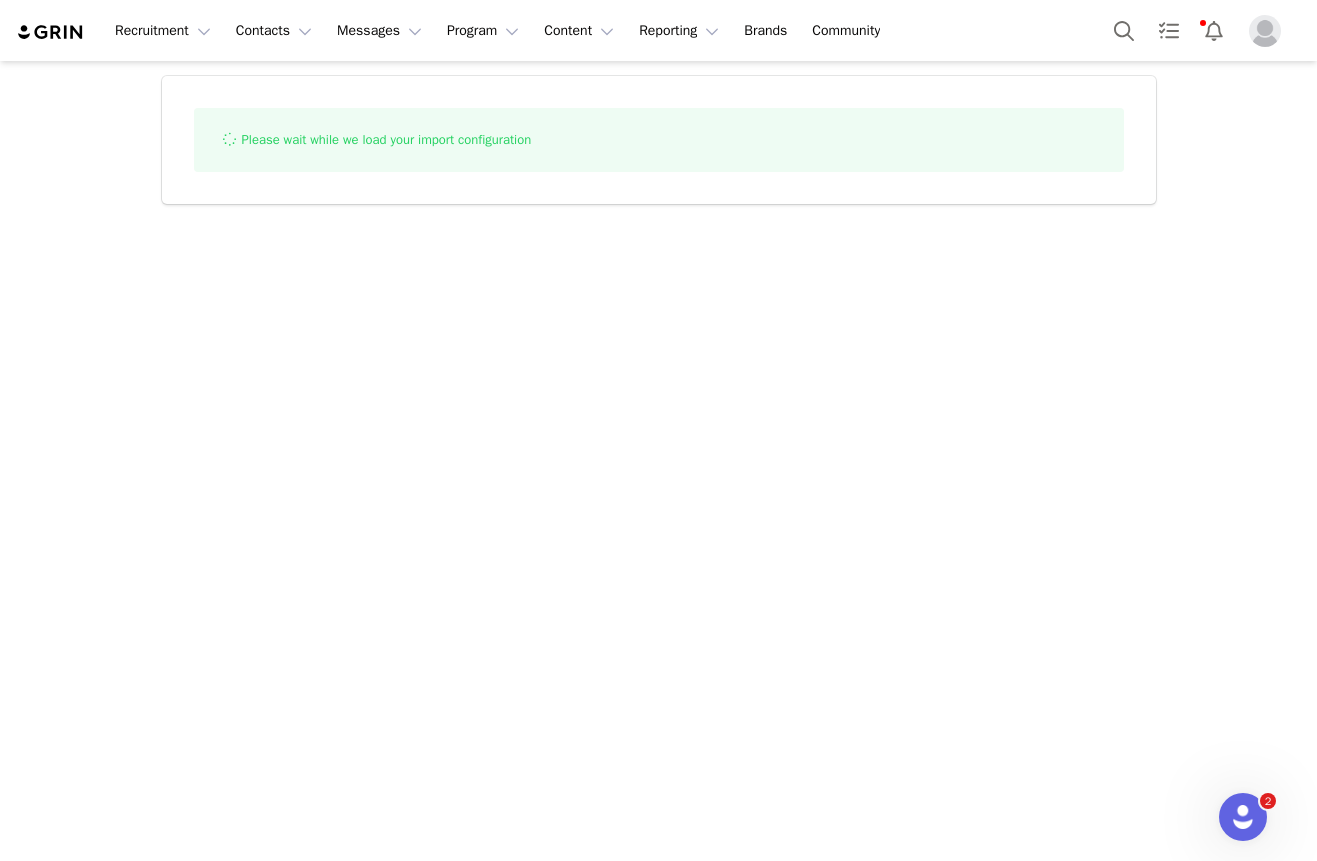 select on "influencer" 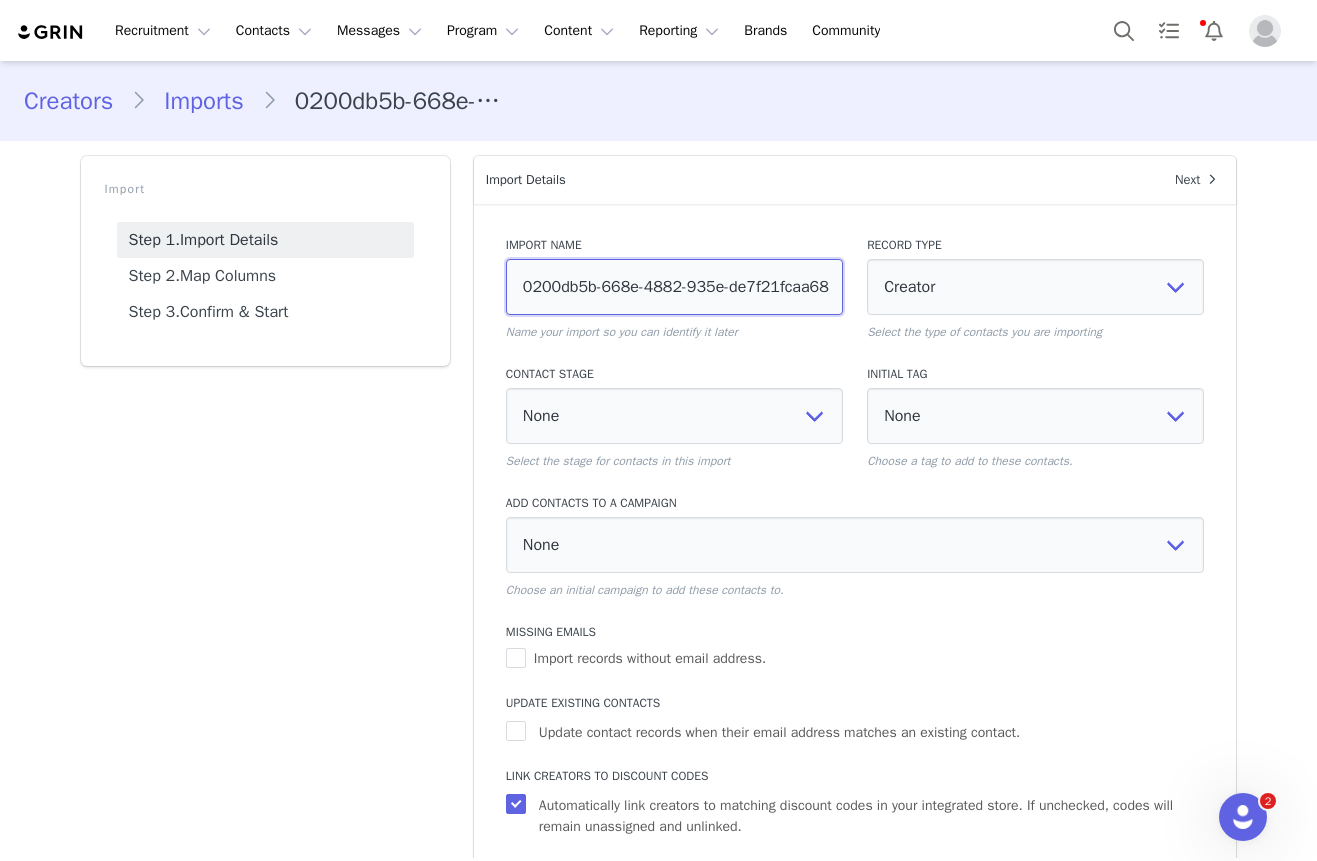 click on "0200db5b-668e-4882-935e-de7f21fcaa68" at bounding box center (674, 287) 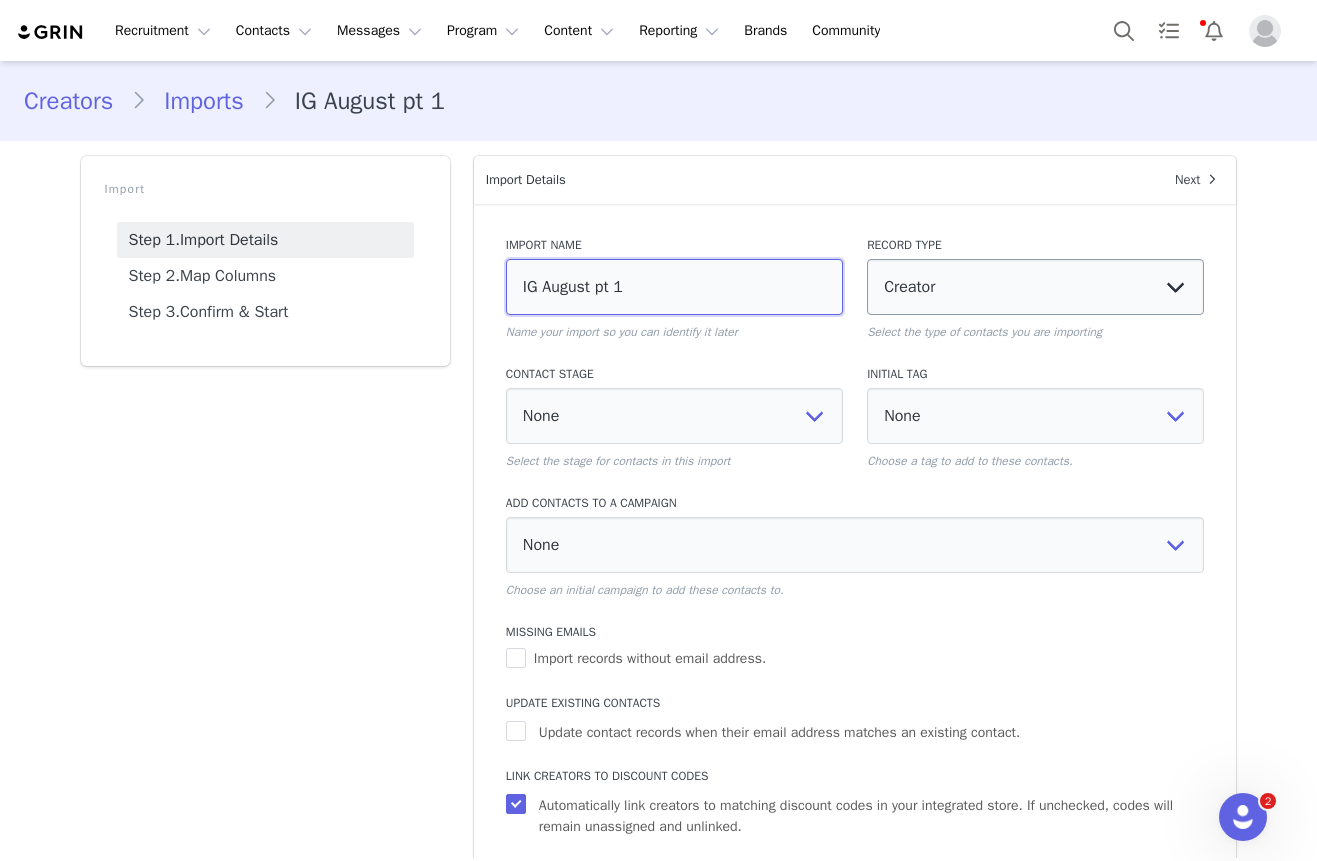 scroll, scrollTop: 87, scrollLeft: 0, axis: vertical 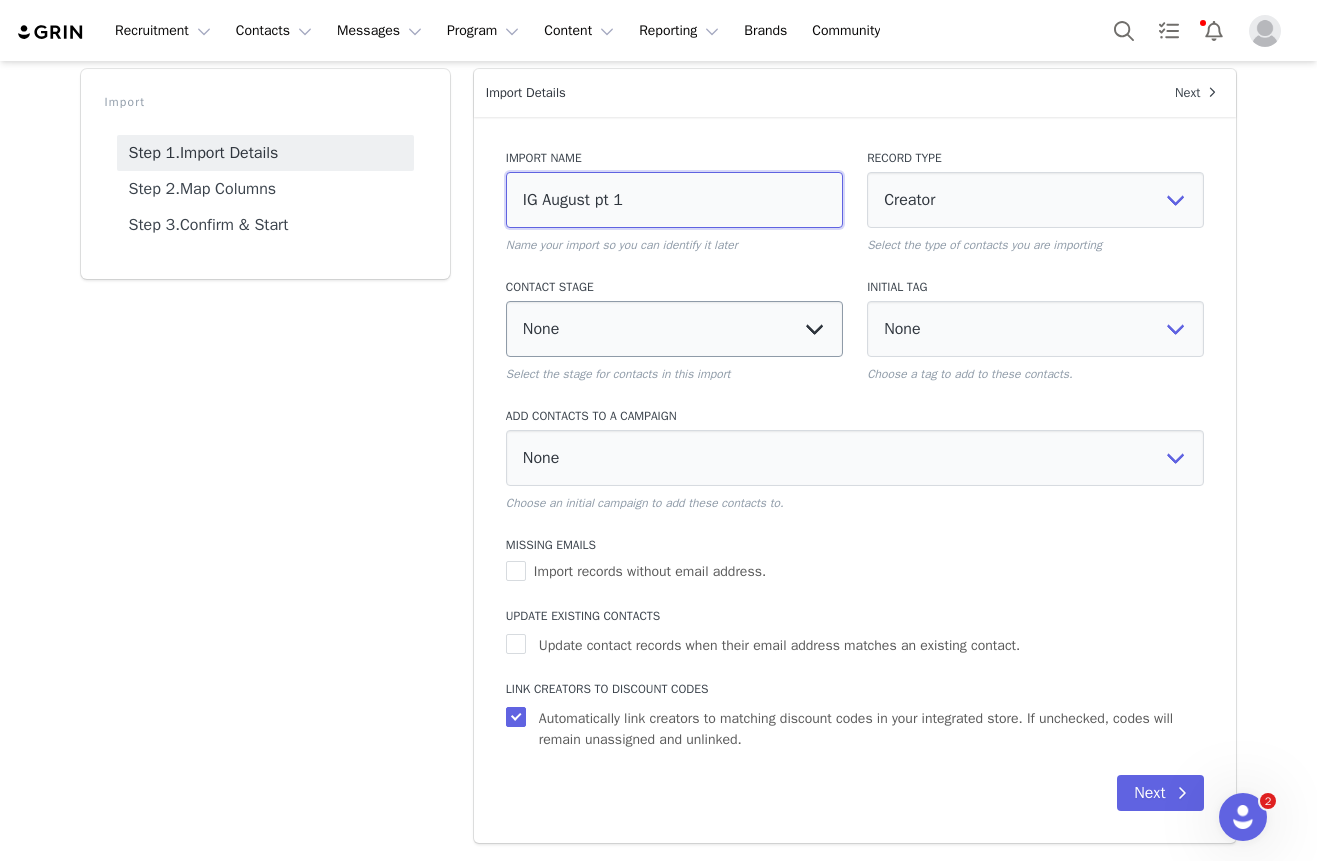 type on "IG August pt 1" 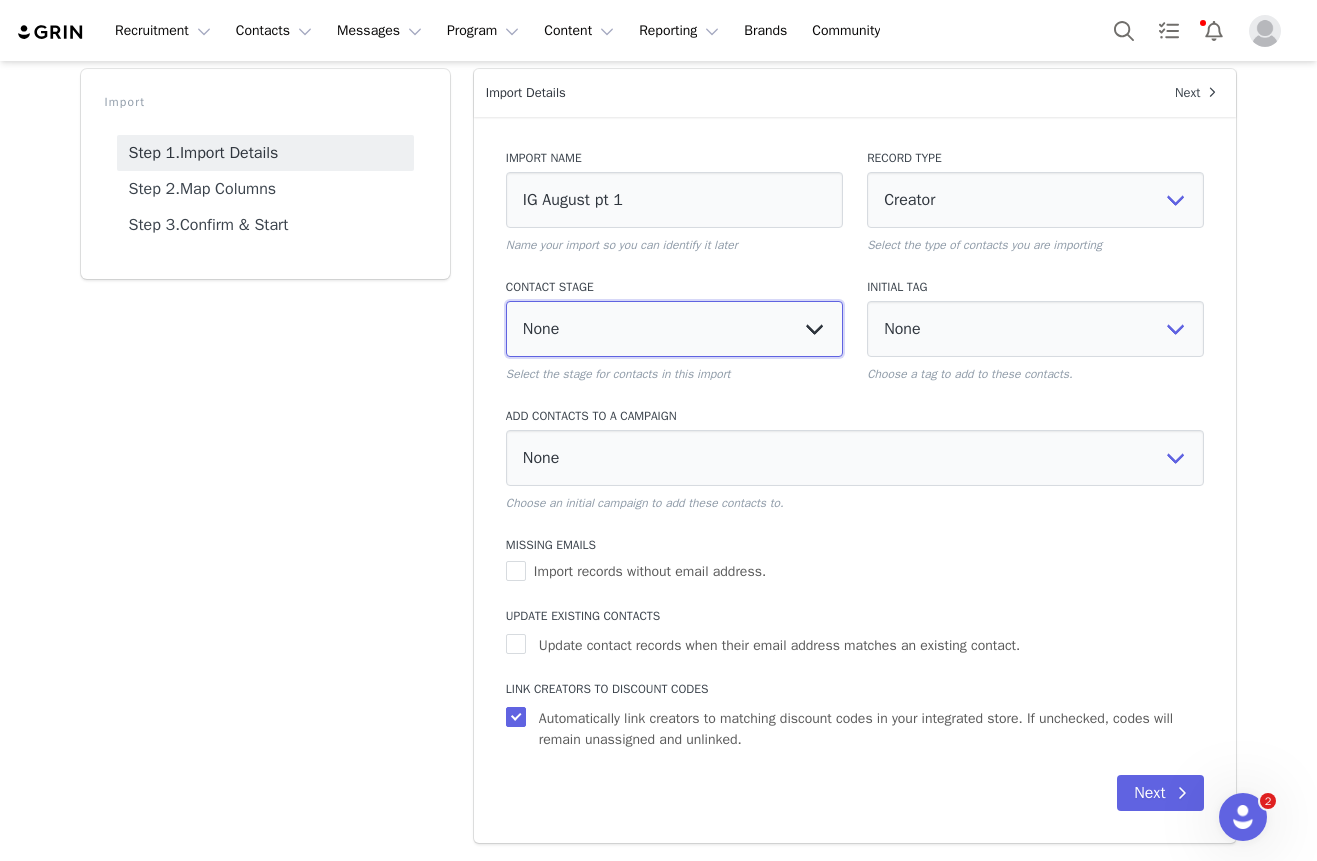 click on "None  Product Purchased   Gift Card Sent   Needs Outreach   In Talks   Creator   Ambassador   Paused" at bounding box center (674, 329) 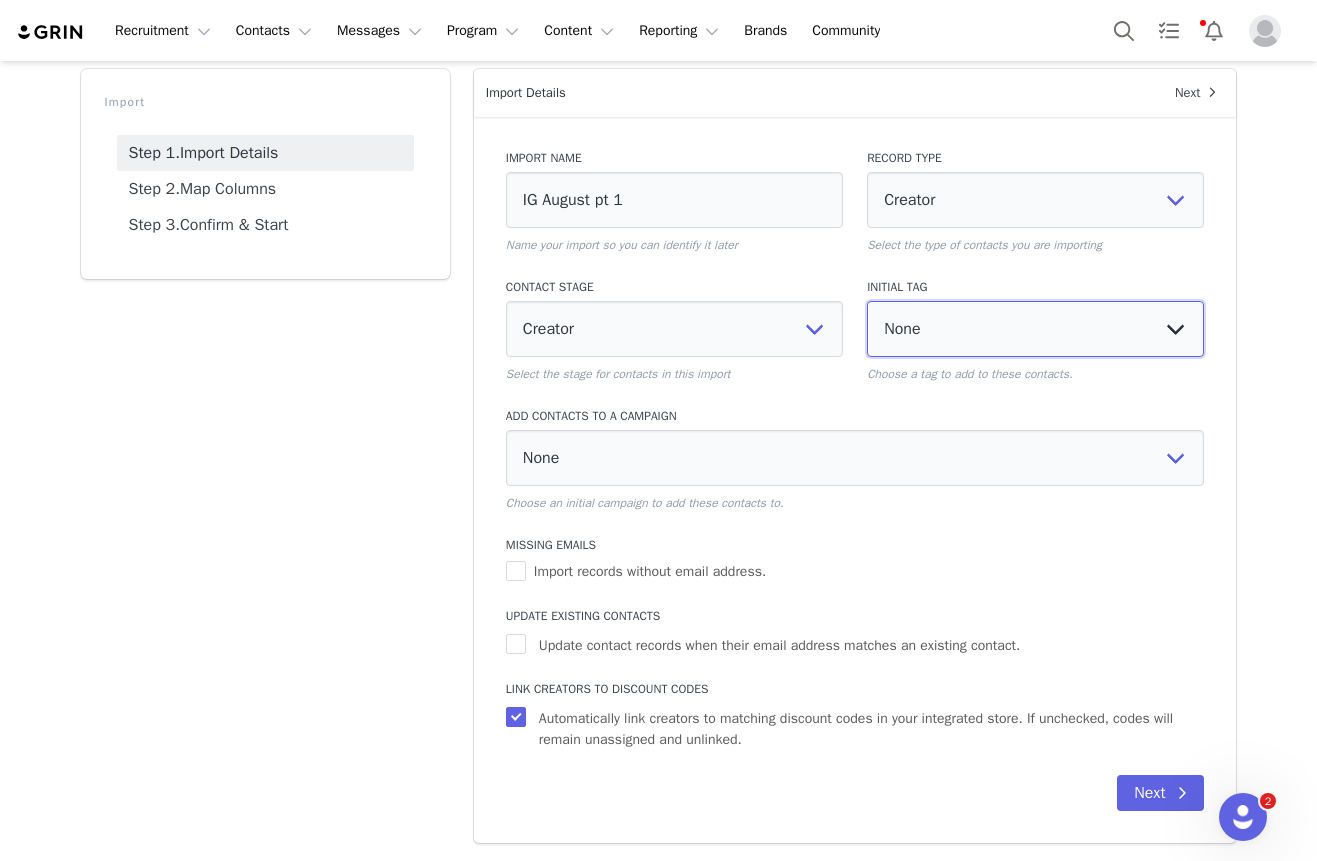 click on "None  Non-parent   Parent   Vitamin C Talent" at bounding box center [1035, 329] 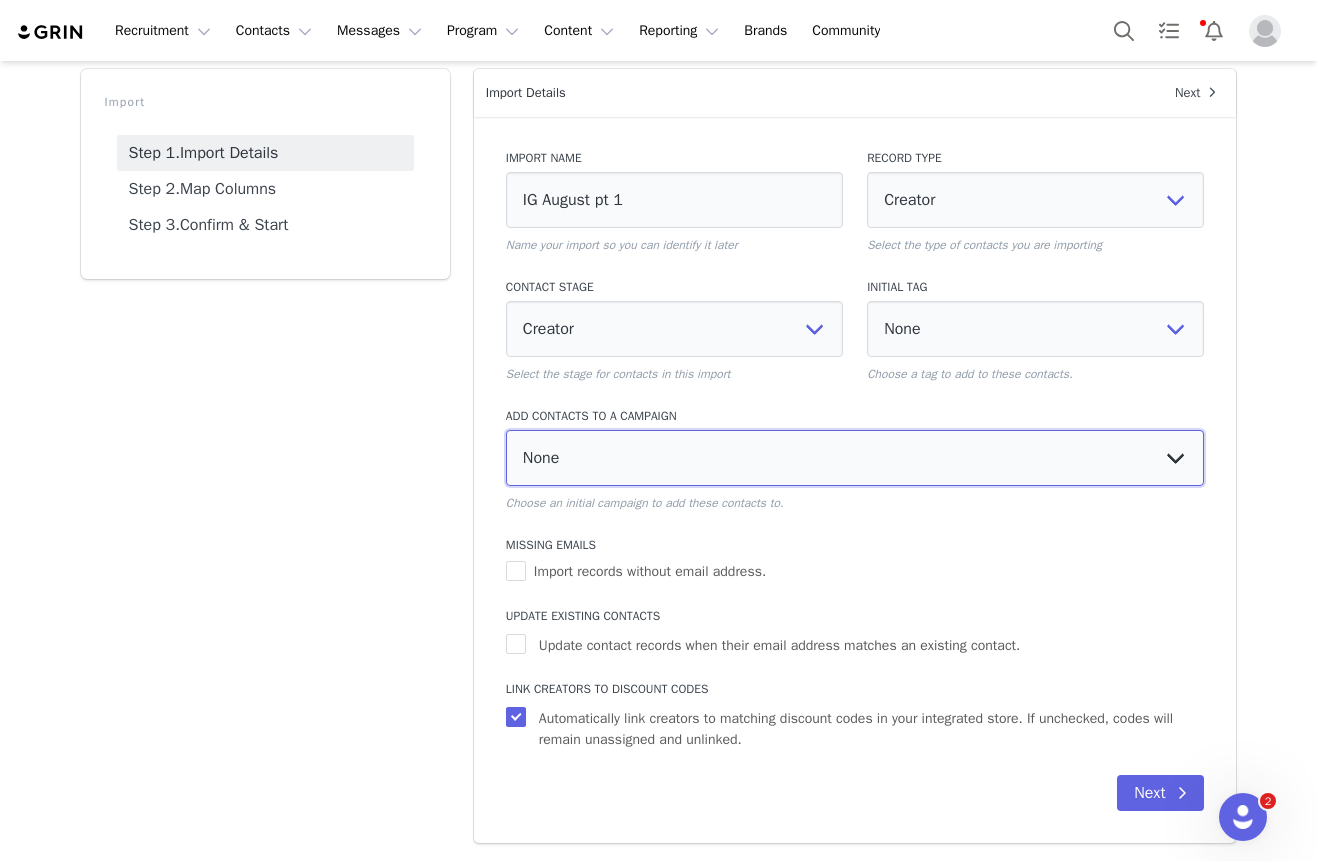 click on "None" at bounding box center [855, 458] 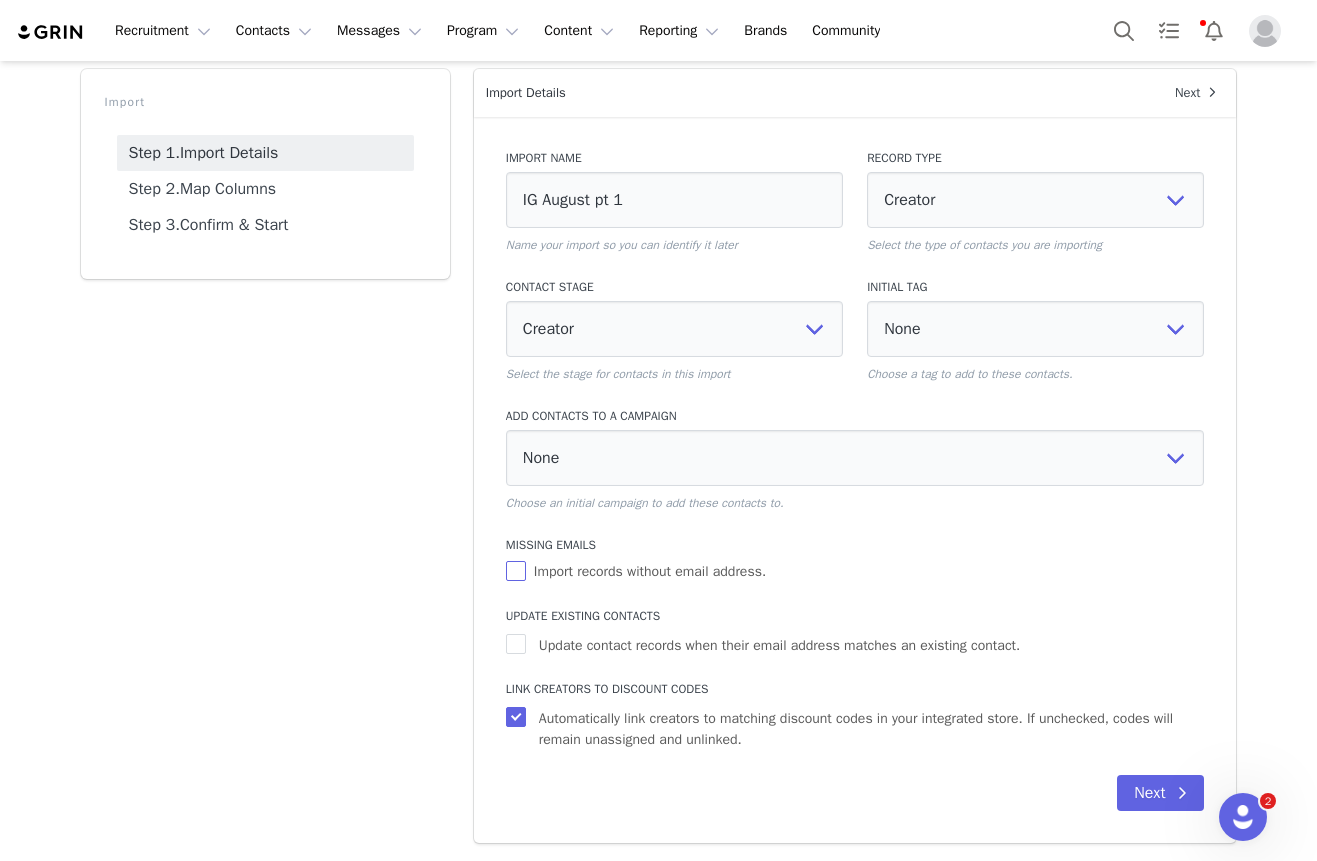 click on "Import records without email address." at bounding box center (516, 571) 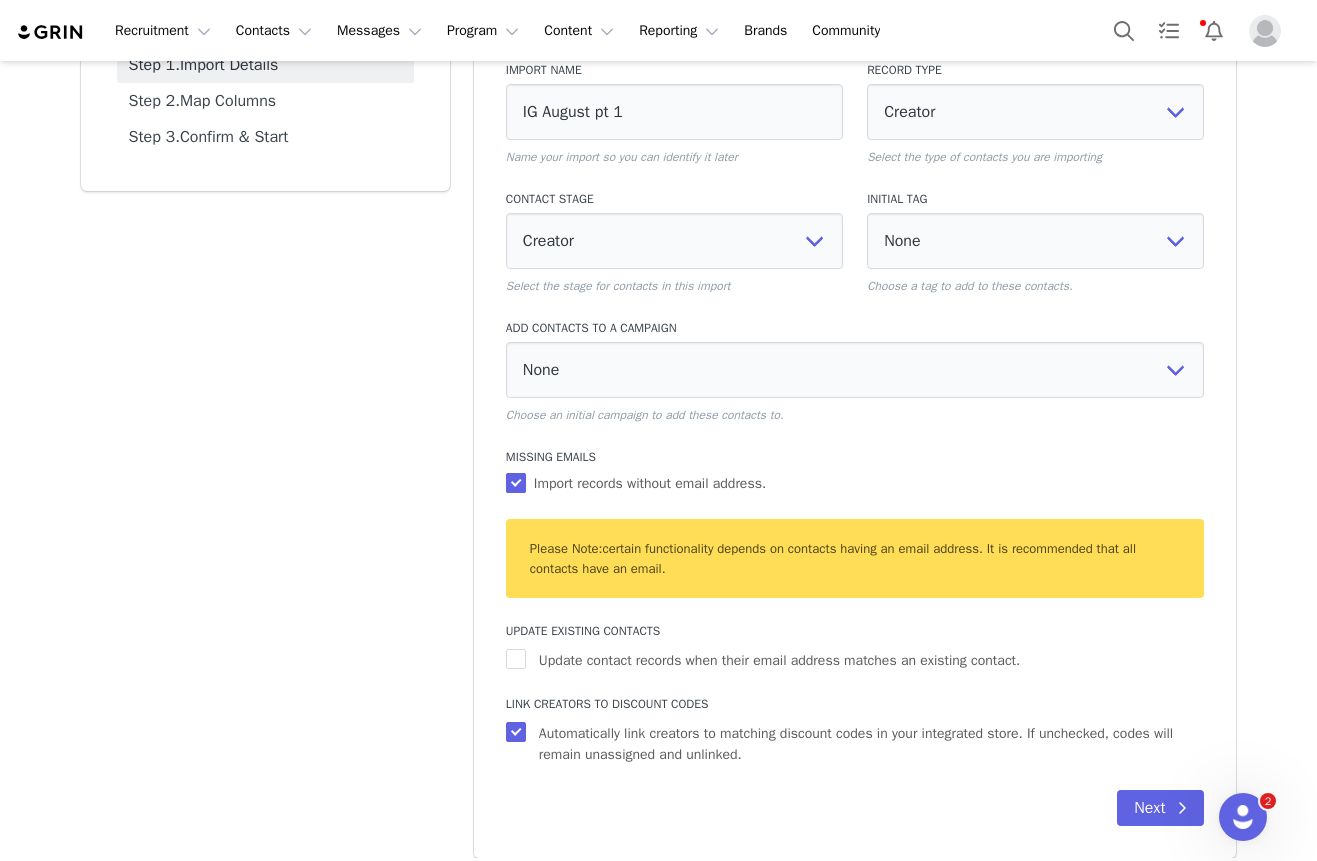 scroll, scrollTop: 190, scrollLeft: 0, axis: vertical 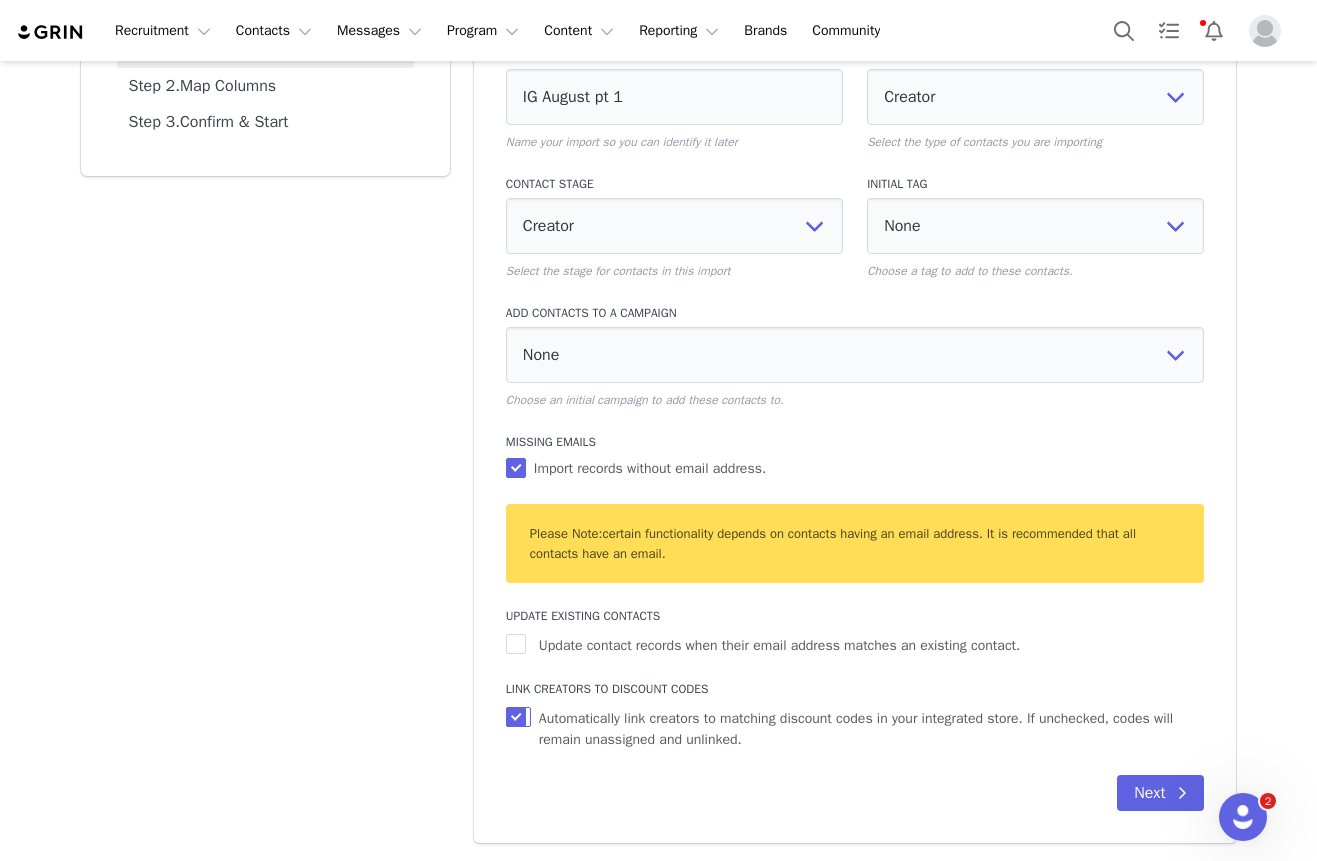 click on "Automatically link creators to matching discount codes in your integrated store. If unchecked, codes will remain unassigned and unlinked." at bounding box center (518, 717) 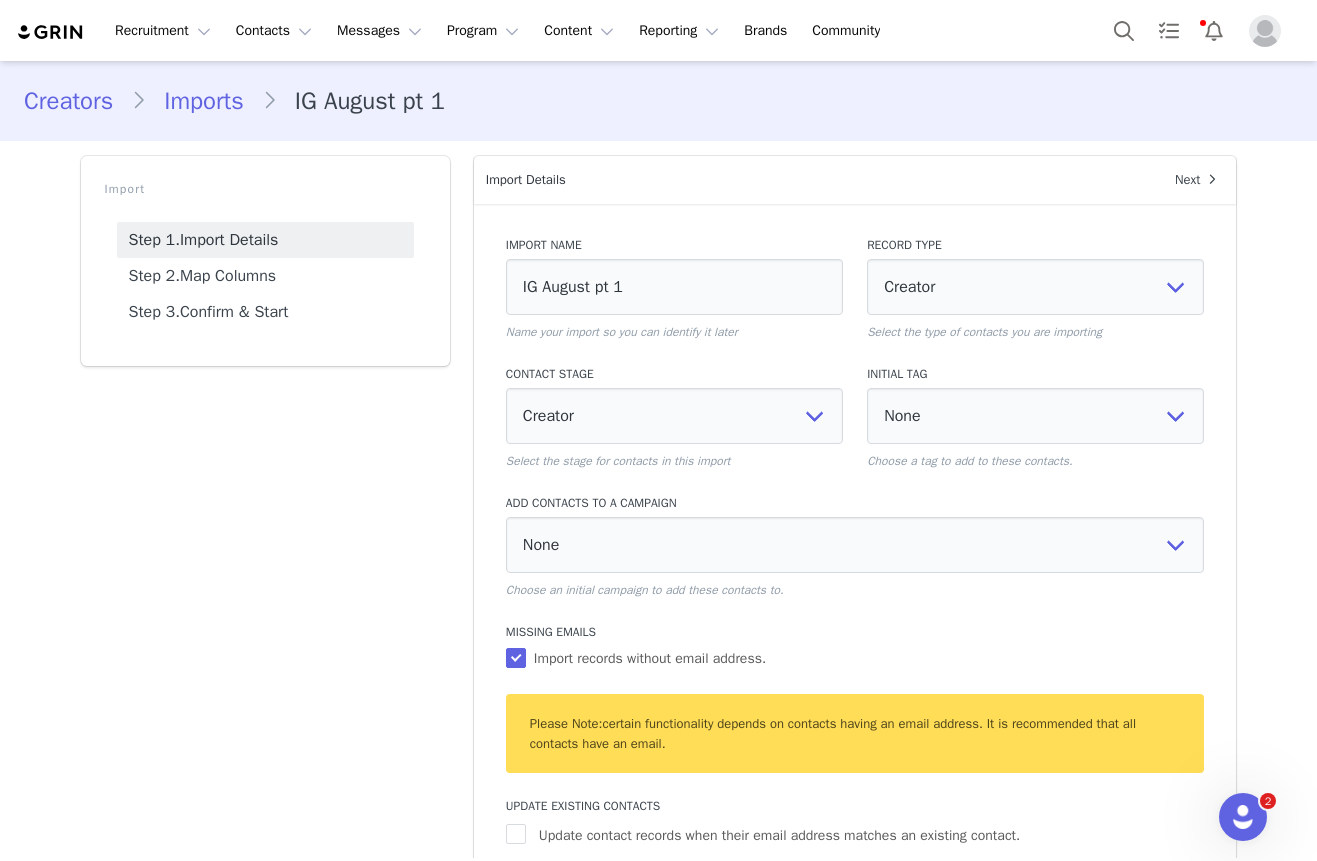 scroll, scrollTop: 190, scrollLeft: 0, axis: vertical 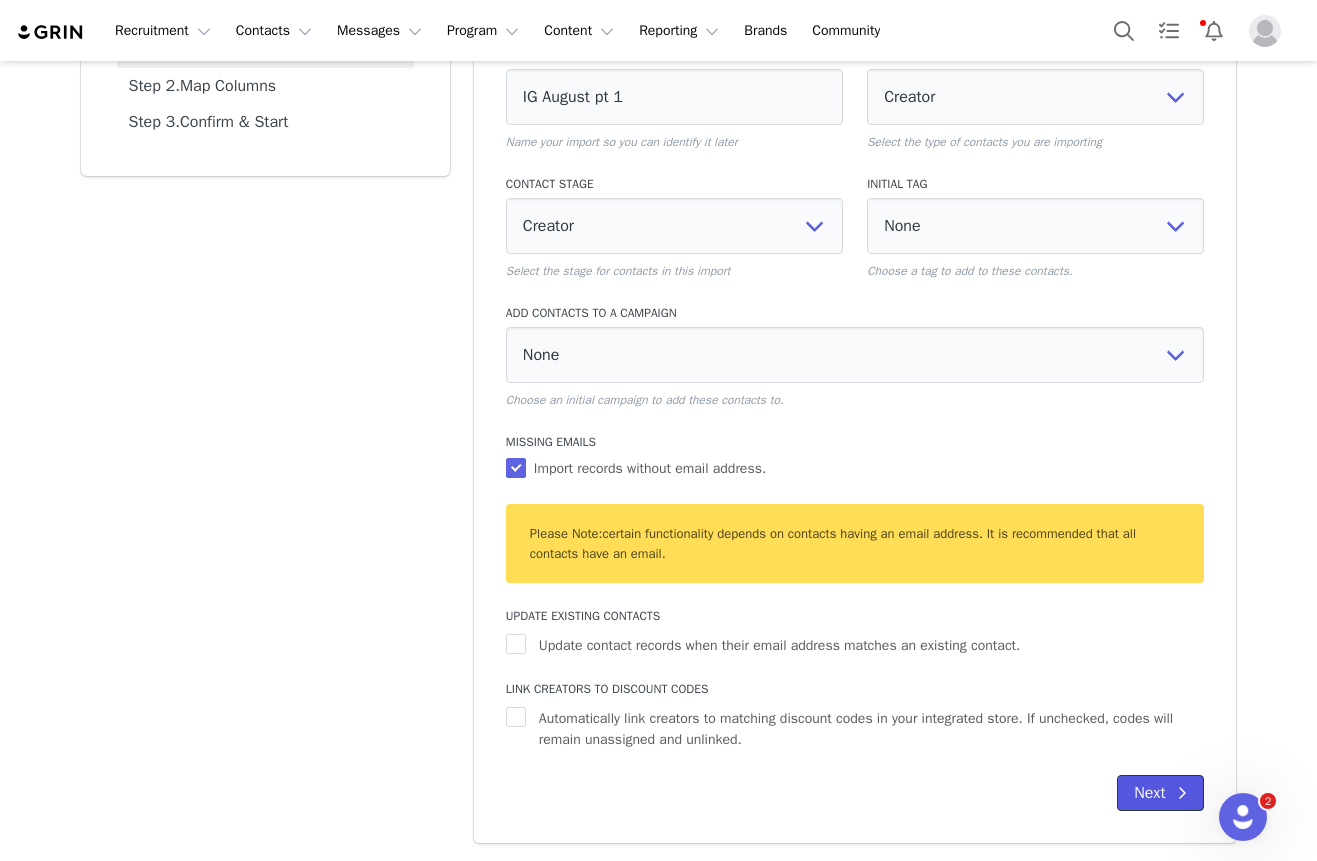 click on "Next" at bounding box center (1160, 793) 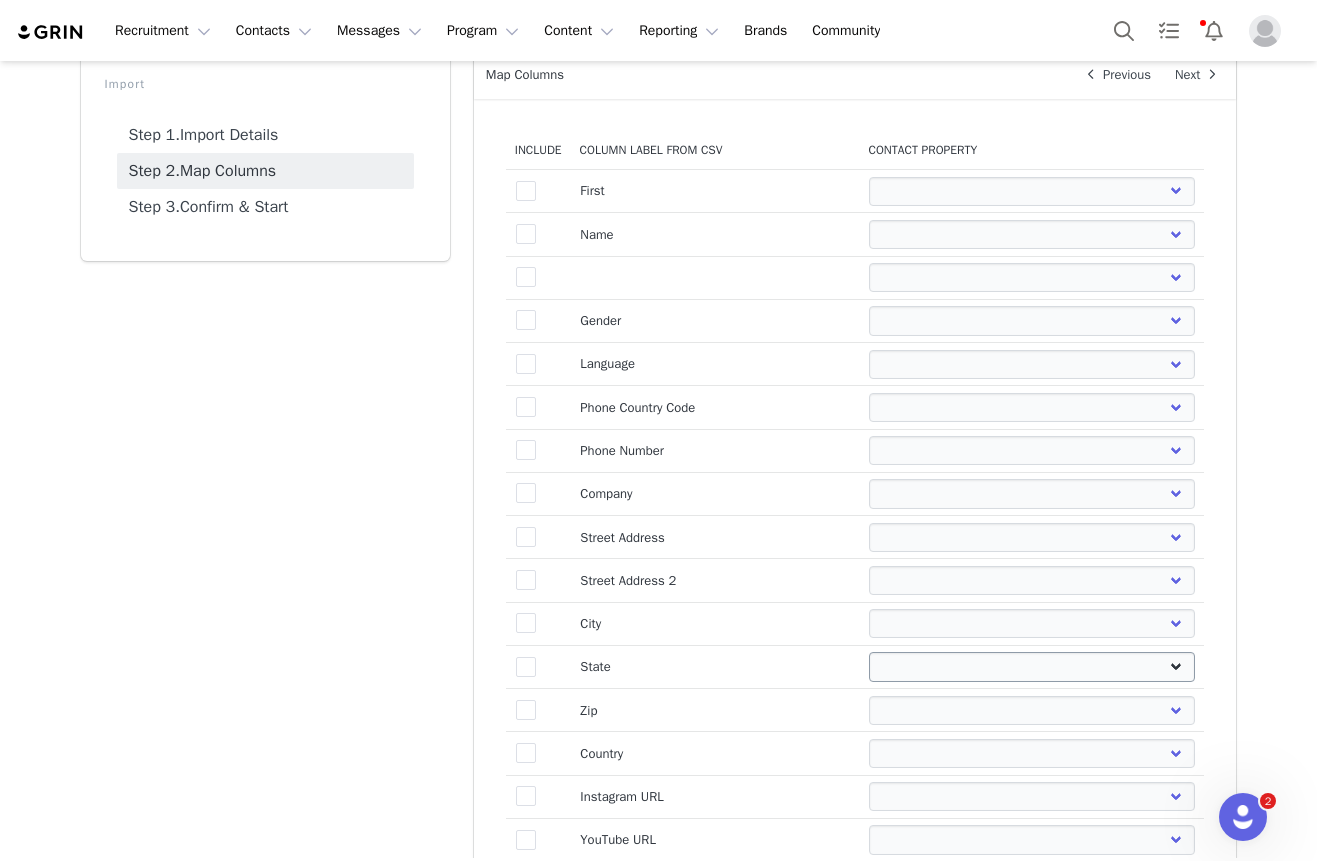 scroll, scrollTop: 0, scrollLeft: 0, axis: both 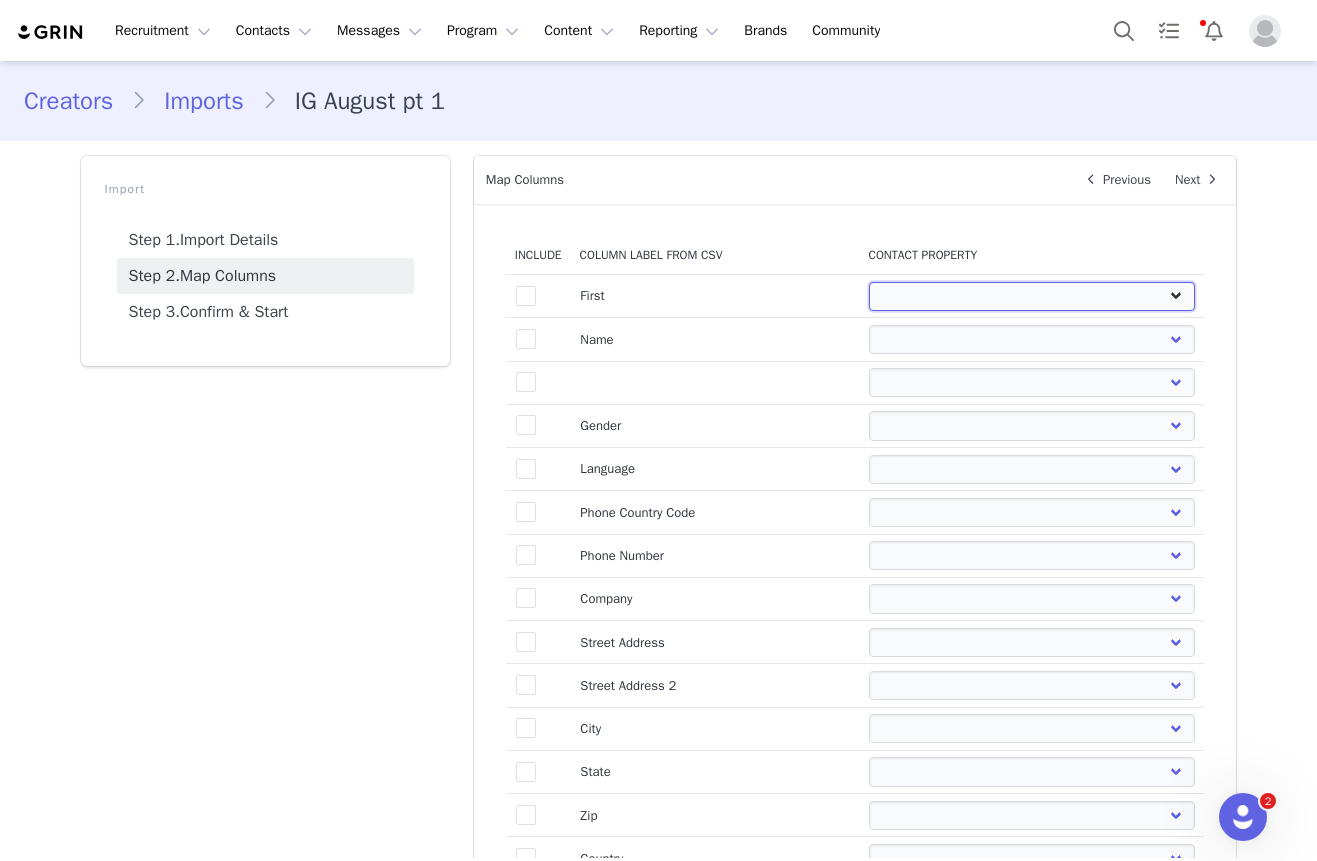 click on "First Name   Last Name   Email   PayPal Email   Gender   Language   Phone Country Code   Phone Number   Company   Street   Street 2   City   State   Zip   Country   Website URL   Instagram URL   YouTube URL   Twitter URL   Facebook URL   TikTok URL   Twitch URL   Pinterest URL   Parent Creator   Giftcard Number" at bounding box center [1031, 296] 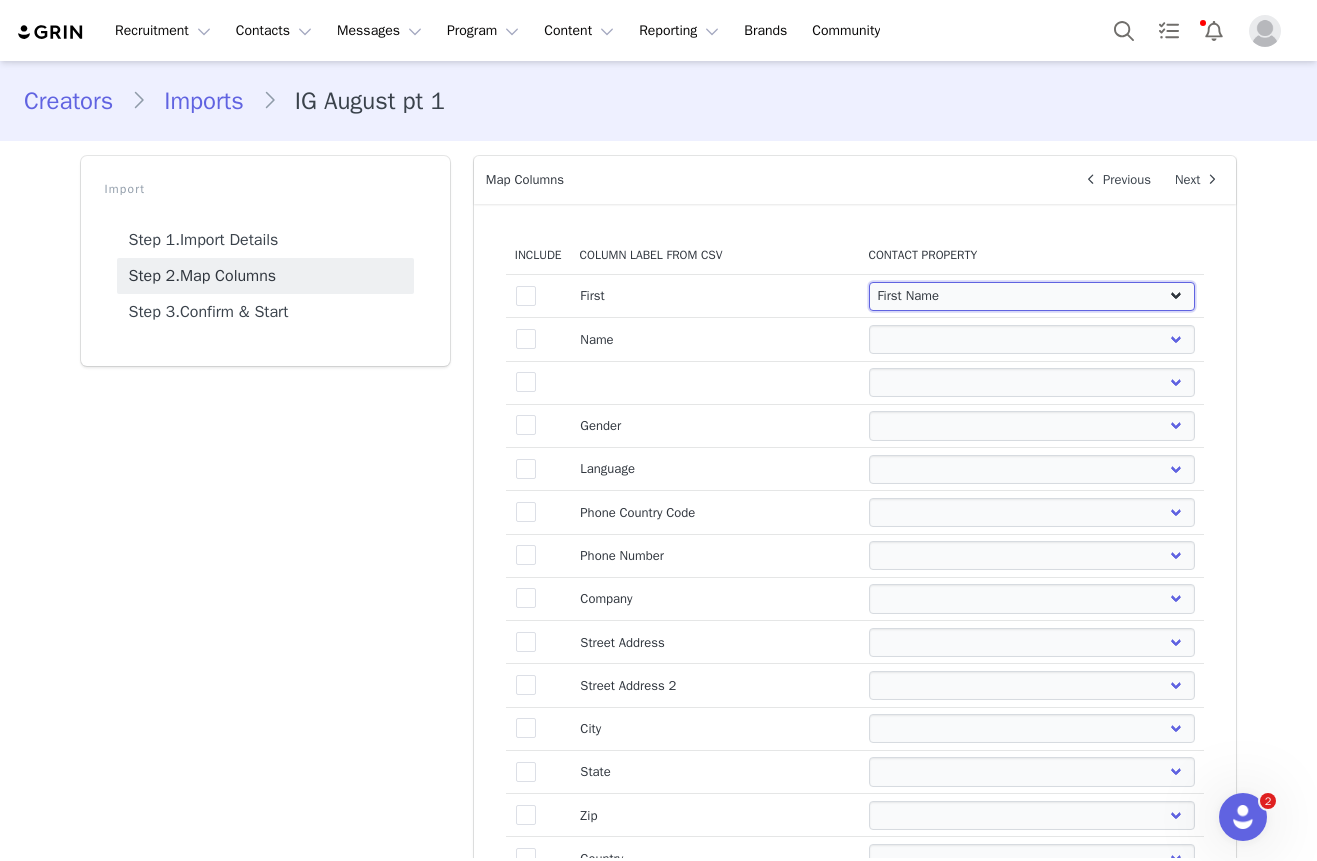 select 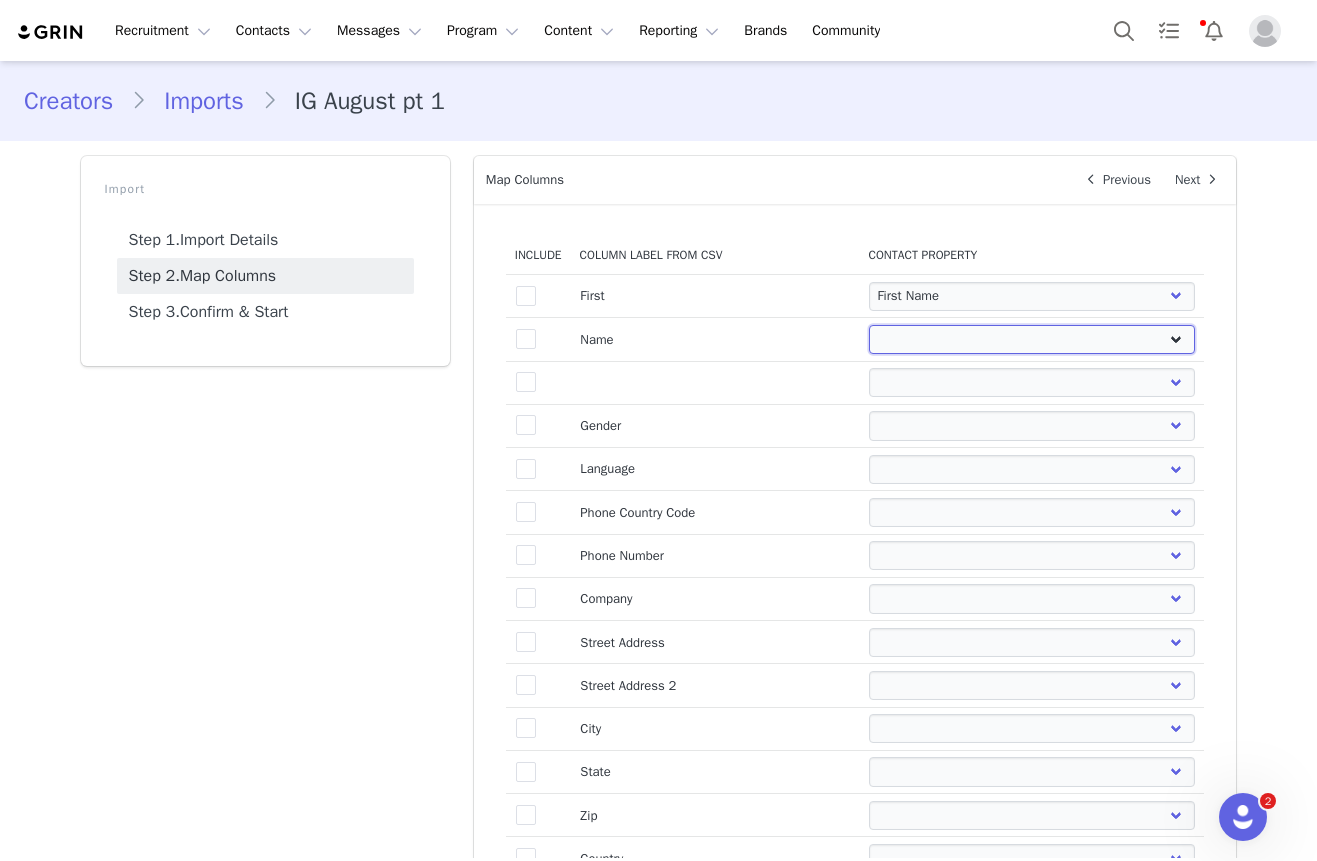 click on "First Name   Last Name   Email   PayPal Email   Gender   Language   Phone Country Code   Phone Number   Company   Street   Street 2   City   State   Zip   Country   Website URL   Instagram URL   YouTube URL   Twitter URL   Facebook URL   TikTok URL   Twitch URL   Pinterest URL   Parent Creator   Giftcard Number" at bounding box center (1031, 339) 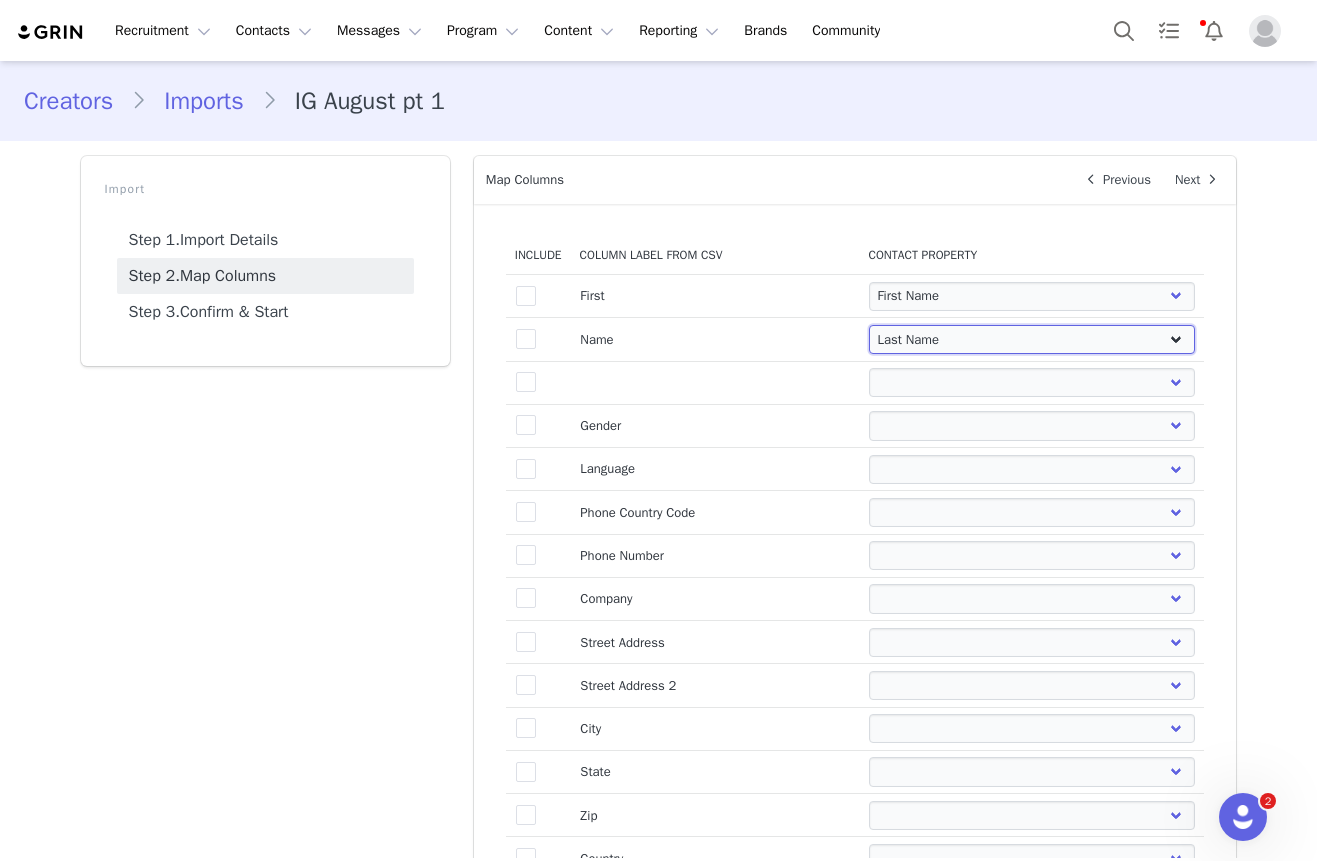 select 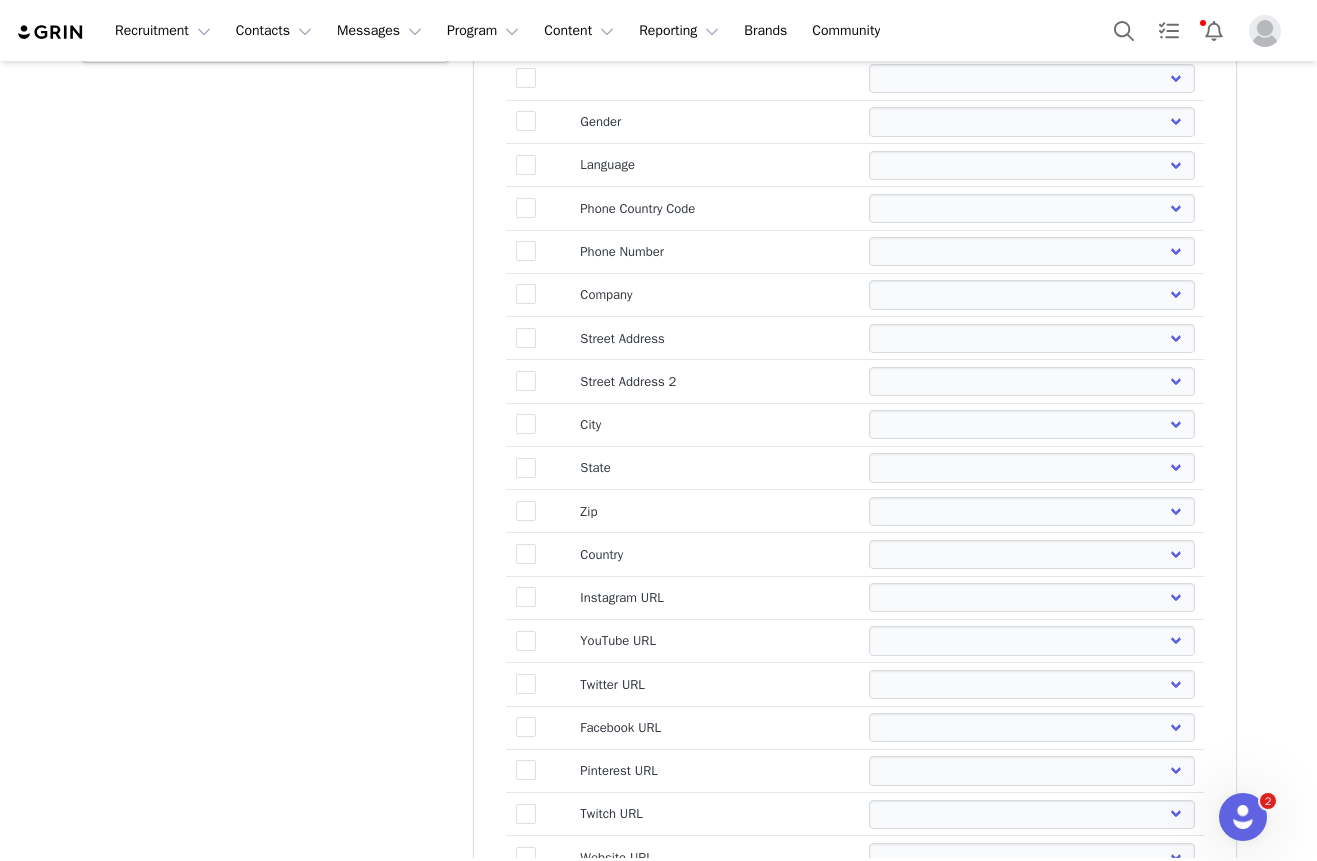 scroll, scrollTop: 310, scrollLeft: 0, axis: vertical 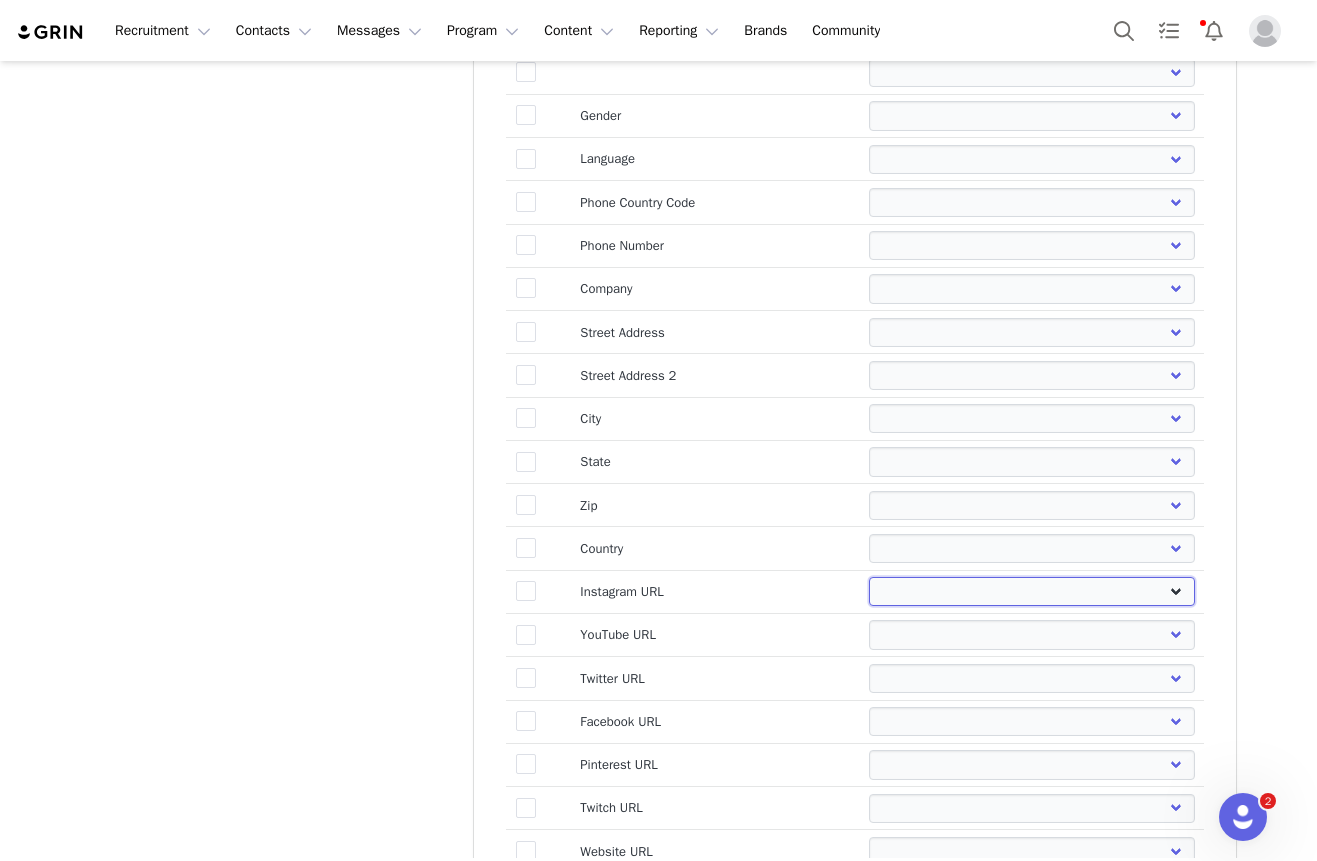 click on "First Name   Last Name   Email   PayPal Email   Gender   Language   Phone Country Code   Phone Number   Company   Street   Street 2   City   State   Zip   Country   Website URL   Instagram URL   YouTube URL   Twitter URL   Facebook URL   TikTok URL   Twitch URL   Pinterest URL   Parent Creator   Giftcard Number" at bounding box center [1031, 591] 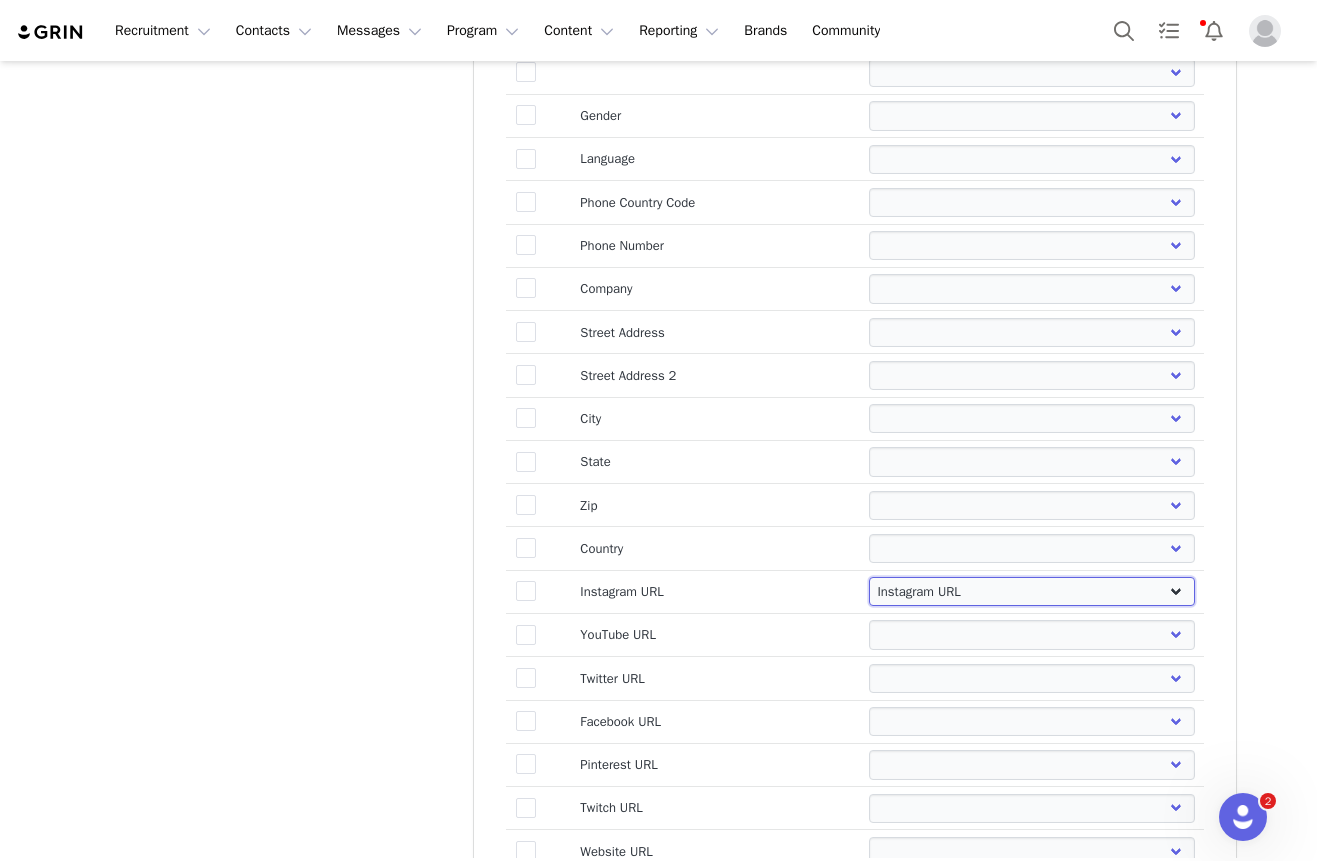 select 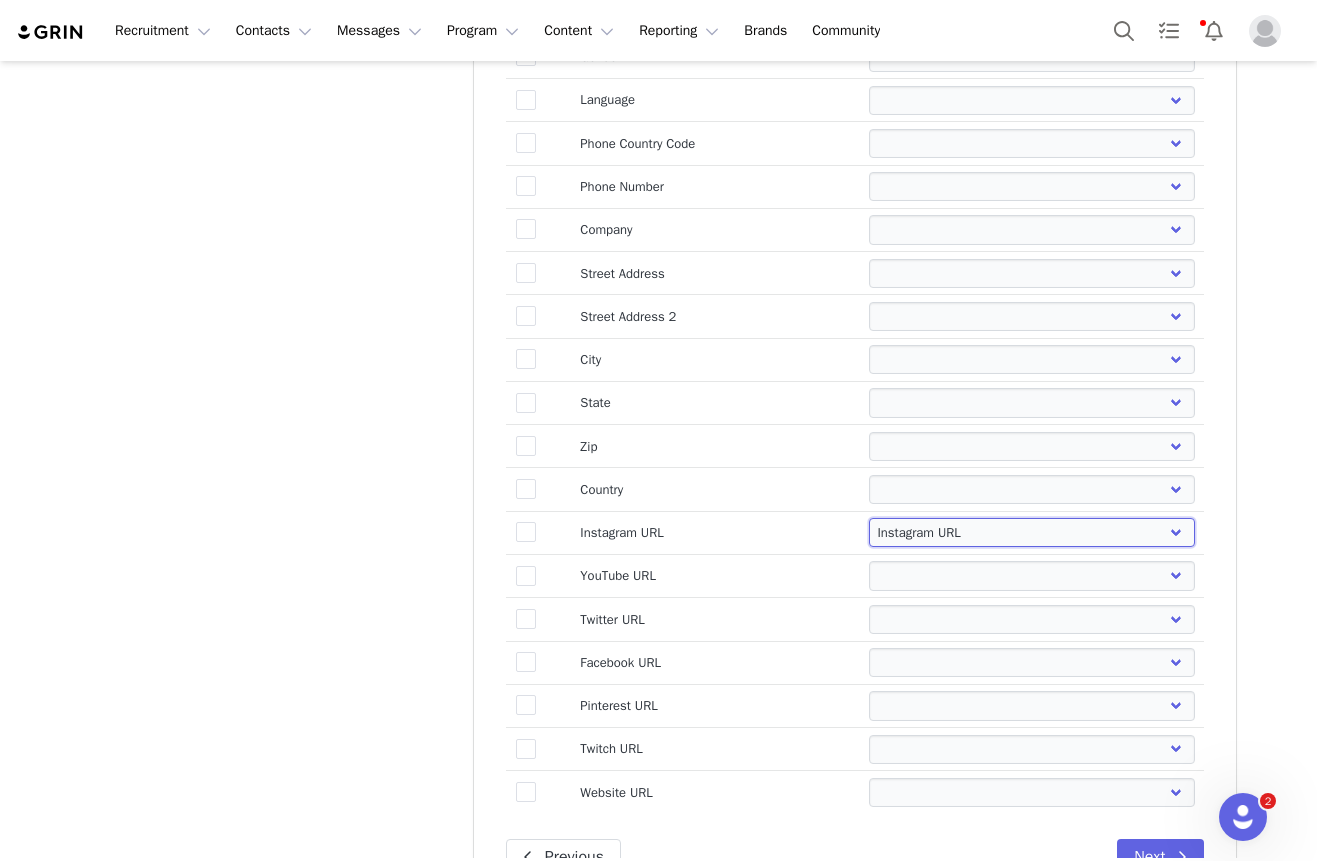 scroll, scrollTop: 432, scrollLeft: 0, axis: vertical 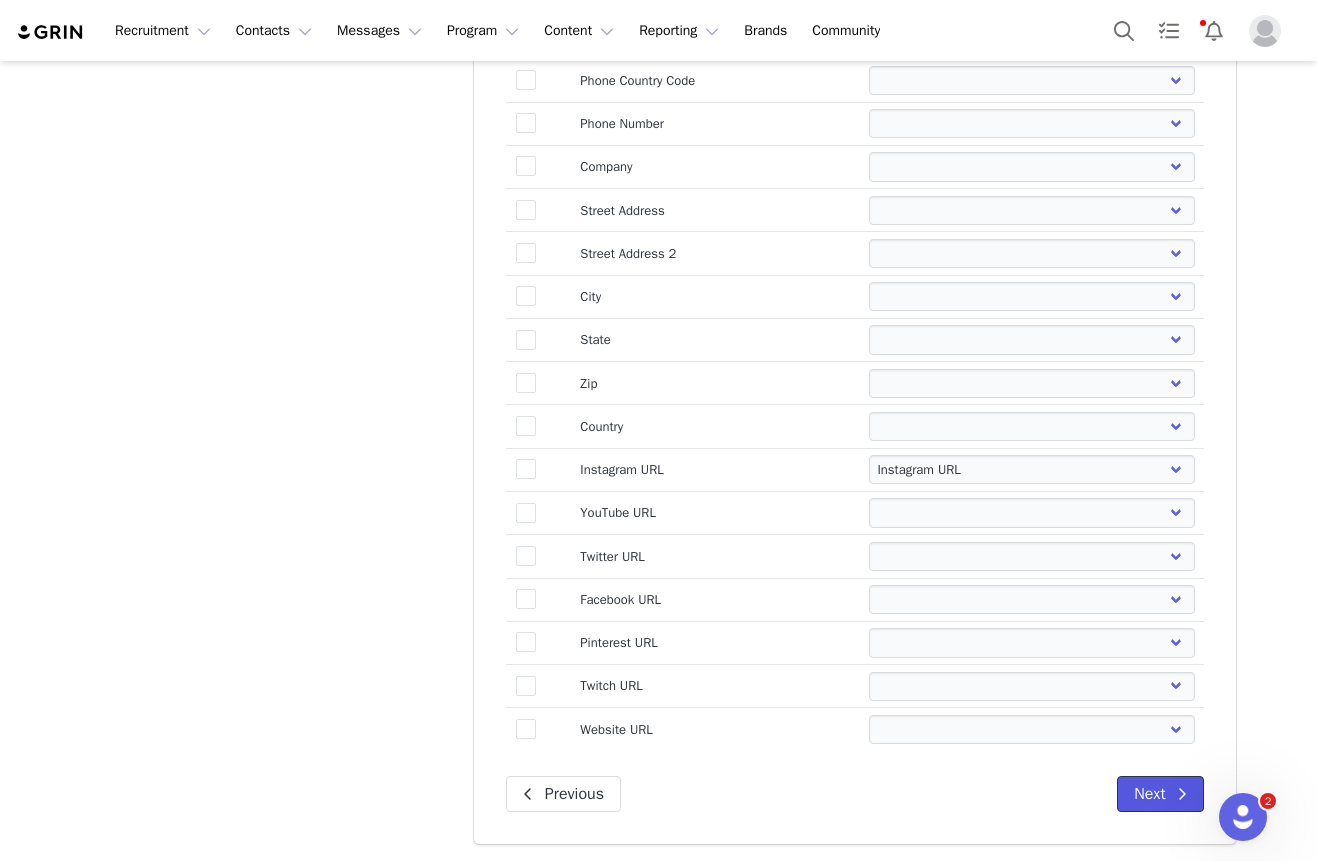 click on "Next" at bounding box center (1160, 794) 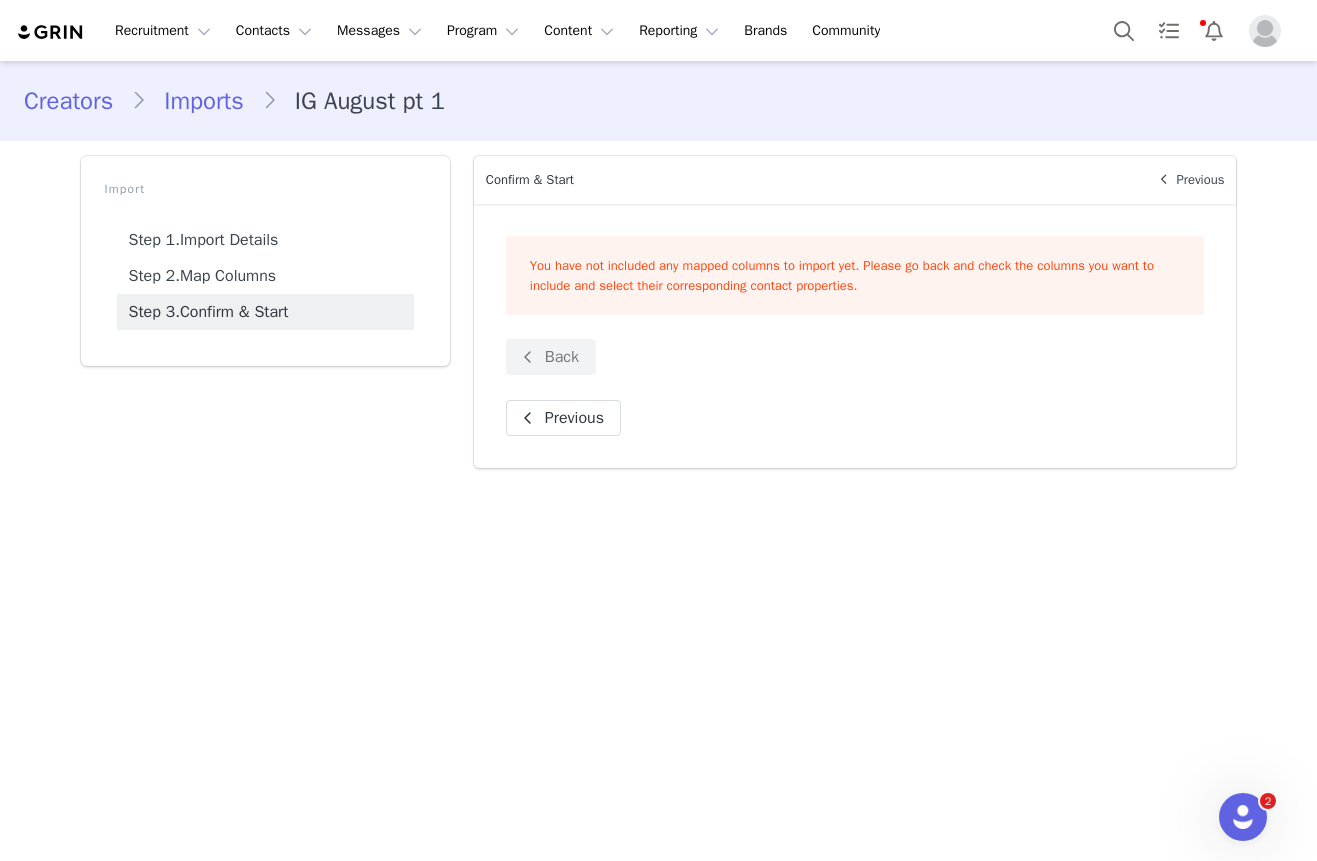 scroll, scrollTop: 0, scrollLeft: 0, axis: both 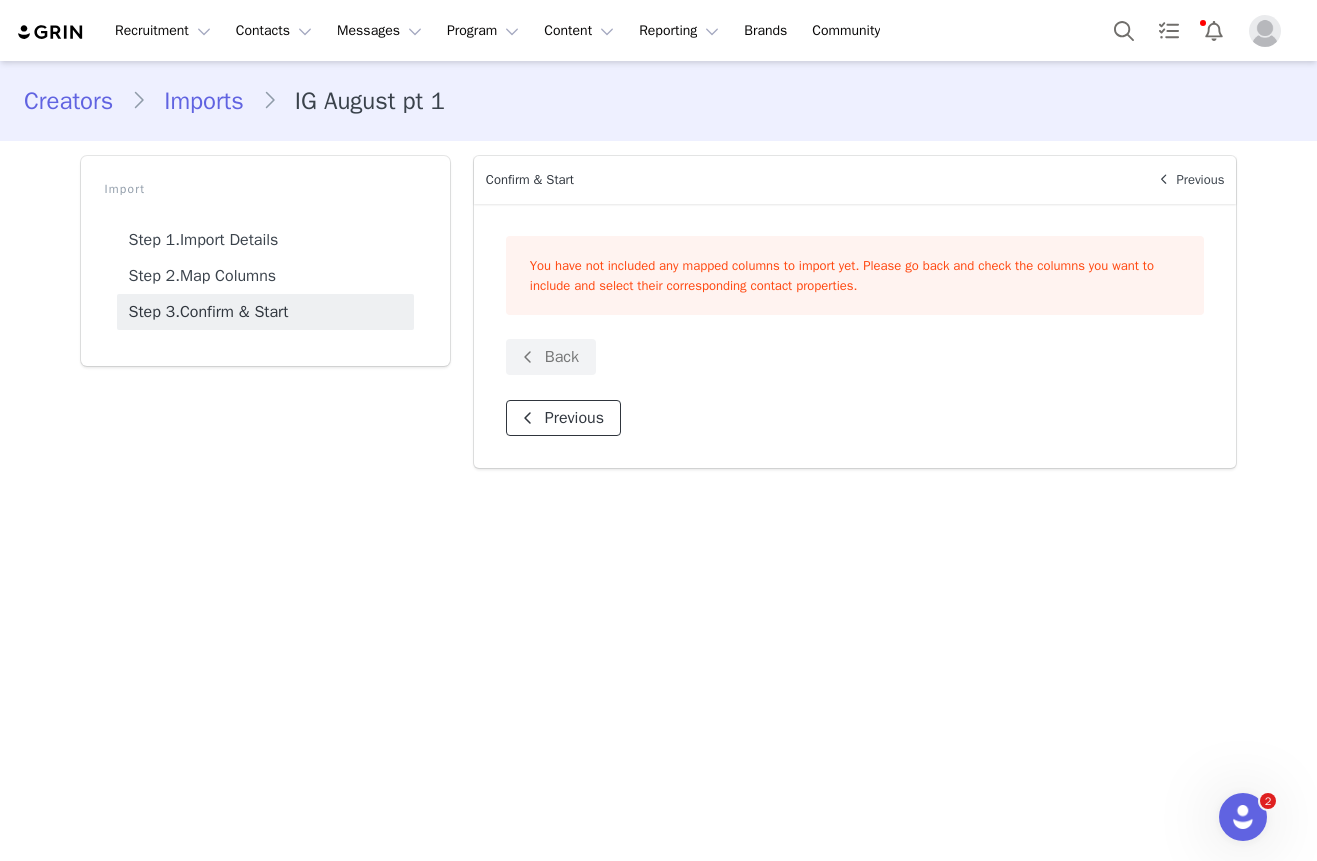 click on "Previous" at bounding box center [563, 418] 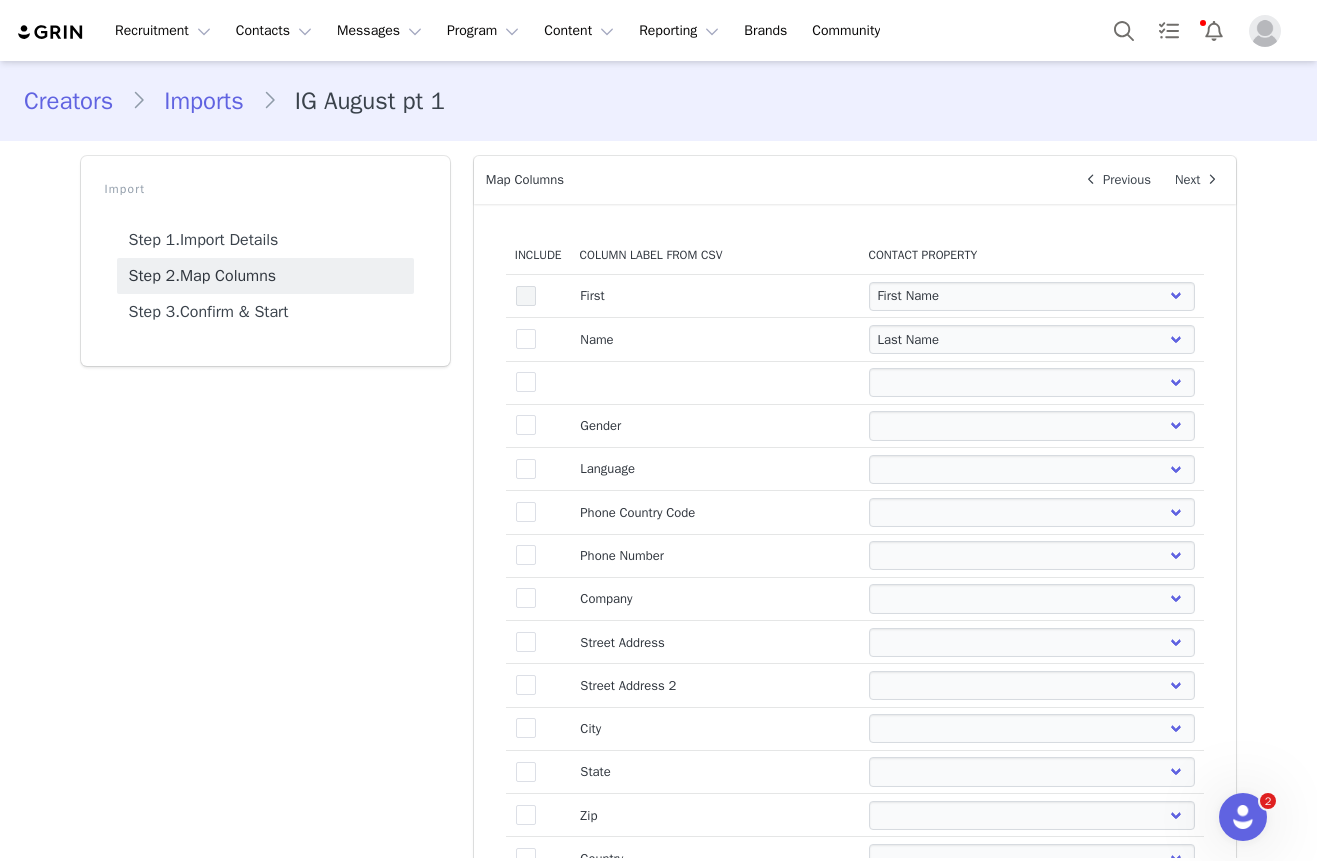 click at bounding box center (526, 296) 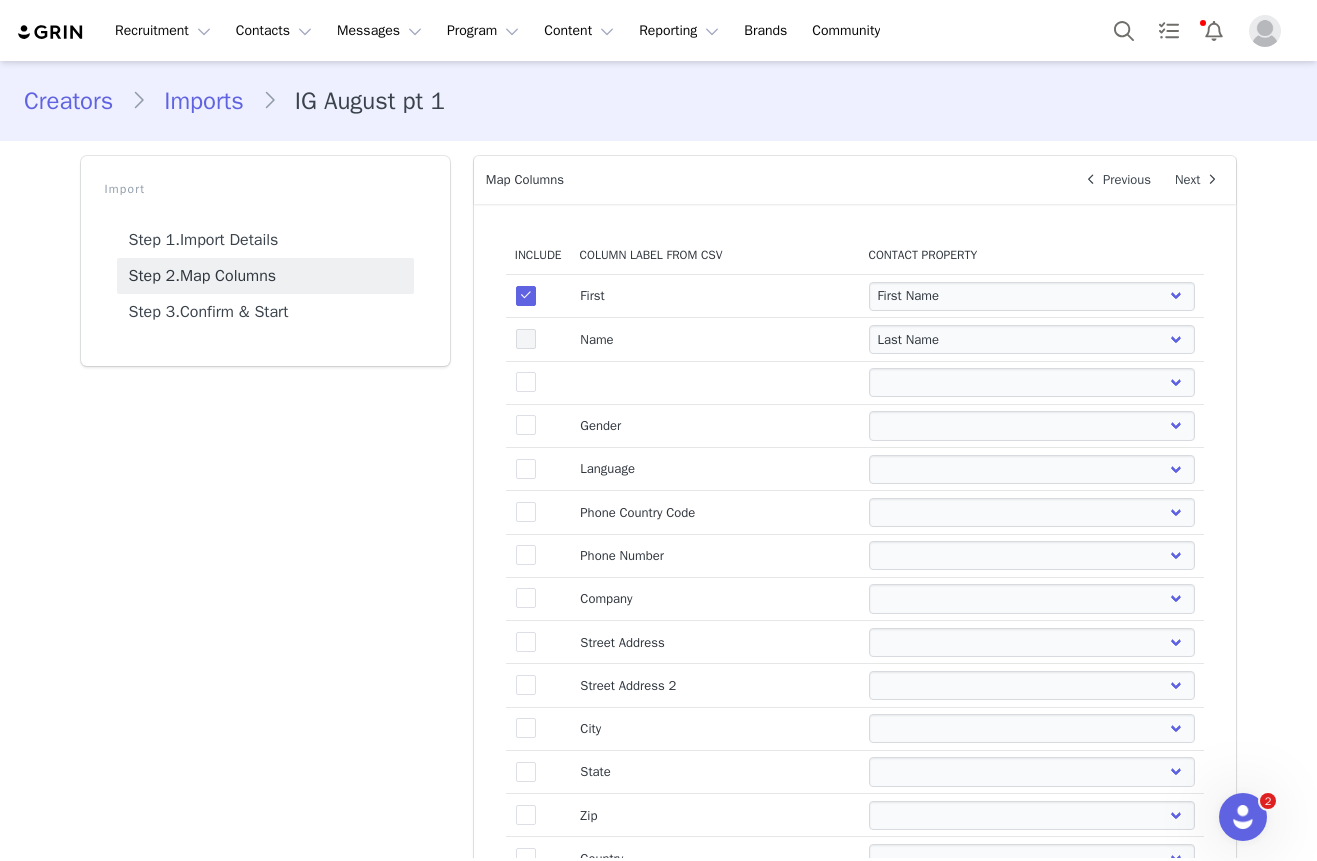 click at bounding box center (526, 339) 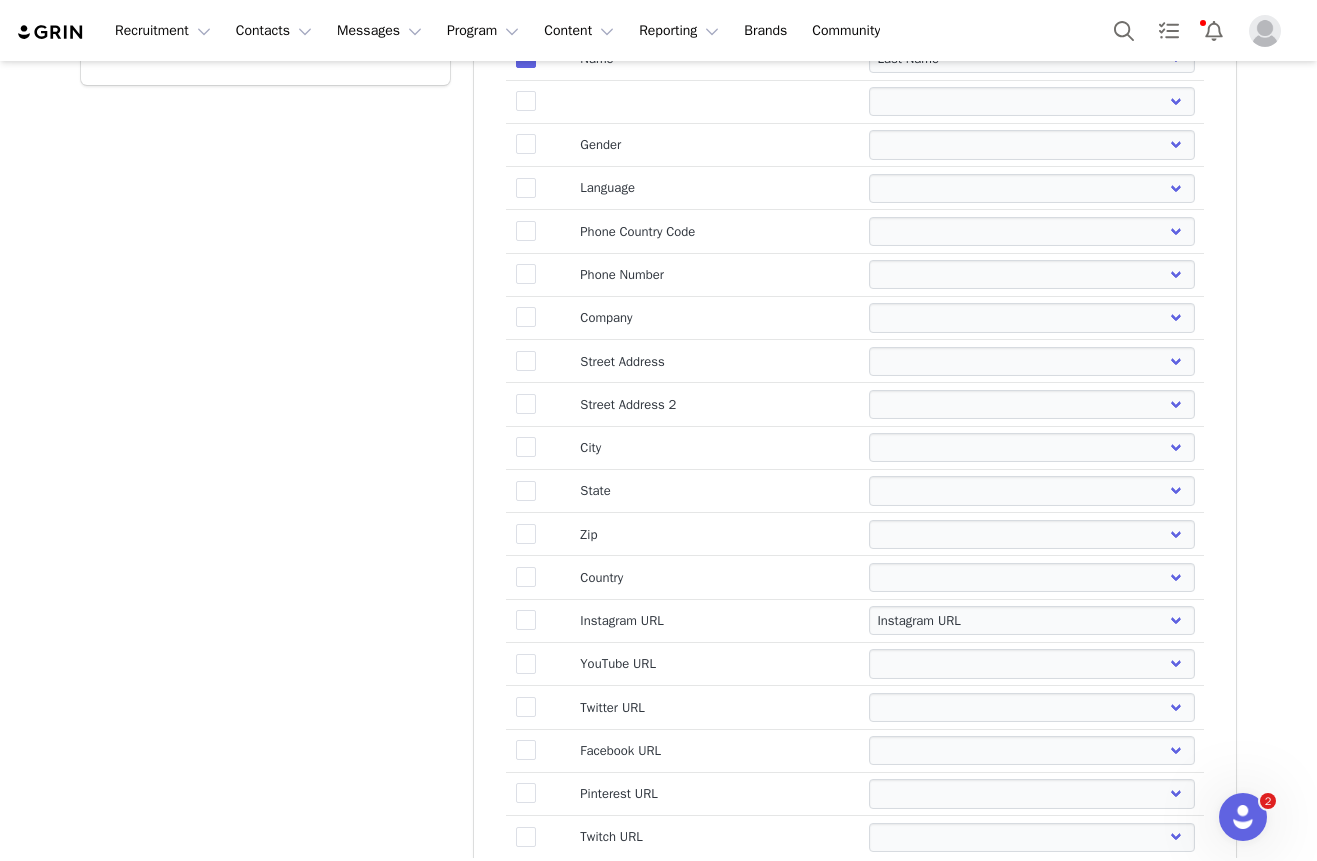scroll, scrollTop: 305, scrollLeft: 0, axis: vertical 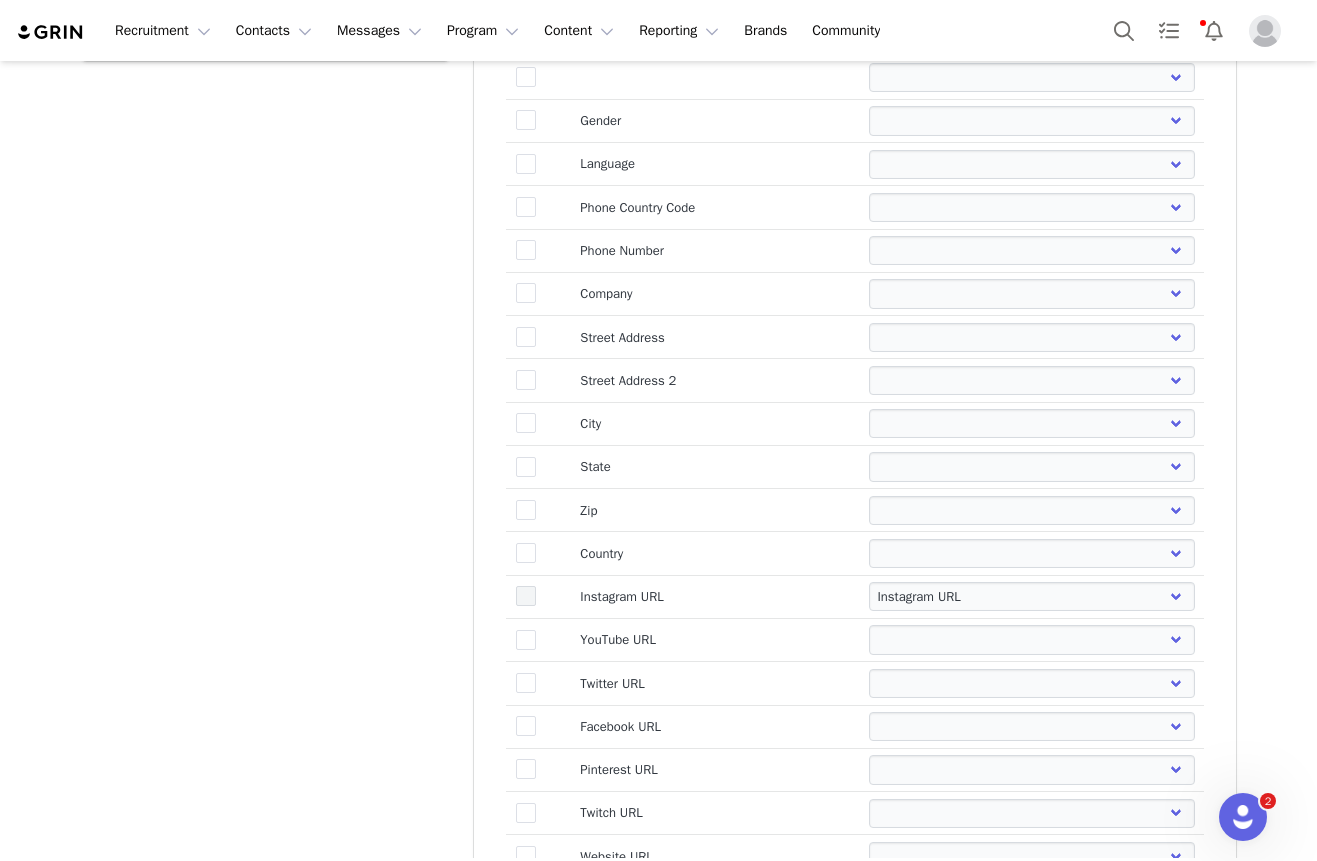 click at bounding box center [526, 596] 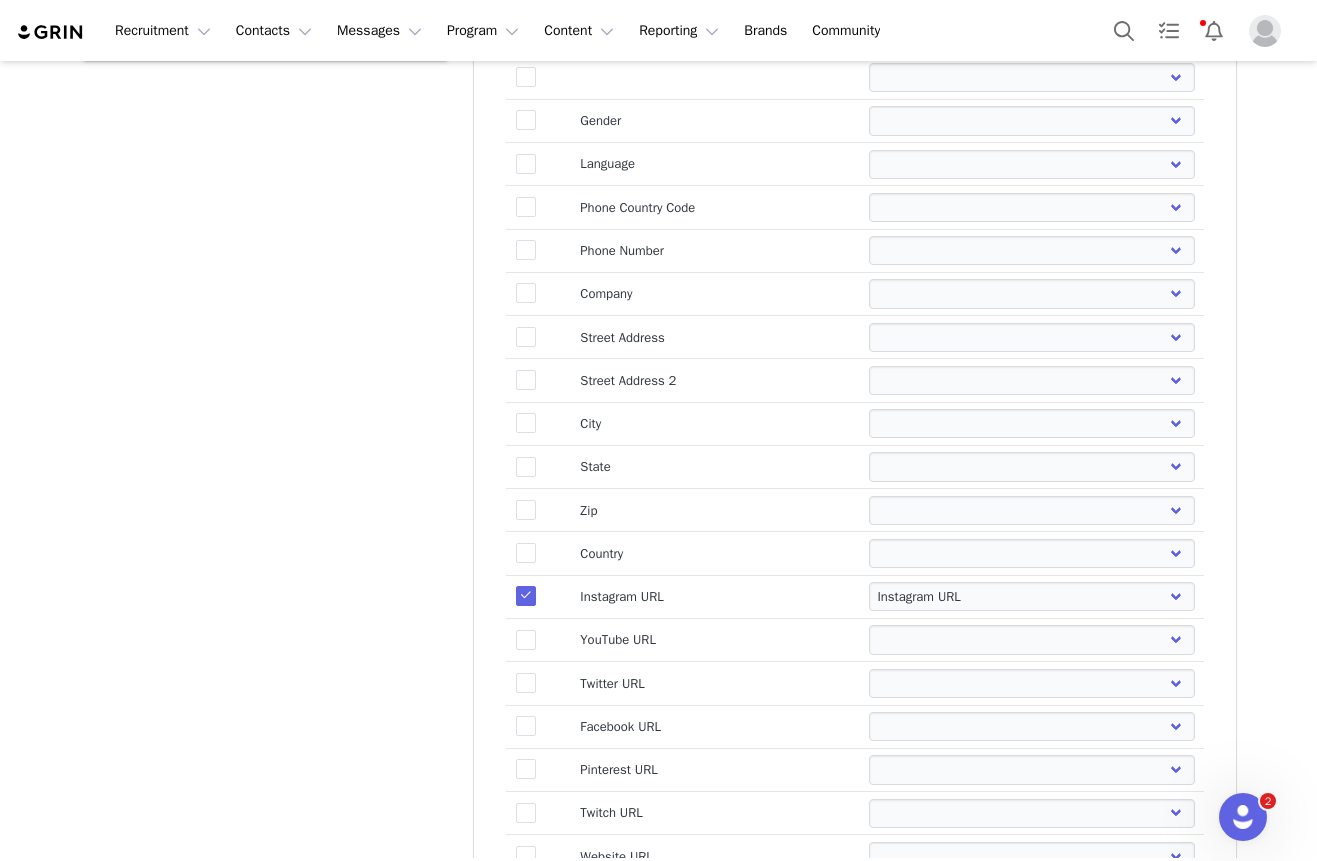scroll, scrollTop: 432, scrollLeft: 0, axis: vertical 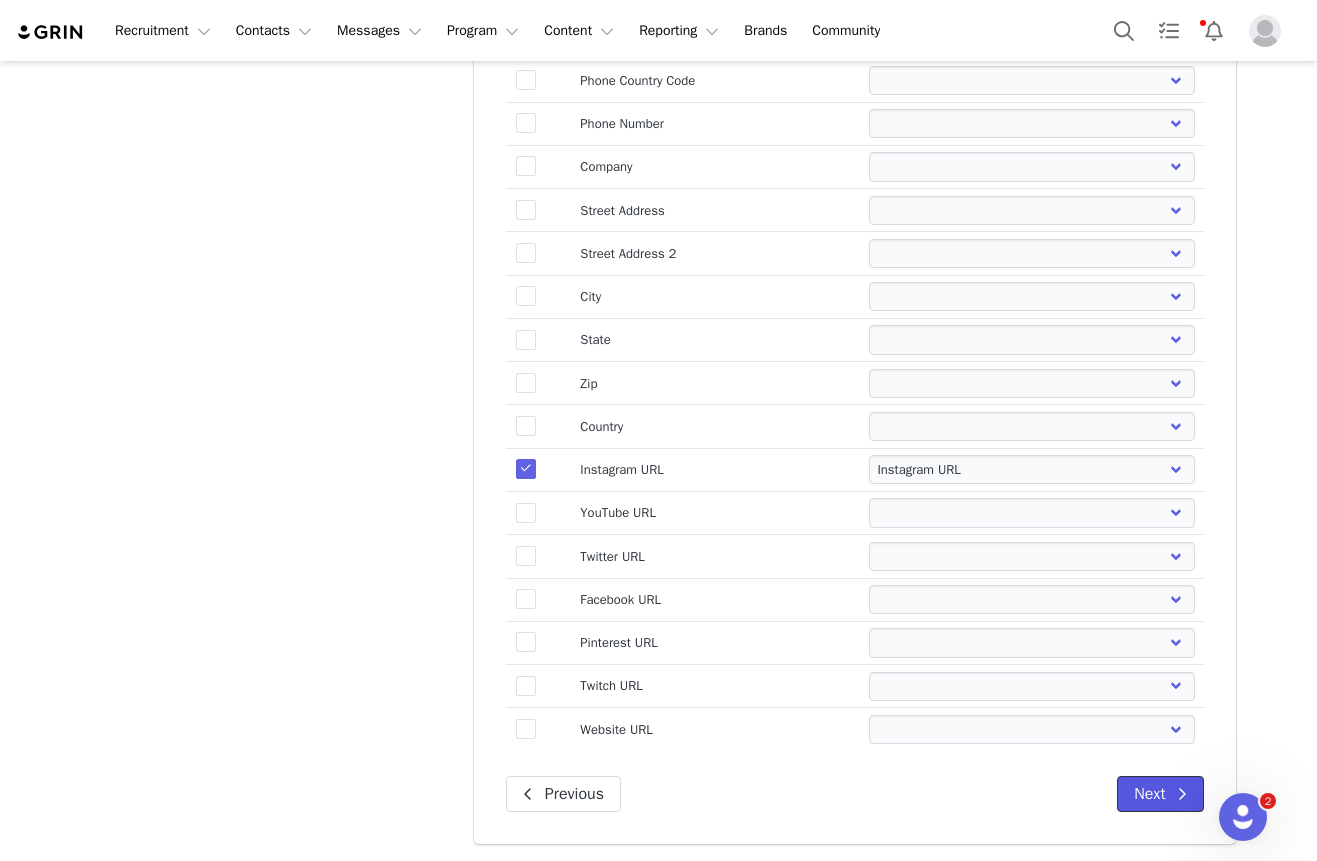 click on "Next" at bounding box center (1160, 794) 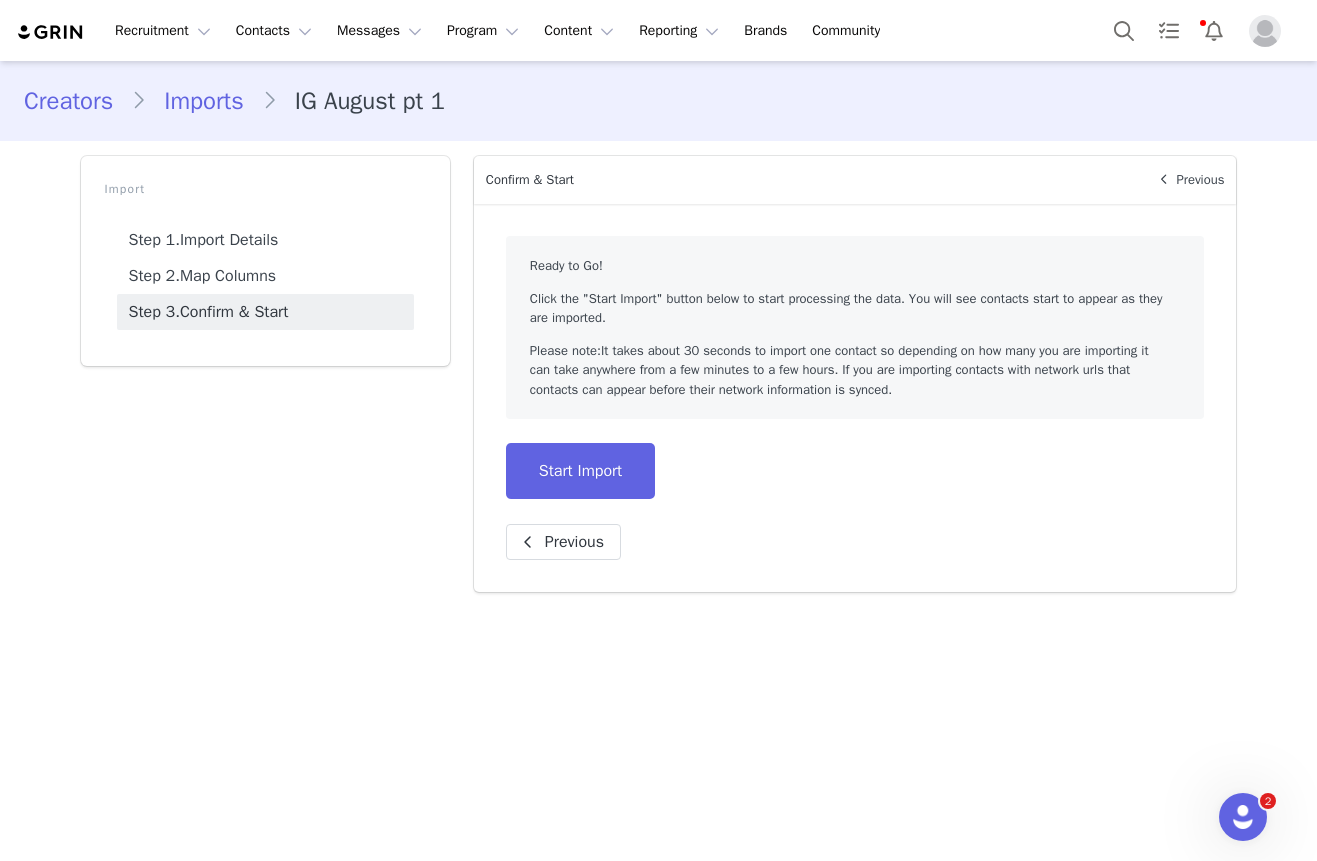 scroll, scrollTop: 0, scrollLeft: 0, axis: both 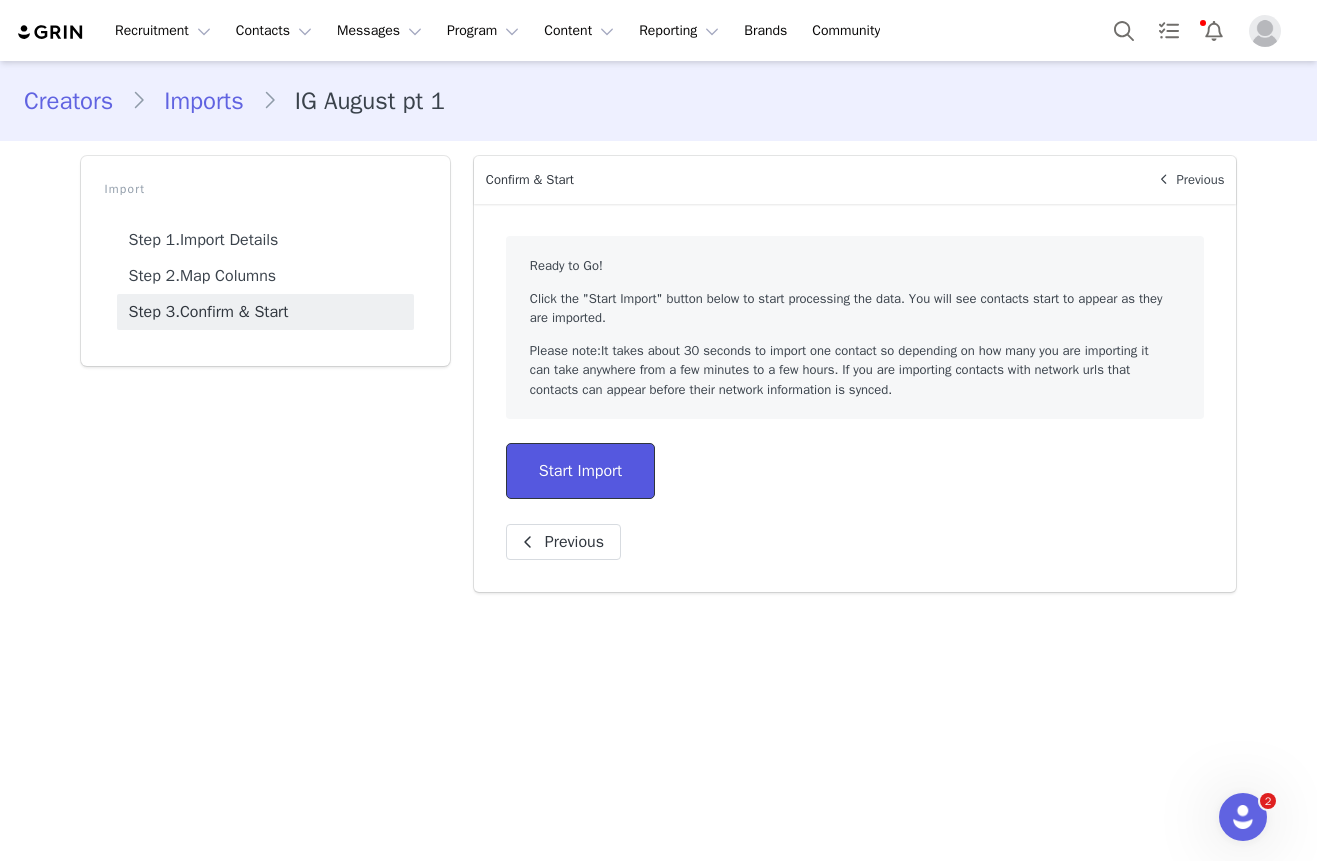 click on "Start Import" at bounding box center [580, 471] 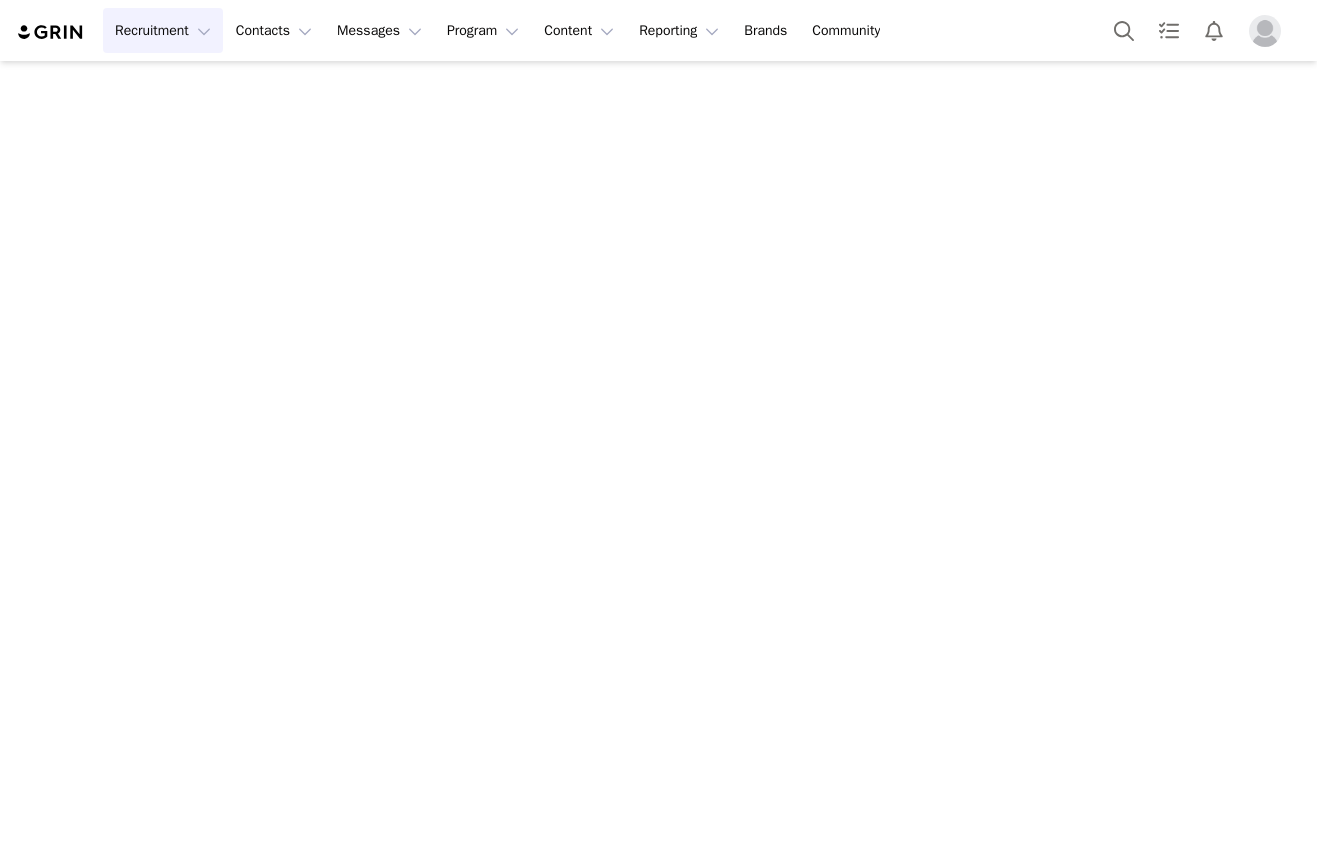 scroll, scrollTop: 0, scrollLeft: 0, axis: both 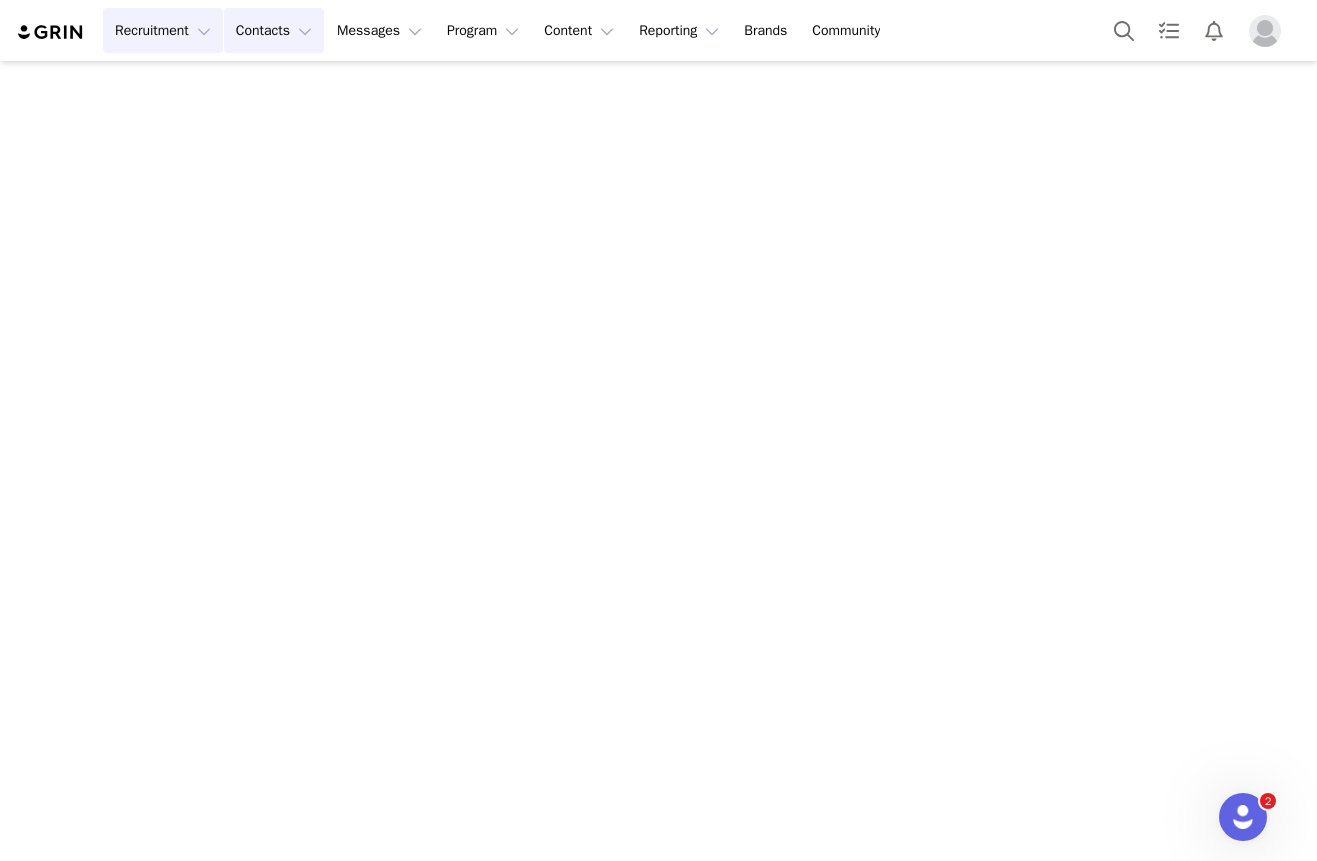 click on "Contacts Contacts" at bounding box center (274, 30) 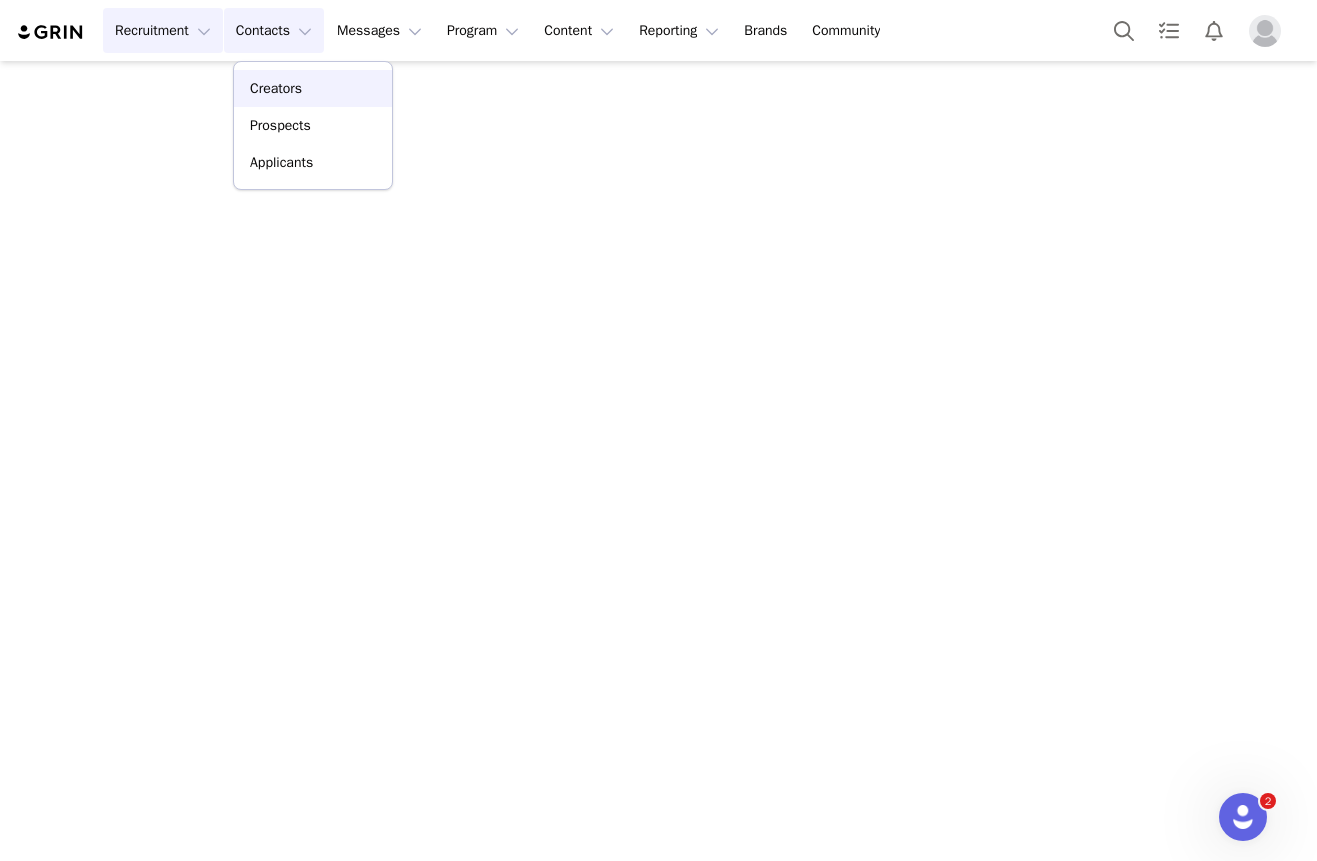 click on "Creators" at bounding box center (313, 88) 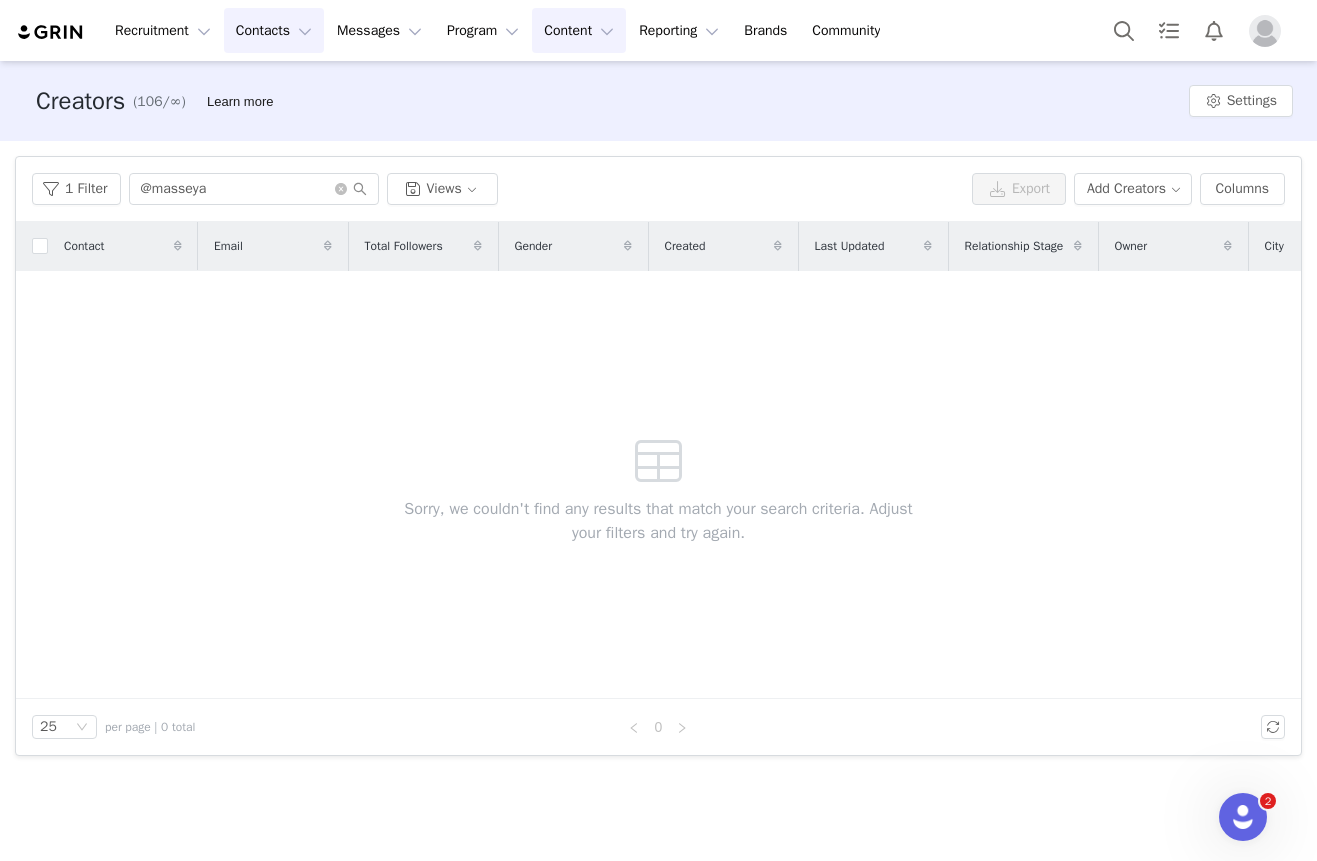 click on "Content Content" at bounding box center (579, 30) 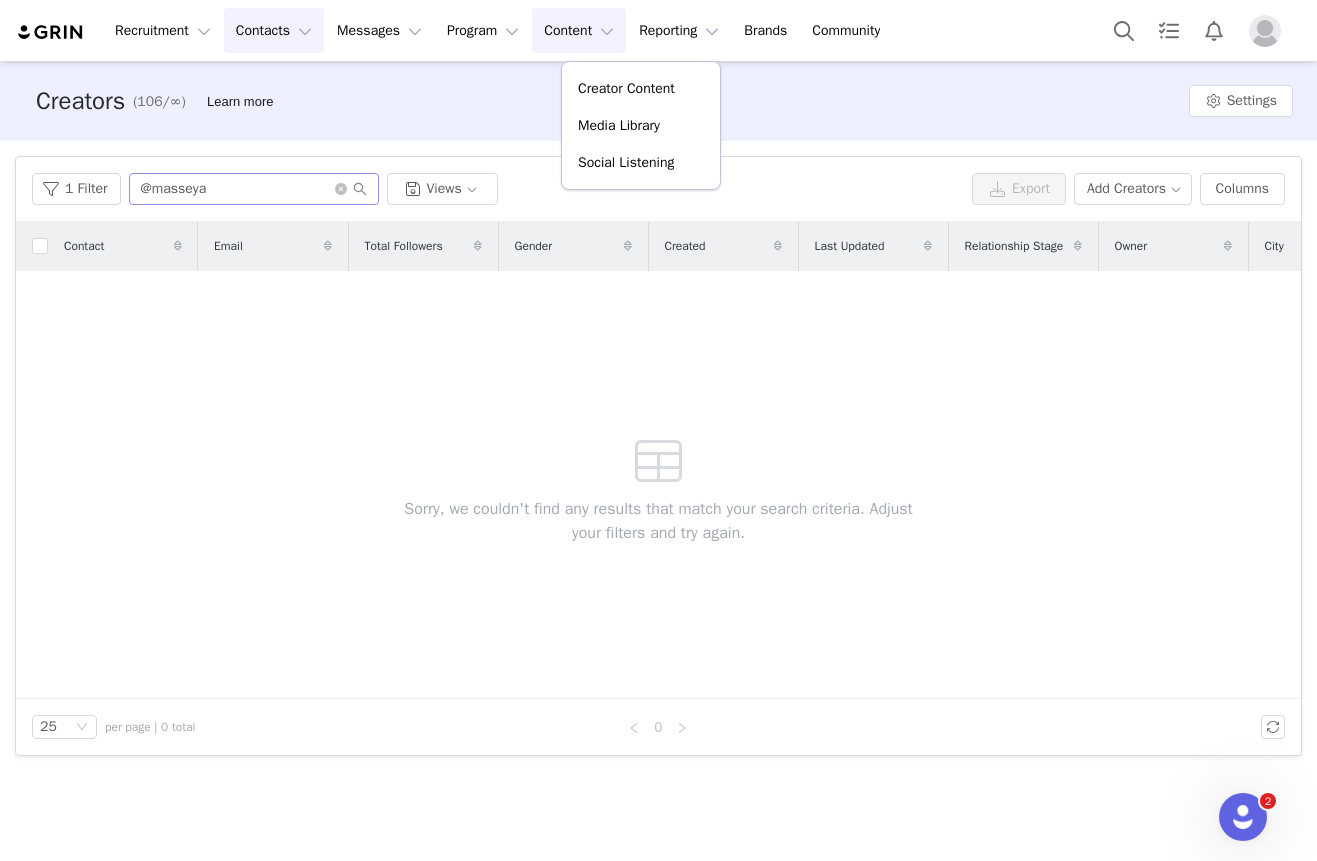 click at bounding box center (351, 189) 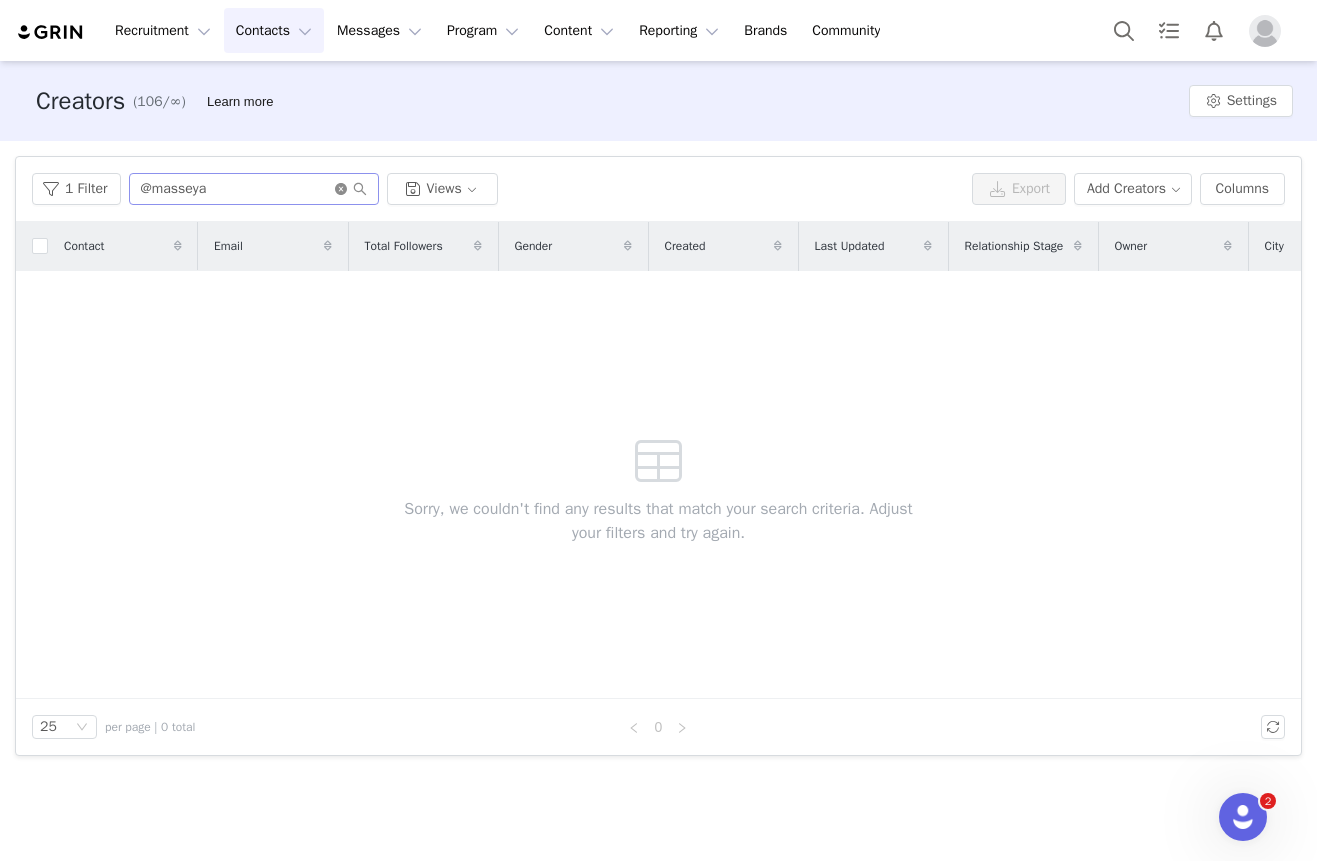 click 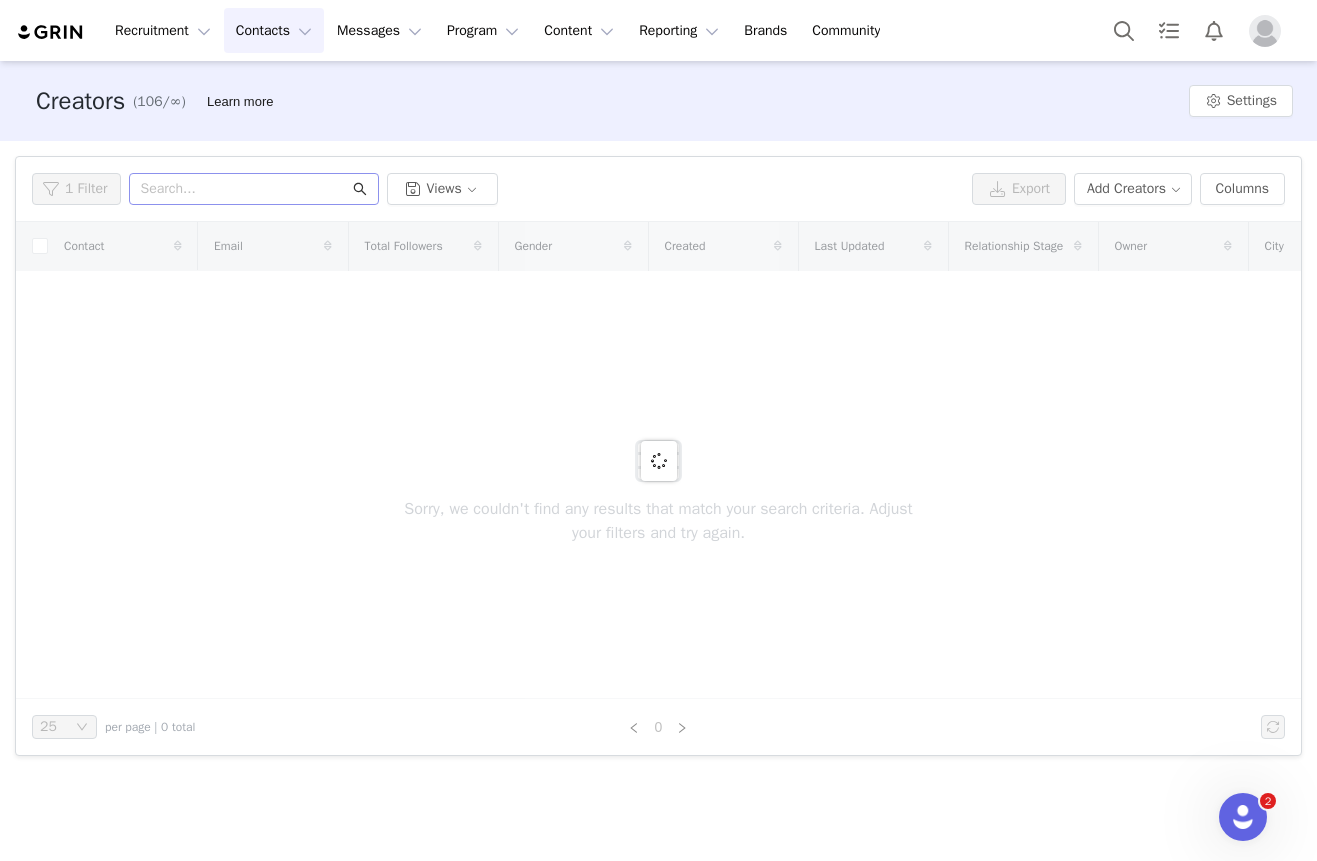 click 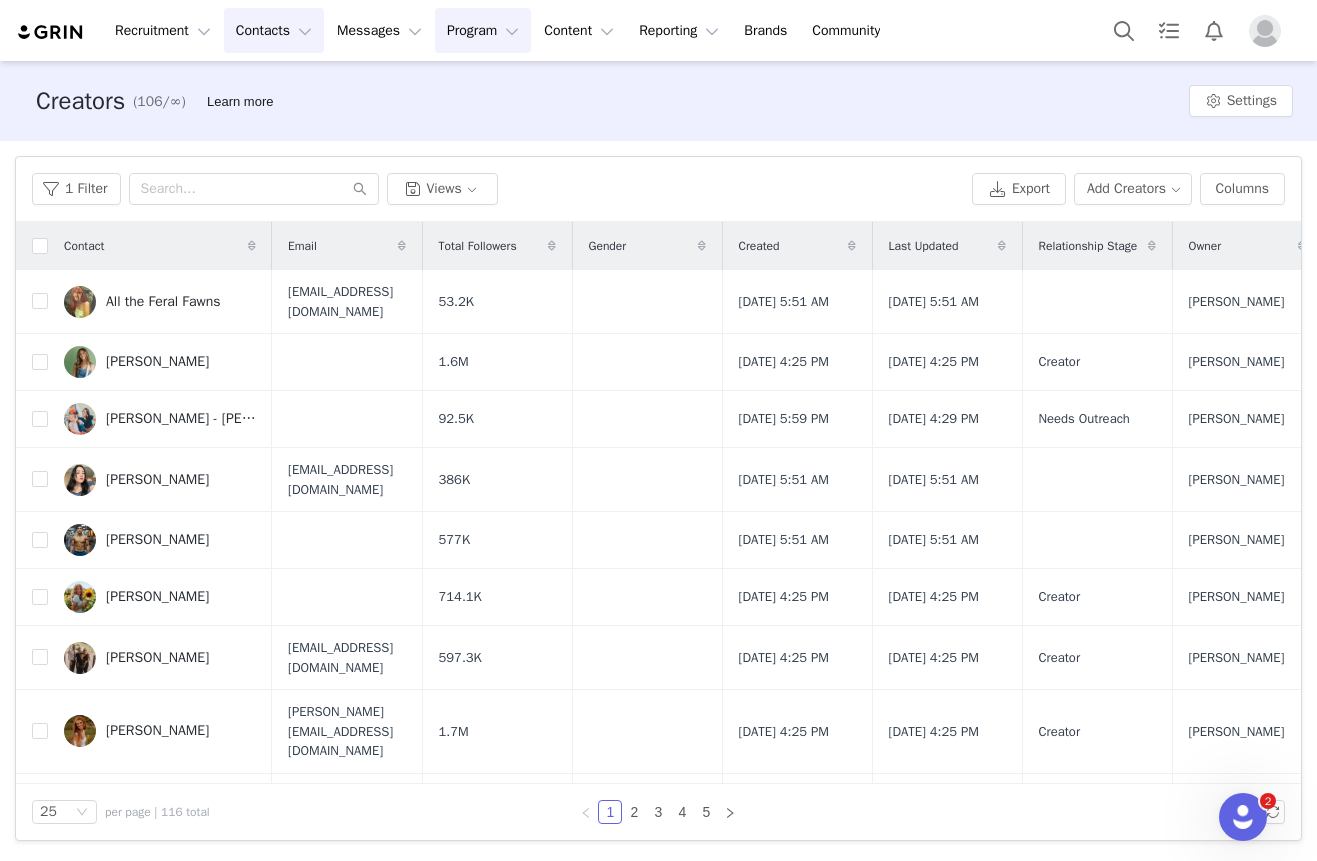 click on "Program Program" at bounding box center (483, 30) 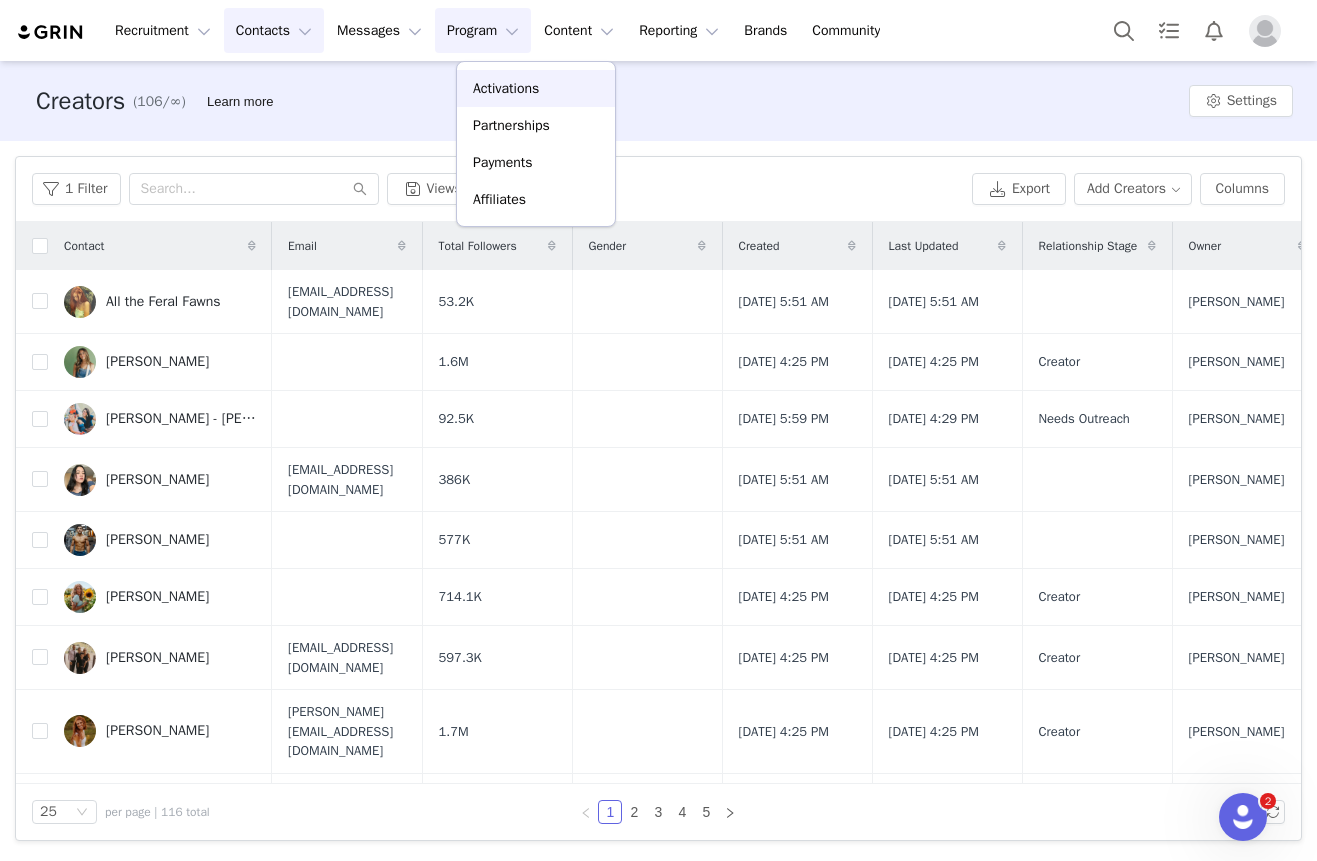 click on "Activations" at bounding box center [506, 88] 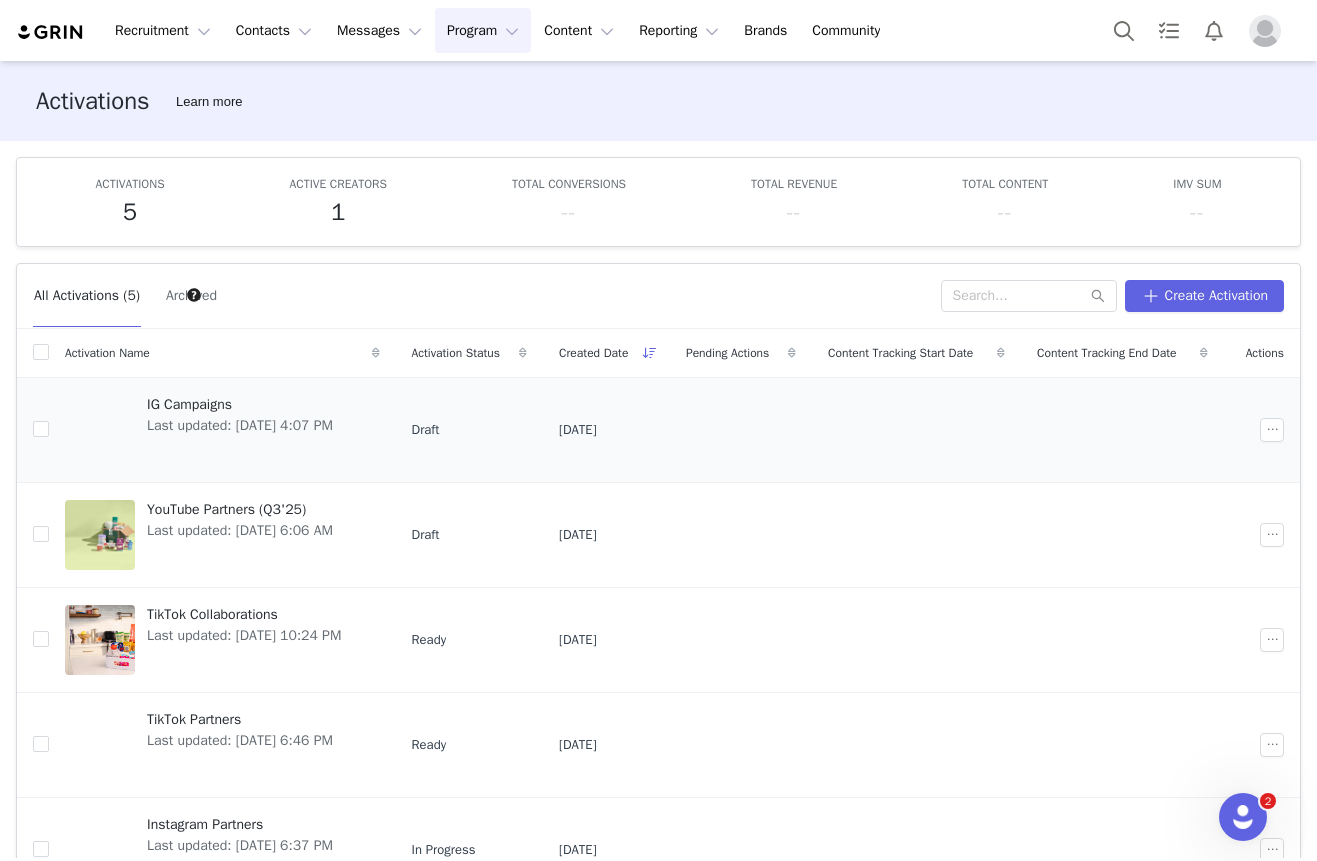 click on "IG Campaigns" at bounding box center (240, 404) 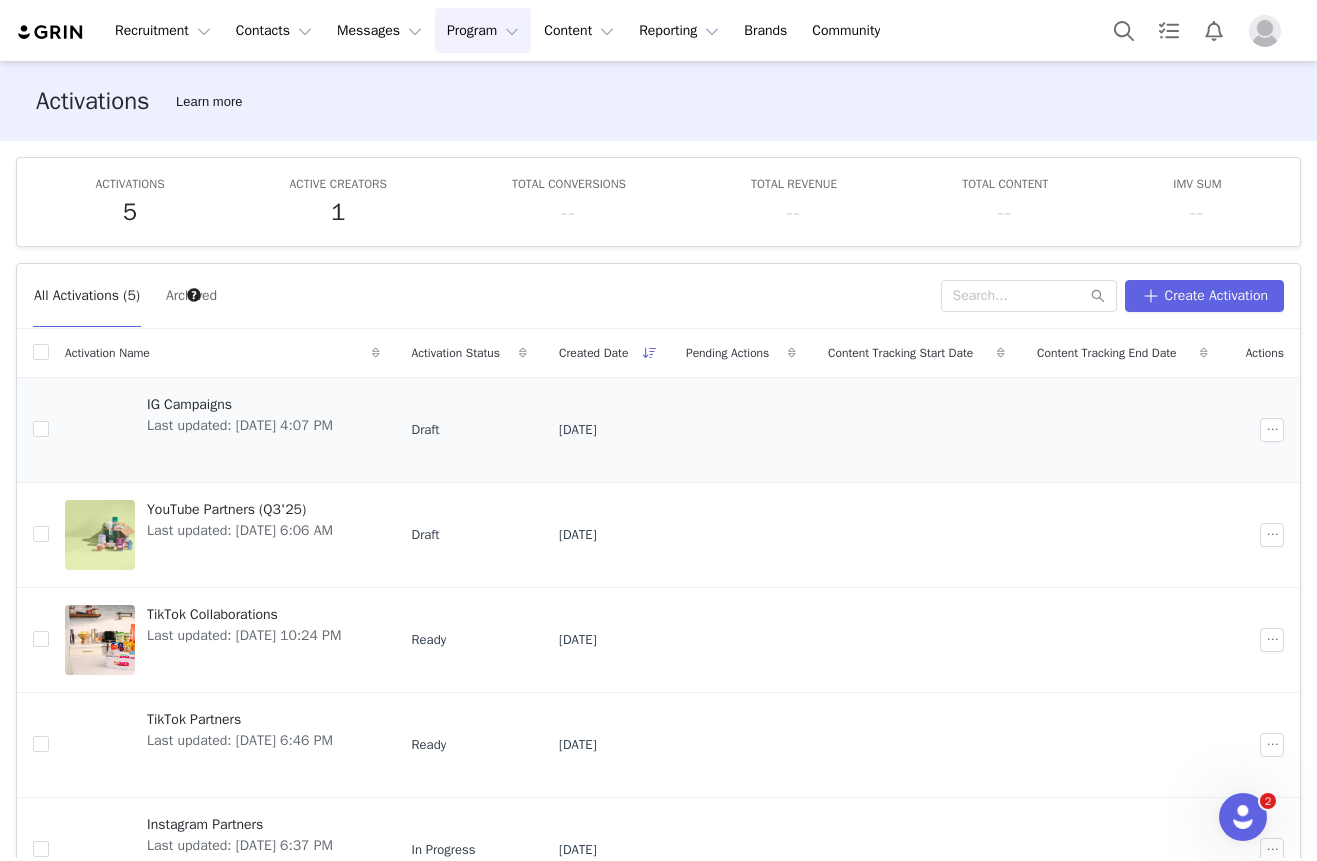 scroll, scrollTop: 12, scrollLeft: 0, axis: vertical 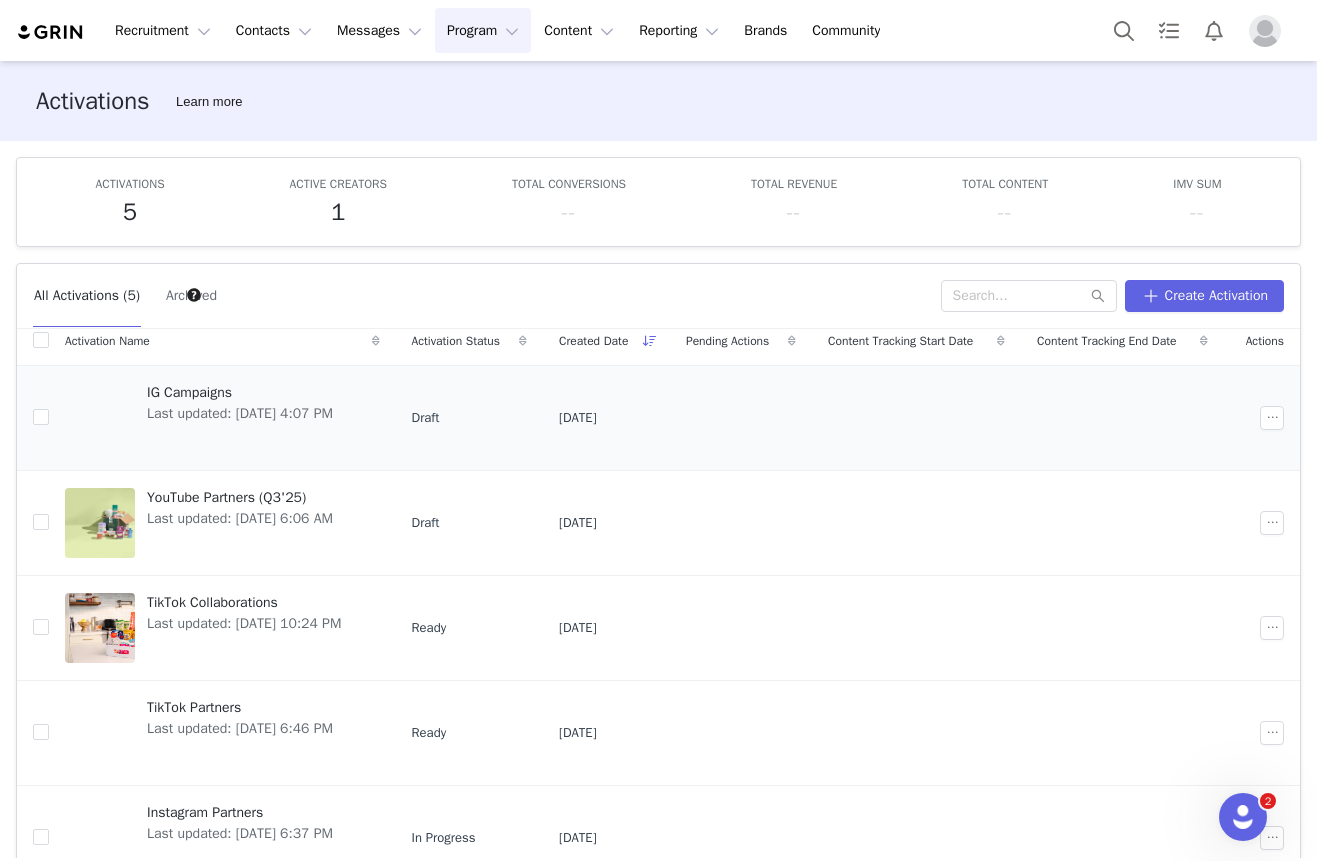 click on "IG Campaigns Last updated: Jul 10, 2025 4:07 PM" at bounding box center (240, 418) 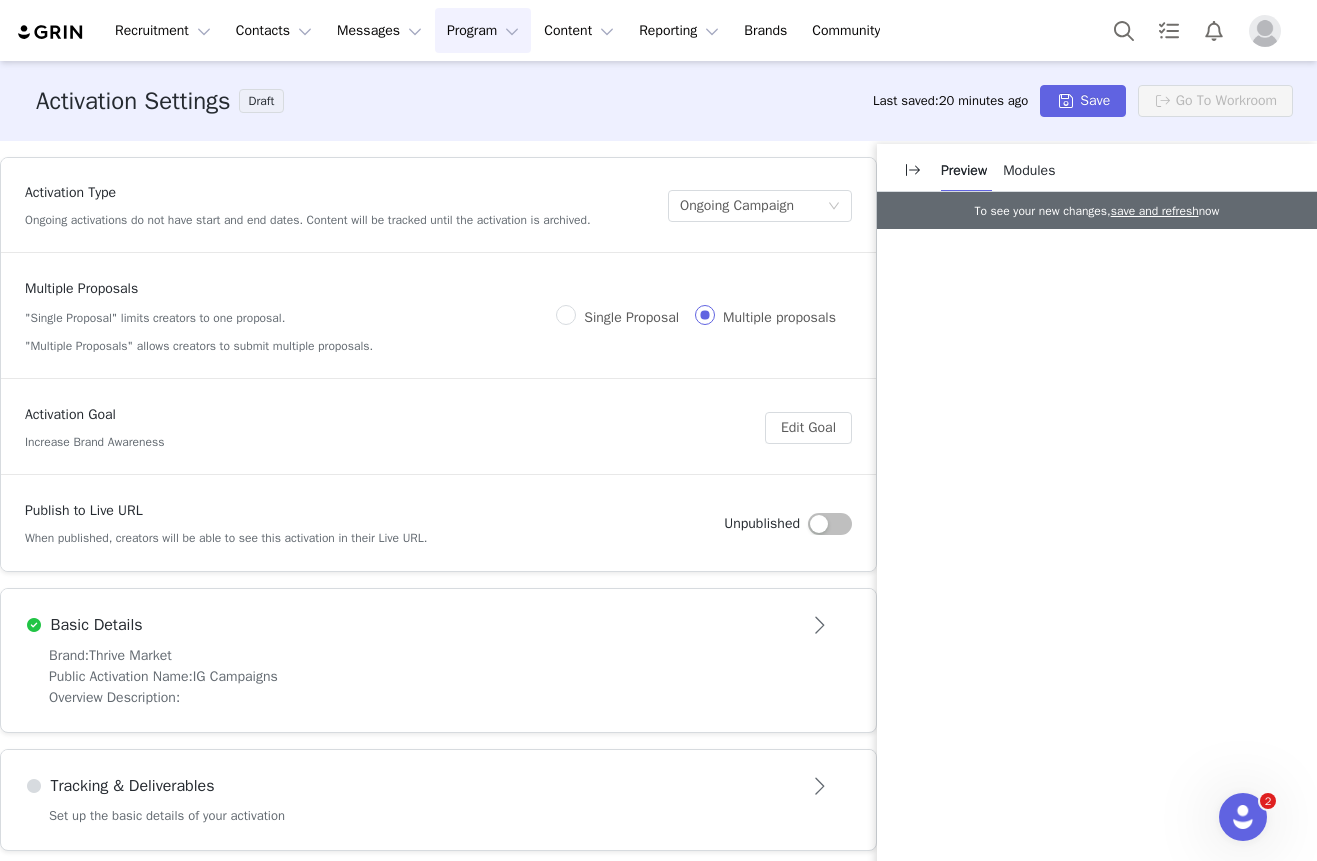 scroll, scrollTop: 12, scrollLeft: 0, axis: vertical 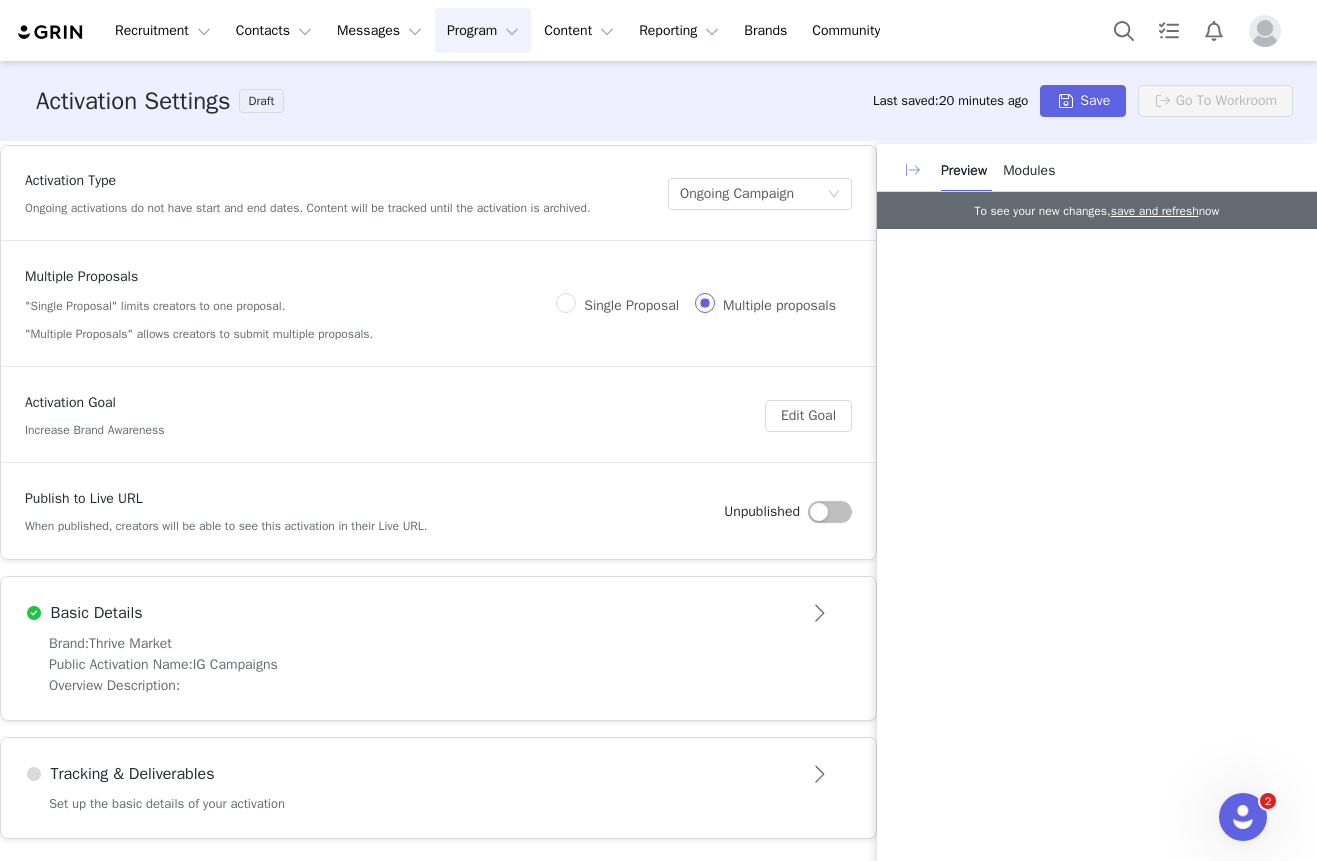 click at bounding box center [913, 170] 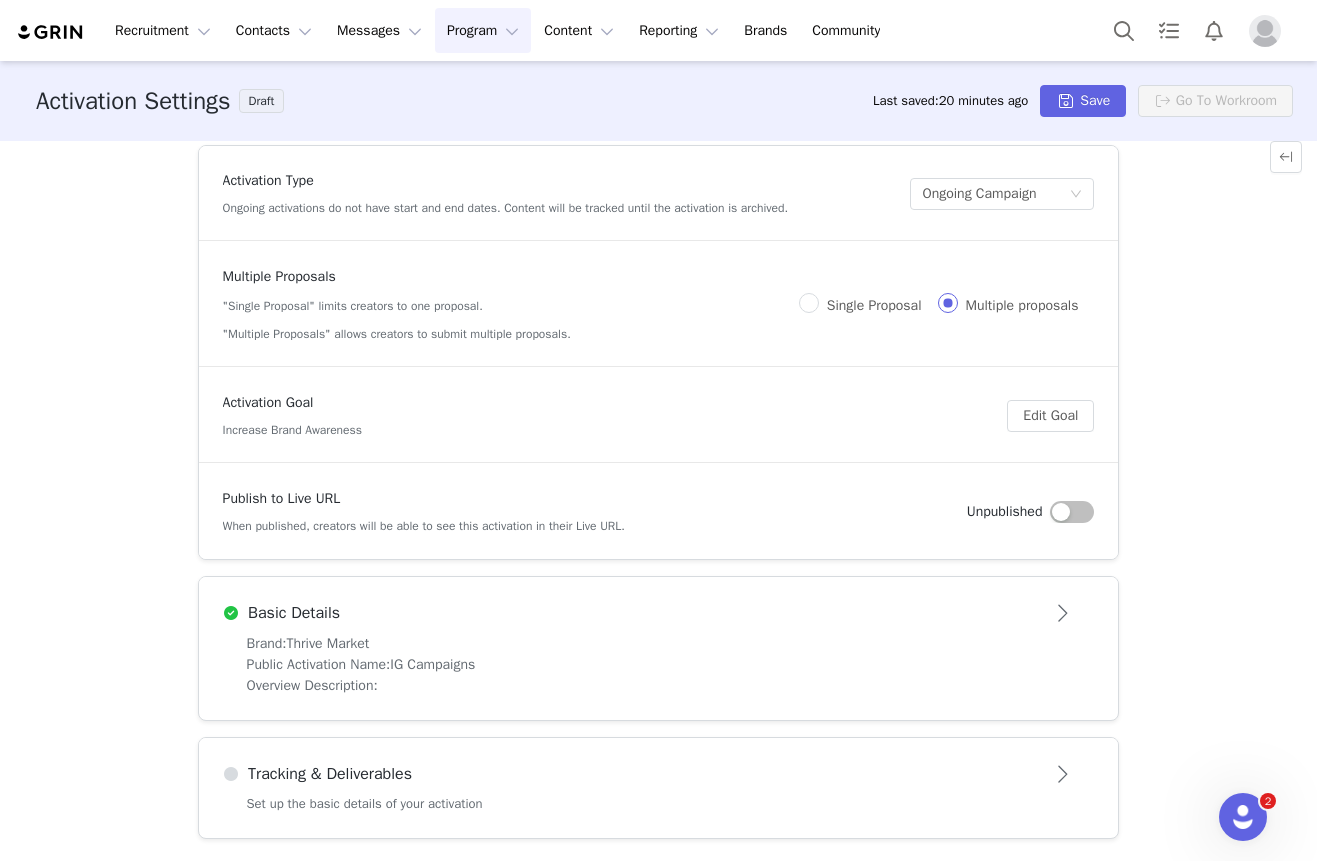 click at bounding box center [1063, 774] 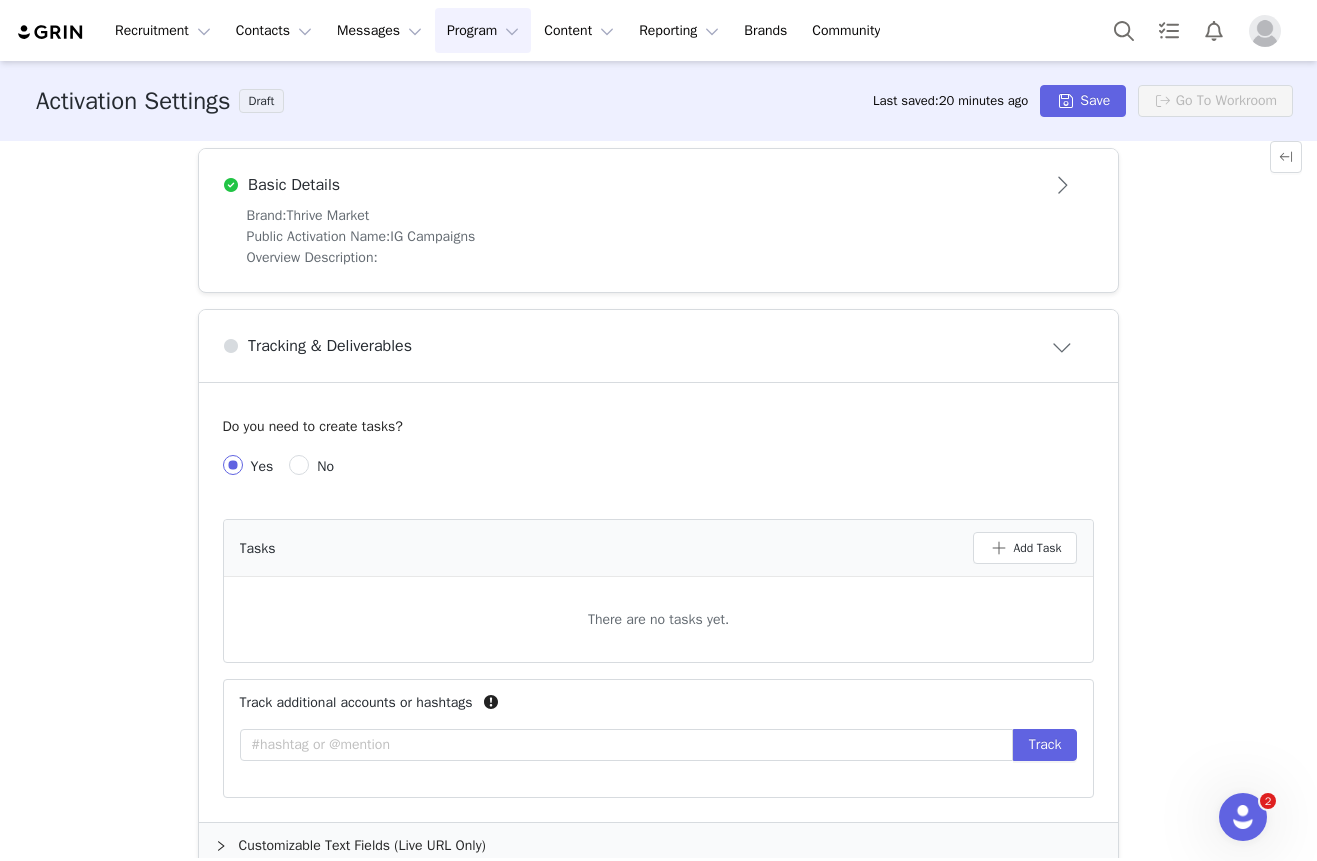 scroll, scrollTop: 472, scrollLeft: 0, axis: vertical 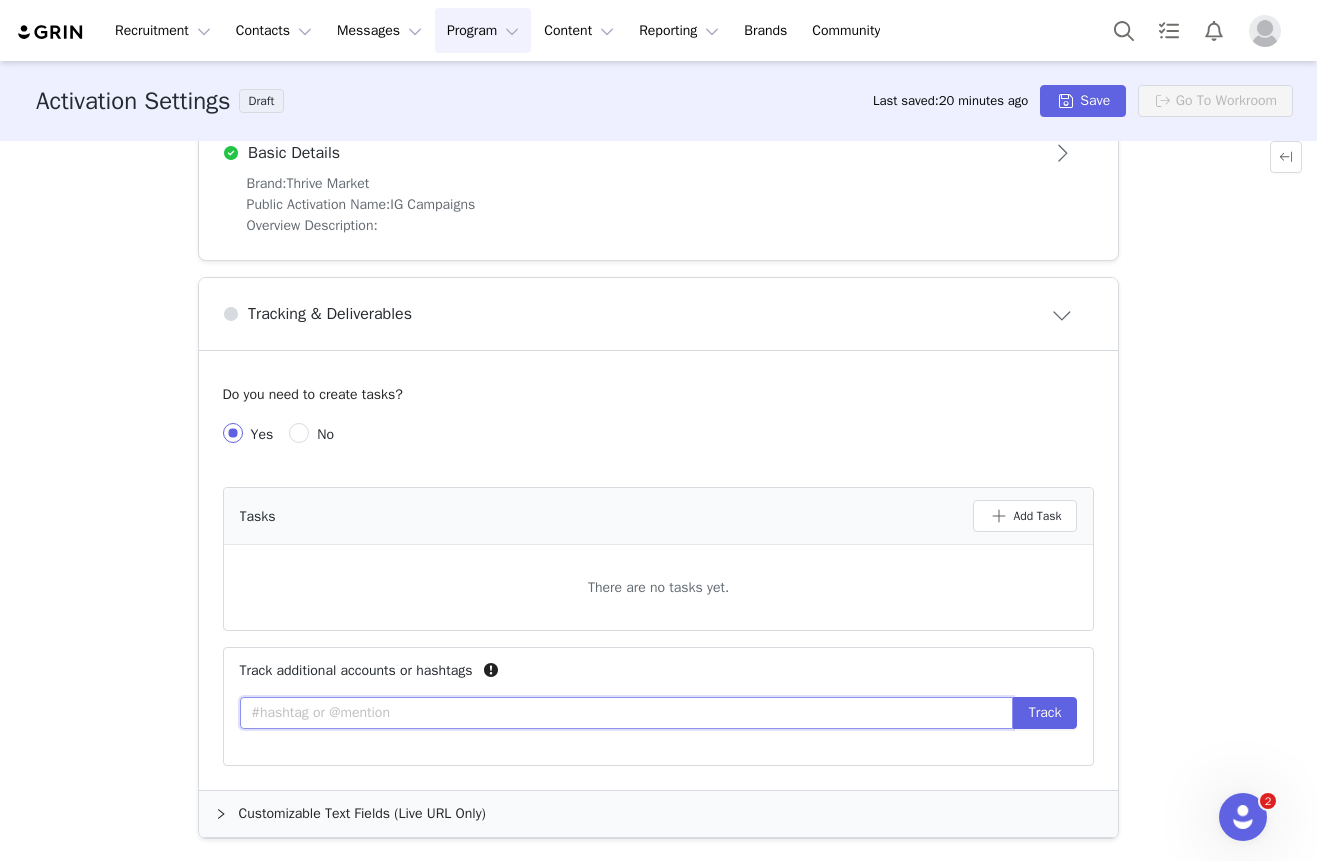 click at bounding box center (626, 713) 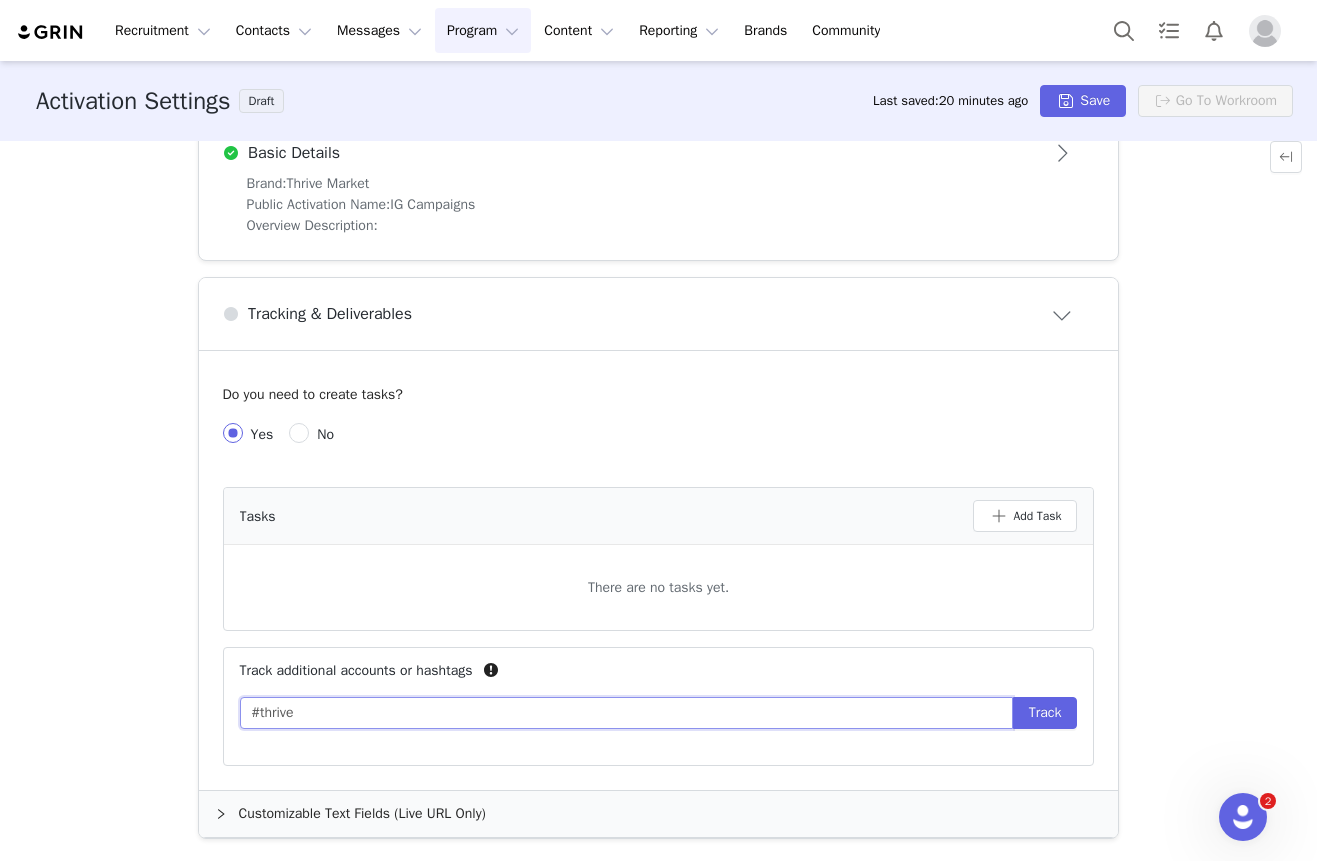 type on "#thrive" 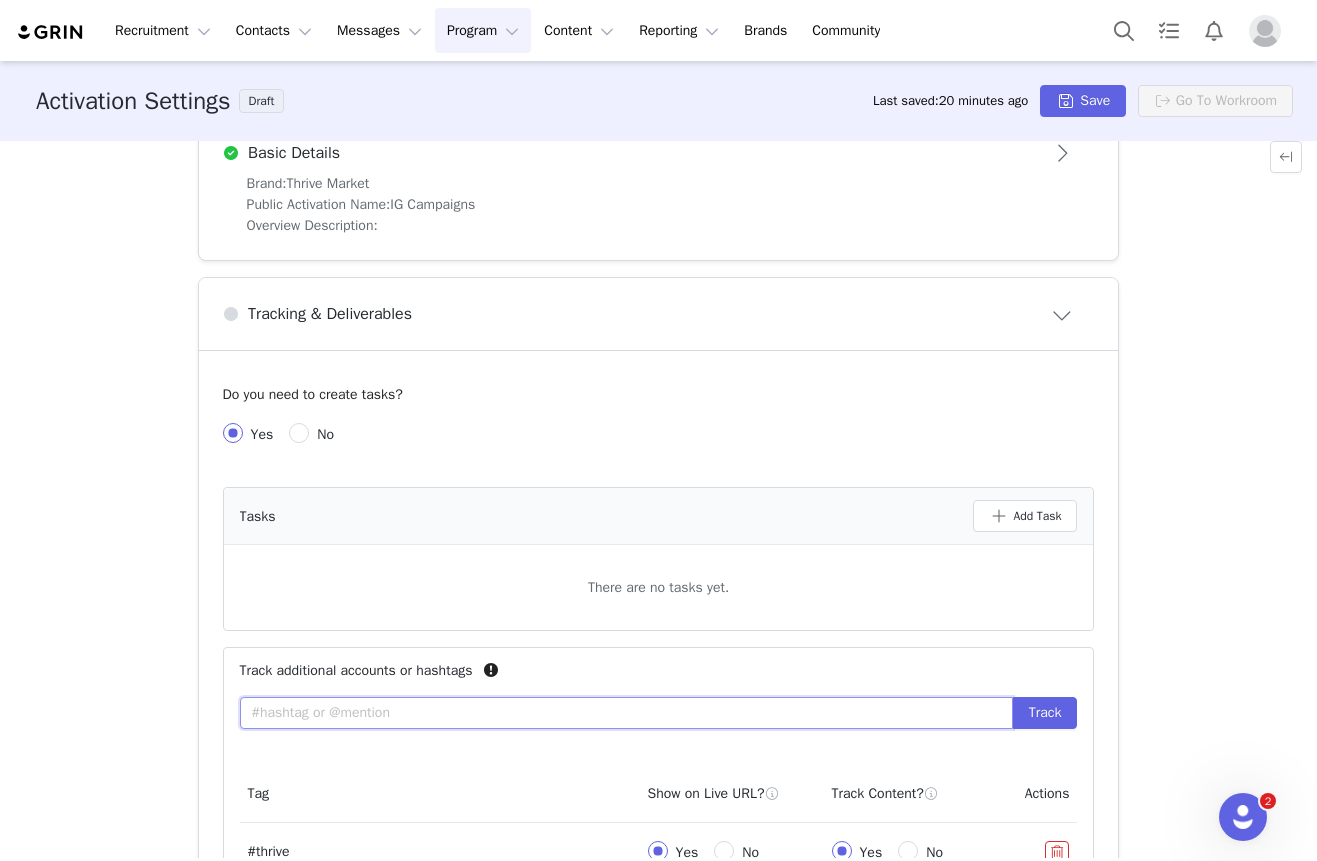 scroll, scrollTop: 590, scrollLeft: 0, axis: vertical 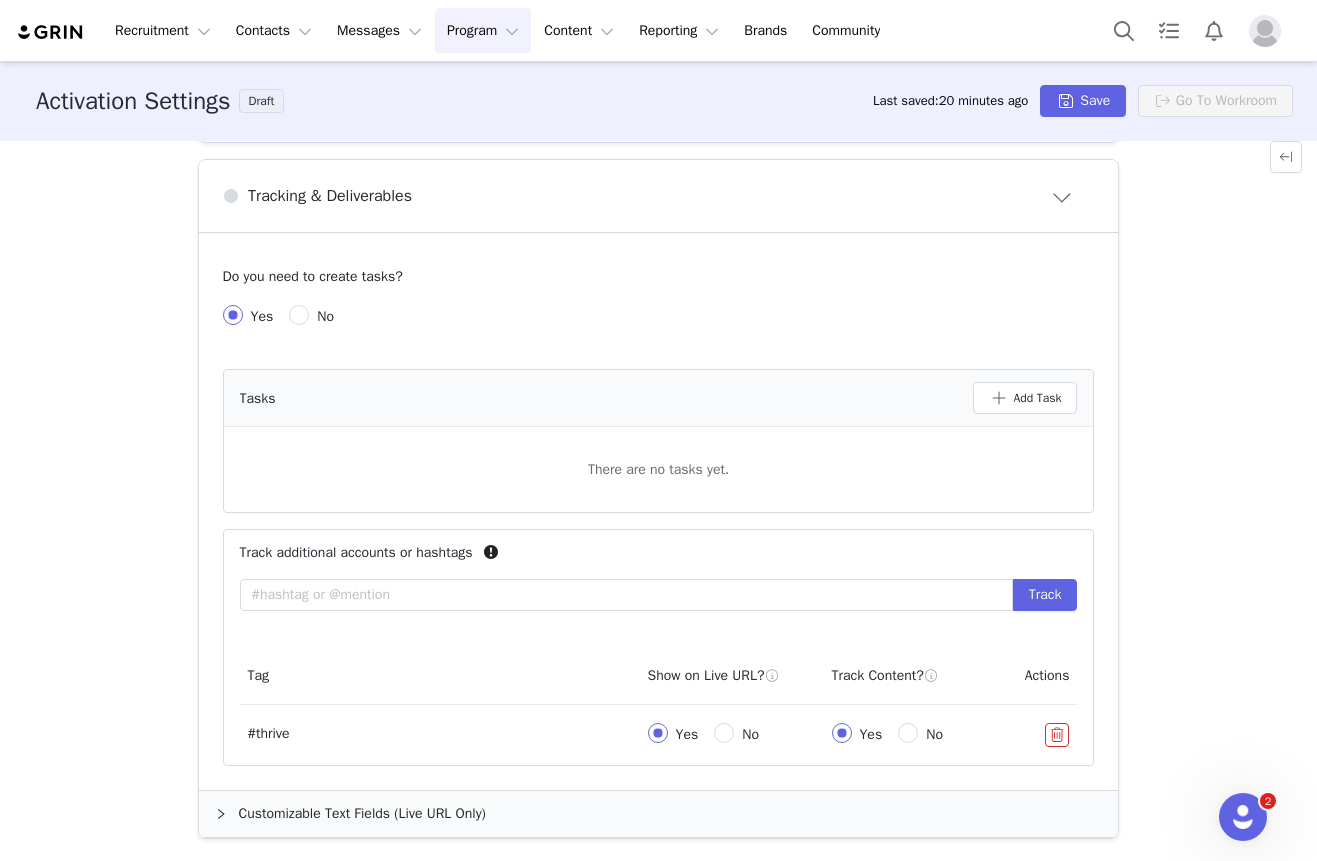 click at bounding box center (1057, 735) 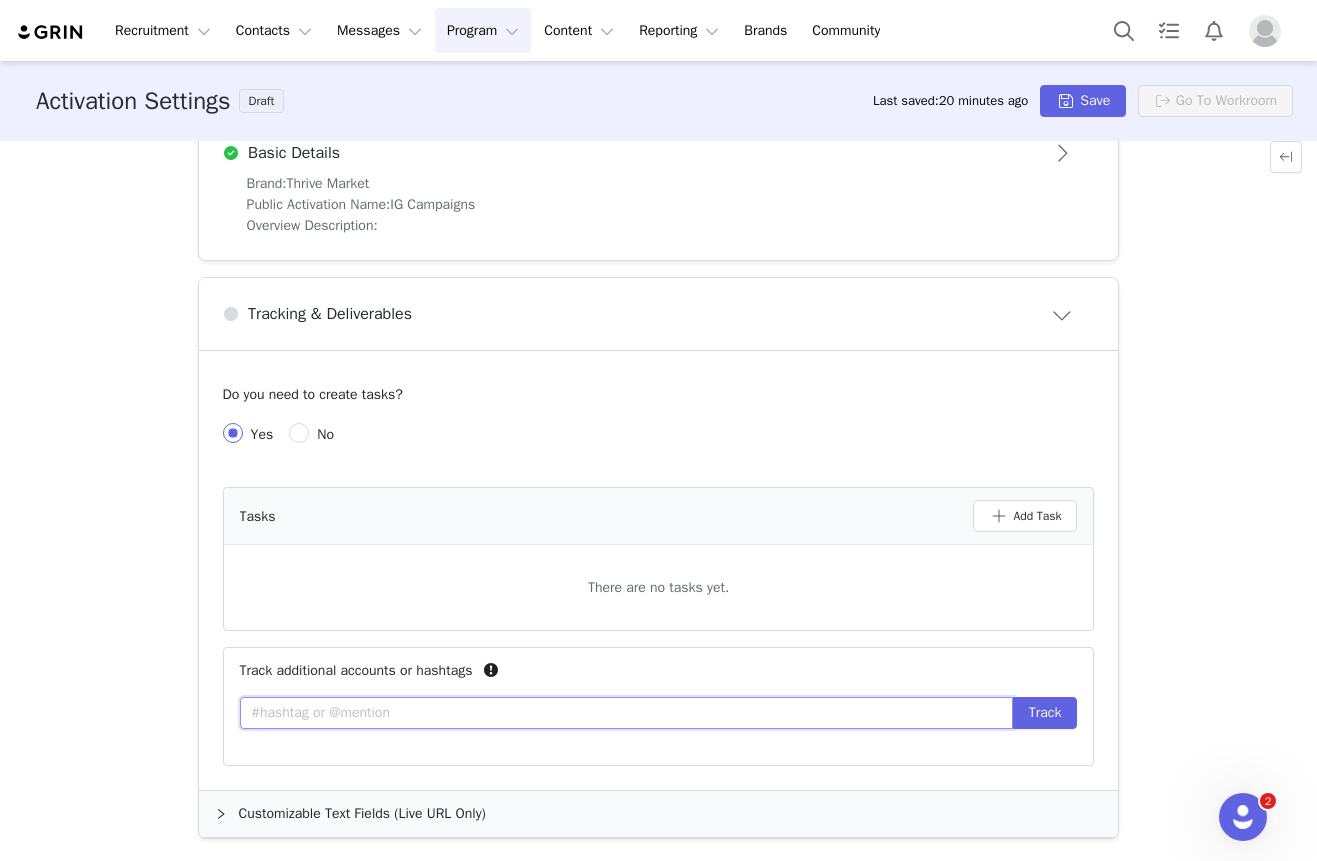 click at bounding box center (626, 713) 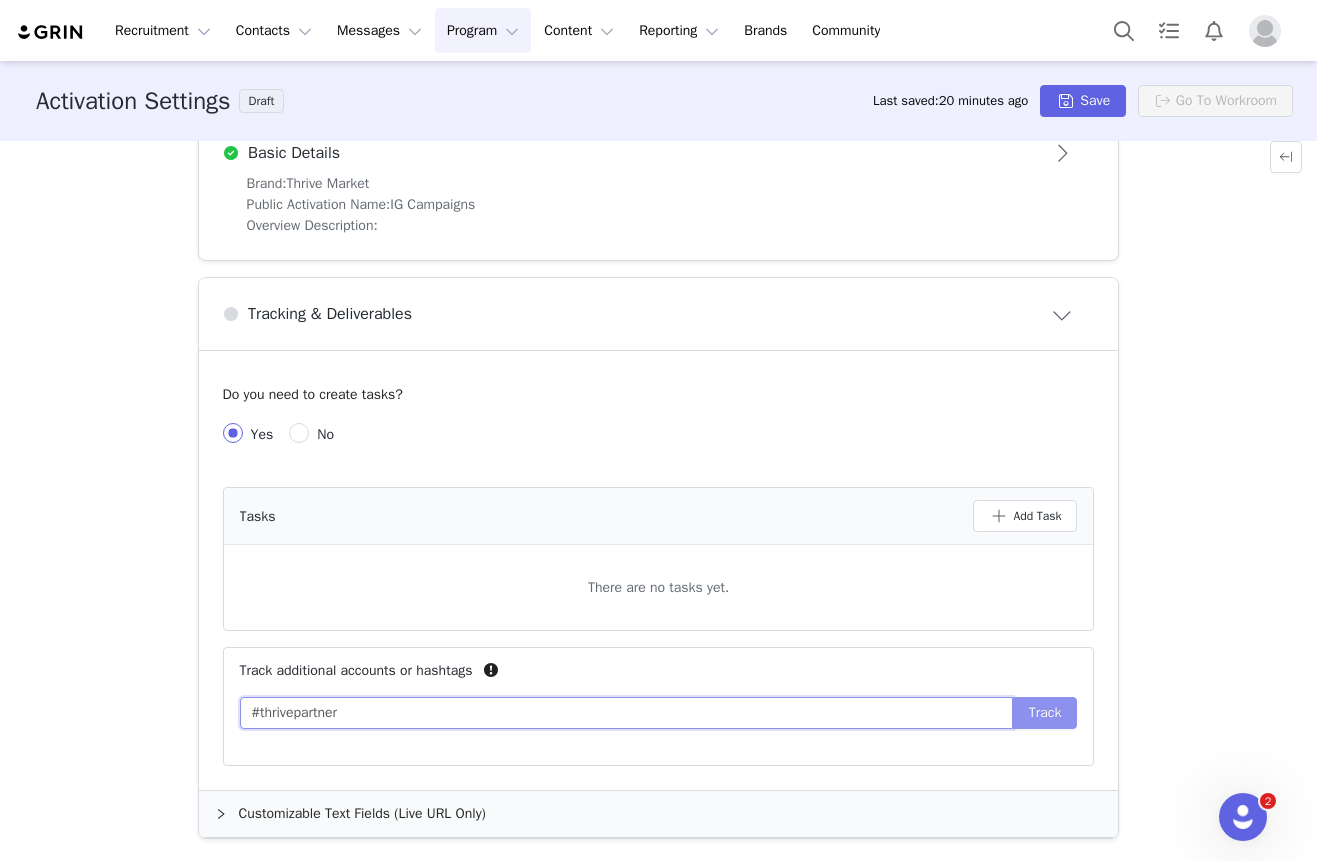 type on "#thrivepartner" 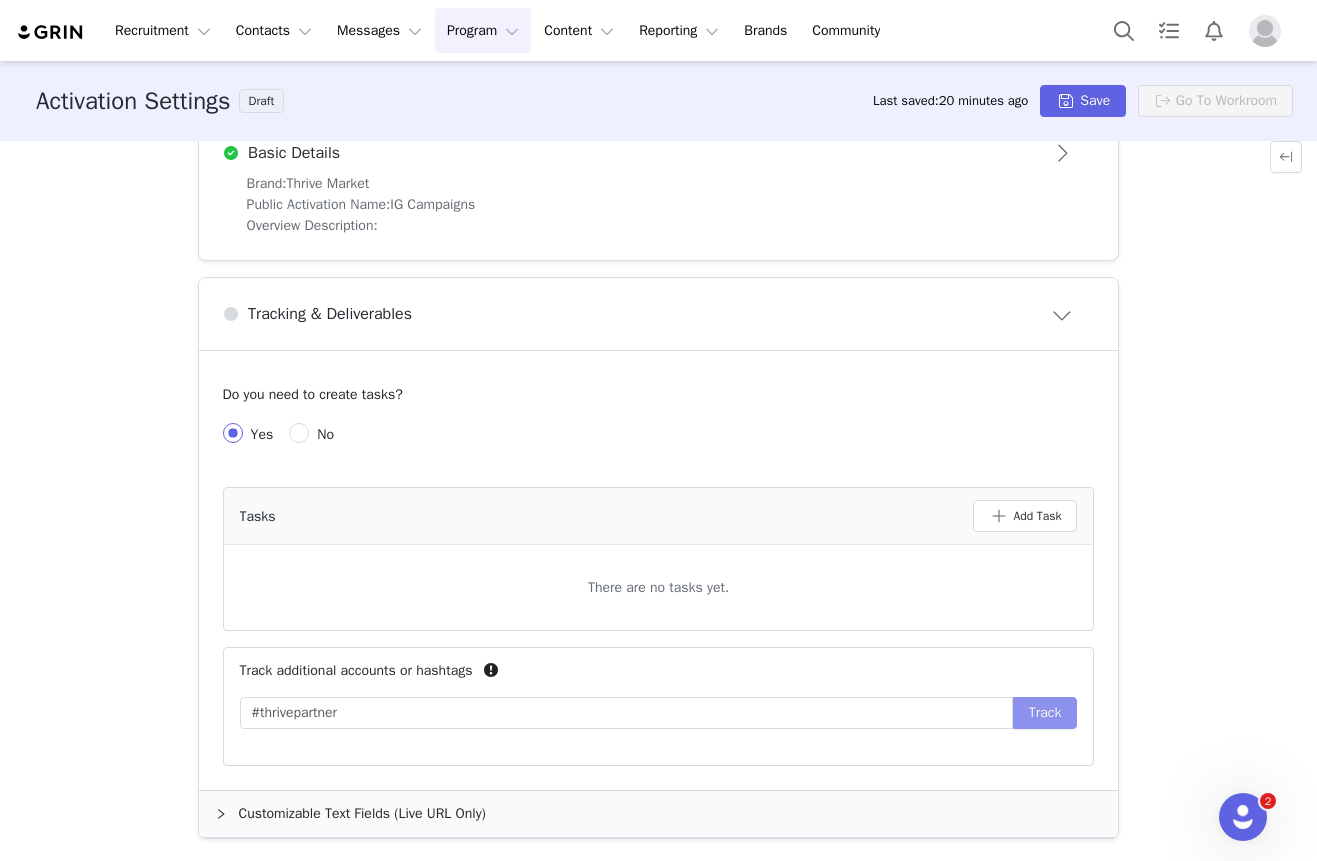 click on "Track" at bounding box center (1045, 713) 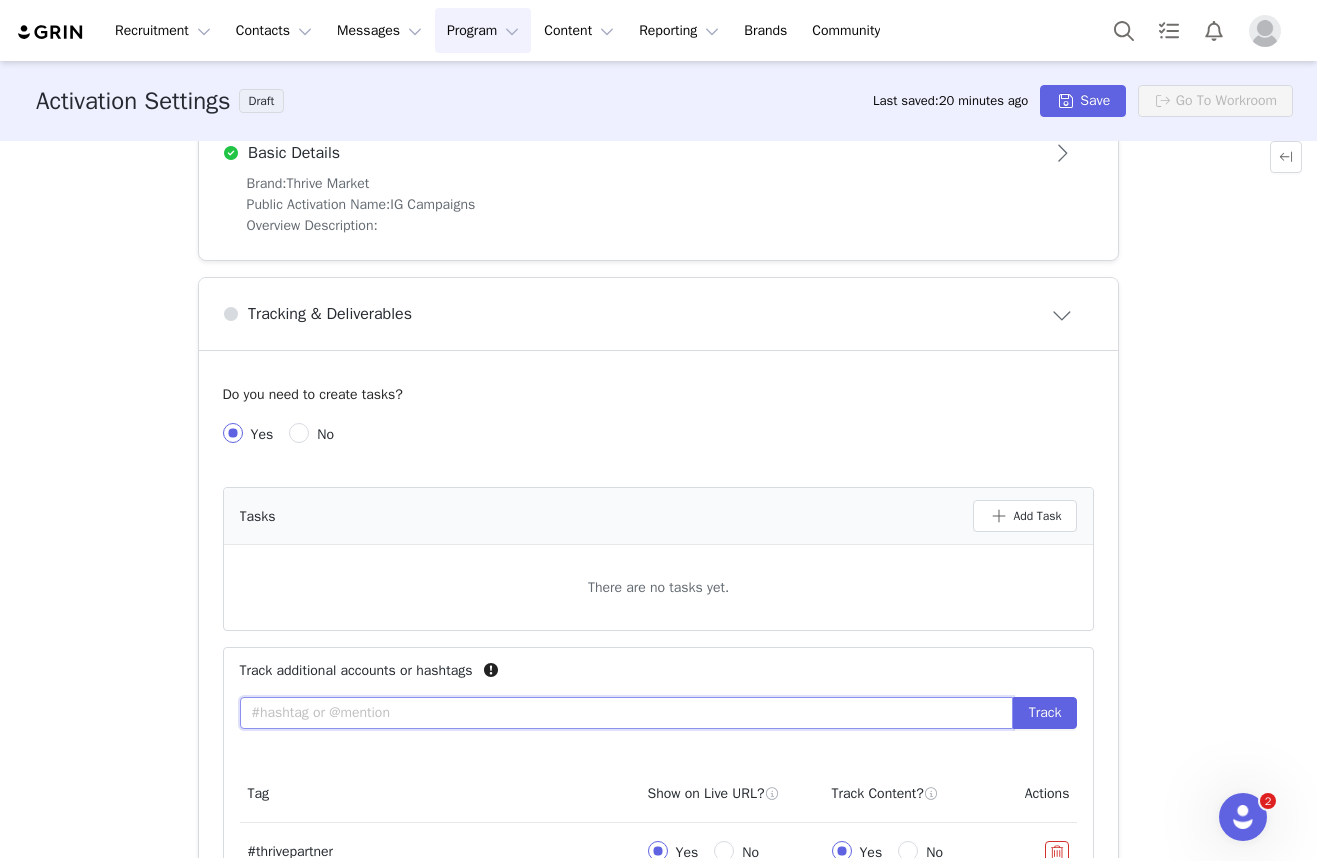 click at bounding box center (626, 713) 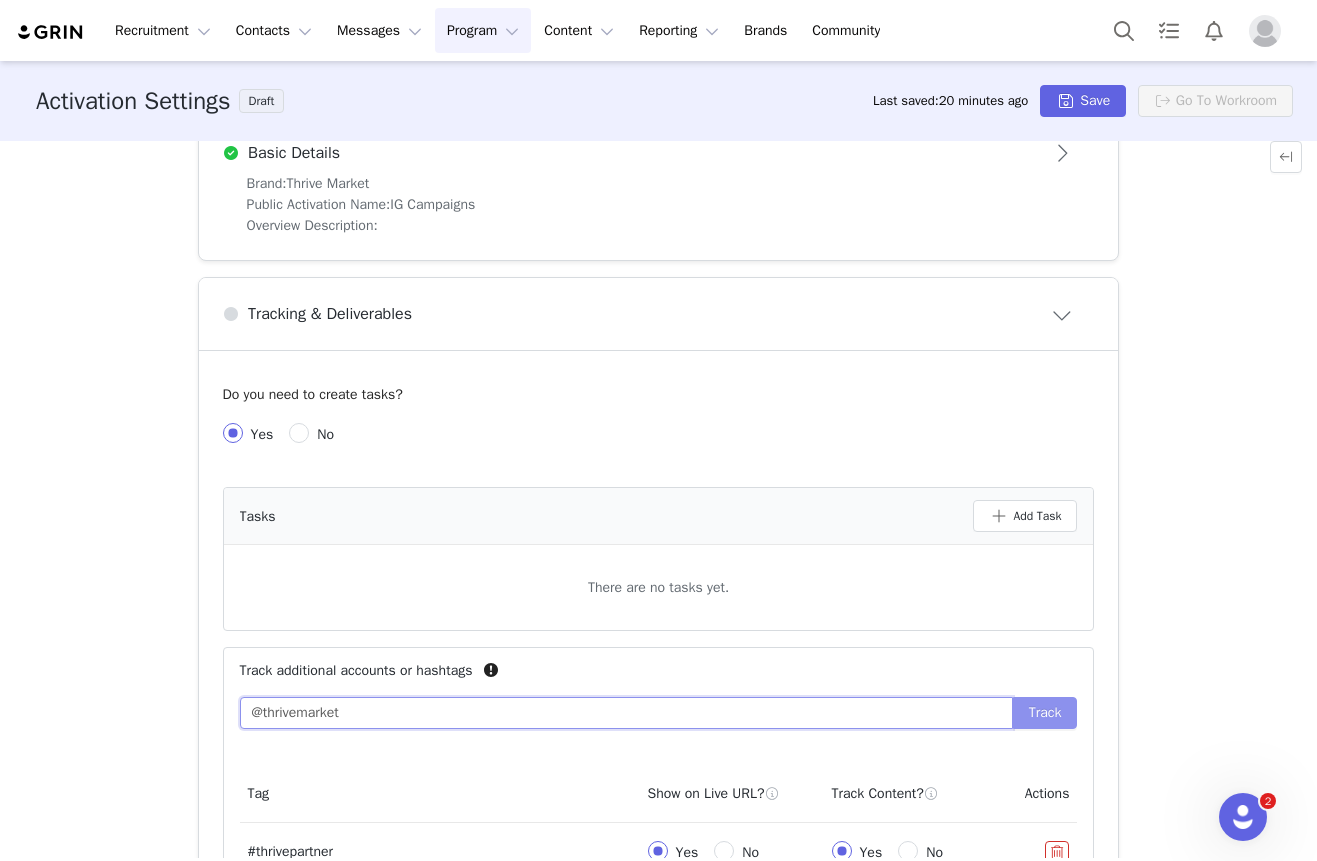 type on "@thrivemarket" 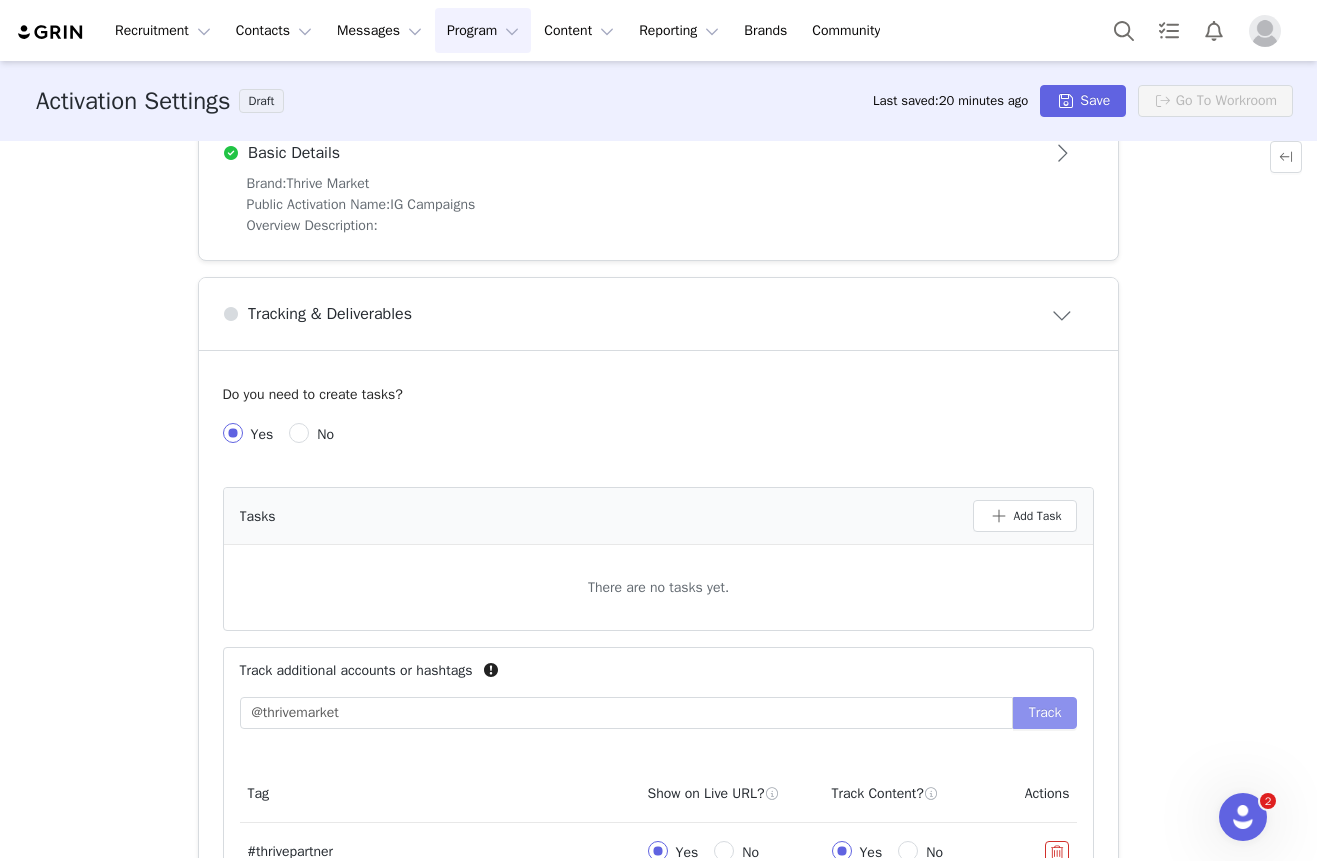 click on "Track" at bounding box center [1045, 713] 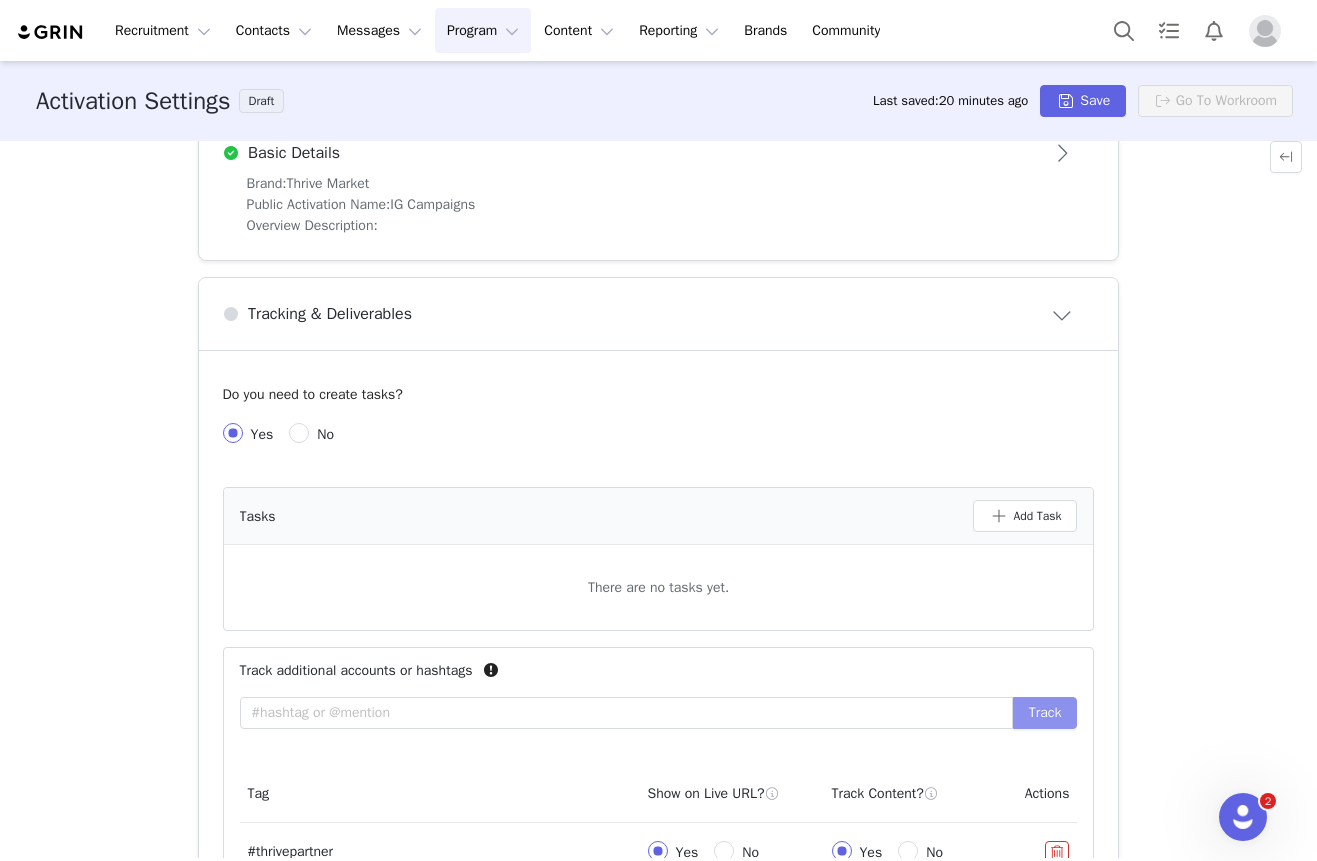 scroll, scrollTop: 651, scrollLeft: 0, axis: vertical 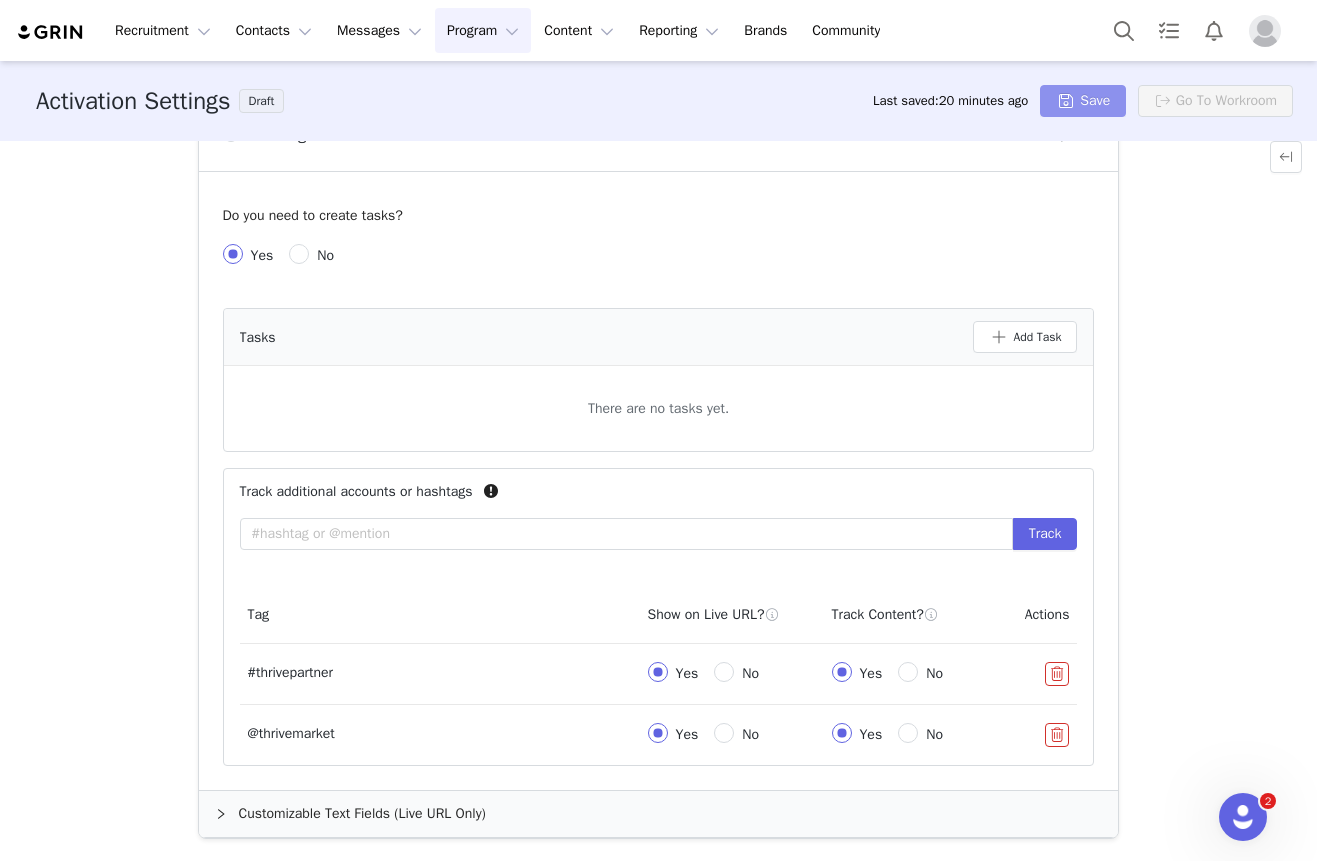 click on "Save" at bounding box center (1083, 101) 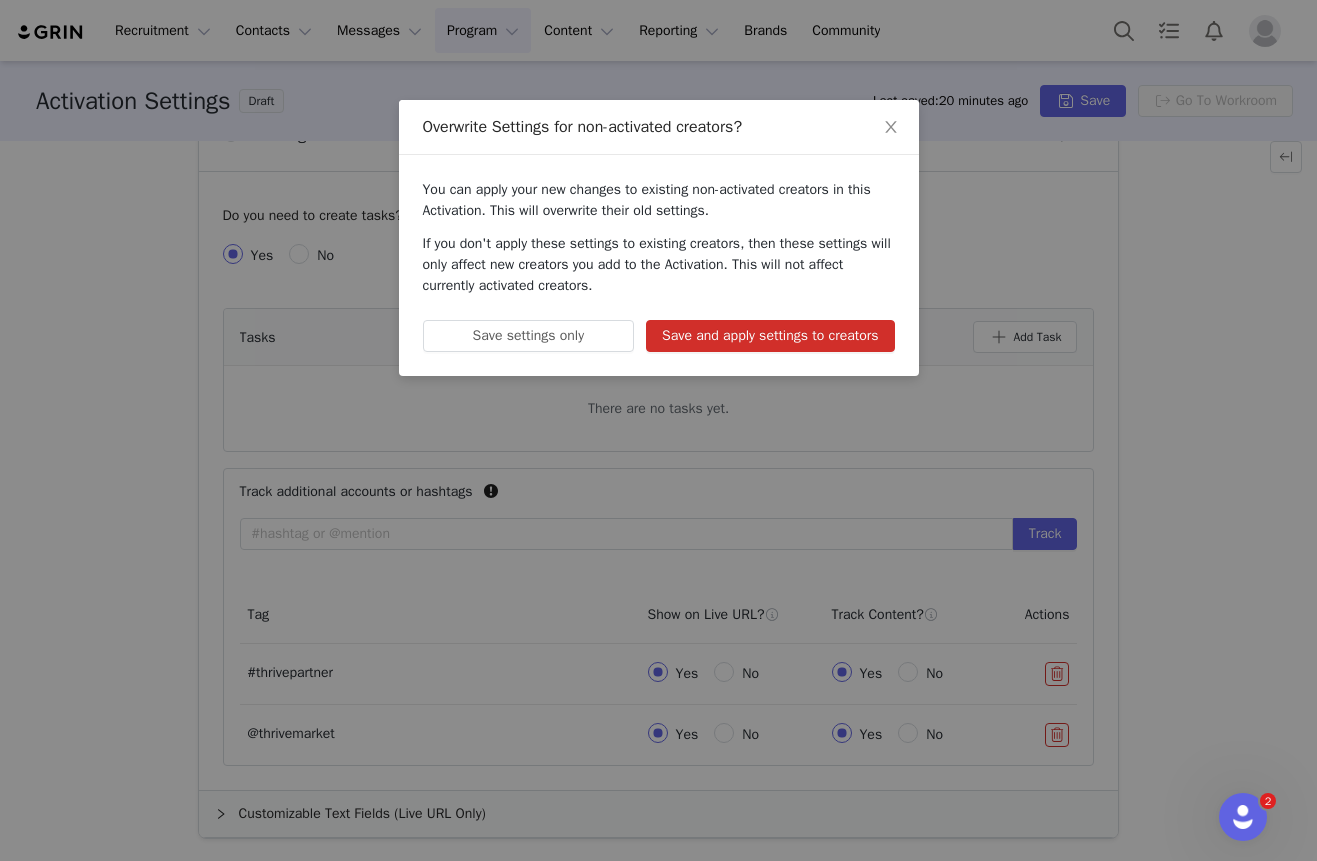 click on "Save and apply settings to creators" at bounding box center [770, 336] 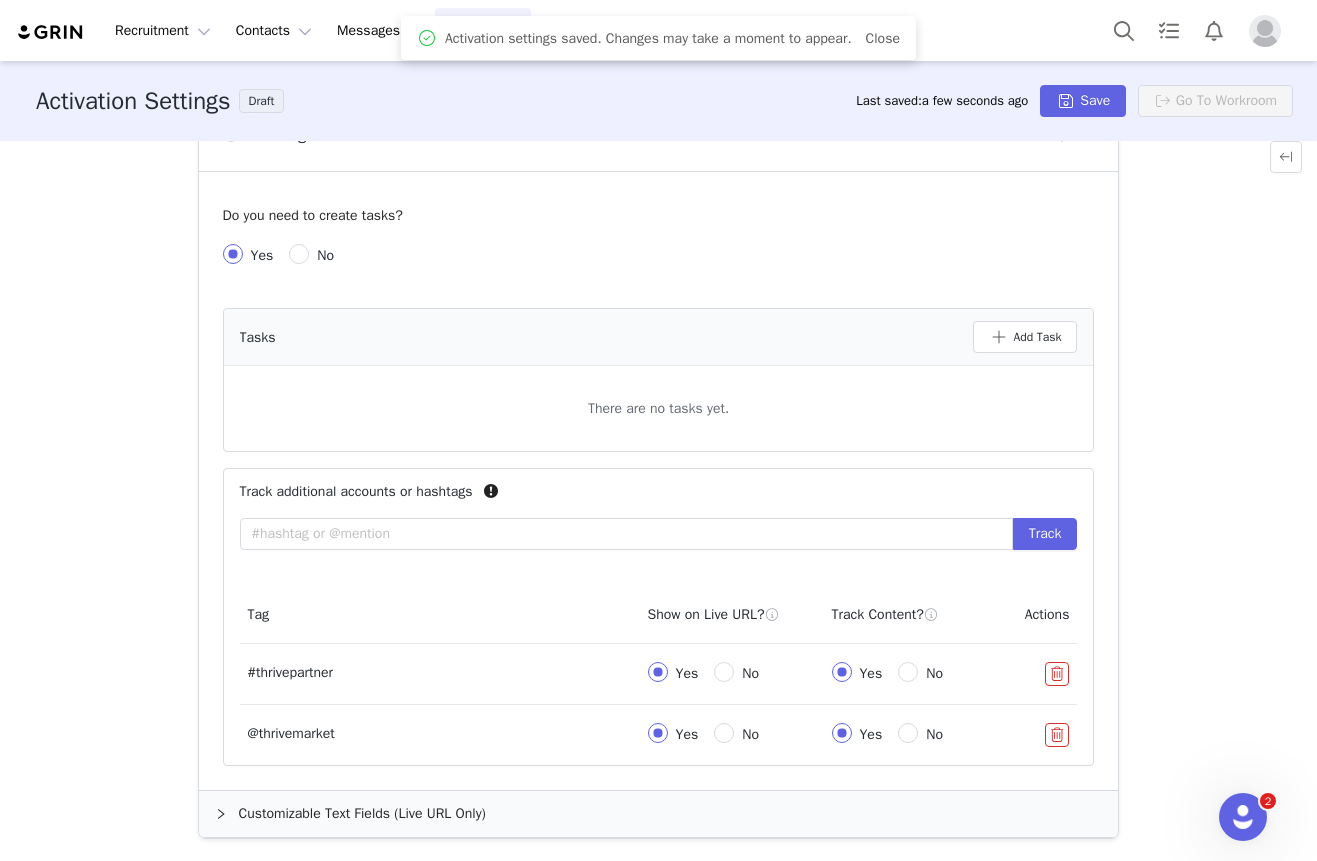 click 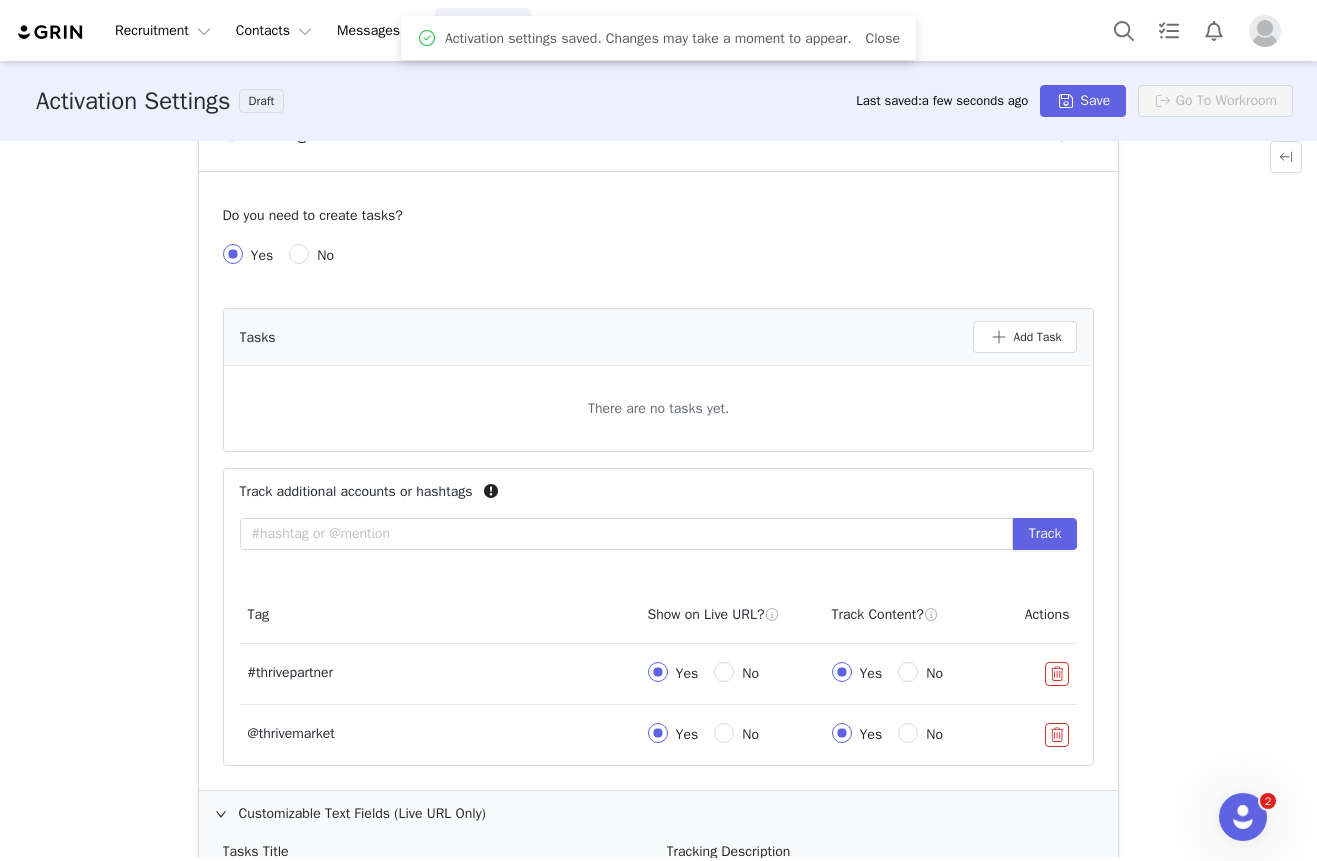 scroll, scrollTop: 0, scrollLeft: 0, axis: both 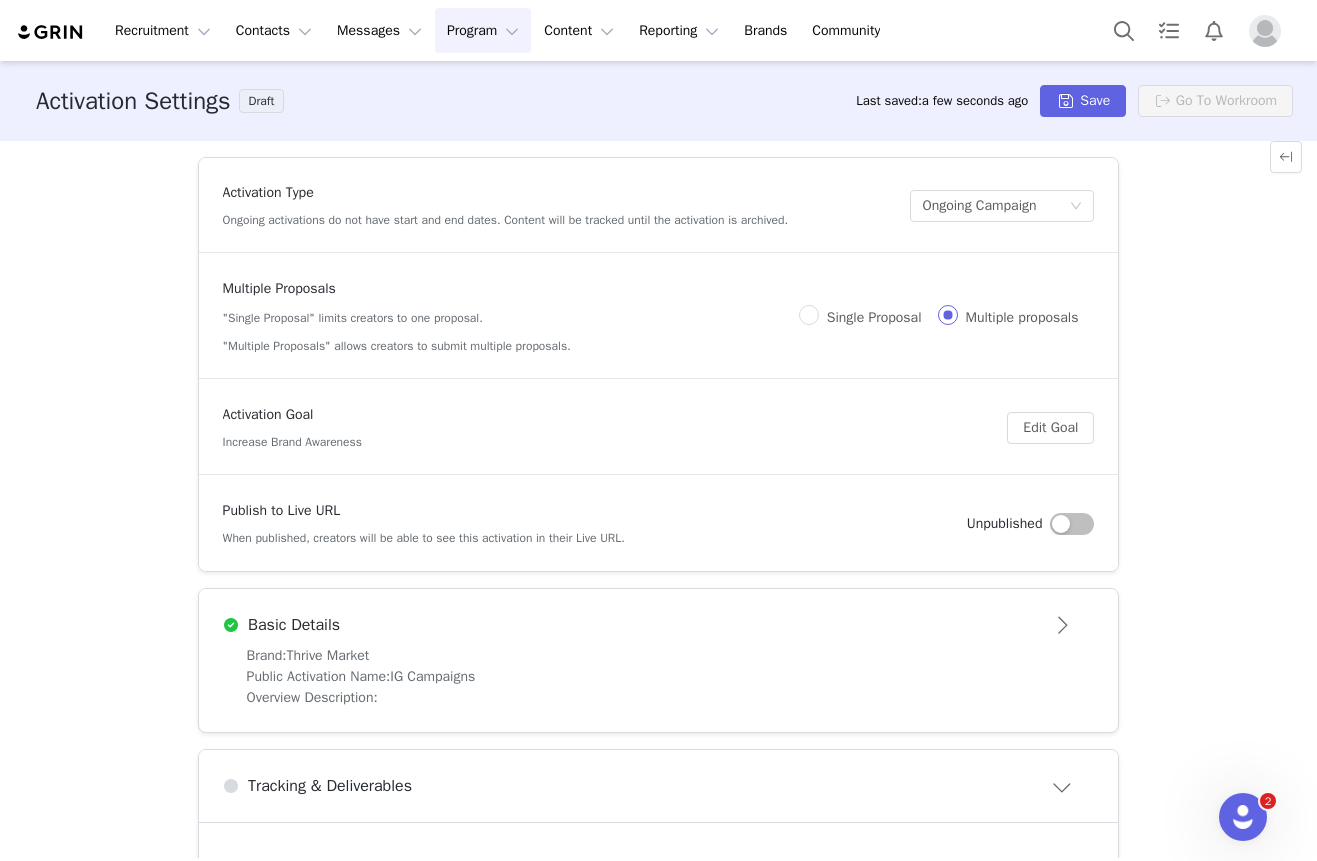 click at bounding box center [1072, 524] 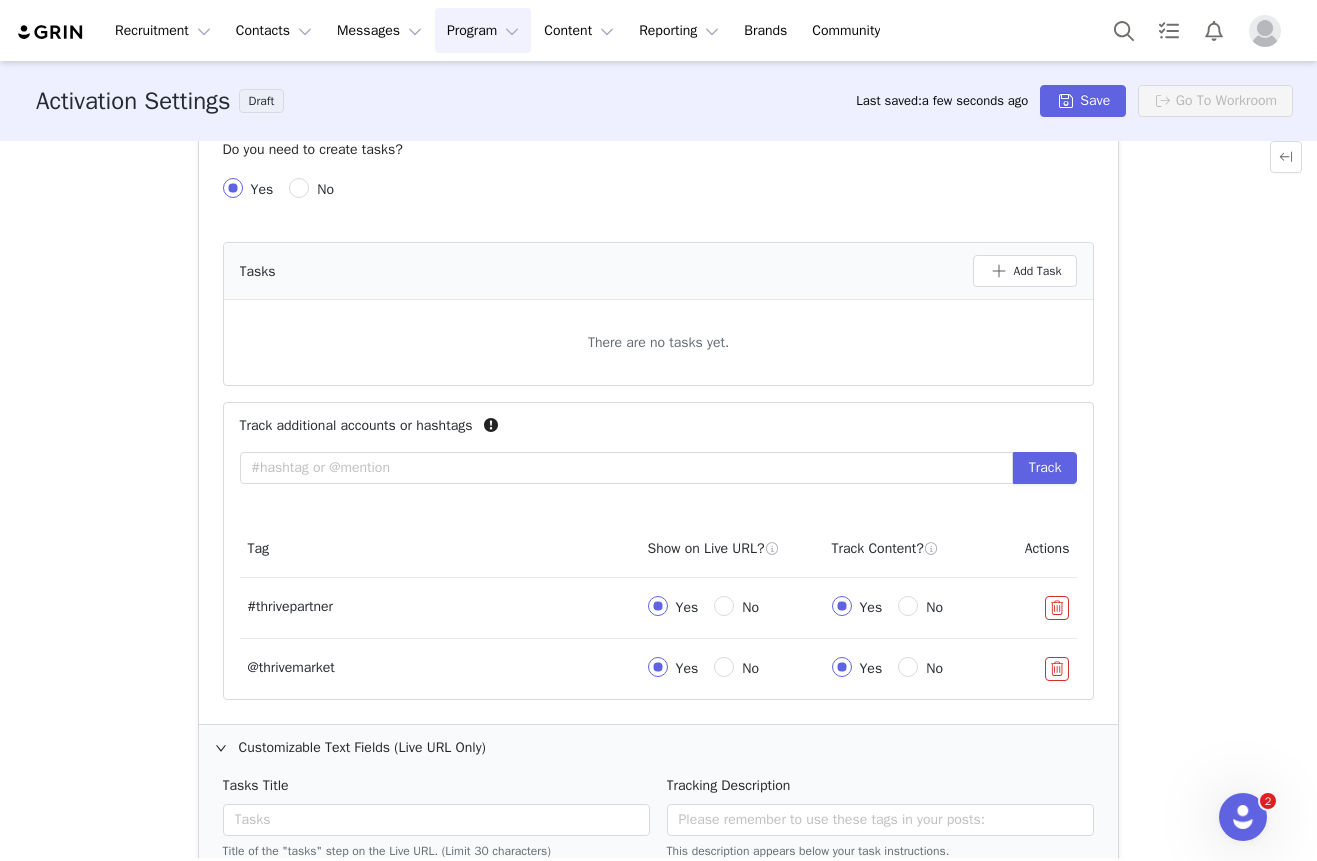 scroll, scrollTop: 0, scrollLeft: 0, axis: both 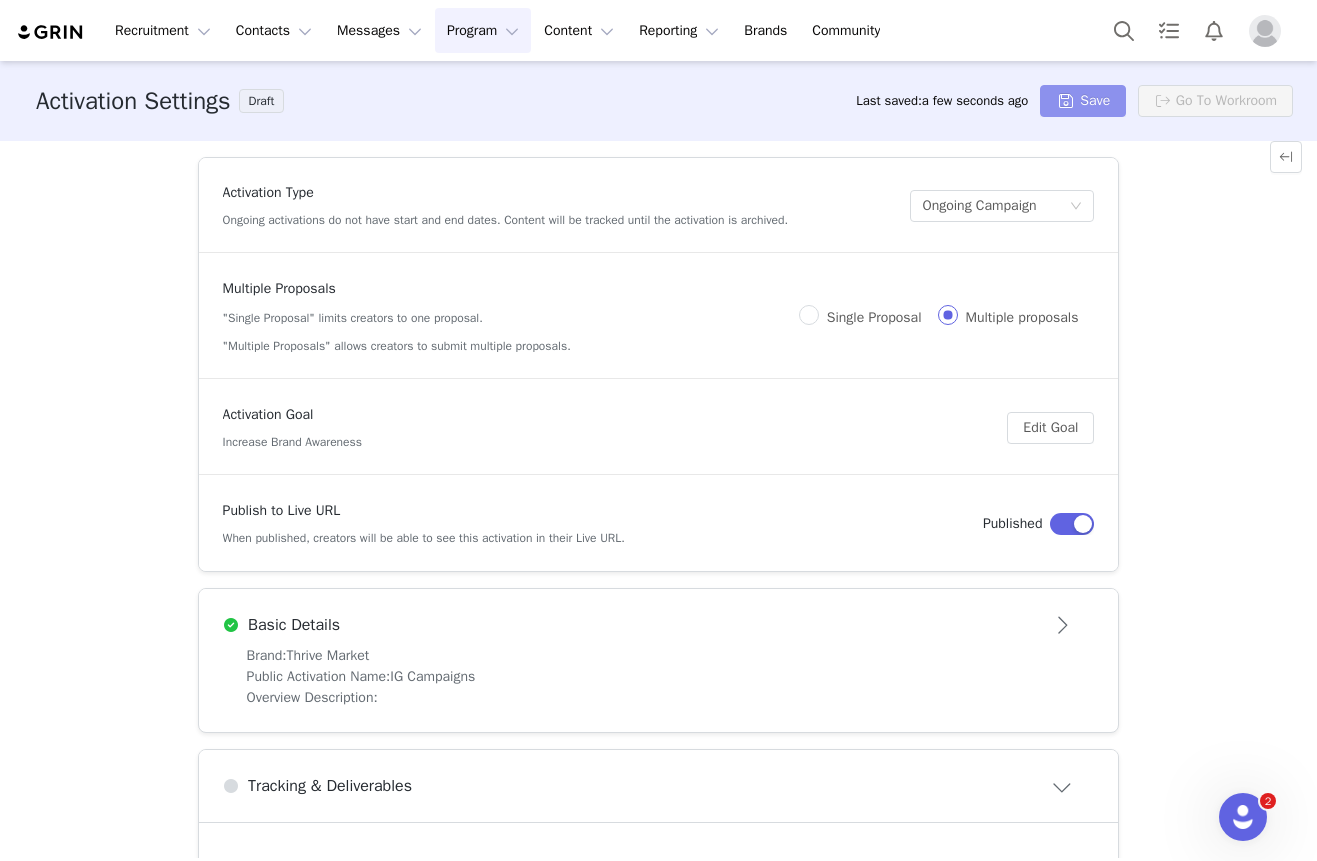 click on "Save" at bounding box center [1083, 101] 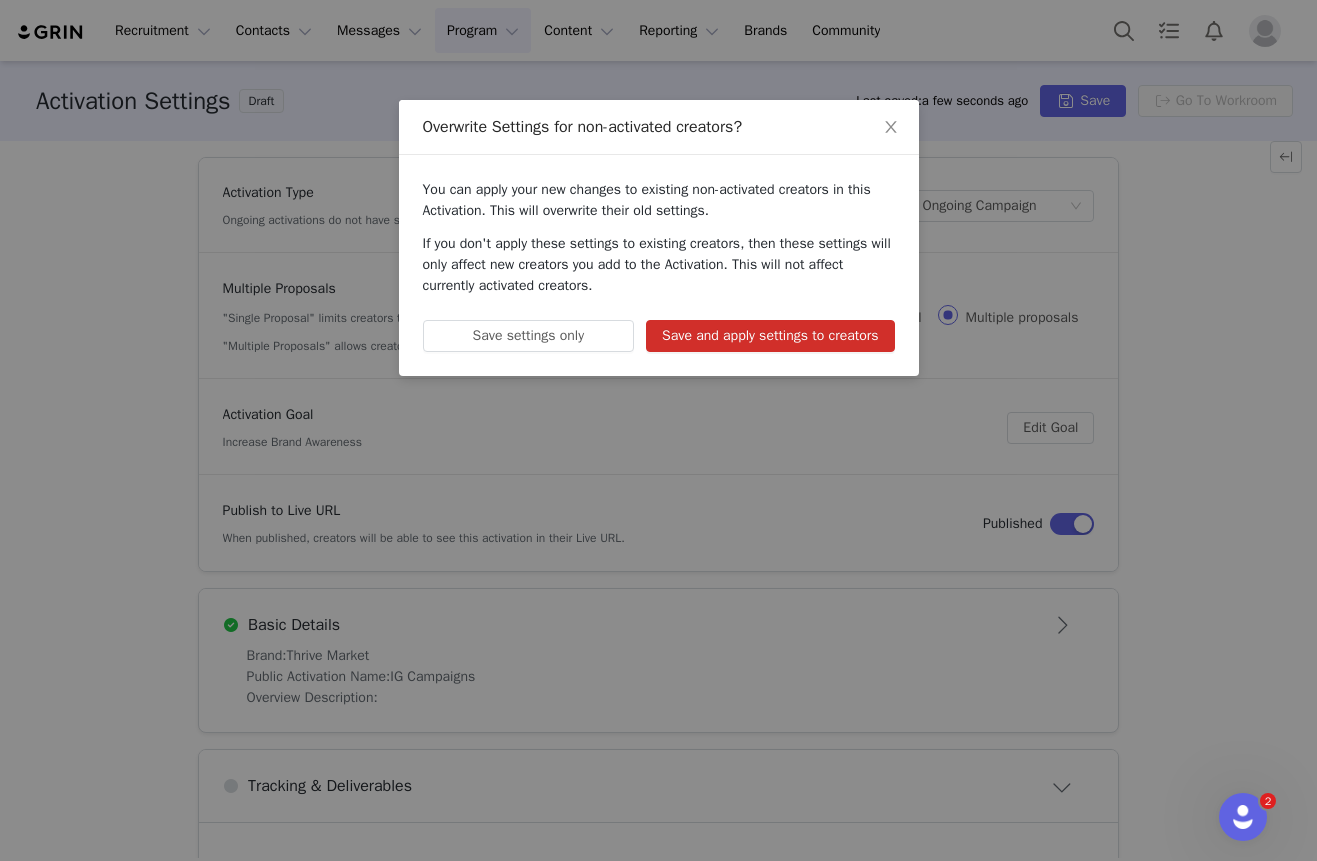 click on "Save and apply settings to creators" at bounding box center (770, 336) 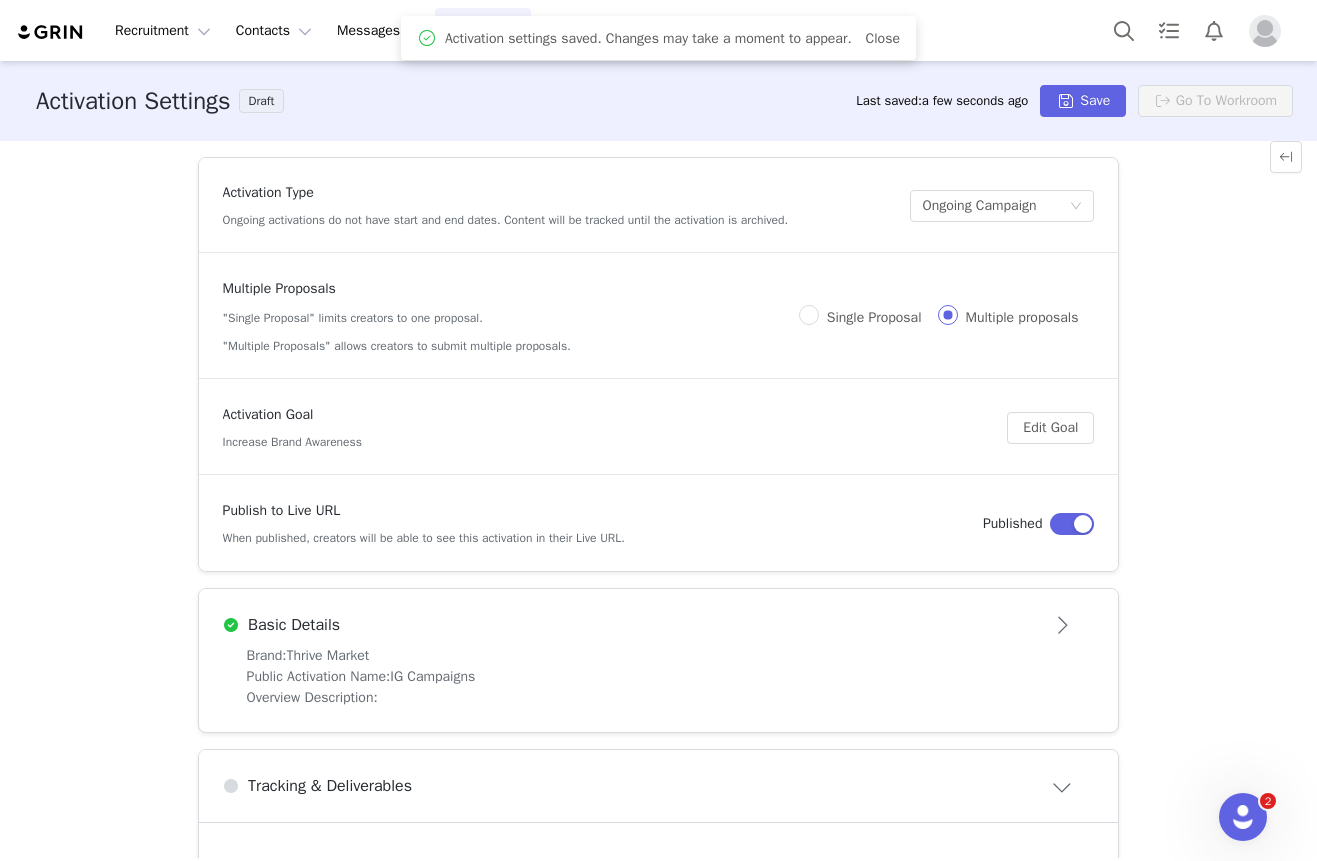 click on "Activation settings saved. Changes may take a moment to appear." at bounding box center (648, 38) 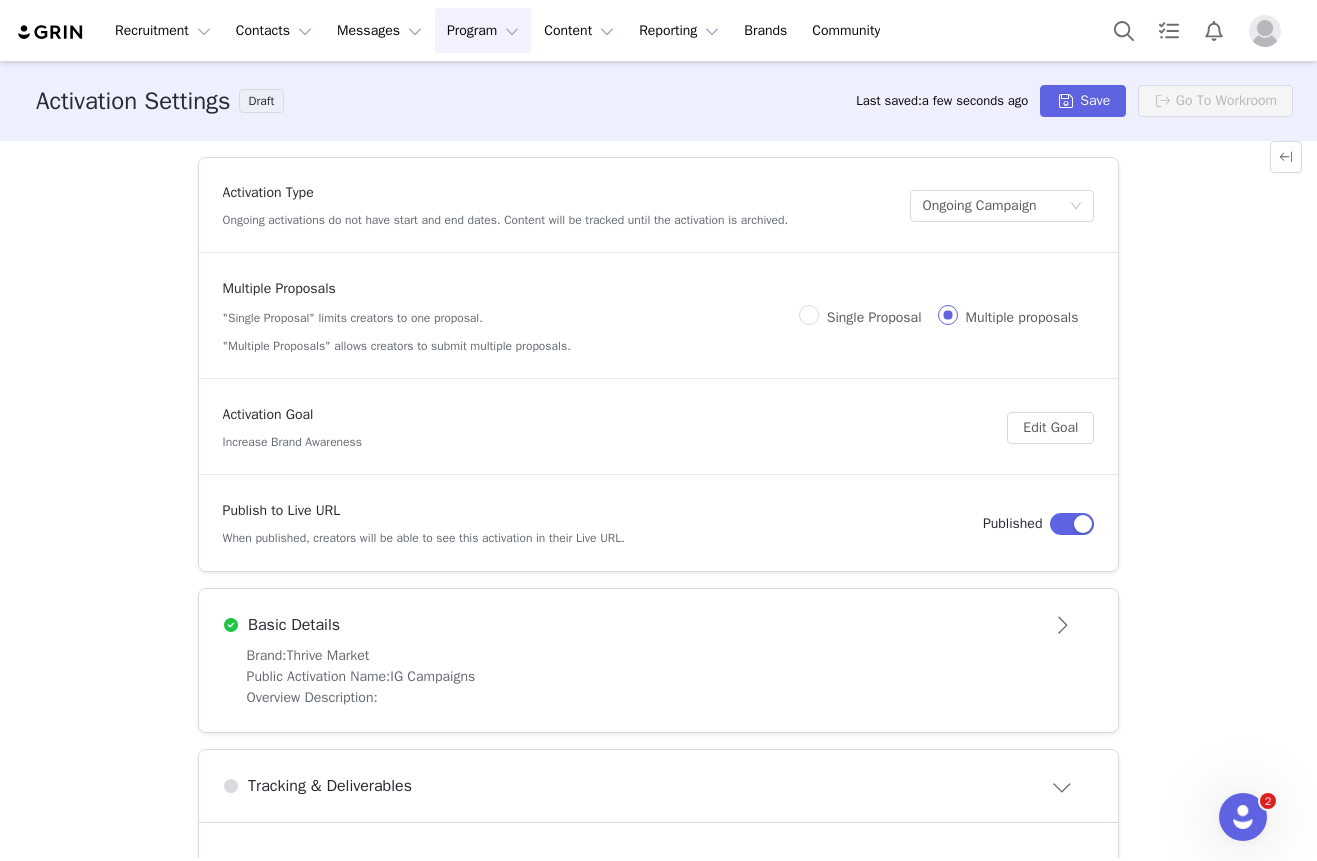 click on "Program Program" at bounding box center [483, 30] 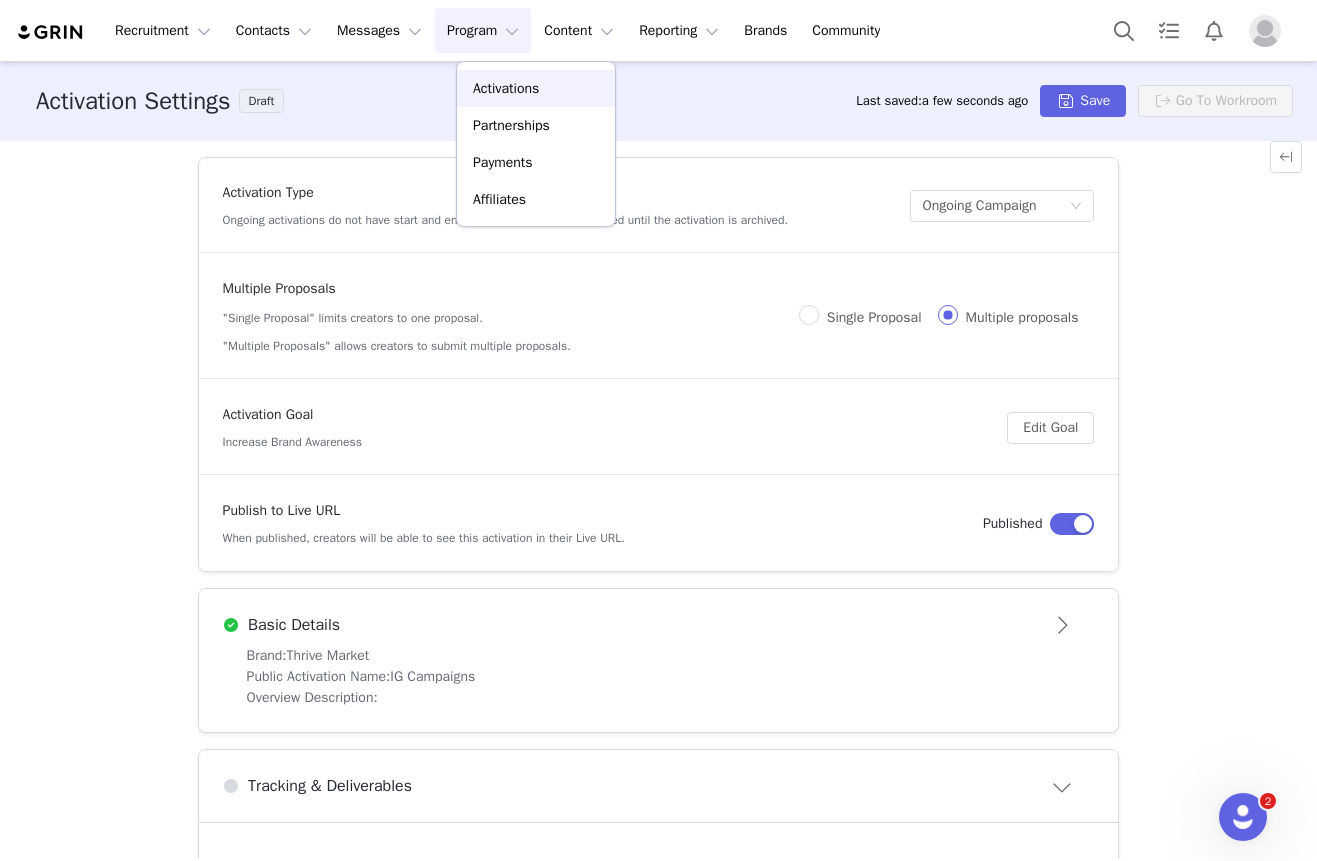 click on "Activations" at bounding box center [506, 88] 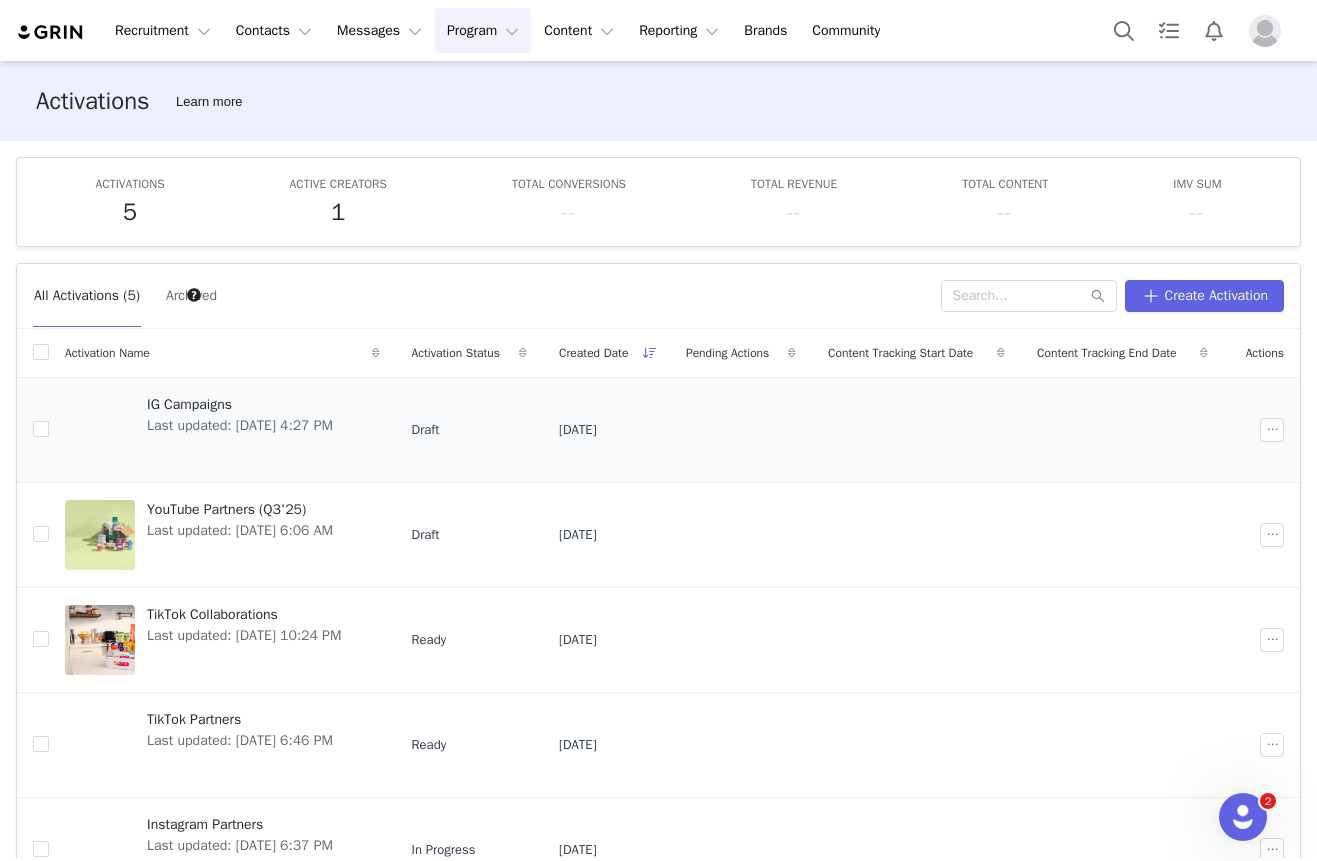scroll, scrollTop: 12, scrollLeft: 0, axis: vertical 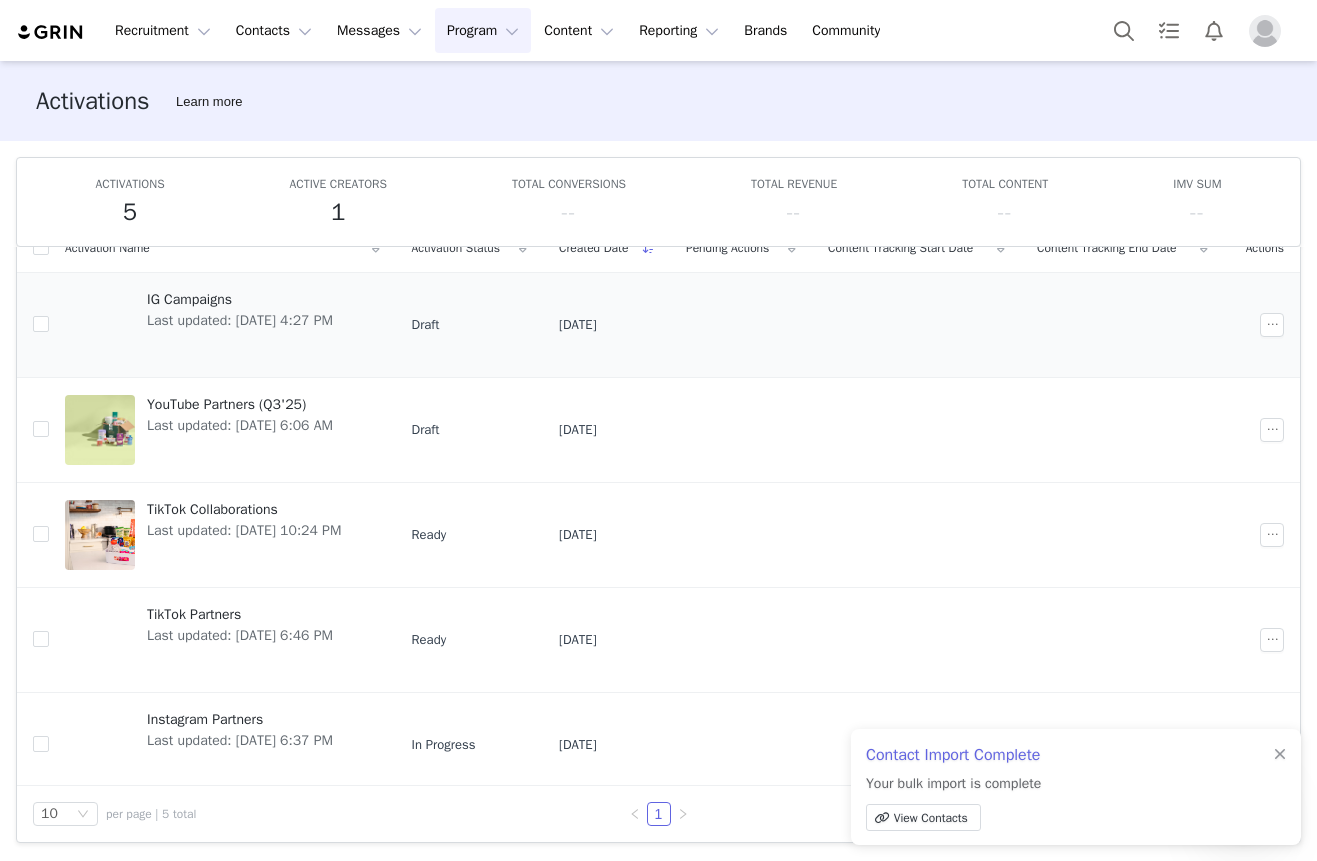 click on "IG Campaigns" at bounding box center (240, 299) 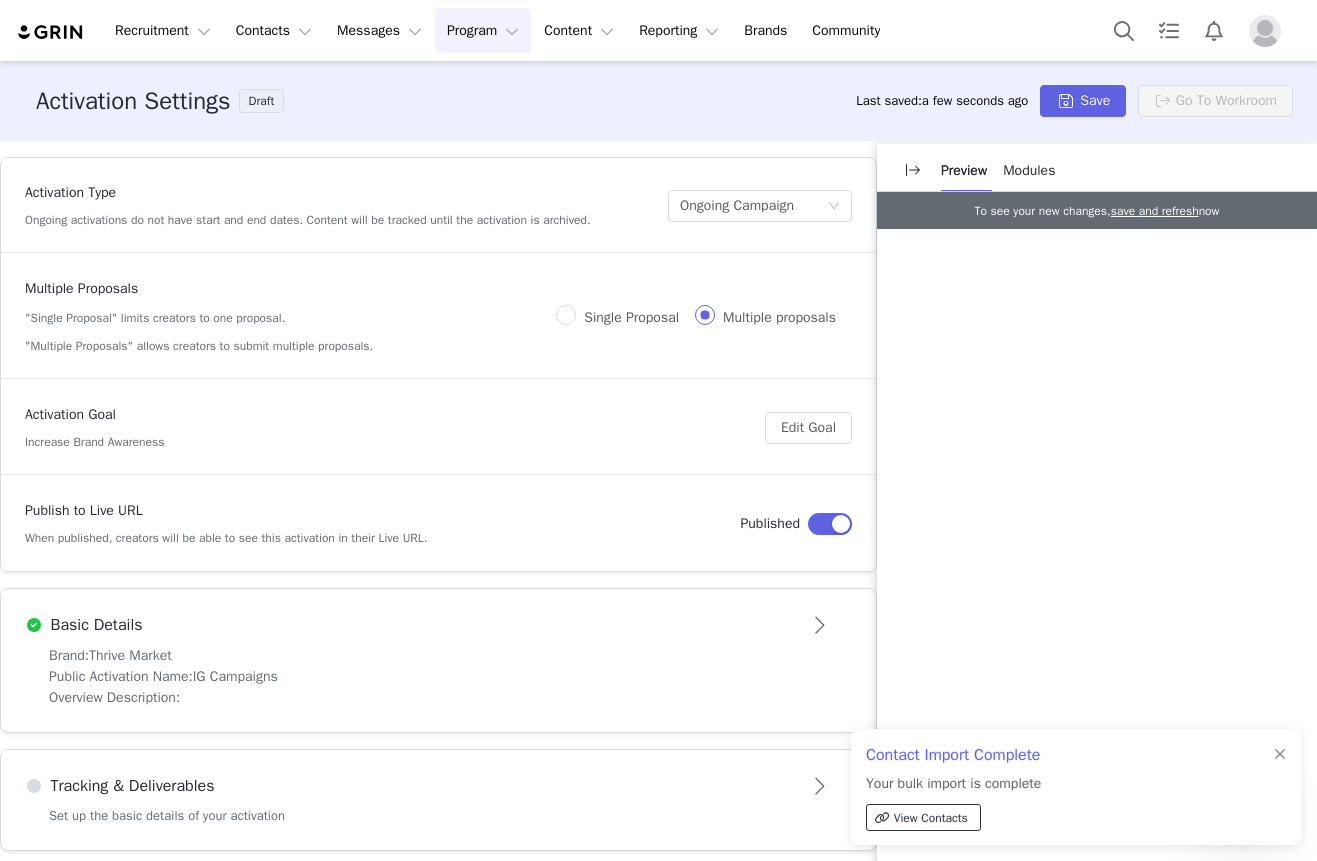 click on "View Contacts" at bounding box center (931, 818) 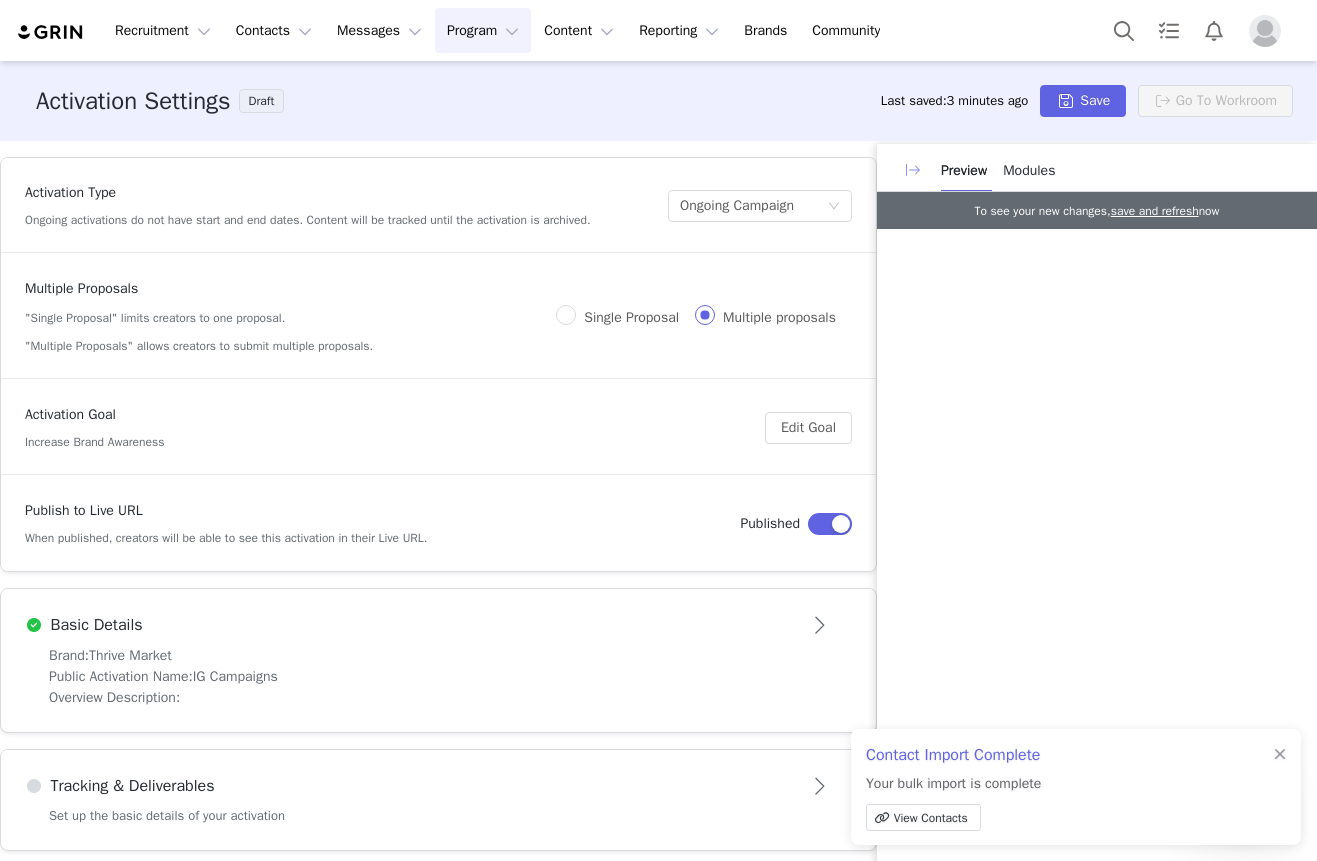 click at bounding box center (913, 170) 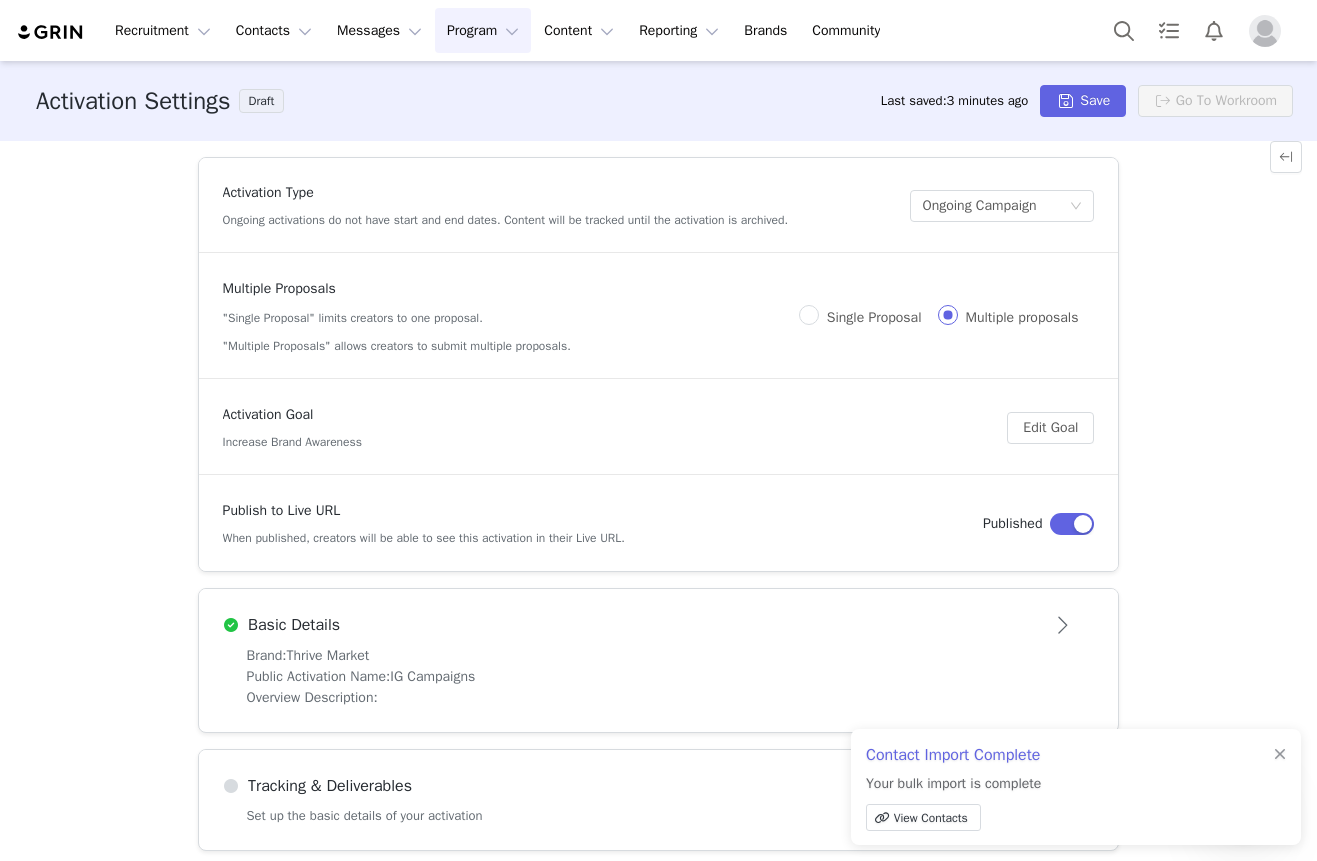 scroll, scrollTop: 12, scrollLeft: 0, axis: vertical 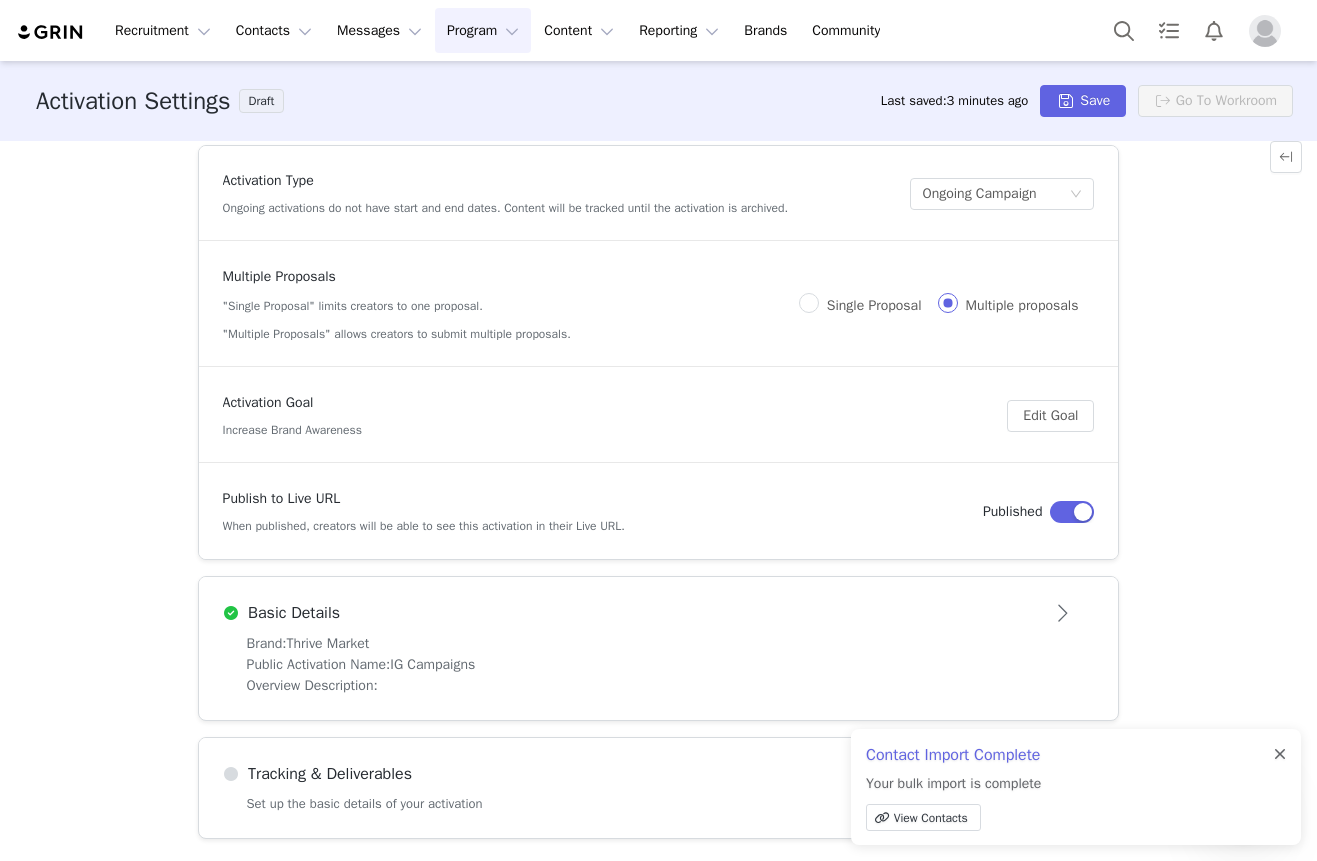 click at bounding box center [1280, 755] 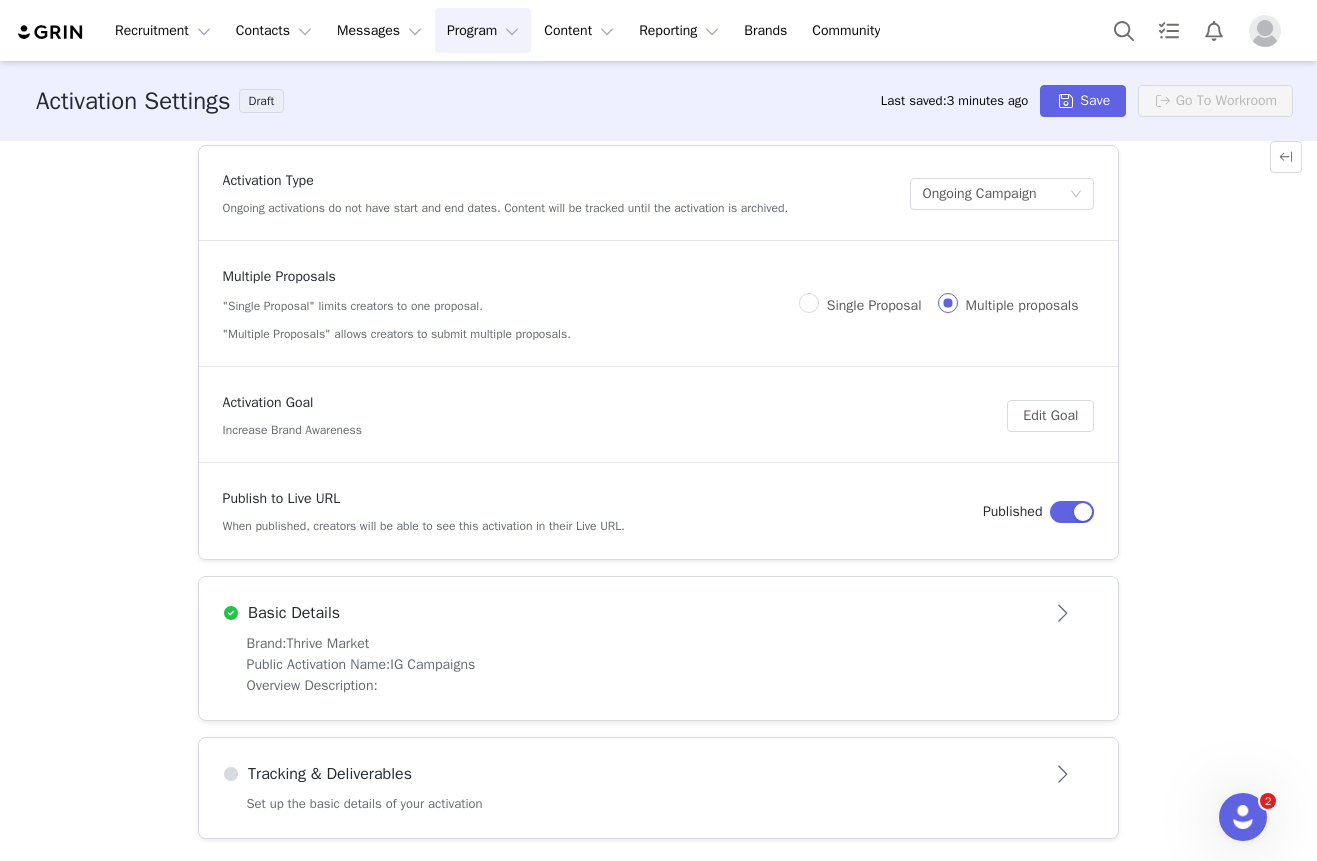 click at bounding box center (1063, 774) 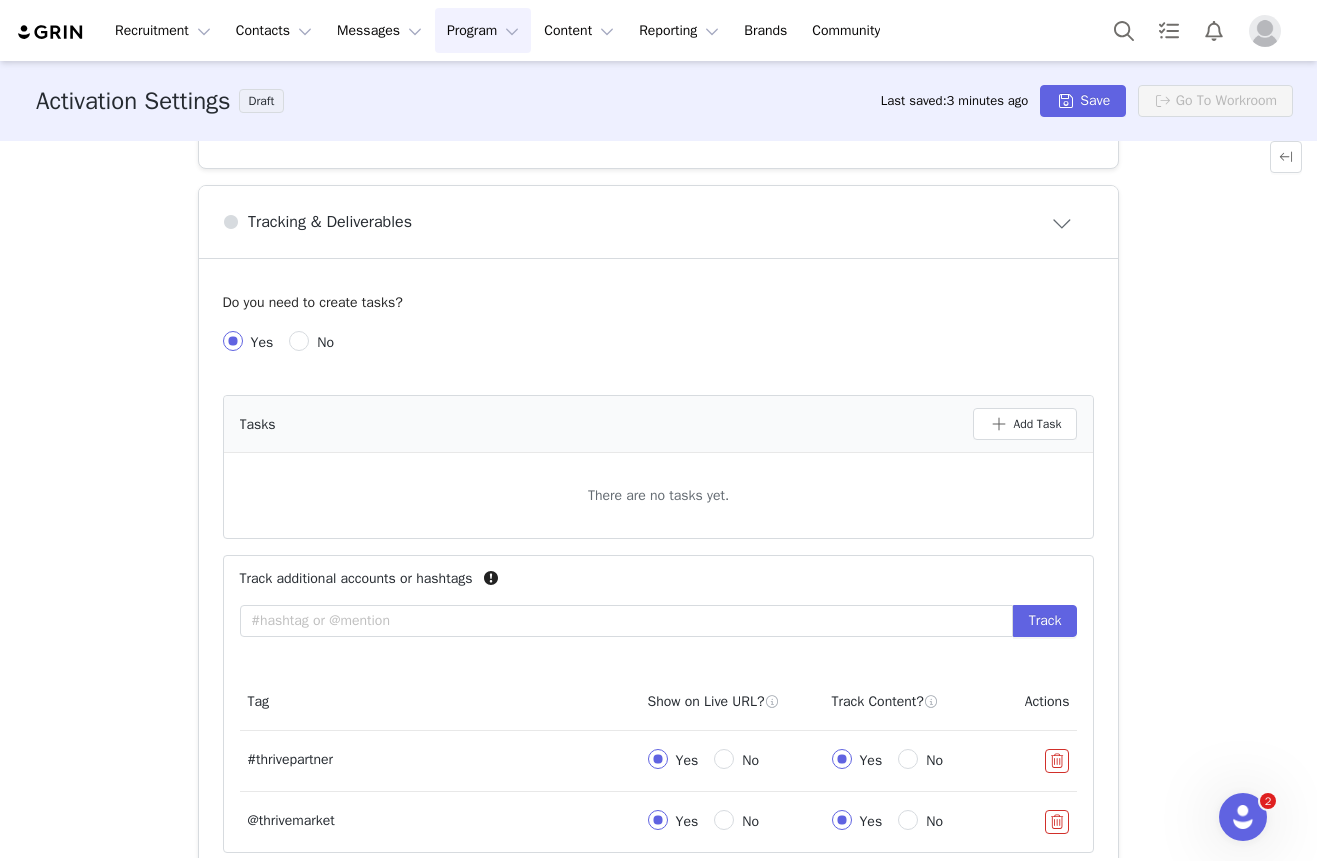 scroll, scrollTop: 648, scrollLeft: 0, axis: vertical 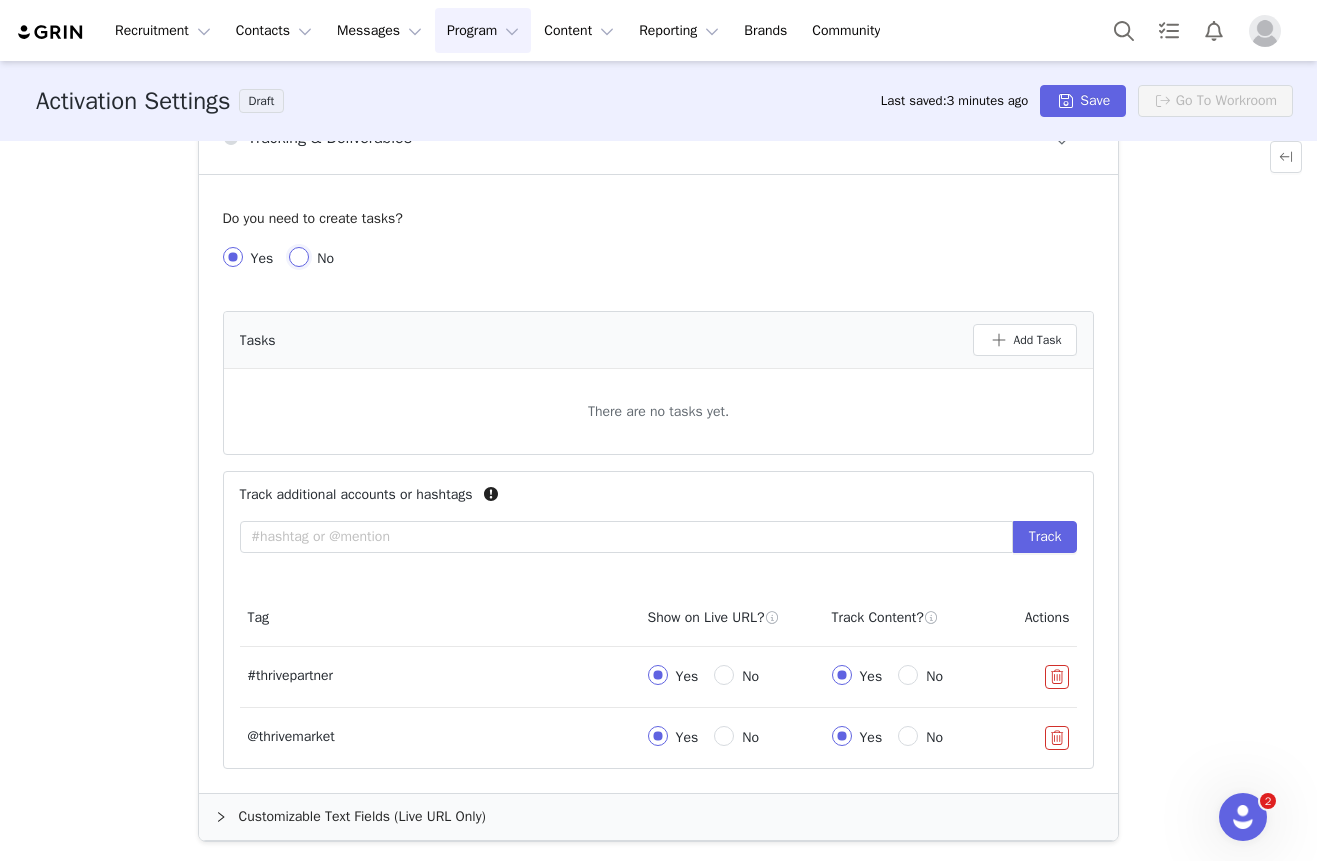 click on "No" at bounding box center [299, 257] 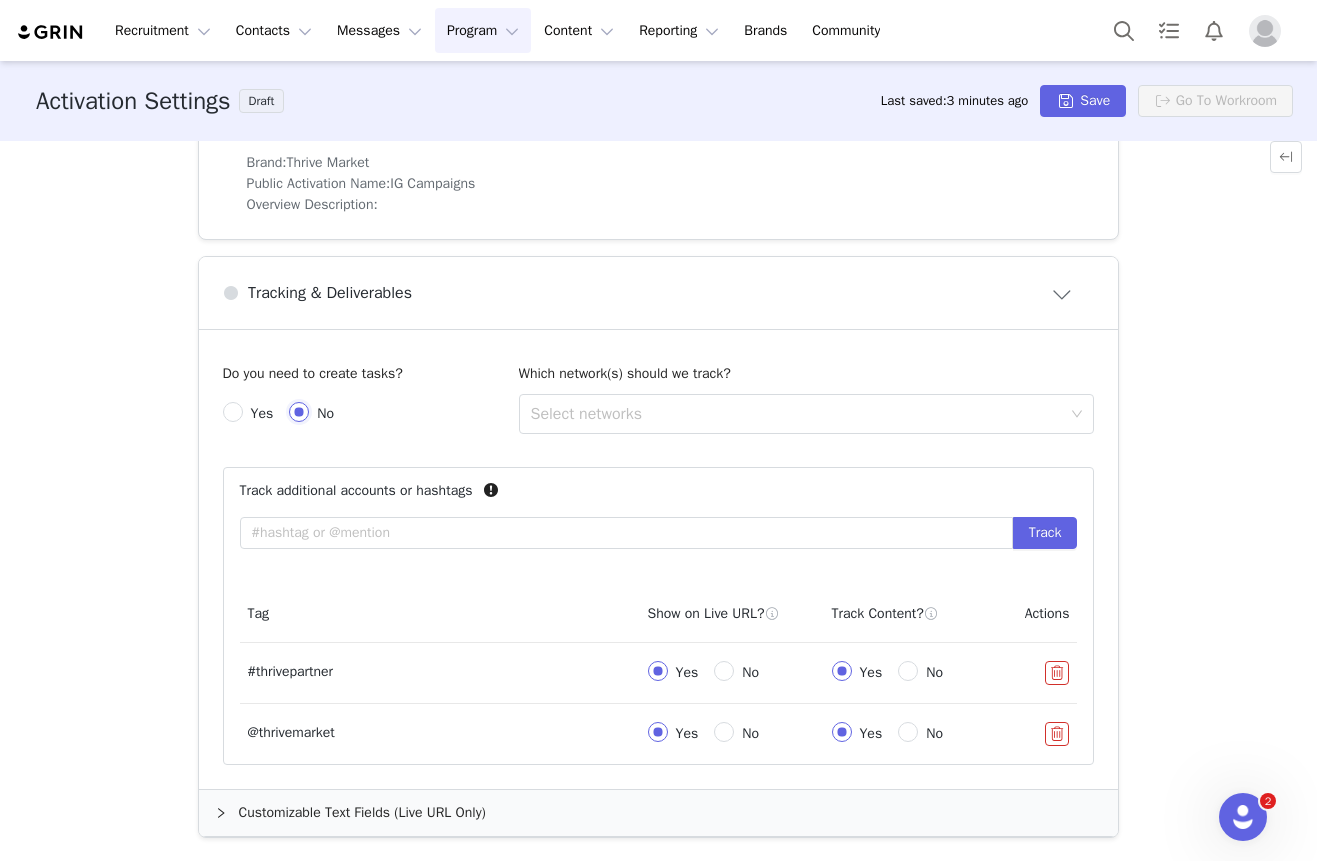 scroll, scrollTop: 492, scrollLeft: 0, axis: vertical 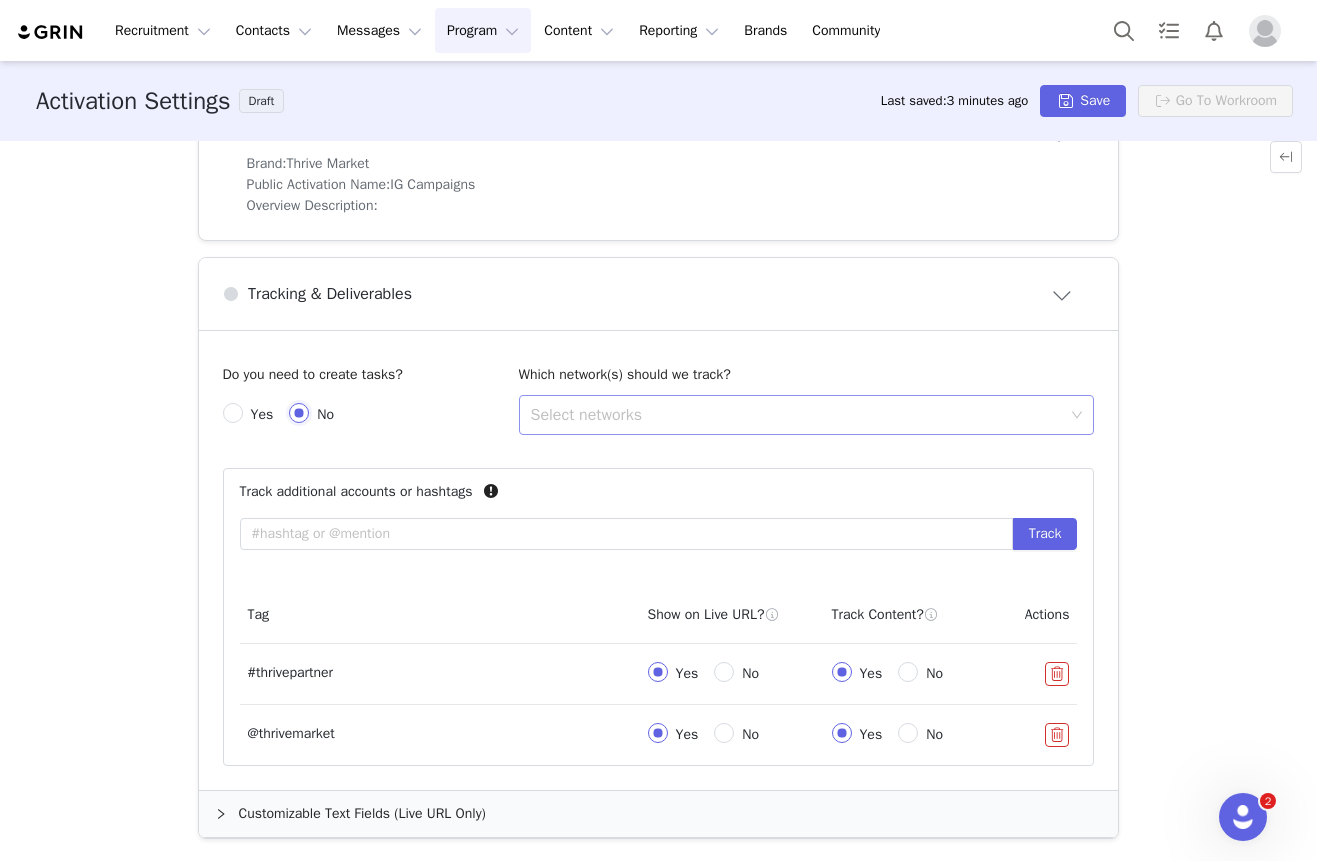 click on "Select networks" at bounding box center [798, 415] 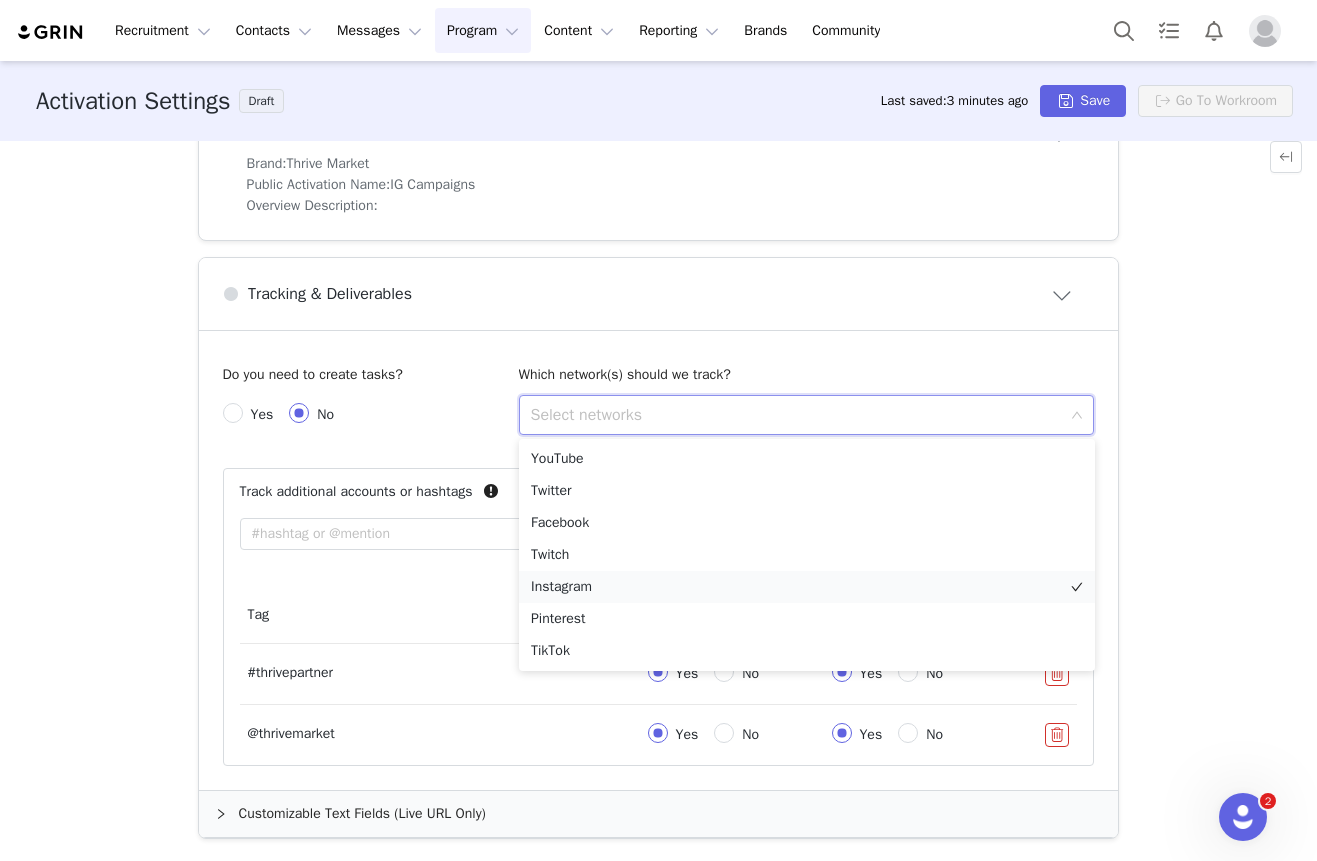 click on "Instagram" at bounding box center [807, 587] 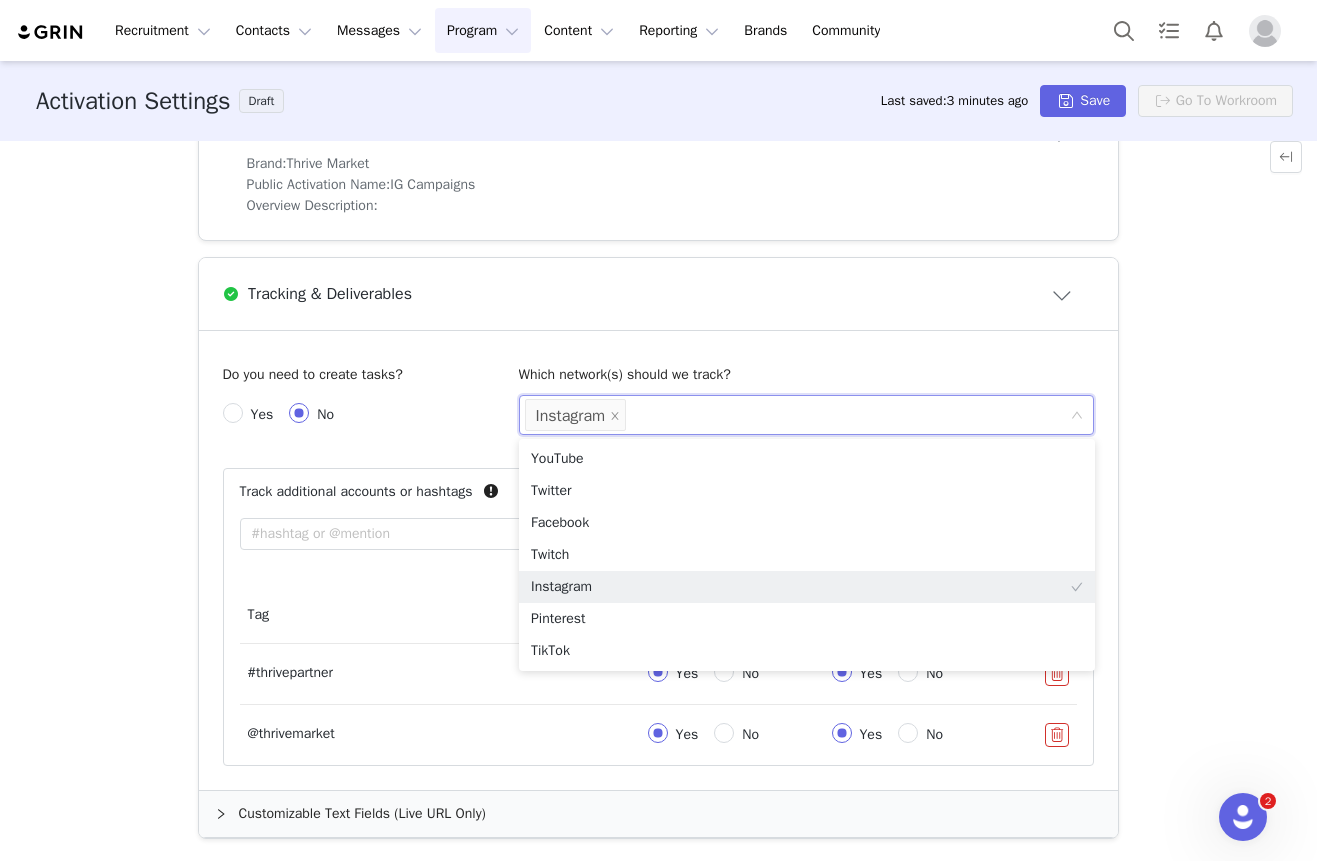 click on "Yes No" at bounding box center (363, 415) 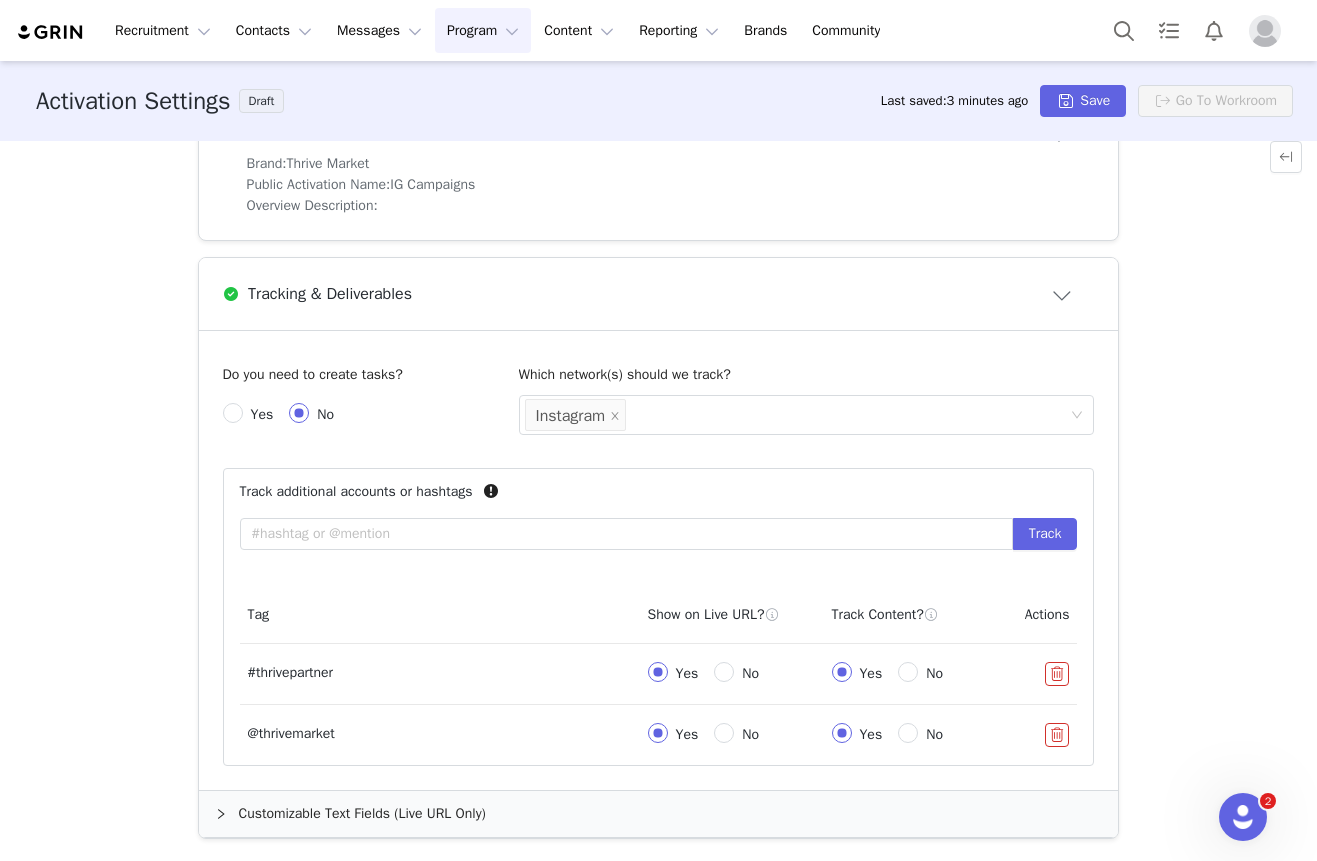 click 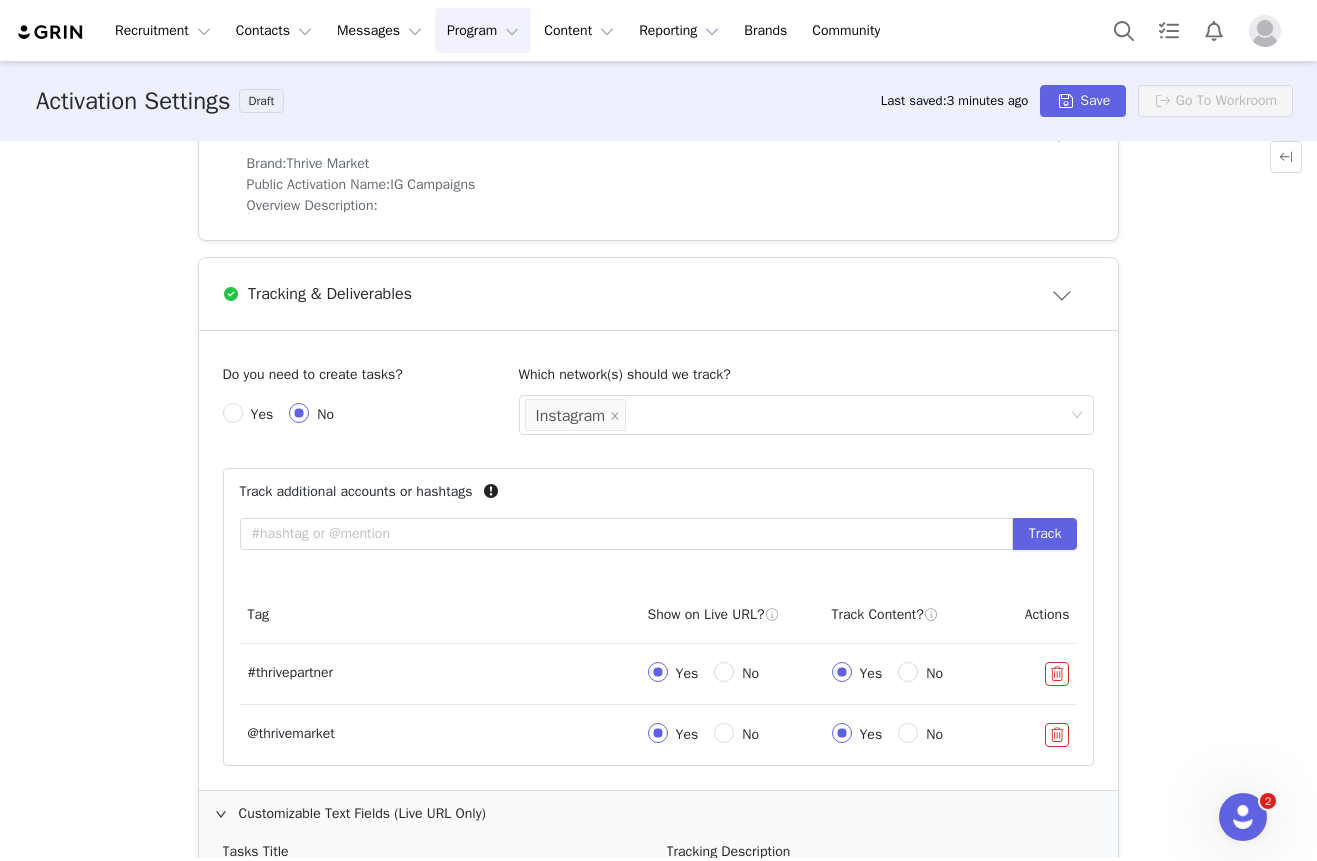 scroll, scrollTop: 0, scrollLeft: 0, axis: both 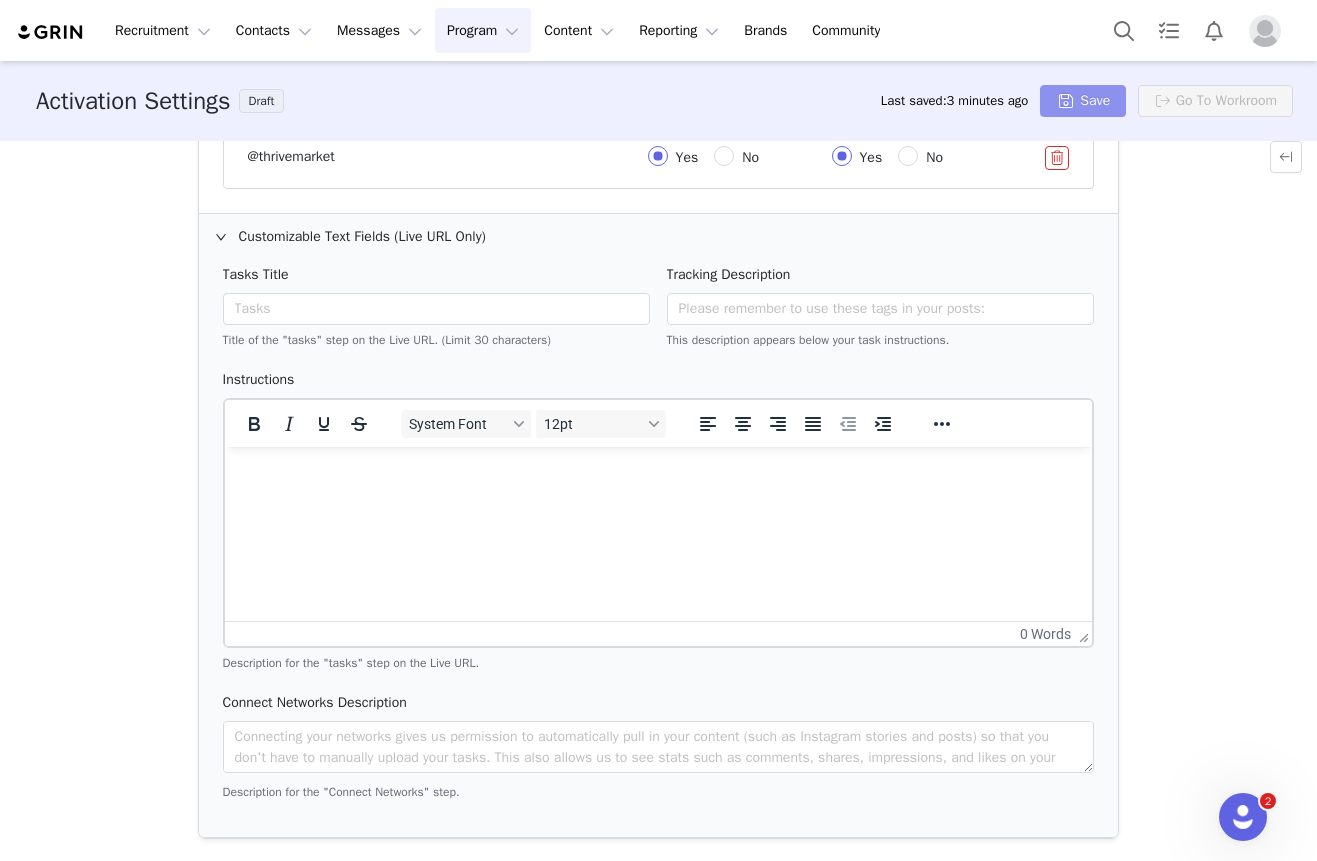 click on "Save" at bounding box center [1083, 101] 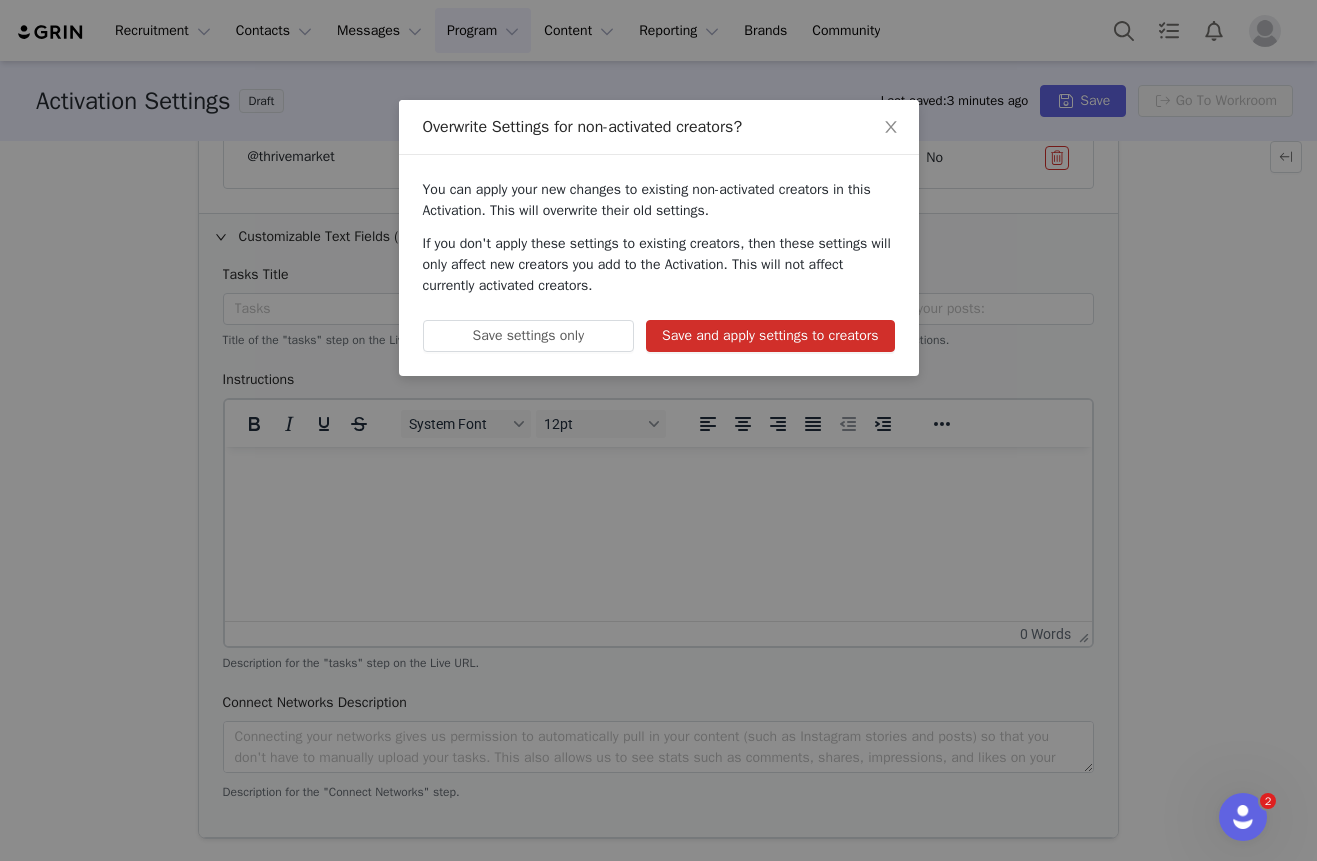 click on "Save and apply settings to creators" at bounding box center [770, 336] 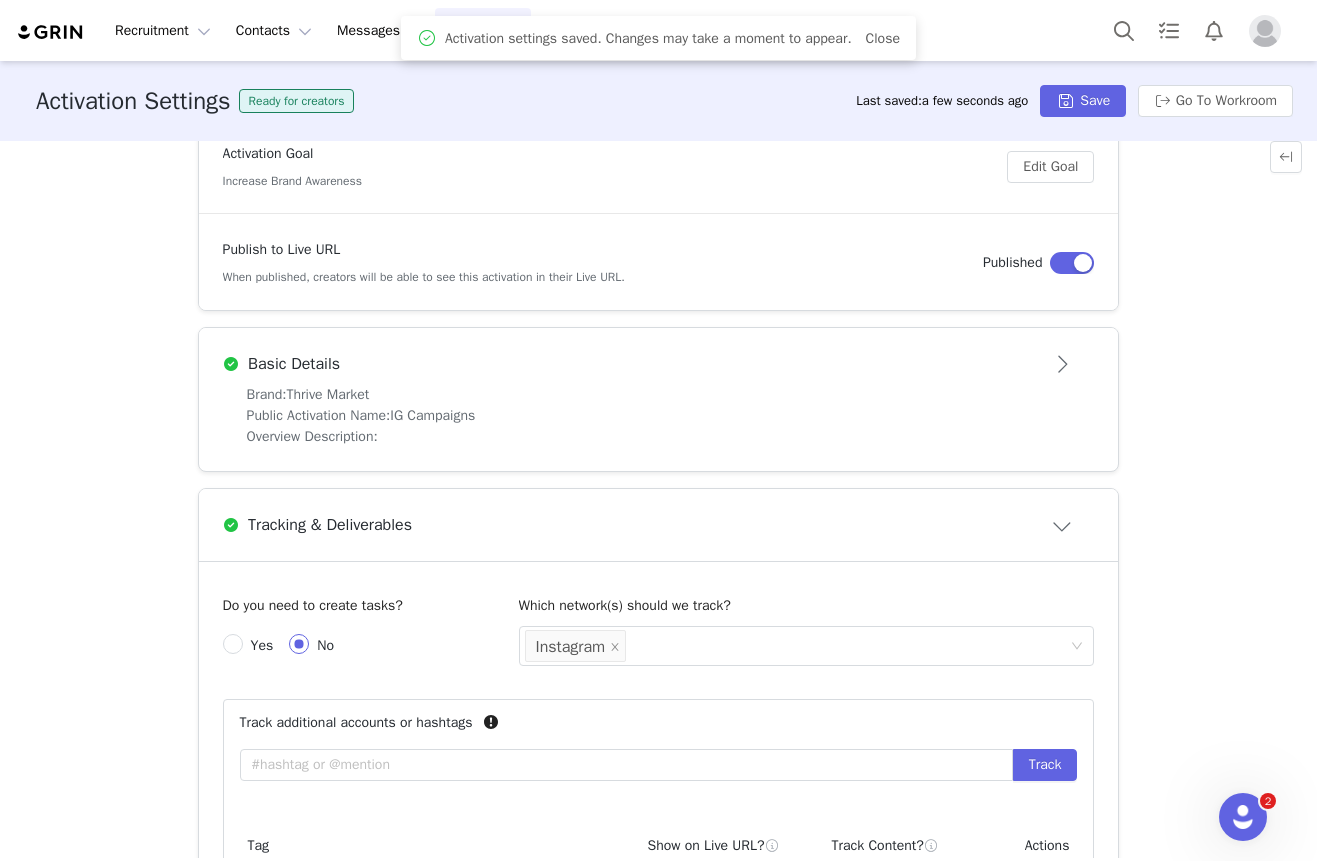 scroll, scrollTop: 0, scrollLeft: 0, axis: both 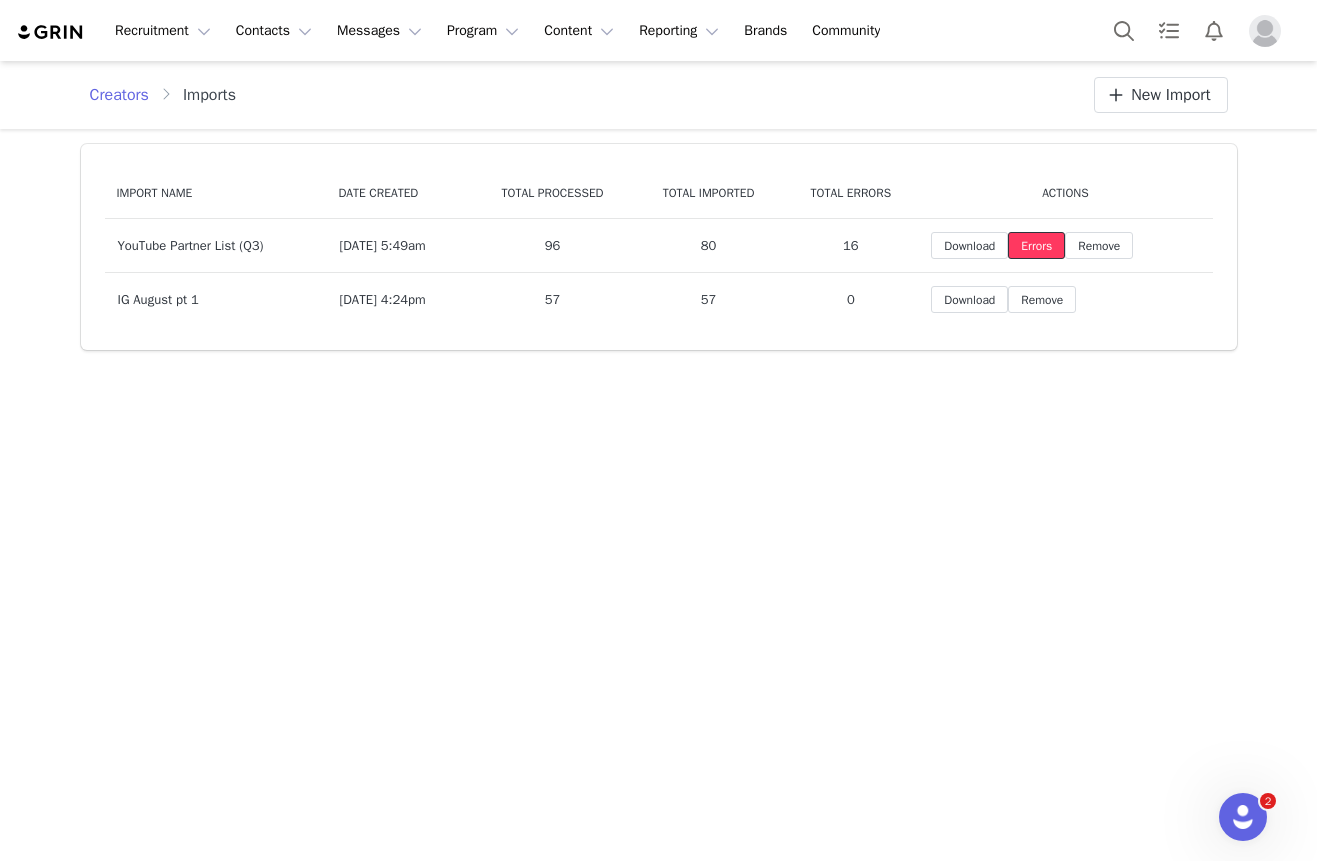 click on "Errors" at bounding box center (1036, 245) 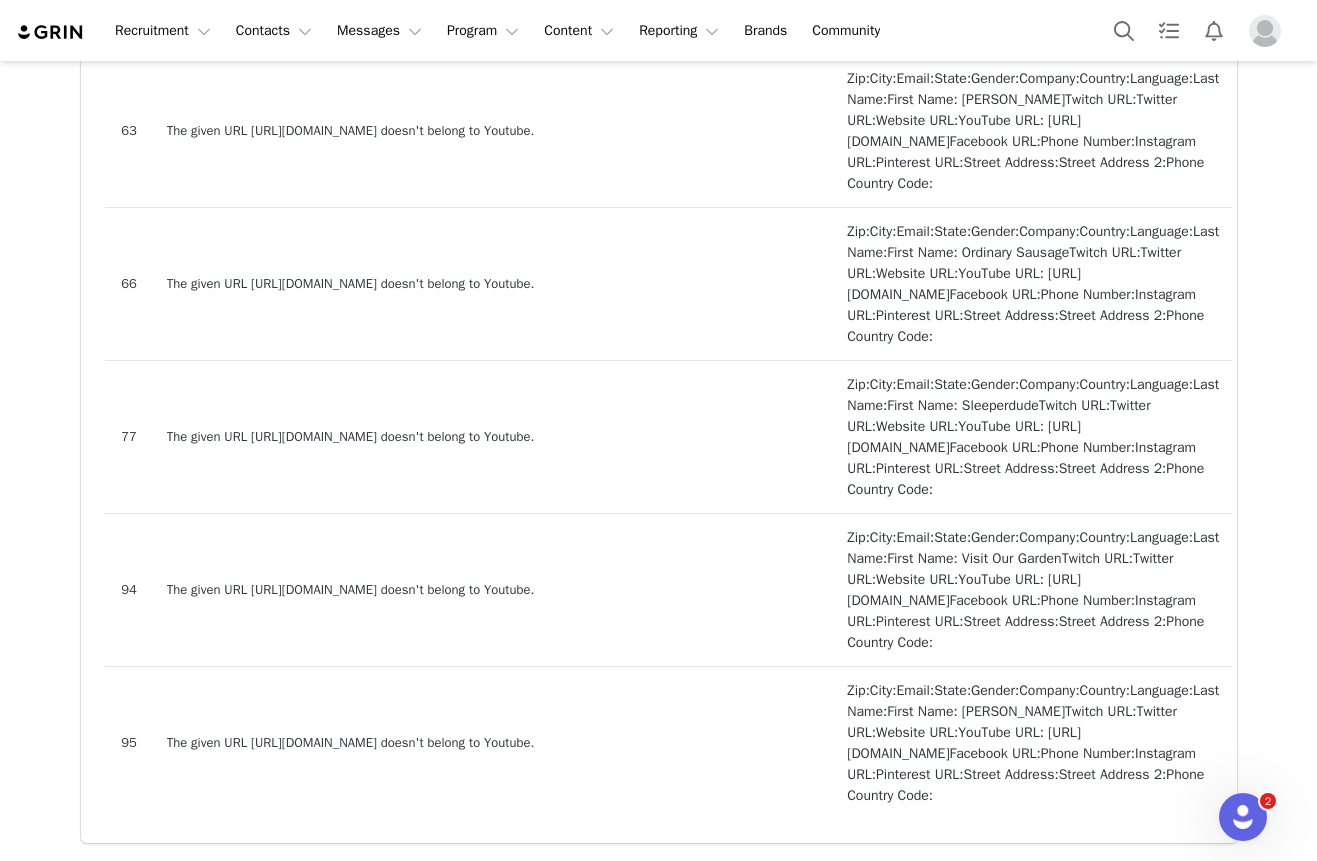 scroll, scrollTop: 2162, scrollLeft: 0, axis: vertical 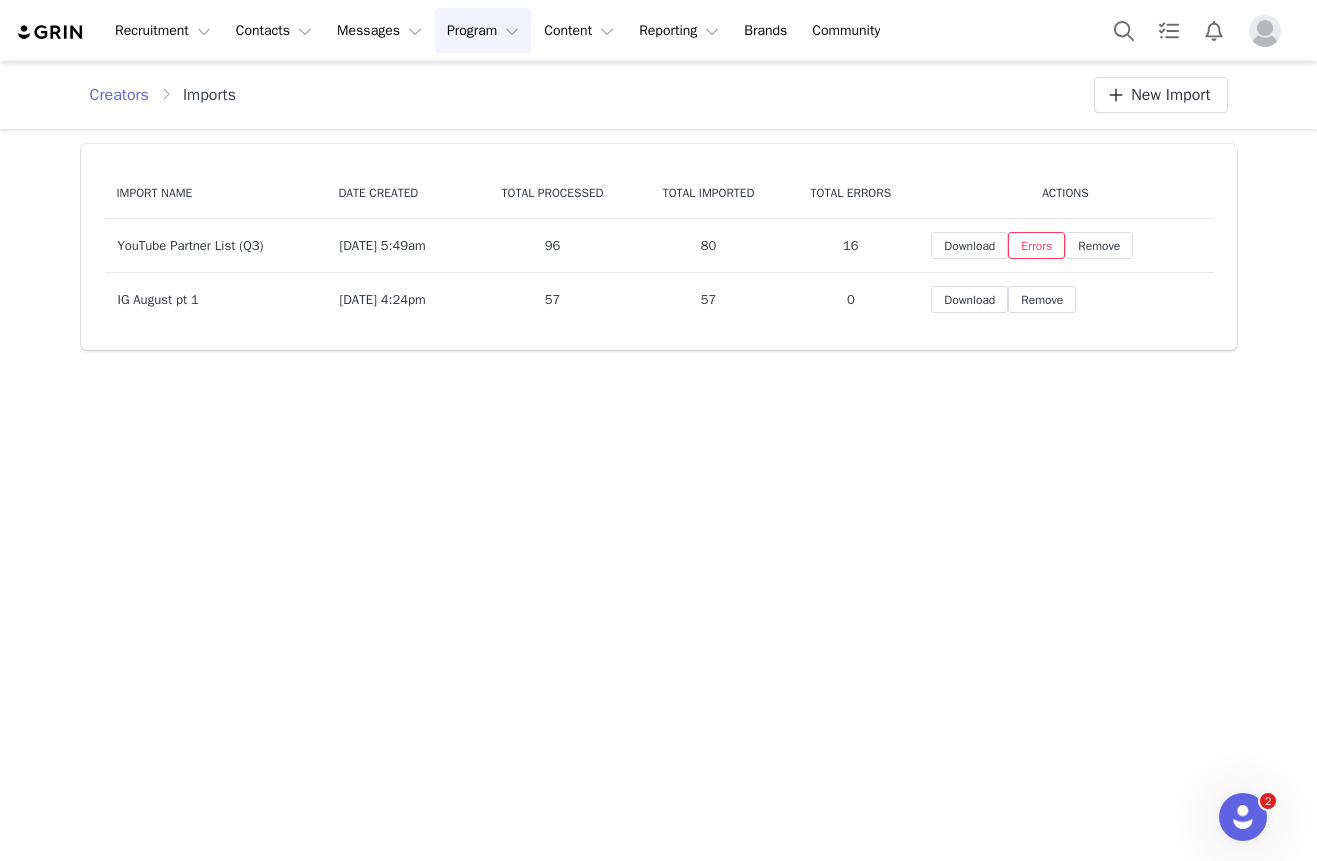 click on "Program Program" at bounding box center (483, 30) 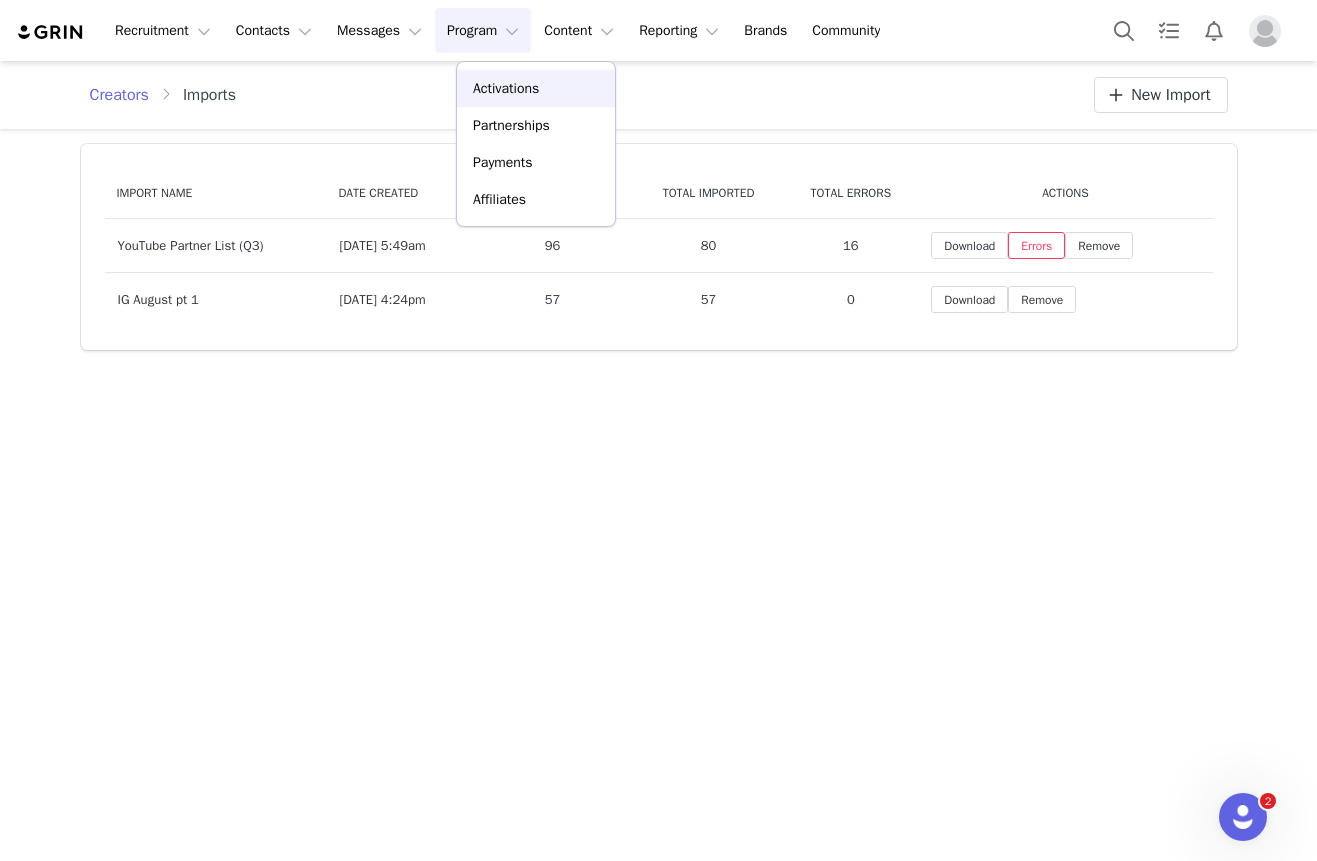 click on "Activations" at bounding box center [506, 88] 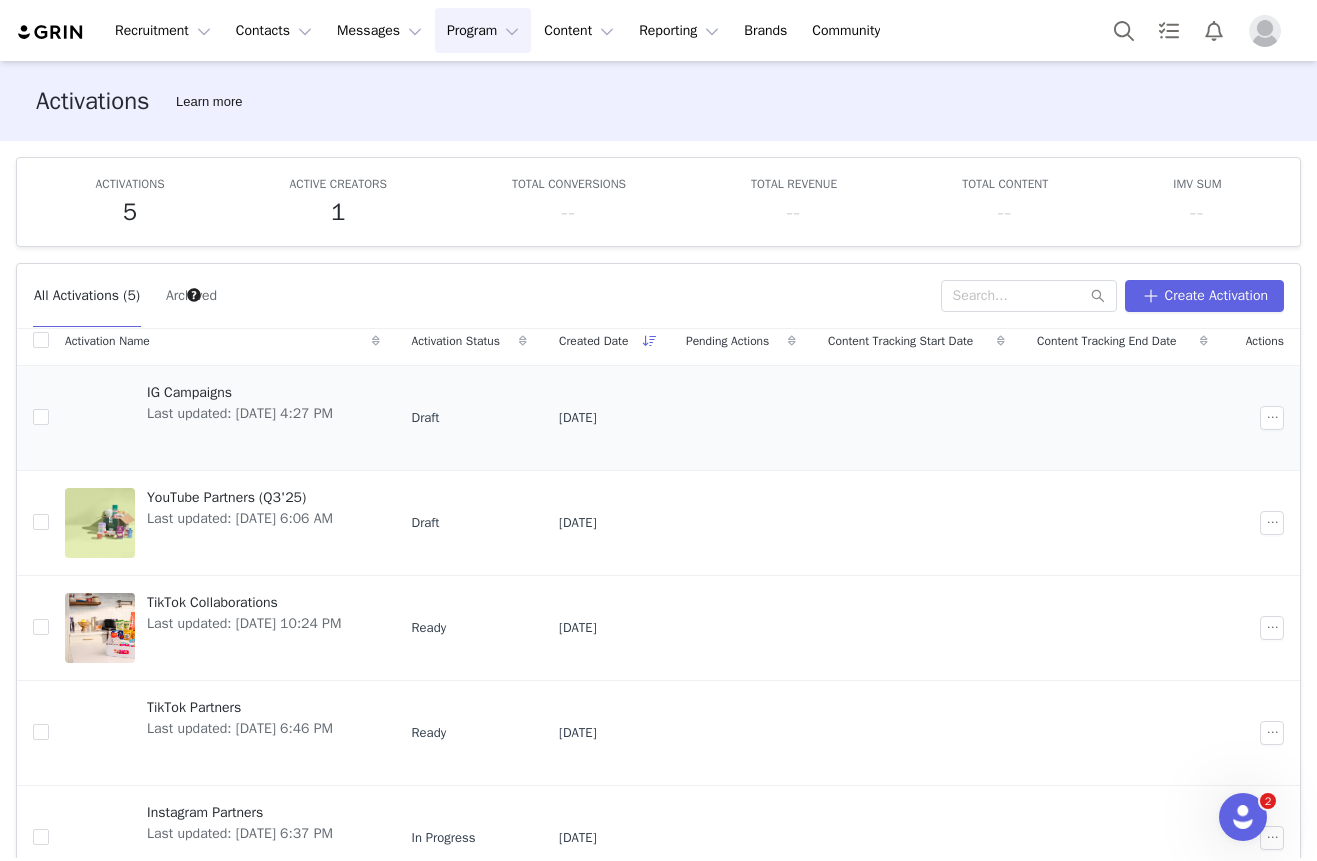 scroll, scrollTop: 0, scrollLeft: 0, axis: both 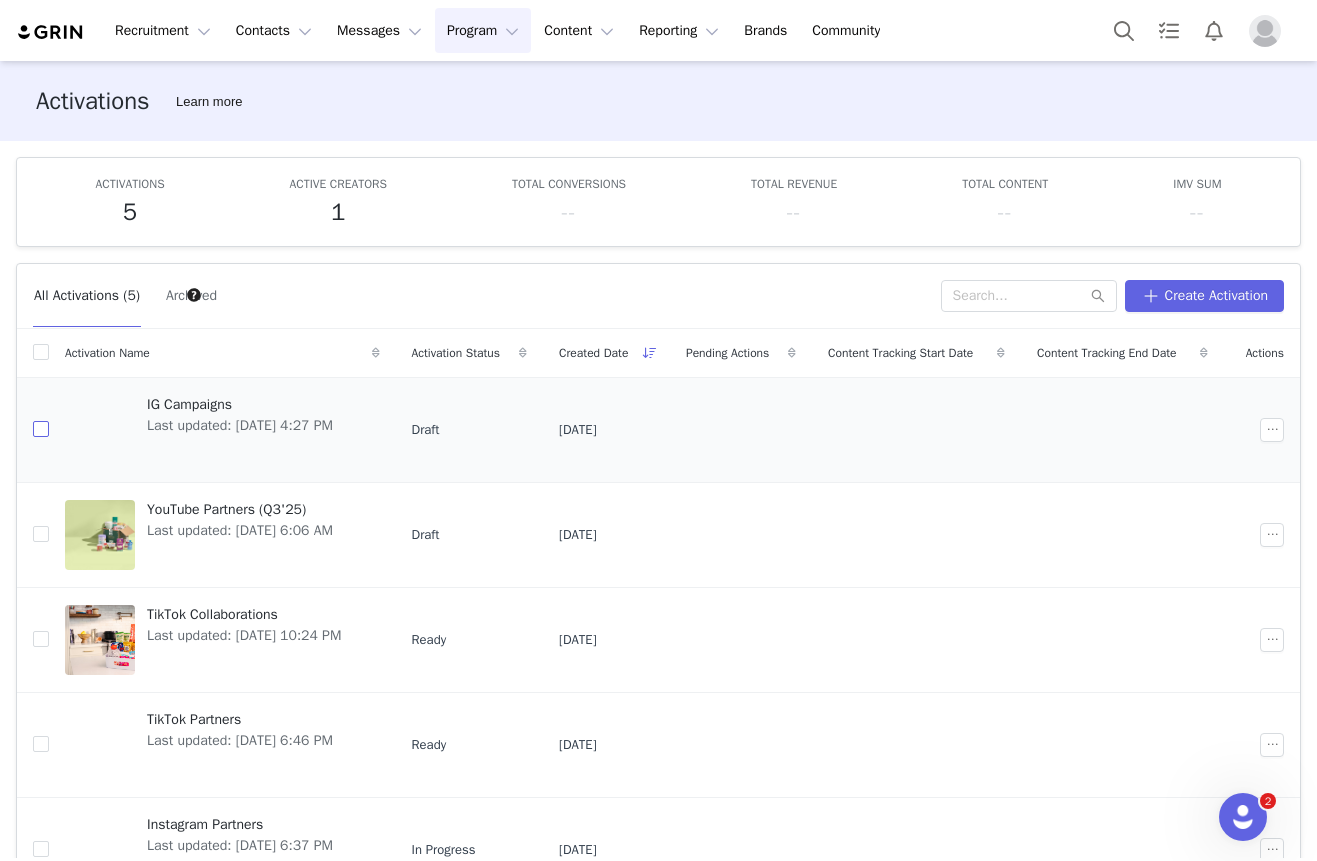 click at bounding box center (41, 429) 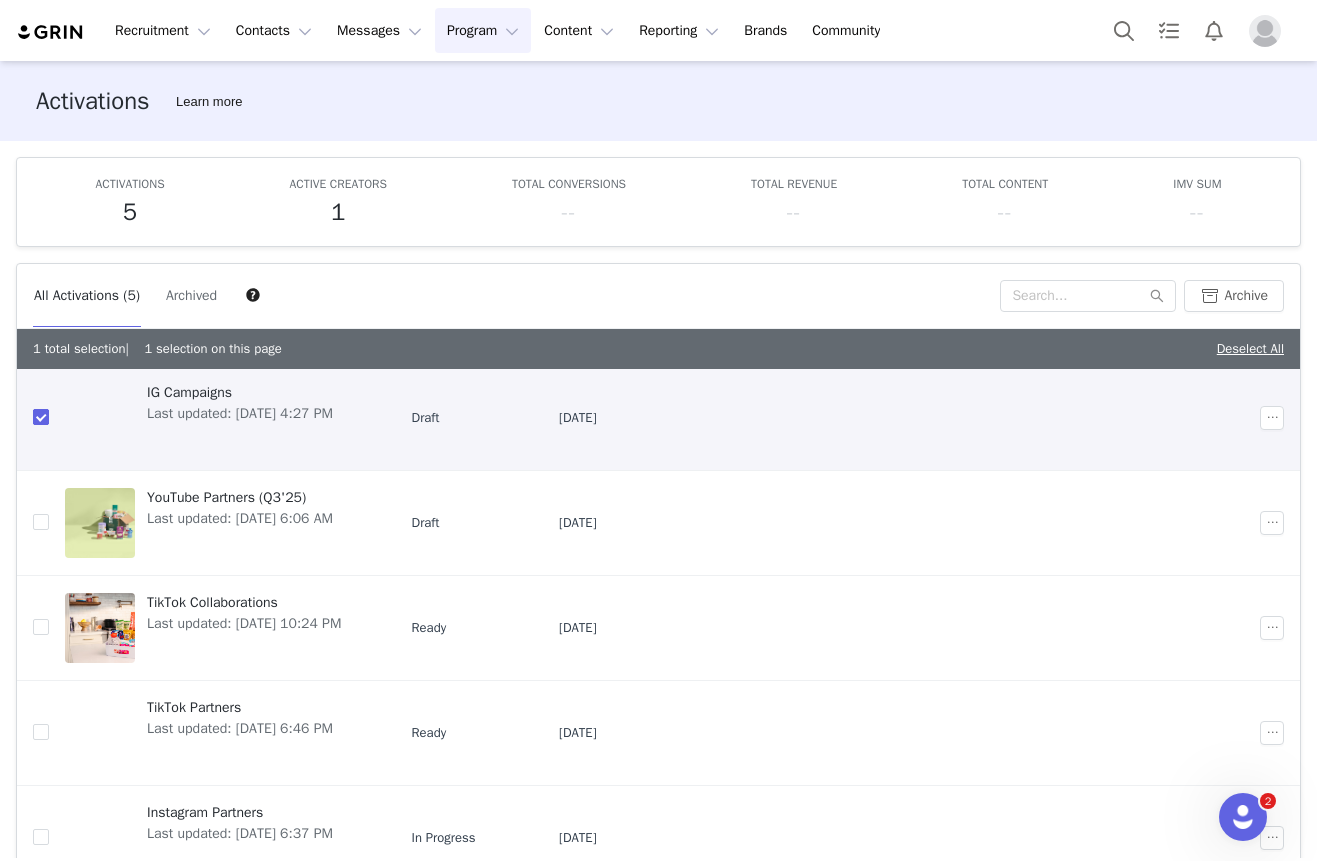 scroll, scrollTop: 0, scrollLeft: 0, axis: both 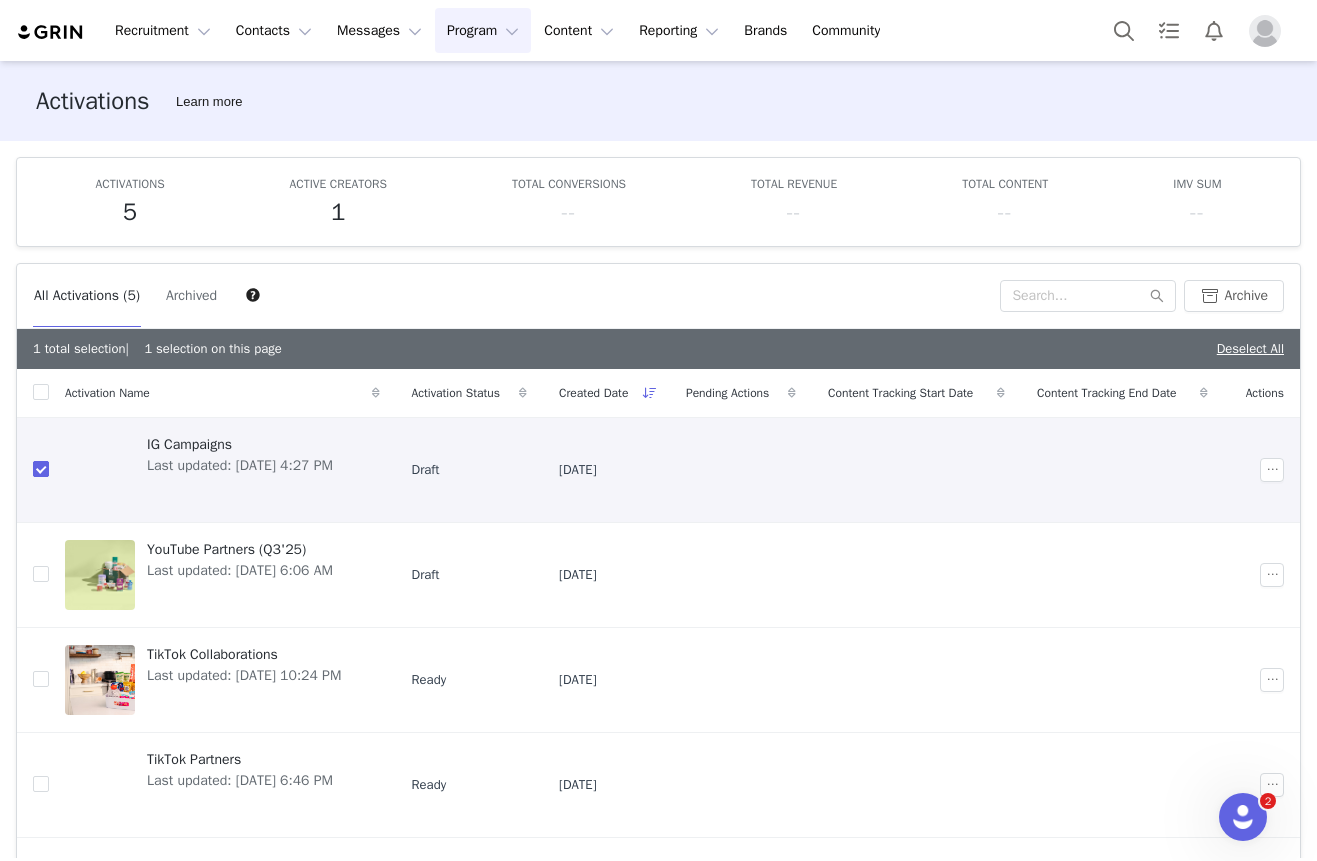 click at bounding box center (41, 469) 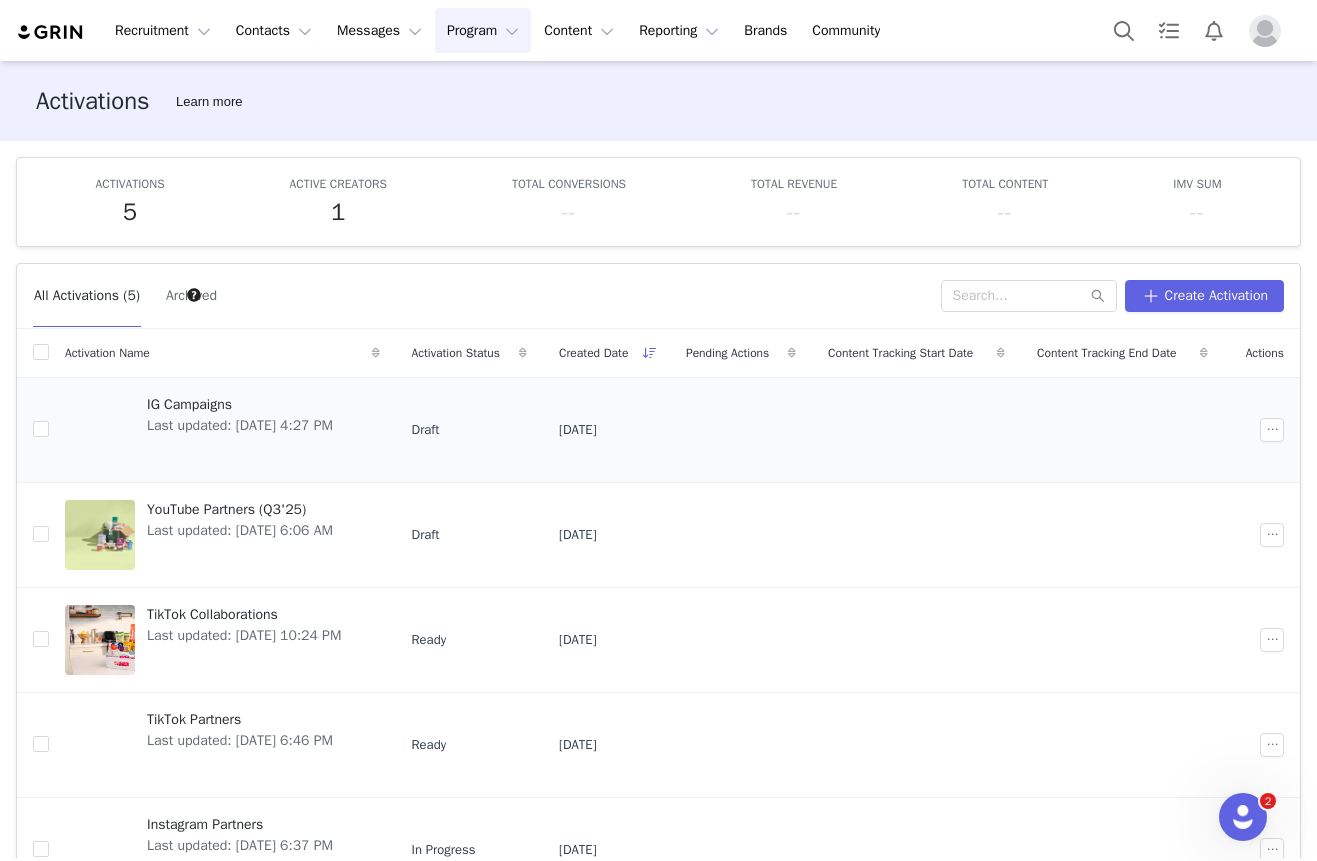 click on "Last updated: Jul 10, 2025 4:27 PM" at bounding box center (240, 425) 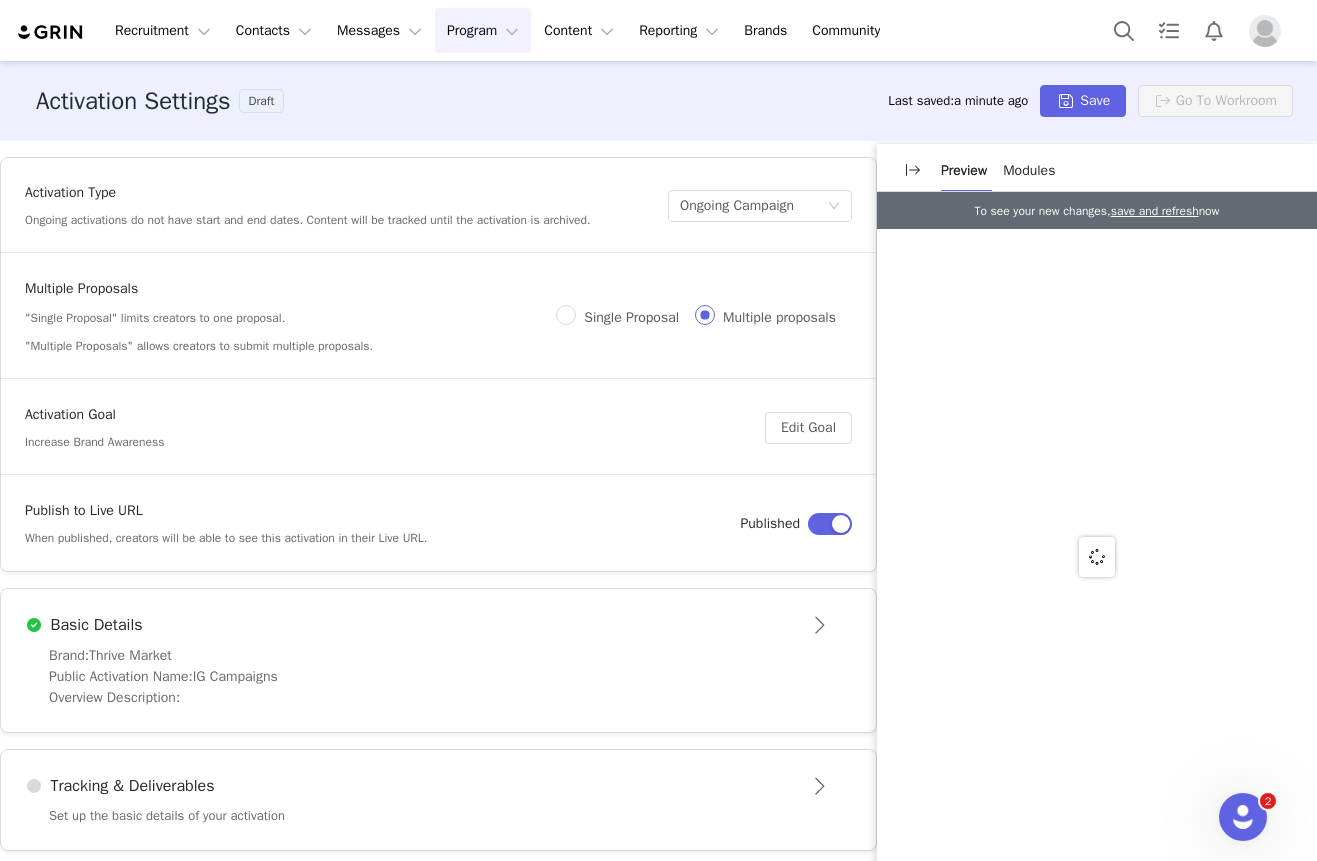 click on "Draft" at bounding box center [262, 101] 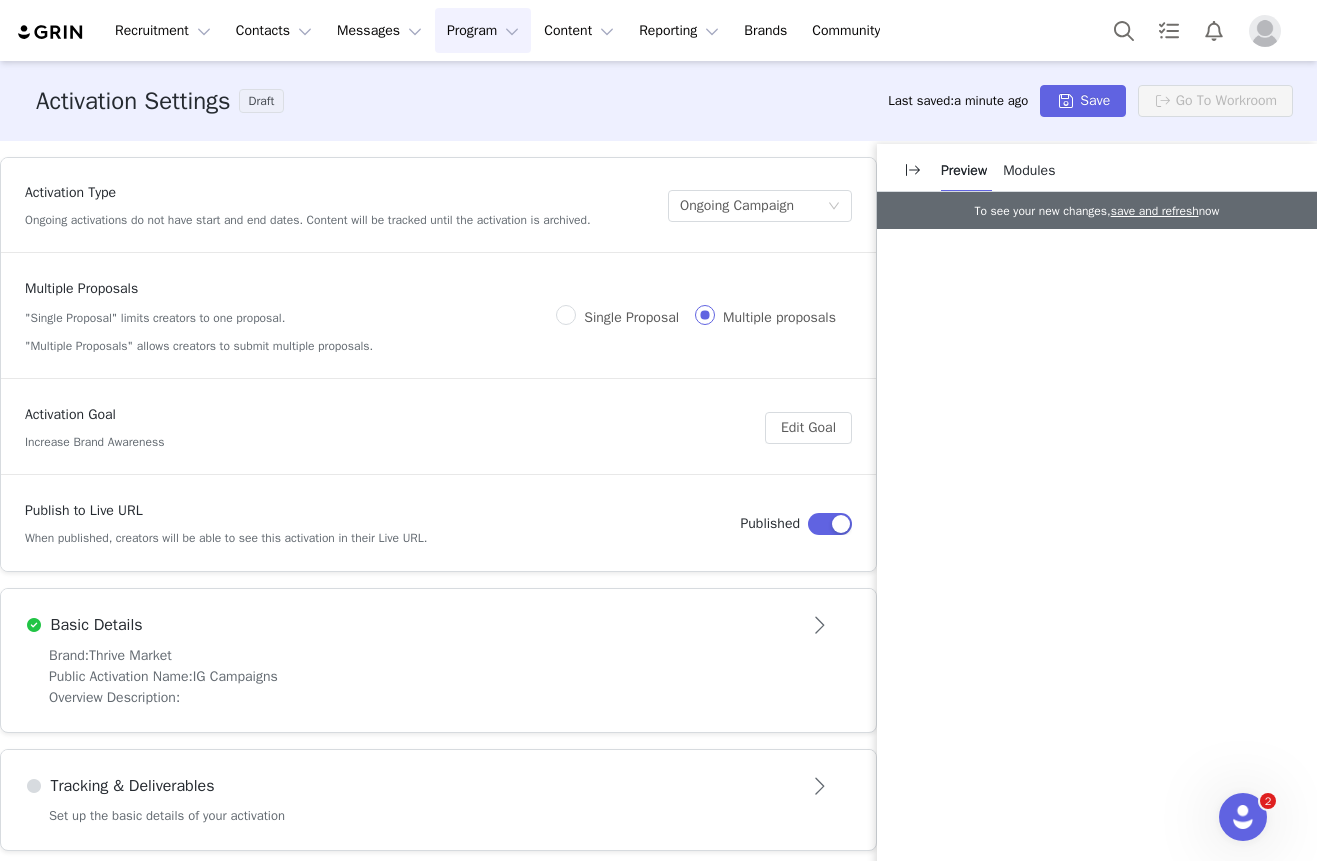 click on "Draft" at bounding box center (262, 101) 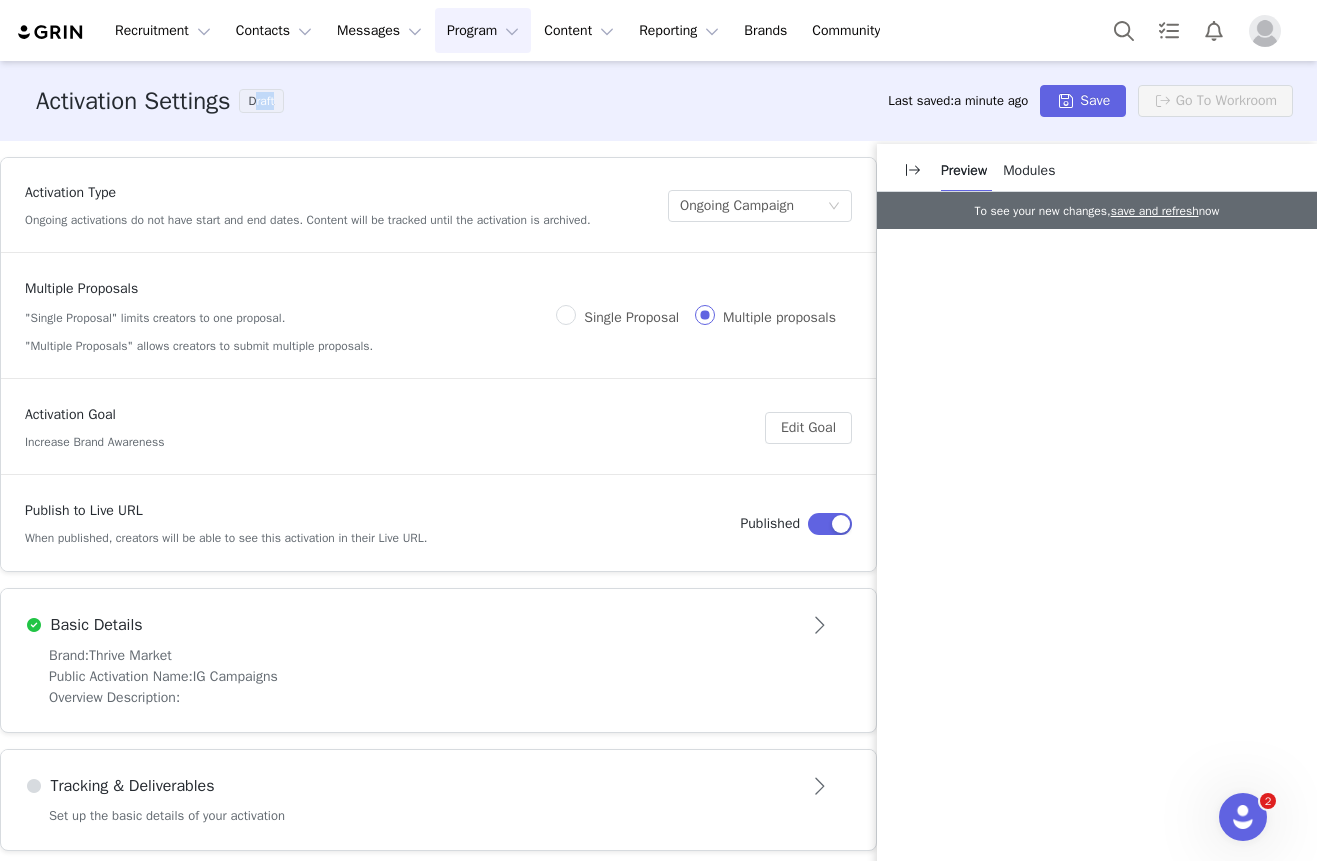 click on "Draft" at bounding box center (262, 101) 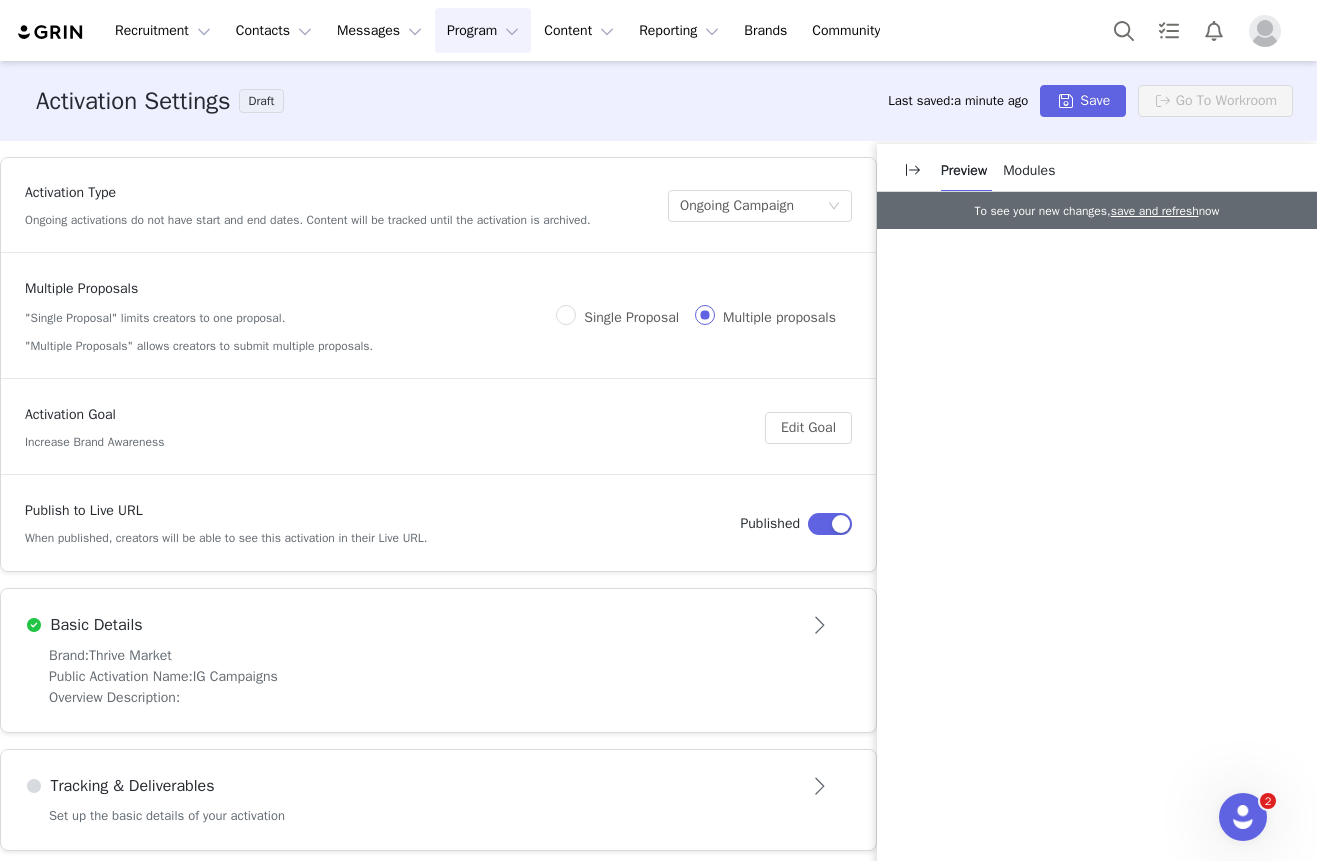click on "Modules" at bounding box center (1029, 170) 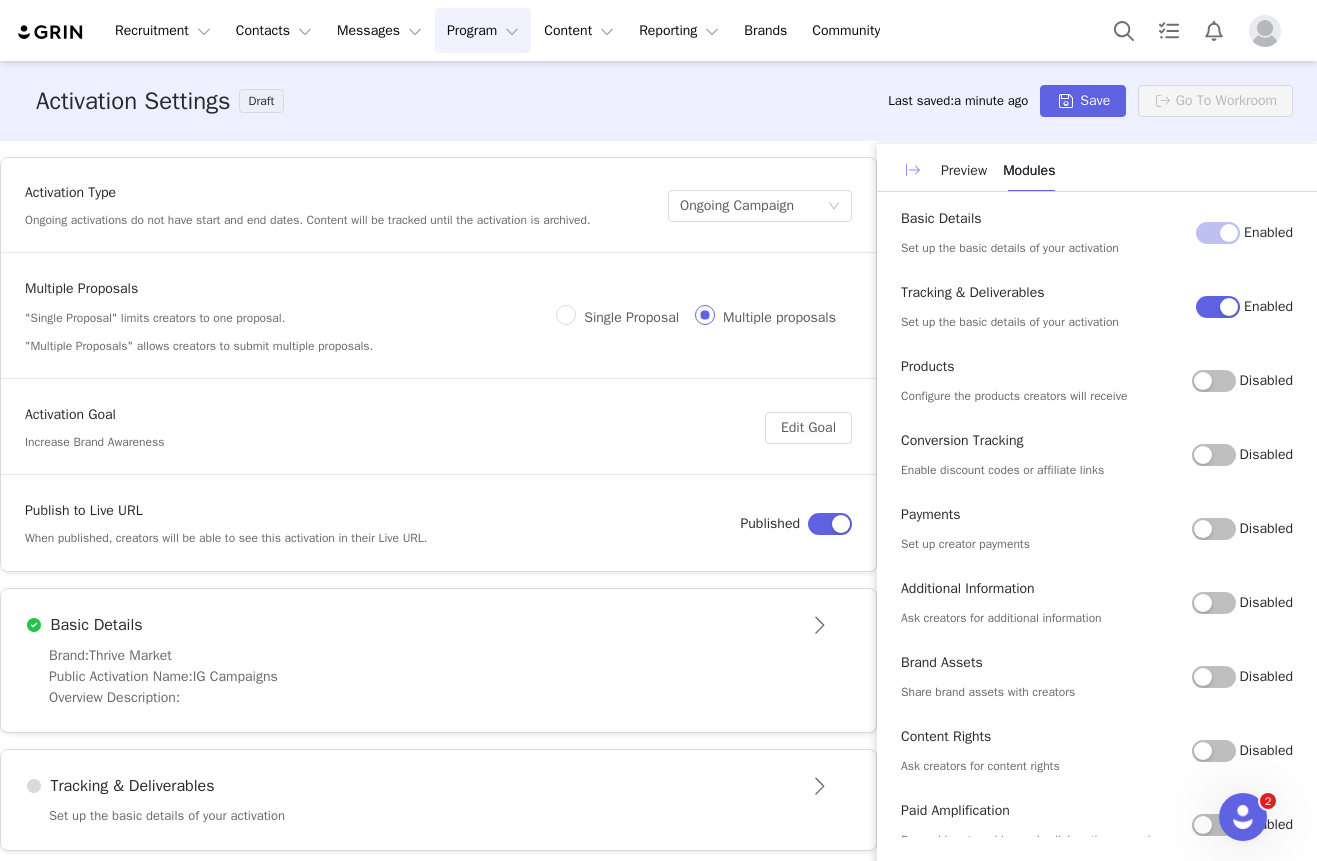click at bounding box center [913, 170] 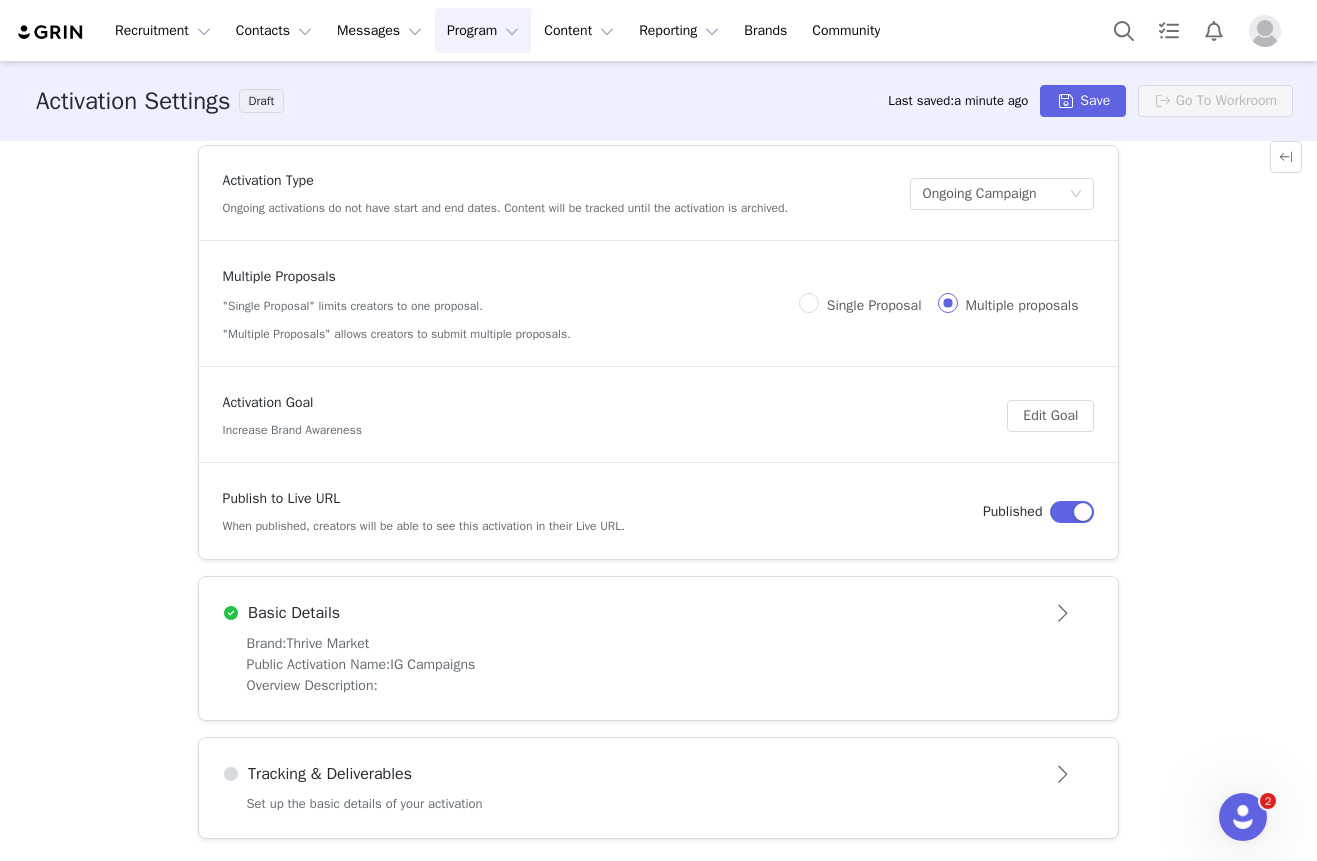 scroll, scrollTop: 11, scrollLeft: 0, axis: vertical 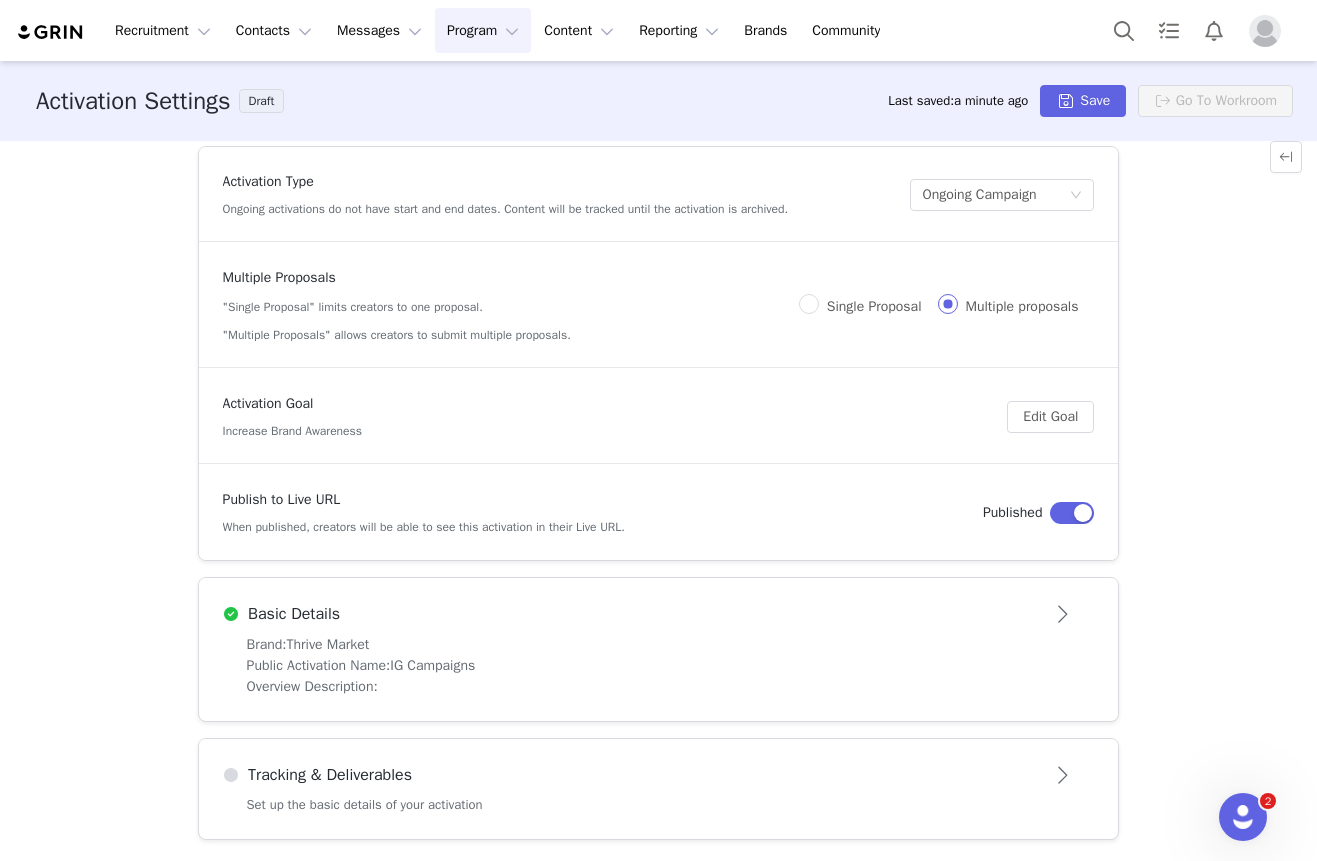 click on "Set up the basic details of your activation" at bounding box center (659, 817) 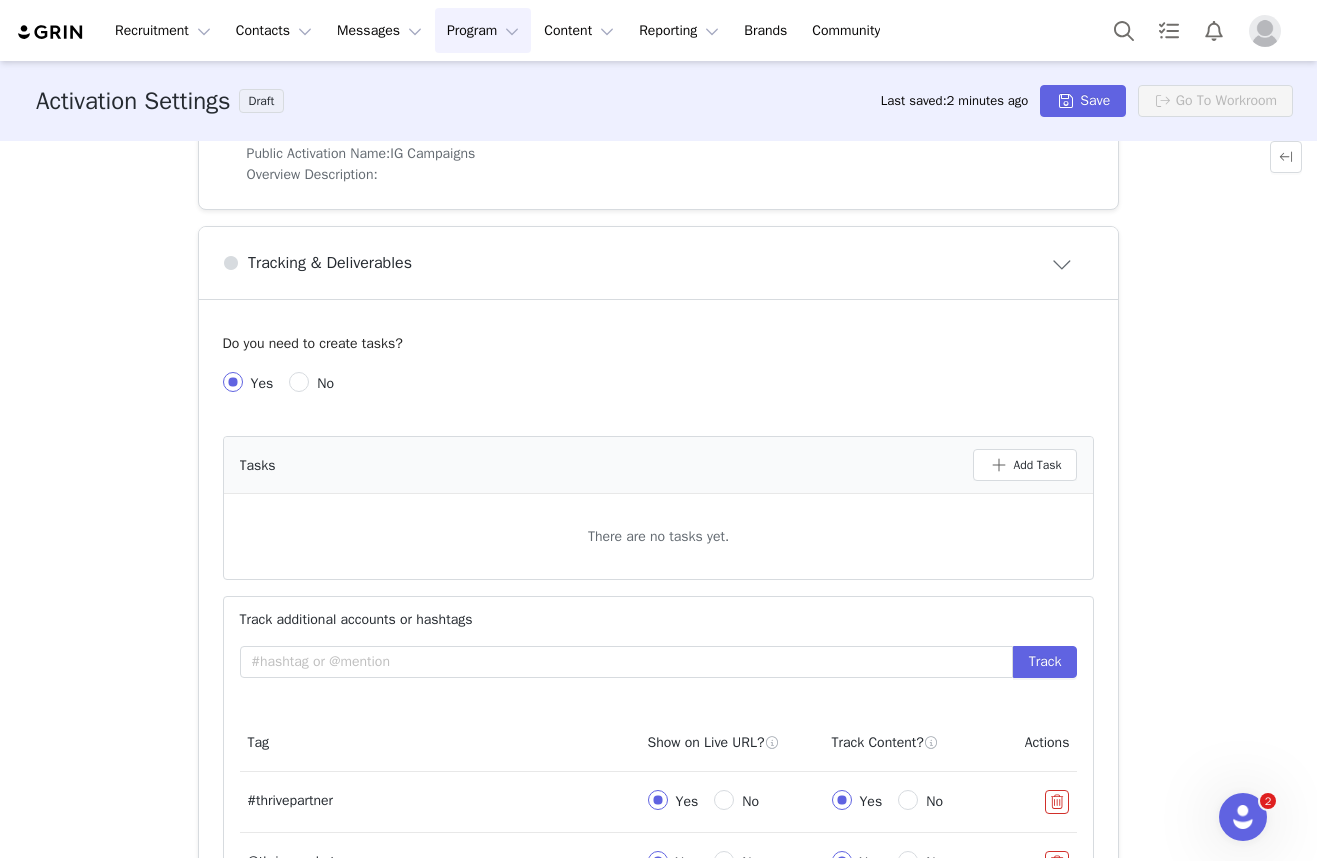 scroll, scrollTop: 651, scrollLeft: 0, axis: vertical 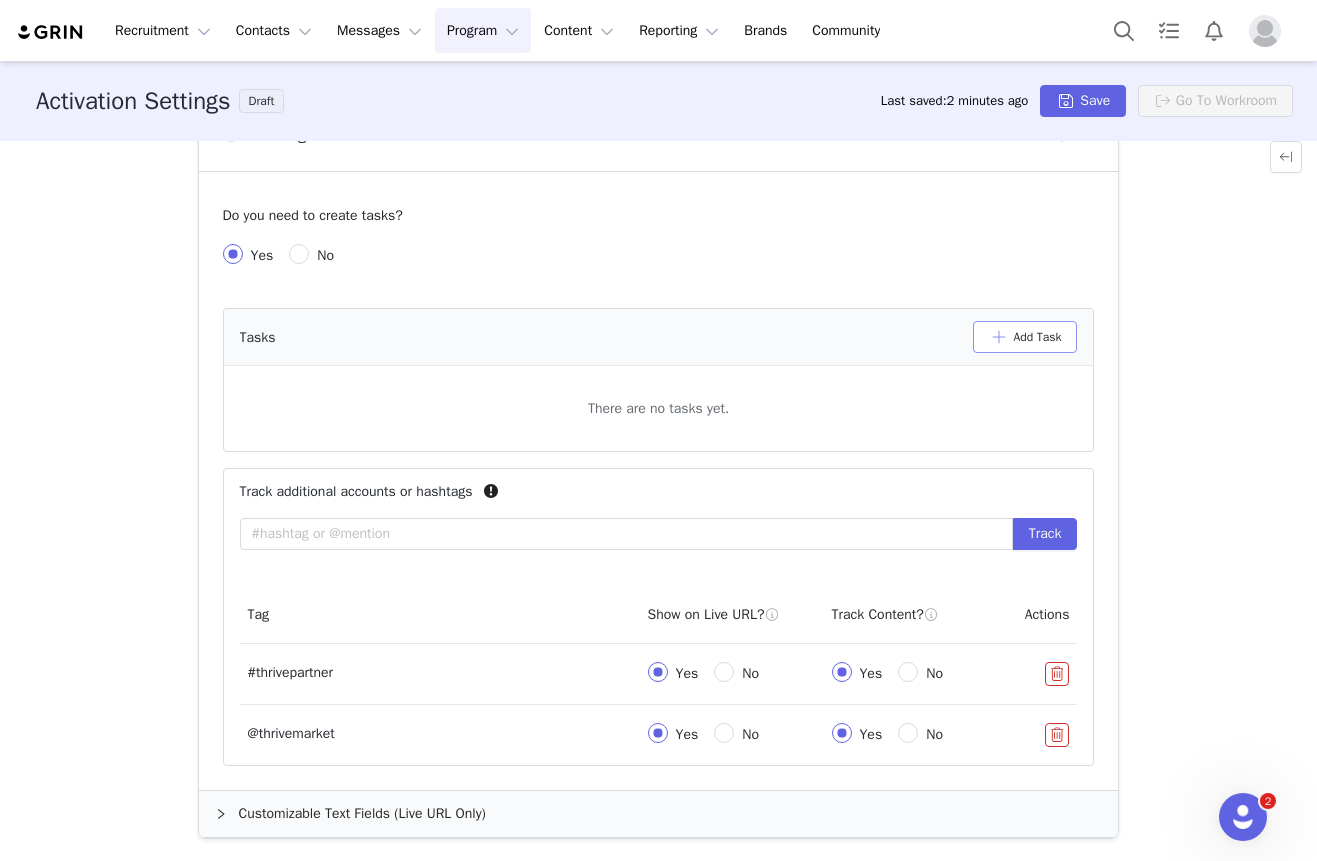 click on "Add Task" at bounding box center (1025, 337) 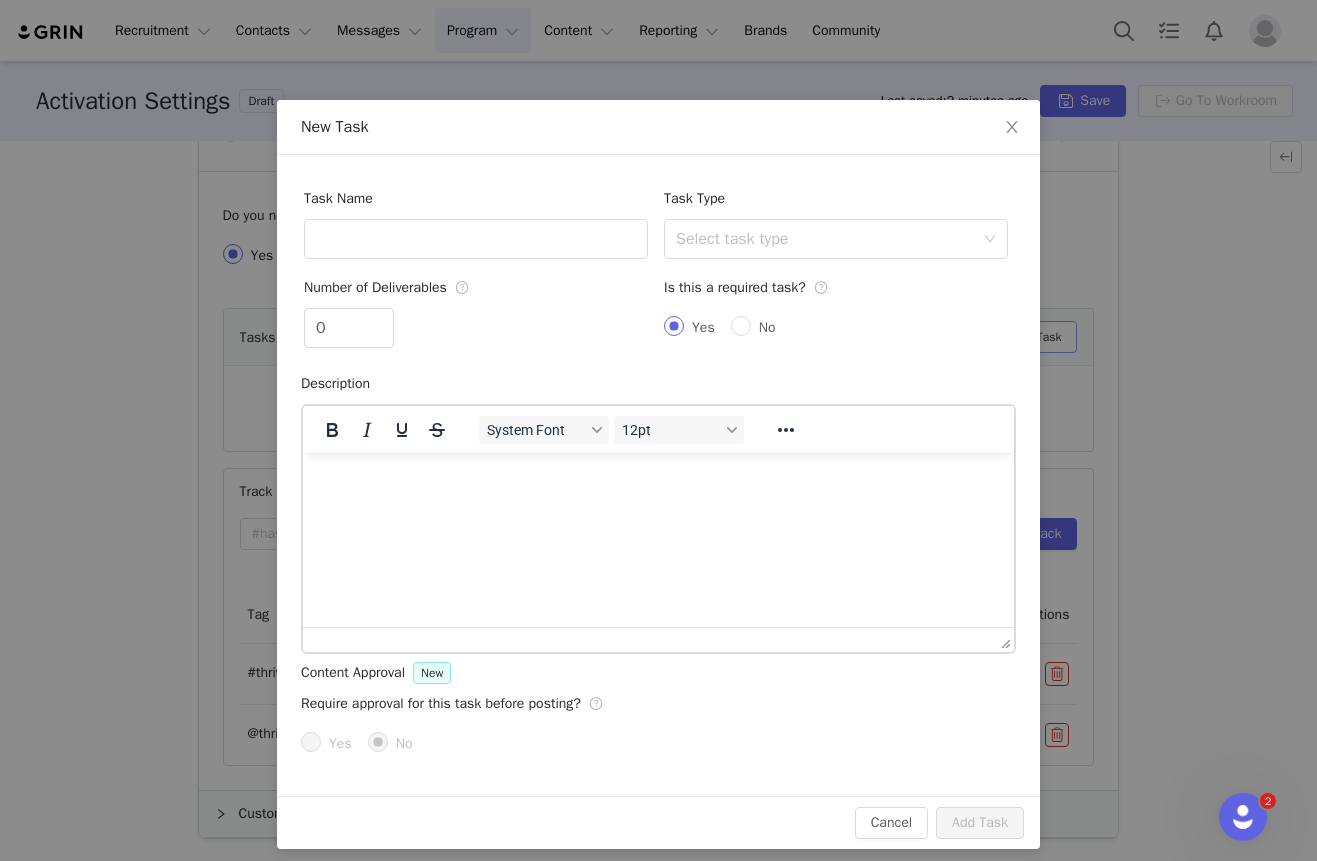 scroll, scrollTop: 0, scrollLeft: 0, axis: both 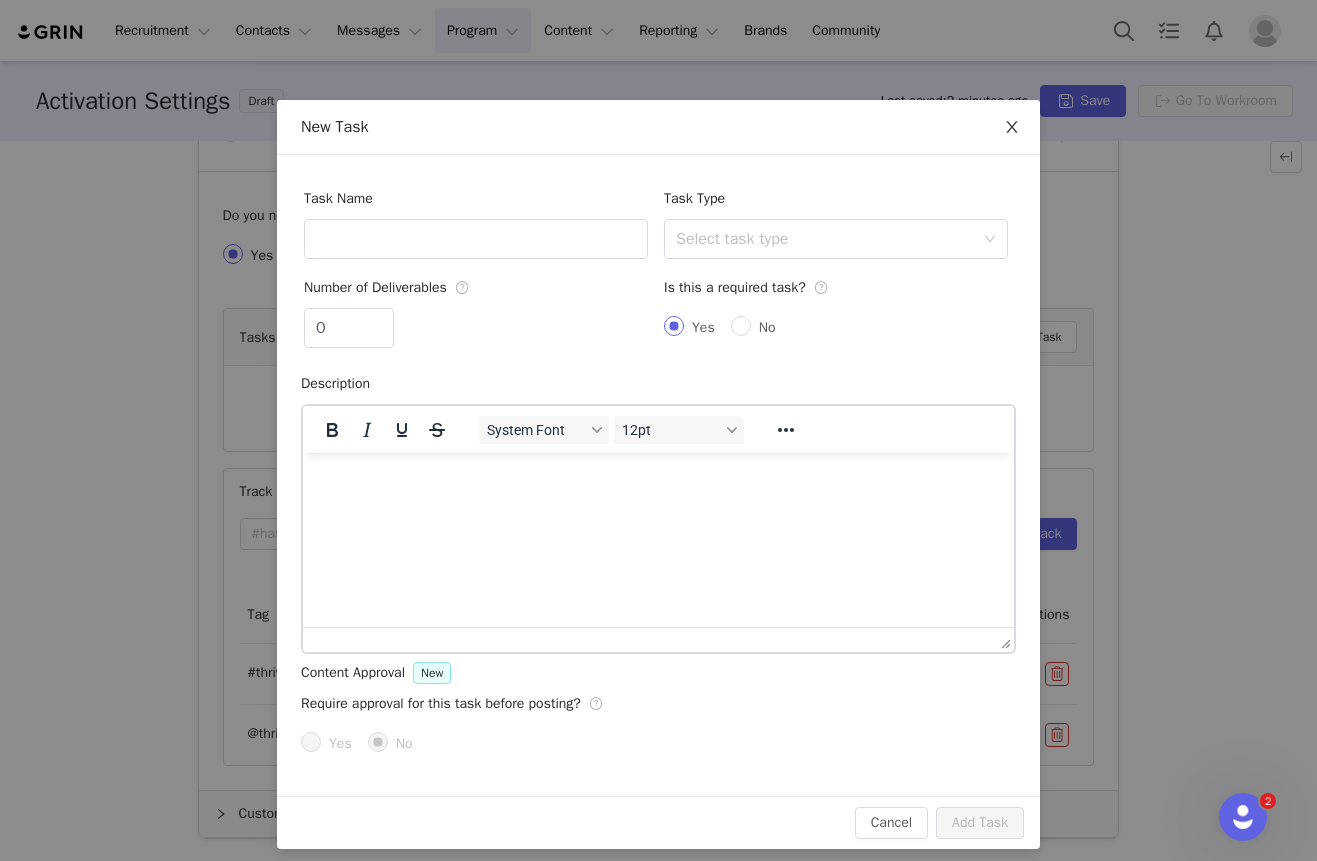 click 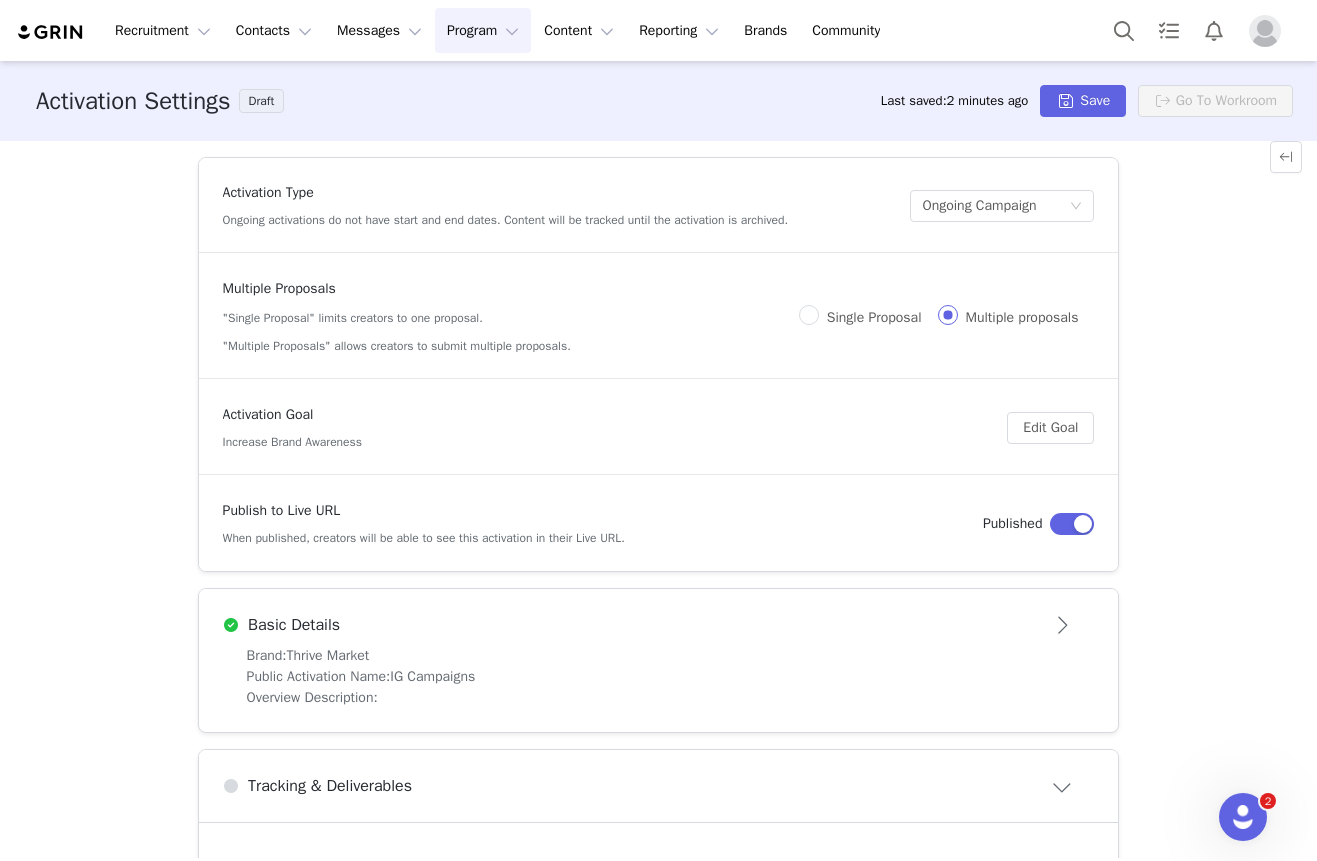 scroll, scrollTop: 0, scrollLeft: 0, axis: both 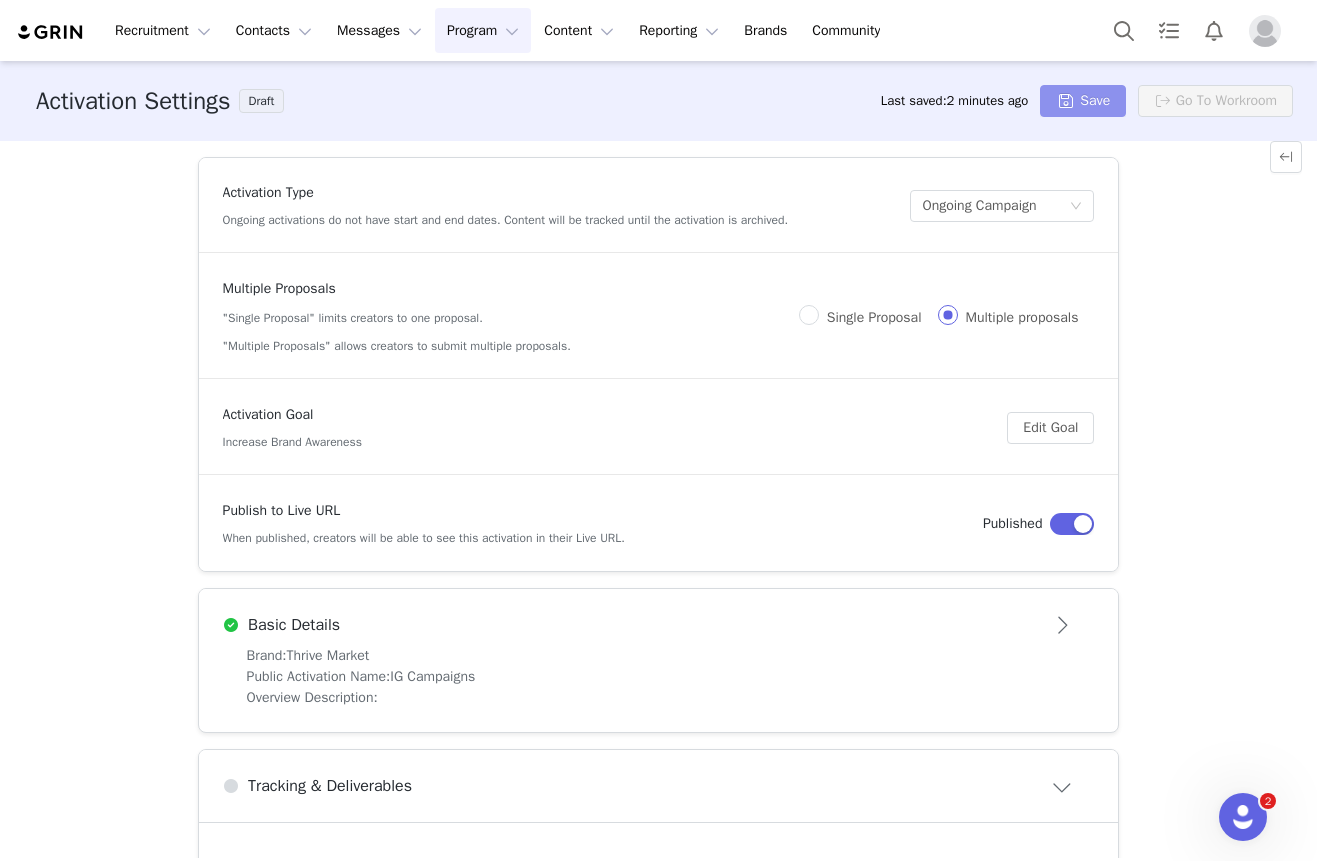 click on "Save" at bounding box center (1083, 101) 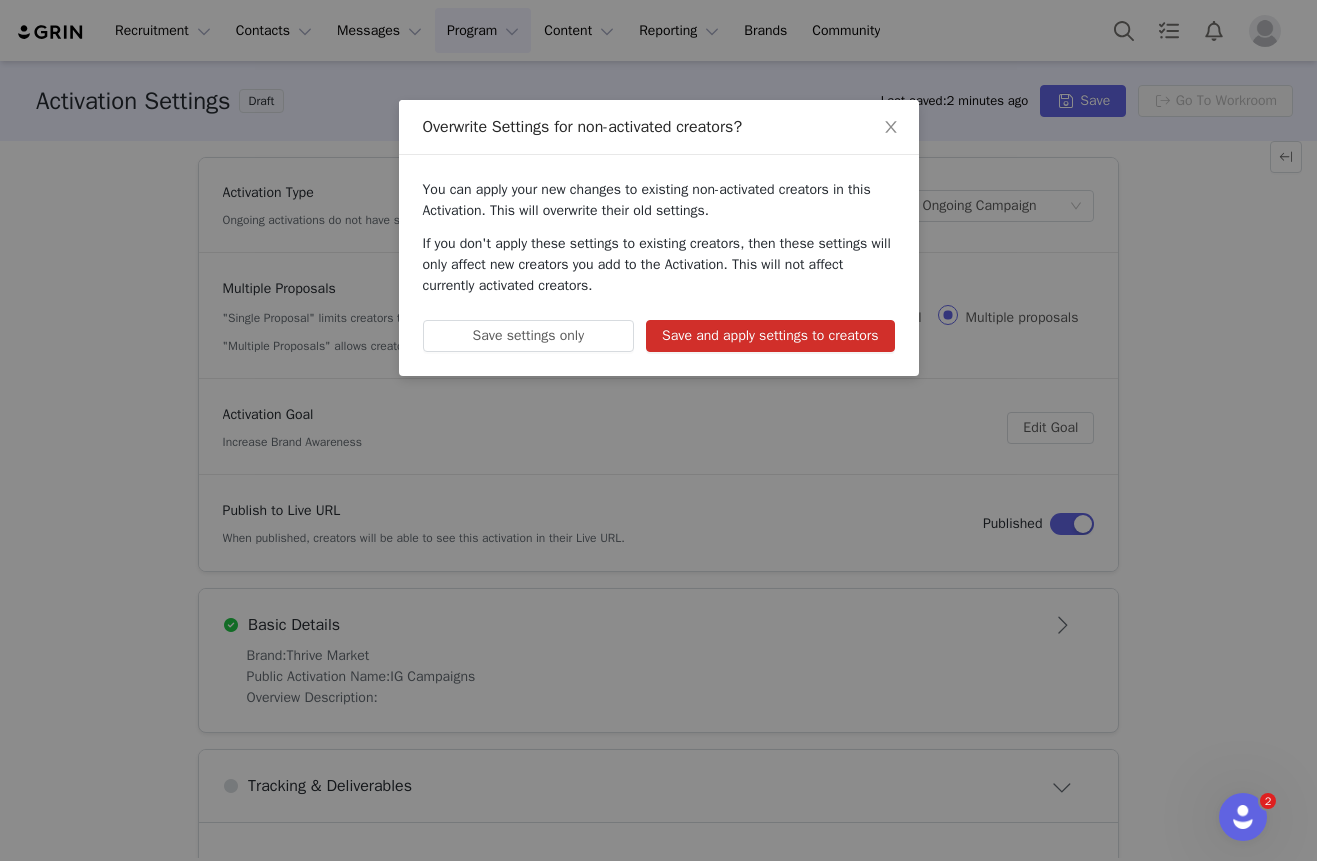 click on "Save and apply settings to creators" at bounding box center [770, 336] 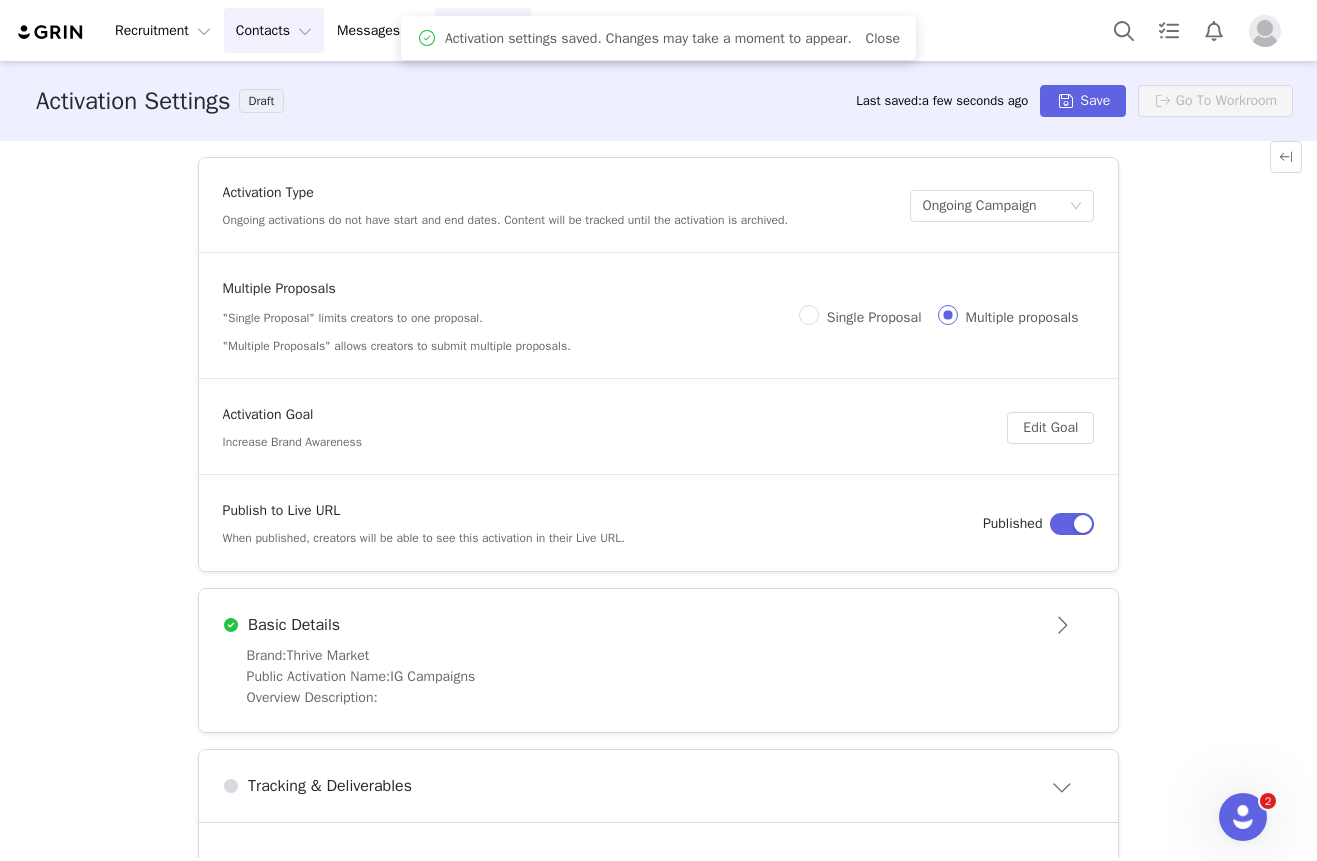 click on "Contacts Contacts" at bounding box center (274, 30) 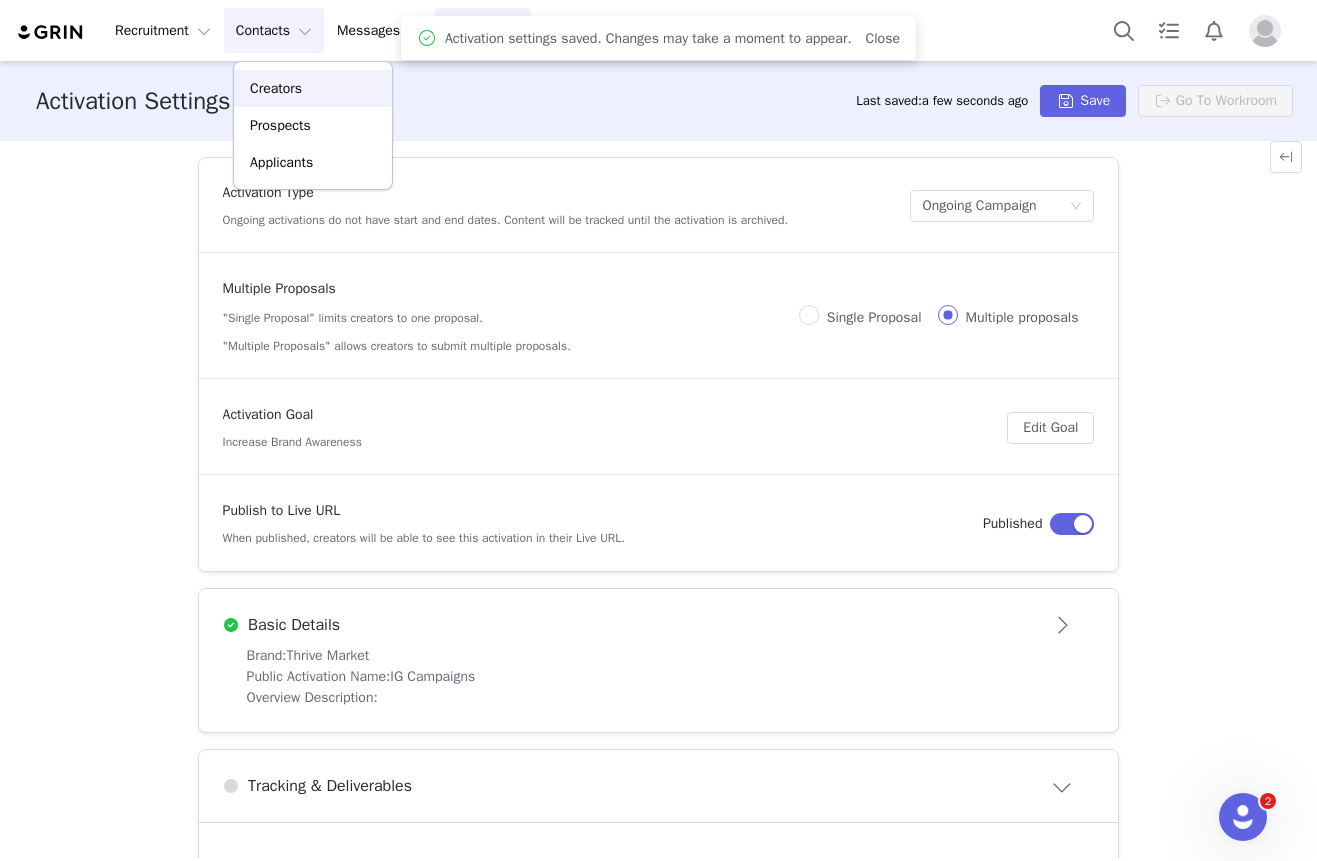 click on "Creators" at bounding box center (276, 88) 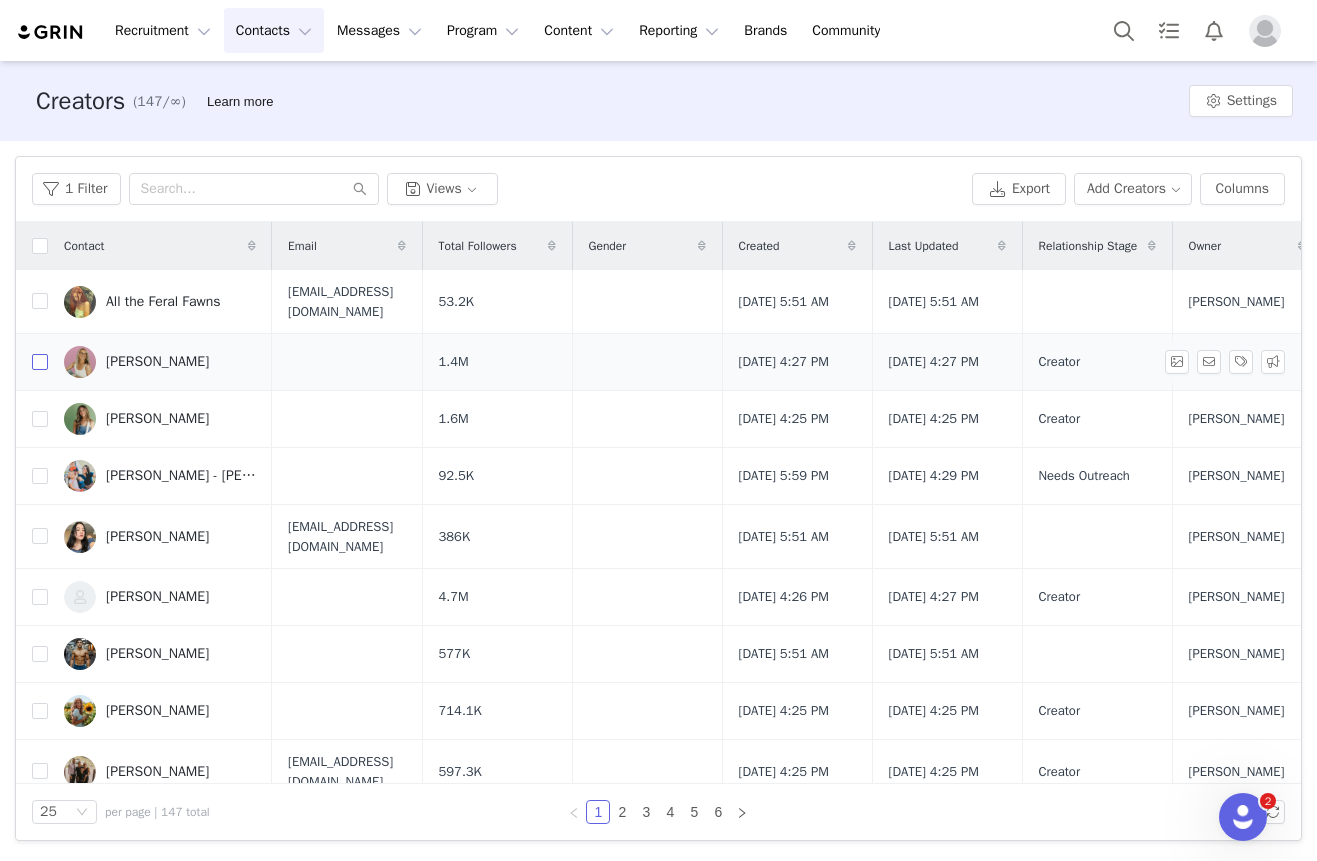 click at bounding box center [40, 362] 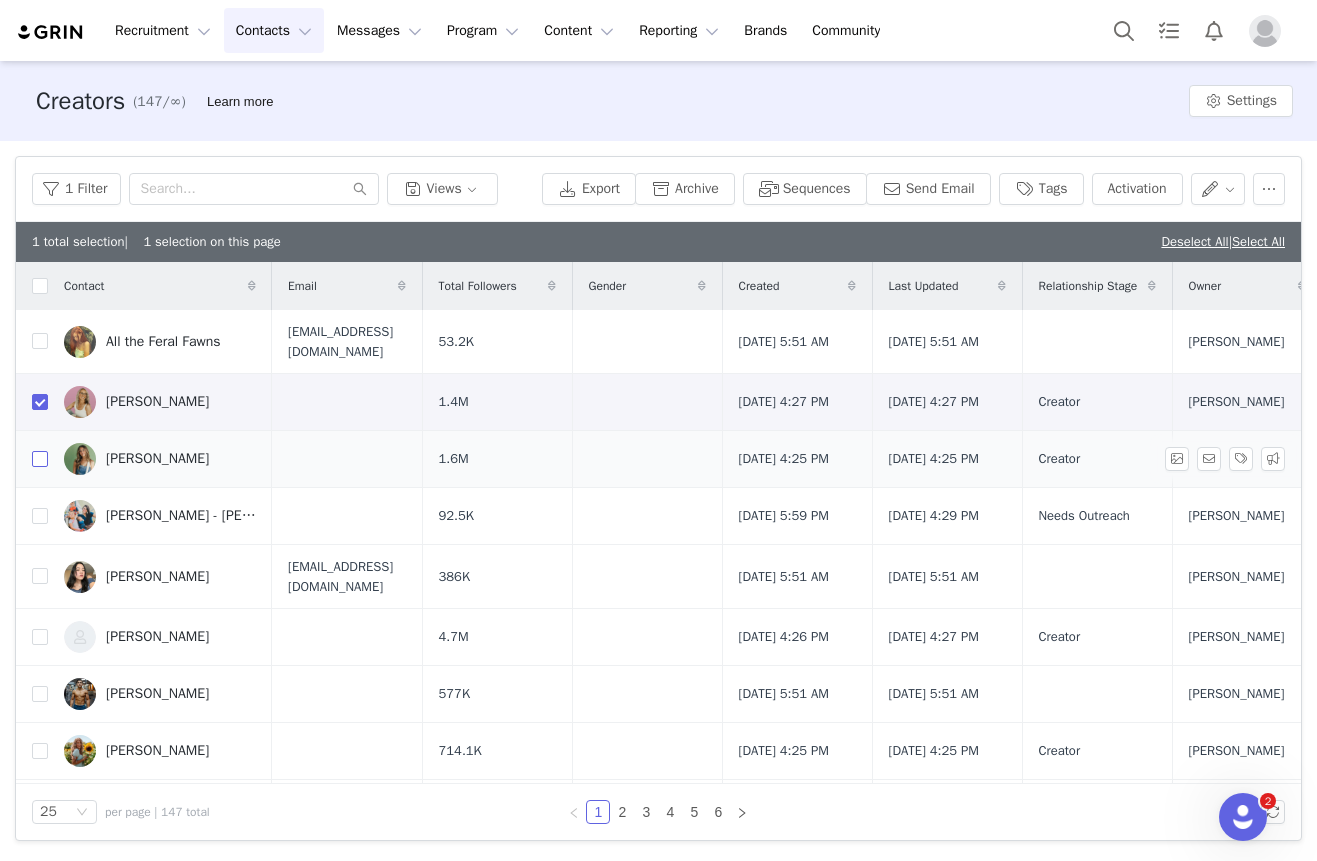 click at bounding box center [40, 459] 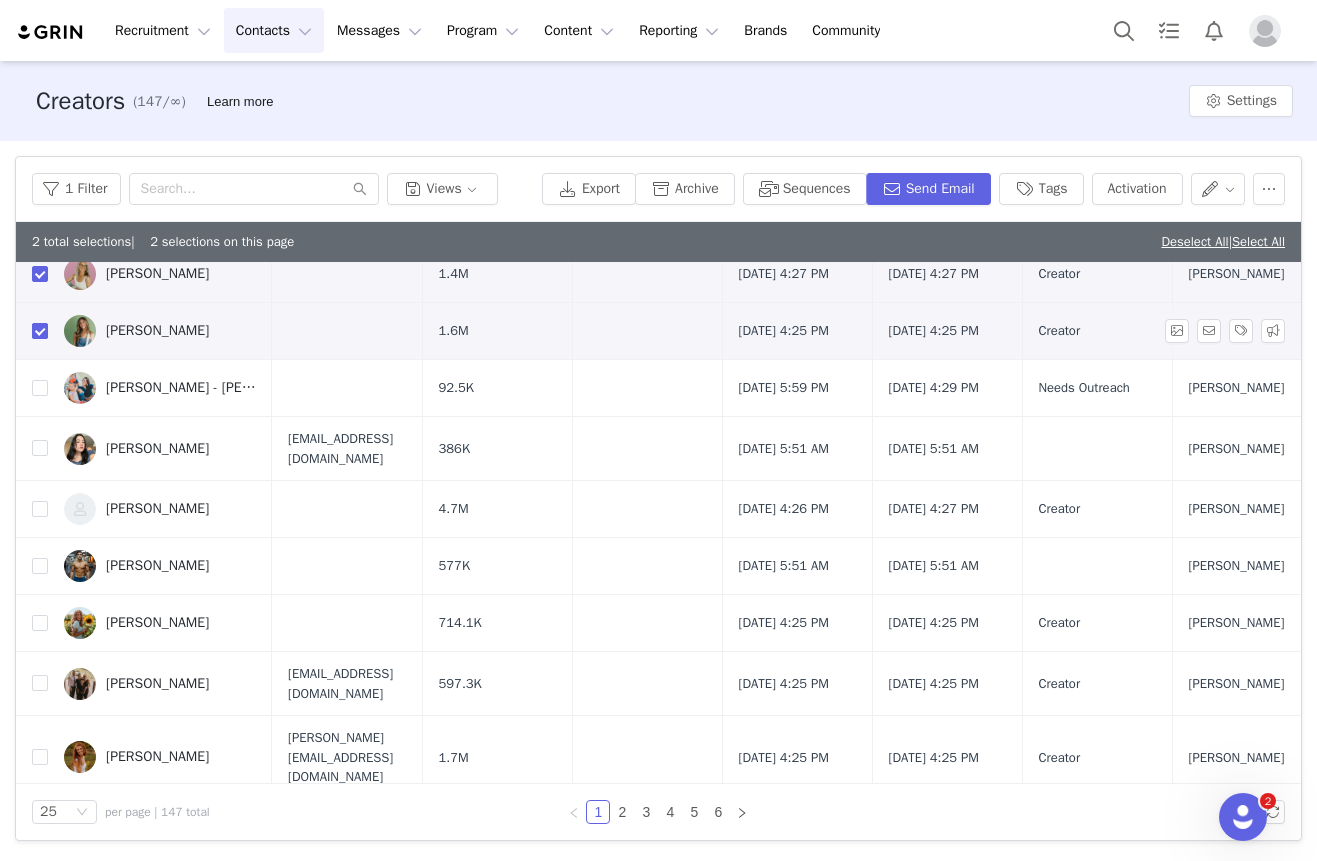 scroll, scrollTop: 132, scrollLeft: 0, axis: vertical 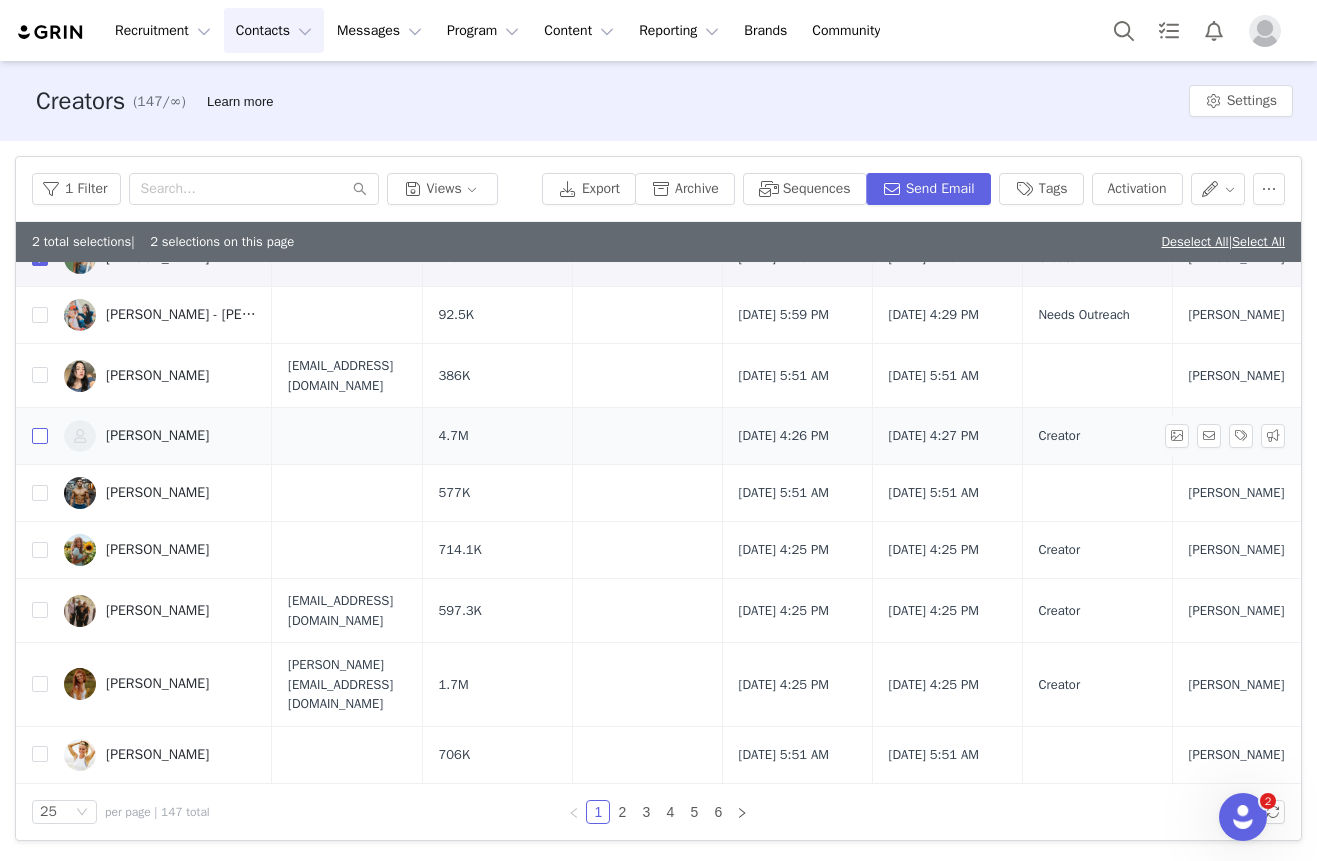 click at bounding box center [40, 436] 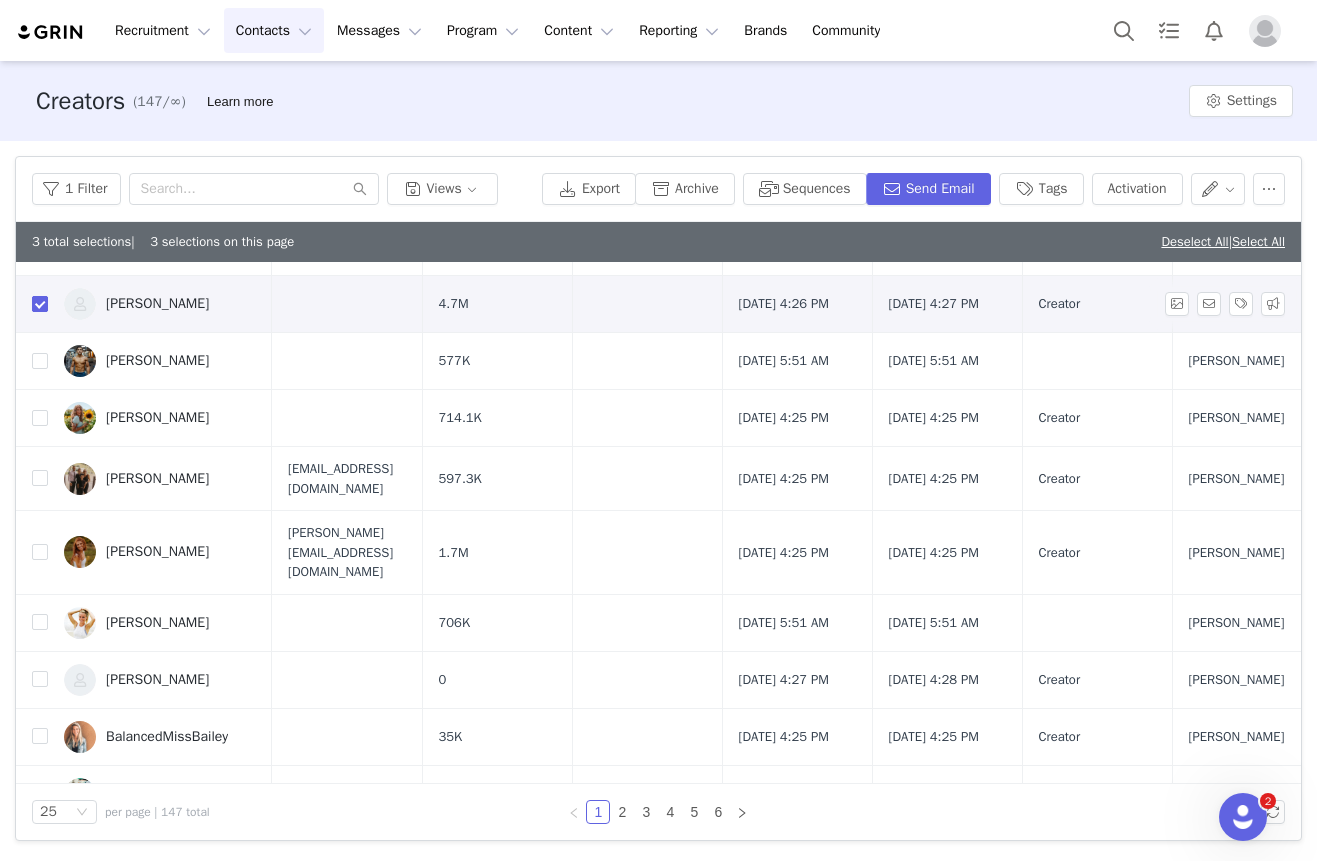 scroll, scrollTop: 337, scrollLeft: 0, axis: vertical 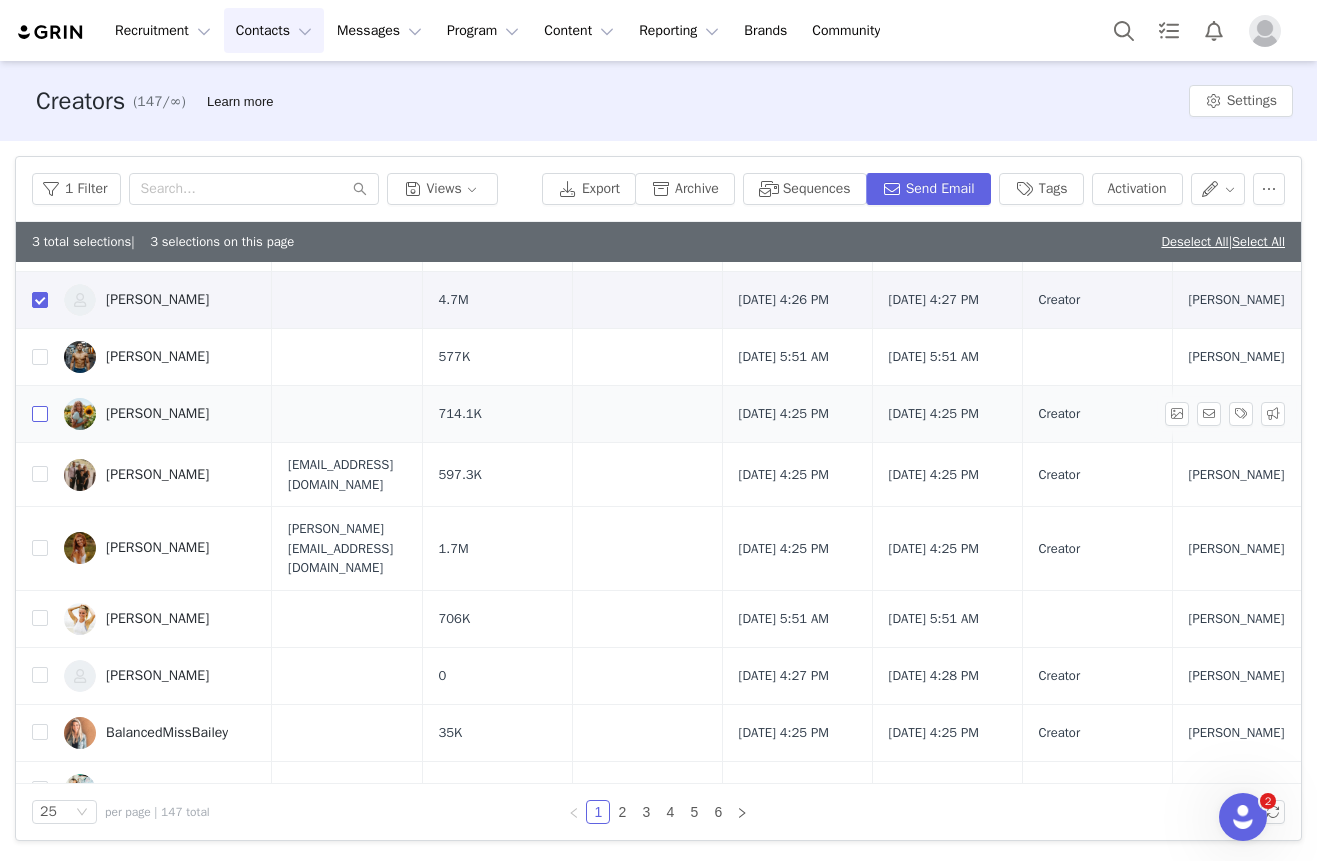click at bounding box center [40, 414] 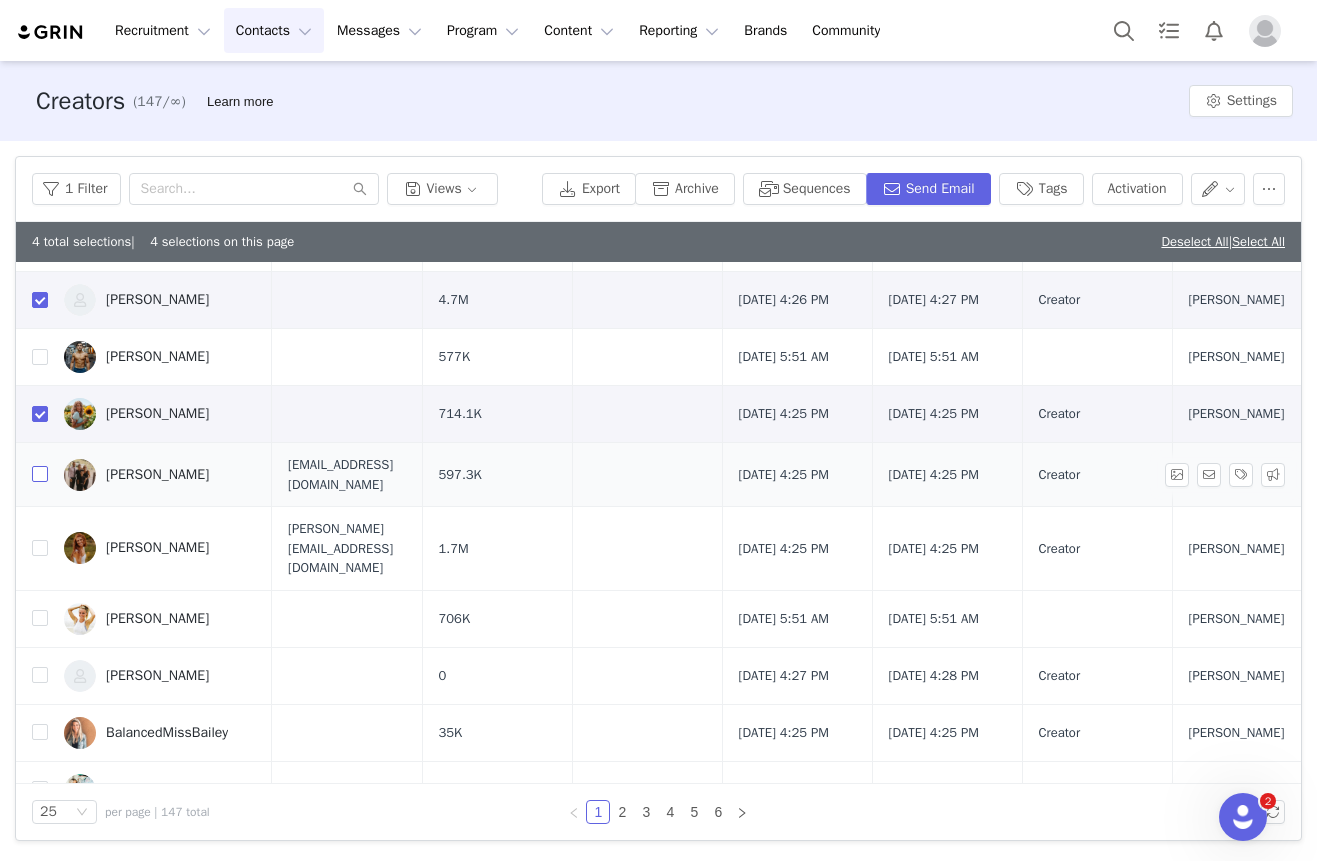 click at bounding box center [40, 474] 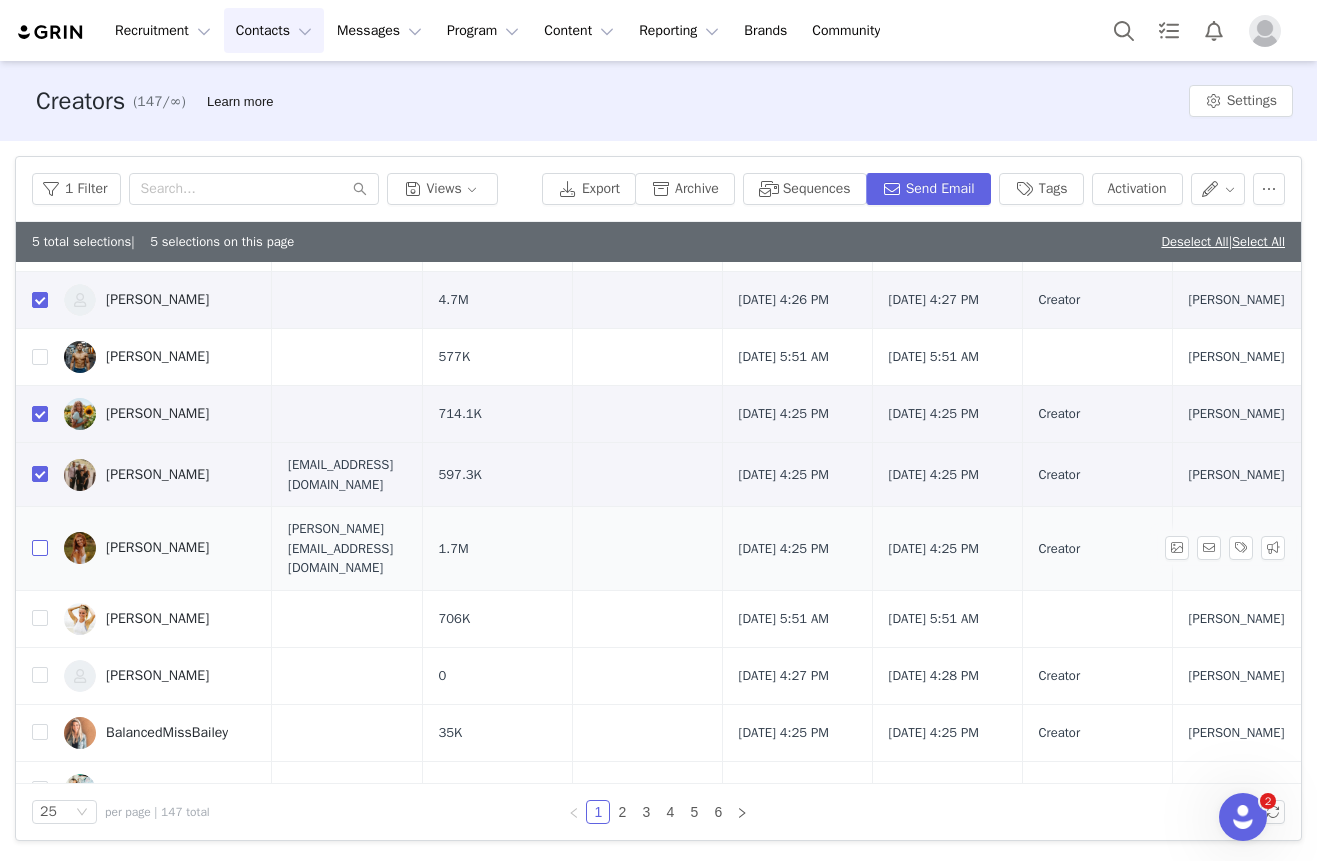 click at bounding box center (40, 548) 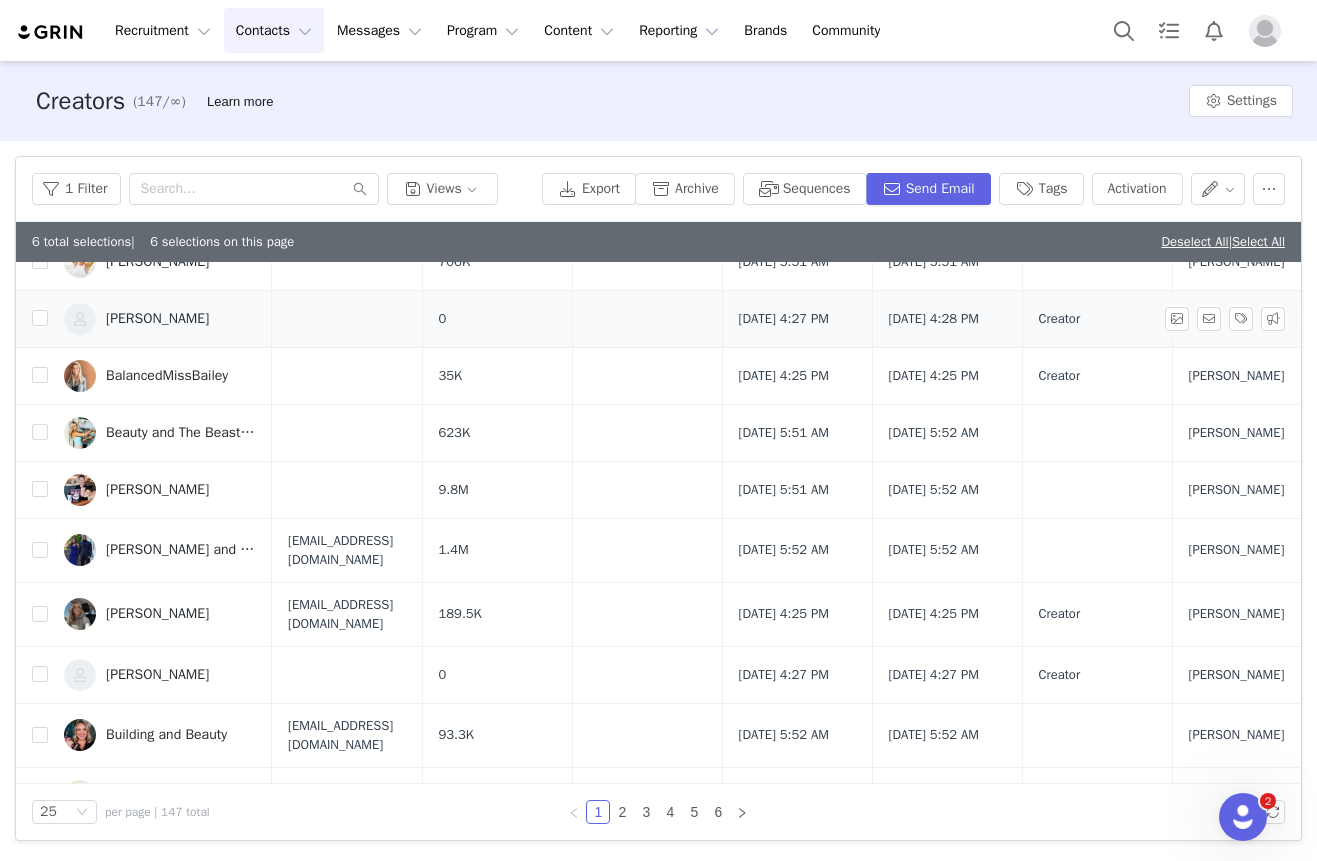 scroll, scrollTop: 710, scrollLeft: 0, axis: vertical 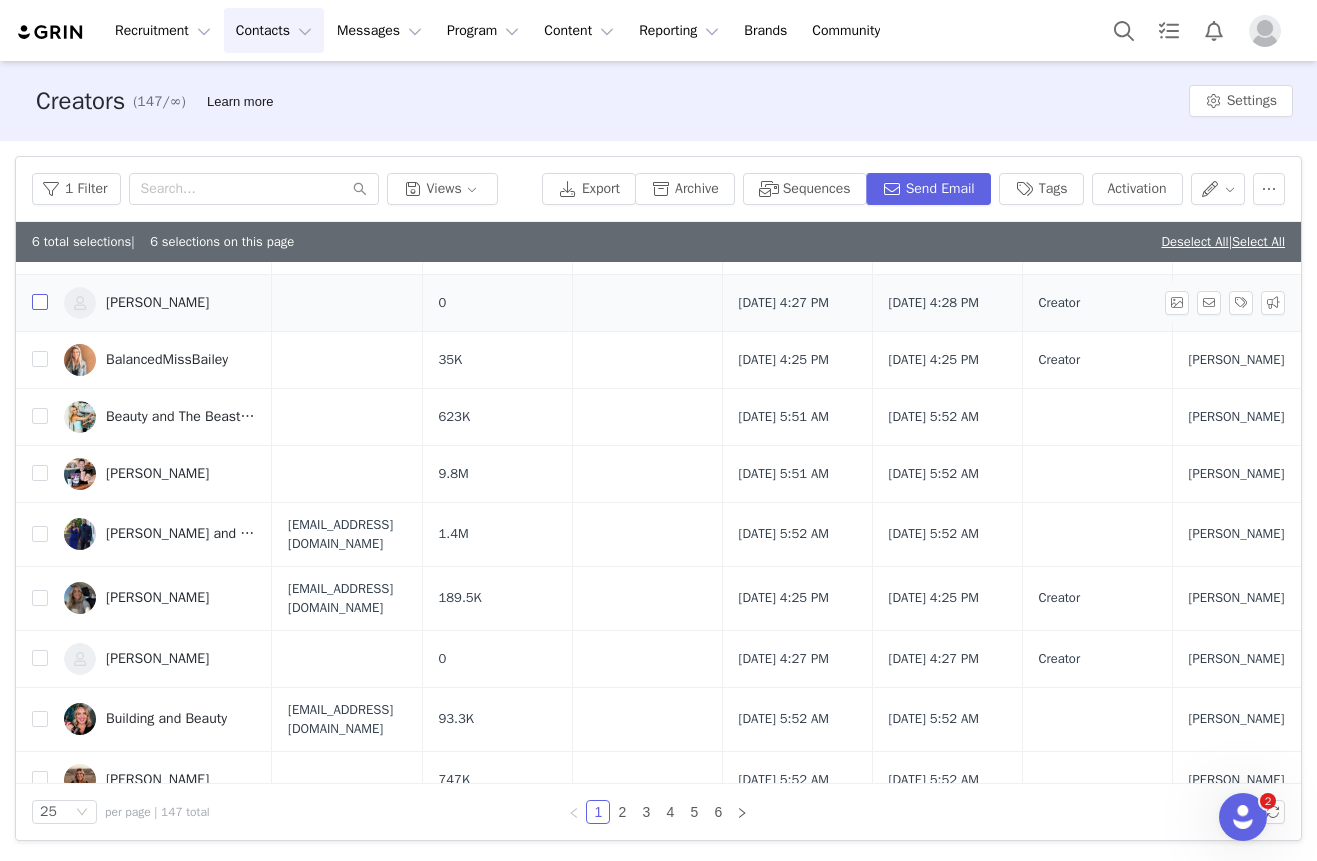 click at bounding box center [40, 302] 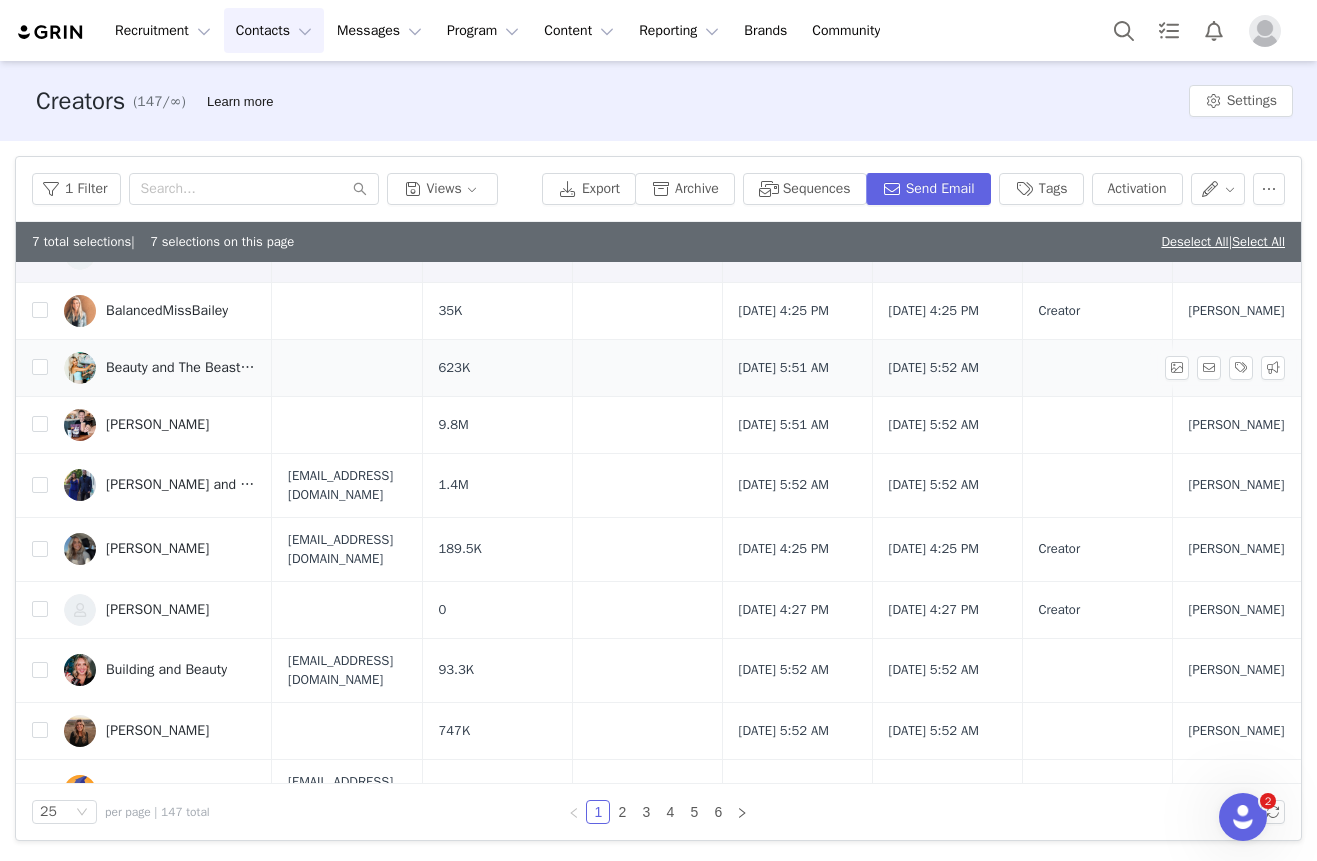 scroll, scrollTop: 770, scrollLeft: 0, axis: vertical 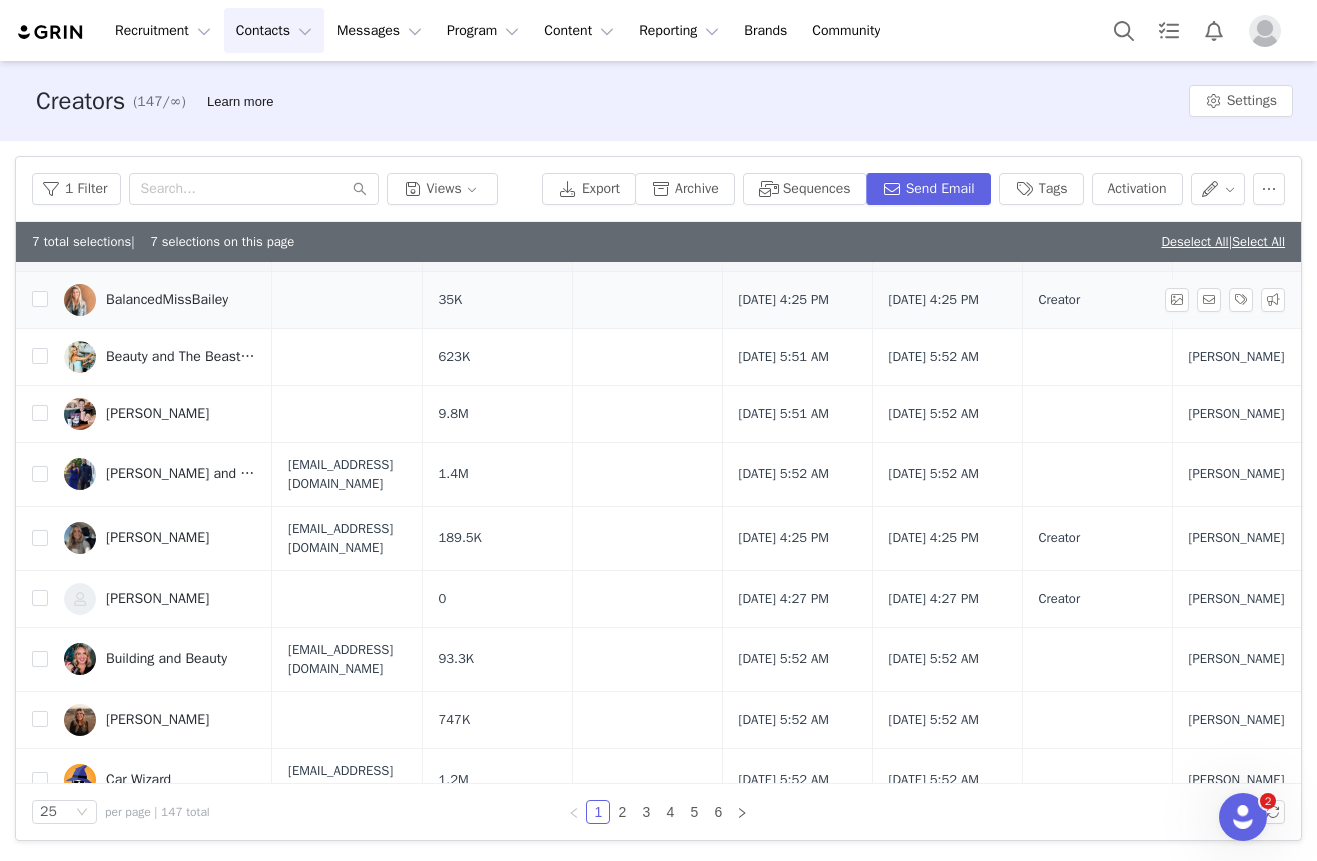 click at bounding box center (32, 299) 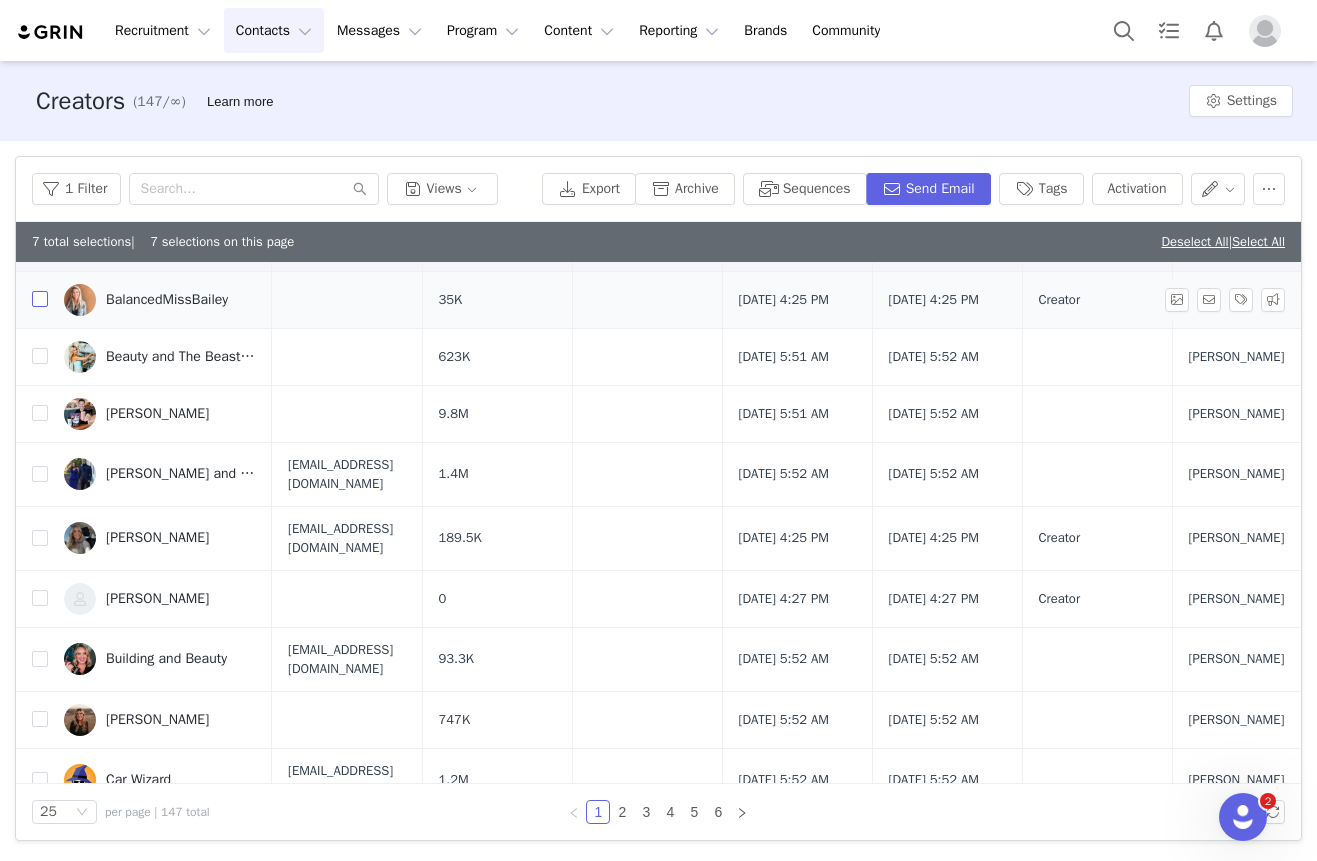 click at bounding box center (40, 299) 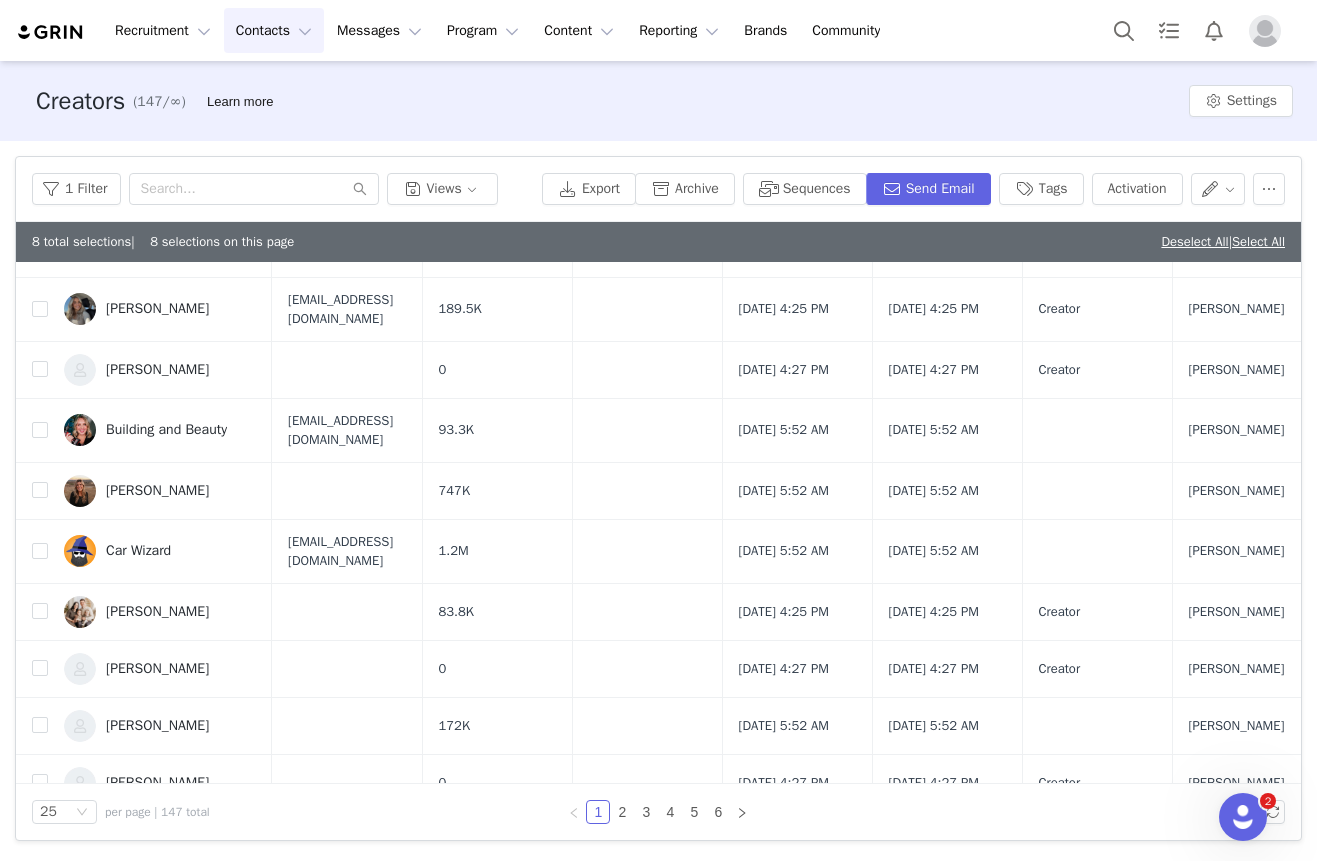 scroll, scrollTop: 1008, scrollLeft: 0, axis: vertical 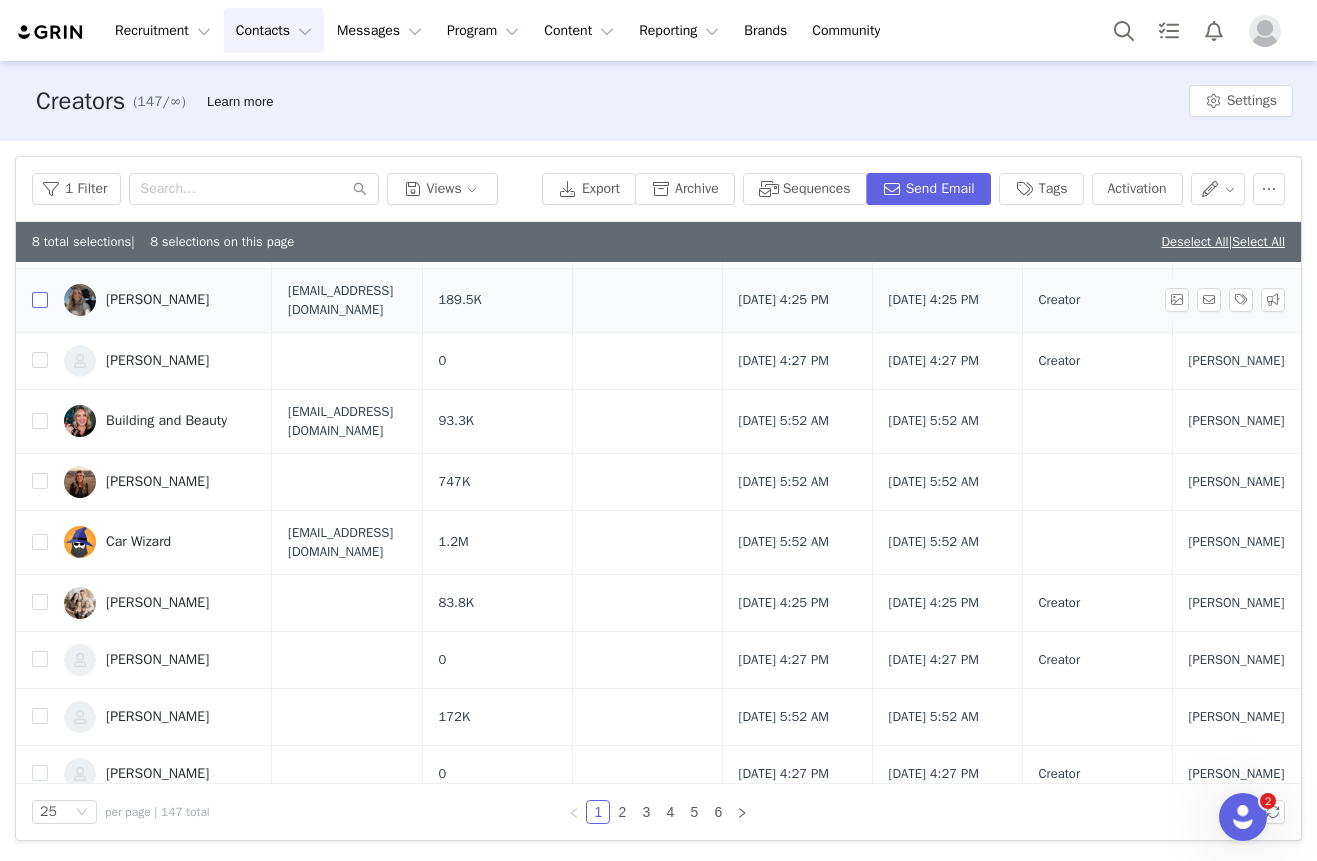 click at bounding box center (40, 300) 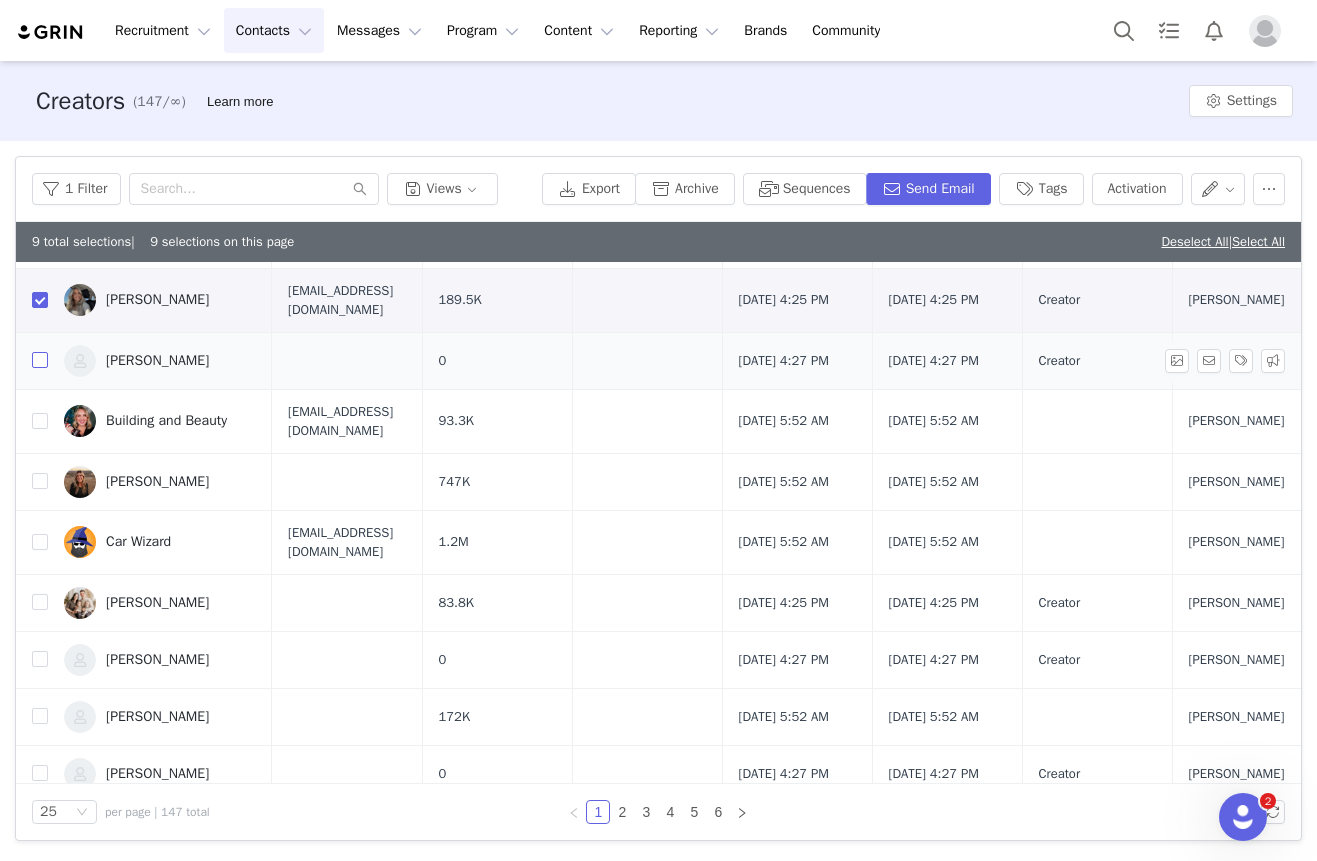 click at bounding box center [40, 360] 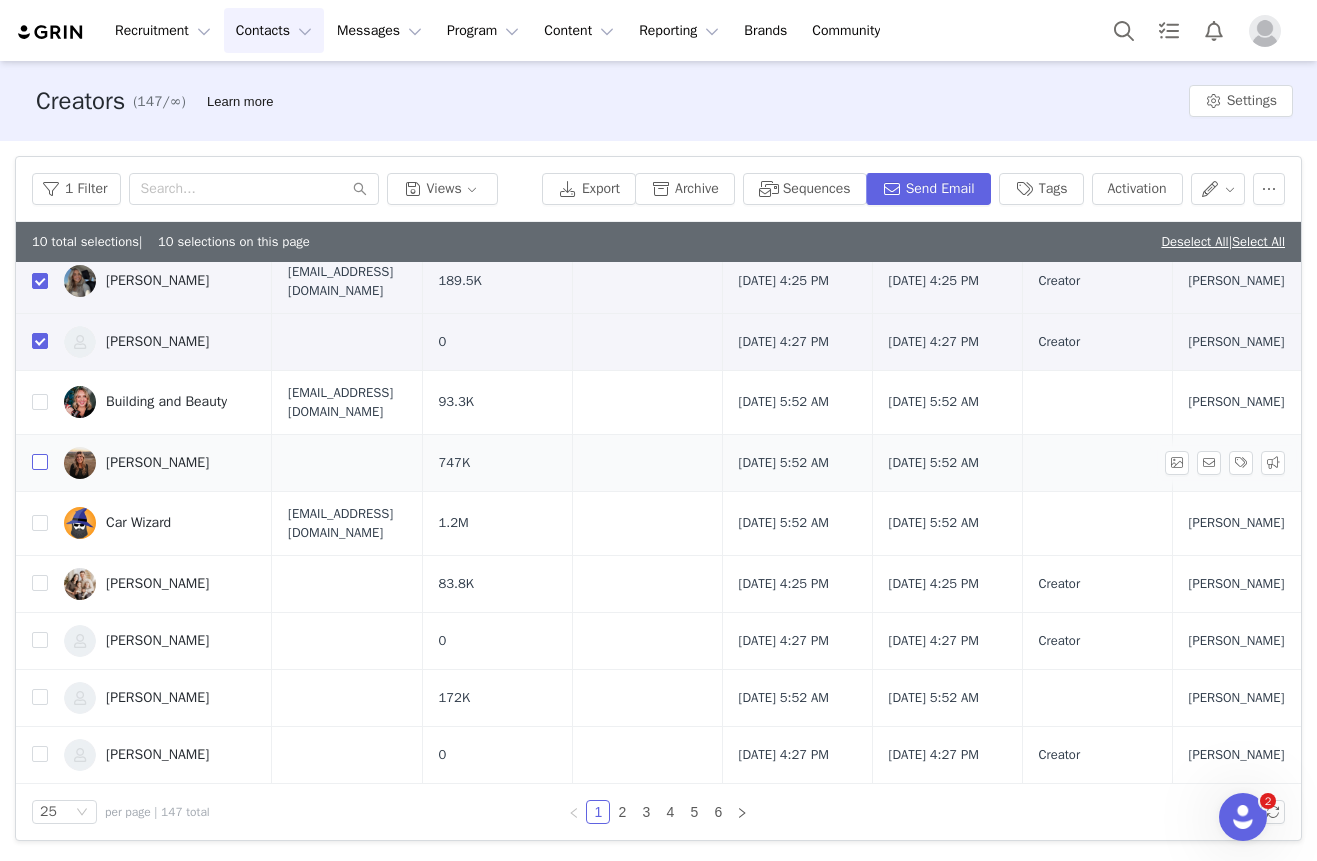 scroll, scrollTop: 1126, scrollLeft: 0, axis: vertical 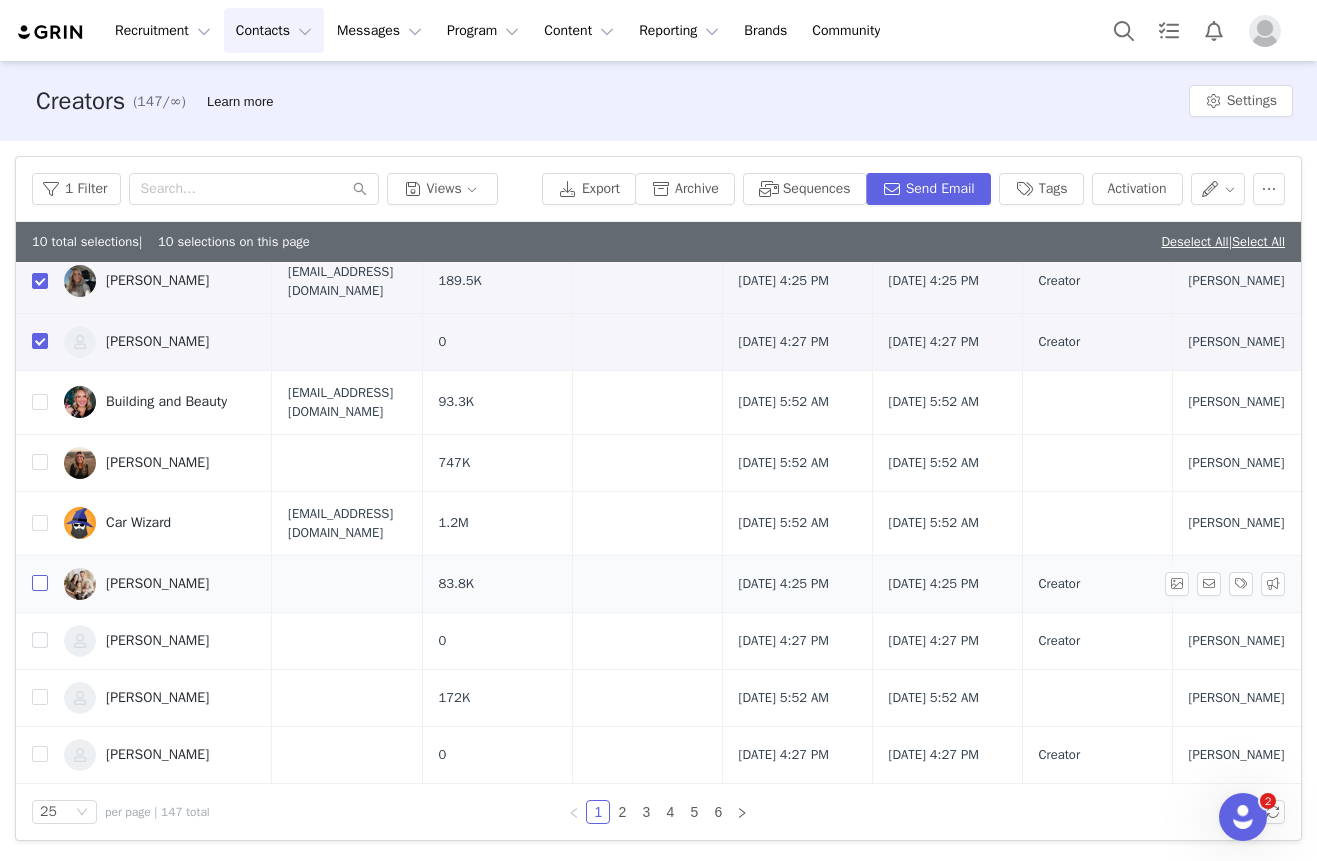 click at bounding box center [40, 583] 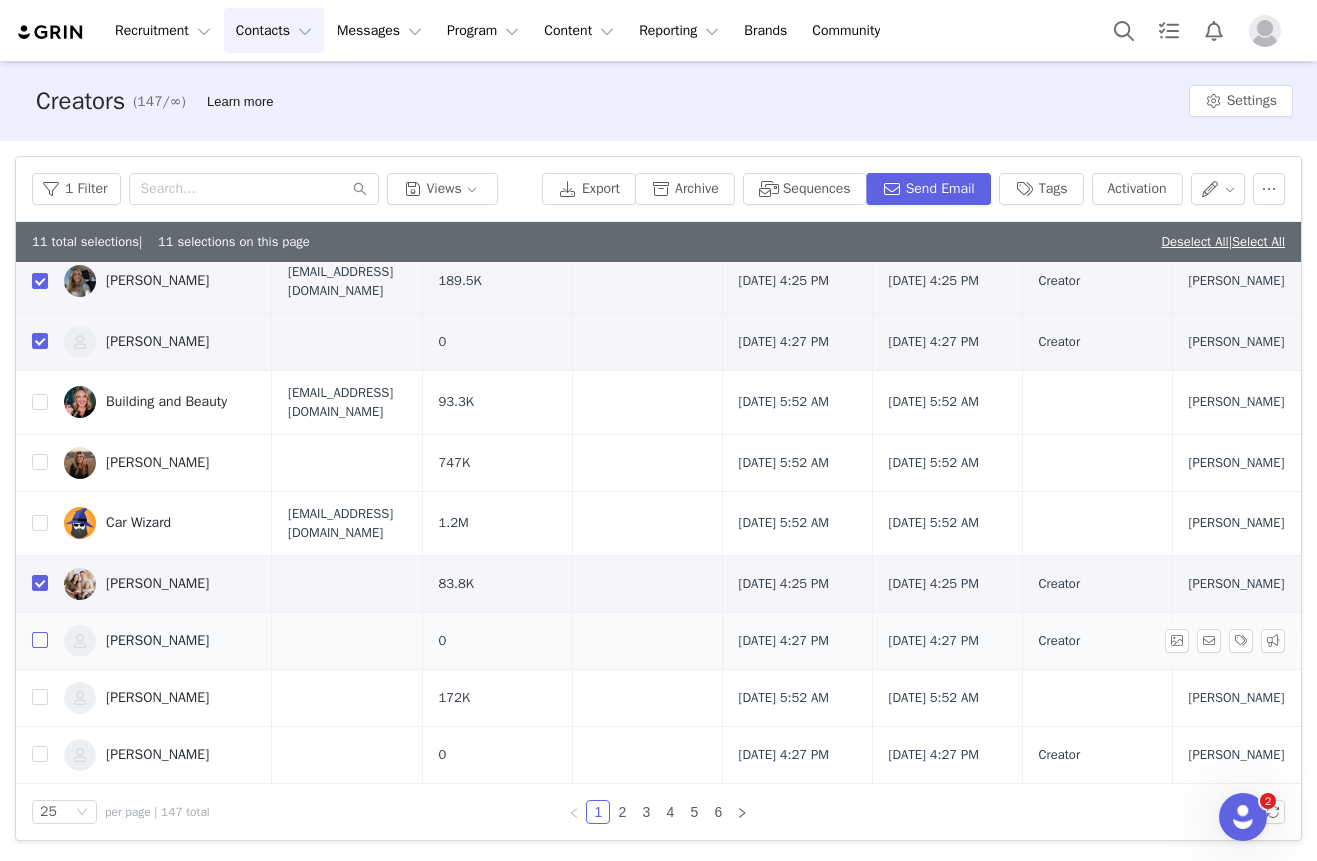 click at bounding box center [40, 640] 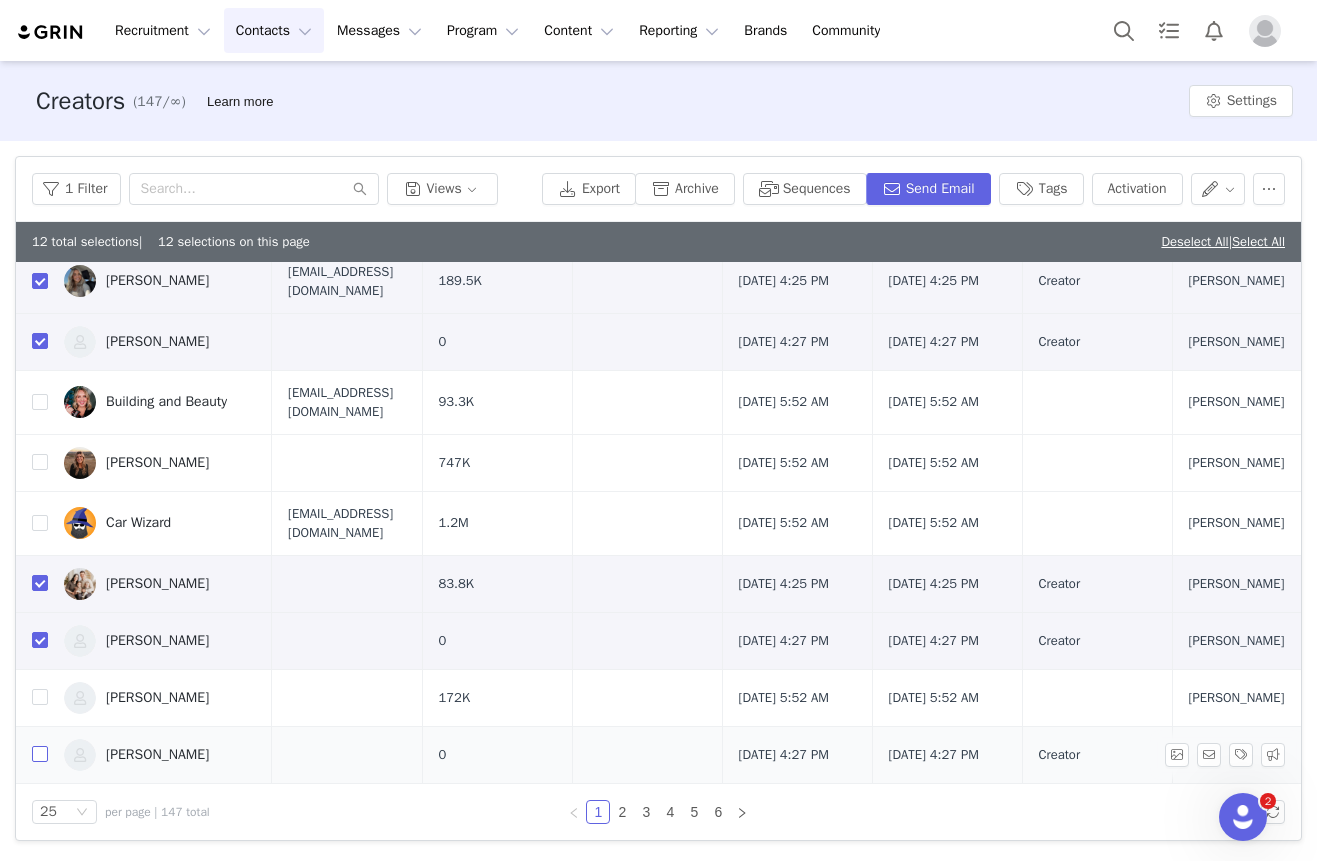 click at bounding box center [40, 754] 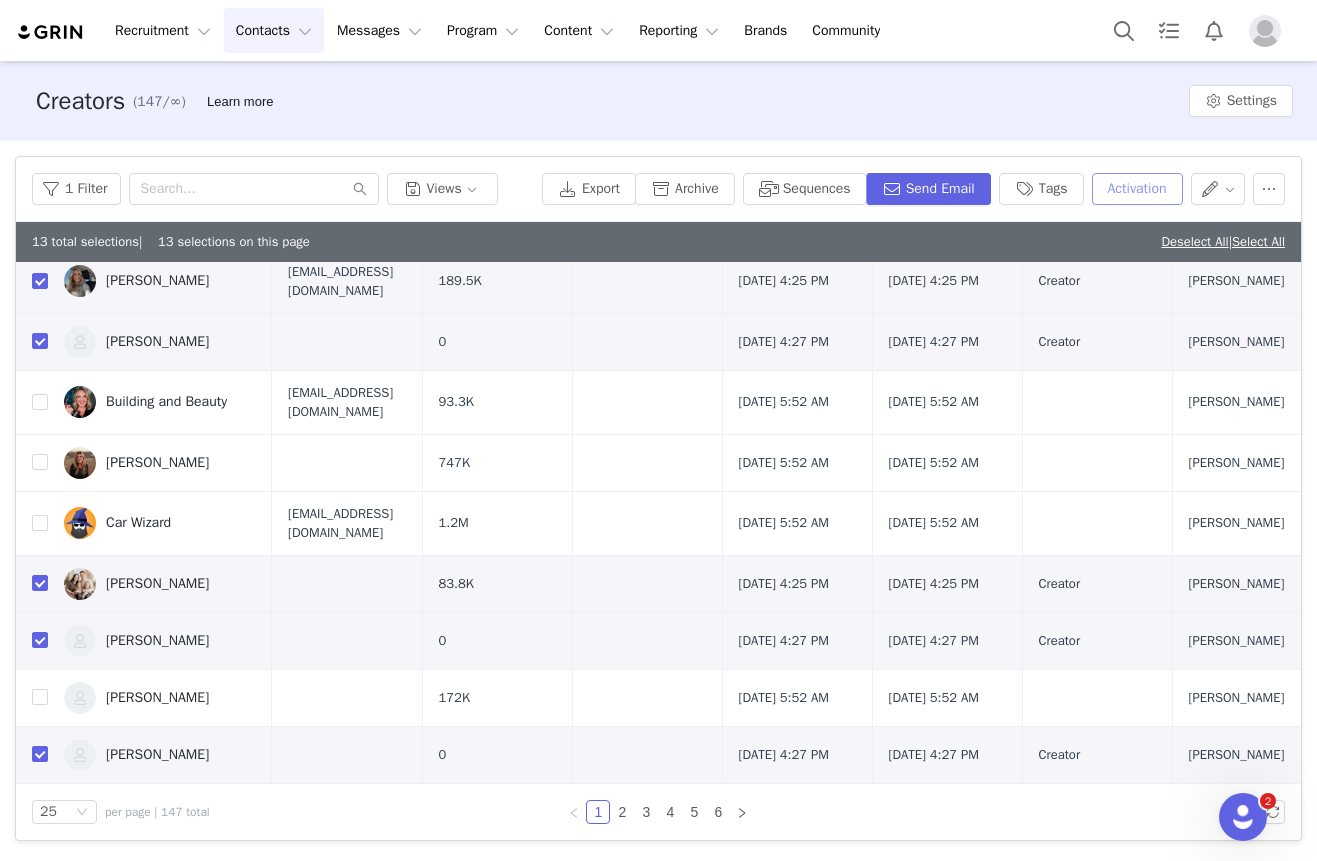 click on "Activation" at bounding box center (1137, 189) 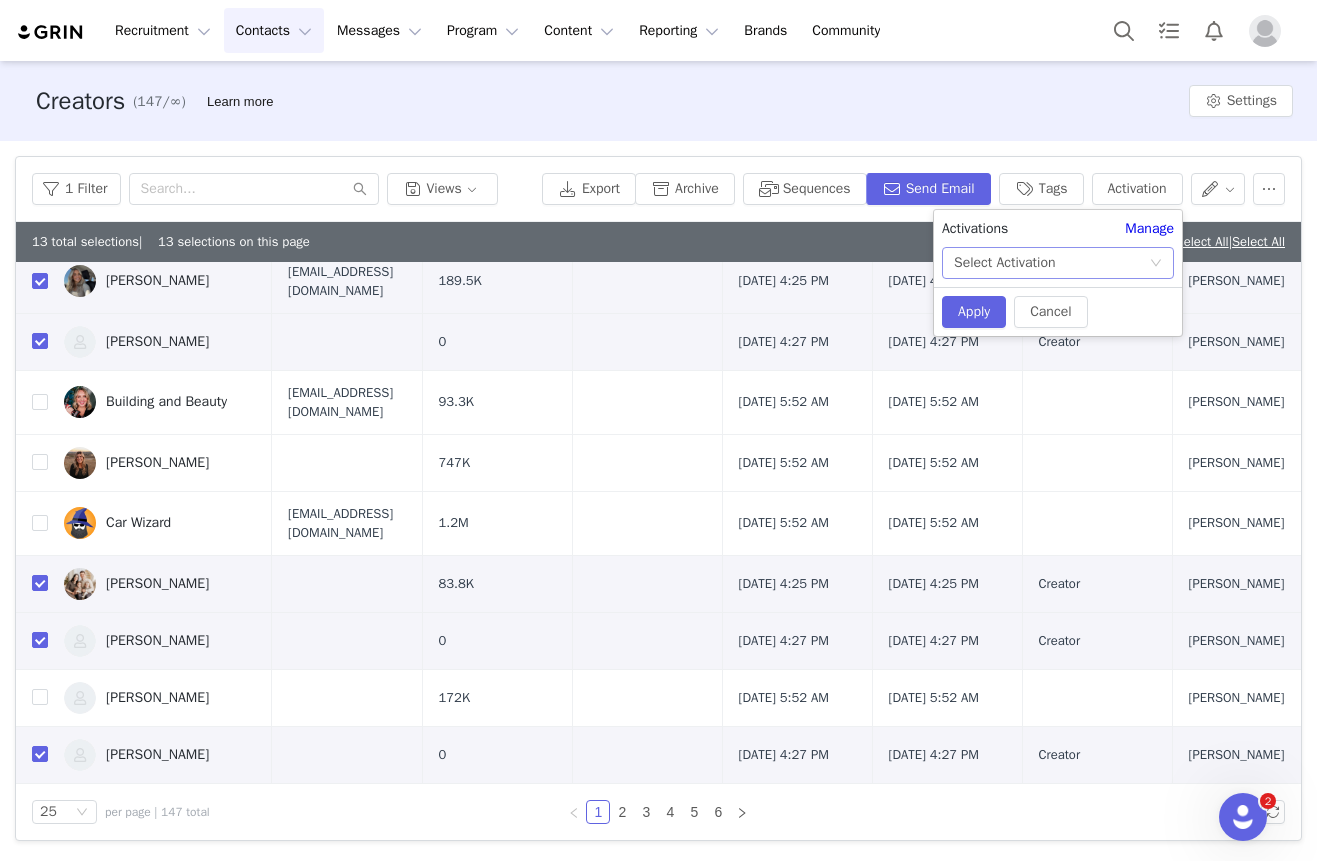 click on "Select Activation" at bounding box center (1051, 263) 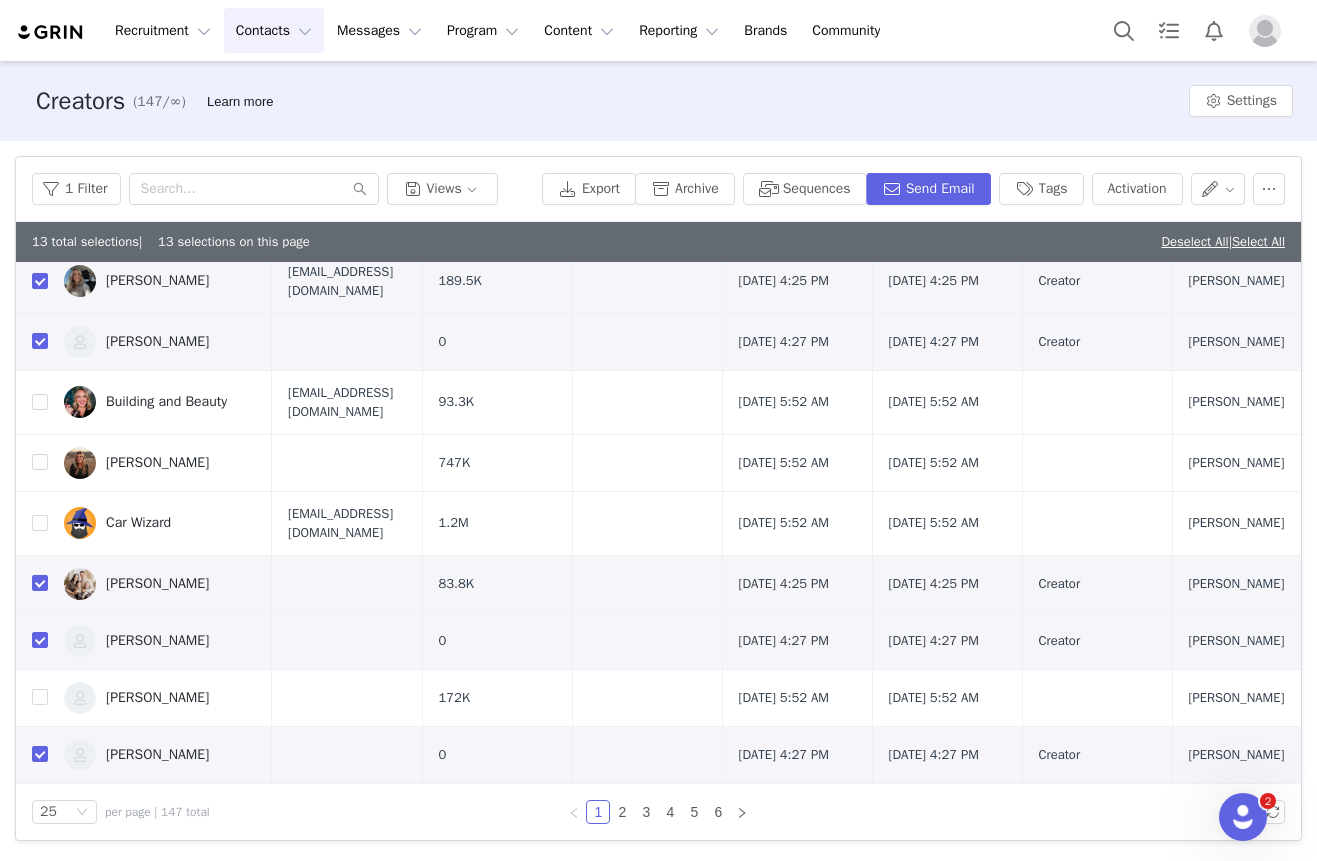 click on "Creators  (147/∞)          Learn more Settings" at bounding box center [658, 101] 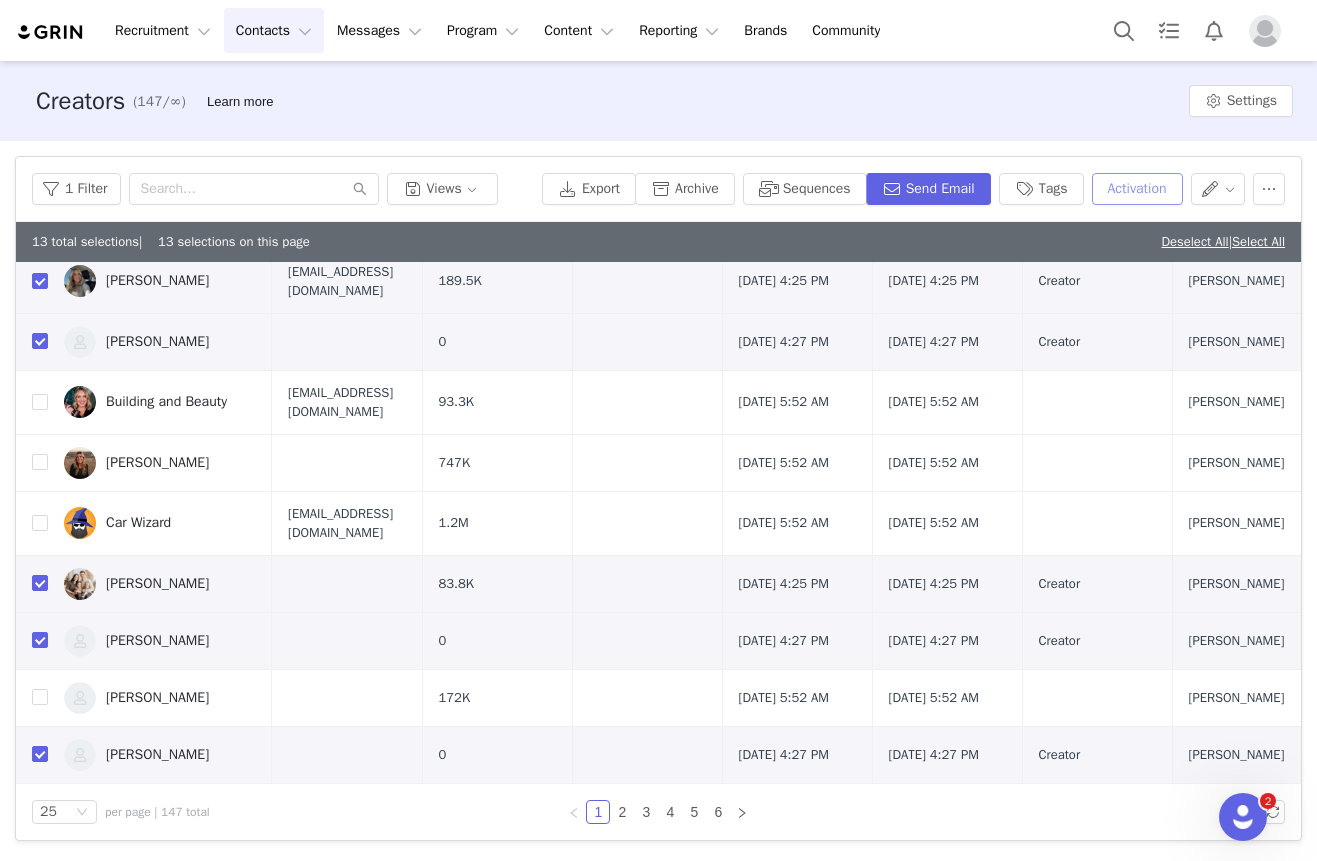 click on "Activation" at bounding box center (1137, 189) 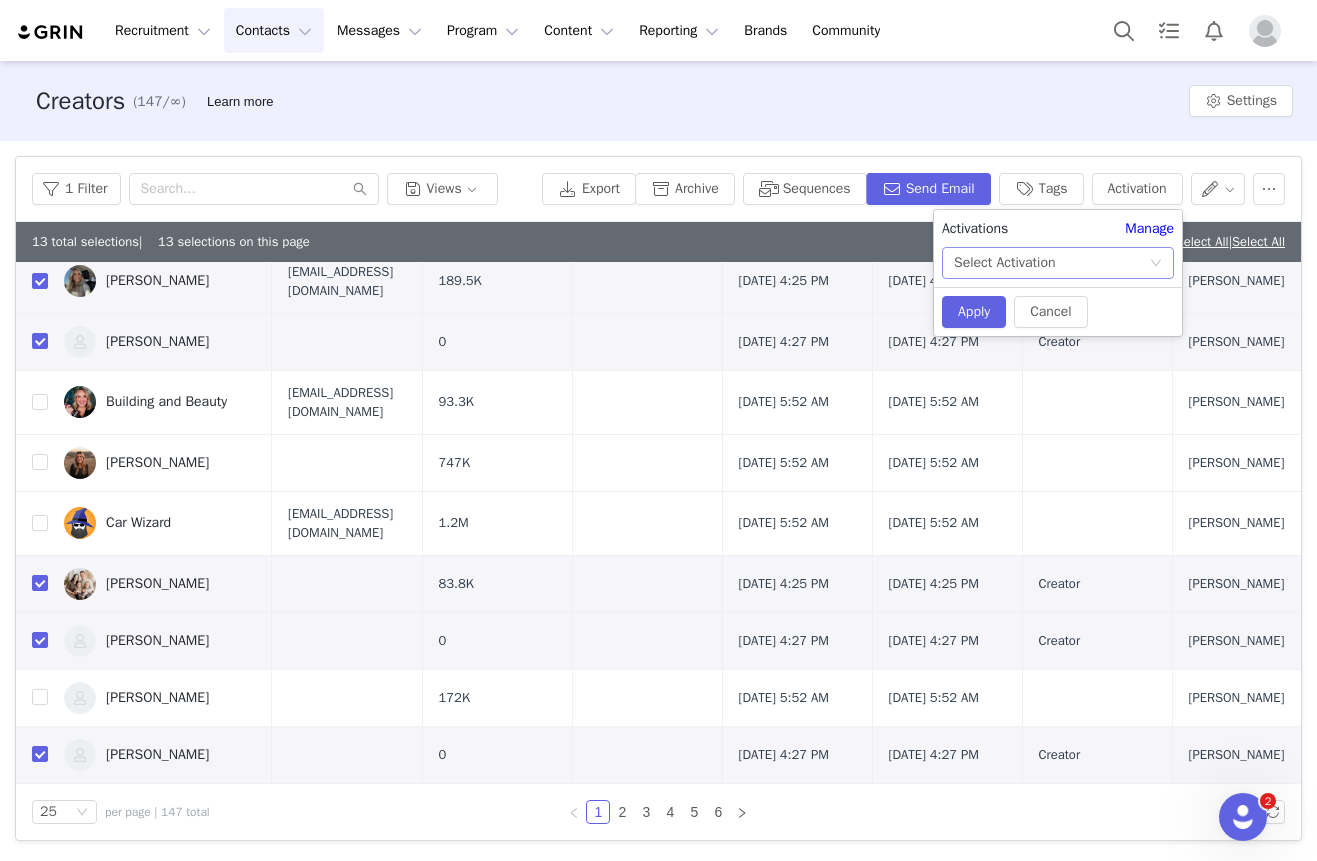 click on "Select Activation" at bounding box center (1051, 263) 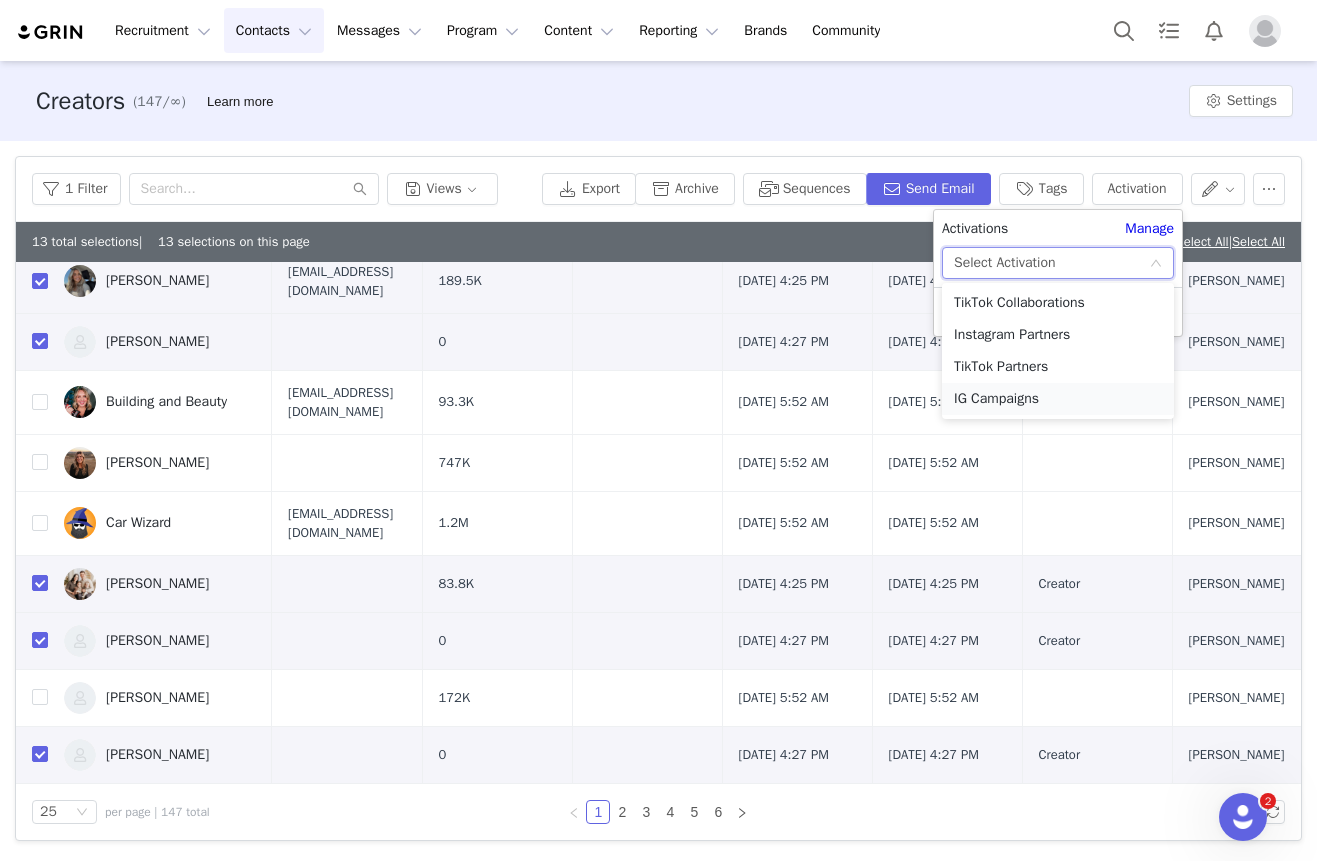 click on "IG Campaigns" at bounding box center [1058, 399] 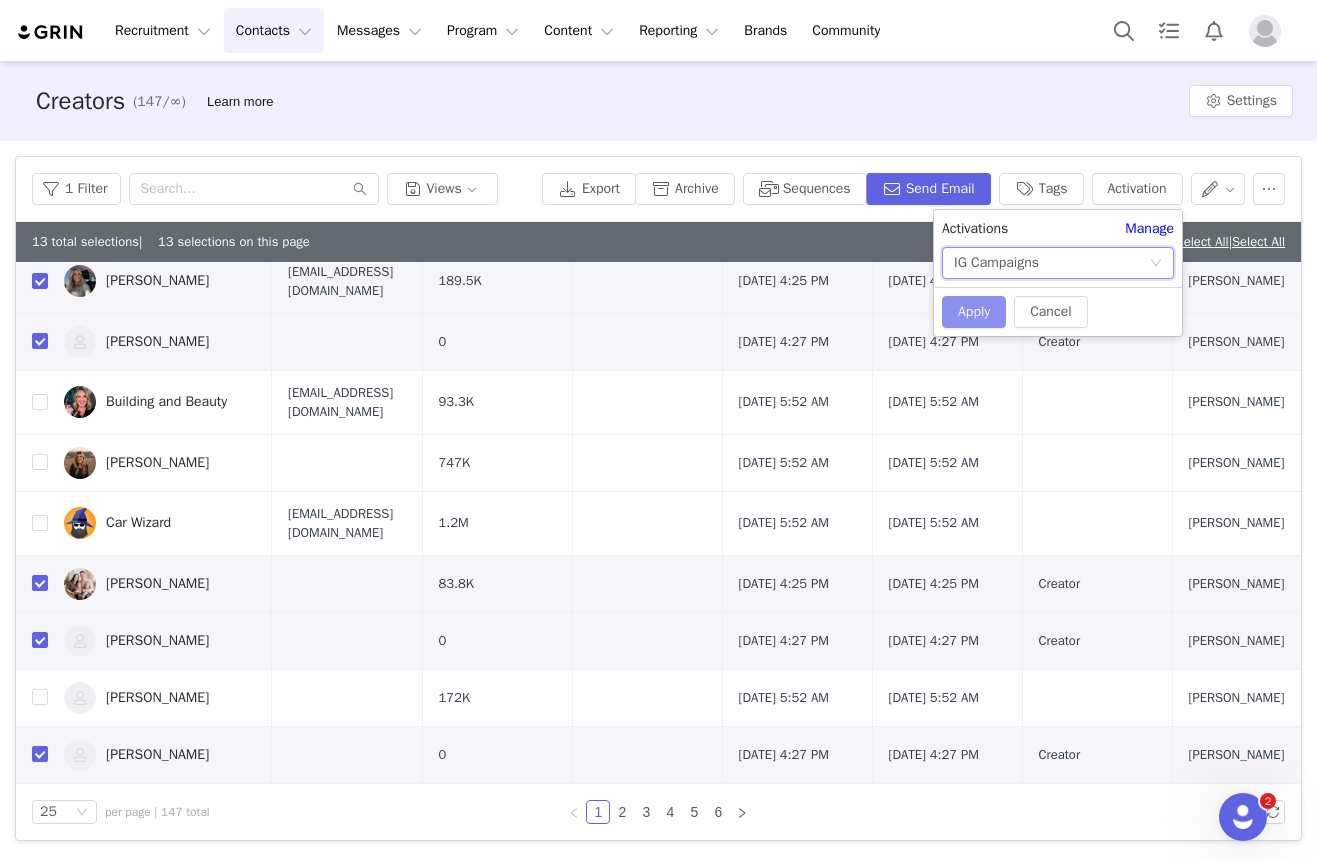 click on "Apply" at bounding box center (974, 312) 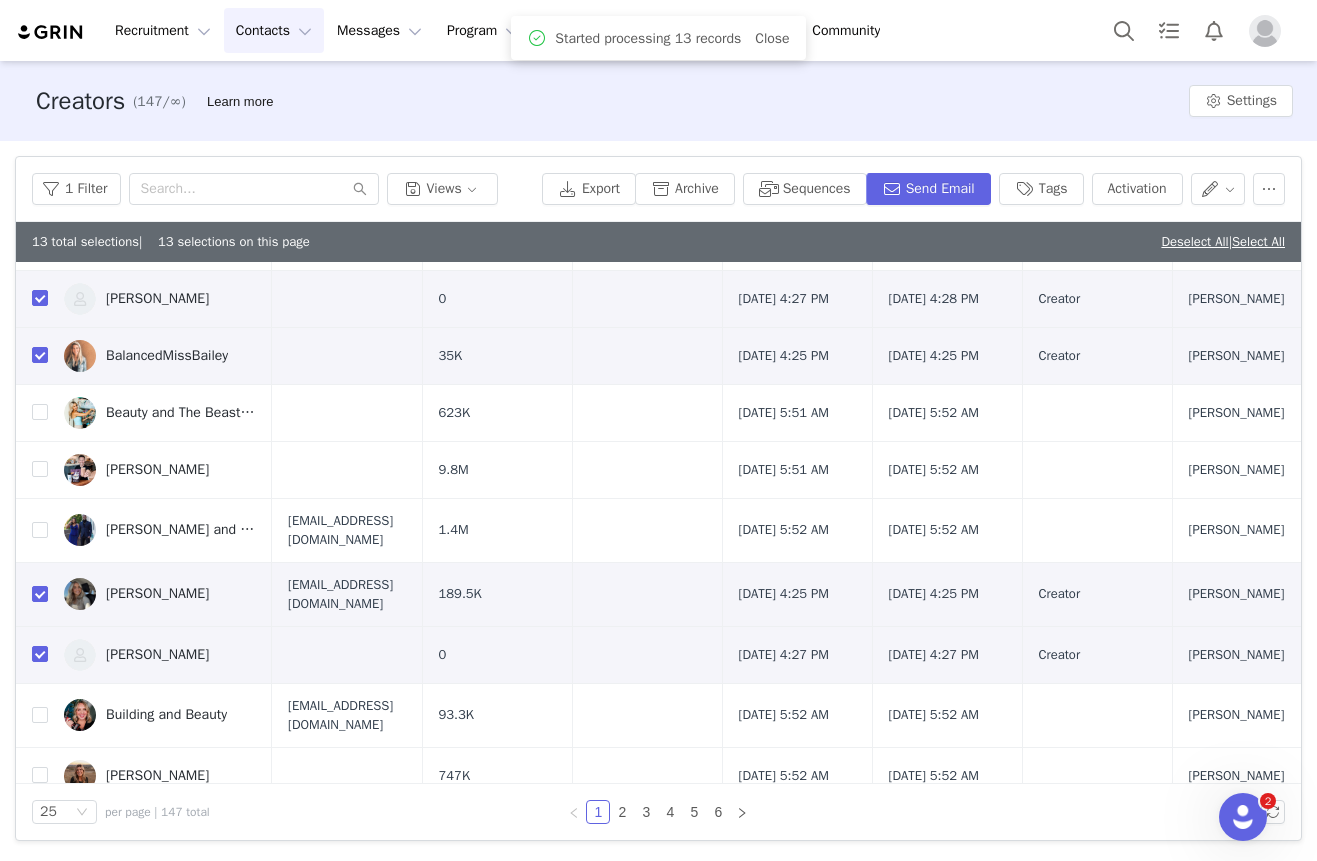scroll, scrollTop: 1126, scrollLeft: 0, axis: vertical 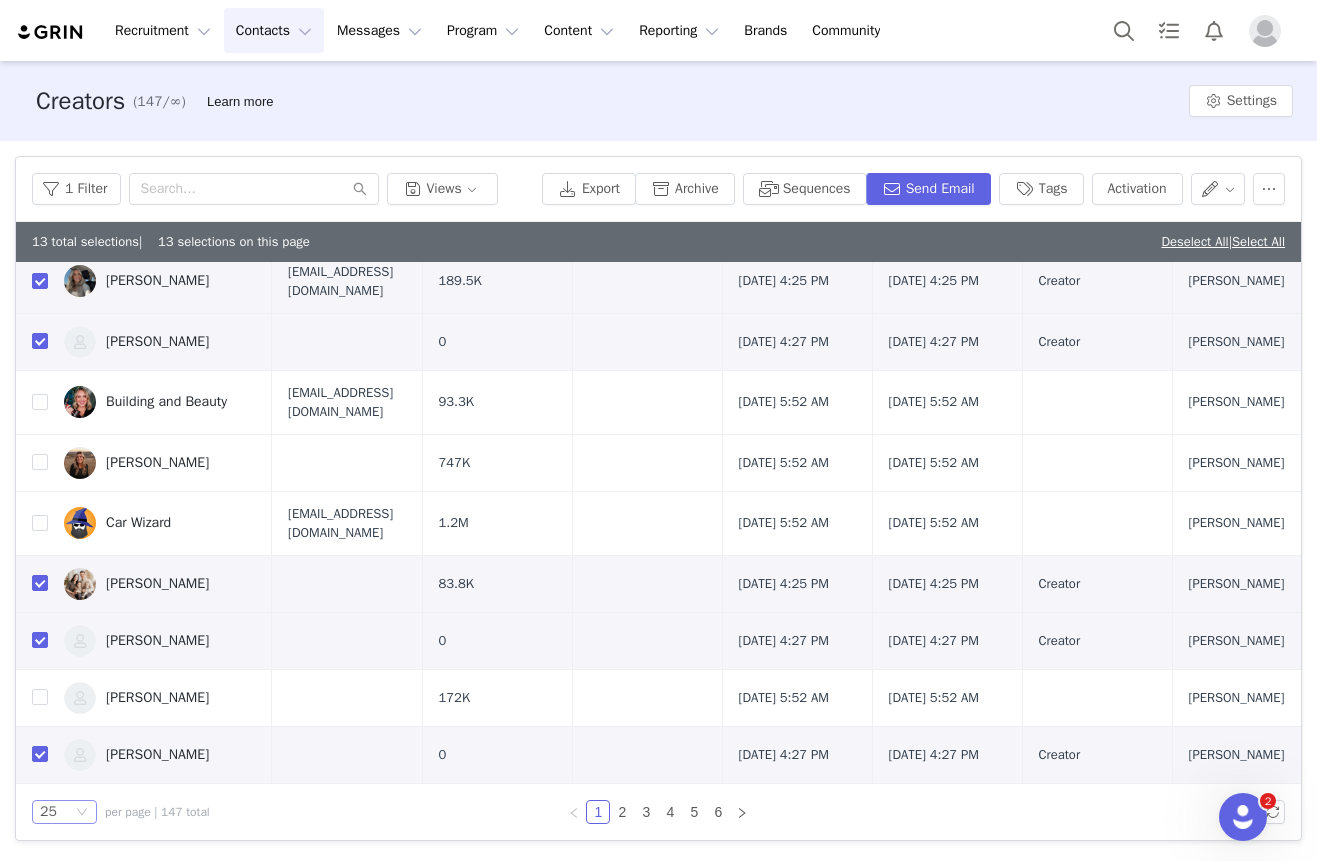click 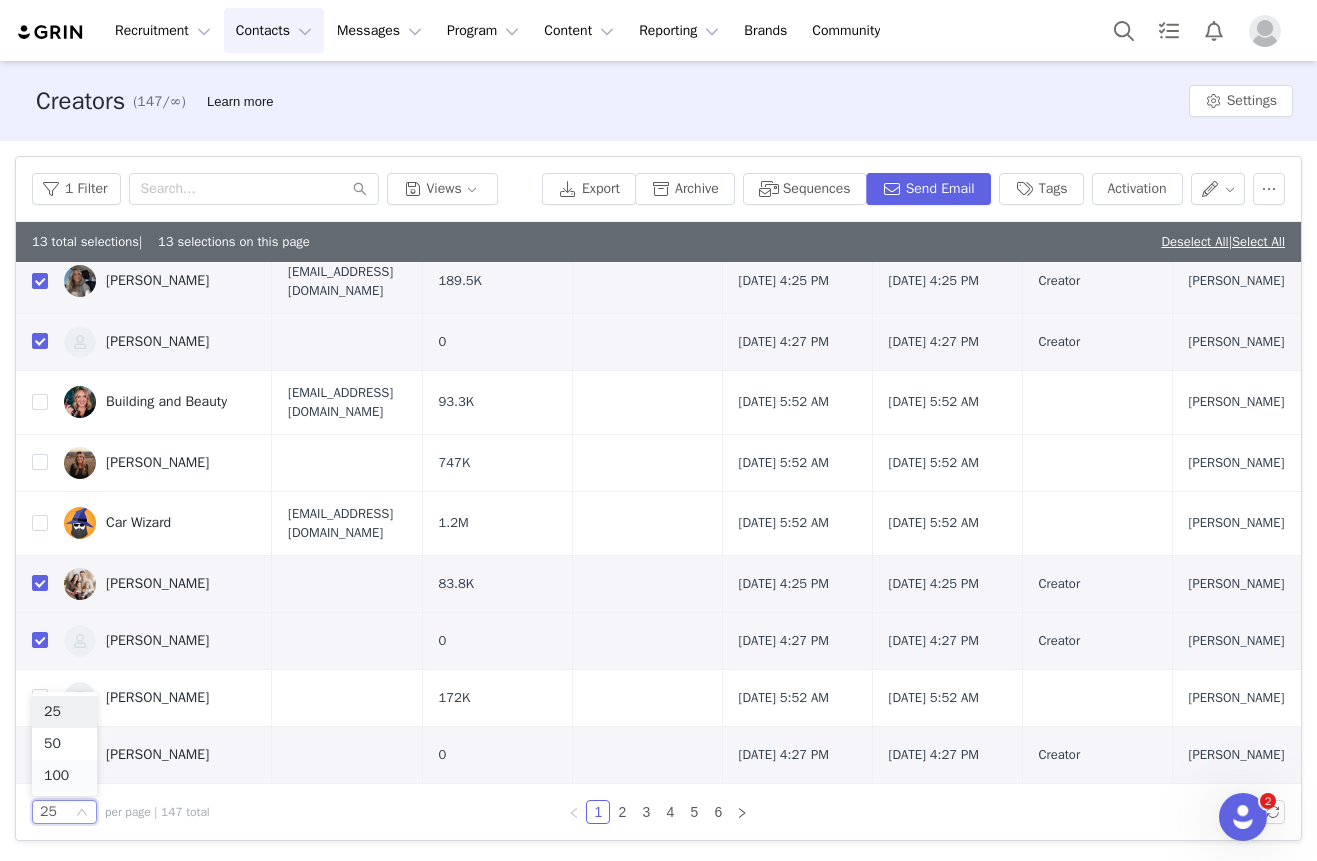 click on "100" at bounding box center [64, 776] 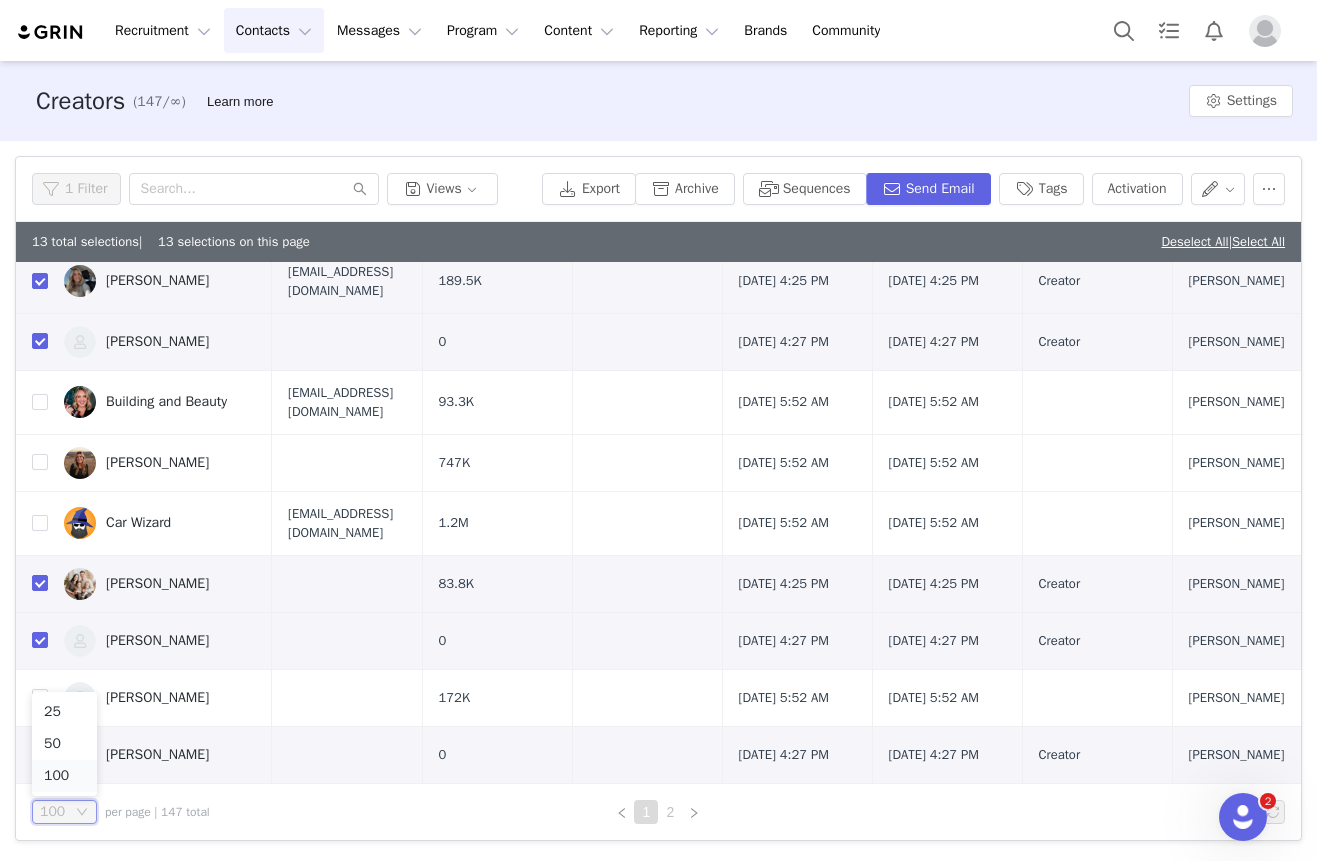 scroll, scrollTop: 0, scrollLeft: 0, axis: both 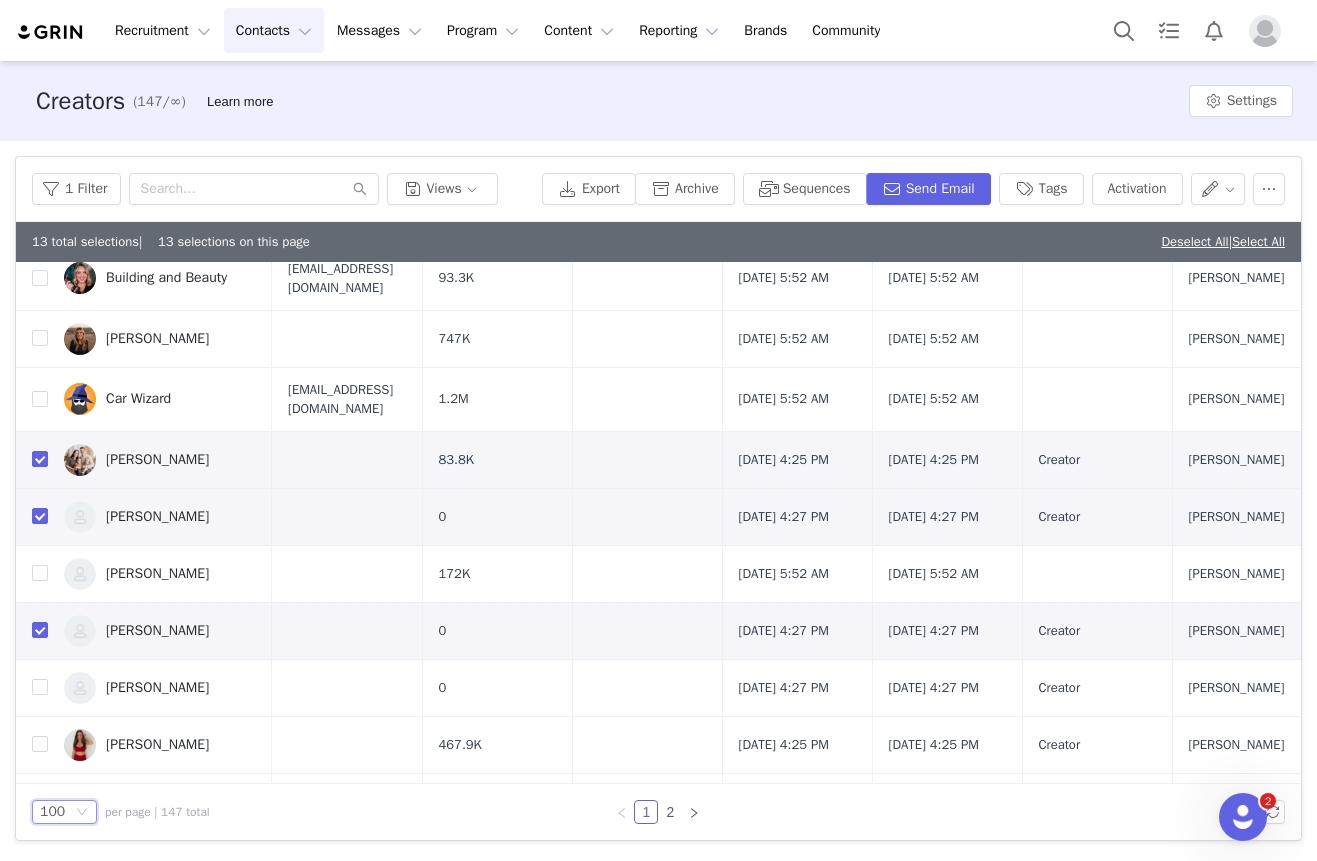 click on "[EMAIL_ADDRESS][DOMAIN_NAME]" at bounding box center [347, 399] 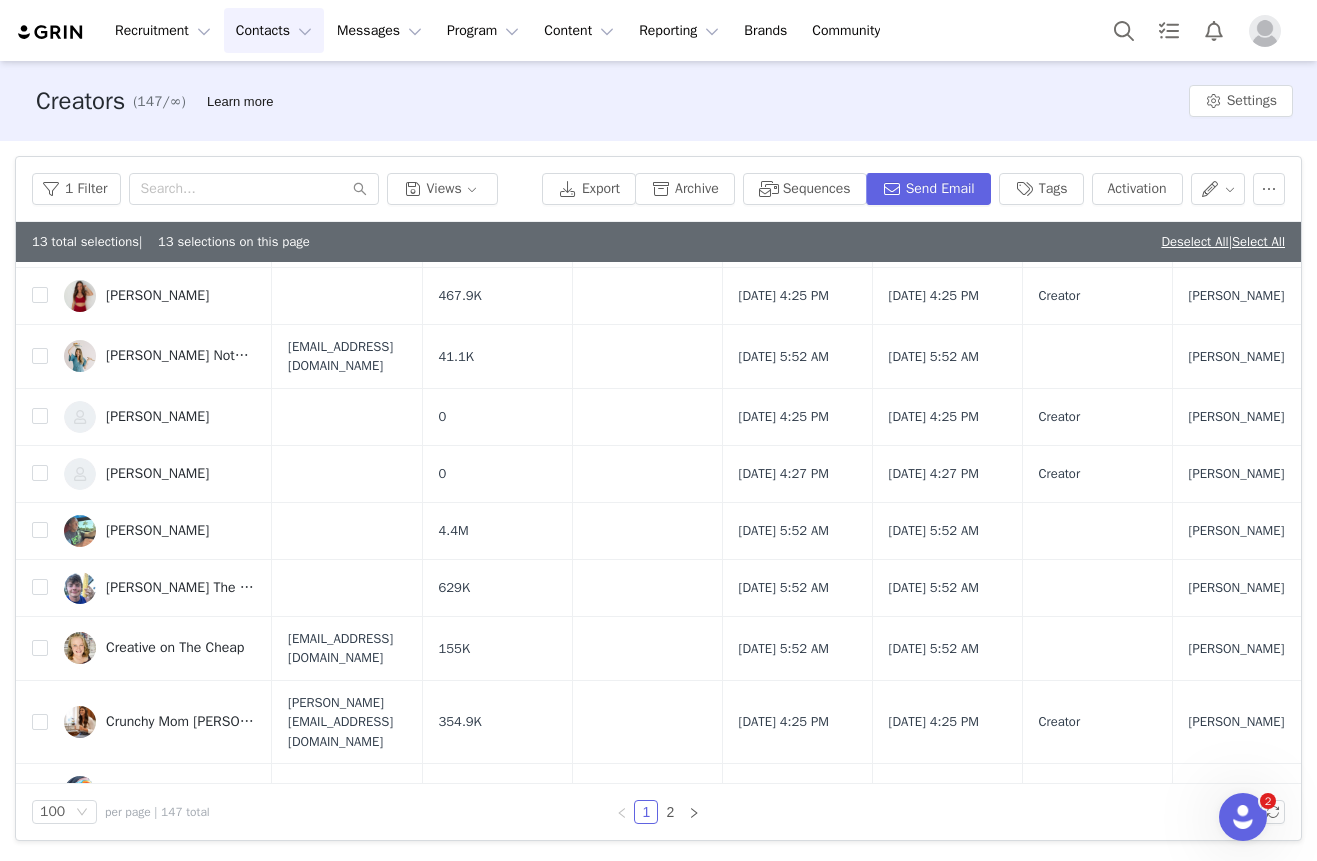scroll, scrollTop: 1616, scrollLeft: 0, axis: vertical 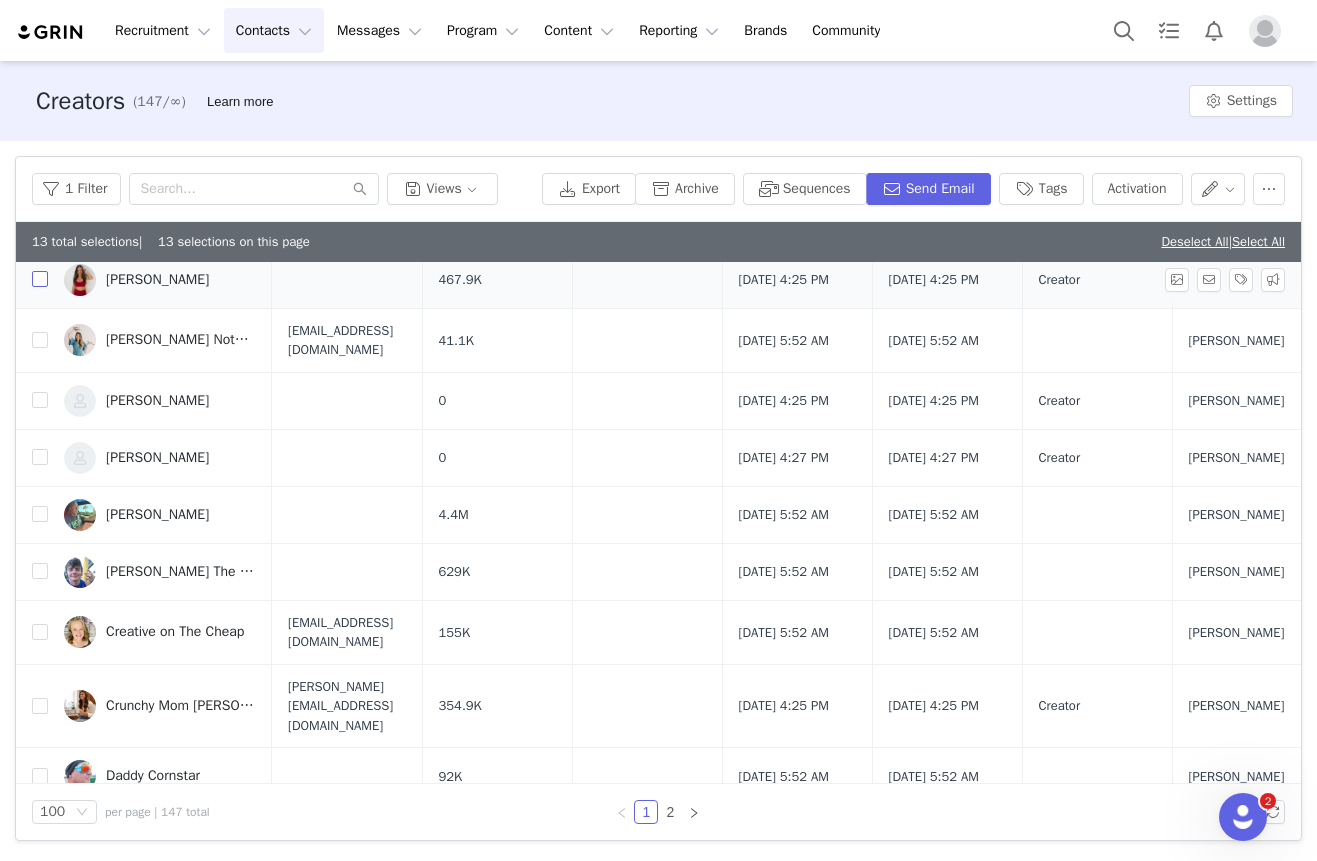 click at bounding box center (40, 279) 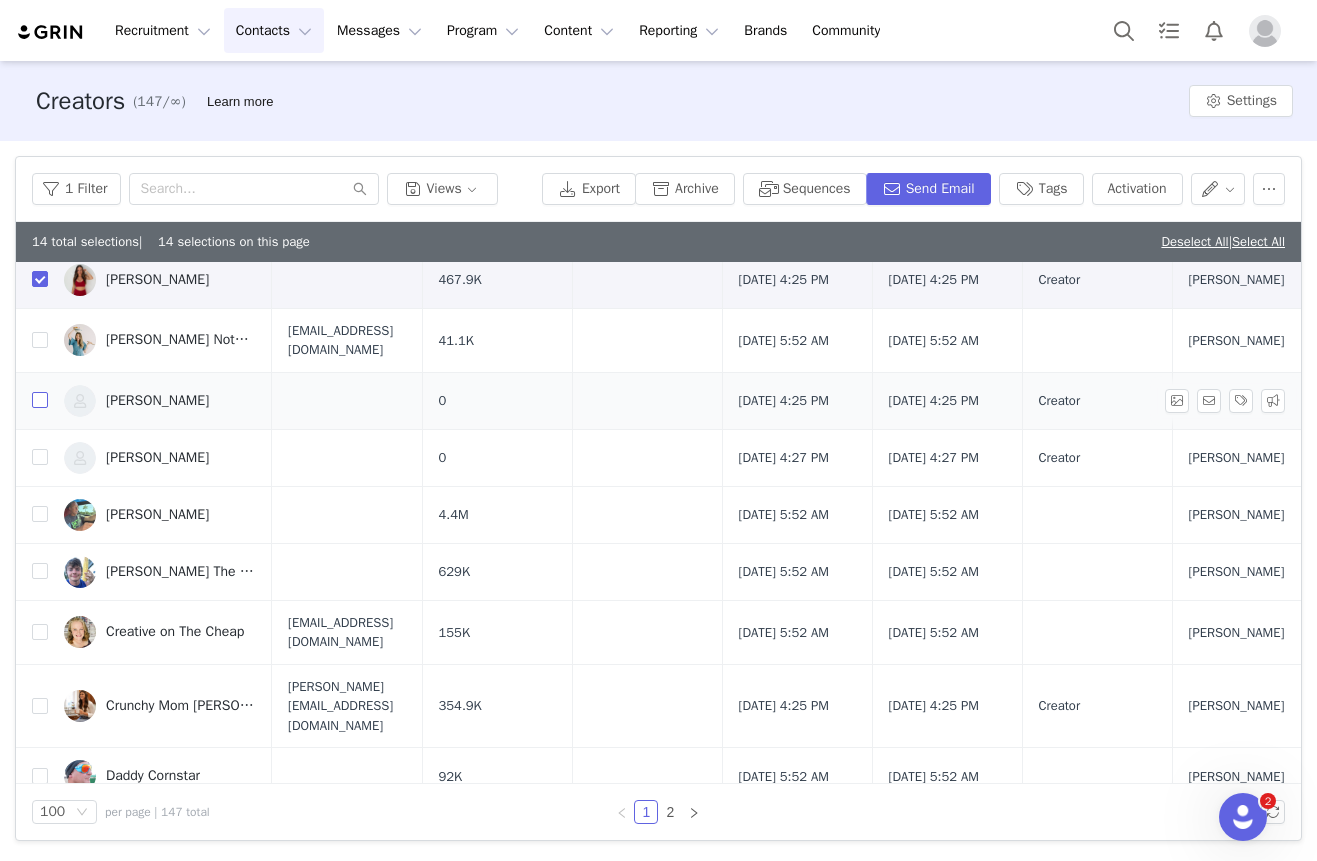 click at bounding box center [40, 400] 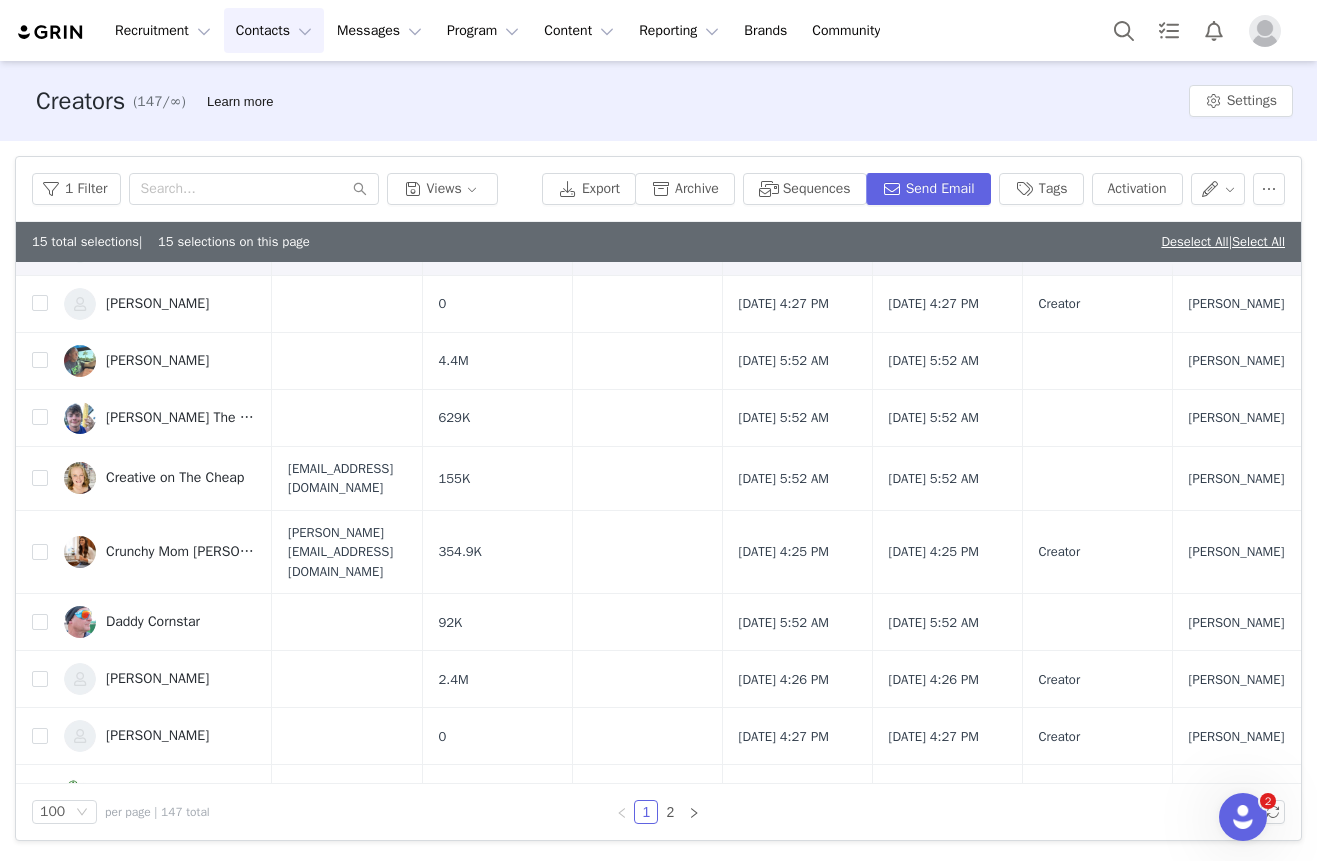 scroll, scrollTop: 1779, scrollLeft: 0, axis: vertical 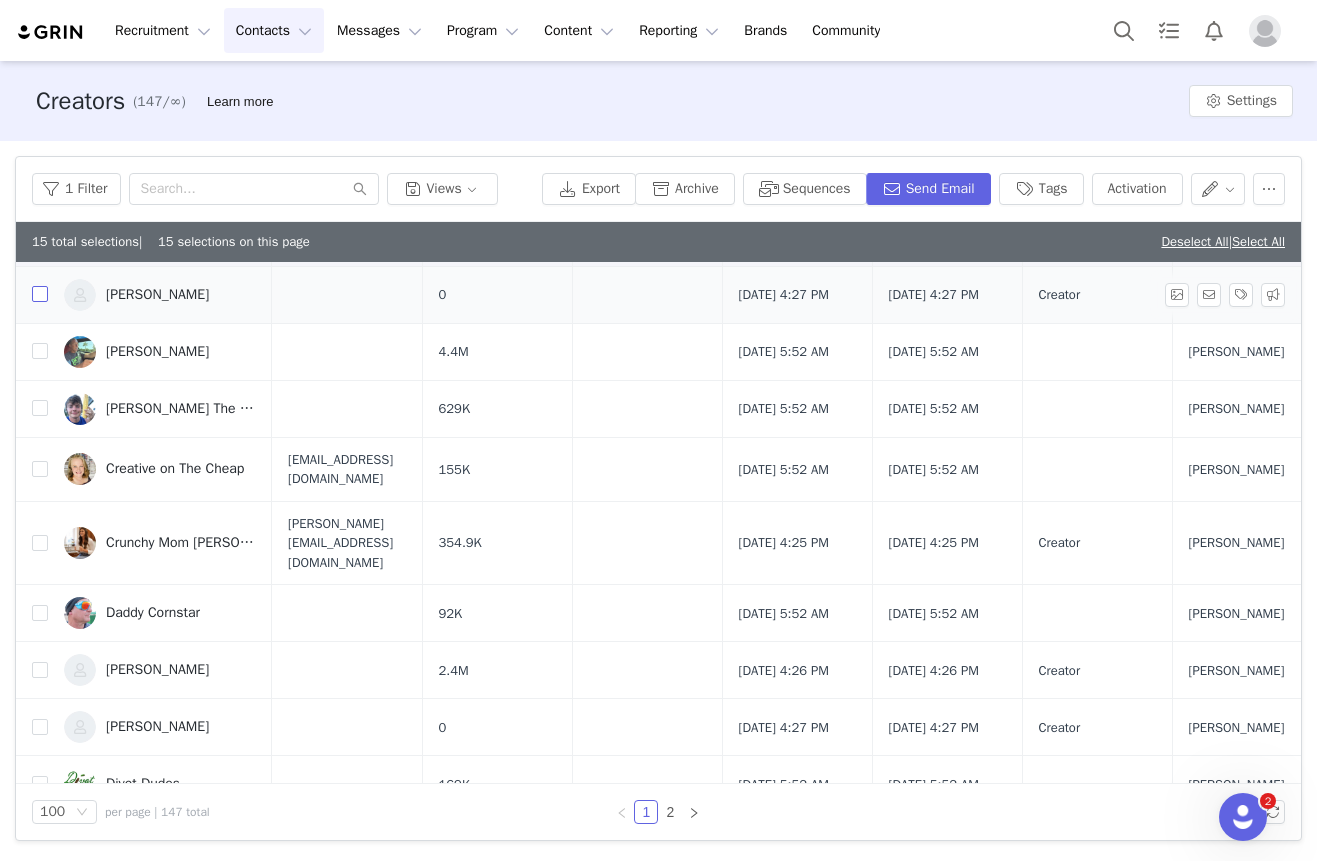 click at bounding box center [40, 294] 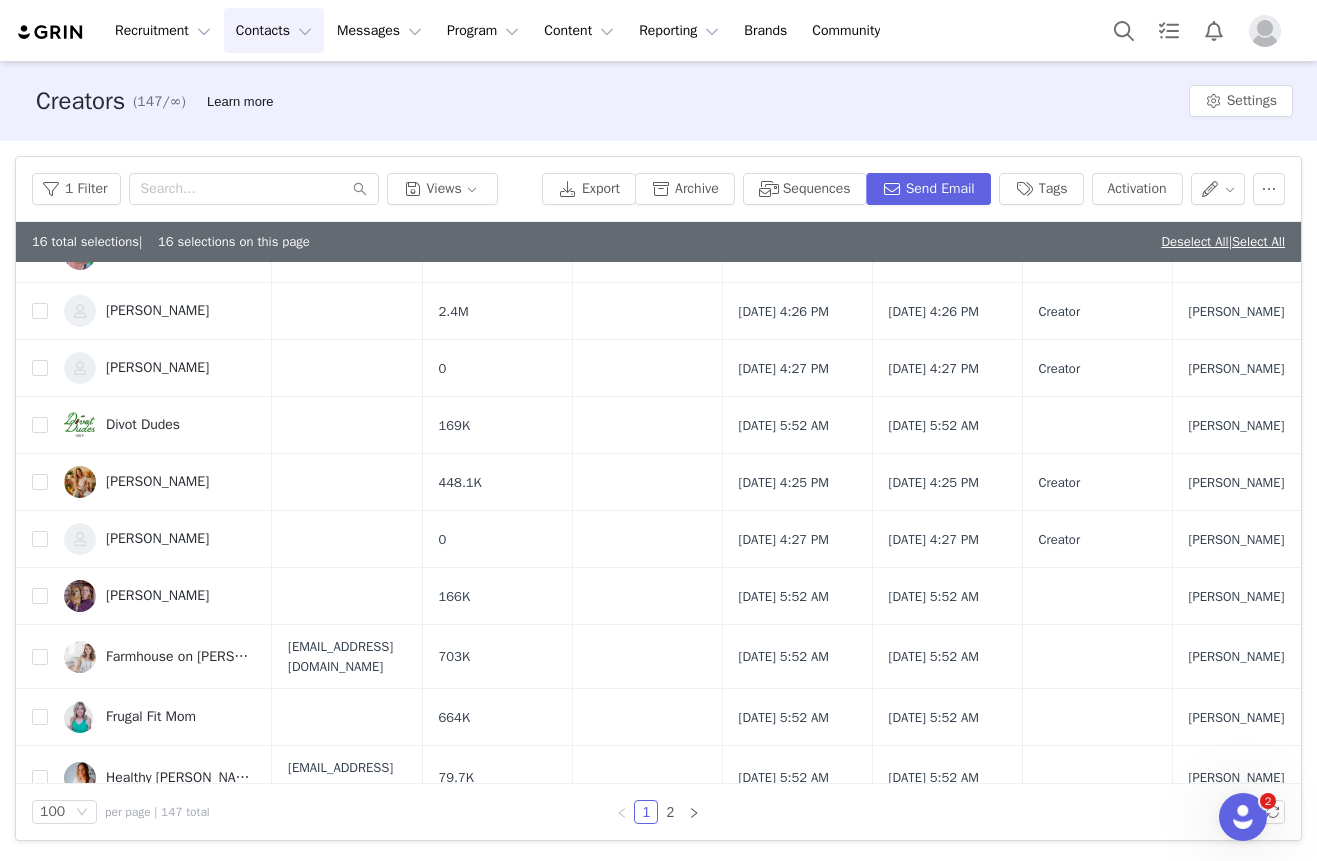 scroll, scrollTop: 2148, scrollLeft: 0, axis: vertical 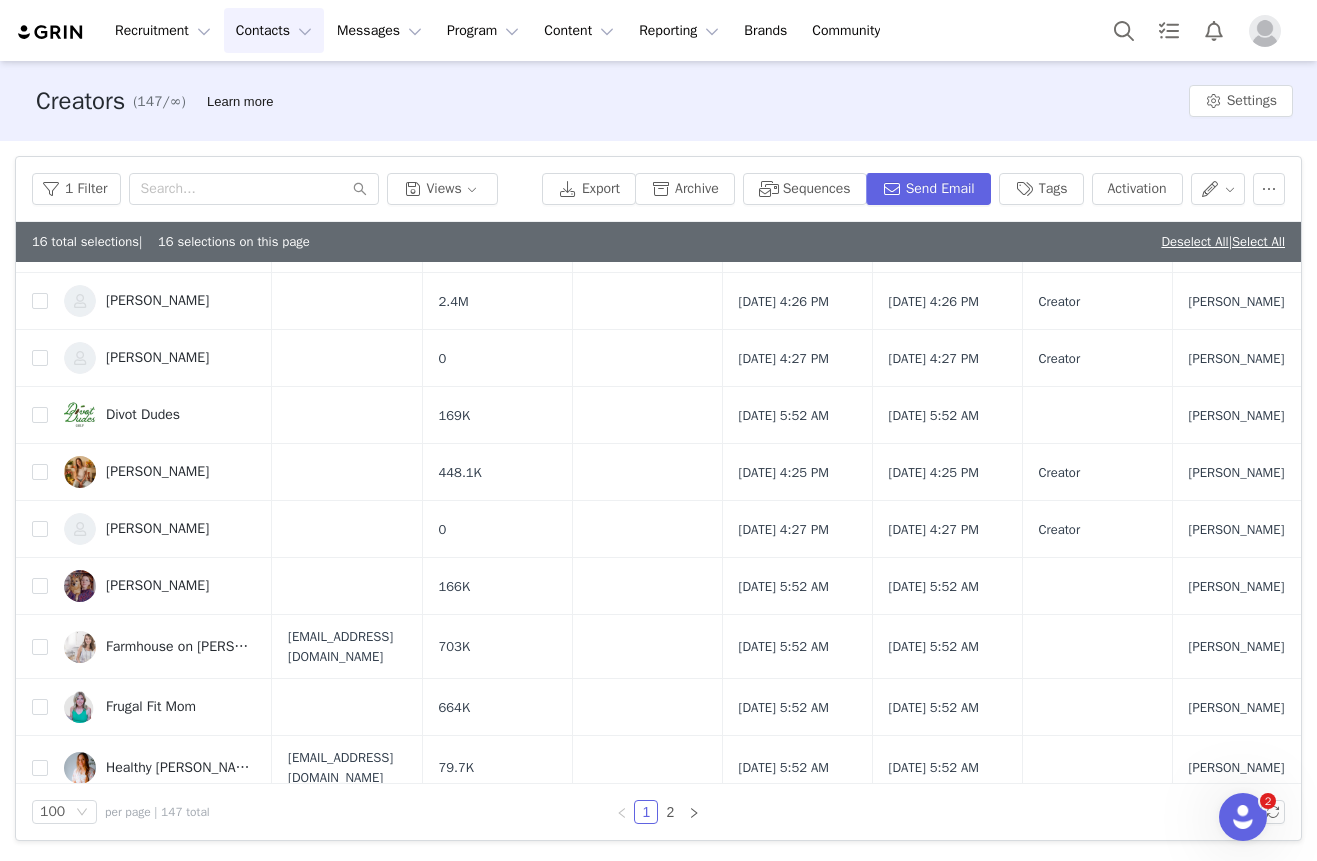 click at bounding box center [40, 174] 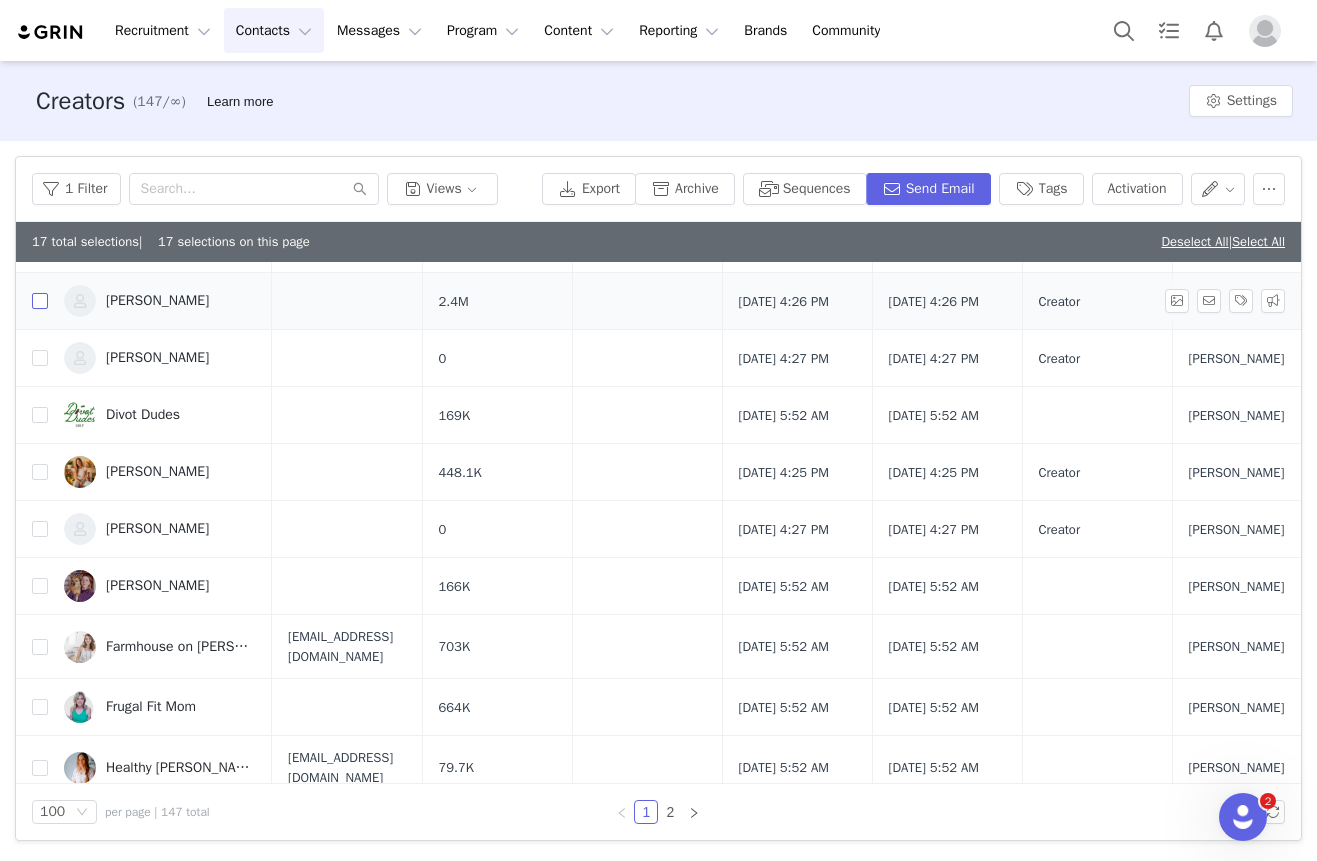 click at bounding box center [40, 301] 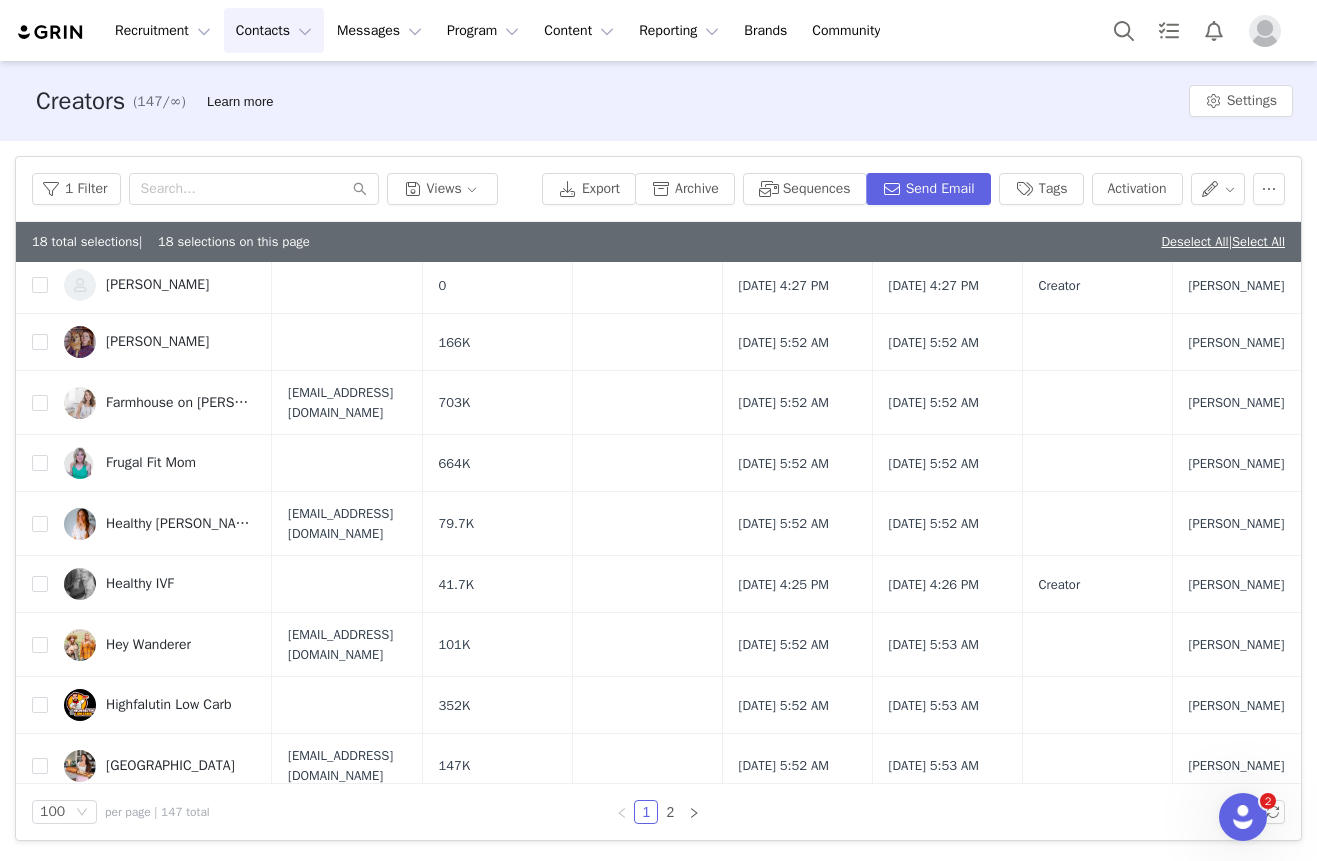 scroll, scrollTop: 2397, scrollLeft: 0, axis: vertical 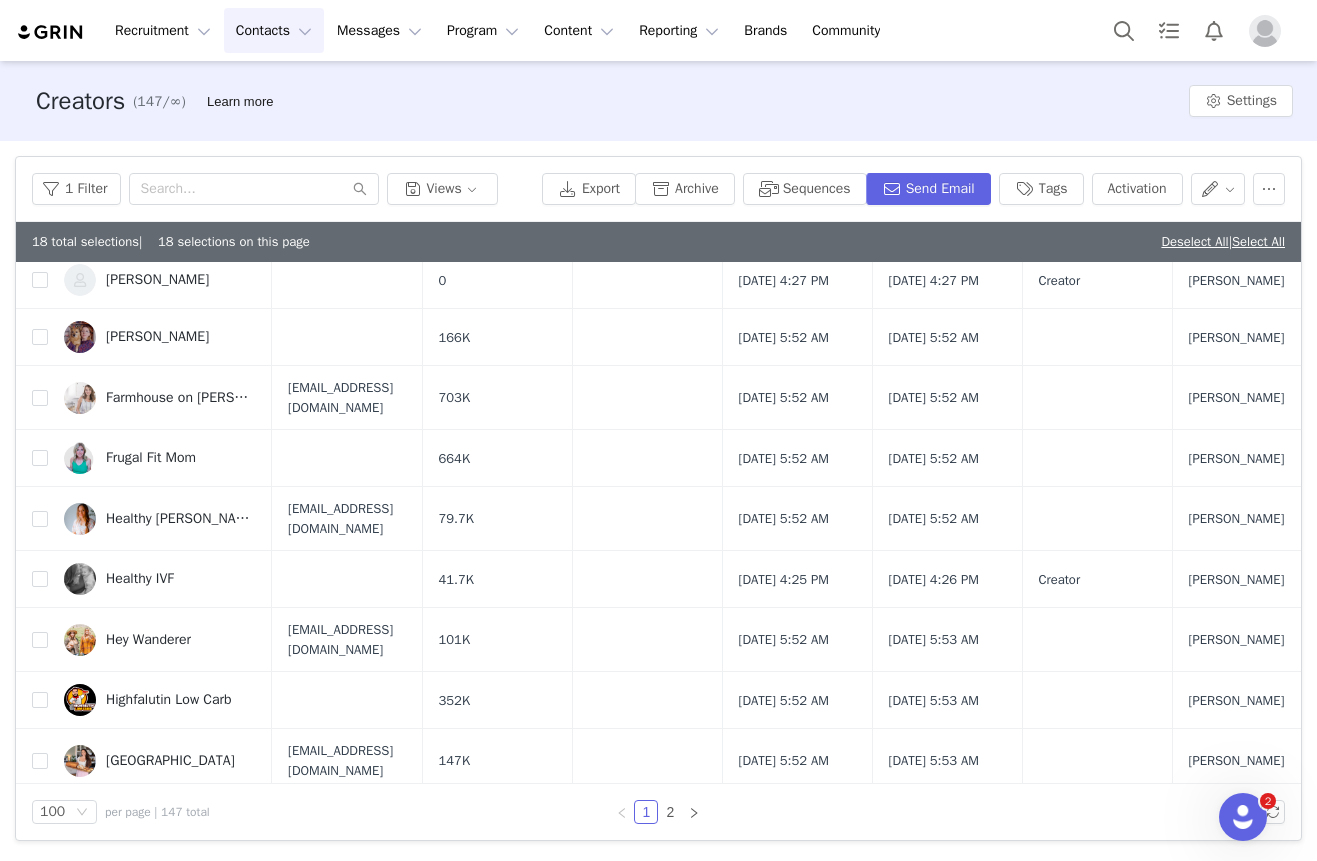 click at bounding box center (40, 223) 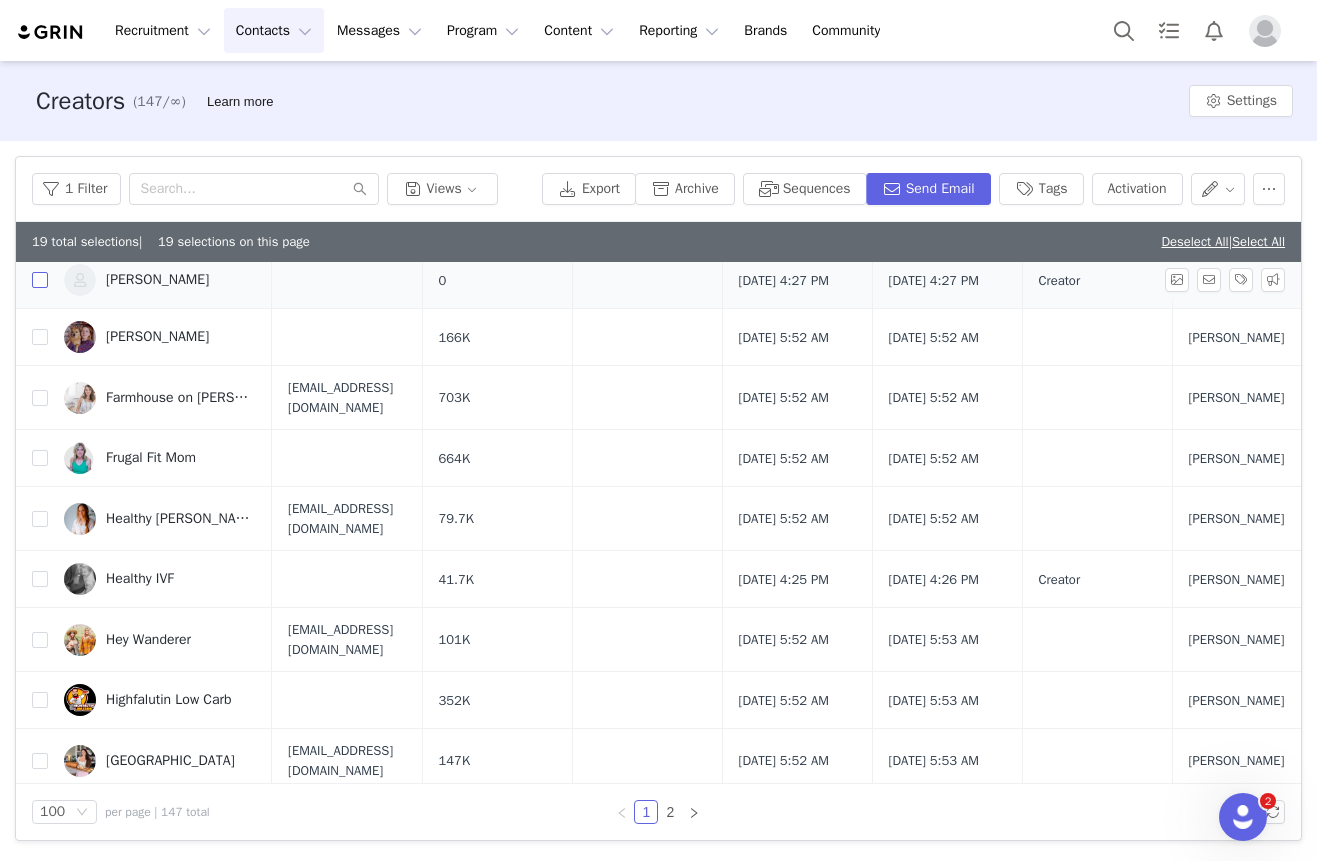 click at bounding box center (40, 280) 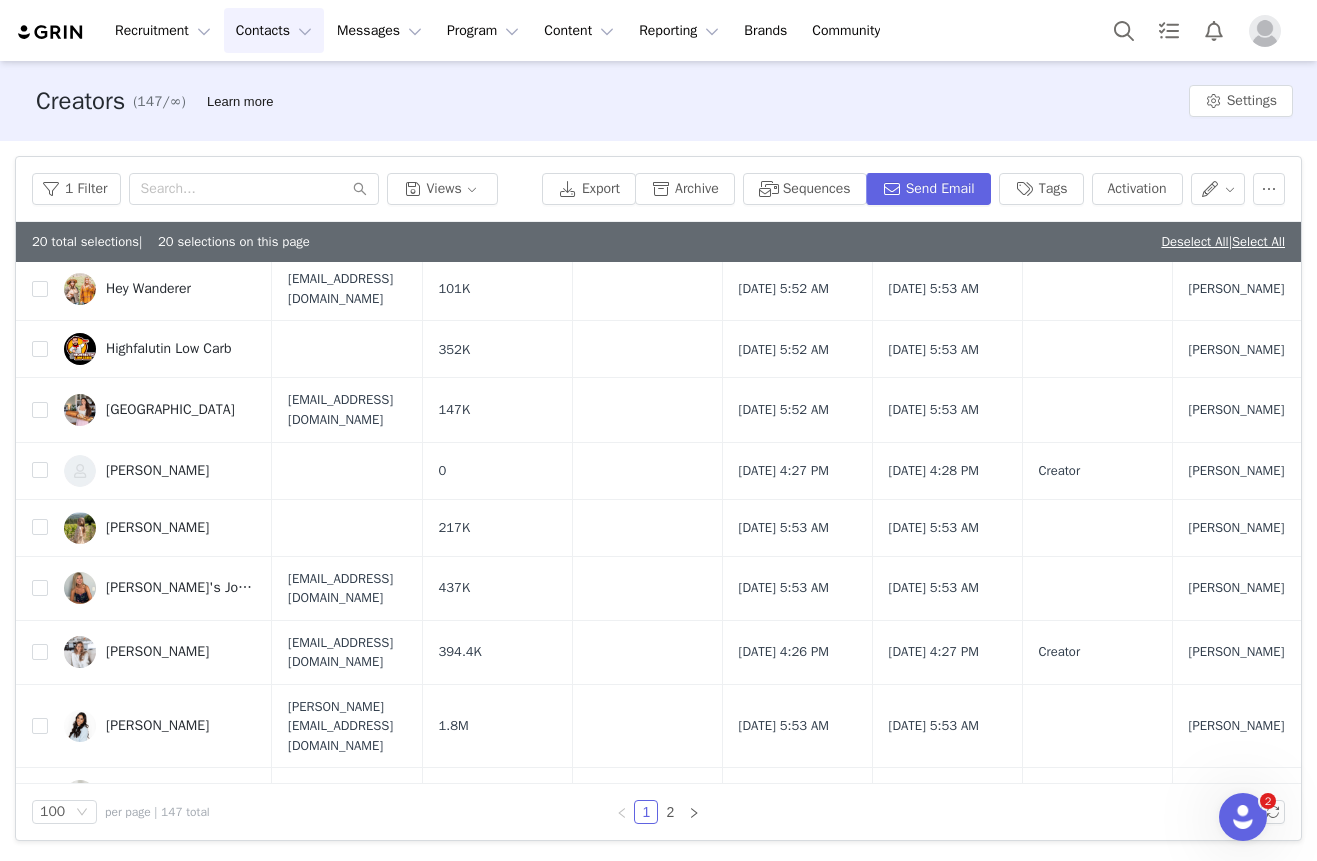 scroll, scrollTop: 2790, scrollLeft: 0, axis: vertical 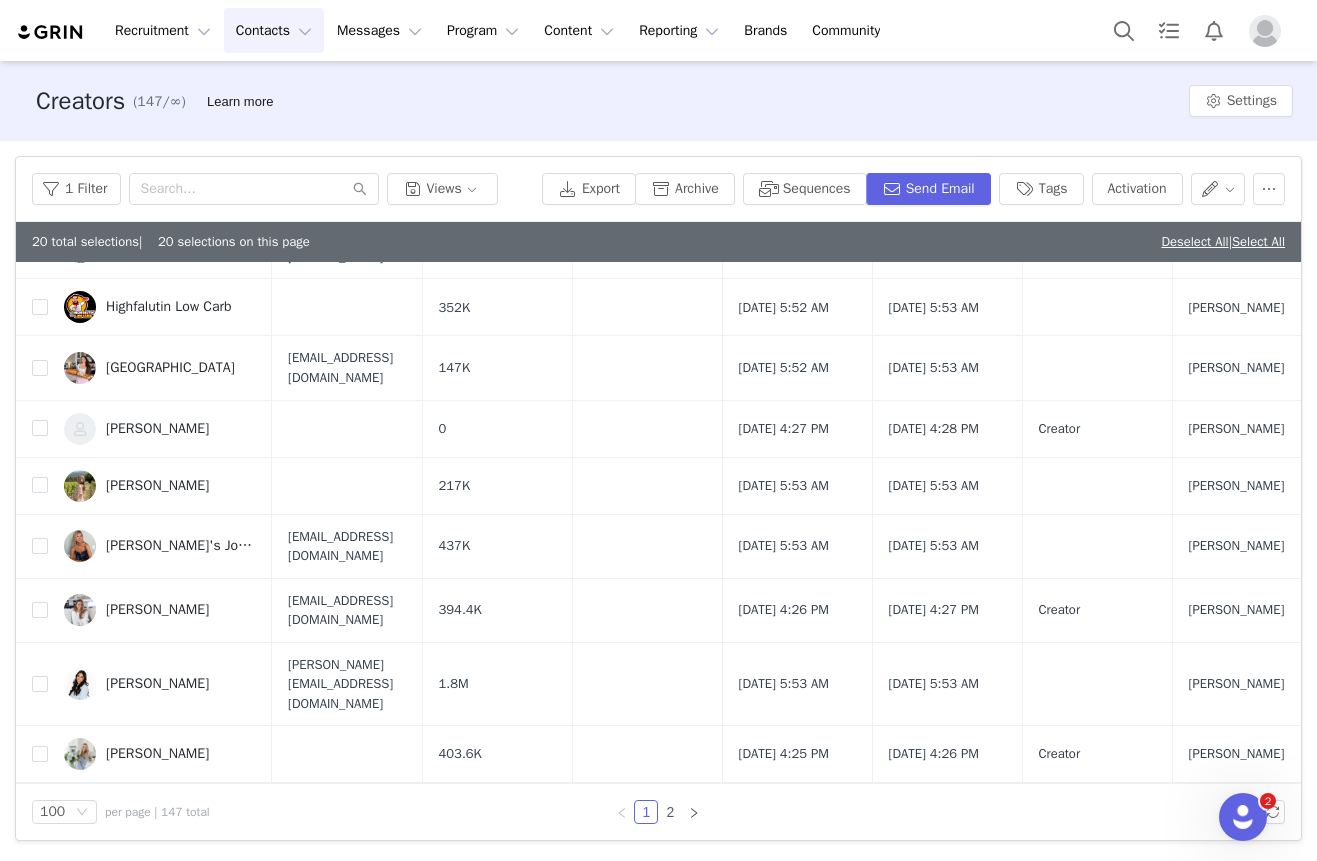 click at bounding box center [40, 186] 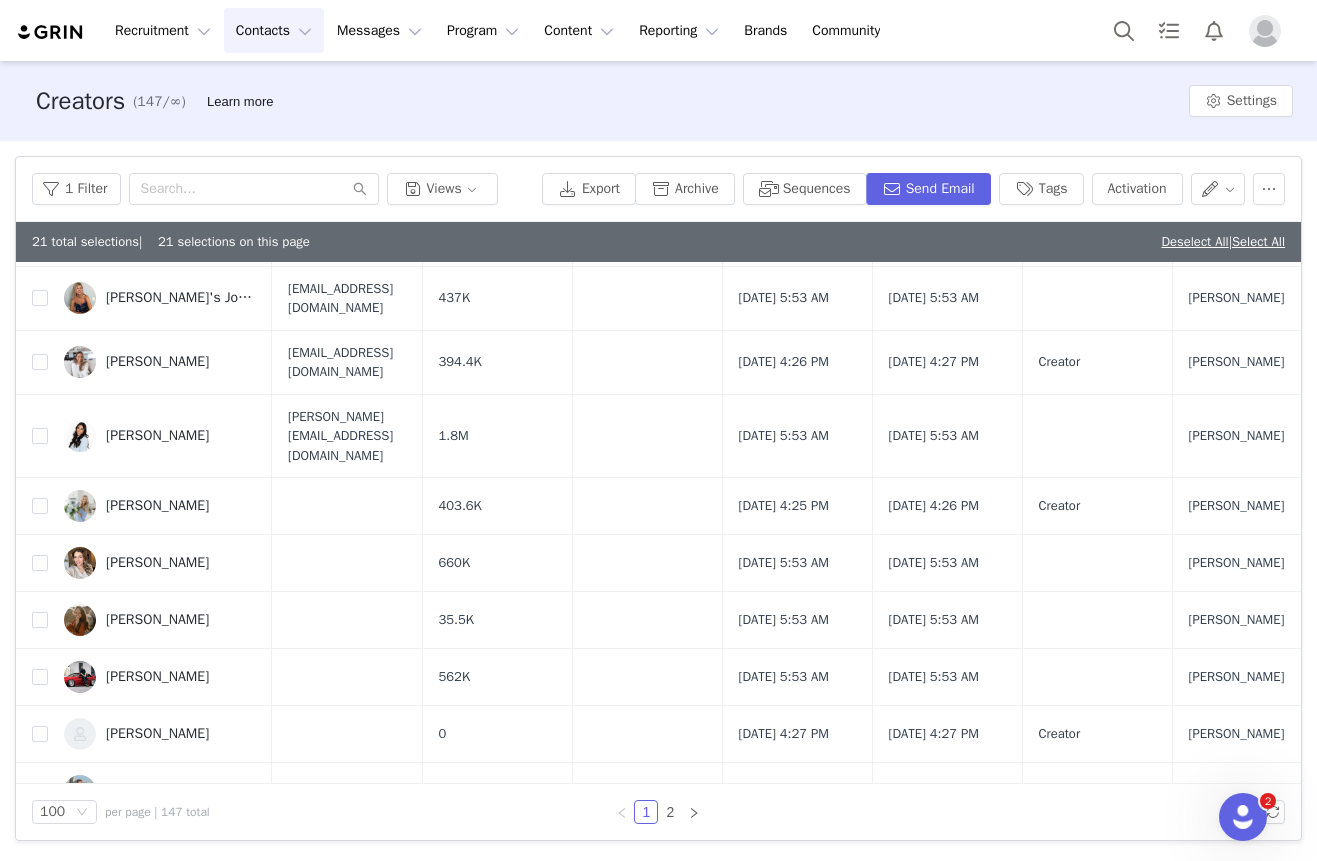 scroll, scrollTop: 3040, scrollLeft: 0, axis: vertical 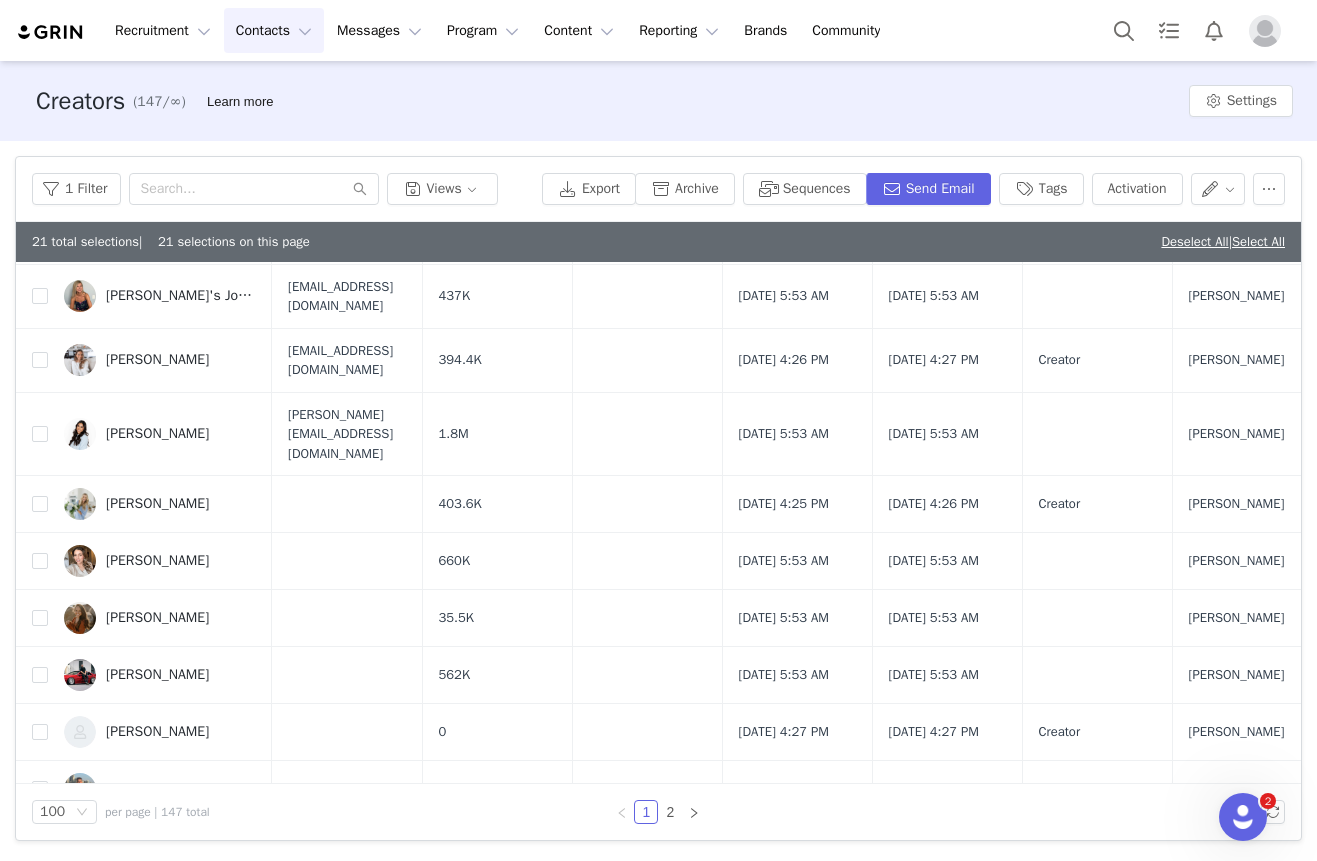 click at bounding box center [40, 178] 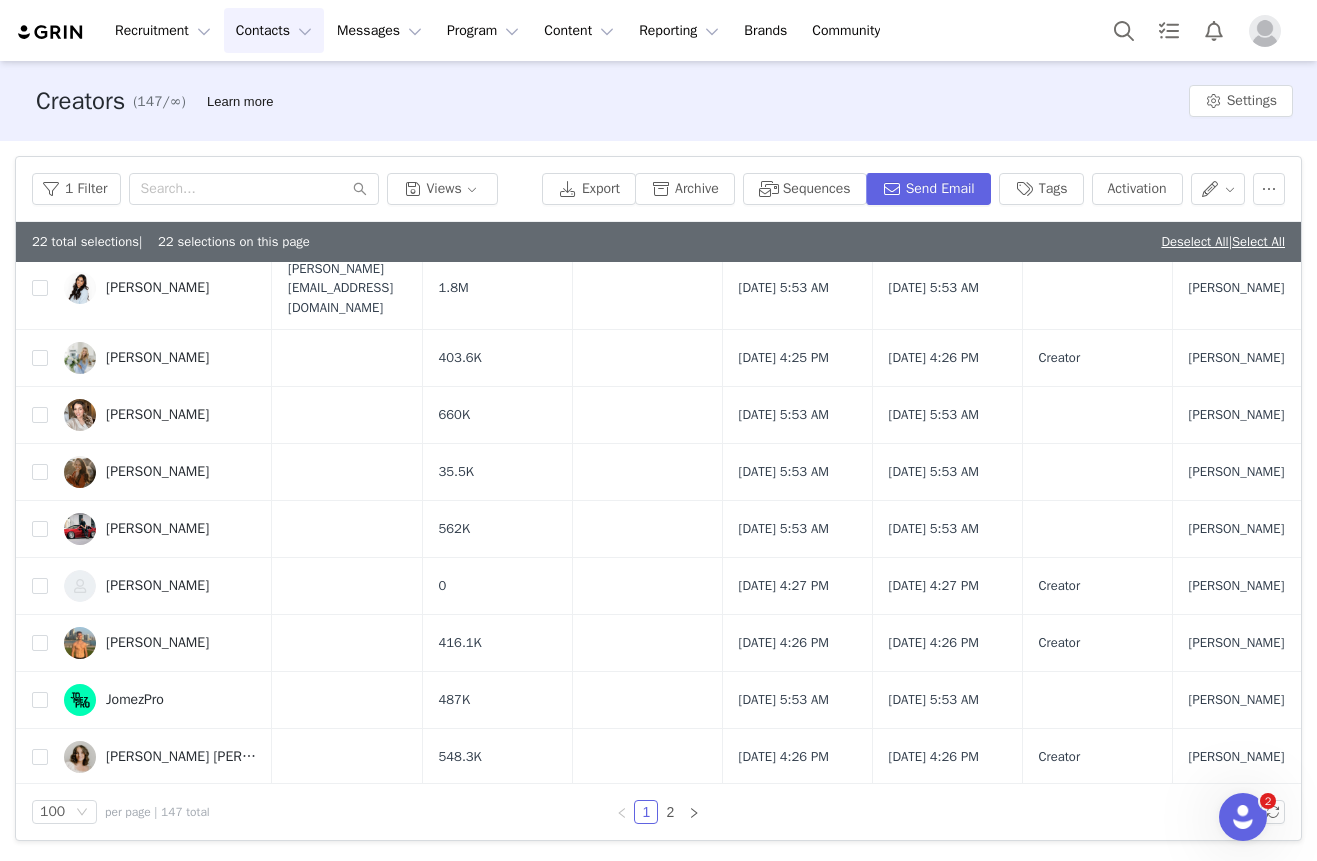 scroll, scrollTop: 3193, scrollLeft: 0, axis: vertical 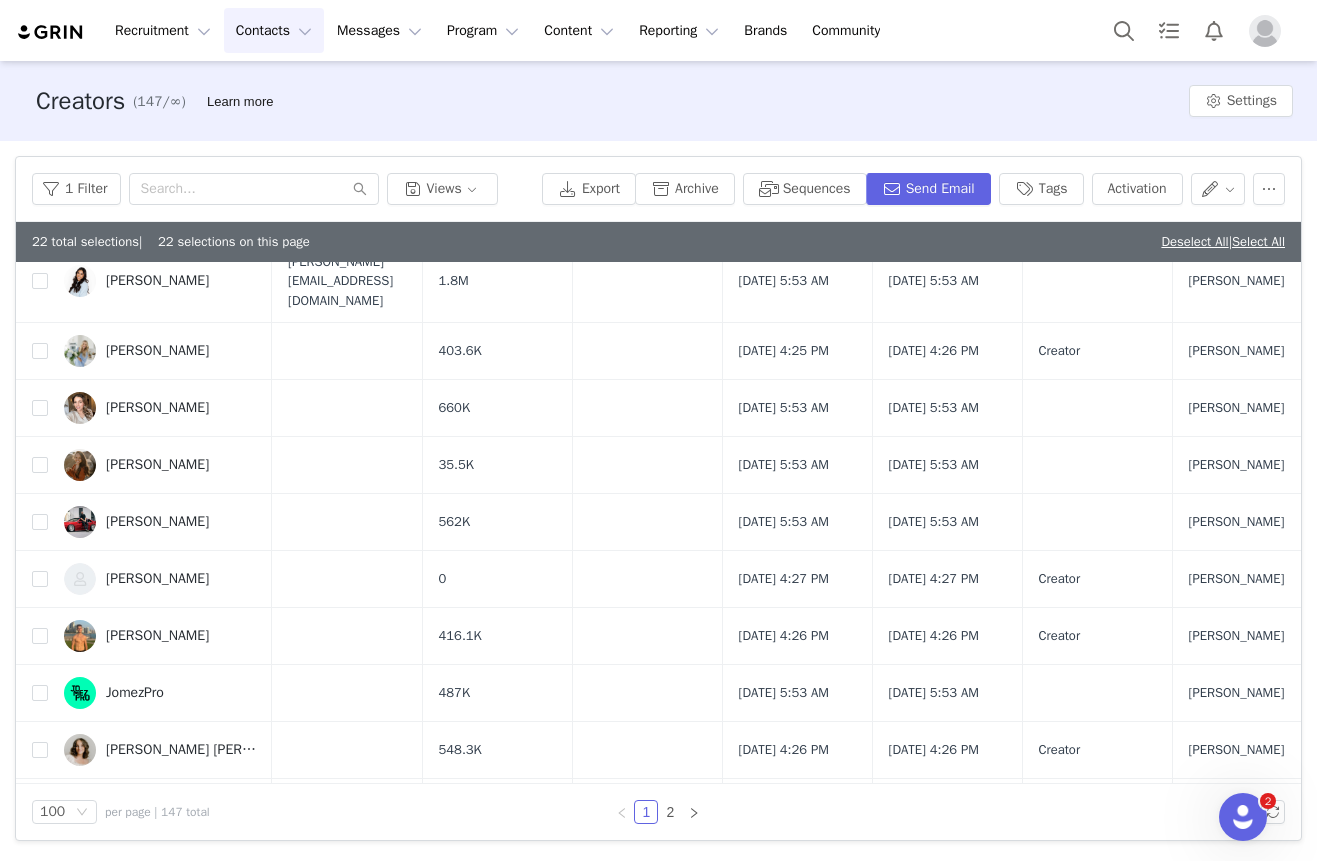 click at bounding box center (40, 207) 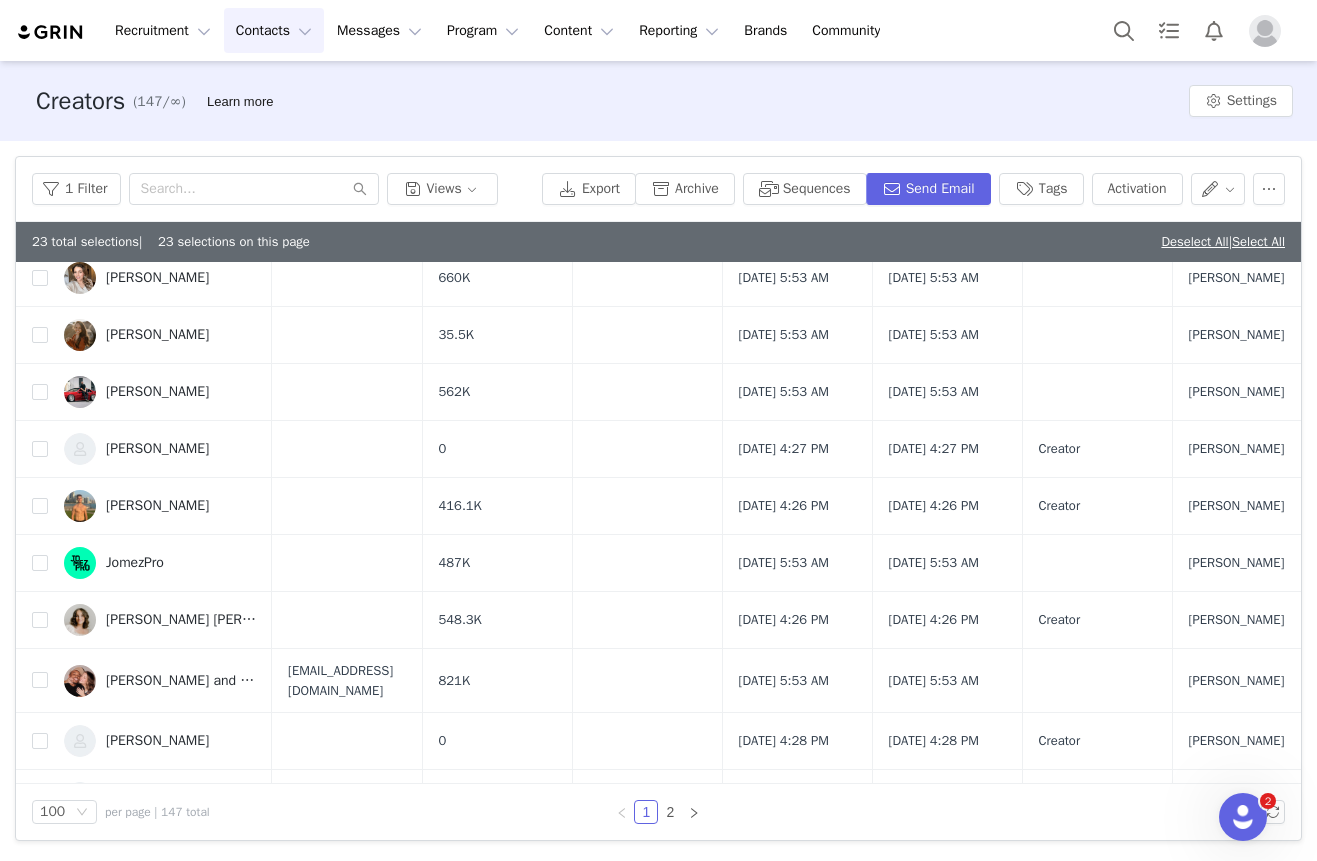 scroll, scrollTop: 3340, scrollLeft: 0, axis: vertical 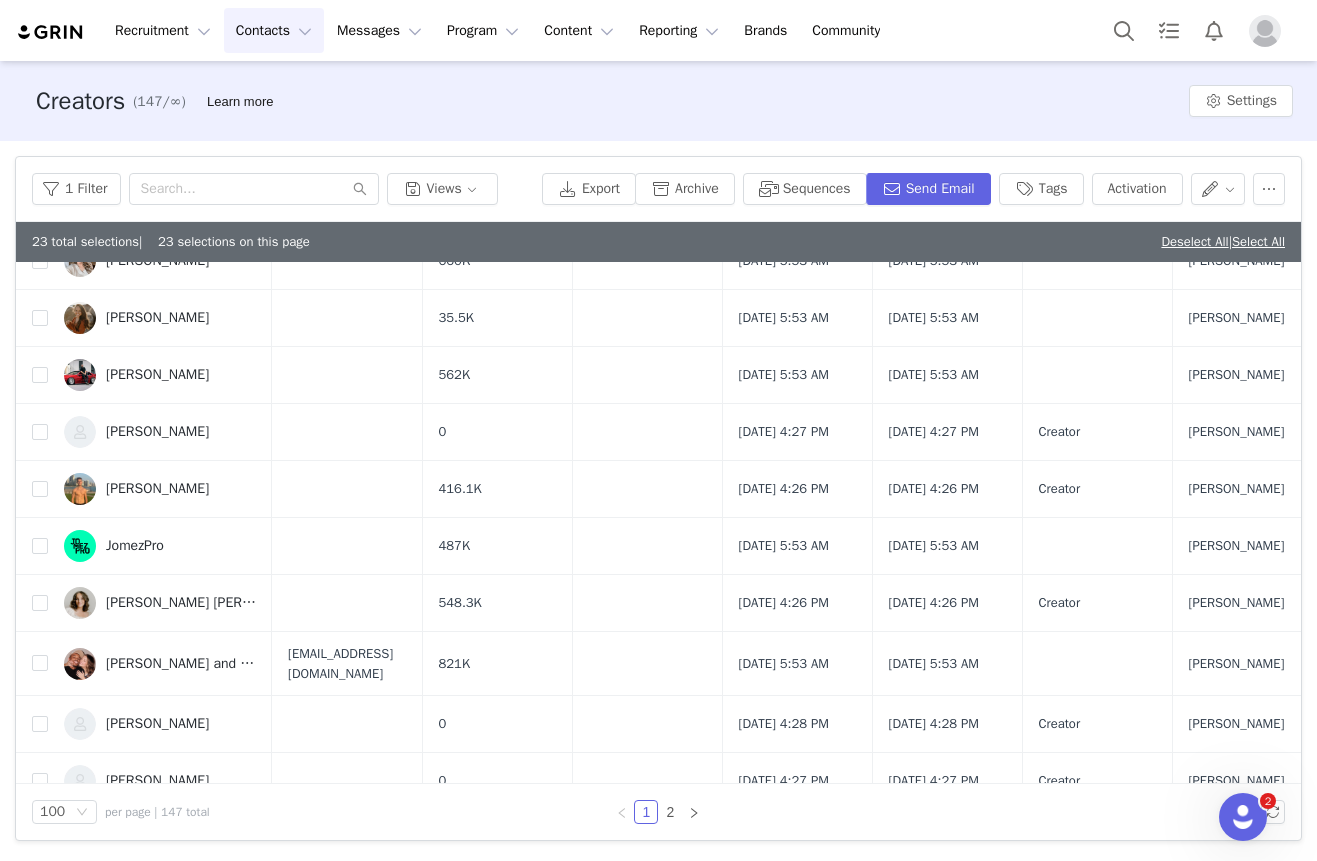 click at bounding box center (40, 204) 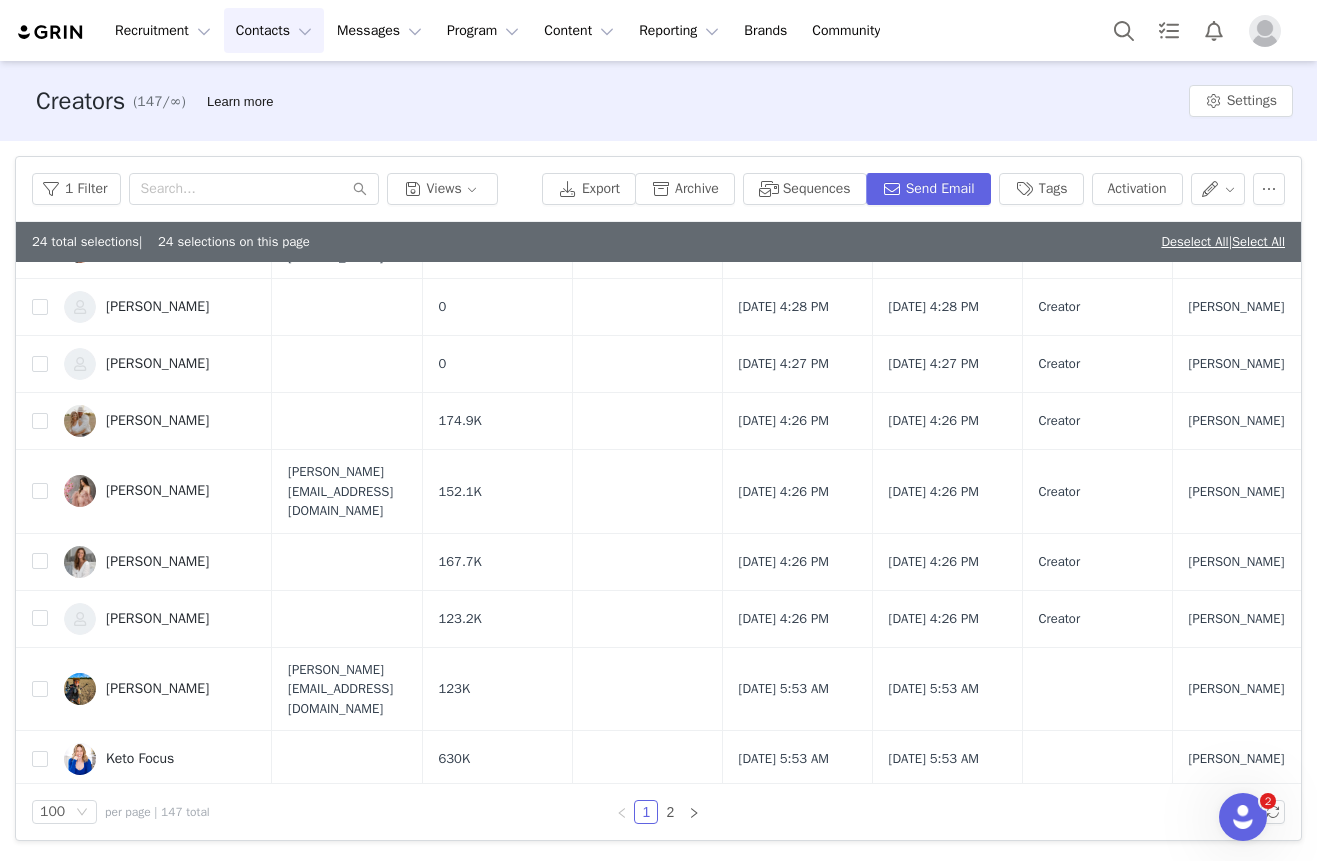 scroll, scrollTop: 3759, scrollLeft: 0, axis: vertical 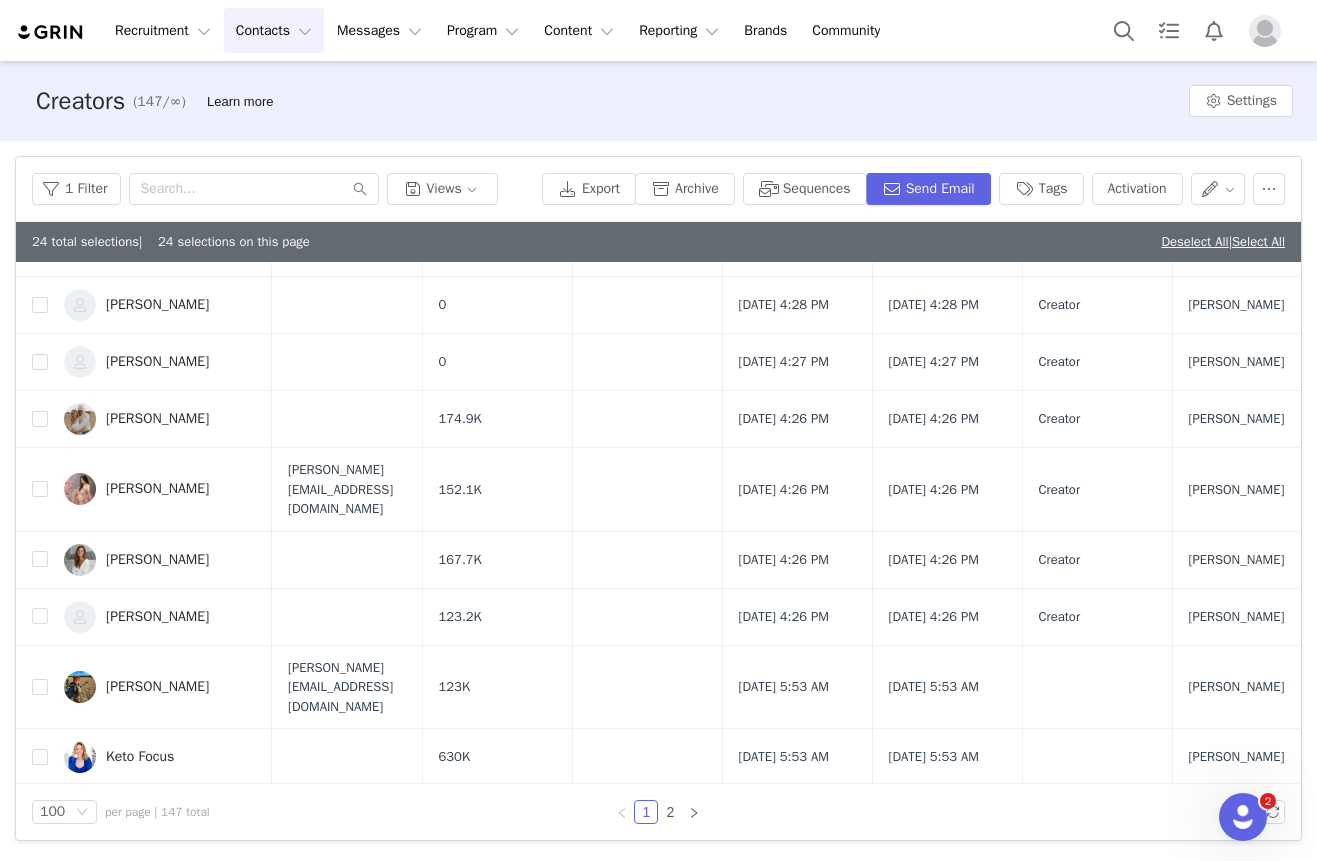 click at bounding box center (40, 70) 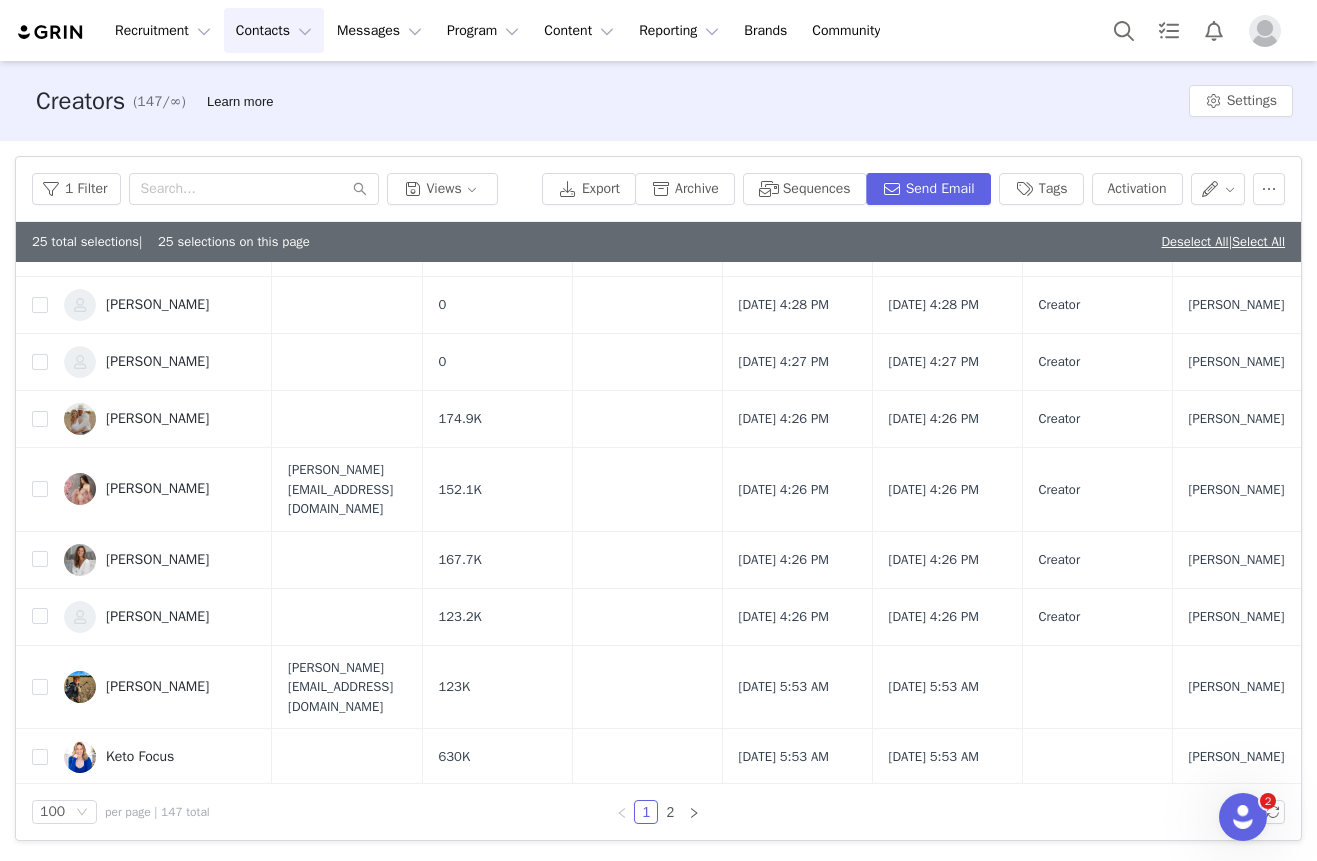 click at bounding box center (40, 184) 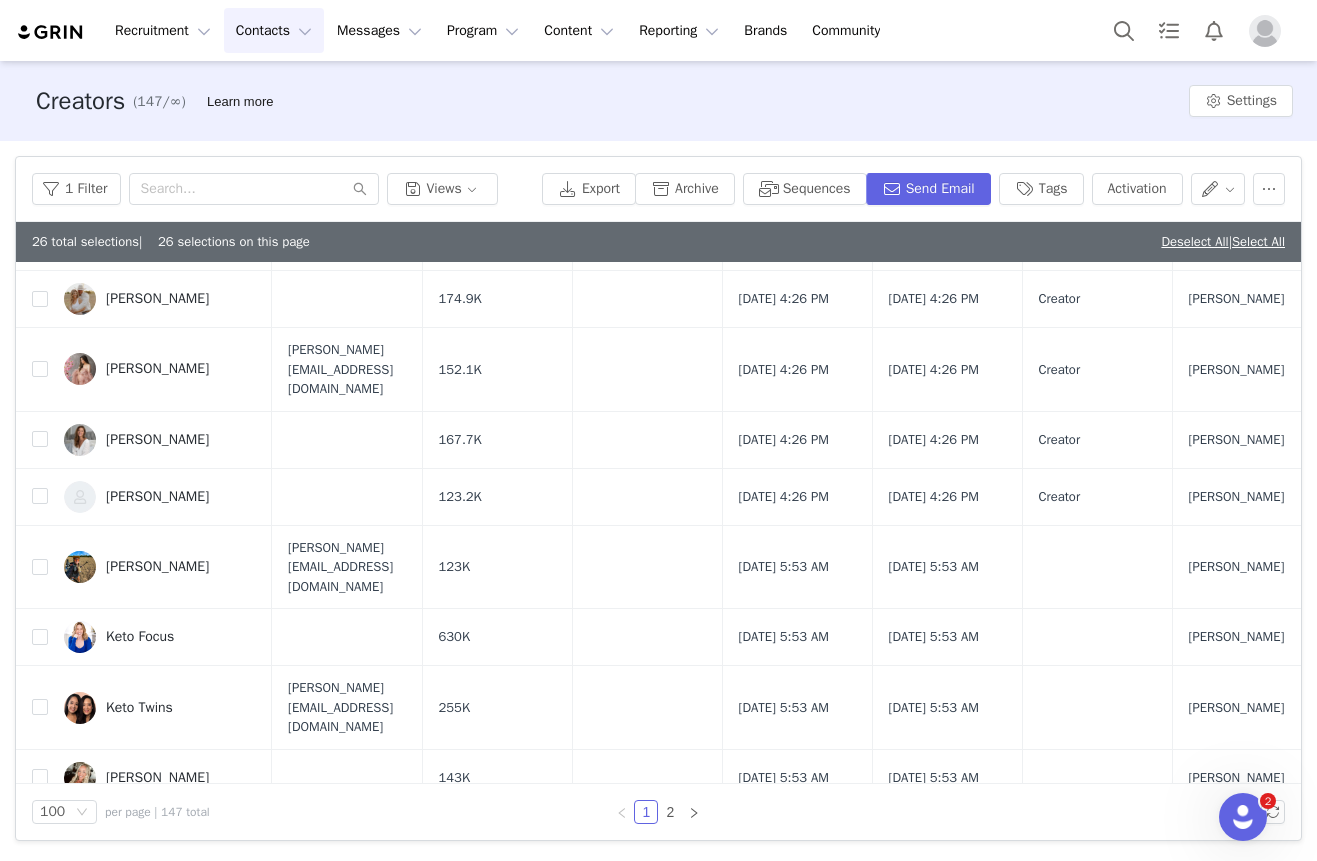 scroll, scrollTop: 3958, scrollLeft: 0, axis: vertical 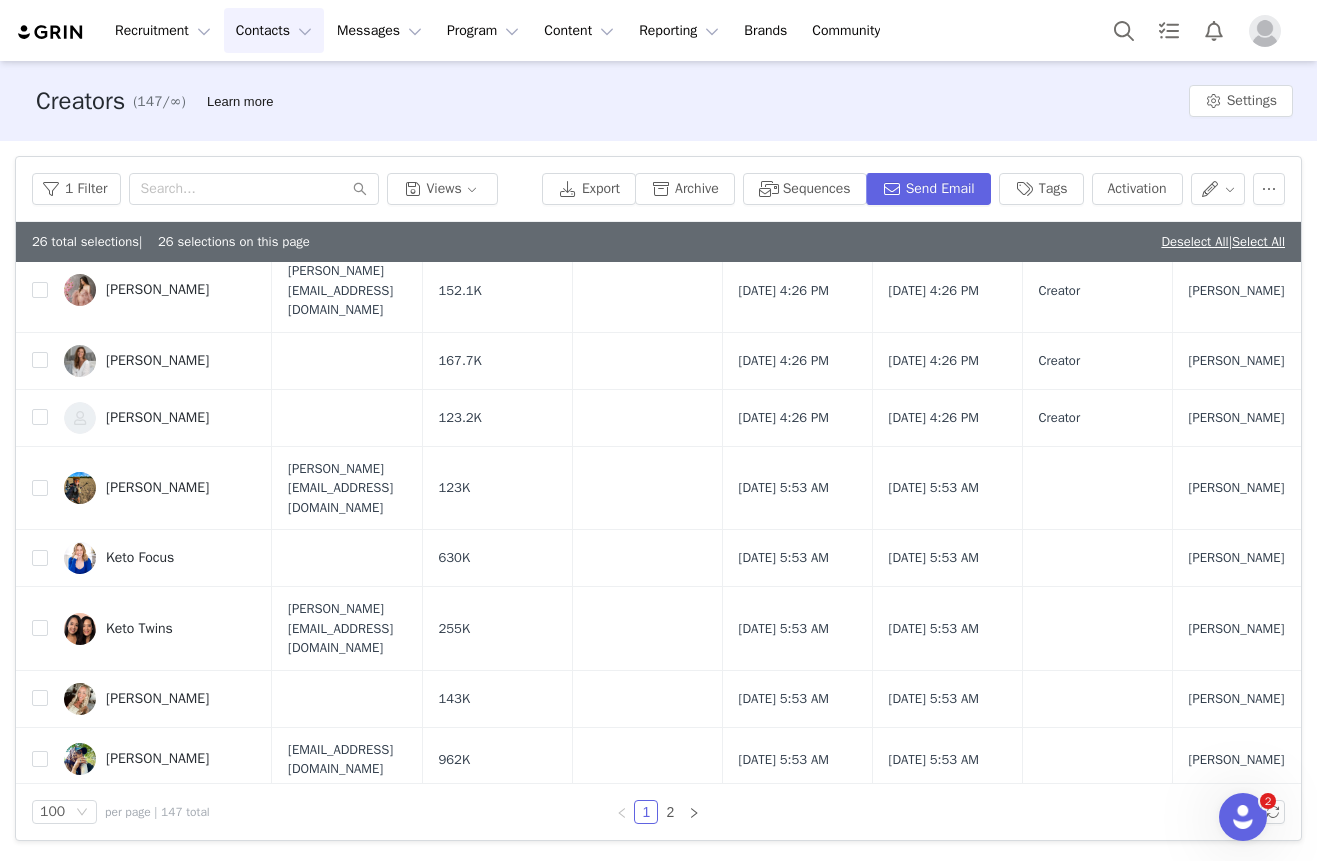 click at bounding box center (40, 106) 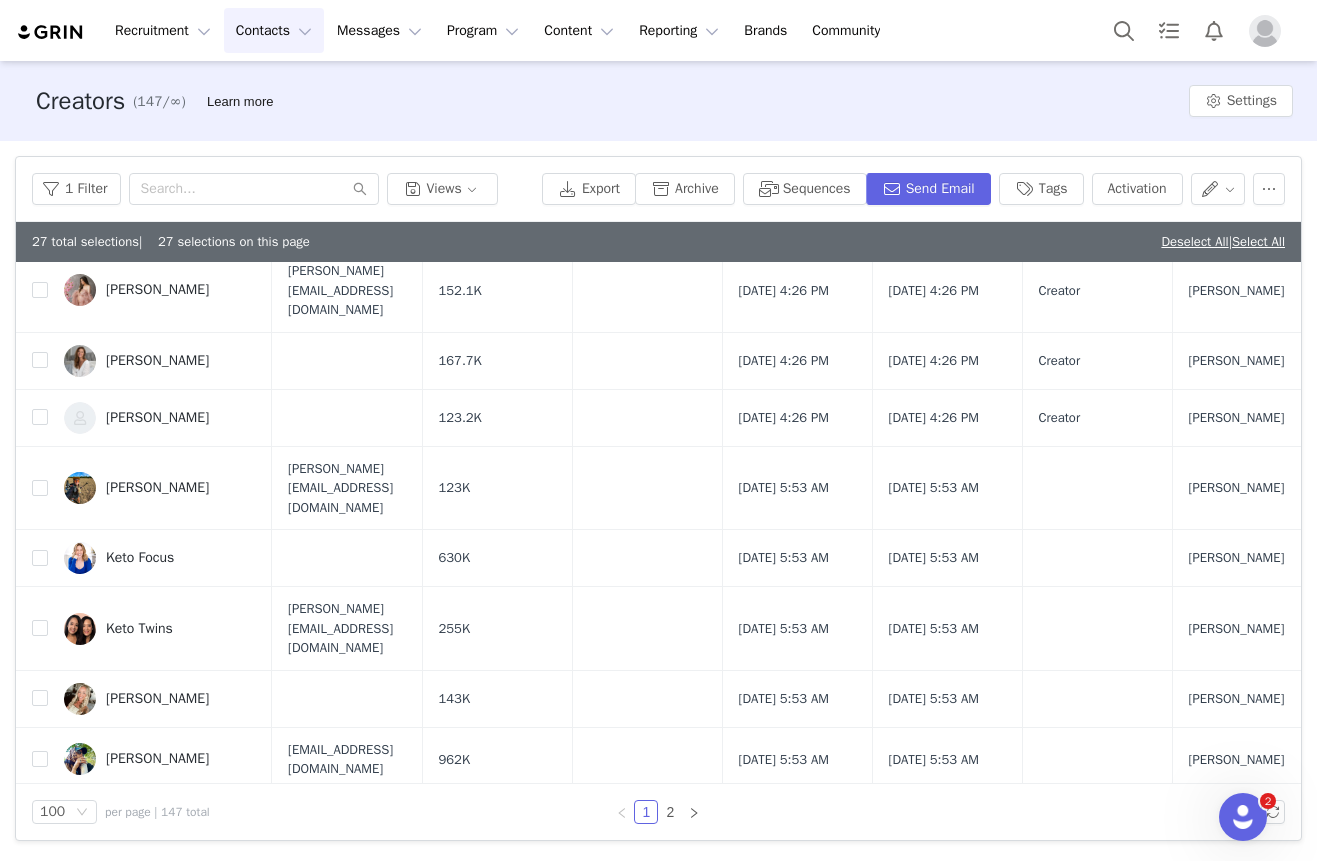 click at bounding box center [40, 163] 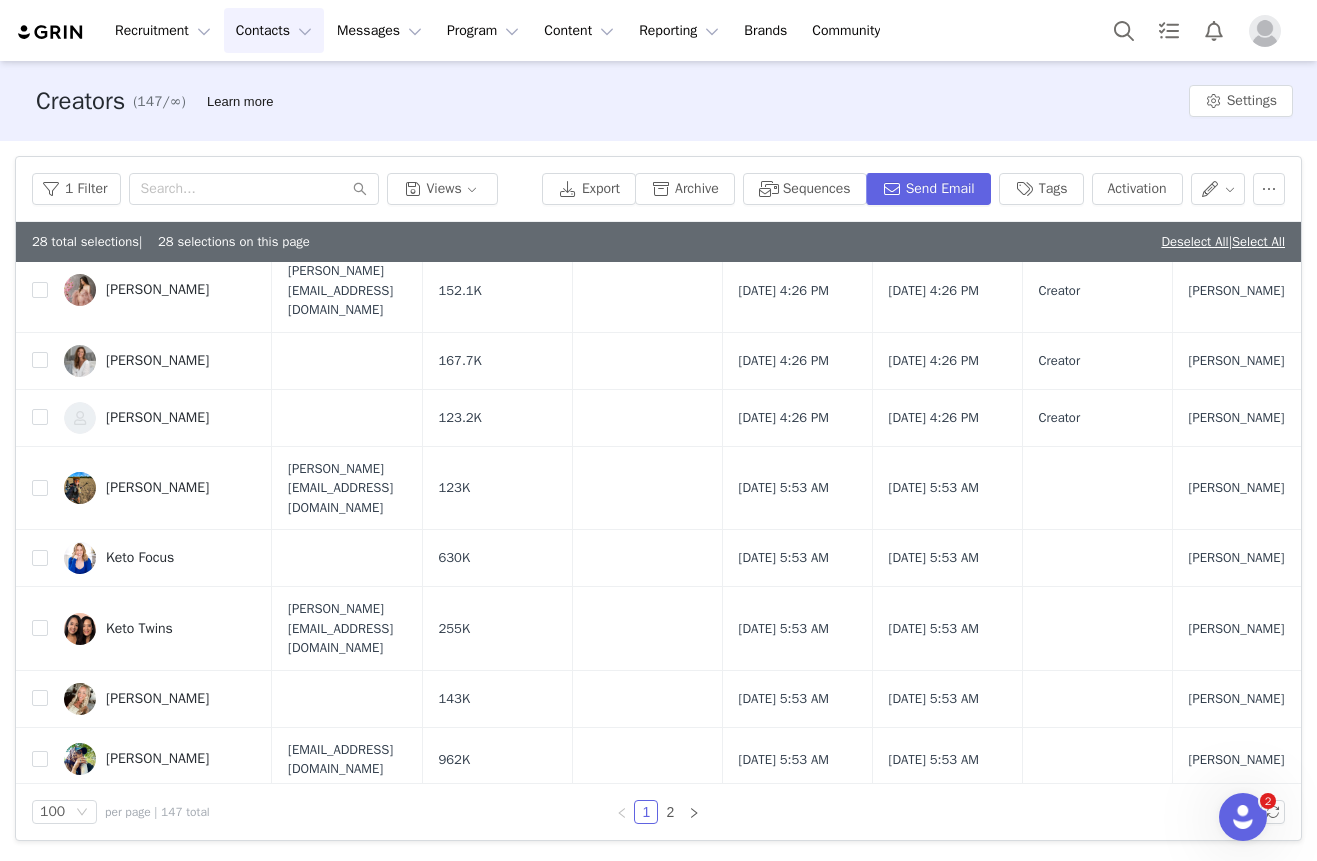 click at bounding box center (40, 220) 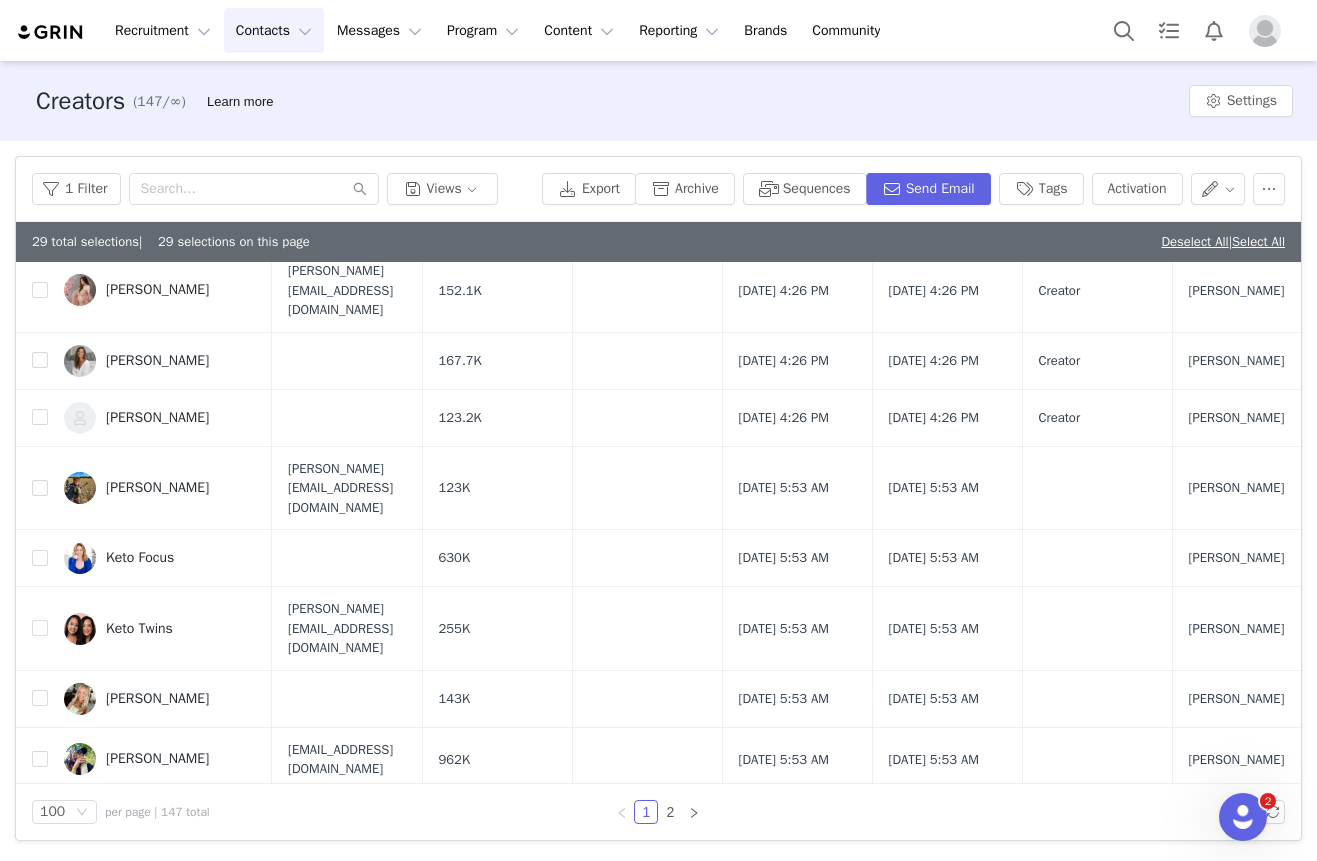 checkbox on "true" 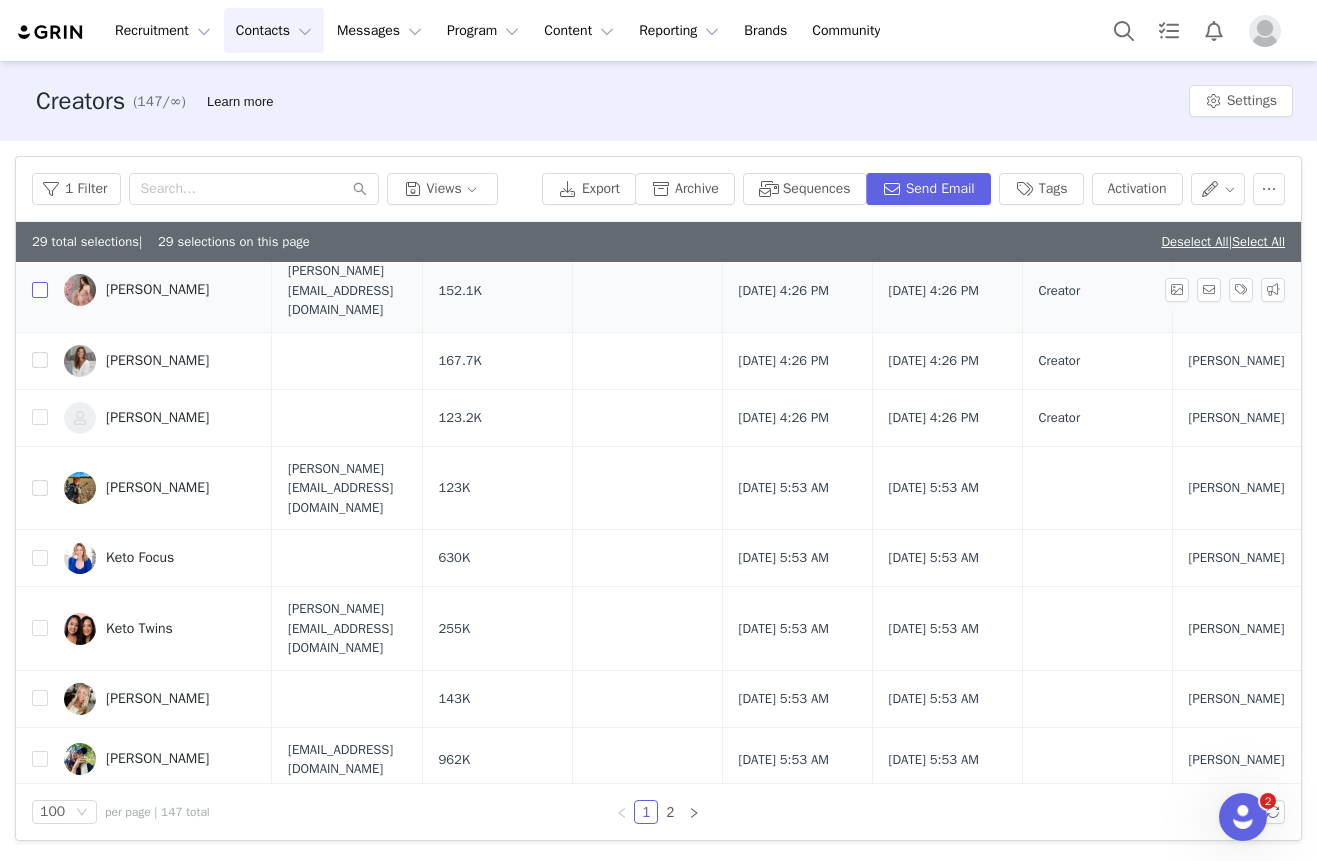 click at bounding box center (40, 290) 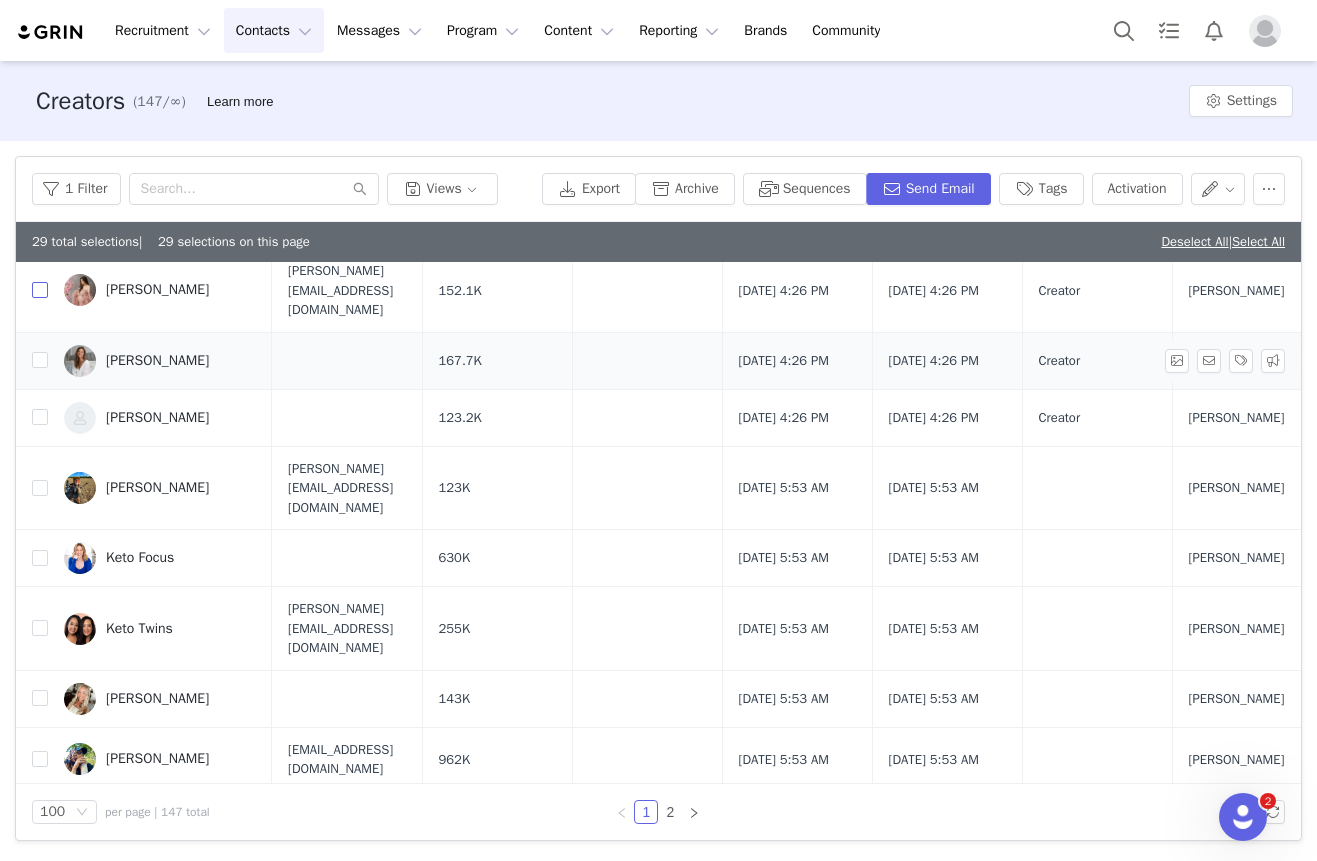 checkbox on "true" 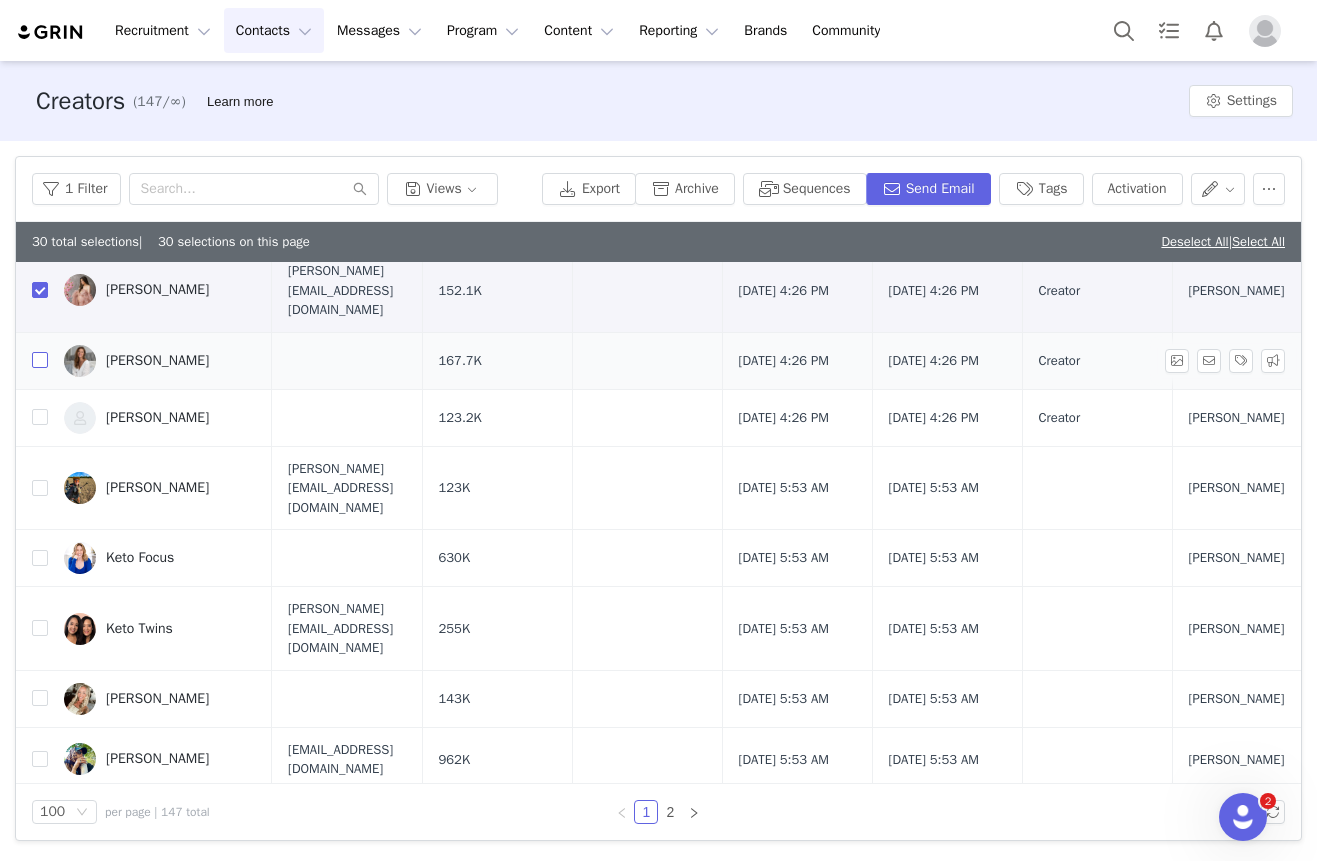 click at bounding box center [40, 360] 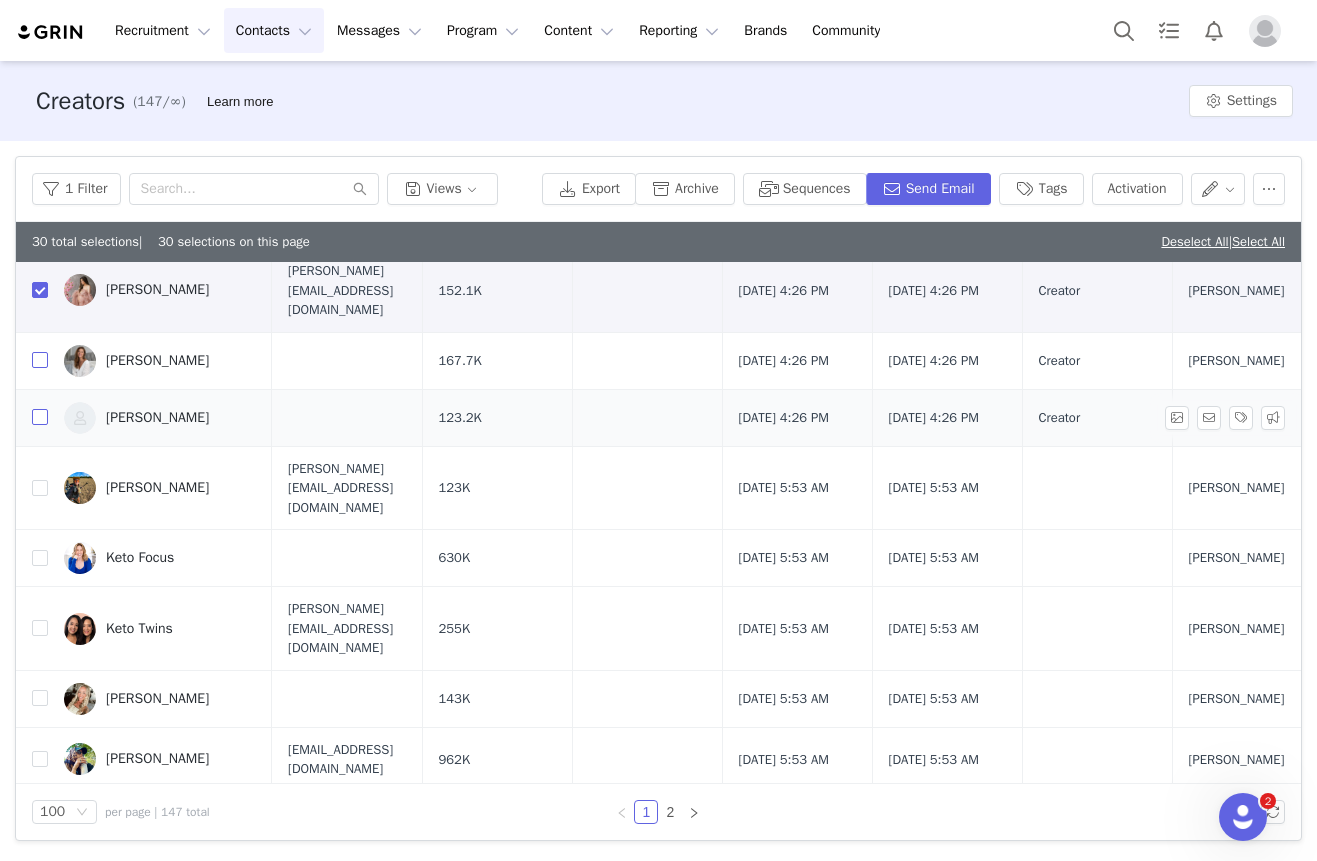 checkbox on "true" 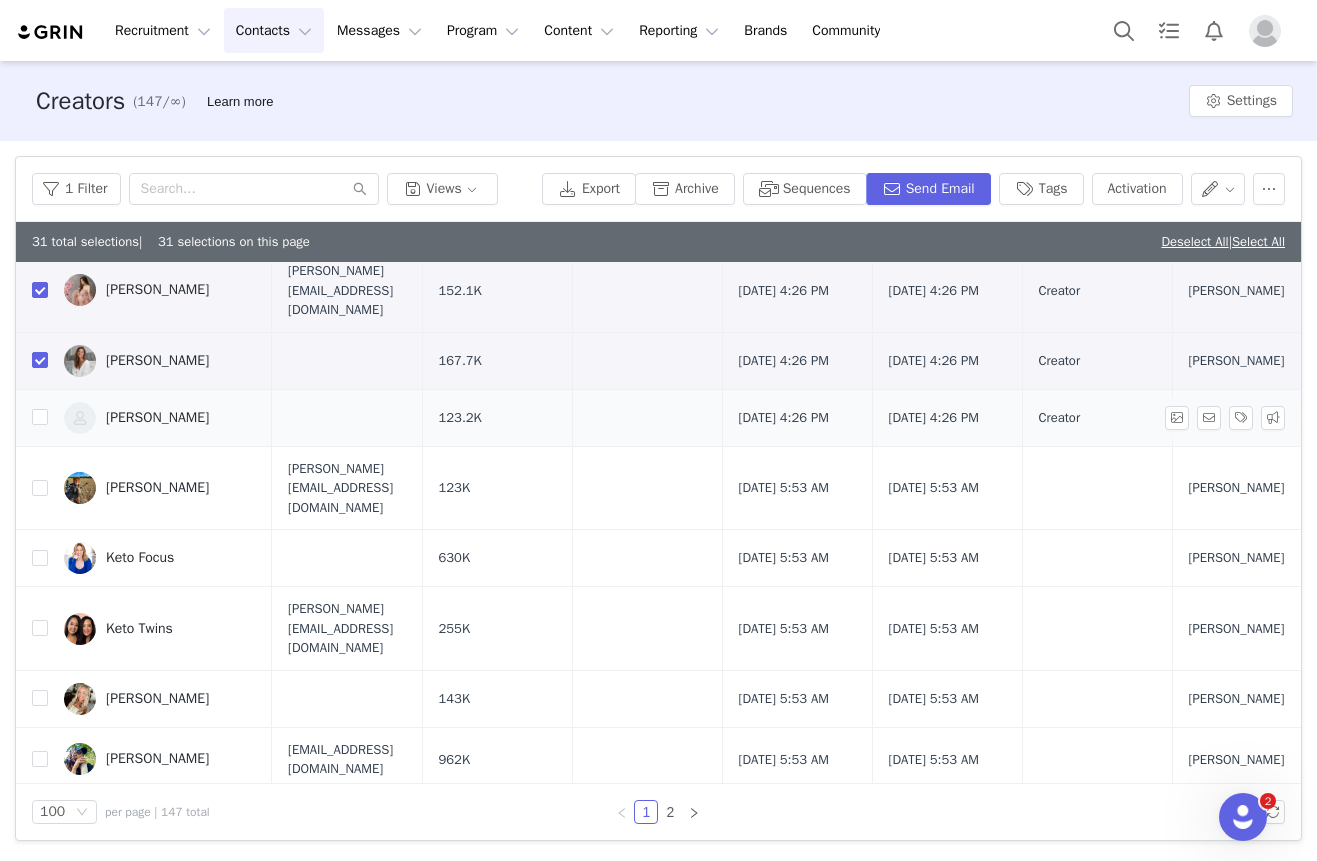 click at bounding box center [32, 417] 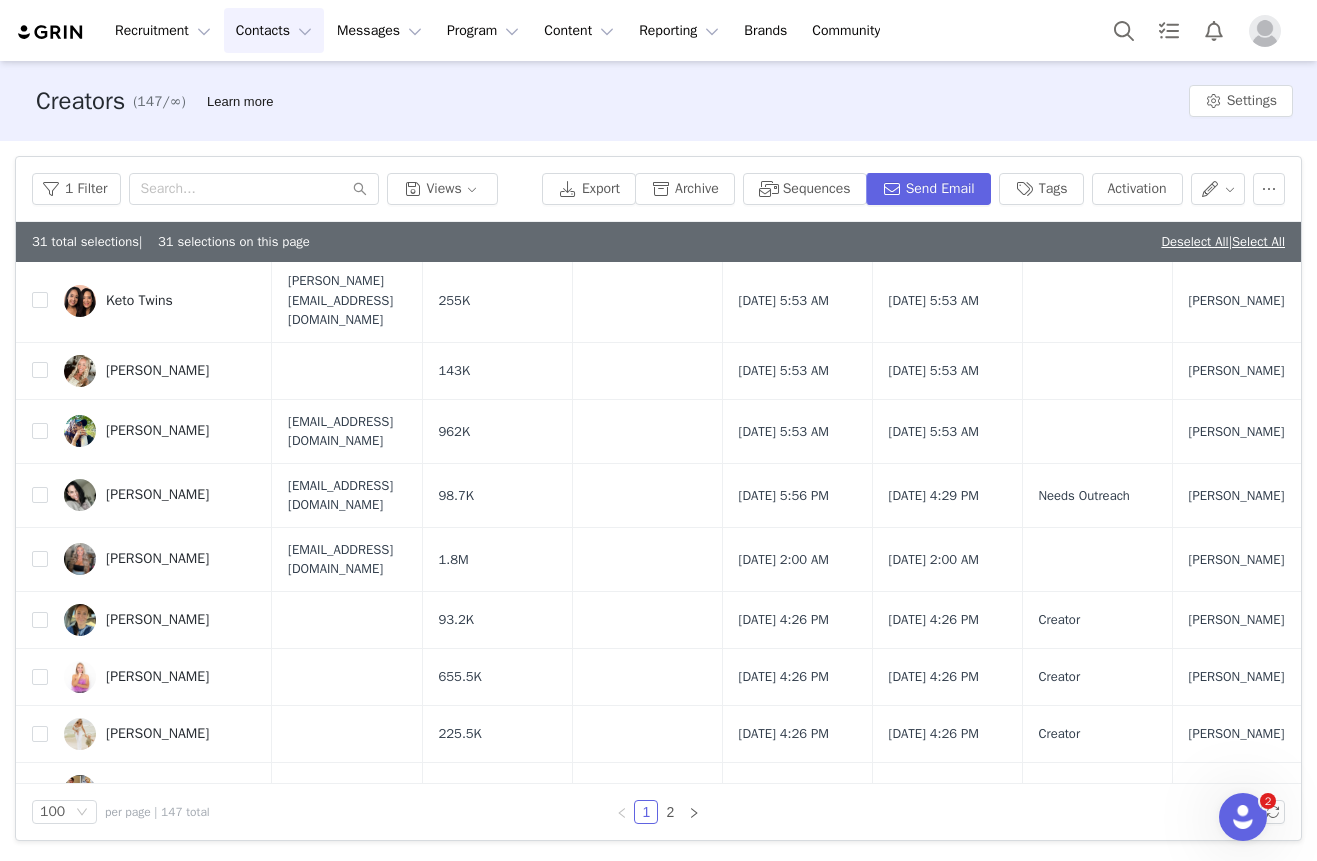 scroll, scrollTop: 4315, scrollLeft: 0, axis: vertical 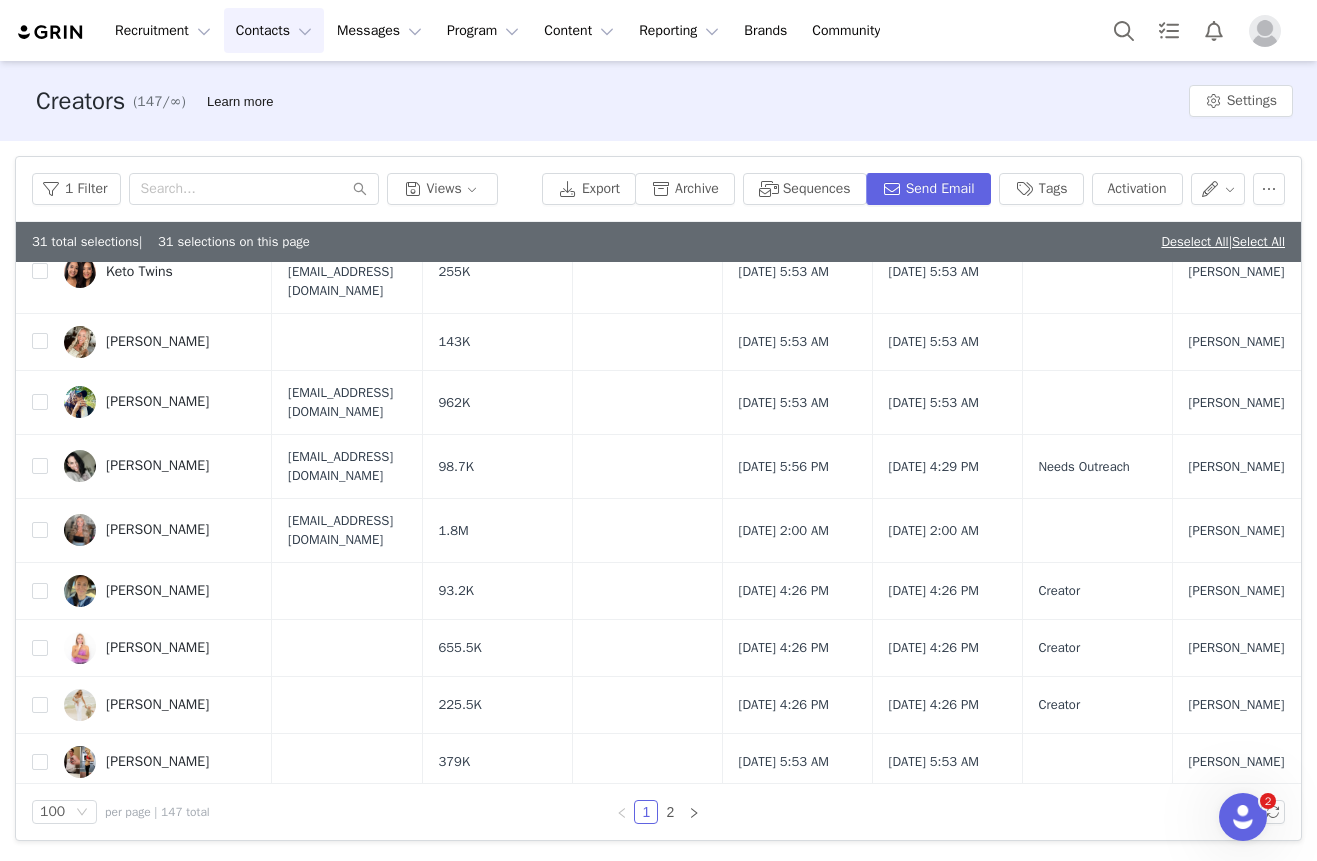 click at bounding box center (40, 60) 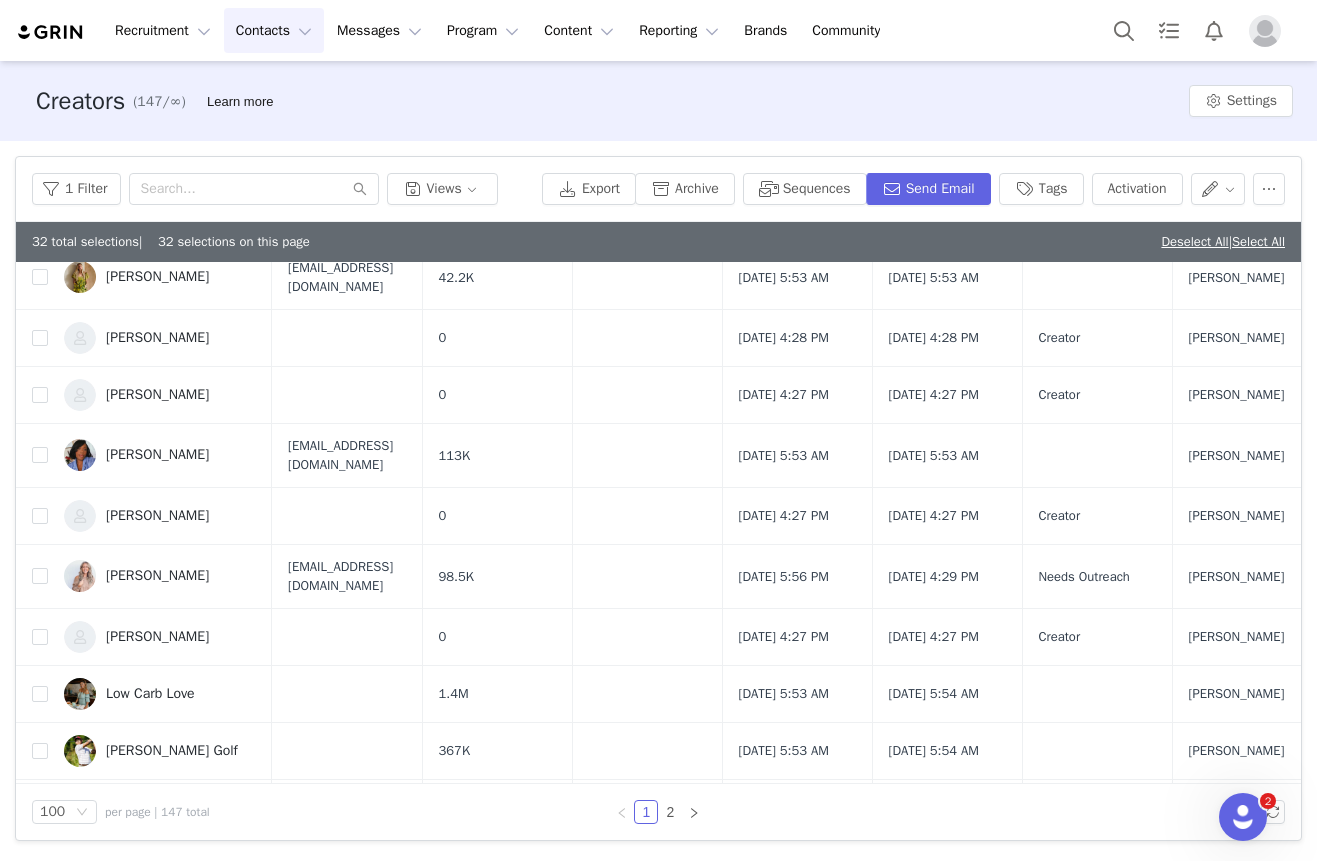 scroll, scrollTop: 4867, scrollLeft: 0, axis: vertical 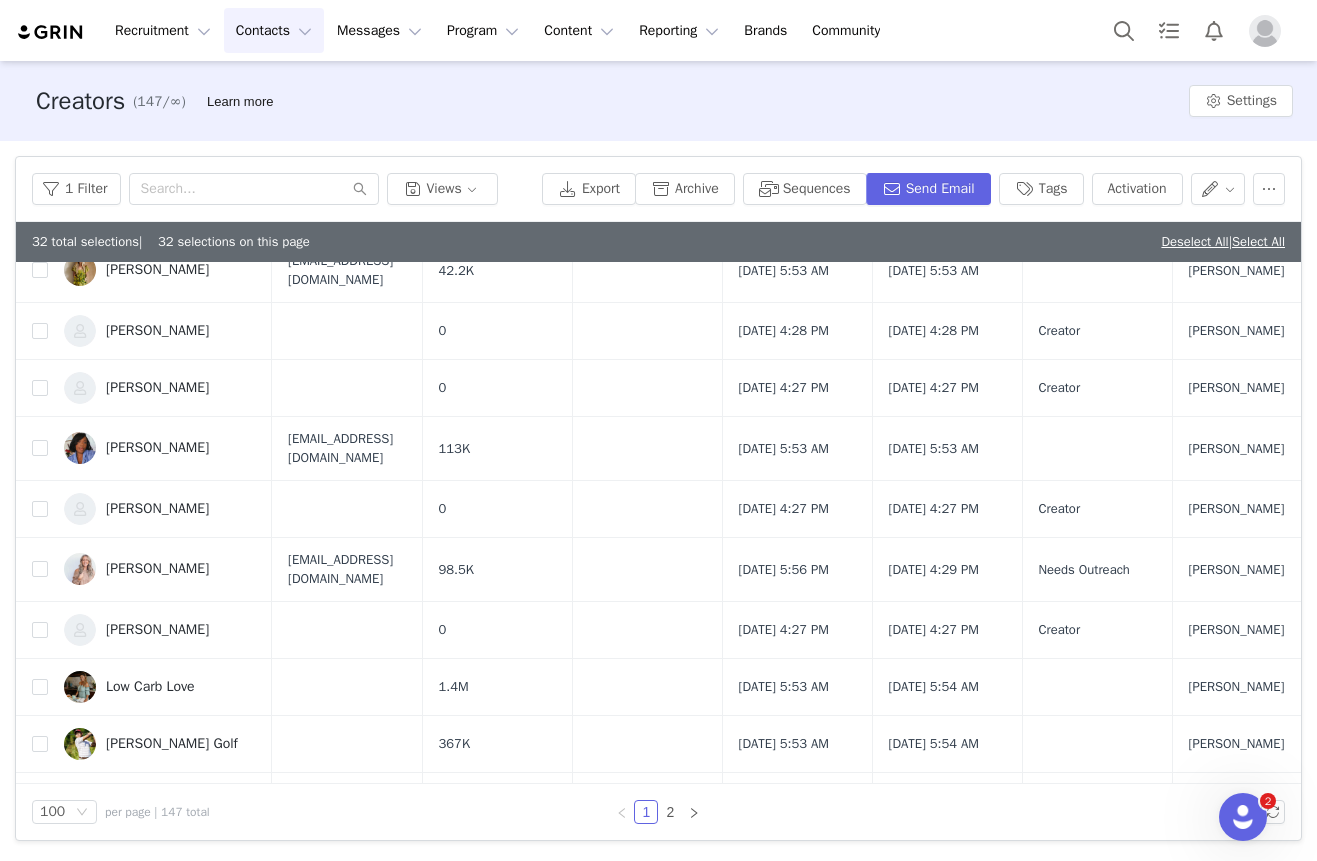 click at bounding box center [40, 96] 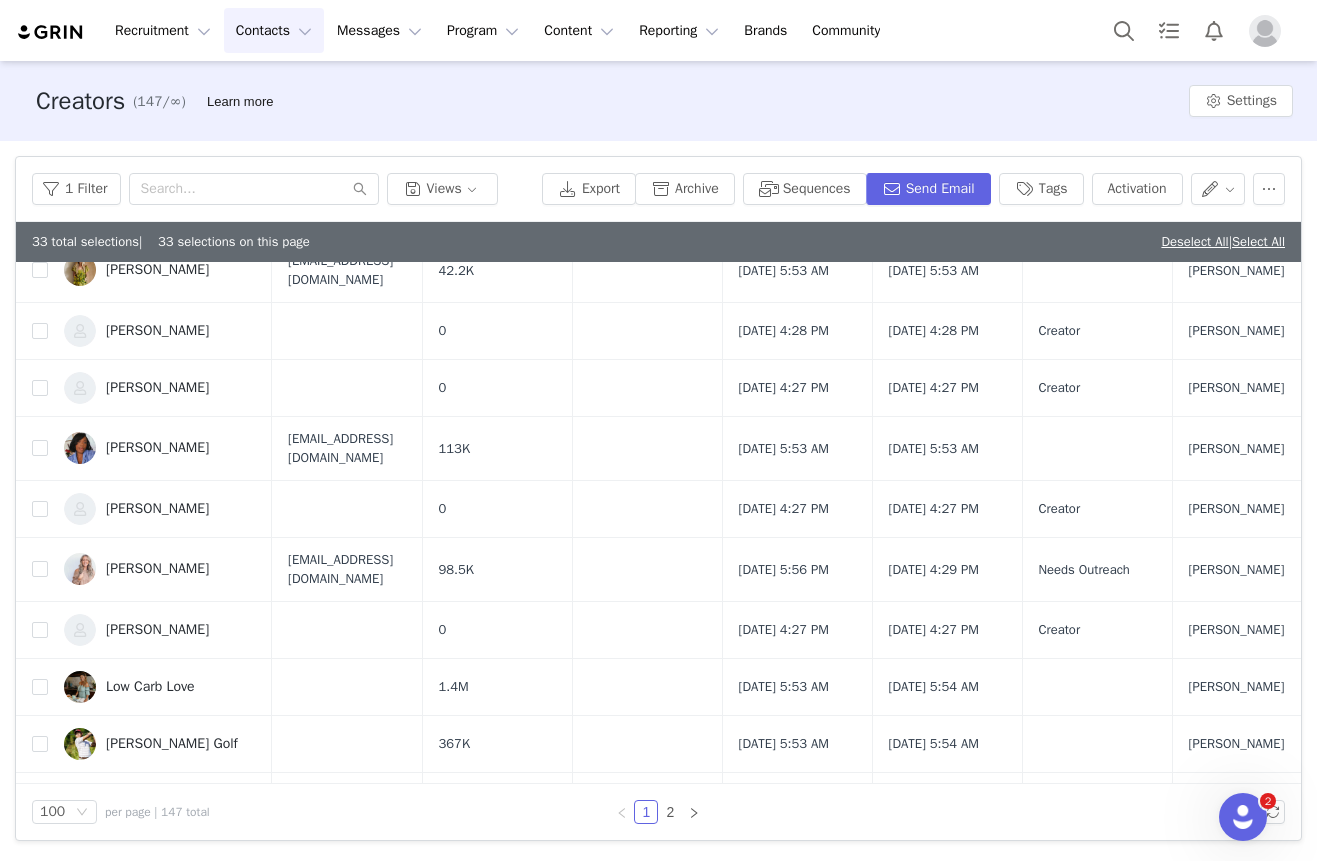 click at bounding box center (40, 153) 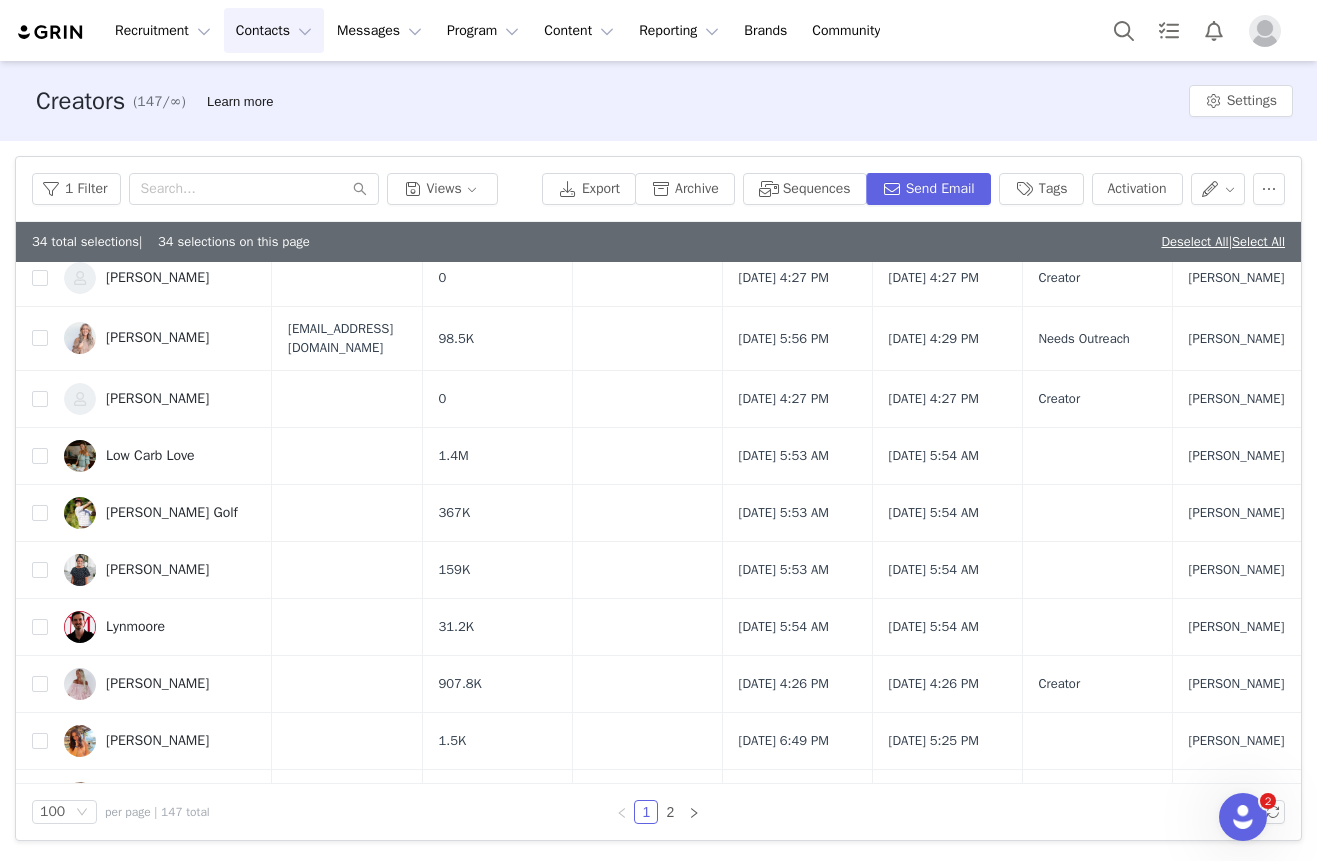 scroll, scrollTop: 5111, scrollLeft: 0, axis: vertical 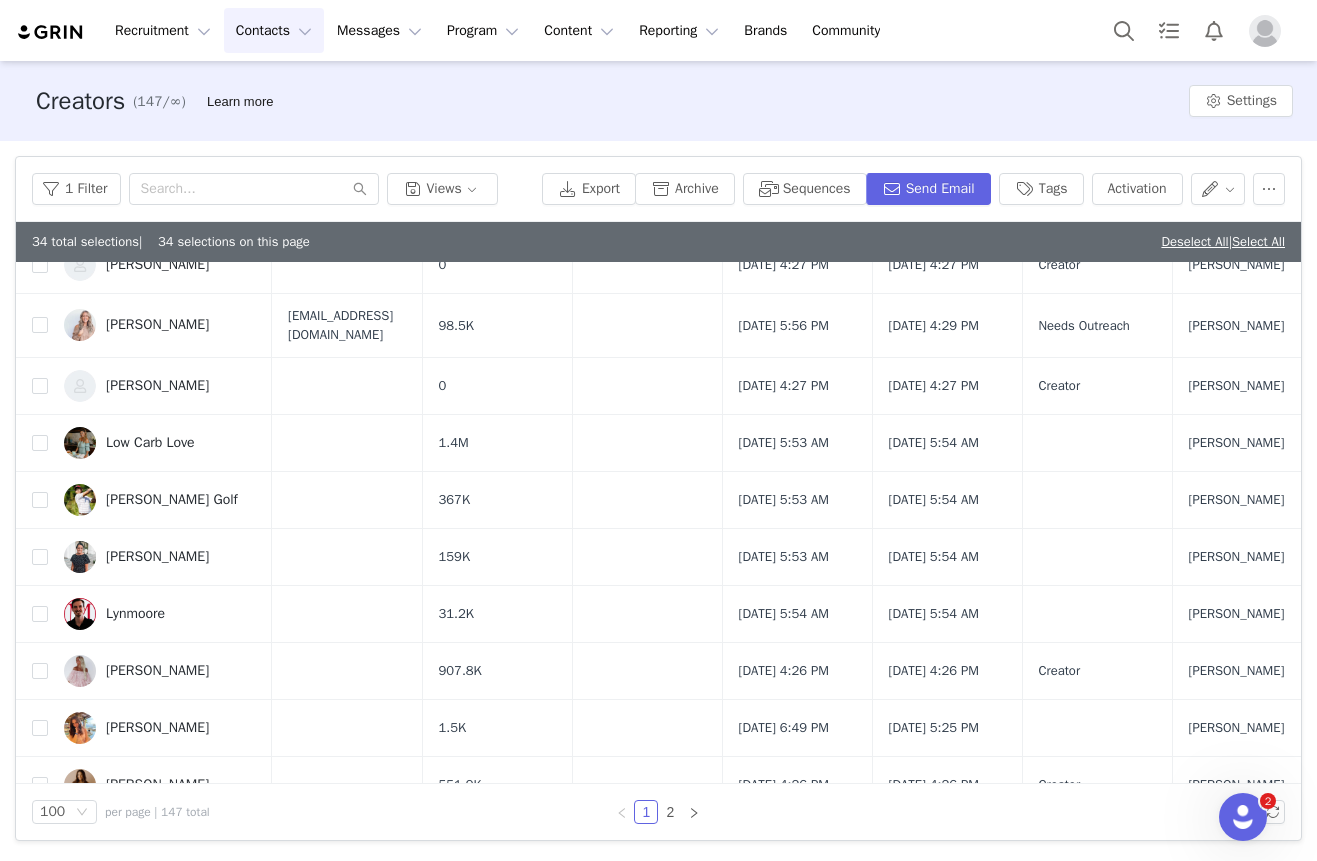 click at bounding box center [40, 87] 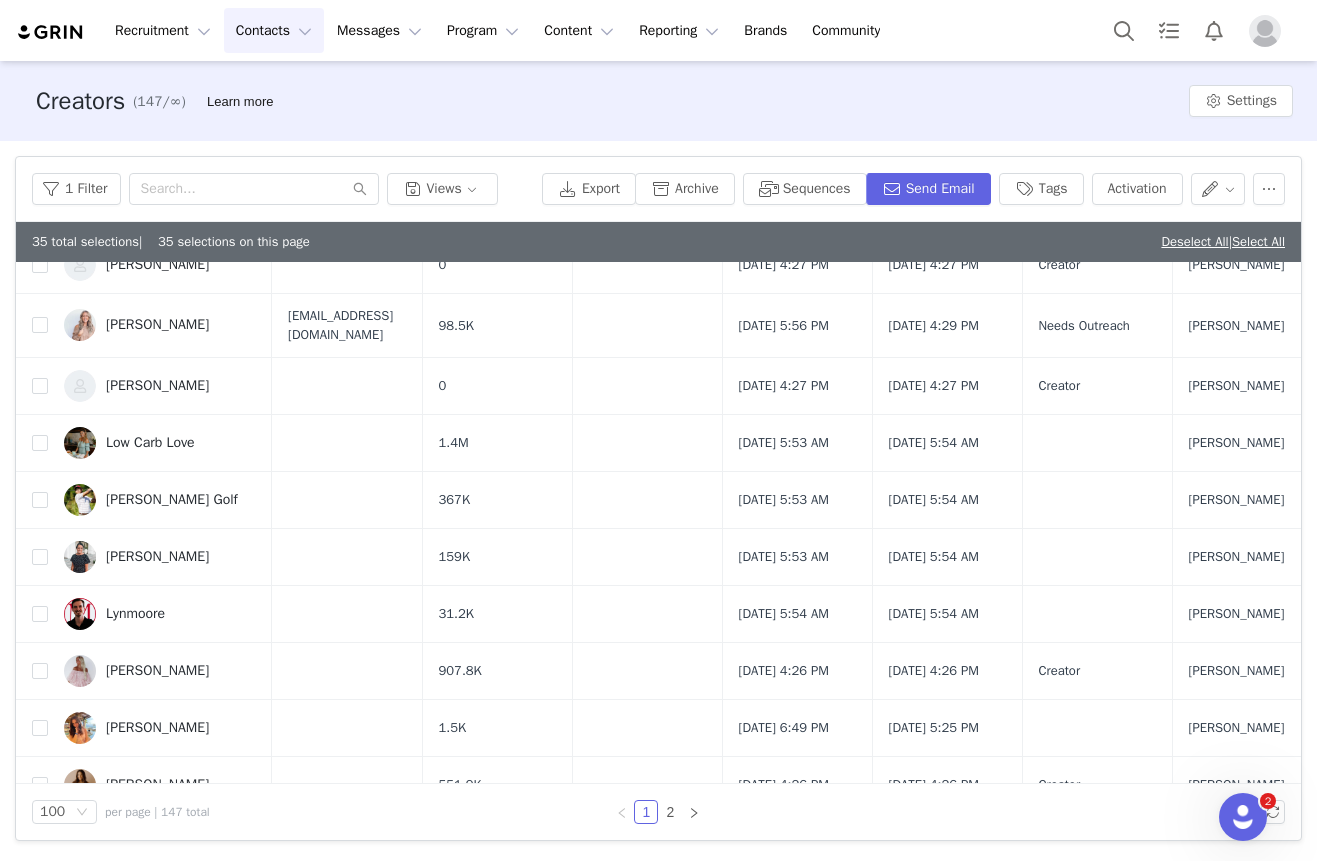 click at bounding box center (40, 144) 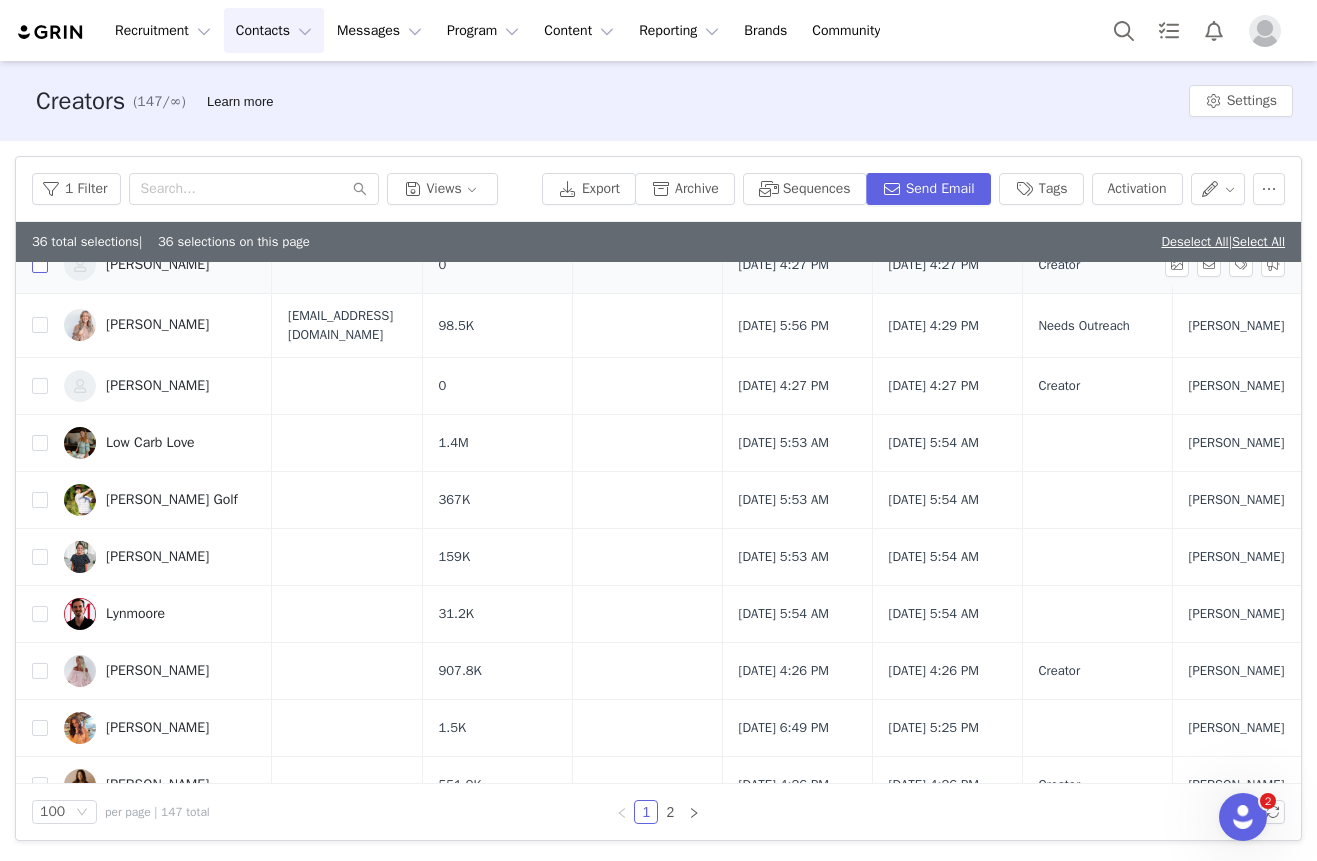 click at bounding box center (40, 265) 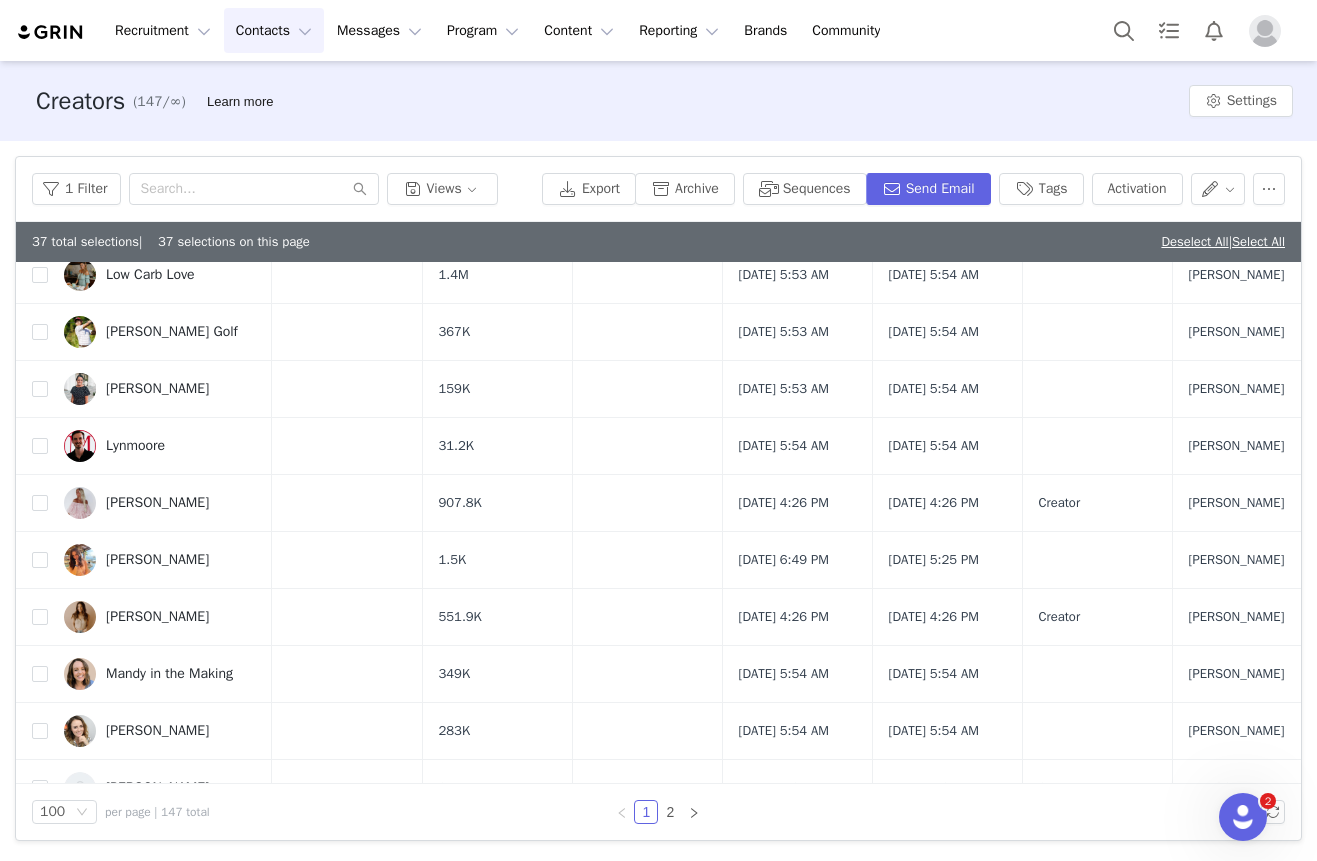 scroll, scrollTop: 5315, scrollLeft: 0, axis: vertical 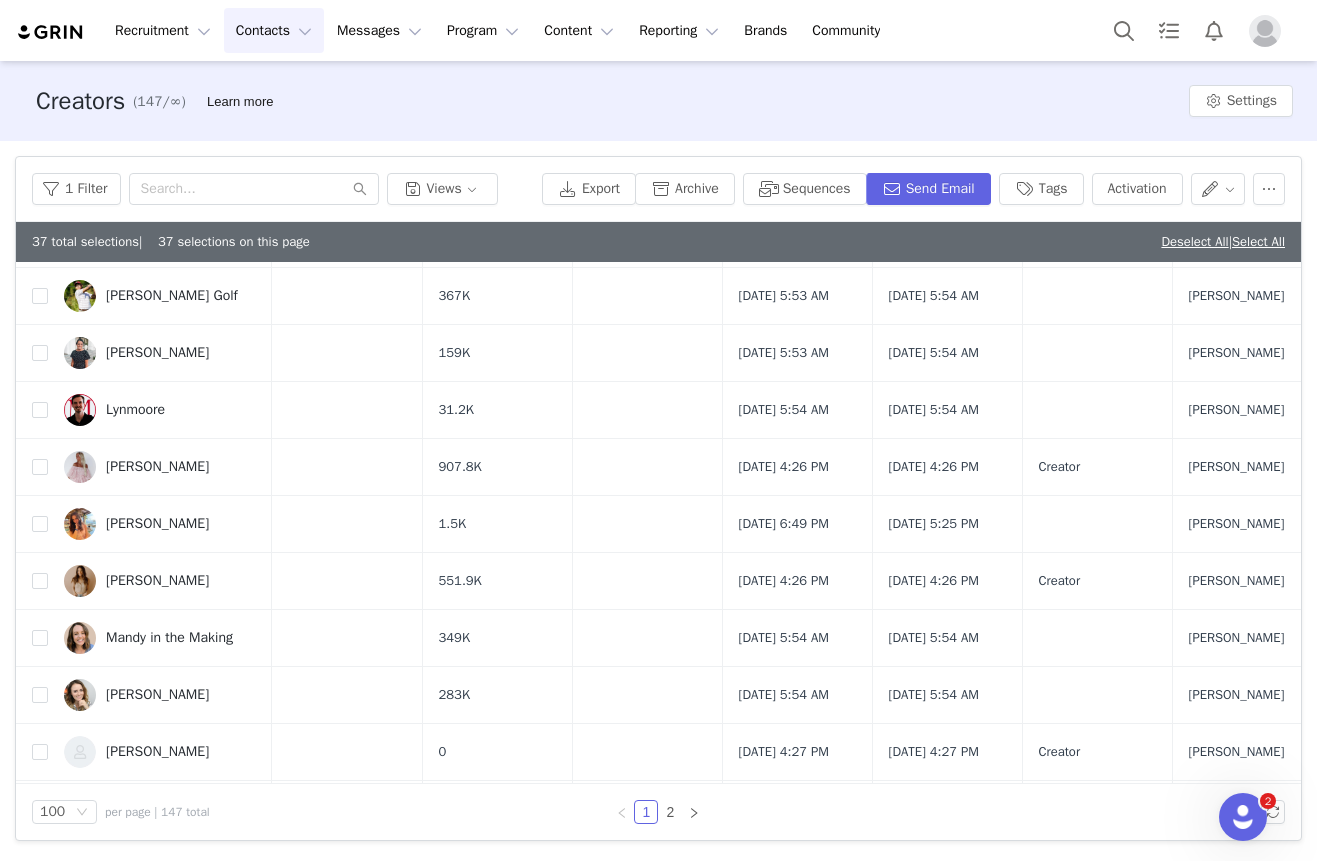 click at bounding box center [40, 182] 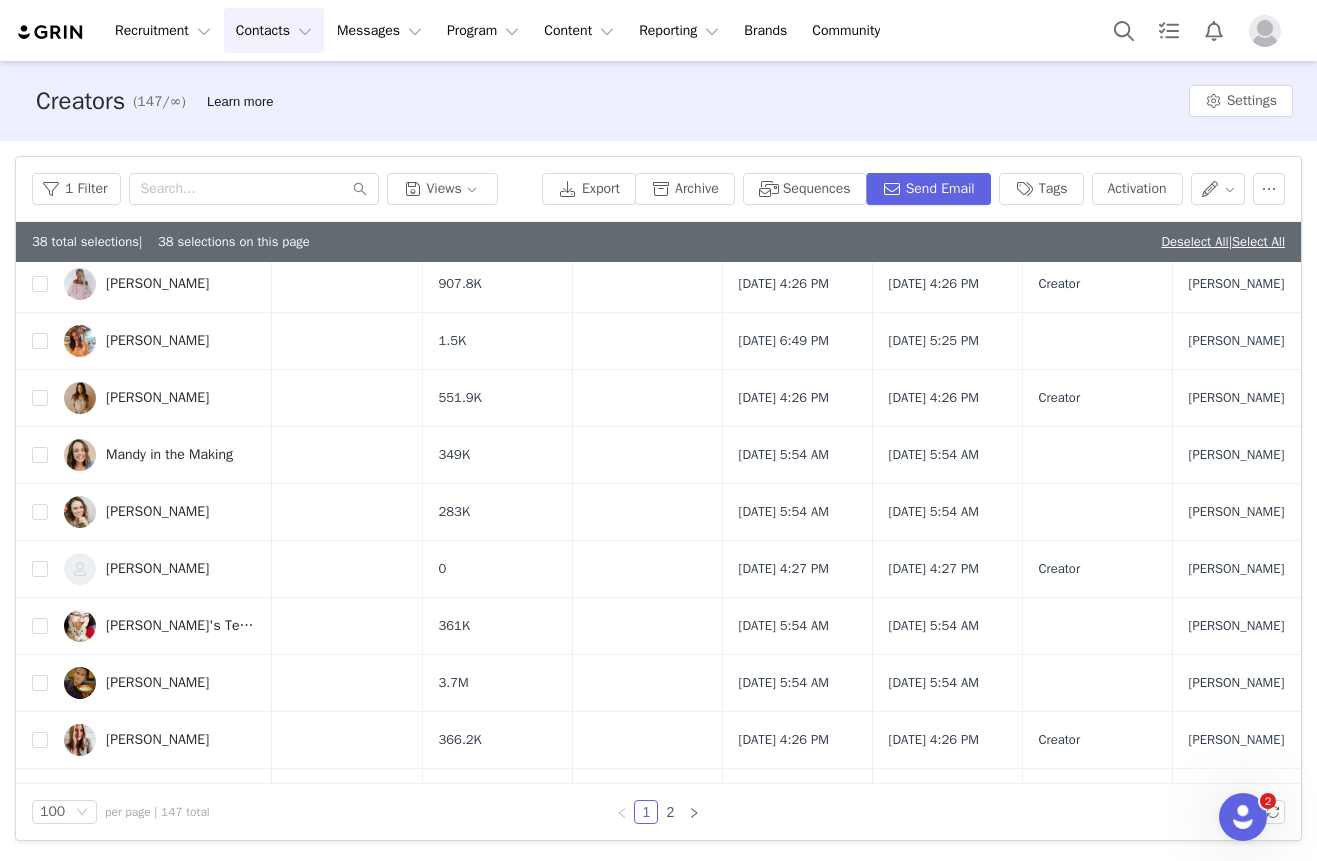 scroll, scrollTop: 5506, scrollLeft: 0, axis: vertical 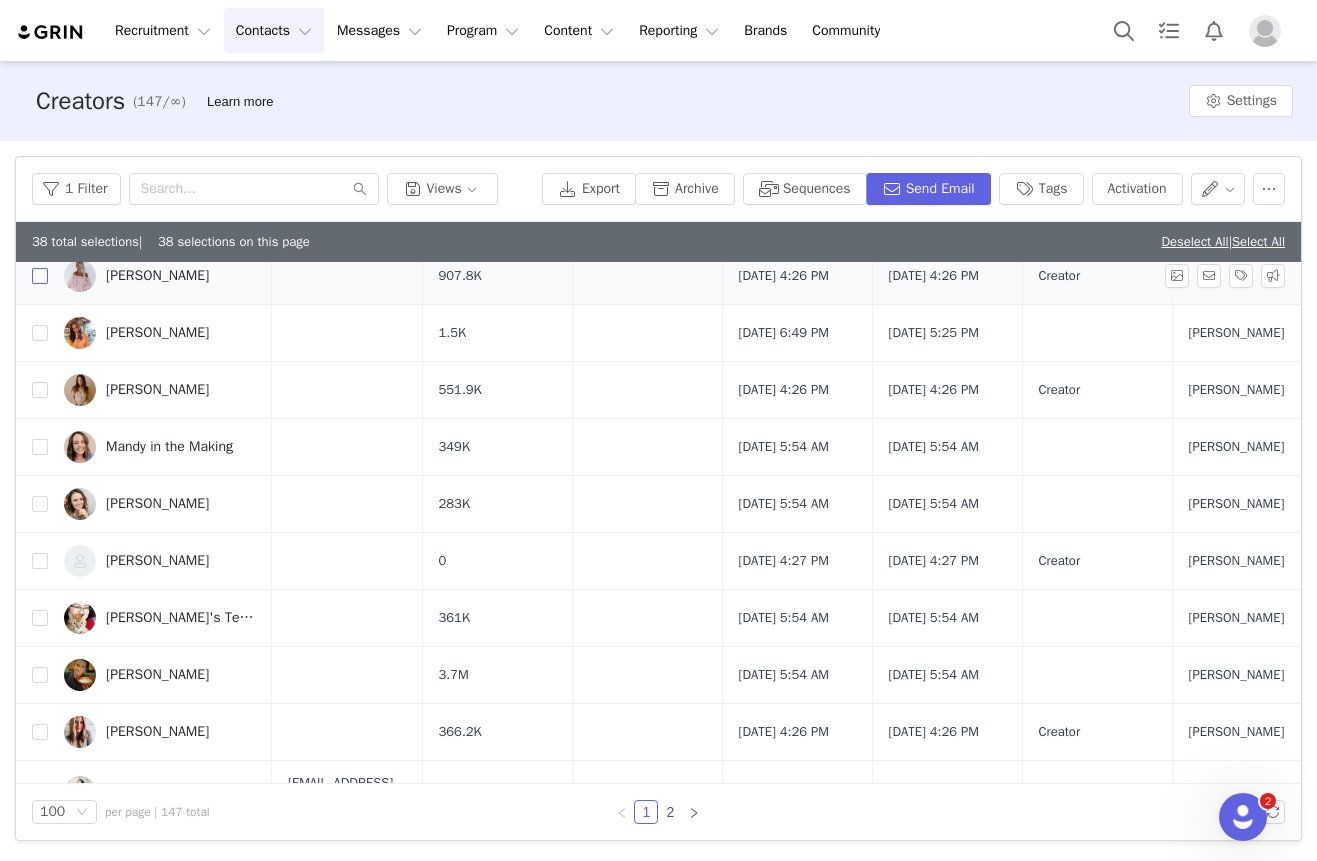 click at bounding box center [40, 276] 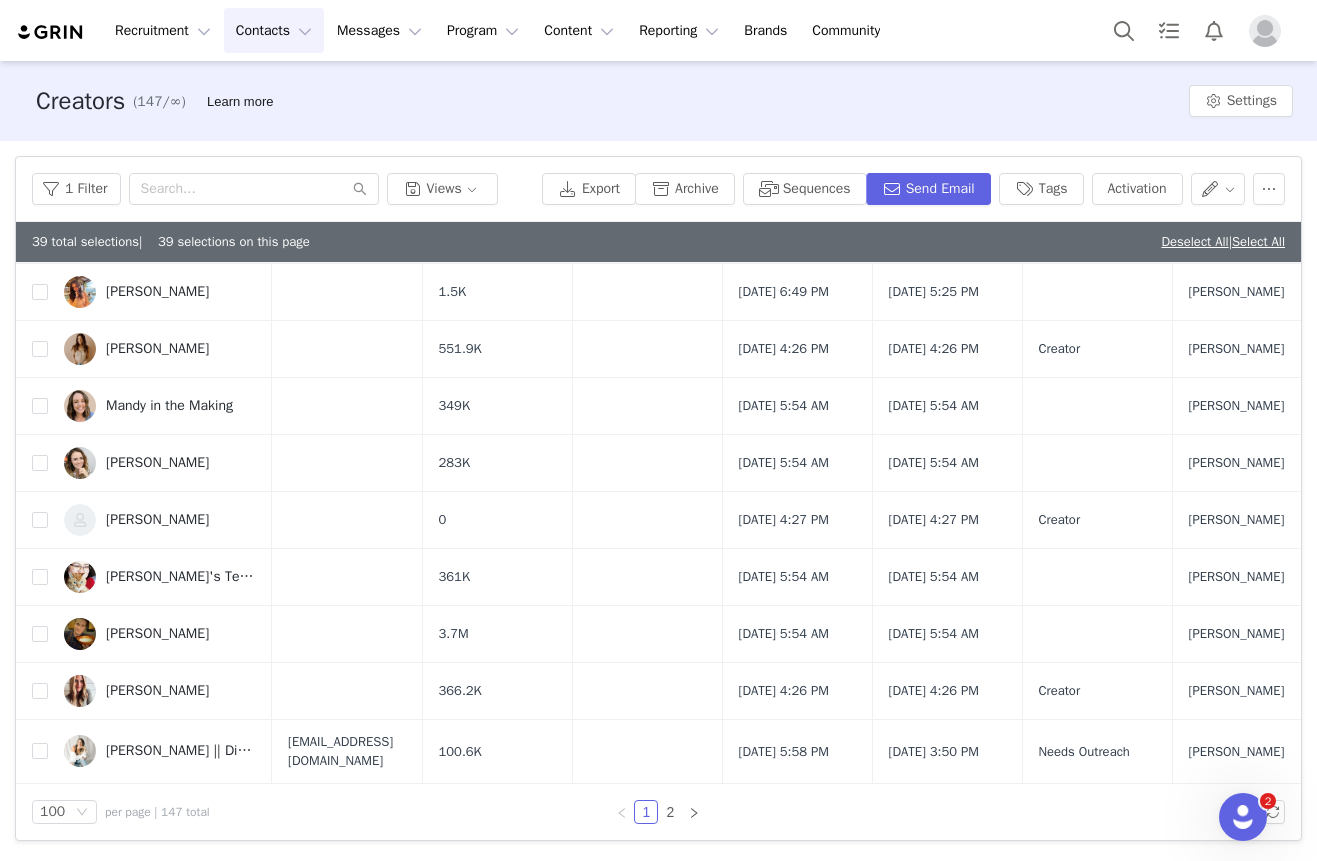 scroll, scrollTop: 5789, scrollLeft: 0, axis: vertical 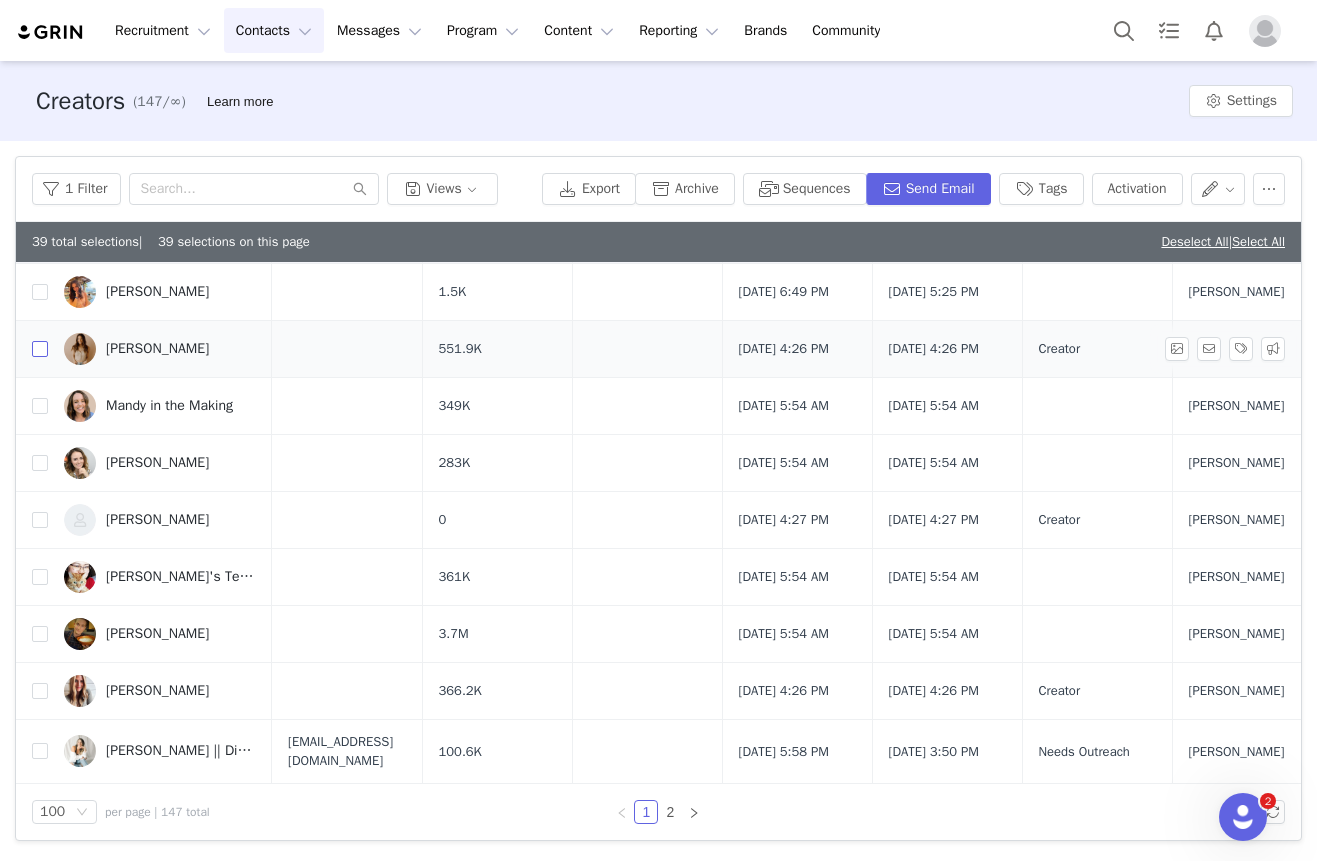 click at bounding box center (40, 349) 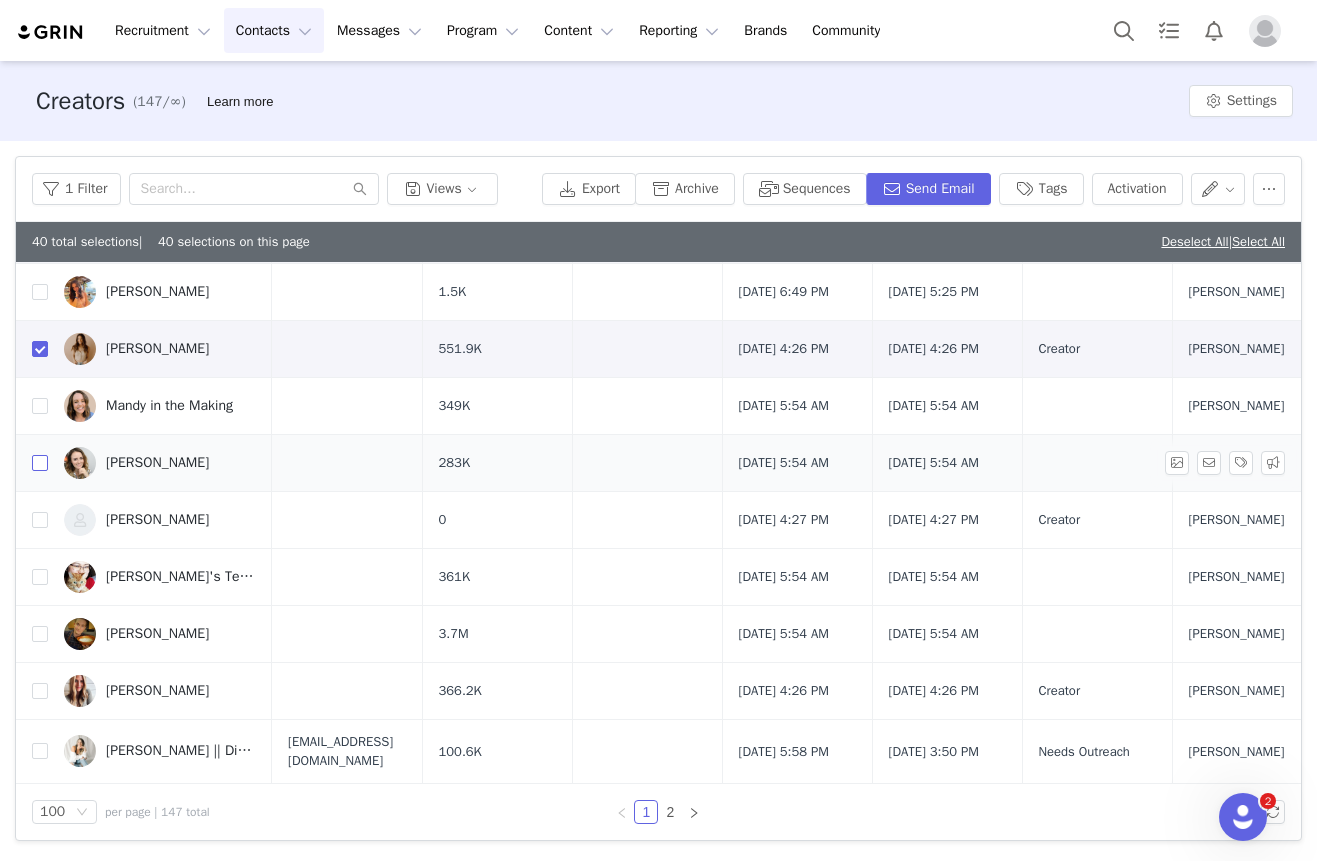 scroll, scrollTop: 5927, scrollLeft: 0, axis: vertical 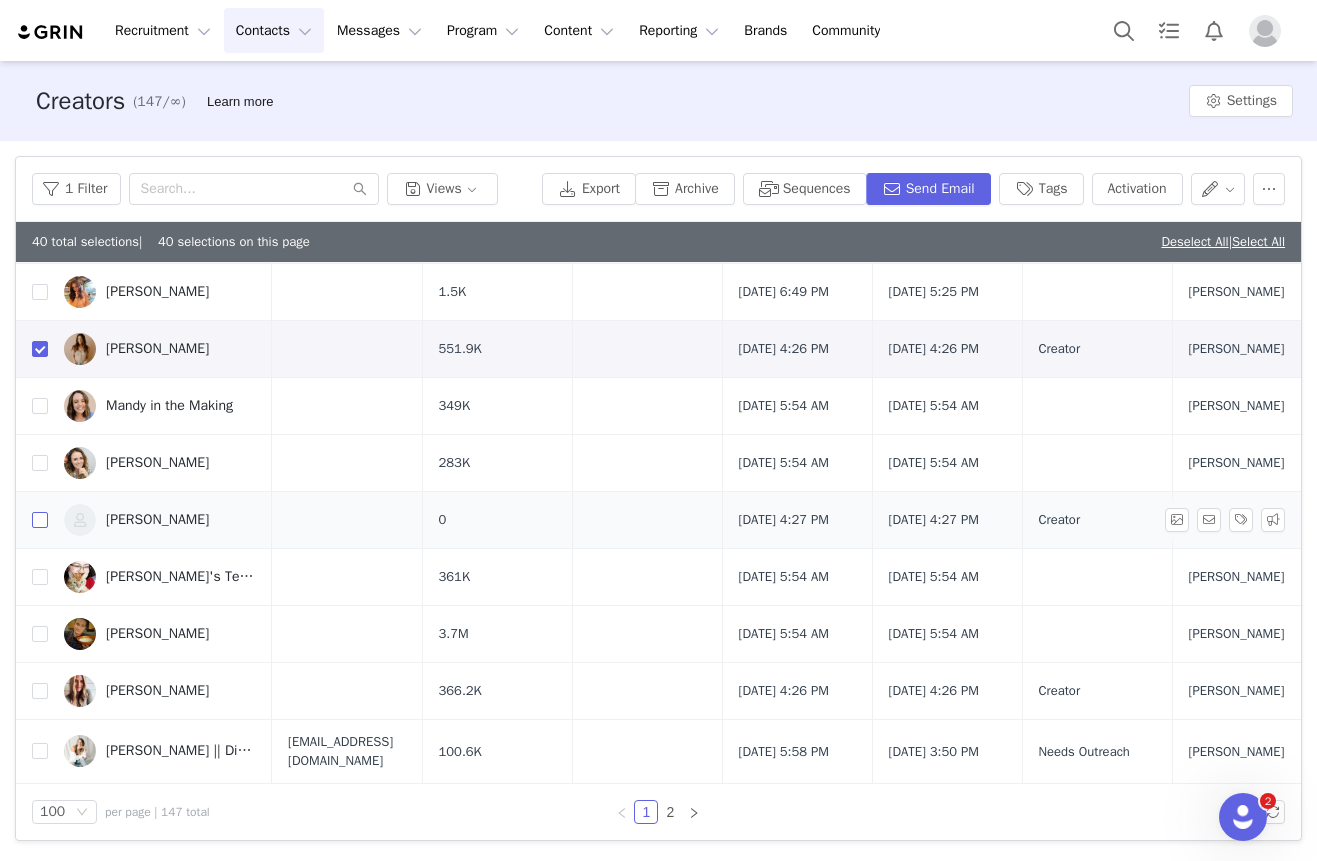 click at bounding box center (40, 520) 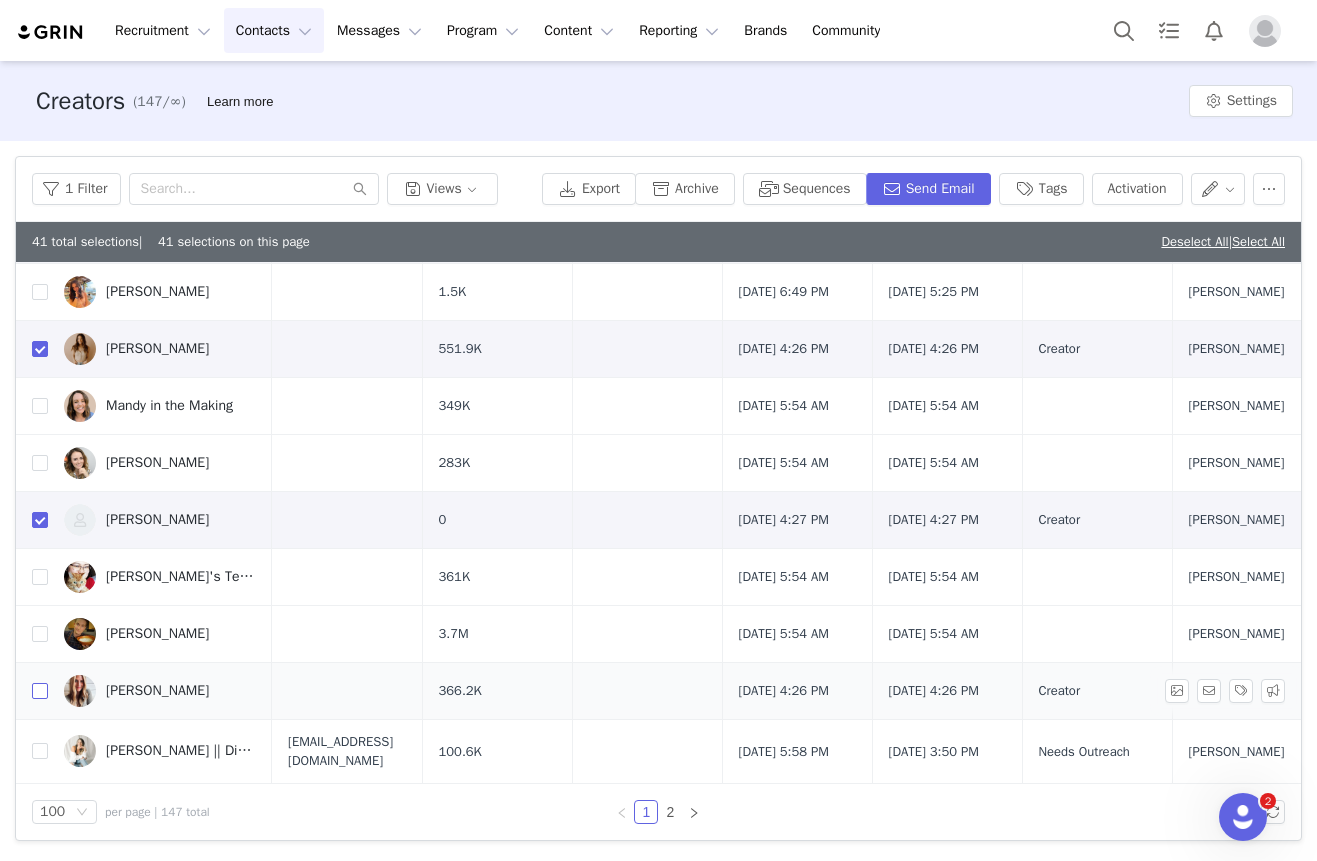 click at bounding box center [40, 691] 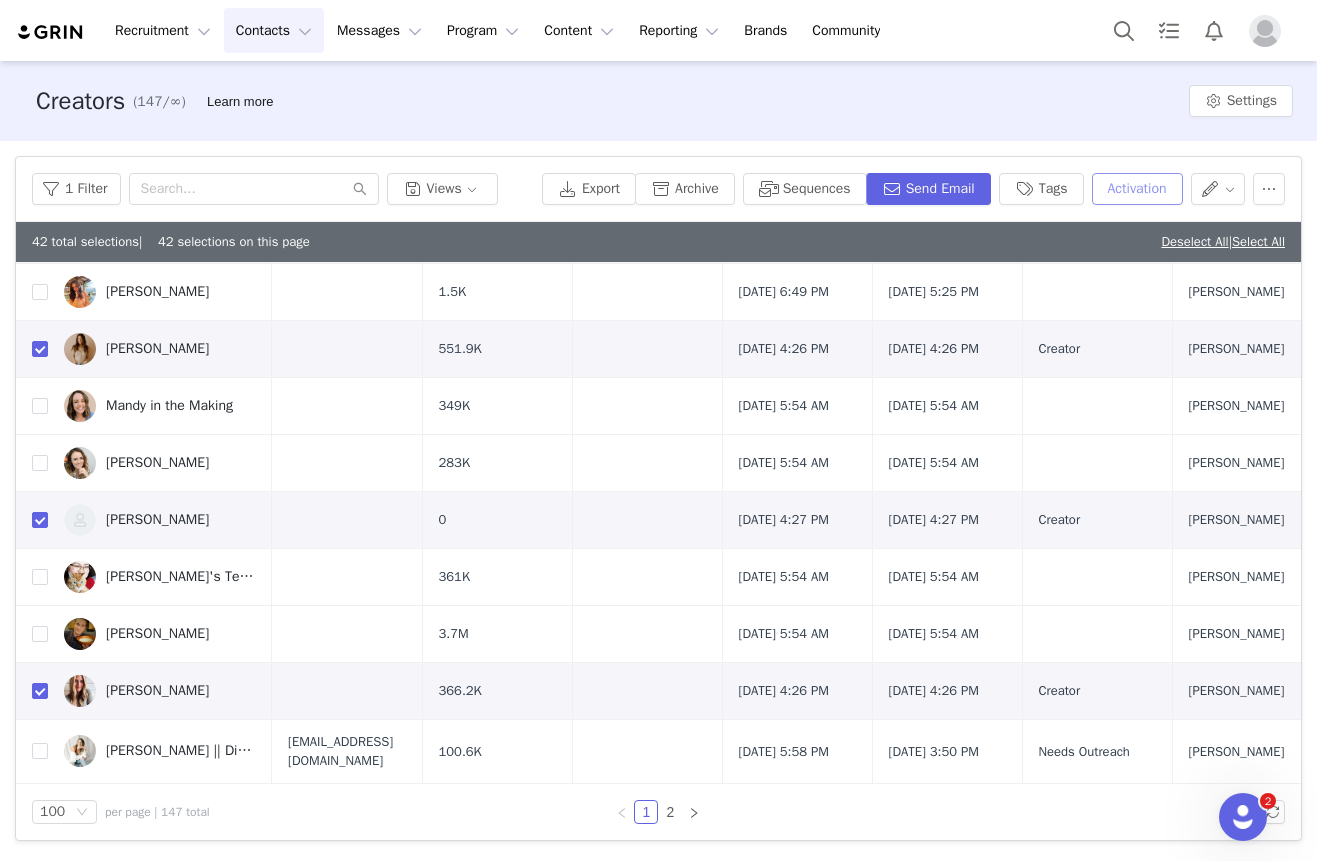 click on "Activation" at bounding box center (1137, 189) 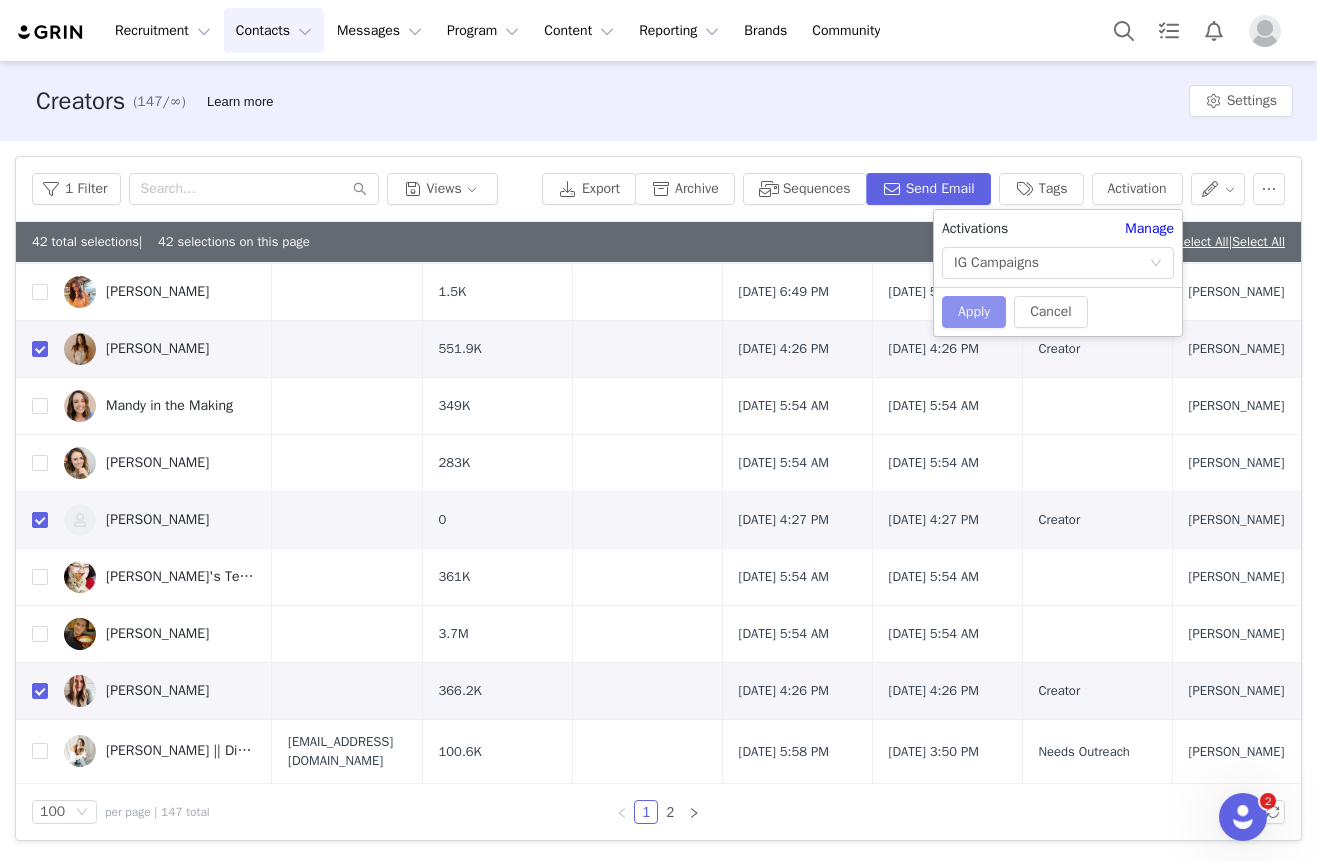 click on "Apply" at bounding box center [974, 312] 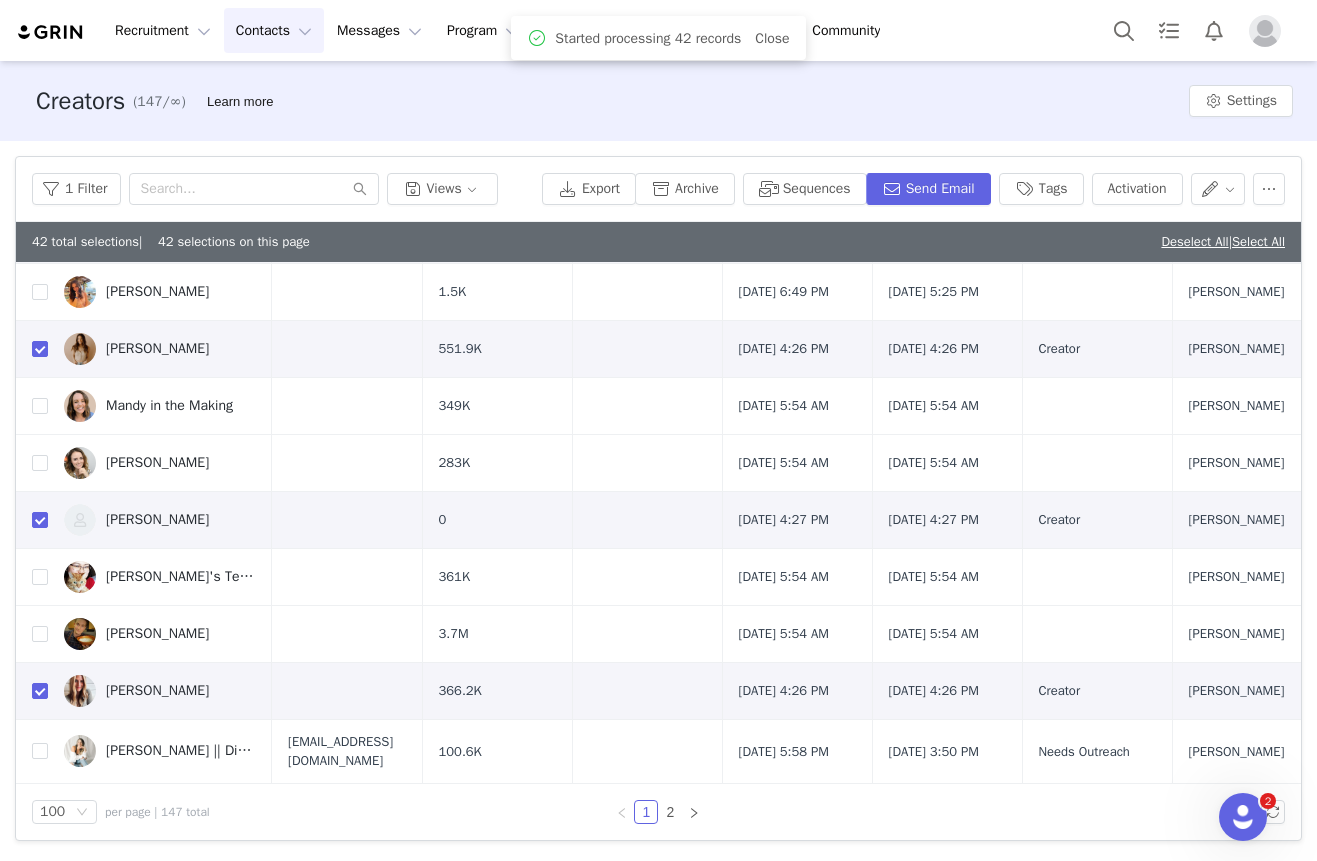 scroll, scrollTop: 0, scrollLeft: 0, axis: both 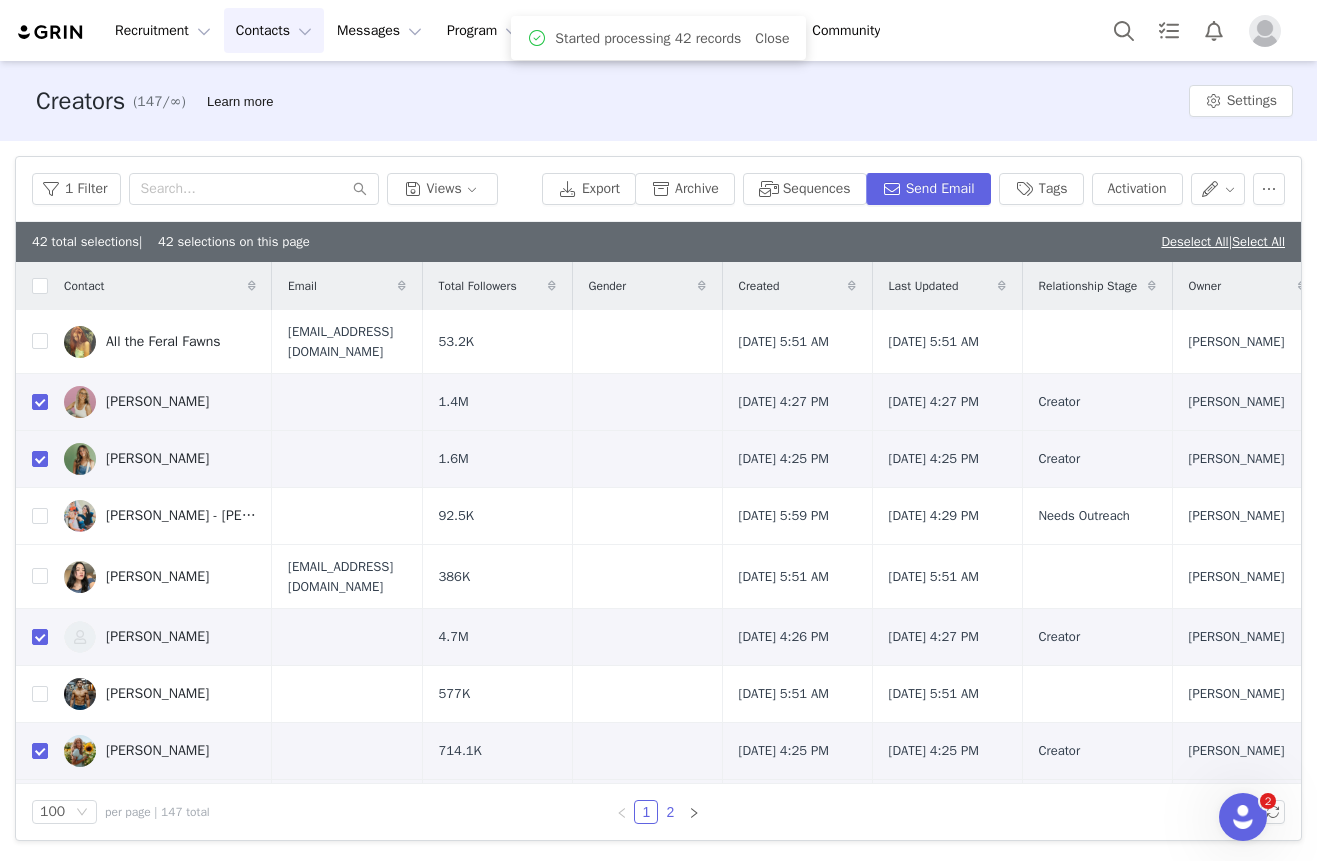 click on "2" at bounding box center [670, 812] 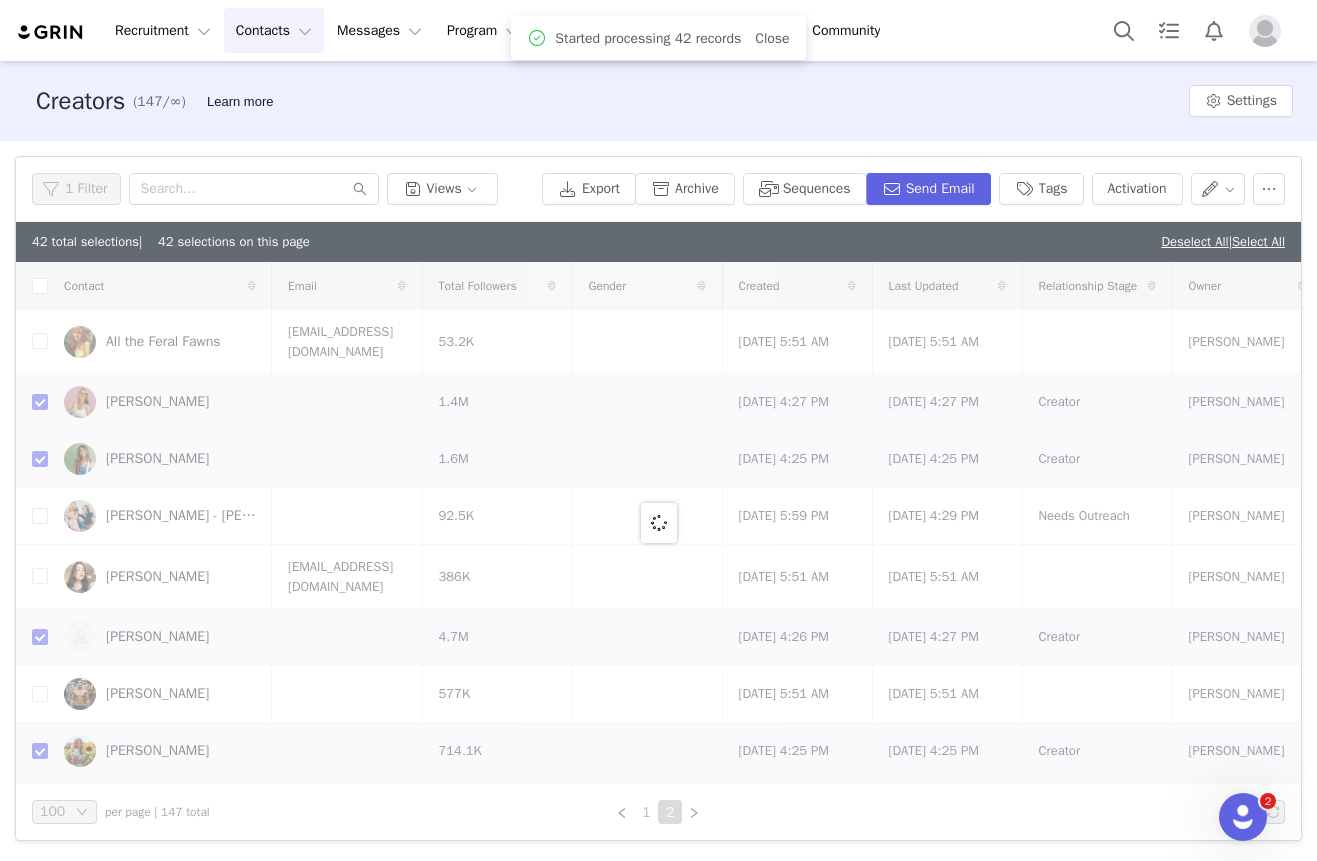 checkbox on "false" 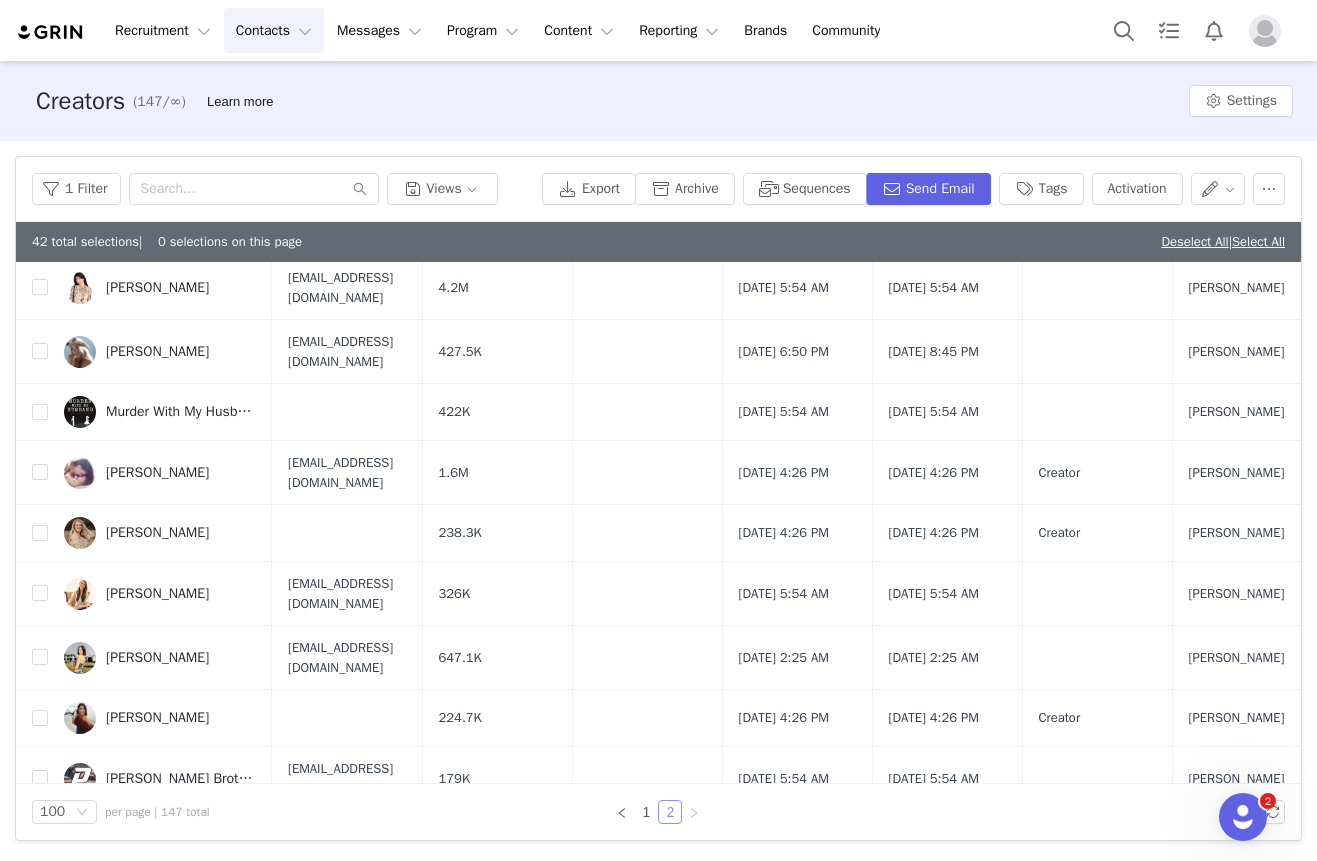 scroll, scrollTop: 183, scrollLeft: 0, axis: vertical 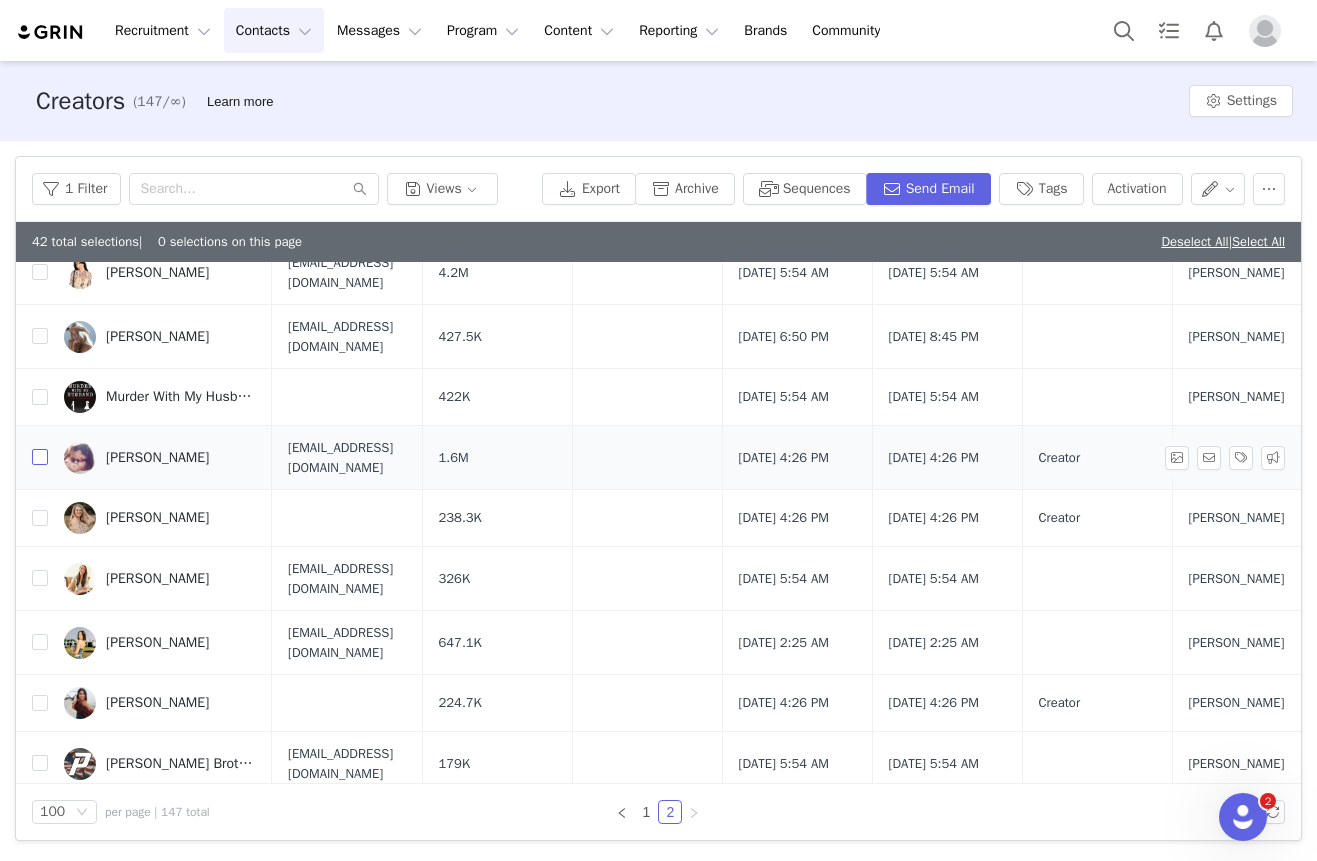 click at bounding box center (40, 457) 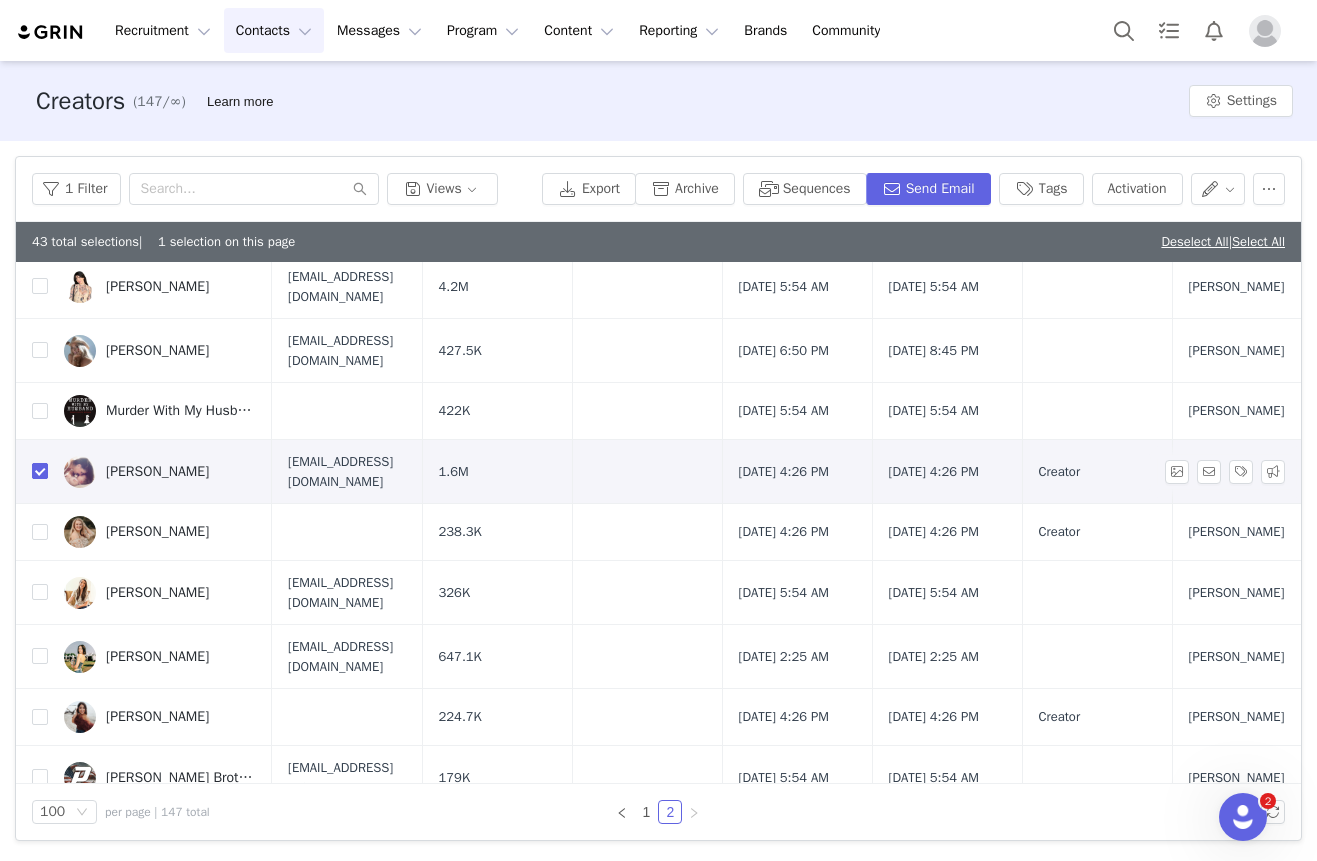 scroll, scrollTop: 244, scrollLeft: 0, axis: vertical 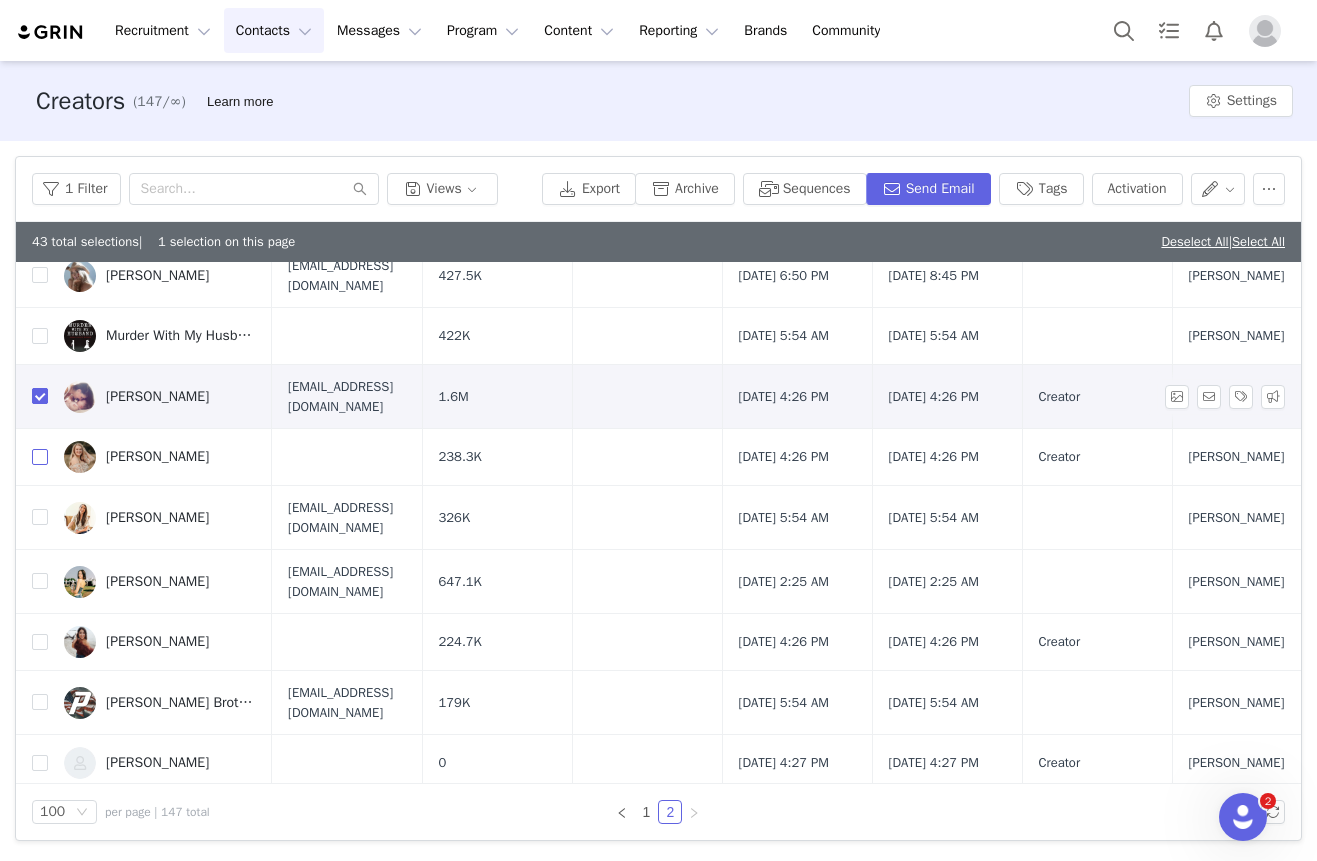 click at bounding box center (40, 457) 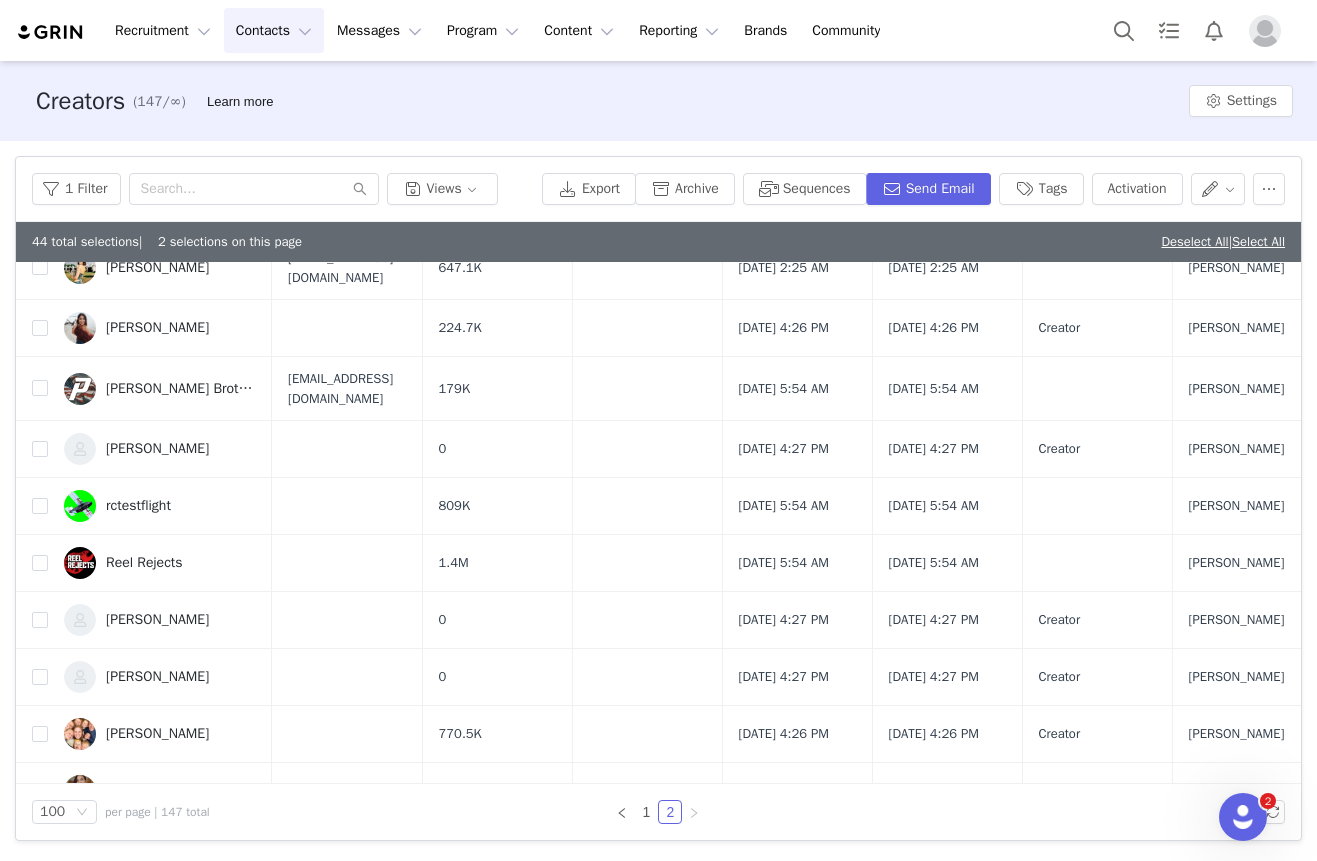 scroll, scrollTop: 565, scrollLeft: 0, axis: vertical 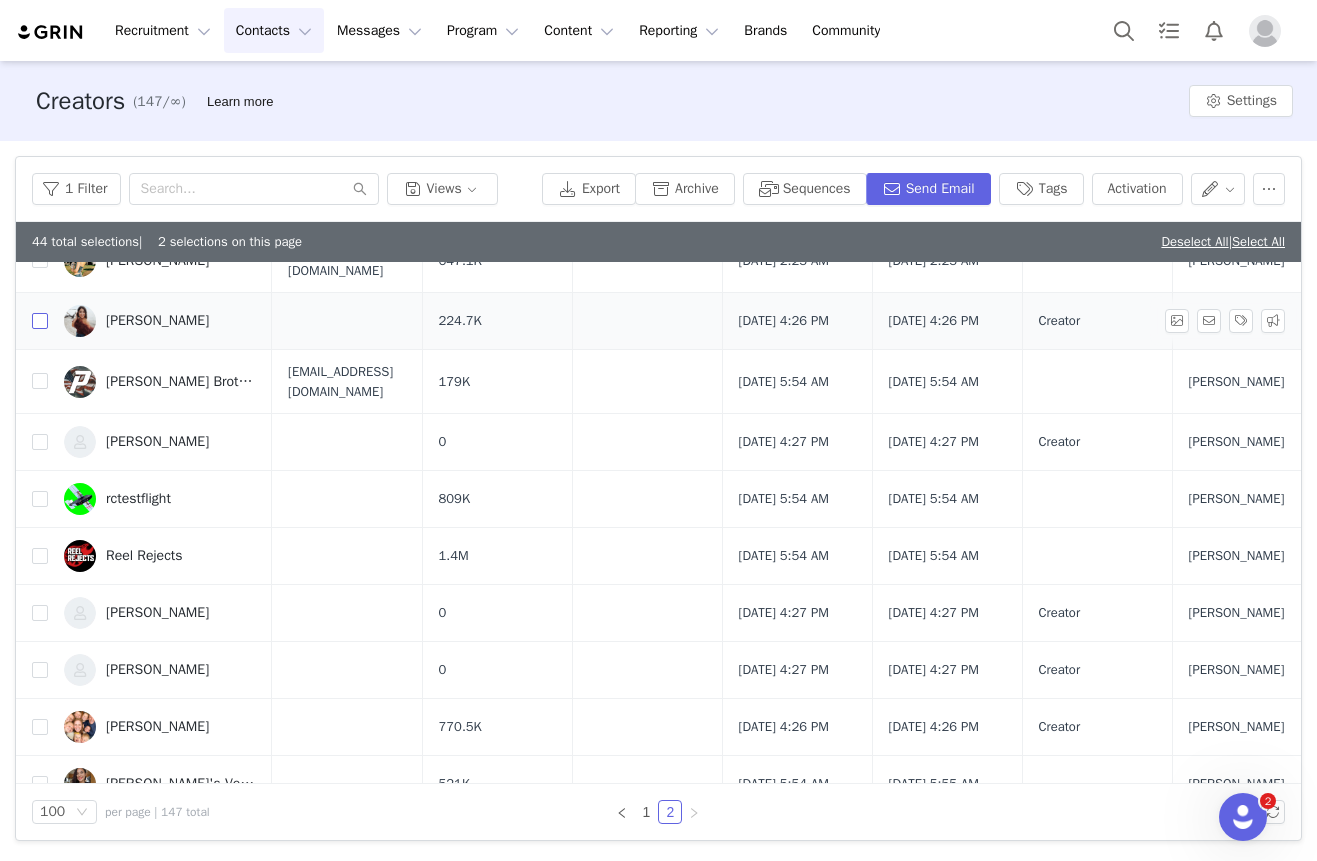 click at bounding box center [40, 321] 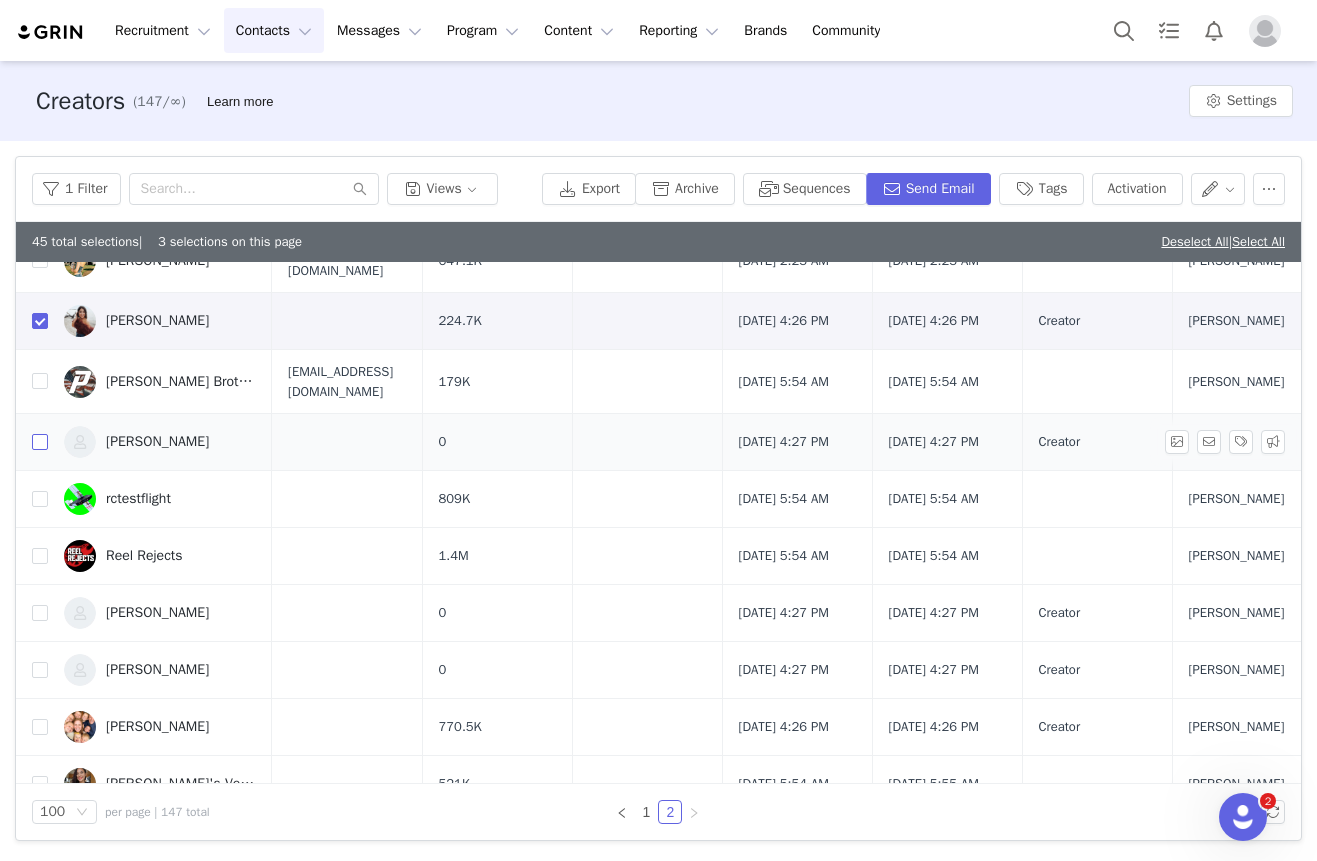 click at bounding box center [40, 442] 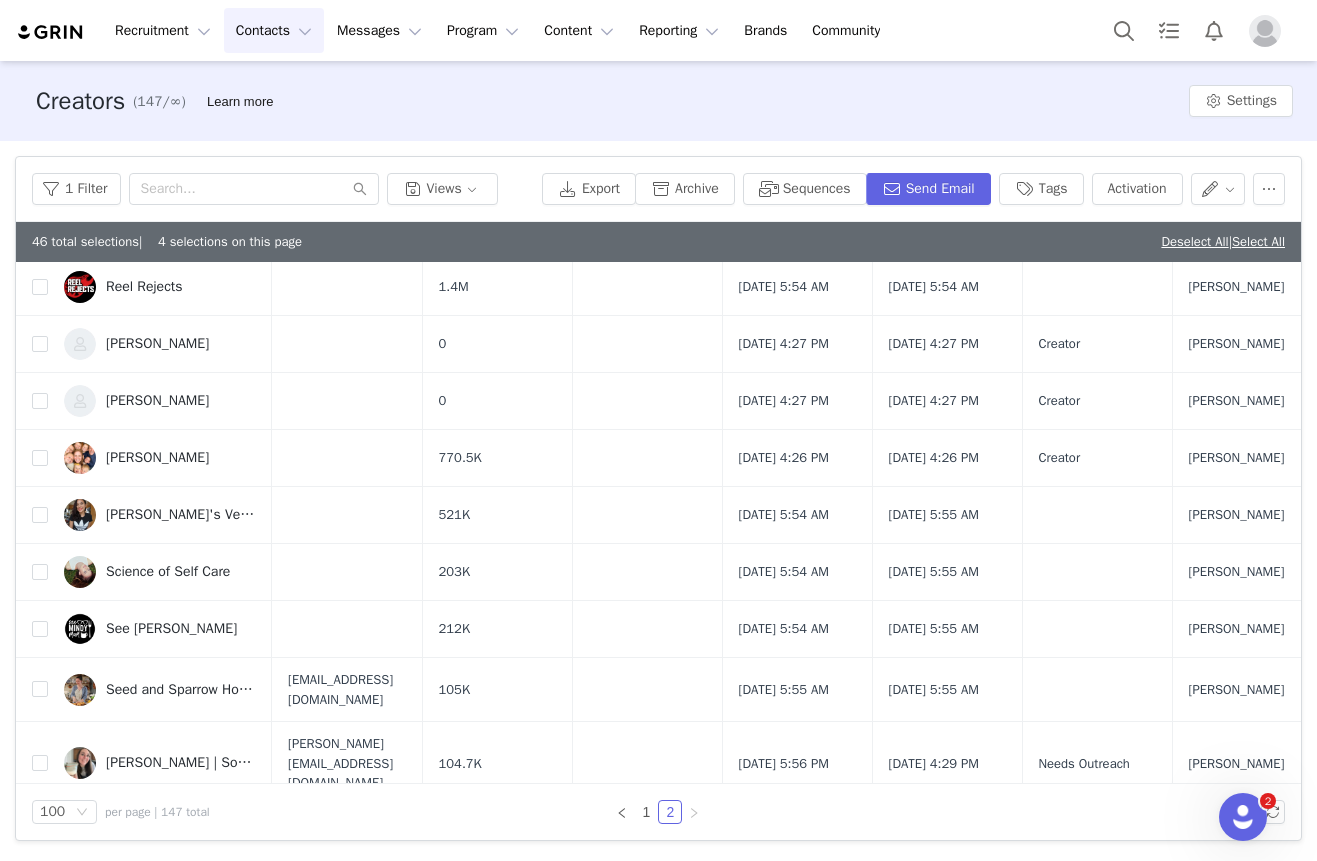 scroll, scrollTop: 849, scrollLeft: 0, axis: vertical 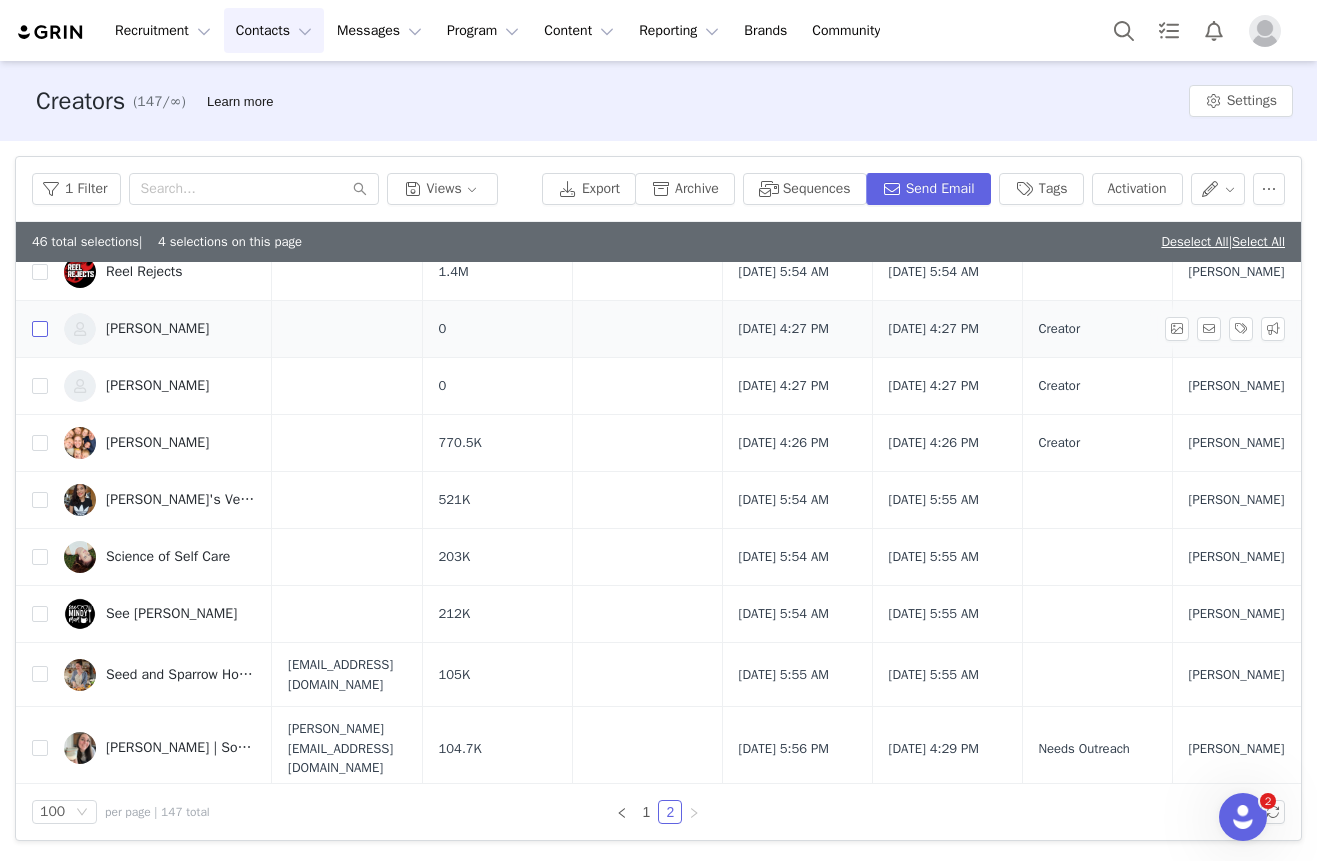 click at bounding box center (40, 329) 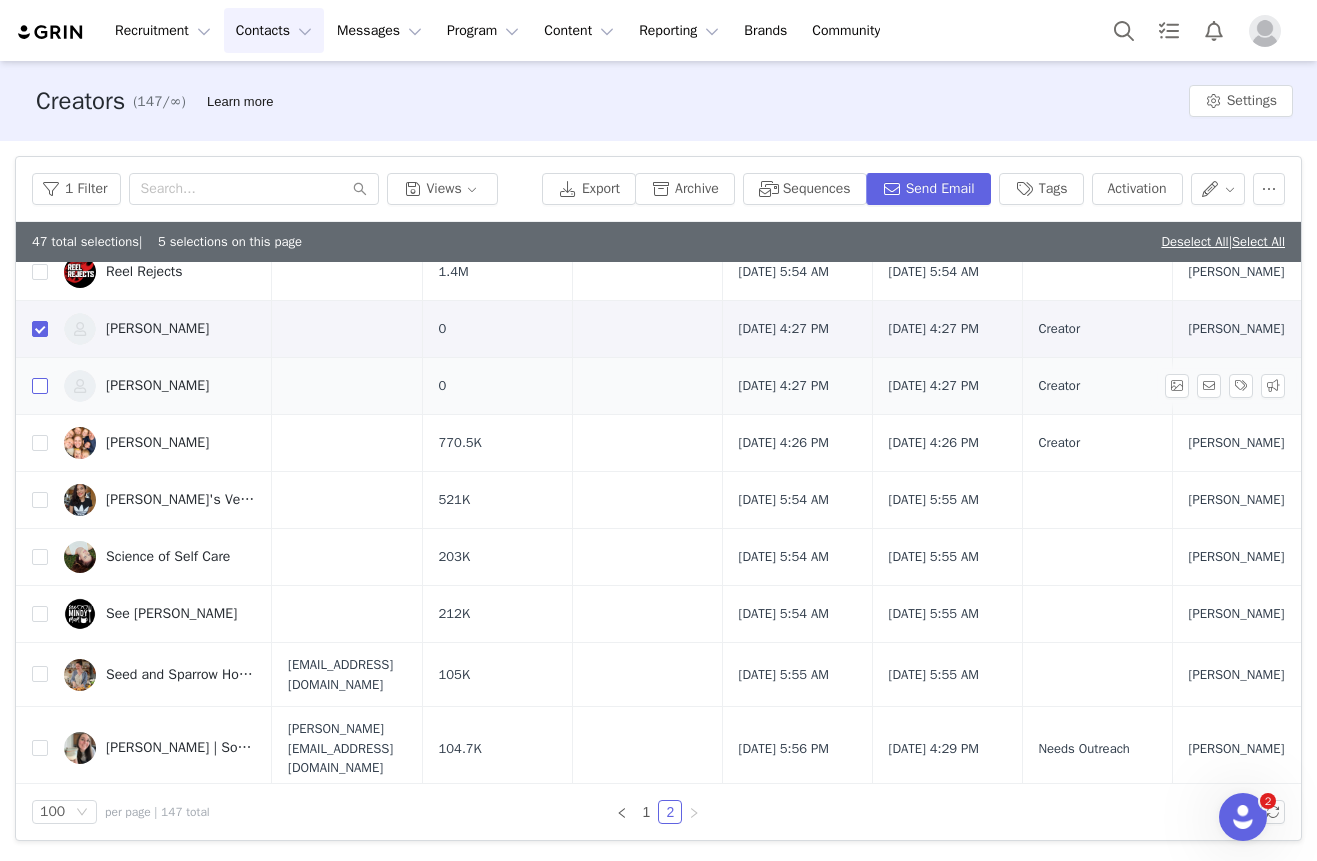 click at bounding box center [40, 386] 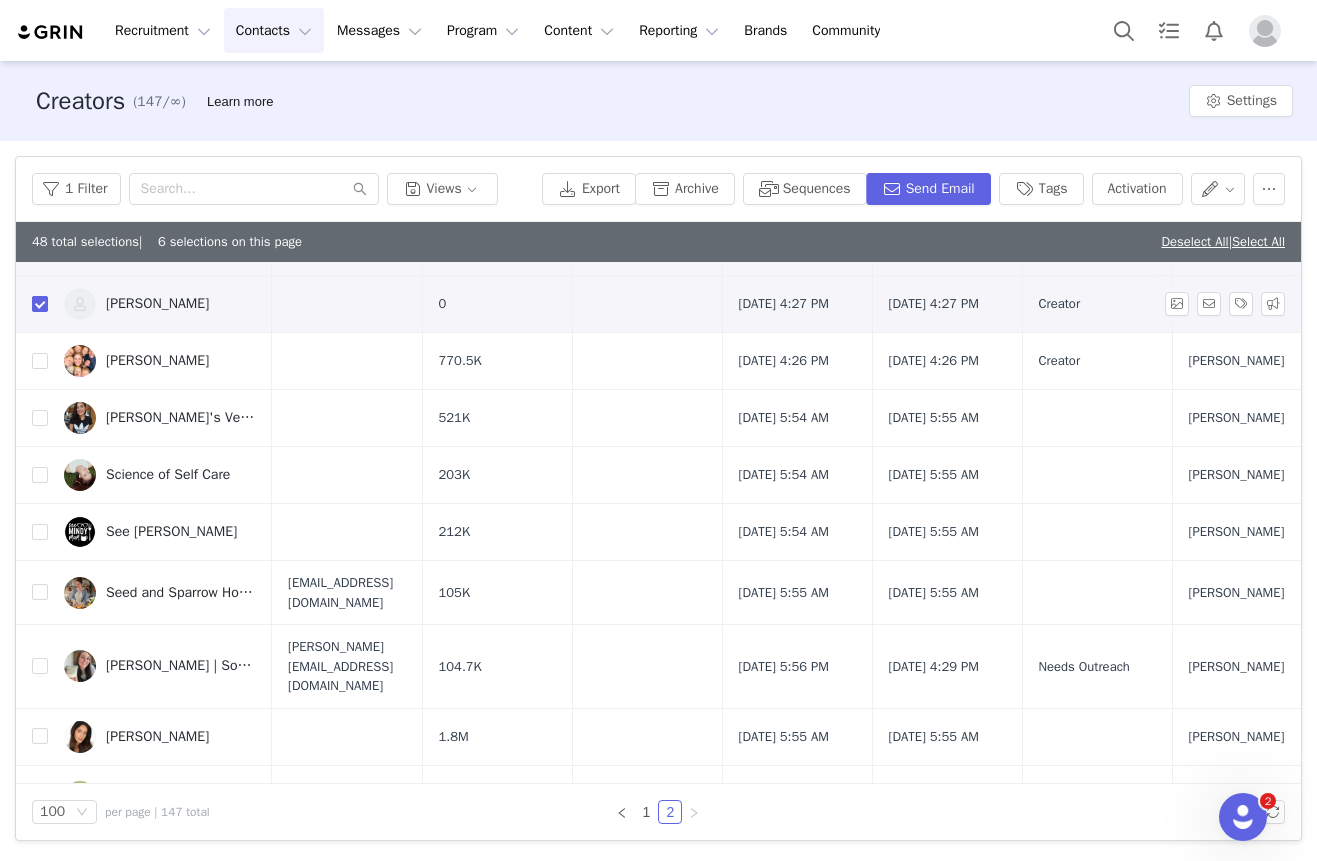 scroll, scrollTop: 955, scrollLeft: 0, axis: vertical 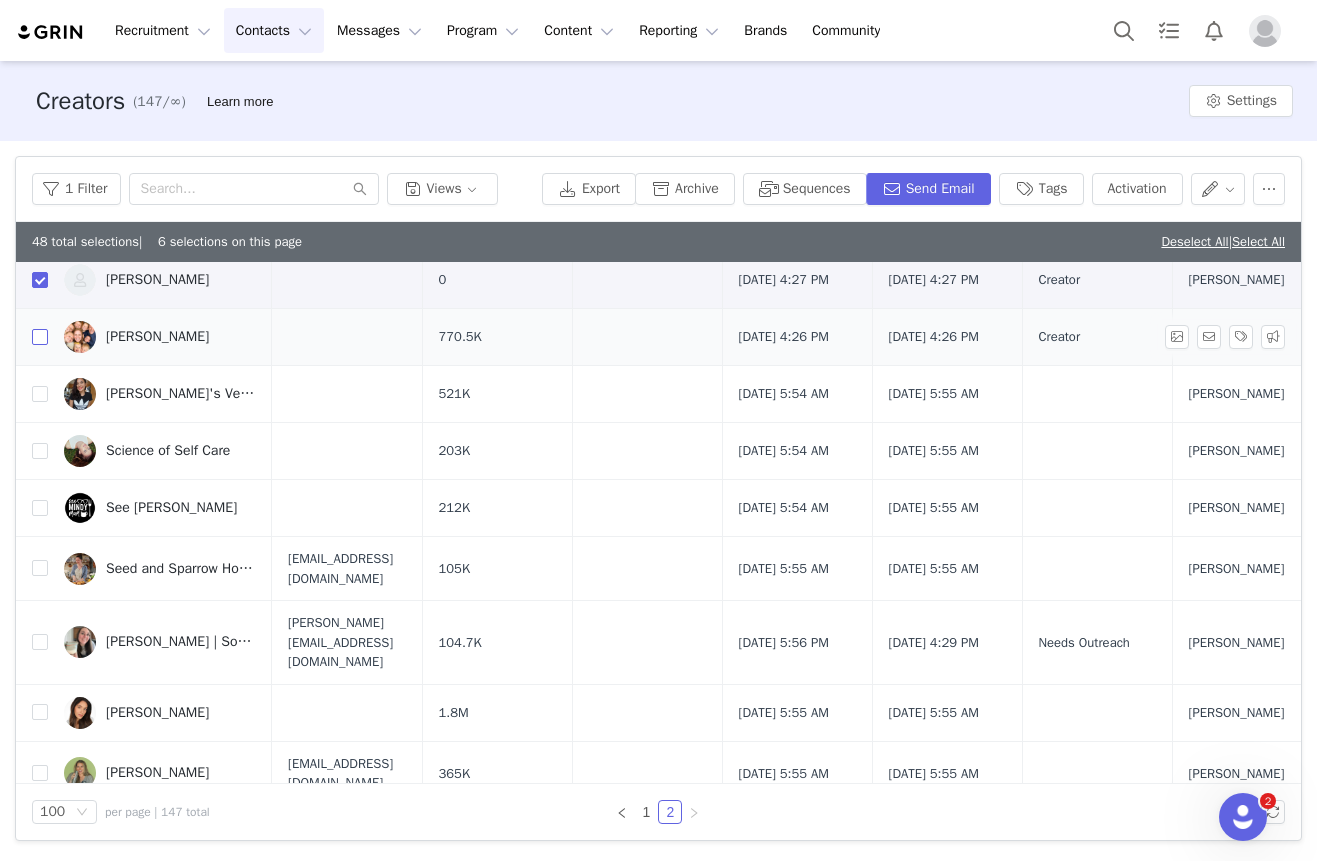 click at bounding box center [40, 337] 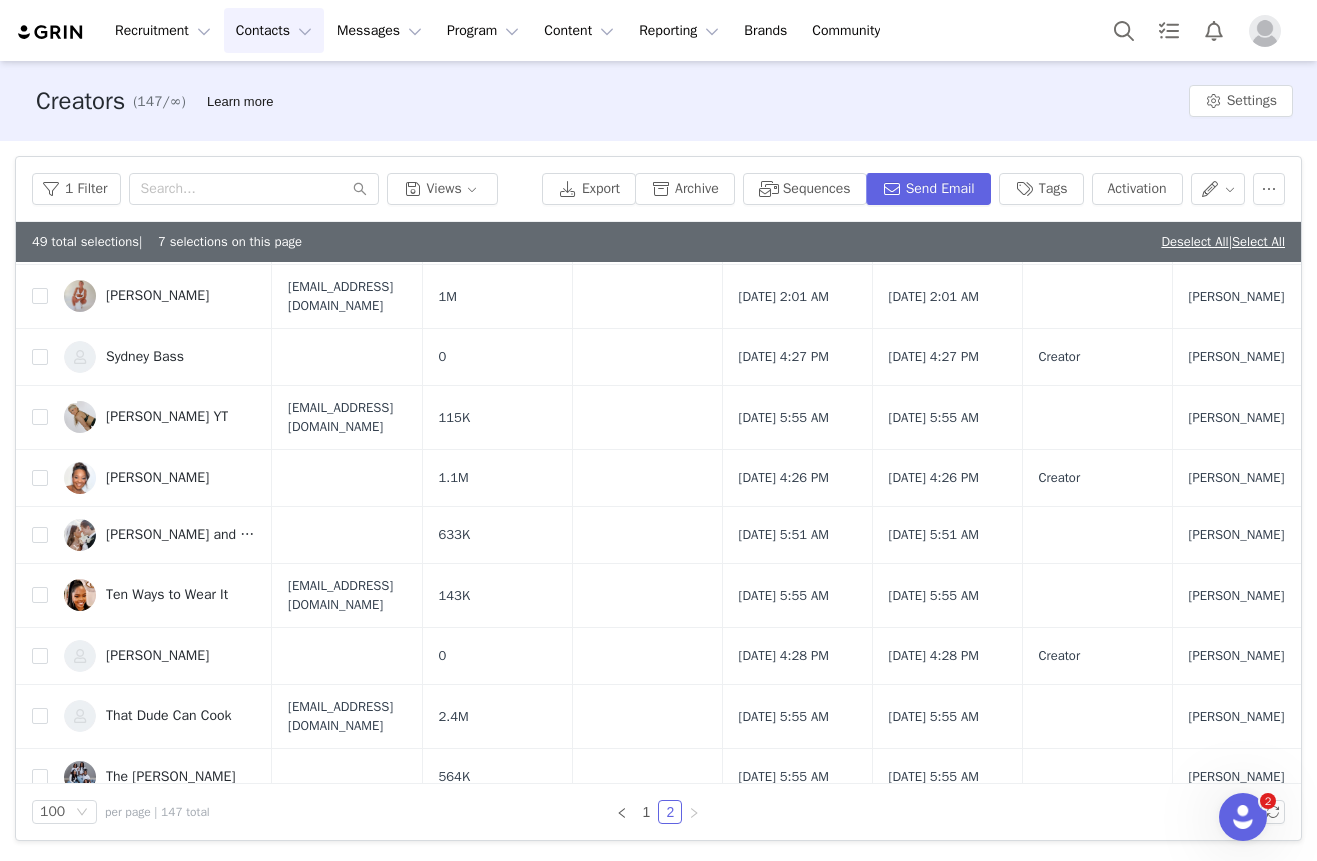 scroll, scrollTop: 1799, scrollLeft: 0, axis: vertical 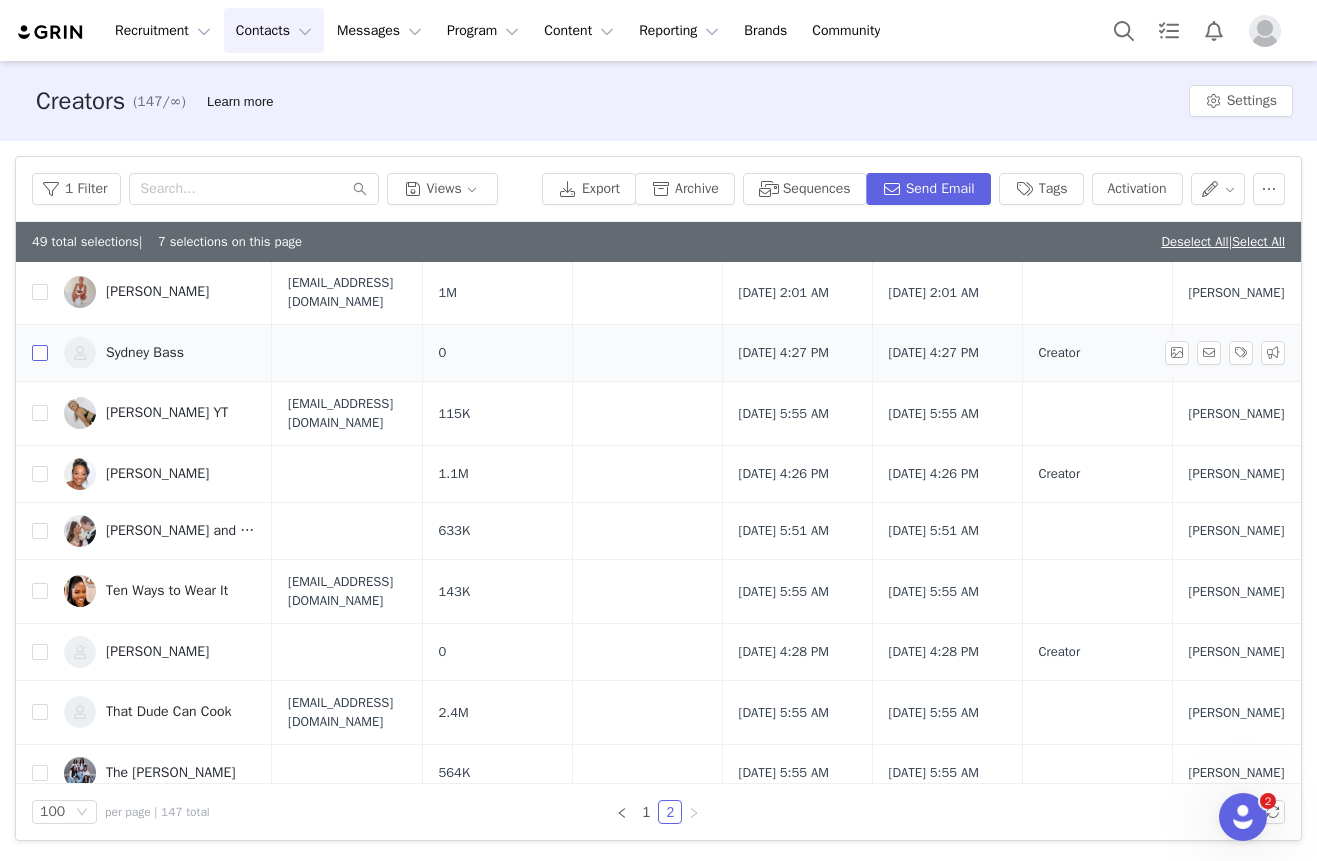 click at bounding box center [40, 353] 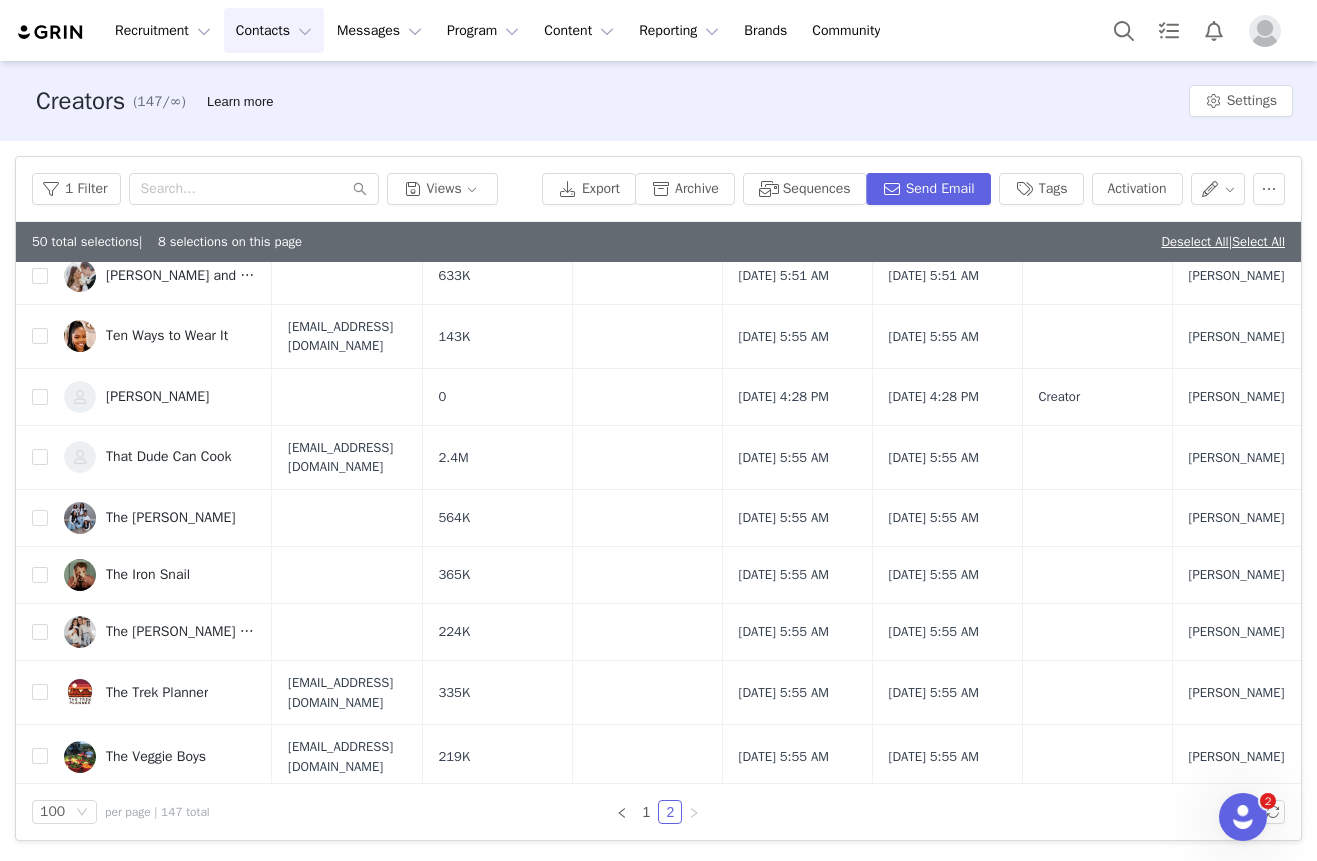 scroll, scrollTop: 2053, scrollLeft: 0, axis: vertical 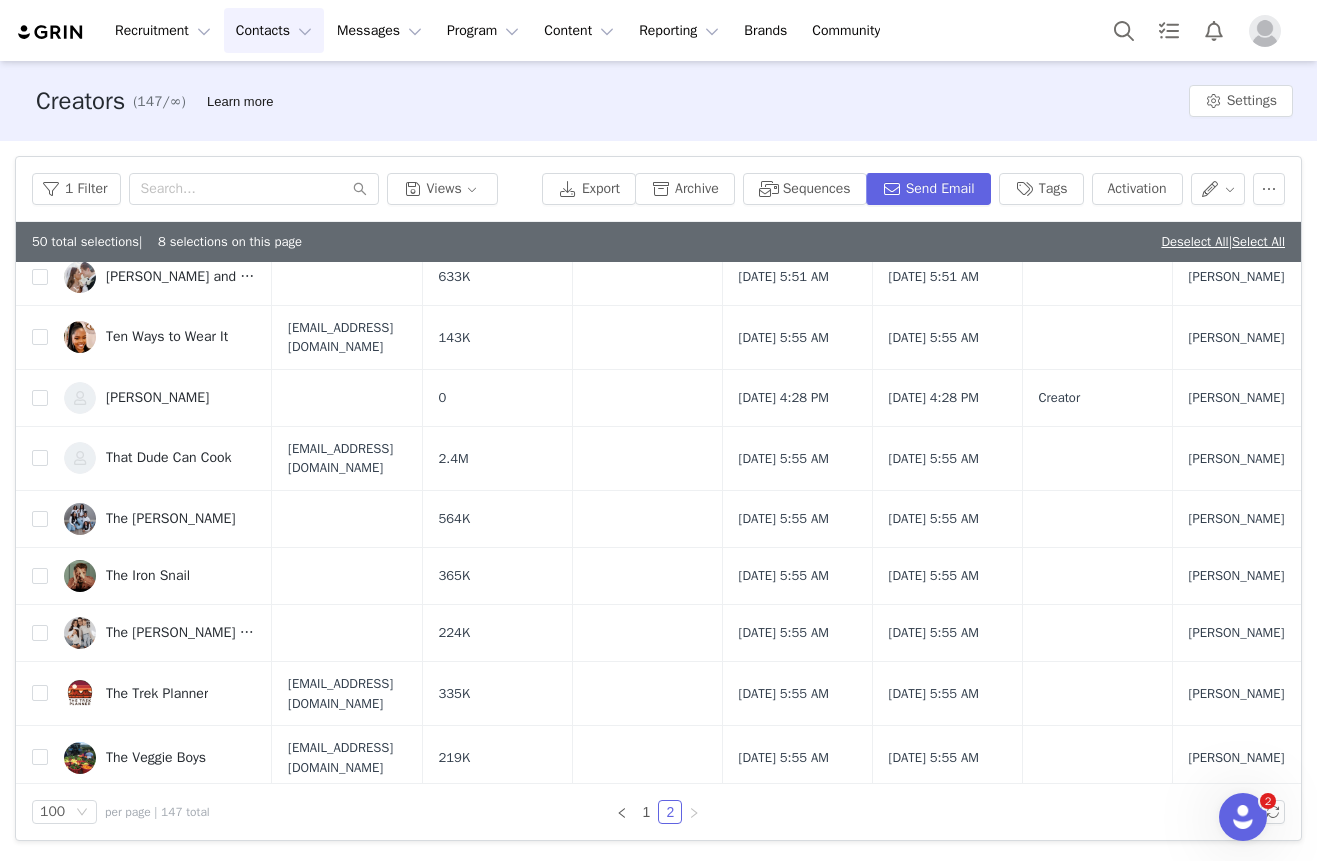 click at bounding box center (40, 220) 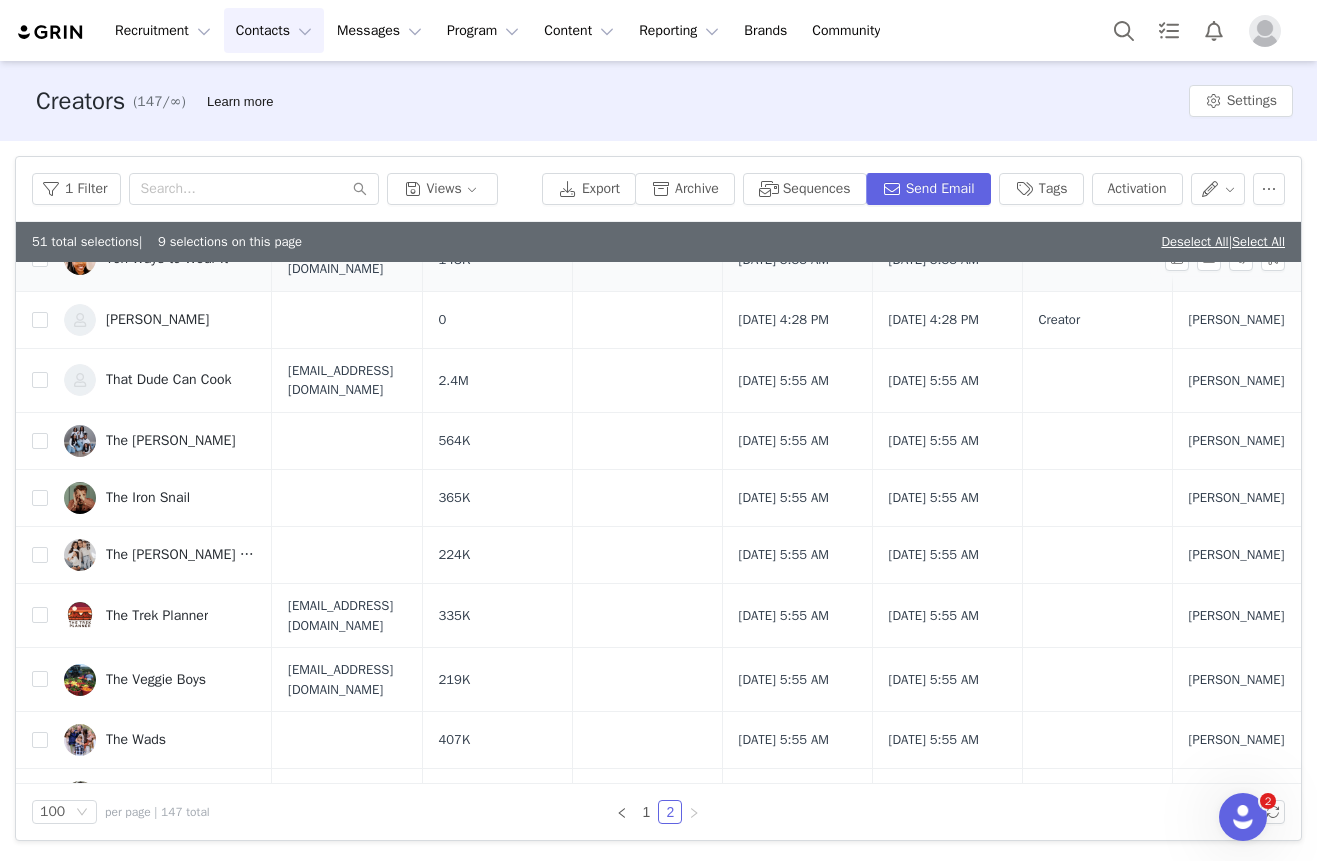 scroll, scrollTop: 2138, scrollLeft: 0, axis: vertical 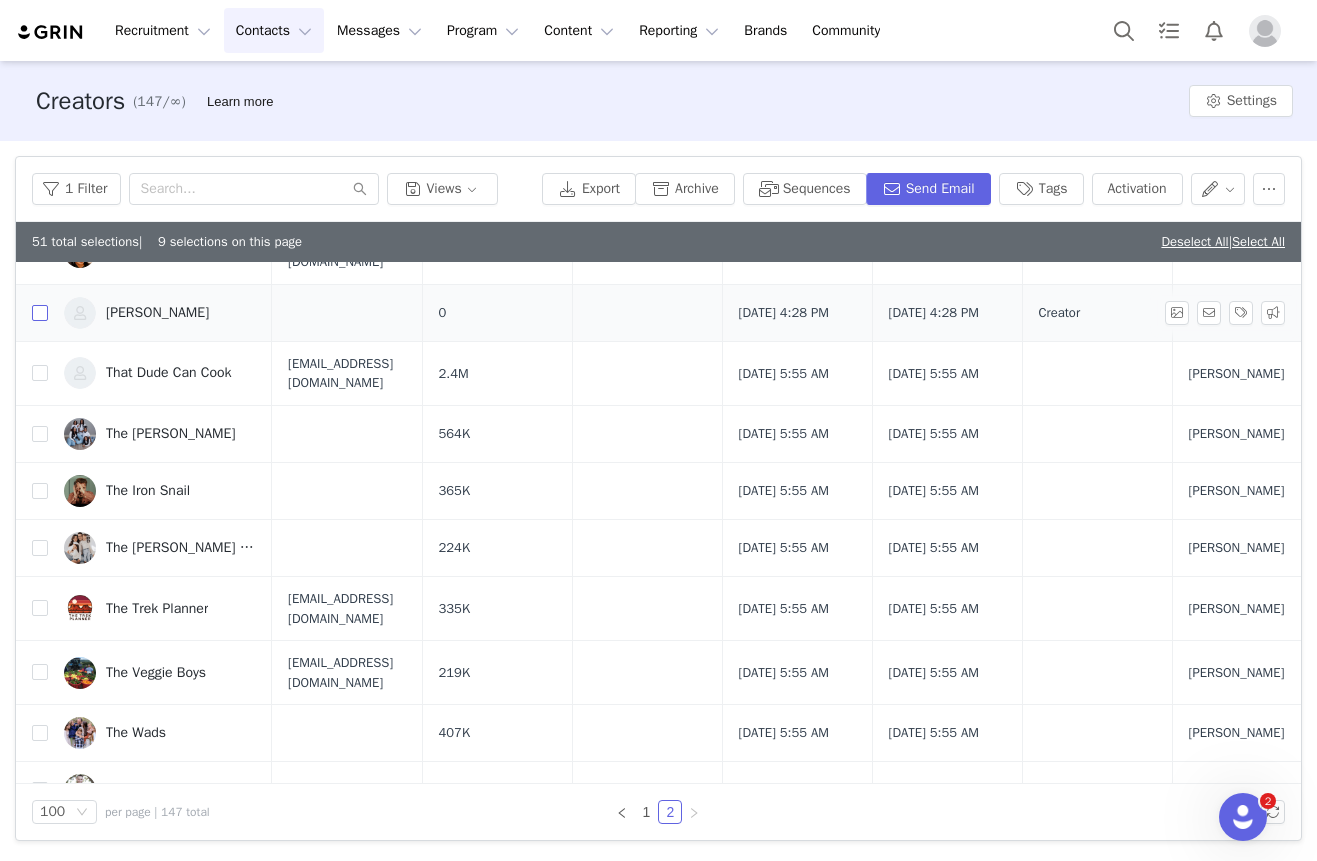 click at bounding box center (40, 313) 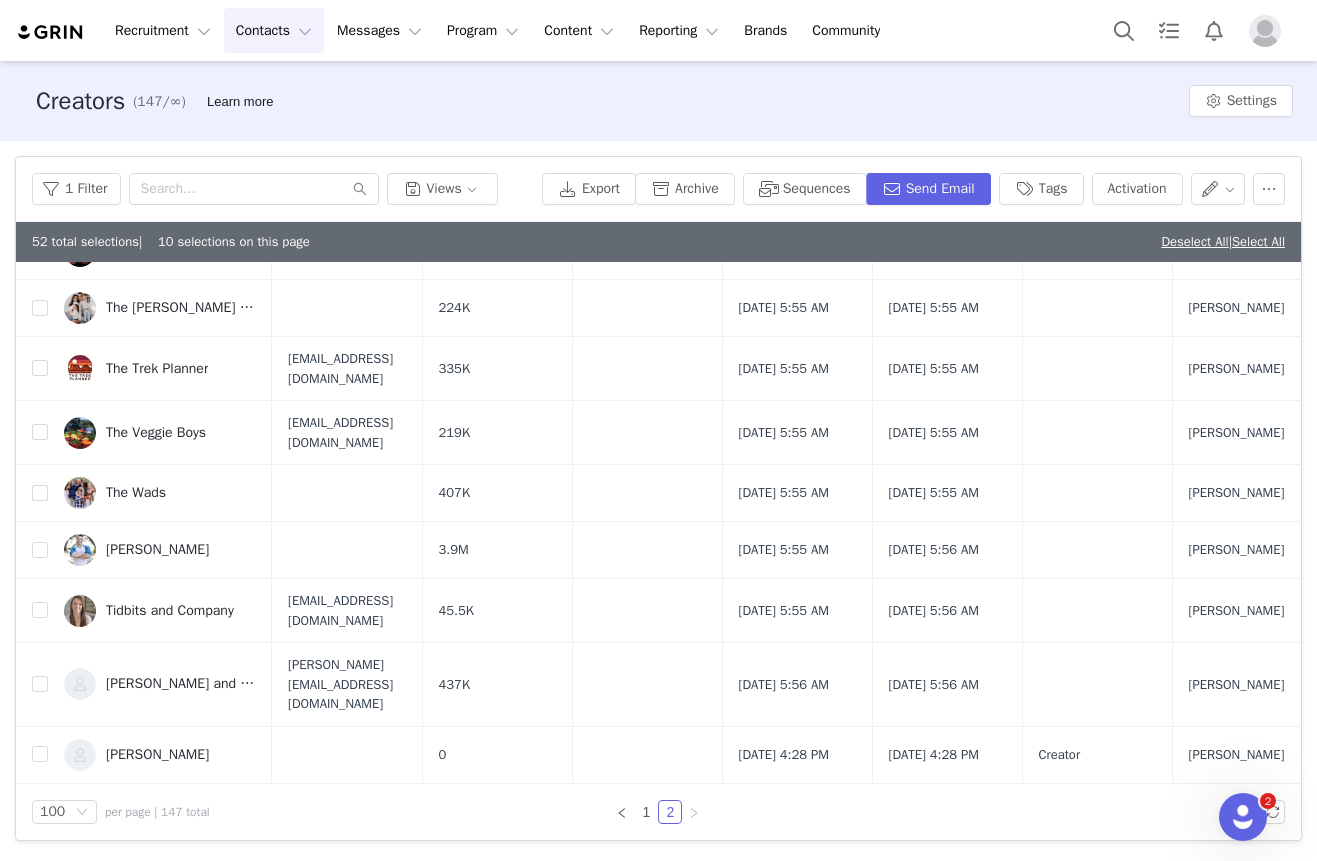scroll, scrollTop: 2534, scrollLeft: 0, axis: vertical 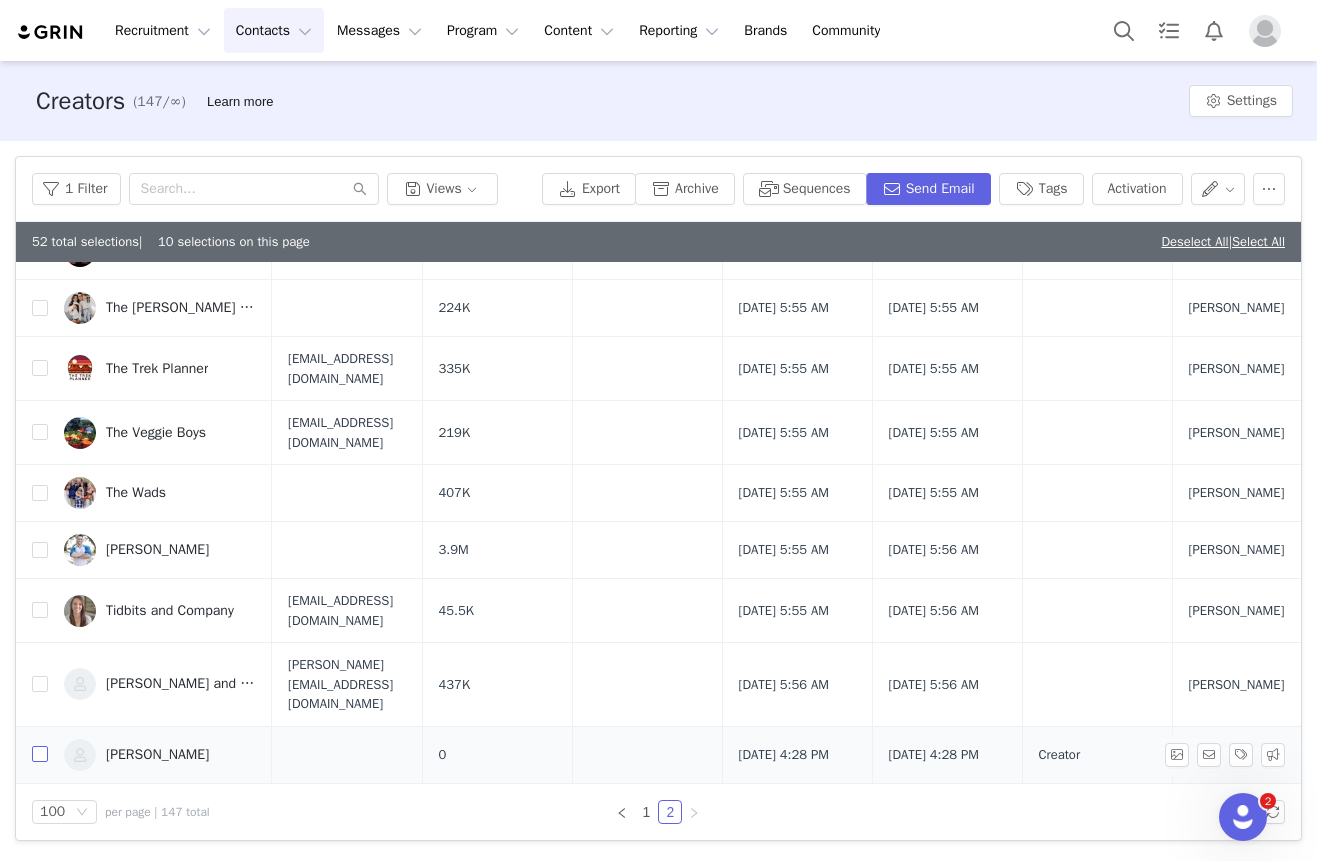 click at bounding box center (40, 754) 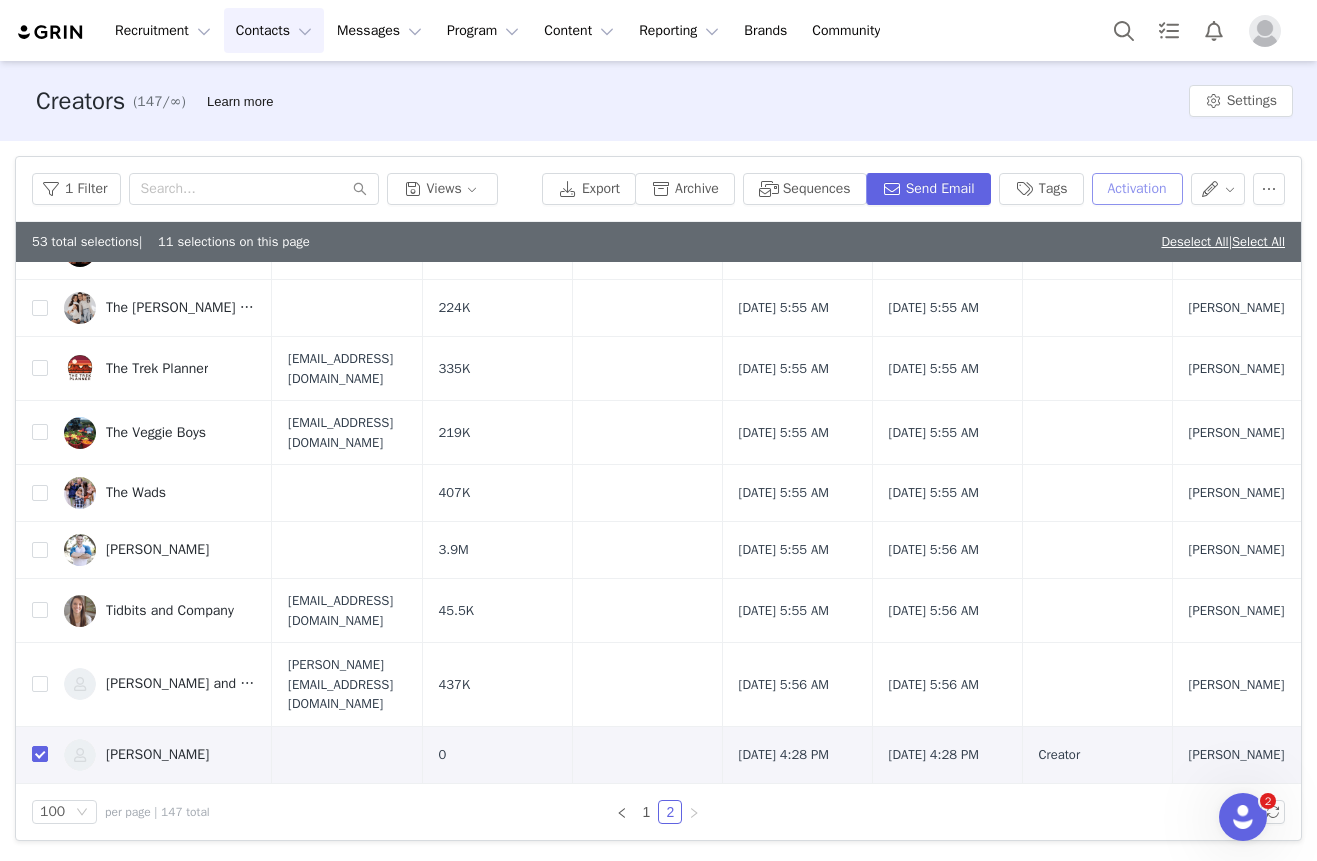 click on "Activation" at bounding box center [1137, 189] 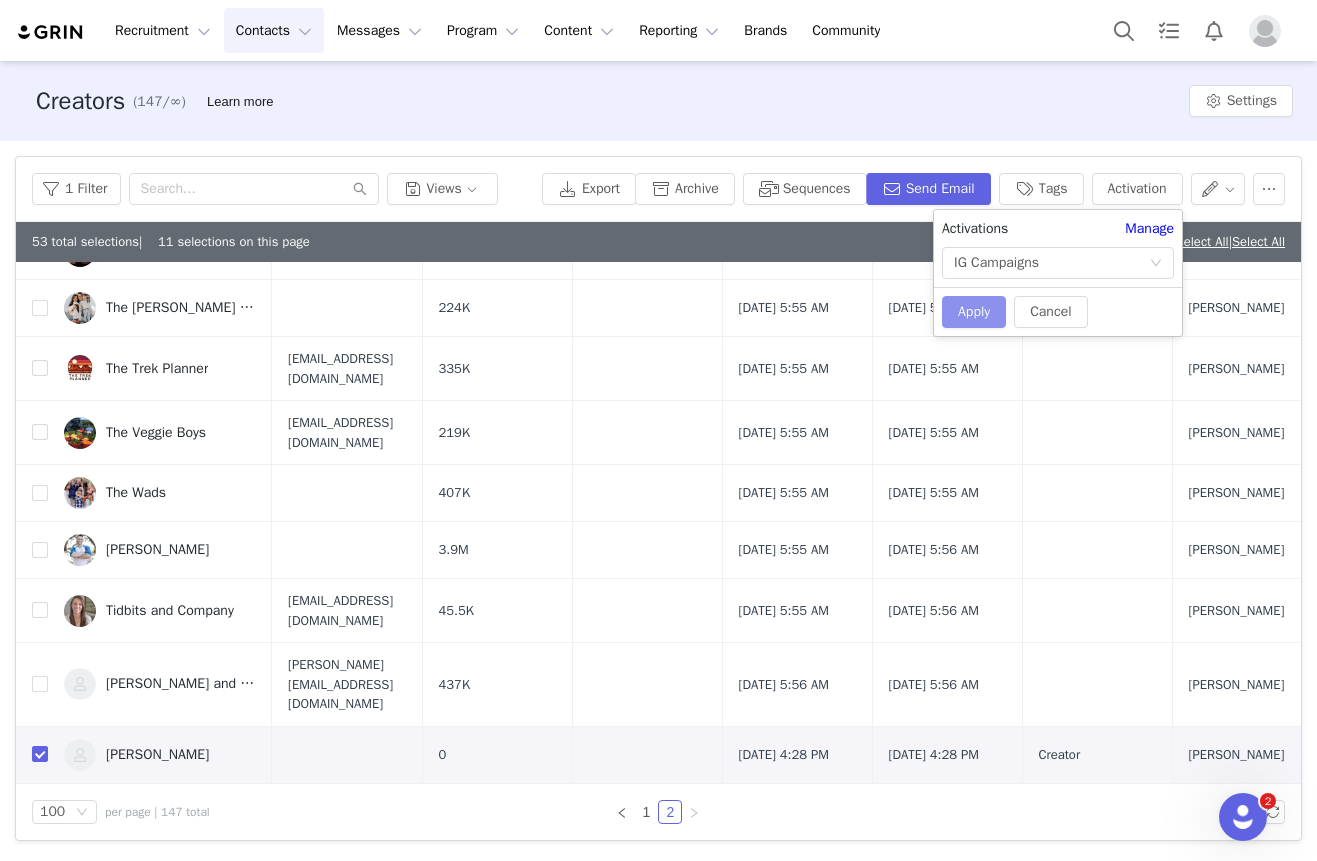 click on "Apply" at bounding box center (974, 312) 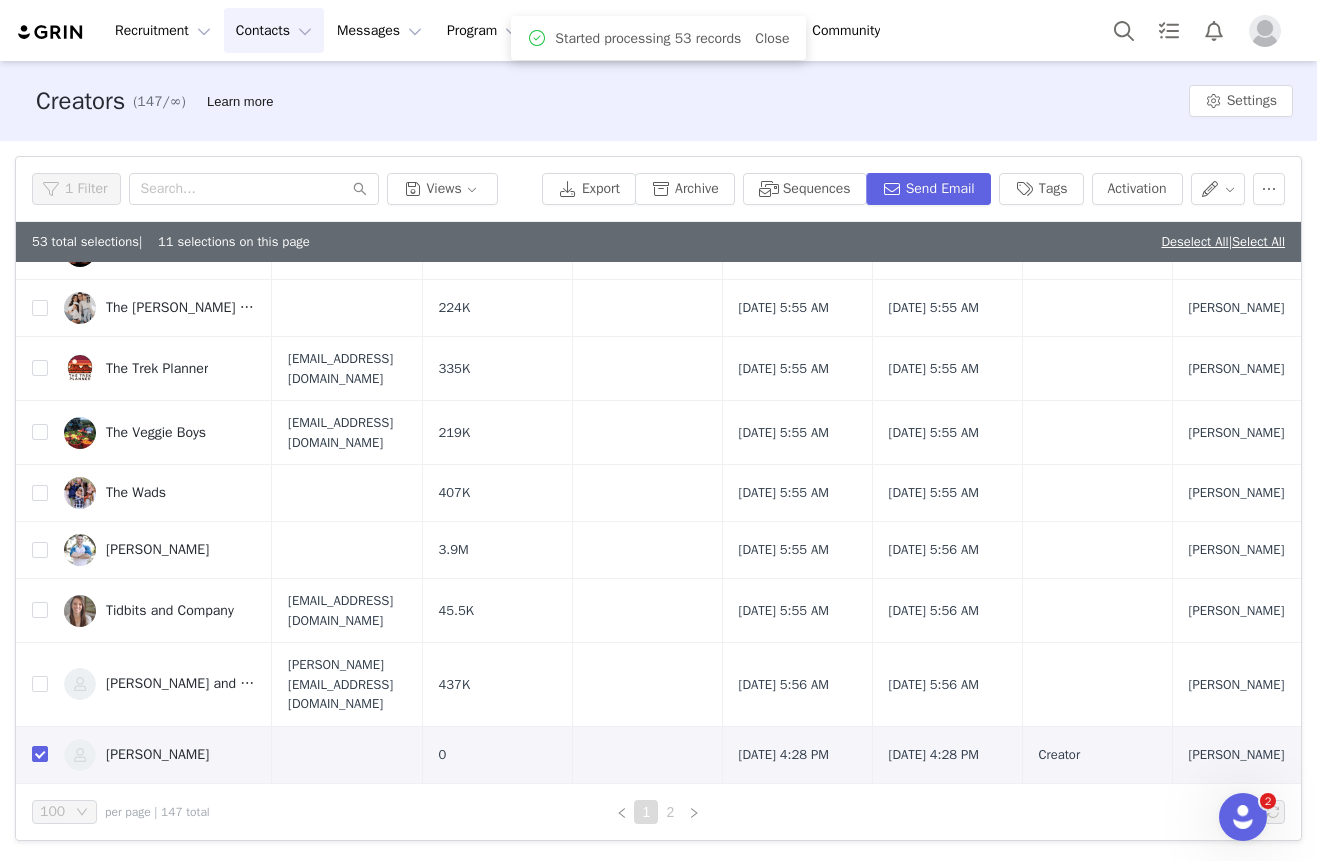 scroll, scrollTop: 0, scrollLeft: 0, axis: both 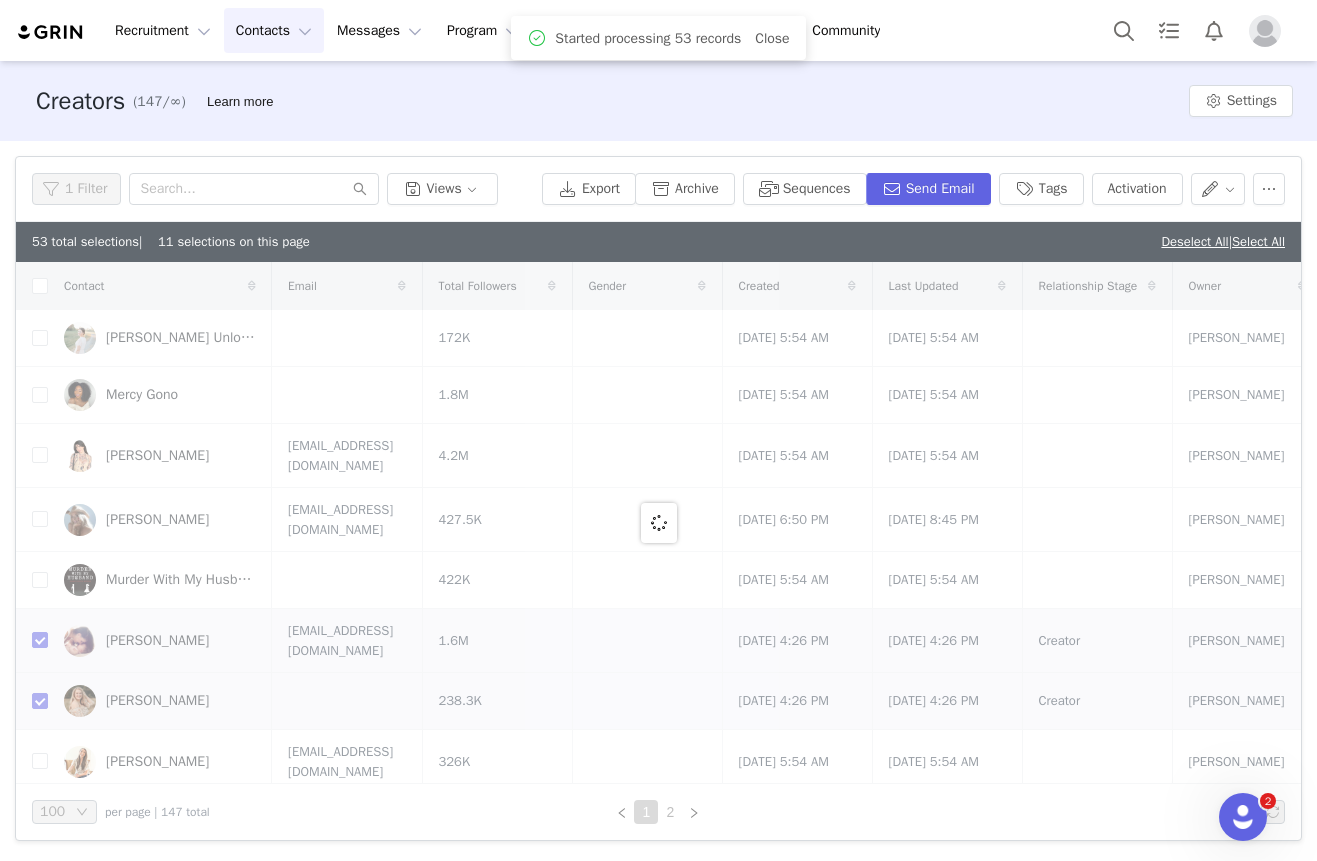 checkbox on "true" 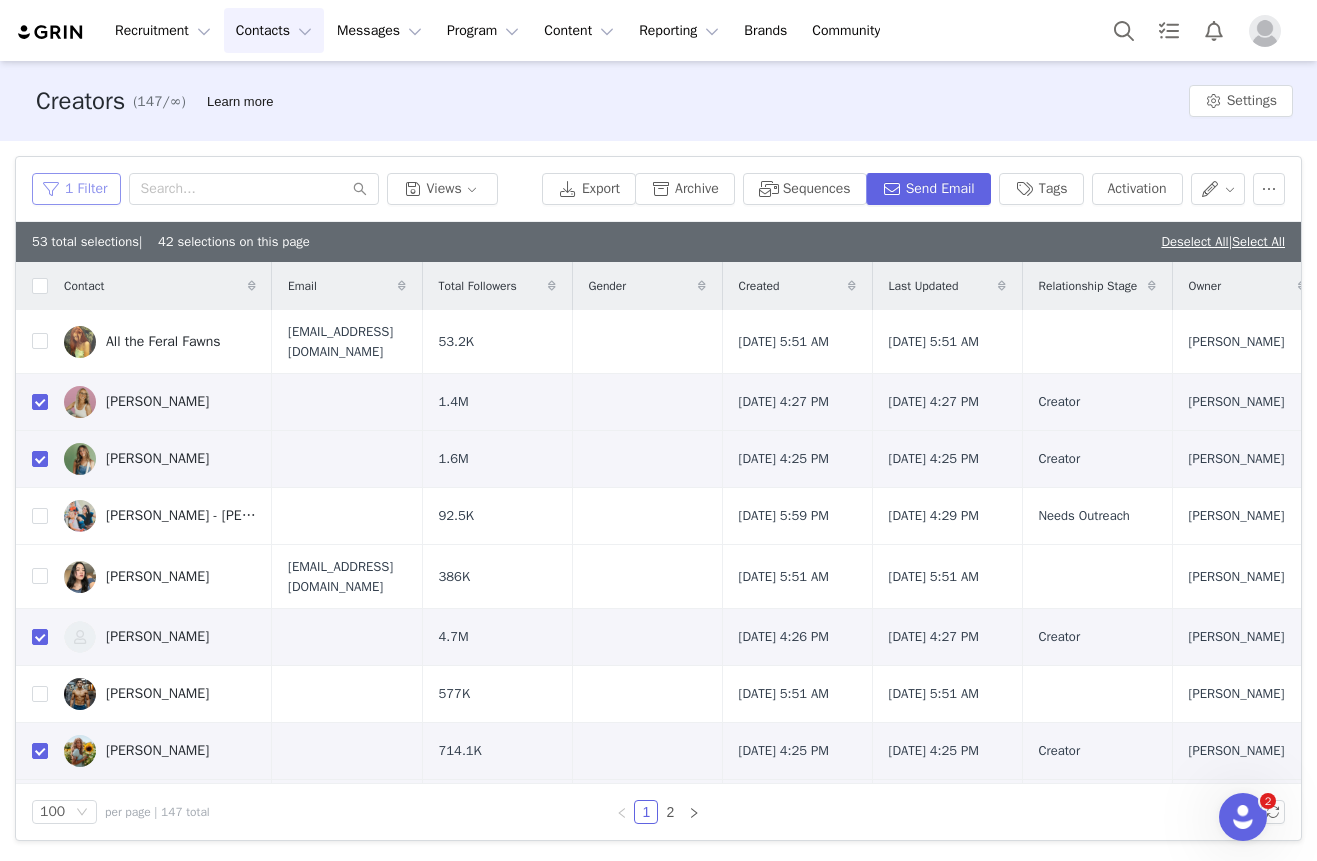 click on "1 Filter" at bounding box center [76, 189] 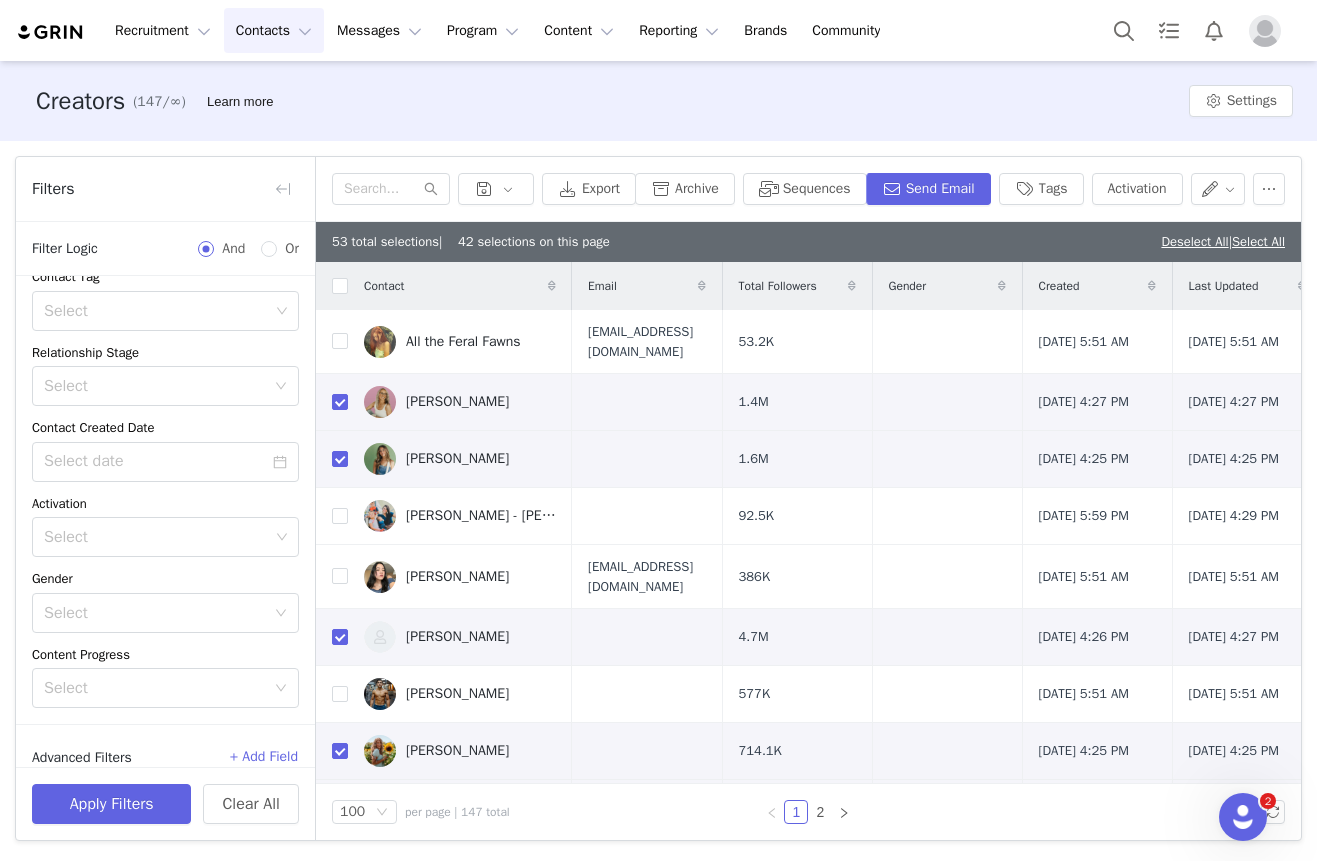 scroll, scrollTop: 198, scrollLeft: 0, axis: vertical 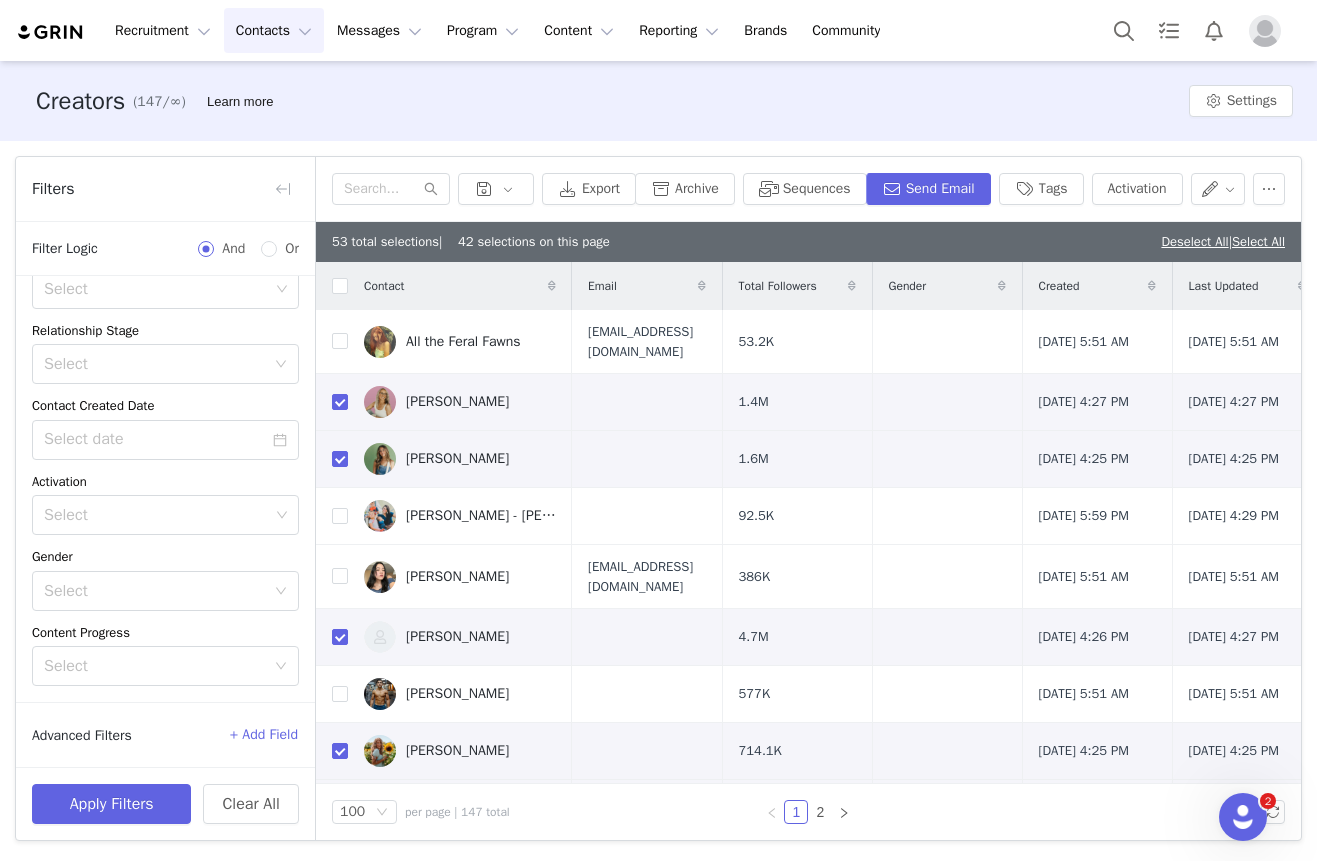 click on "Select" at bounding box center (156, 515) 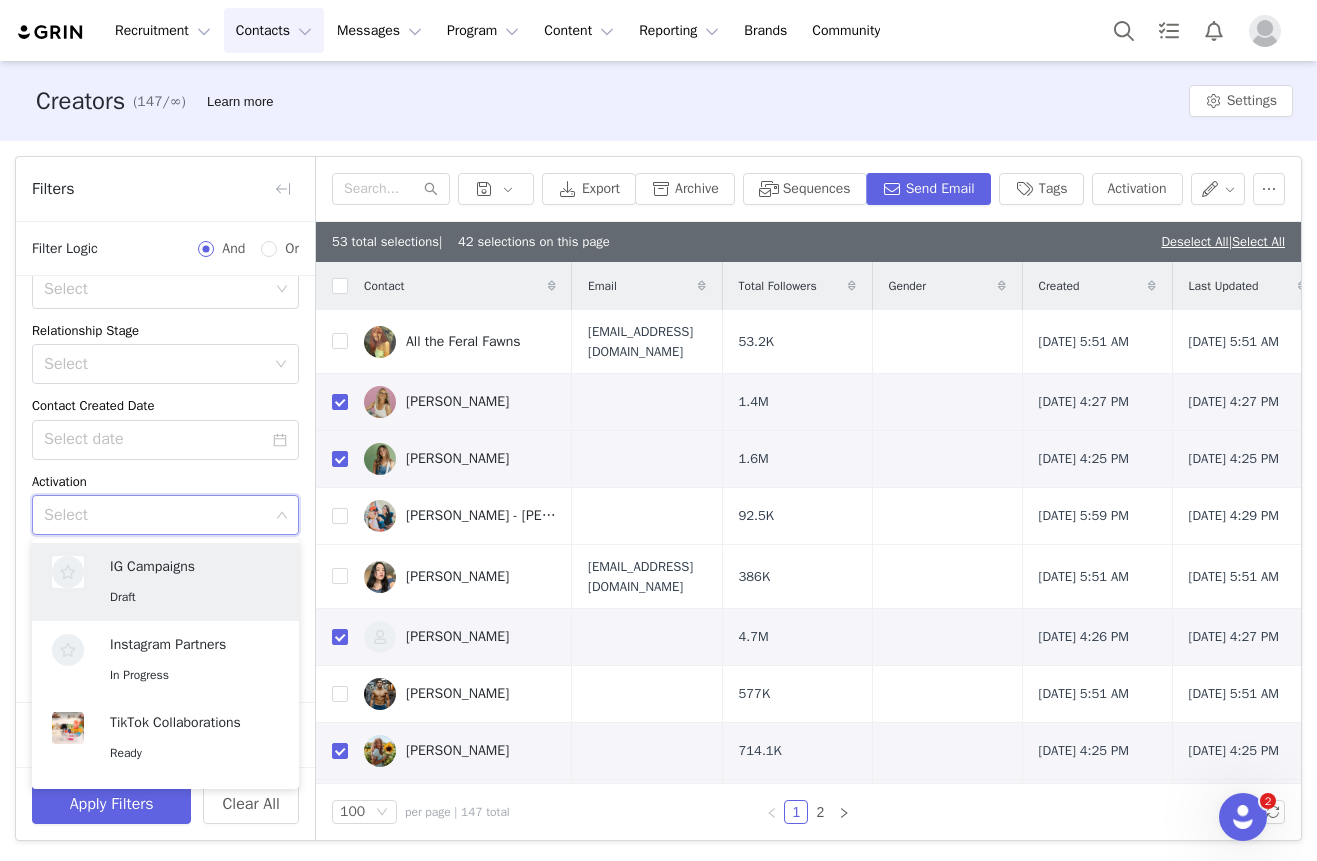 click on "Select" at bounding box center (156, 515) 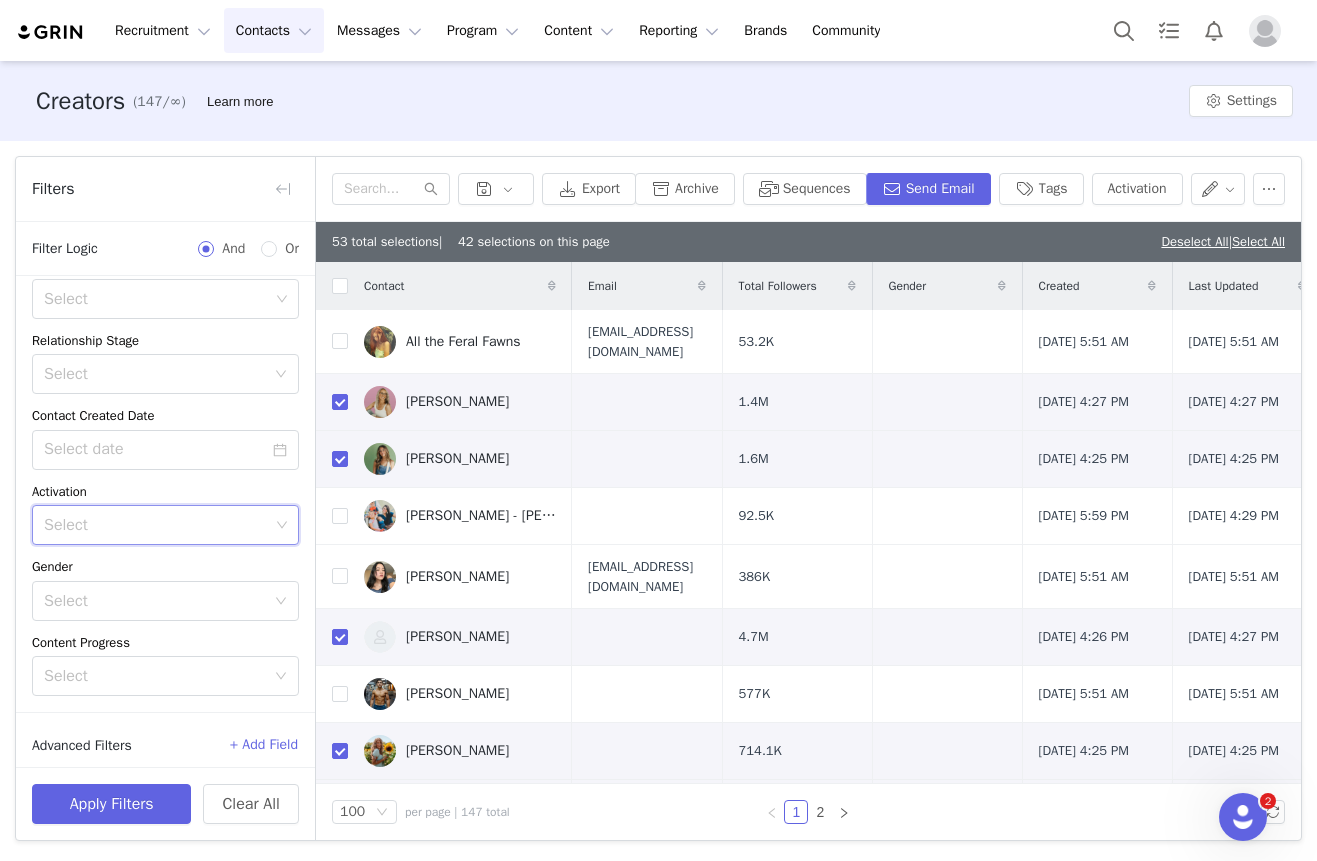 scroll, scrollTop: 198, scrollLeft: 0, axis: vertical 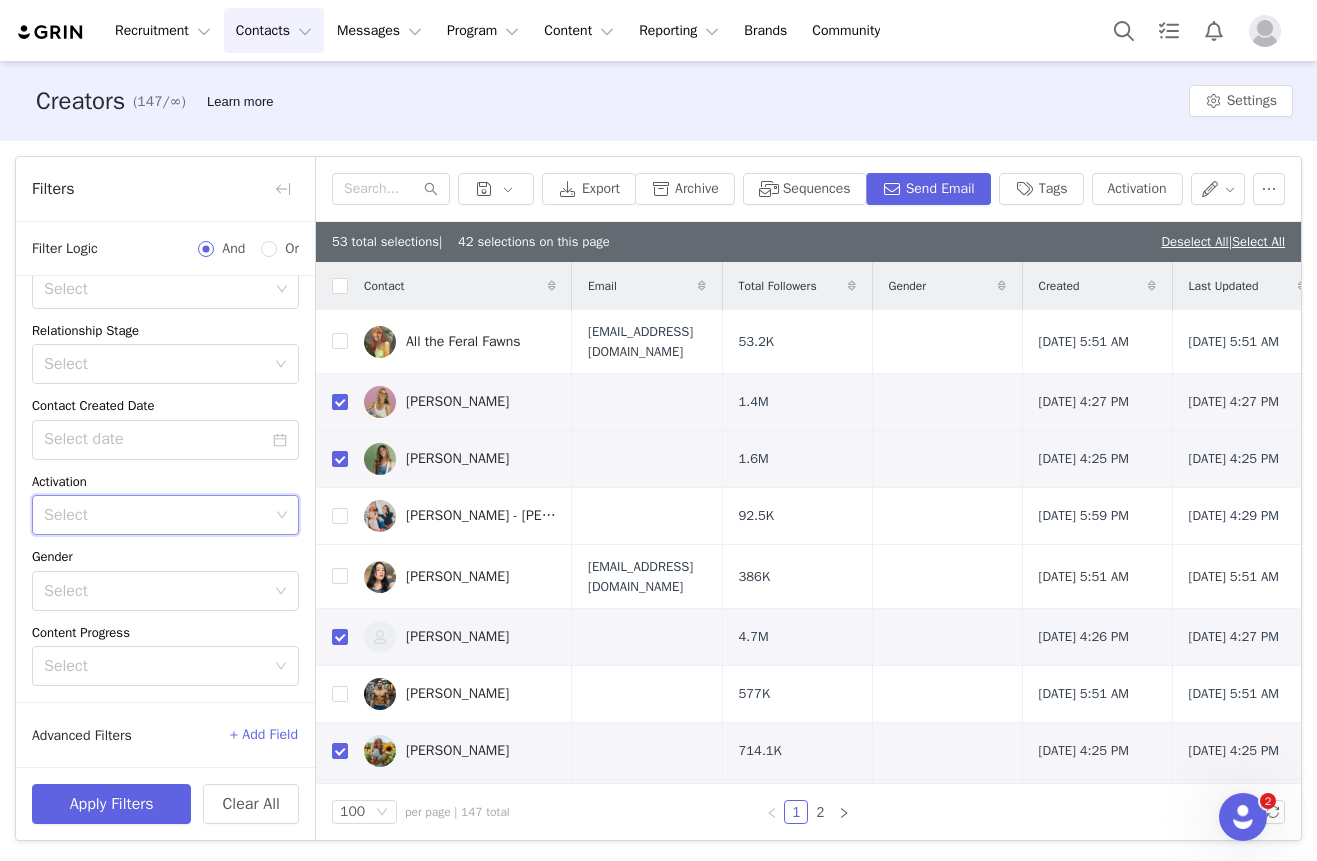 click on "+ Add Field" at bounding box center [264, 735] 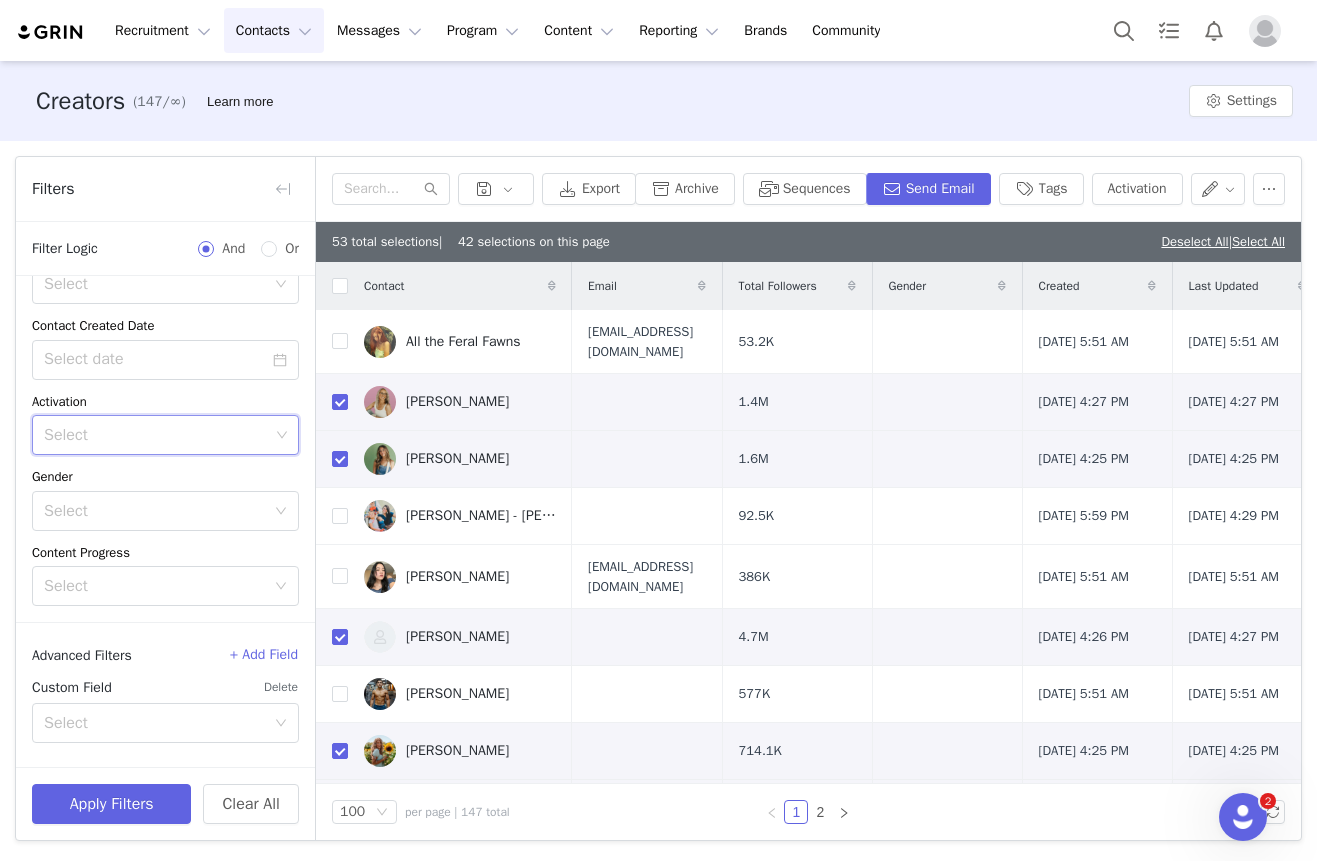 scroll, scrollTop: 0, scrollLeft: 0, axis: both 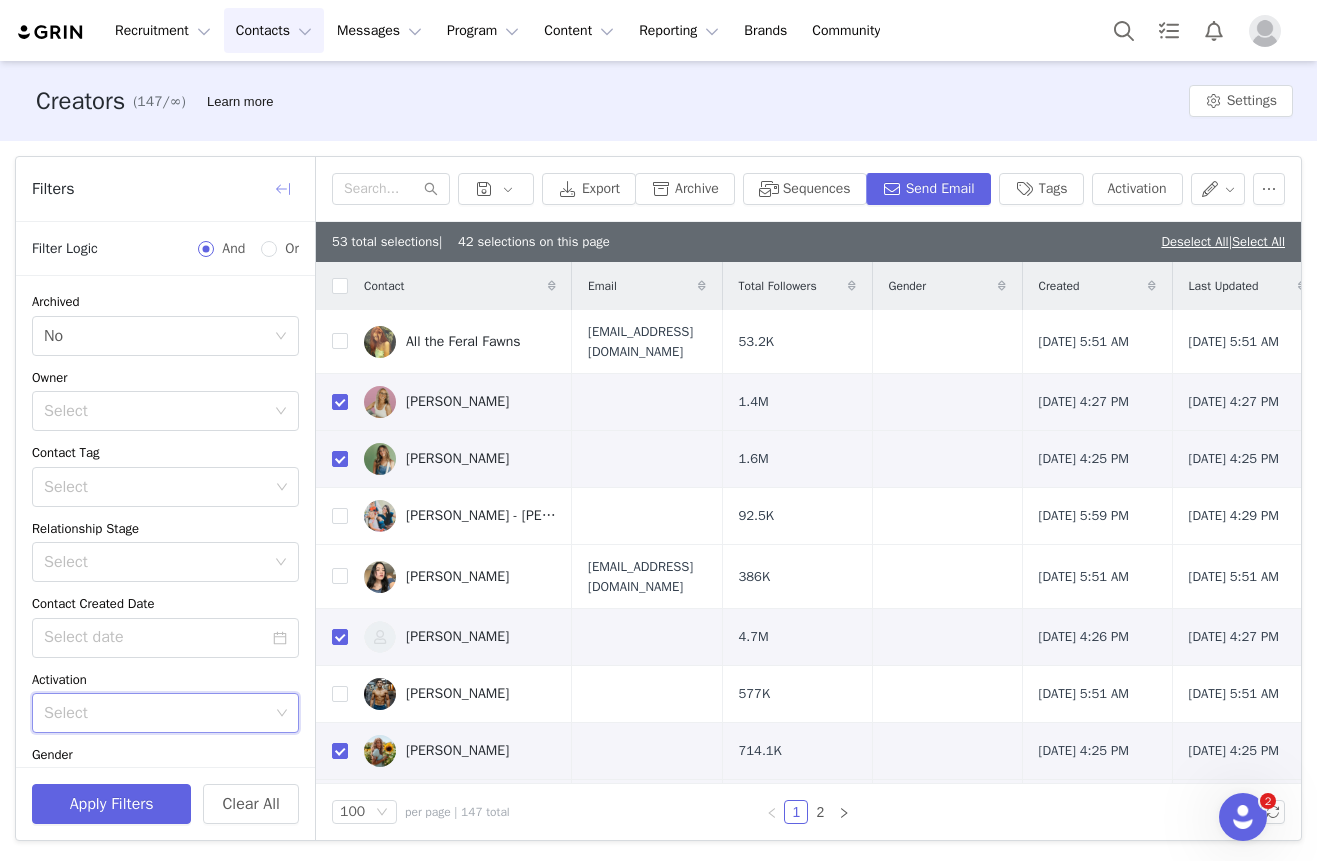 click at bounding box center (283, 189) 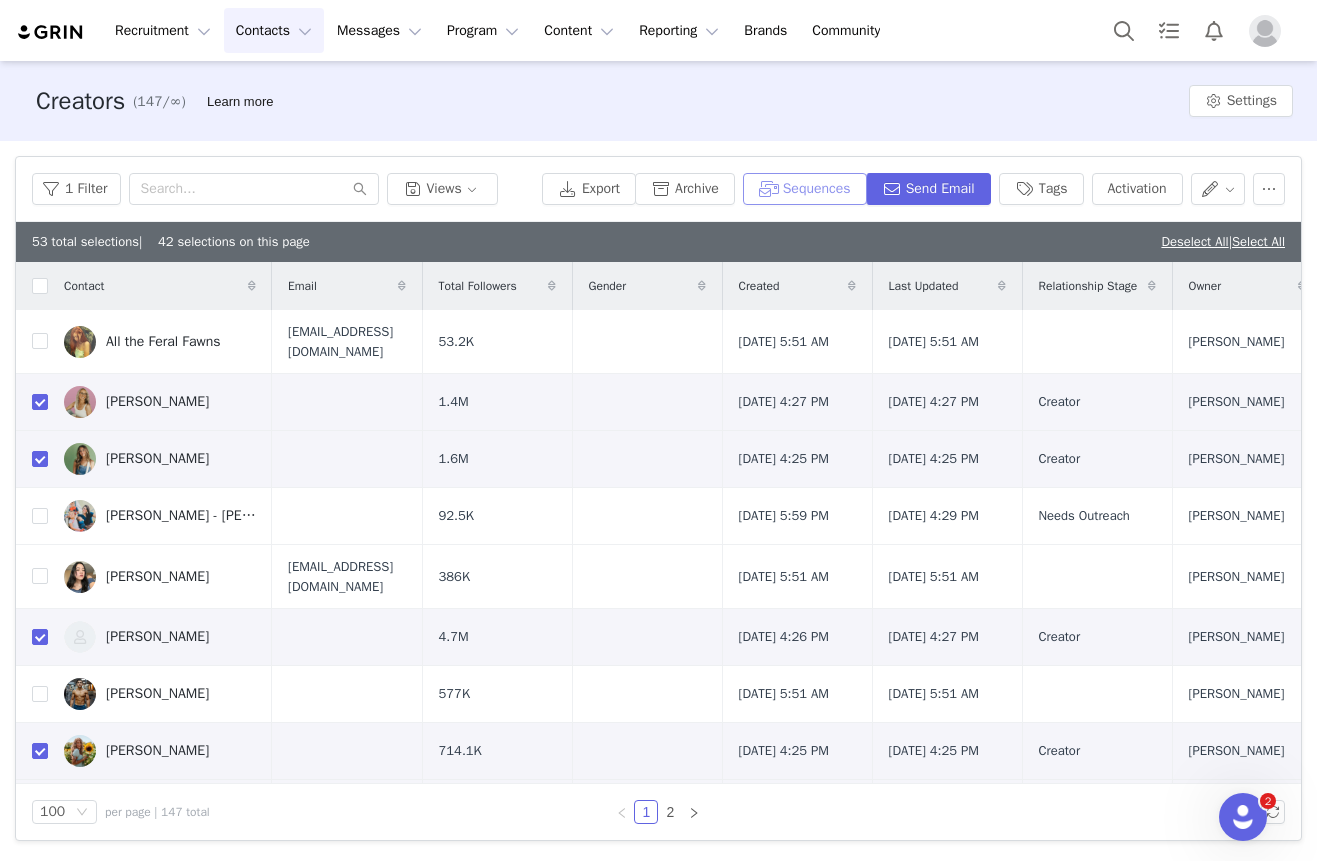 click on "Sequences" at bounding box center [805, 189] 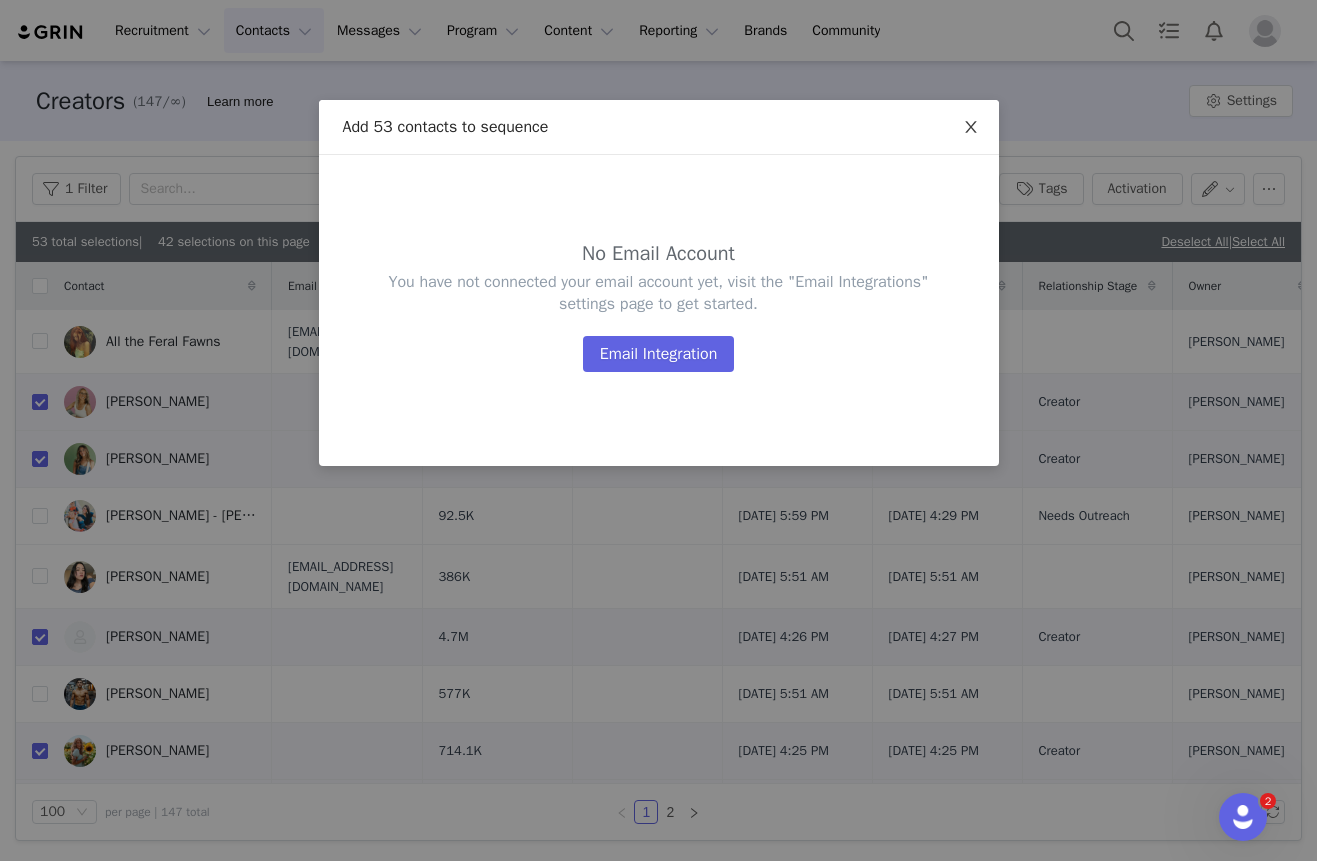 click 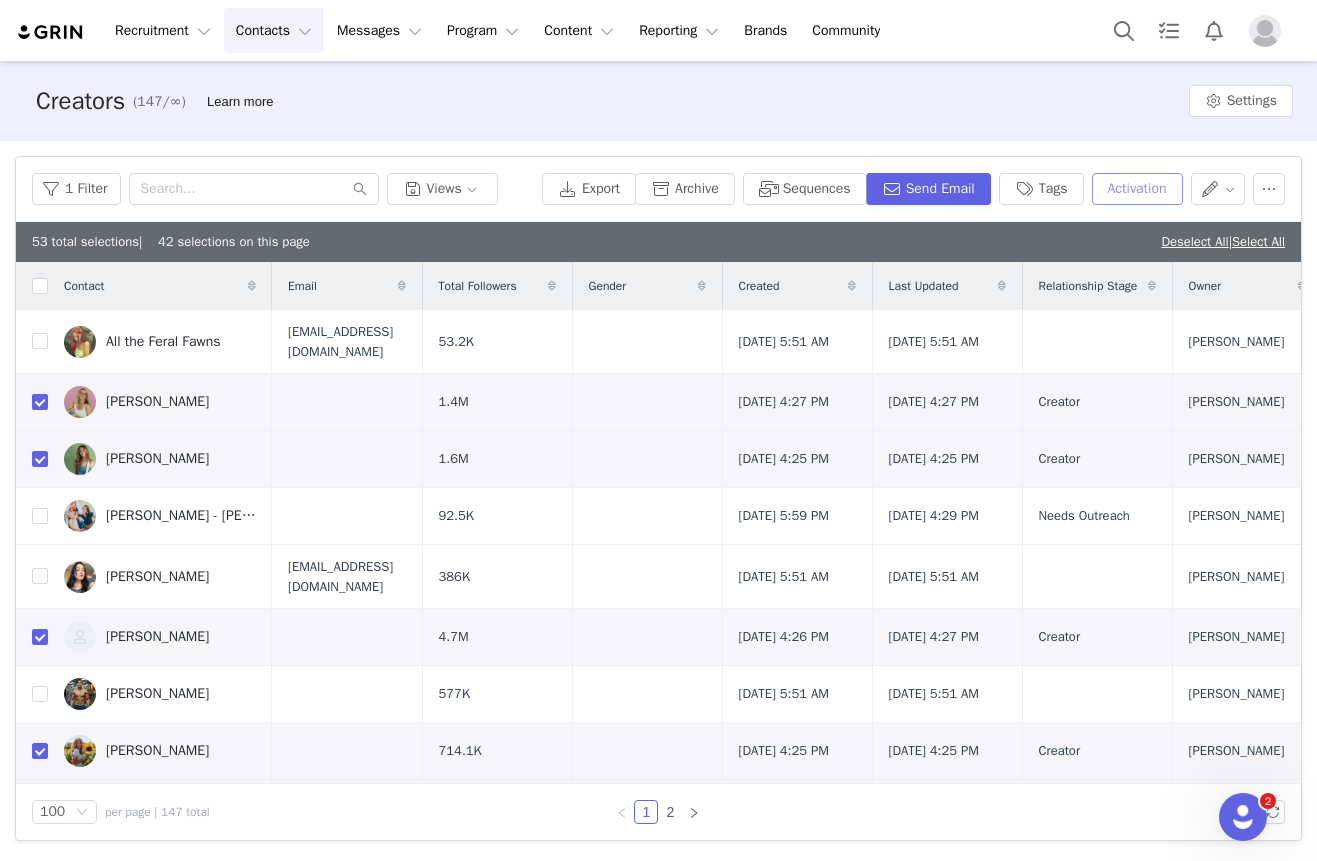 click on "Activation" at bounding box center [1137, 189] 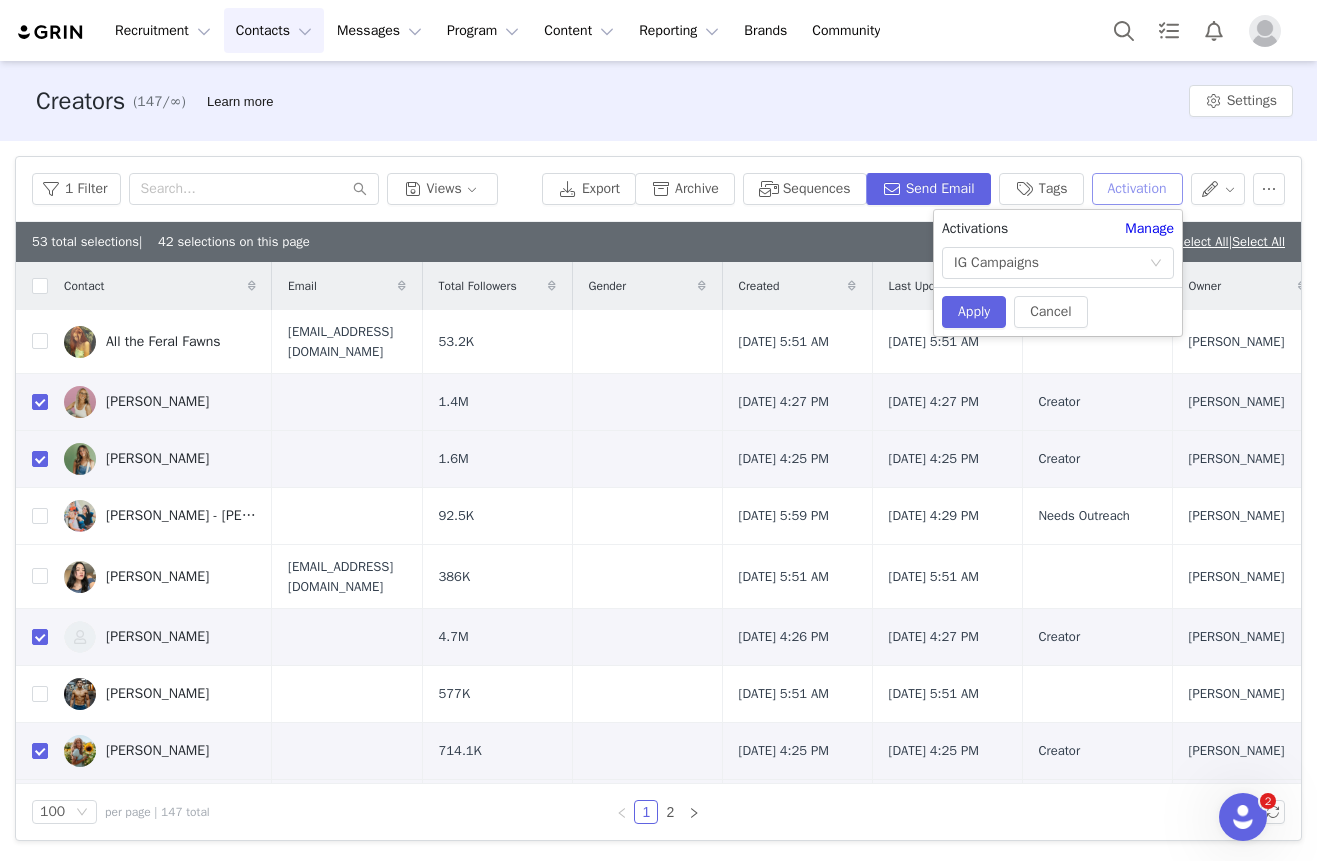 click on "Activation" at bounding box center (1137, 189) 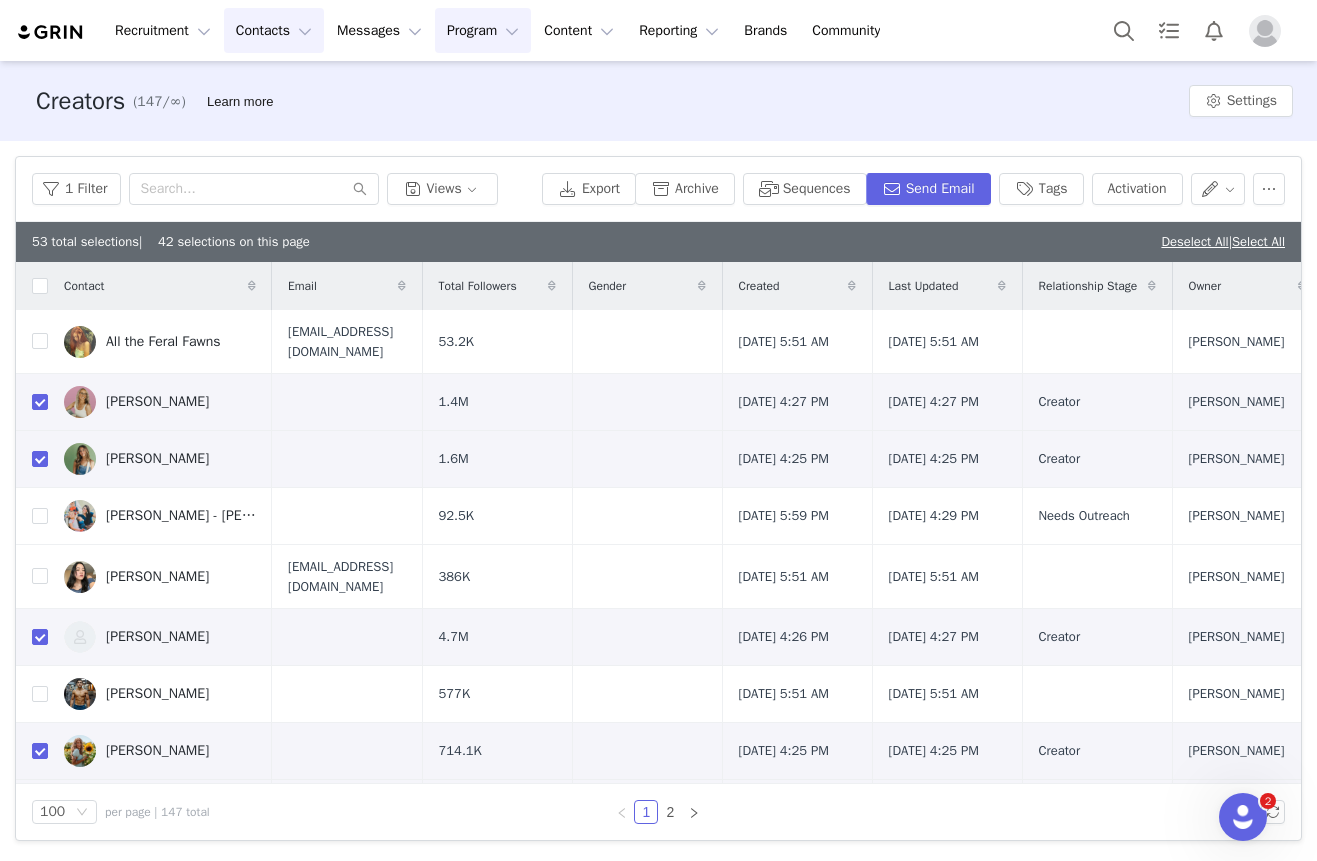 click on "Program Program" at bounding box center [483, 30] 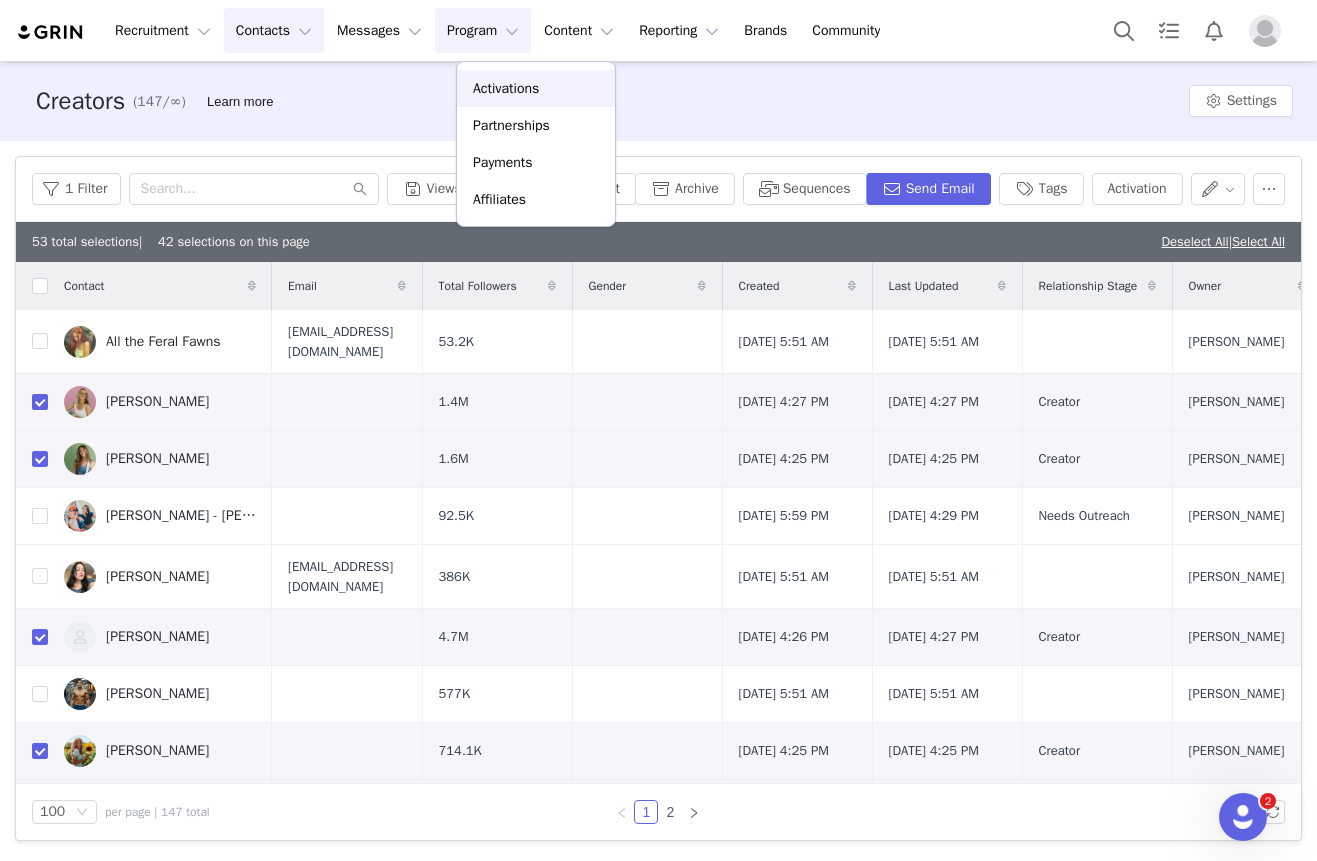 click on "Activations" at bounding box center (506, 88) 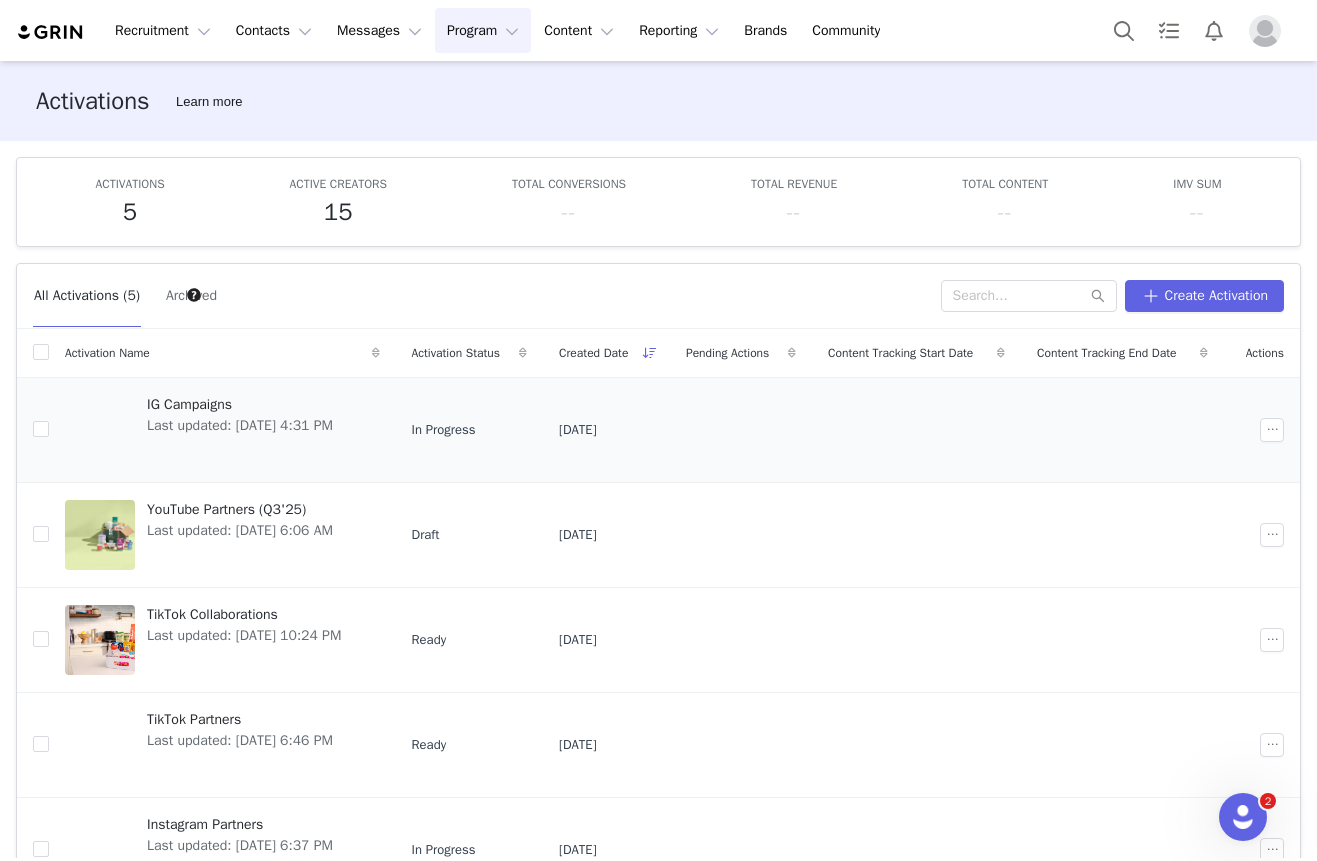 click on "IG Campaigns" at bounding box center (240, 404) 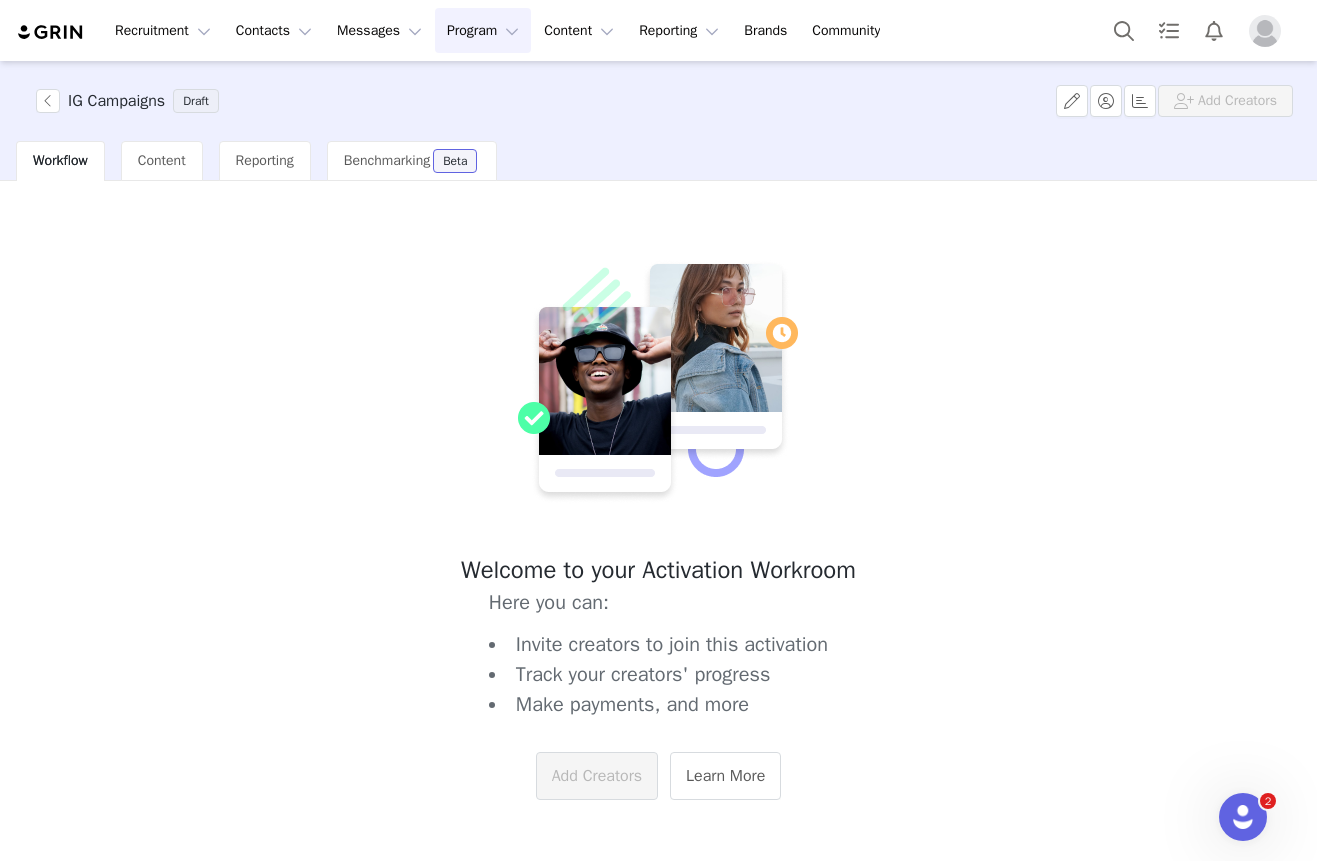 scroll, scrollTop: 36, scrollLeft: 0, axis: vertical 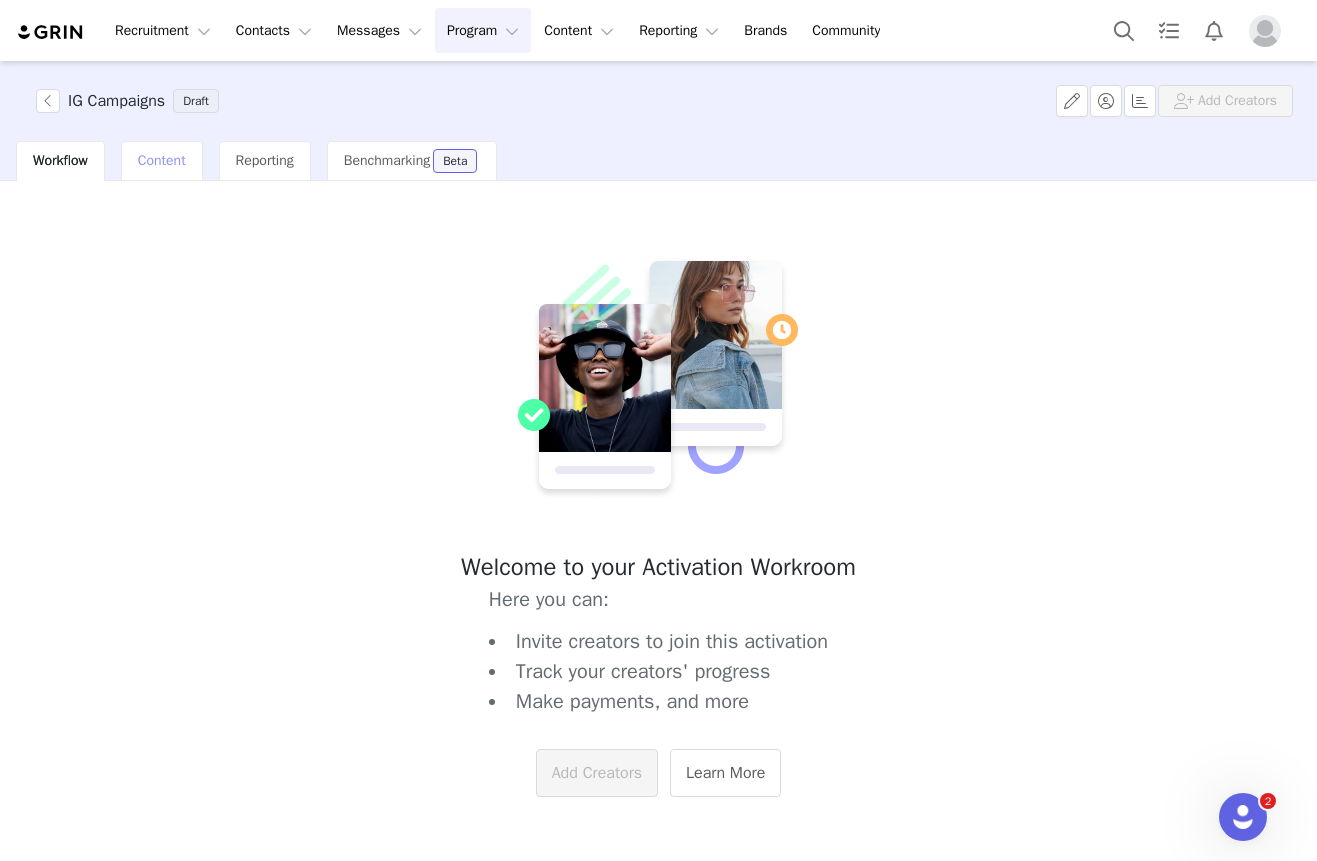 click on "Content" at bounding box center (162, 161) 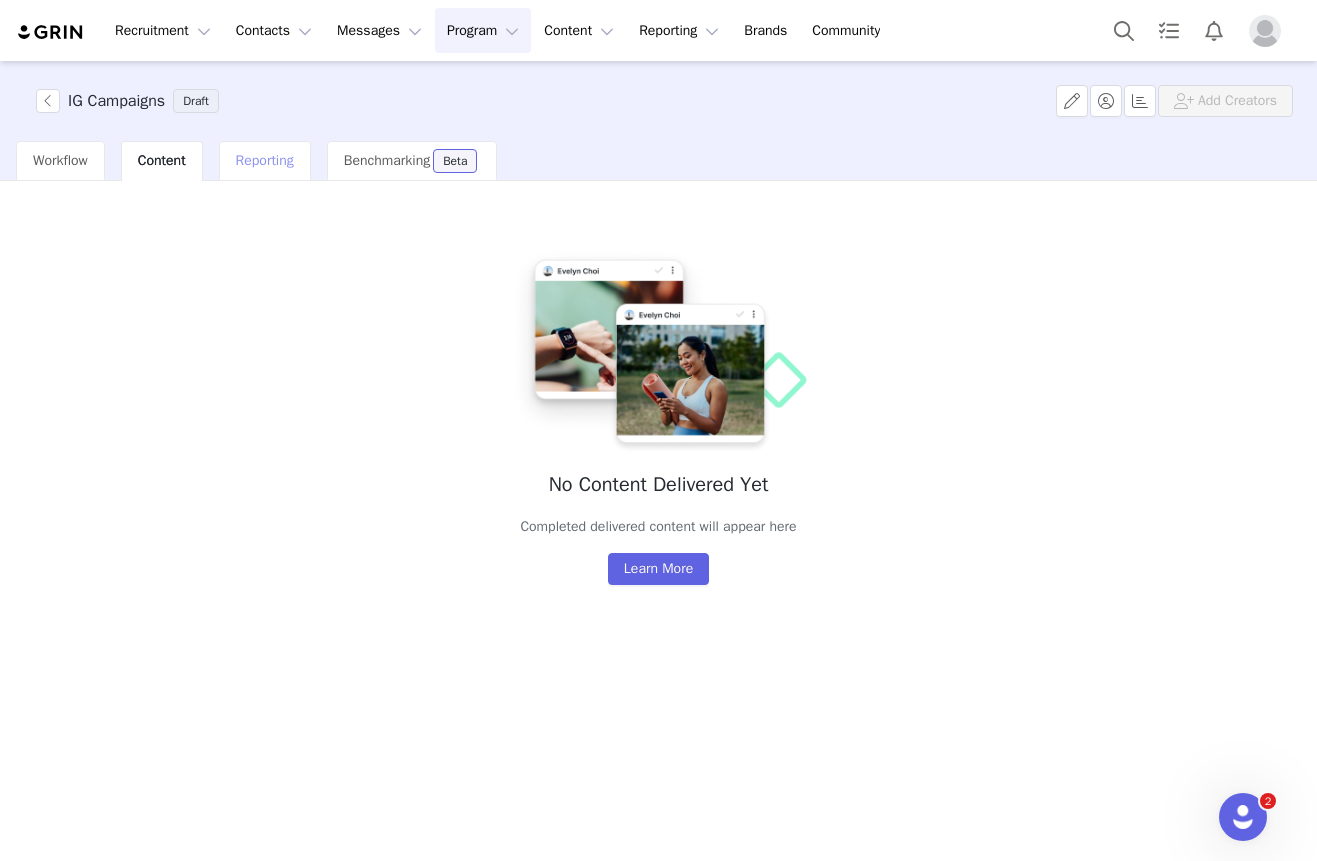 click on "Reporting" at bounding box center (265, 160) 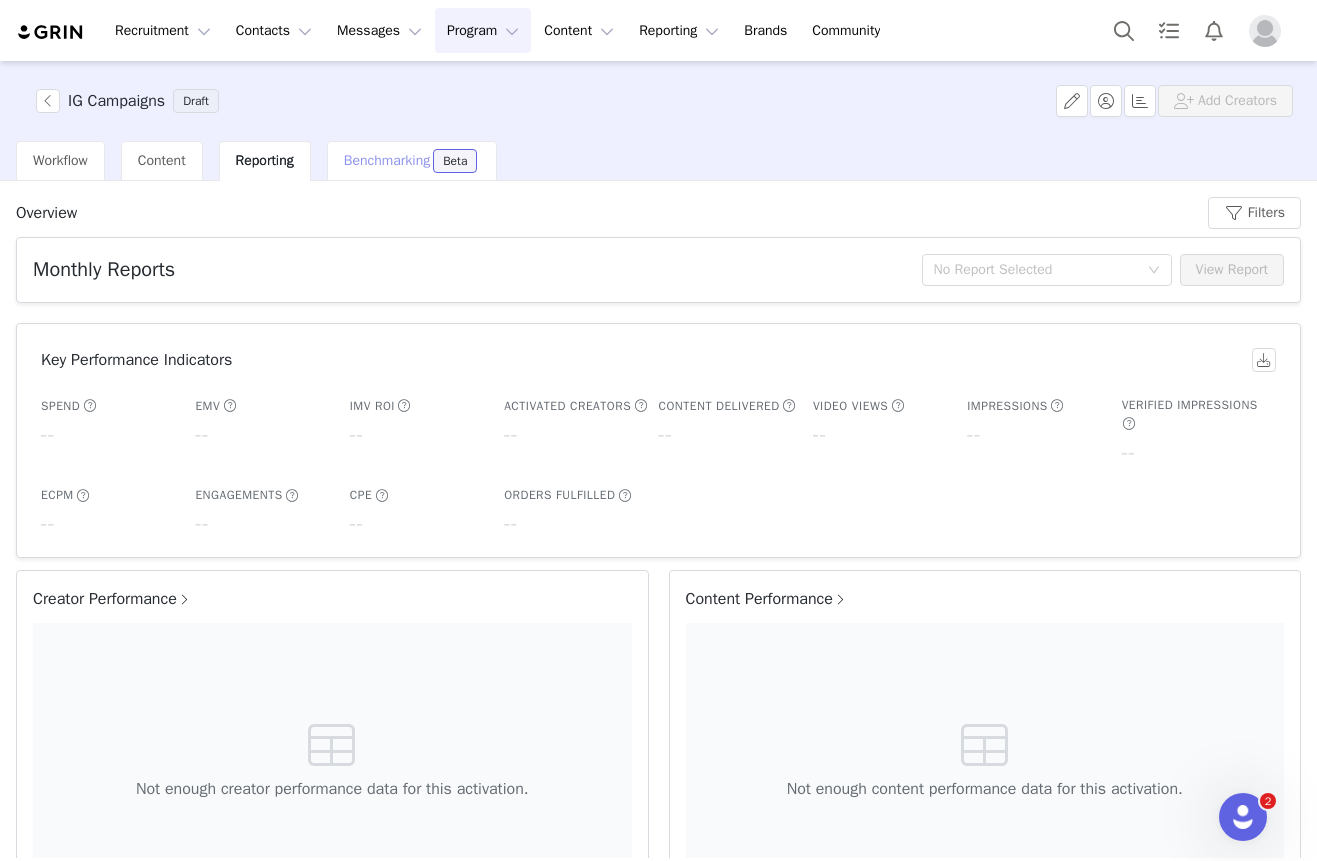 click on "Benchmarking Beta" at bounding box center (412, 161) 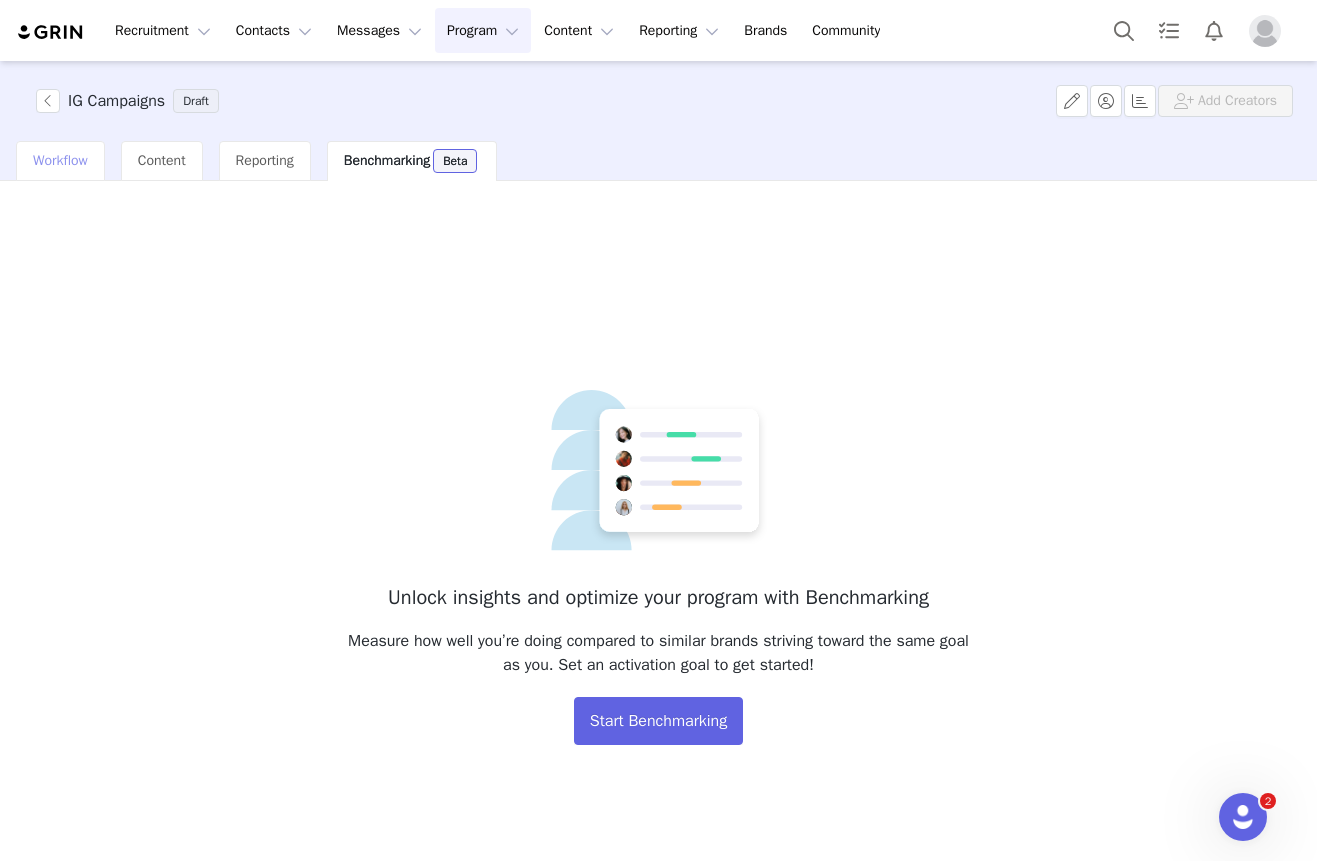 click on "Workflow" at bounding box center [60, 160] 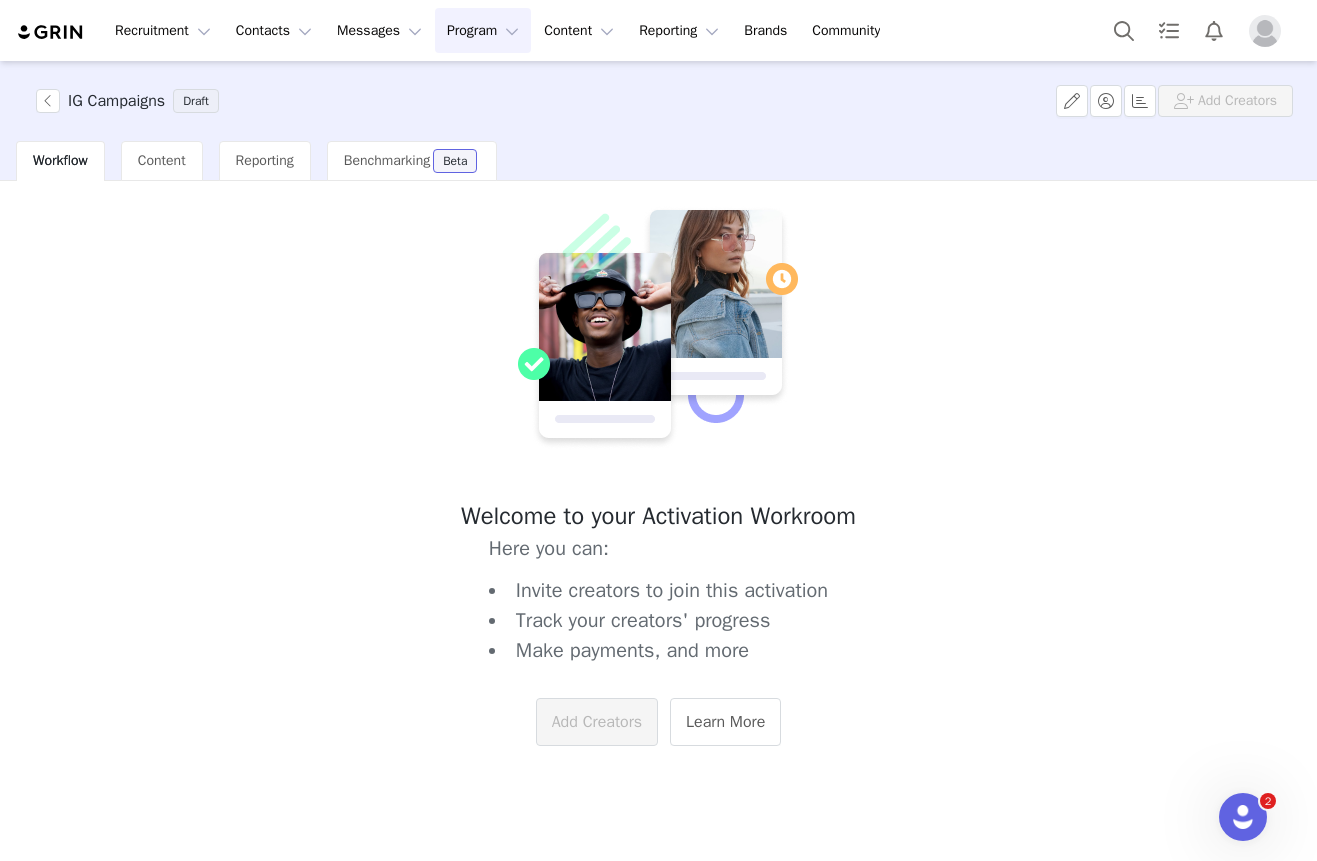 scroll, scrollTop: 0, scrollLeft: 0, axis: both 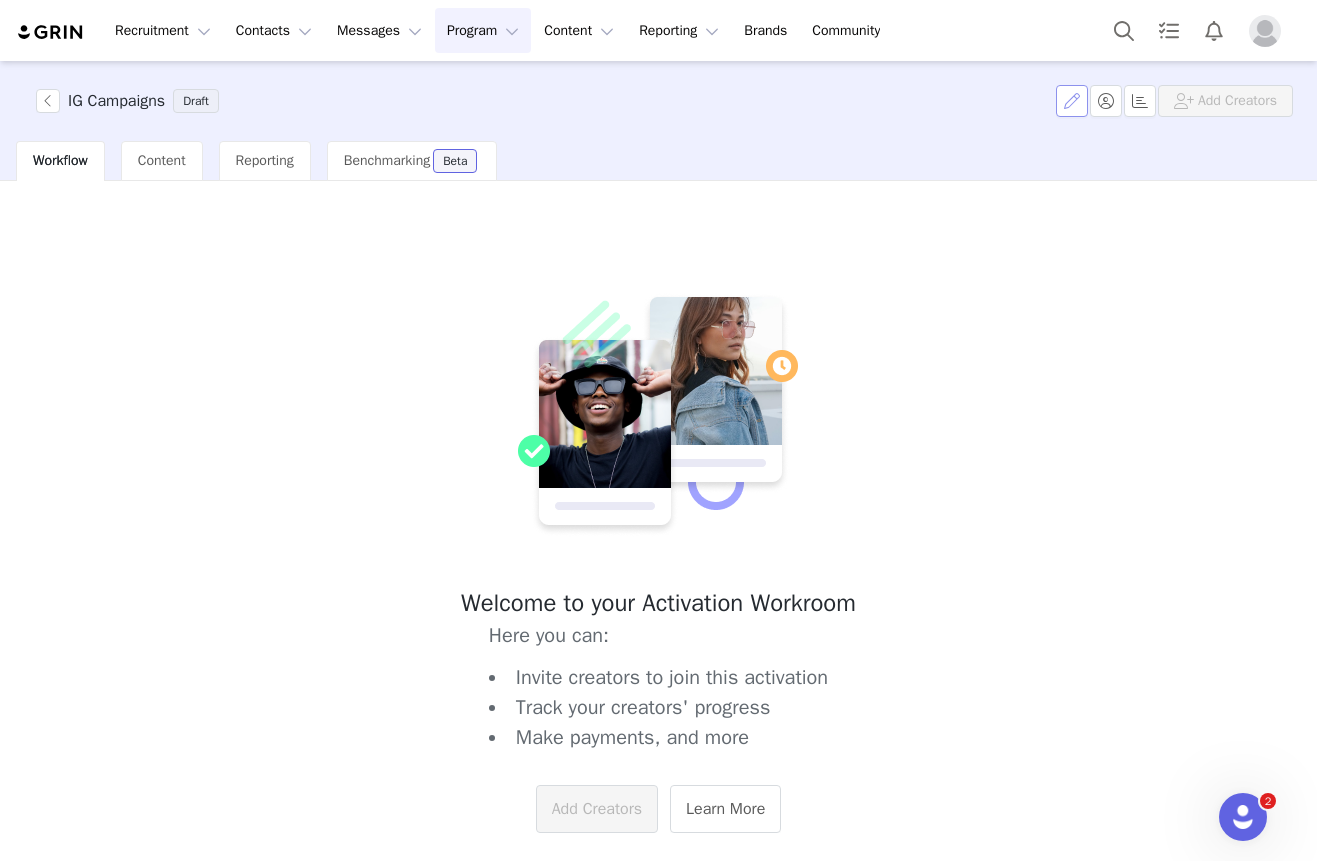 click at bounding box center (1072, 101) 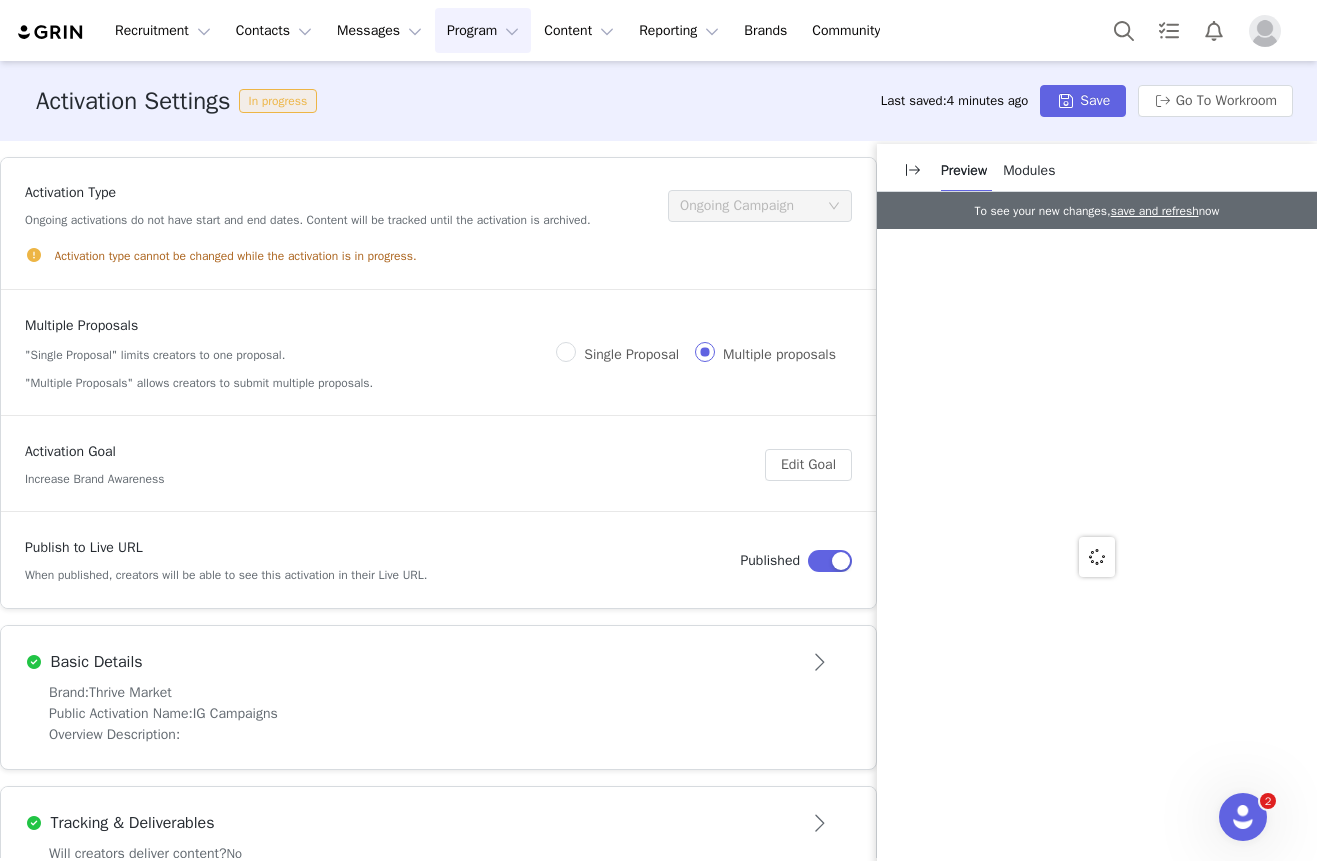 click on "Activation type cannot be changed while the activation is in progress." at bounding box center [236, 256] 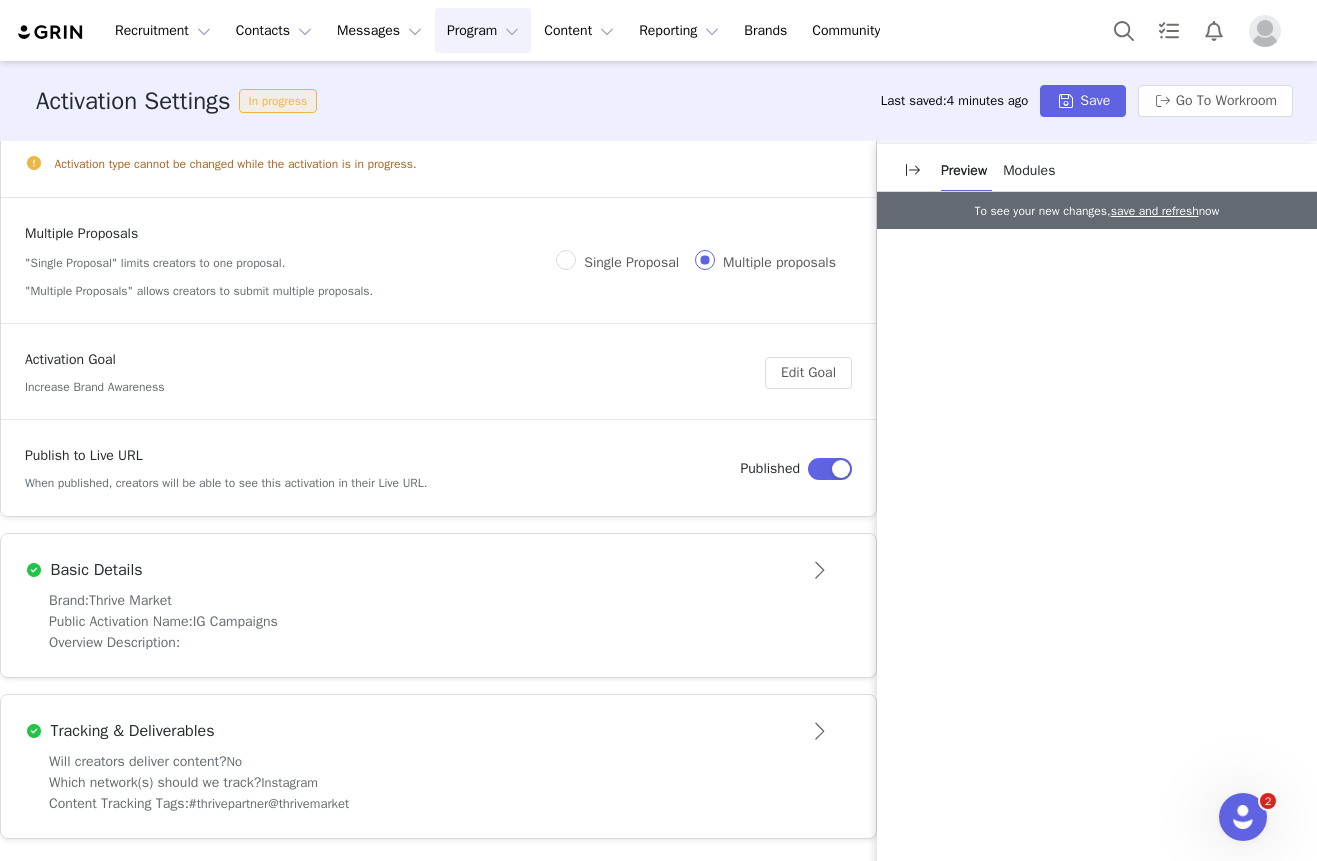 scroll, scrollTop: 0, scrollLeft: 0, axis: both 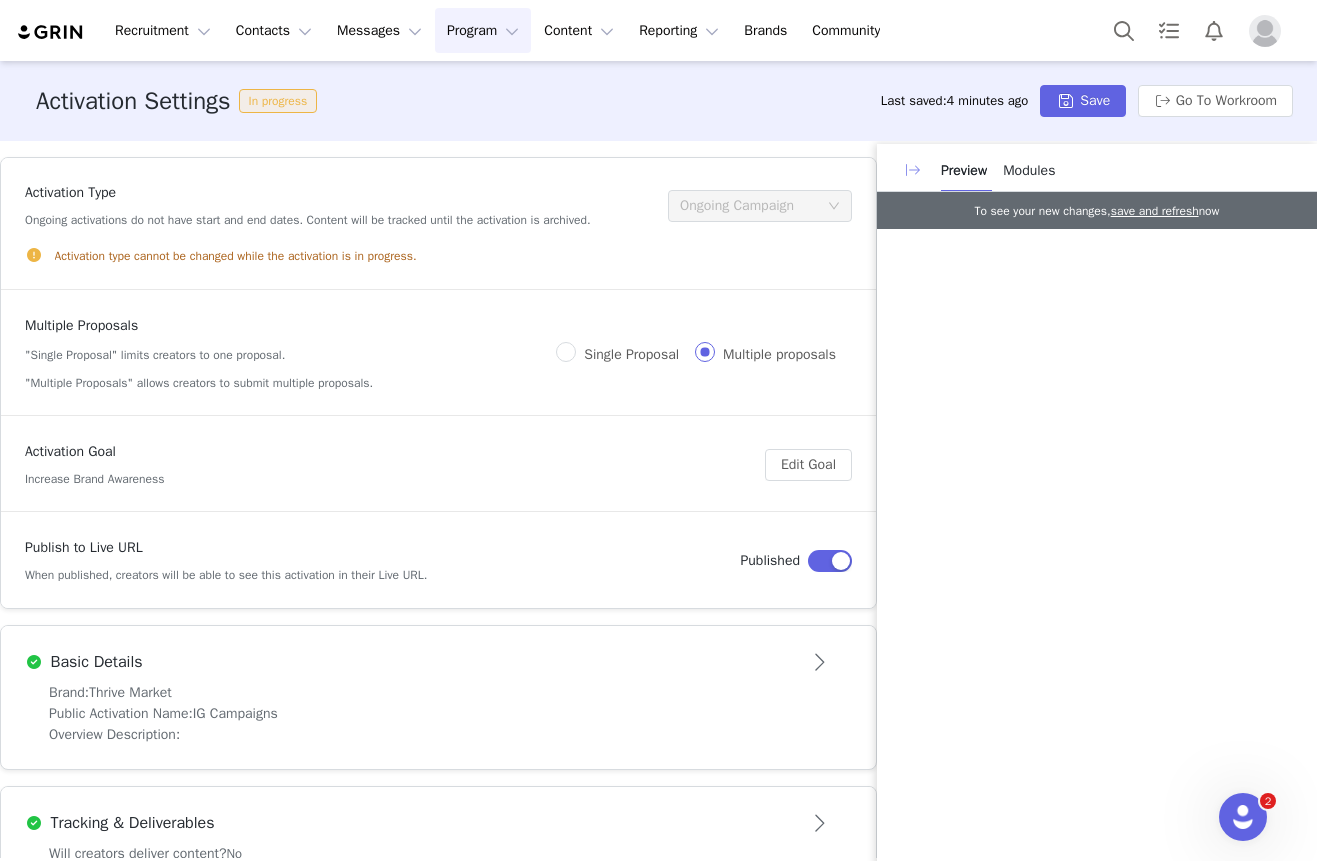 click at bounding box center [913, 170] 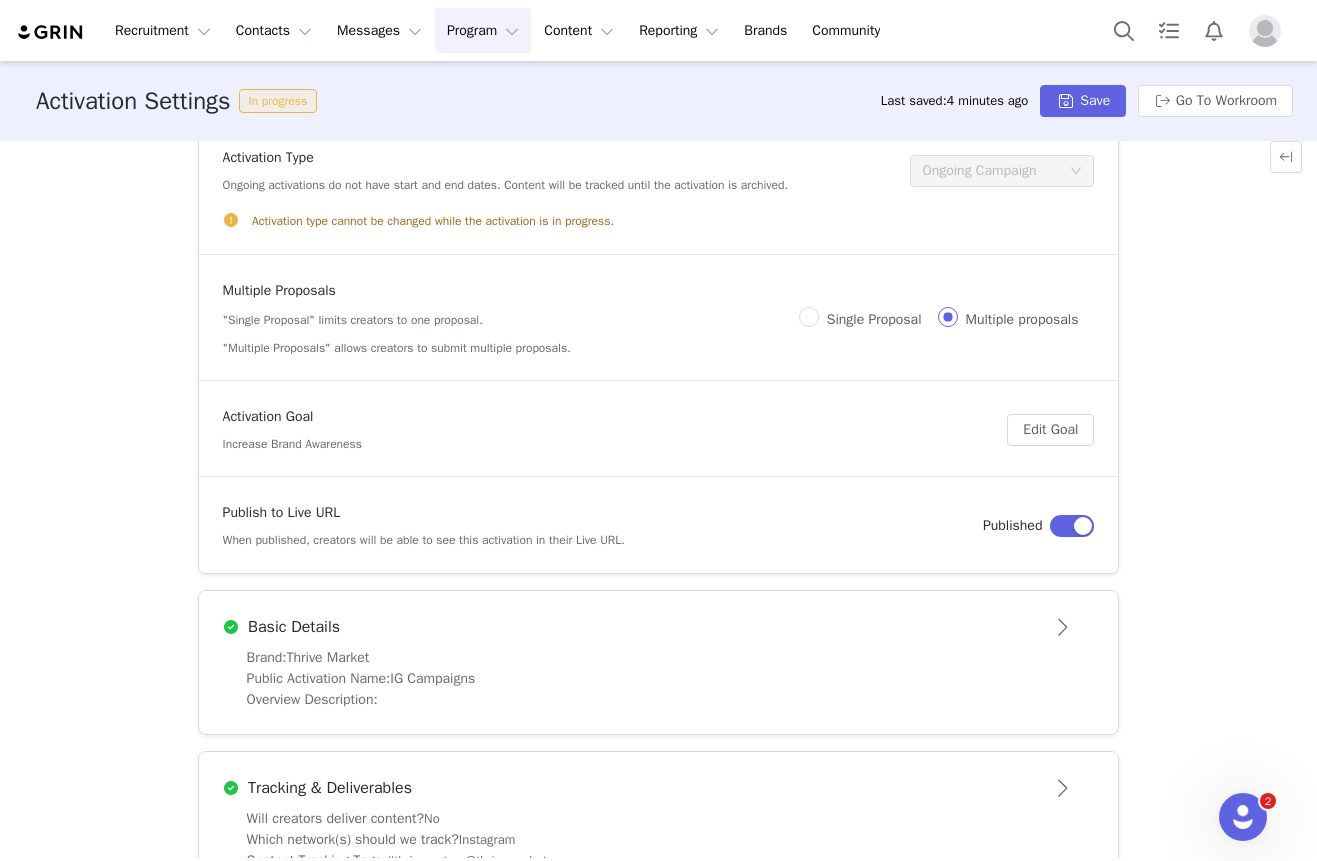 scroll, scrollTop: 0, scrollLeft: 0, axis: both 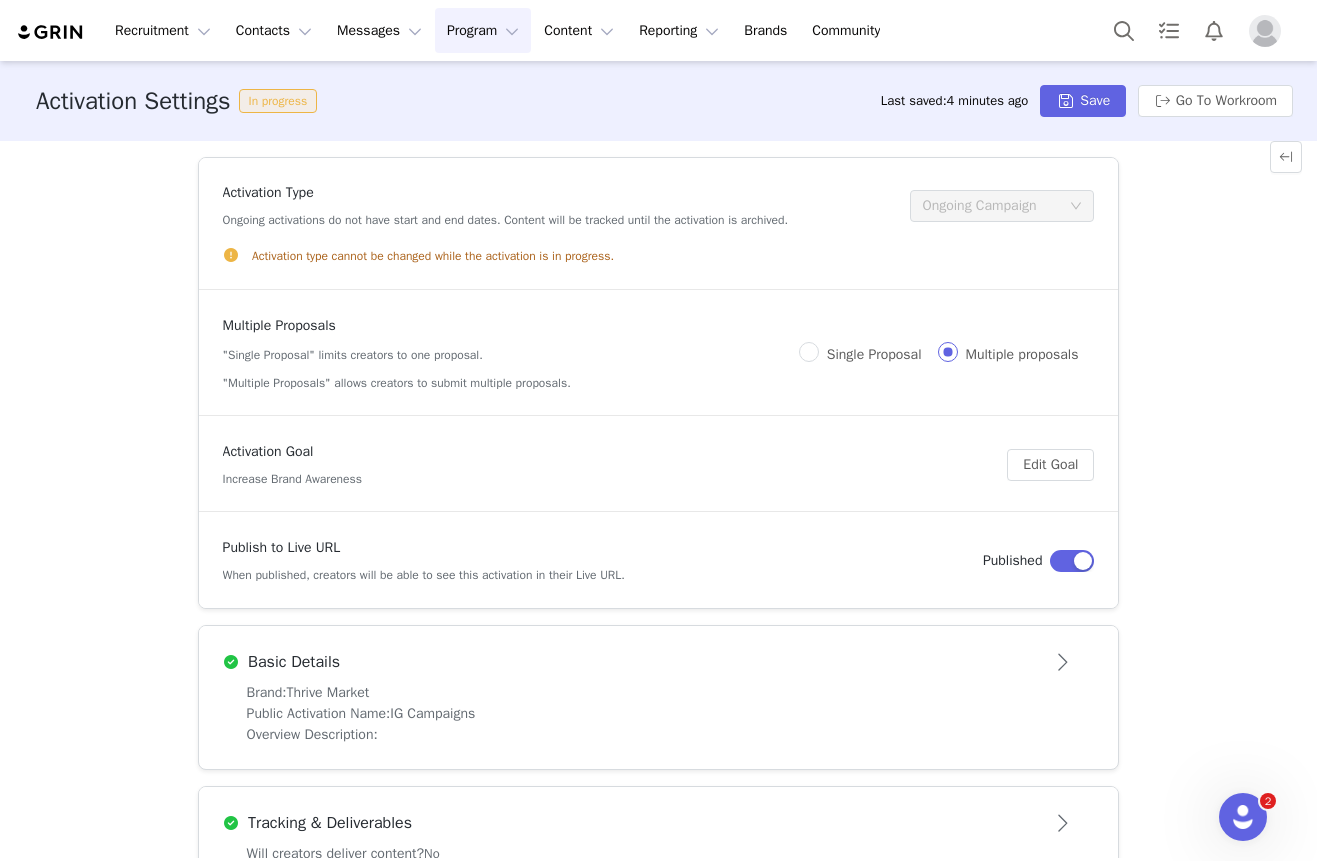 click on "Activation type cannot be changed while the activation is in progress." at bounding box center [433, 256] 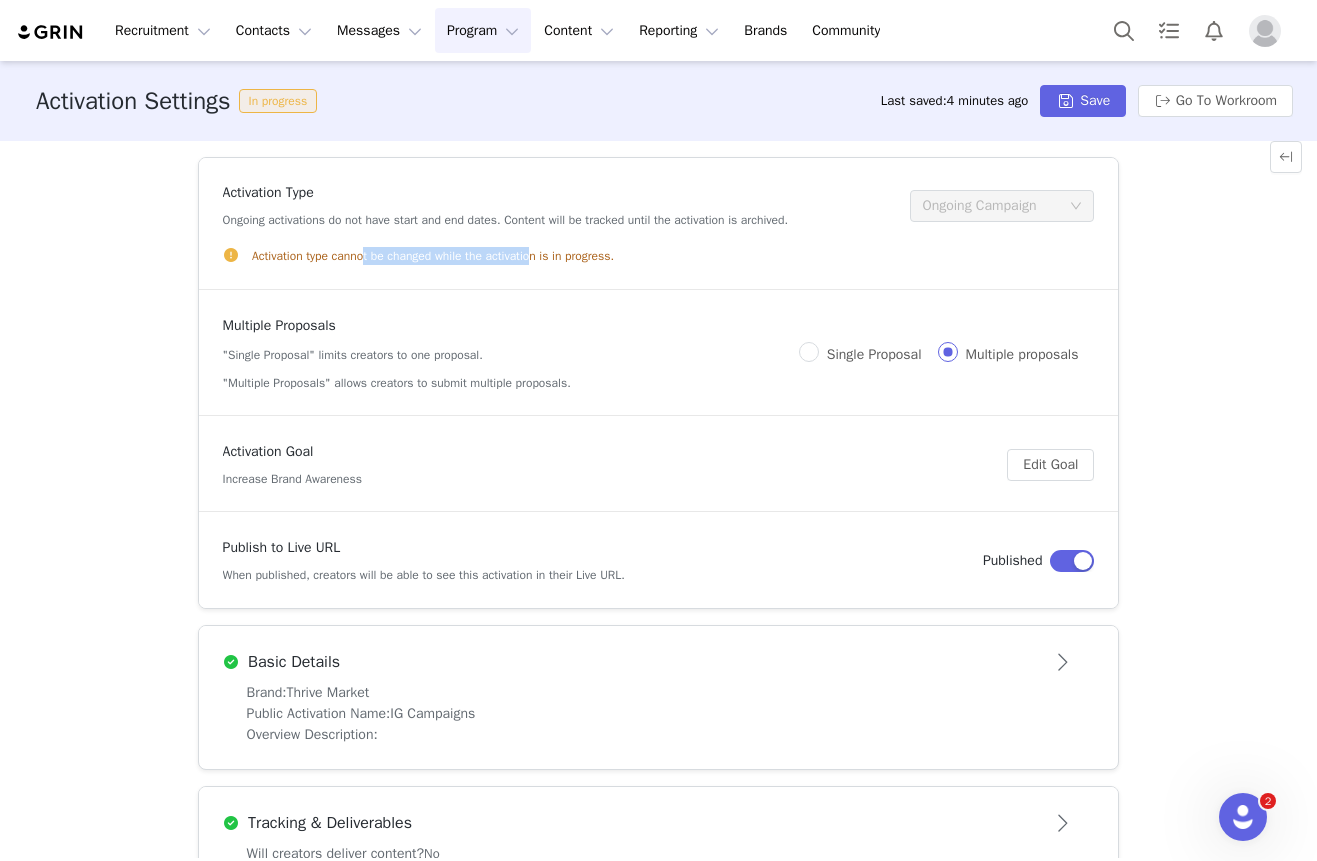 drag, startPoint x: 555, startPoint y: 253, endPoint x: 372, endPoint y: 249, distance: 183.04372 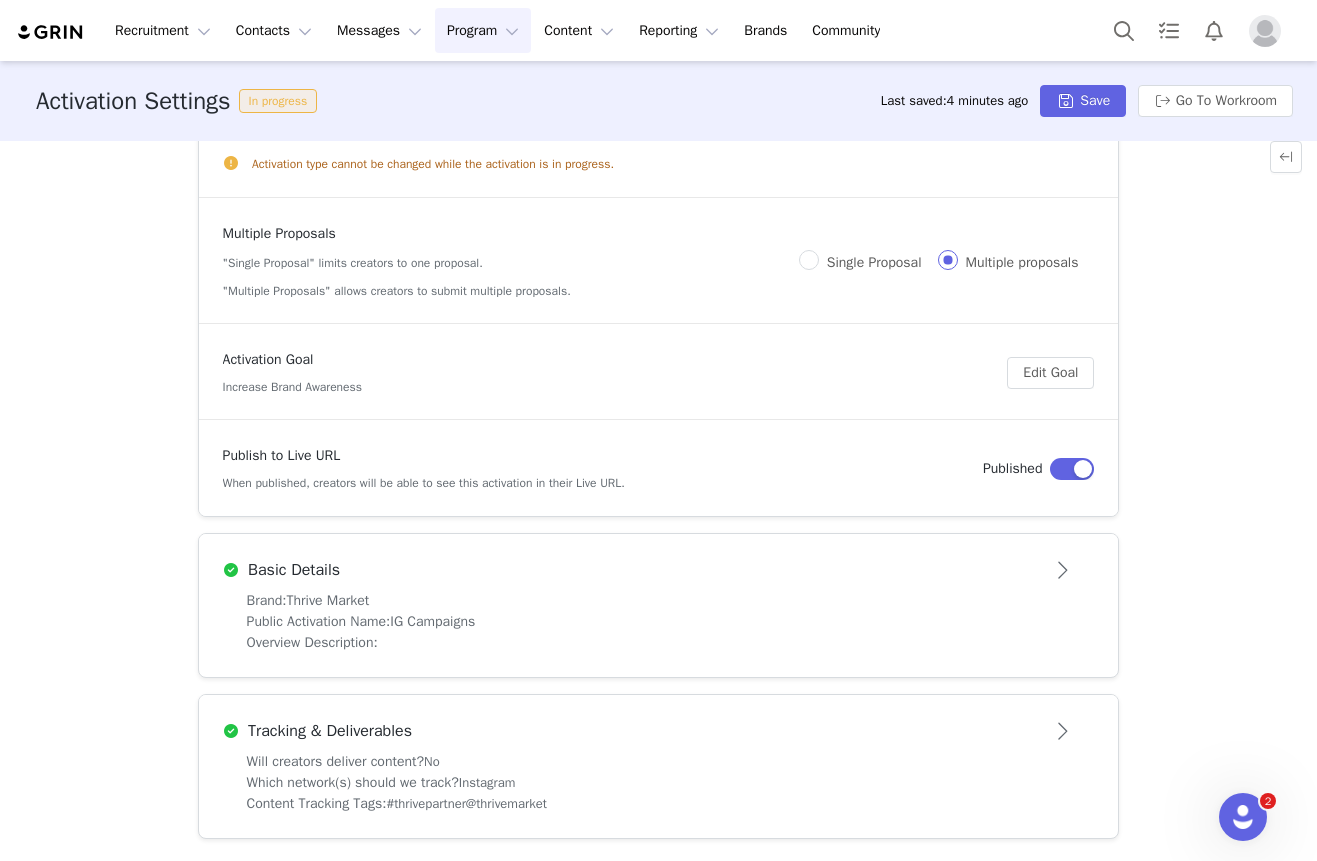 scroll, scrollTop: 0, scrollLeft: 0, axis: both 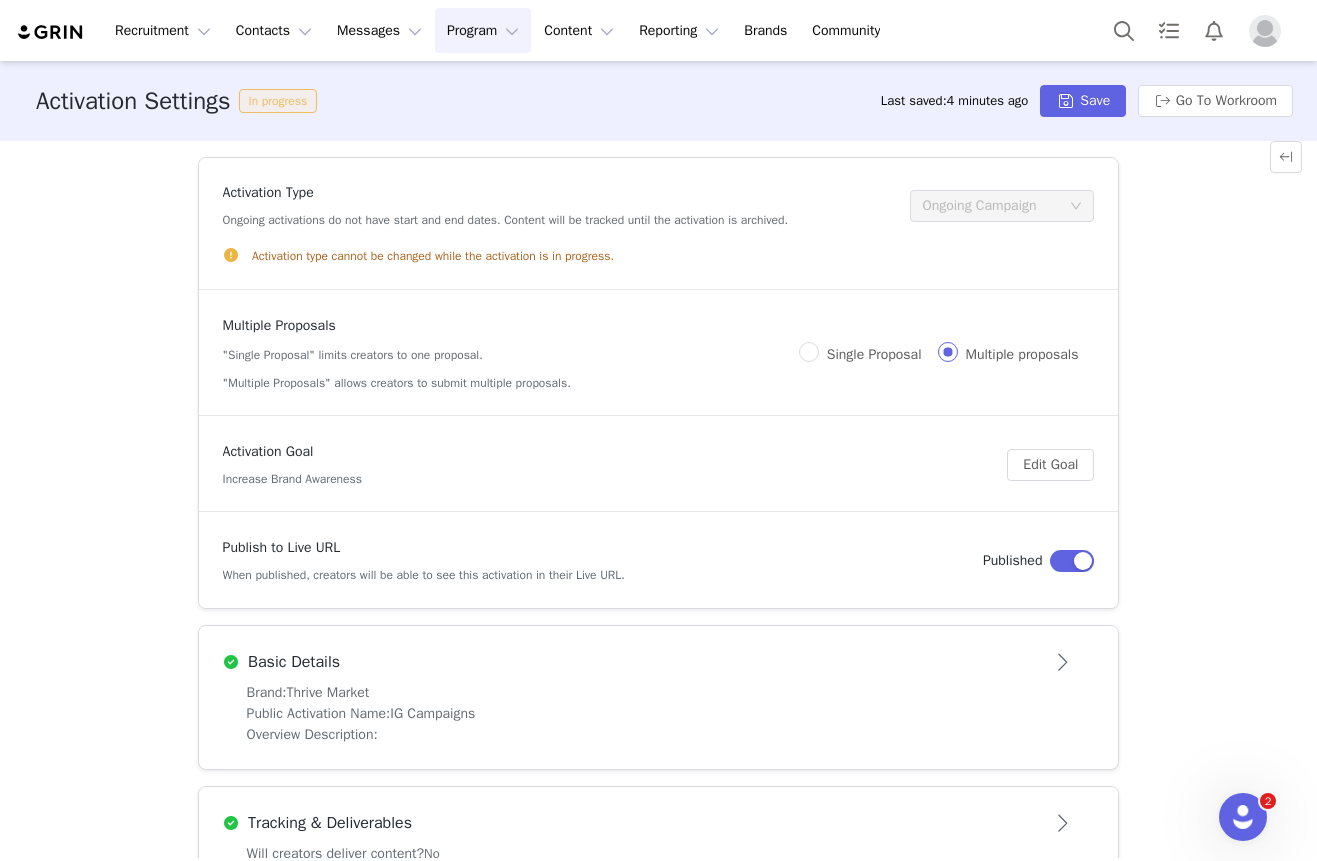 click on "In progress" at bounding box center [278, 101] 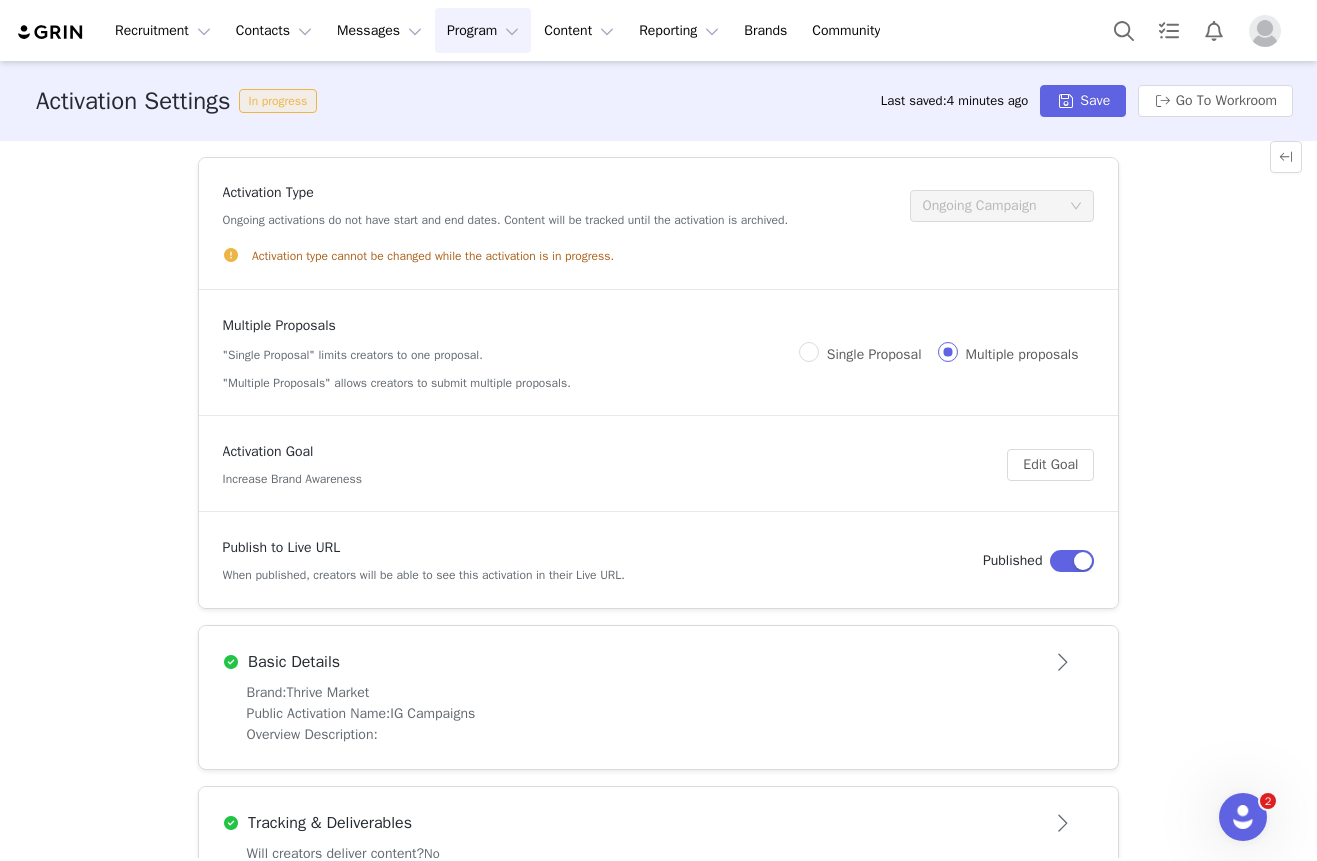 click on "Program Program" at bounding box center (483, 30) 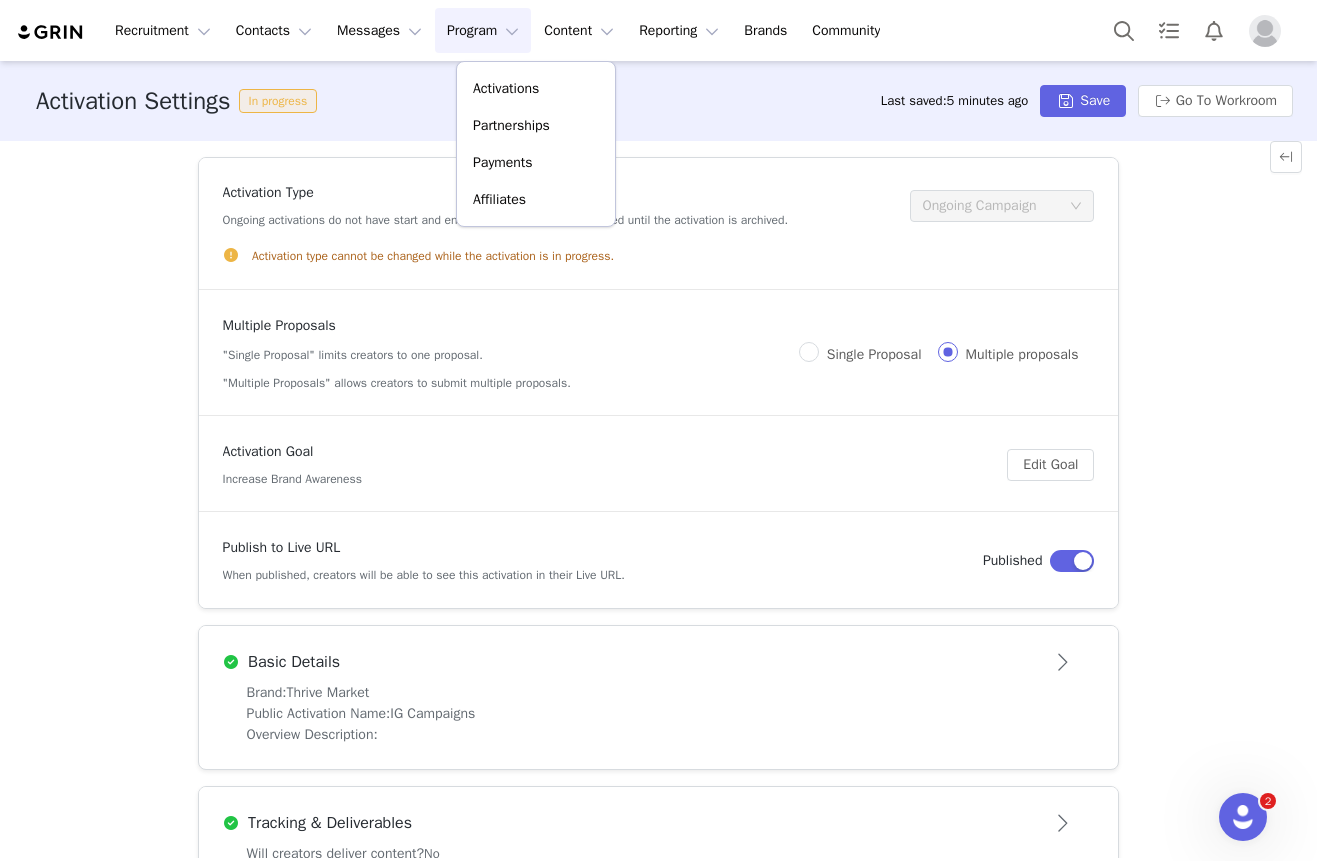 click on "Multiple Proposals "Single Proposal" limits creators to one proposal. "Multiple Proposals" allows creators to submit multiple proposals.     Single Proposal Multiple proposals" at bounding box center [659, 353] 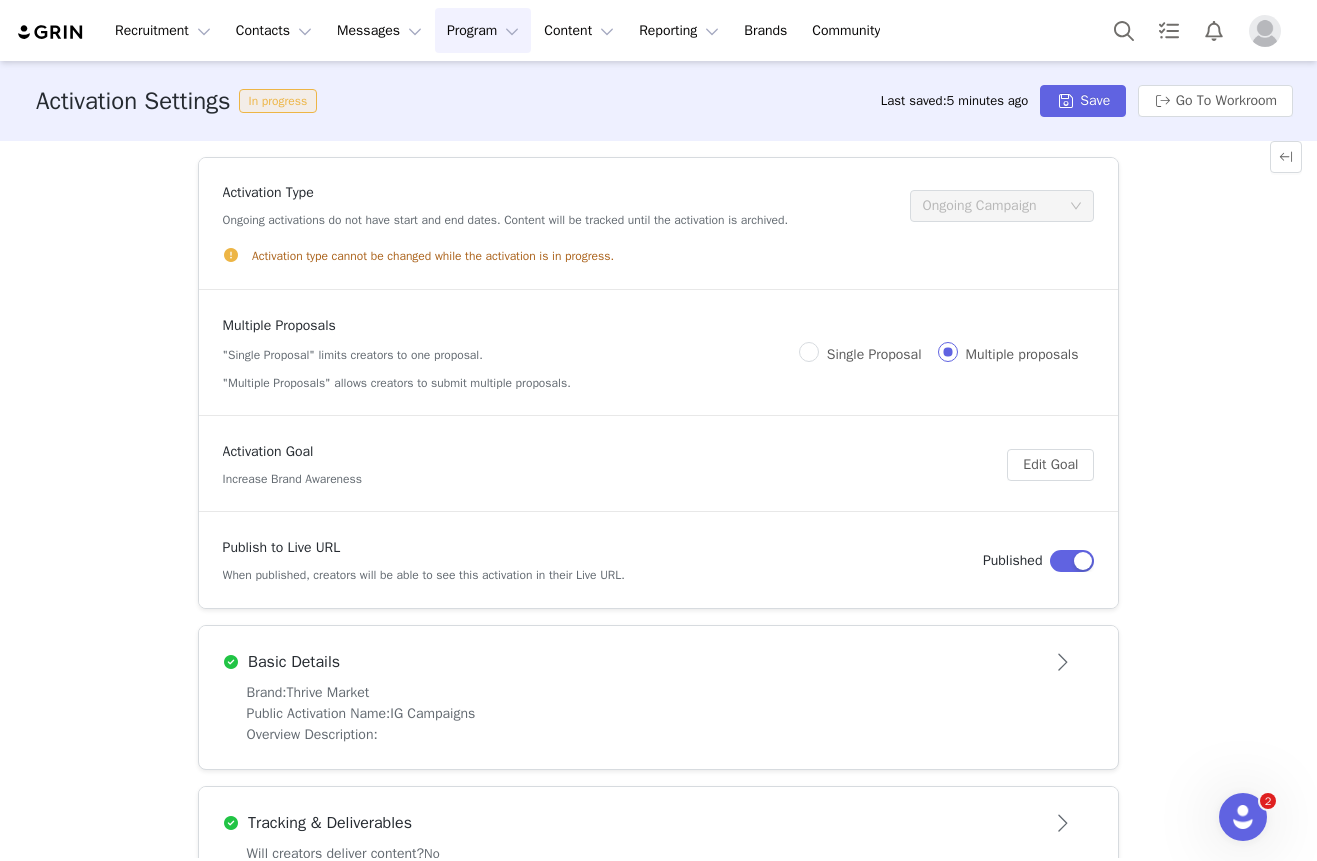 scroll, scrollTop: 92, scrollLeft: 0, axis: vertical 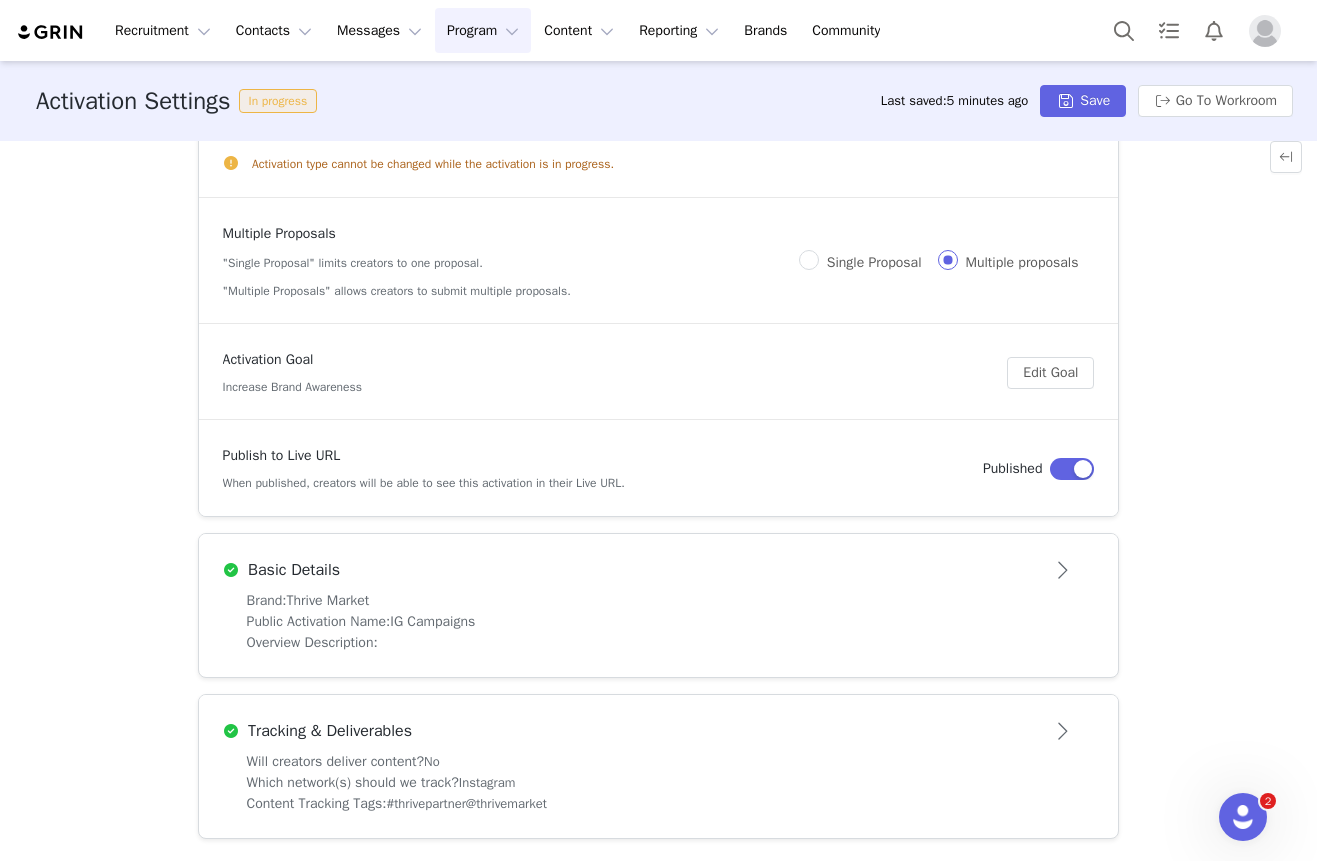 click on "Program Program" at bounding box center [483, 30] 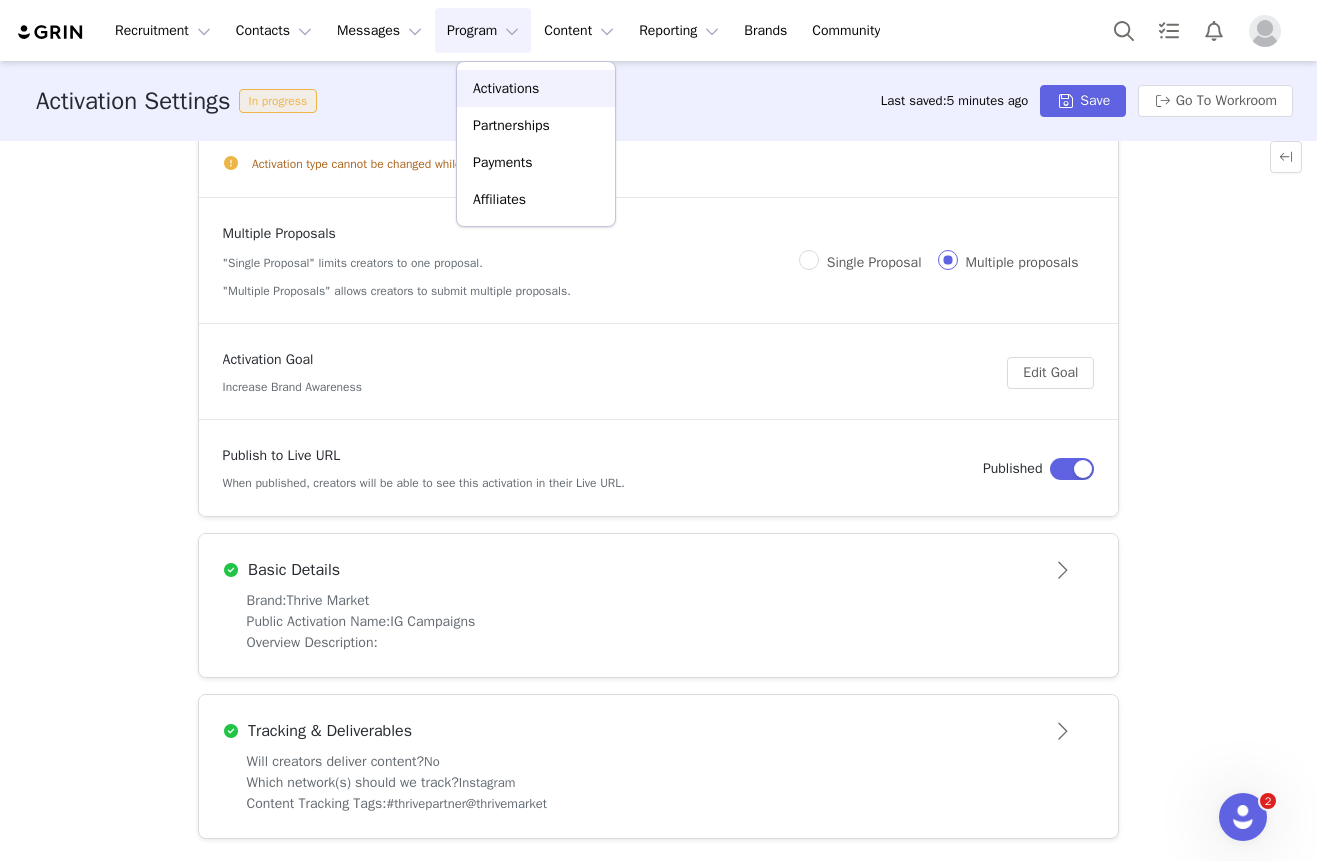 click on "Activations" at bounding box center (506, 88) 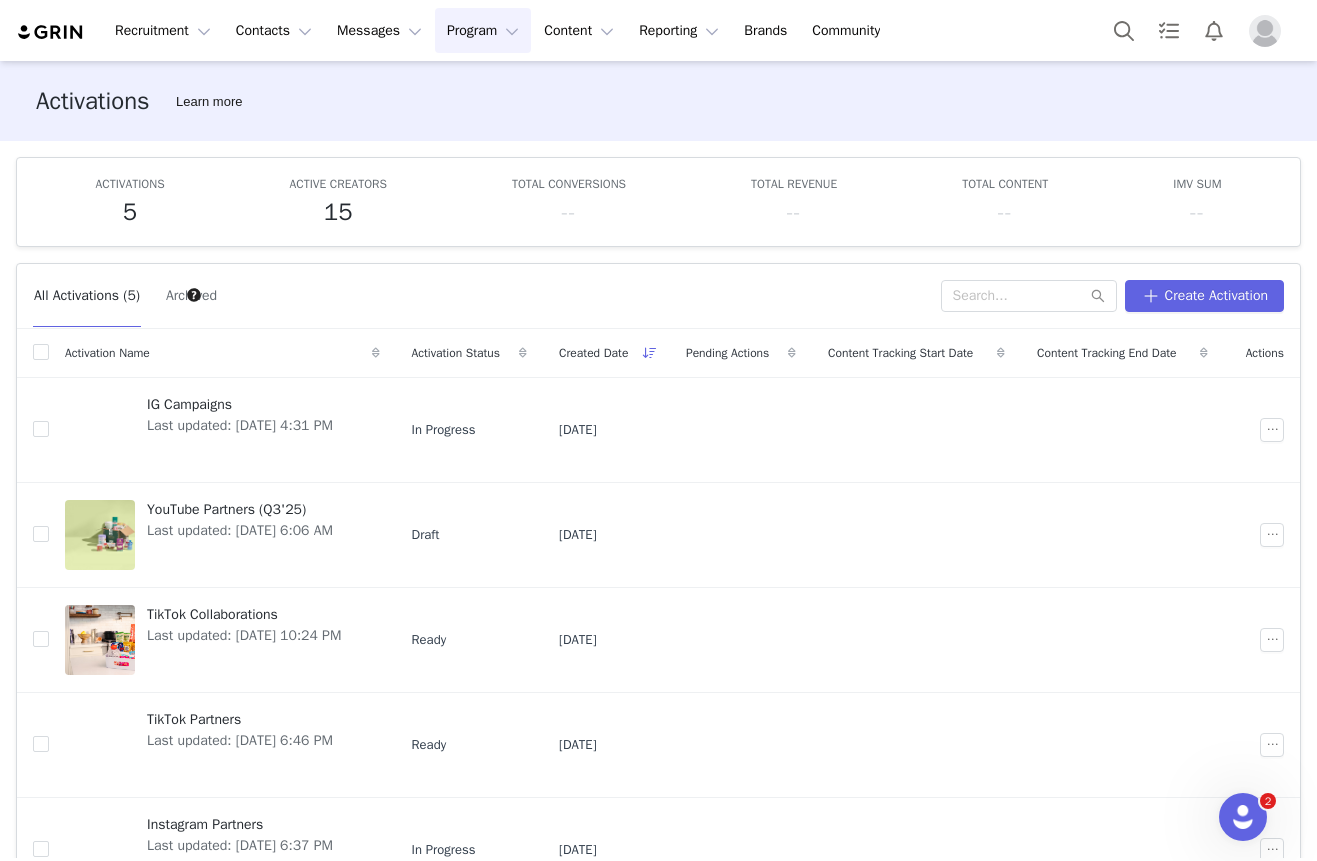 scroll, scrollTop: 12, scrollLeft: 0, axis: vertical 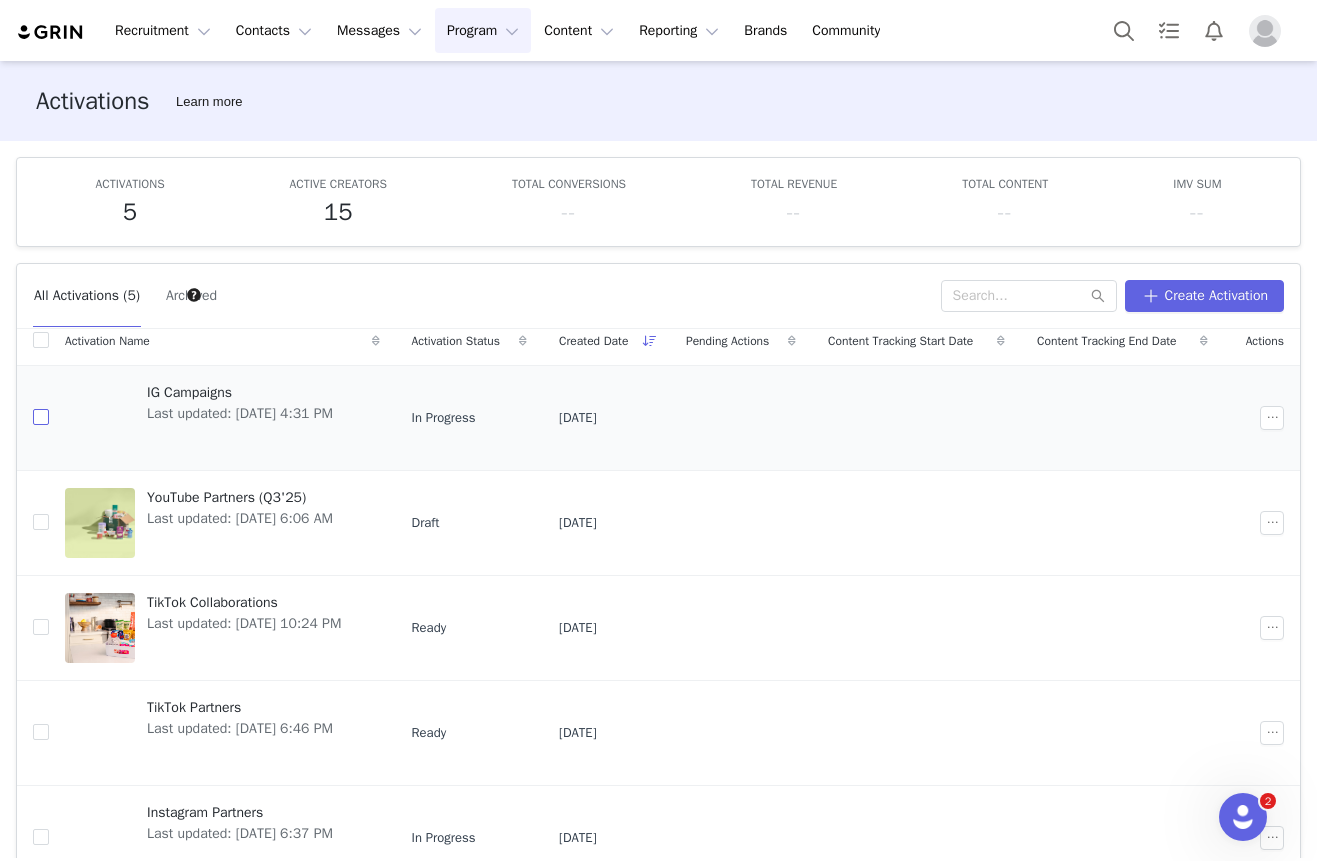 click at bounding box center [41, 417] 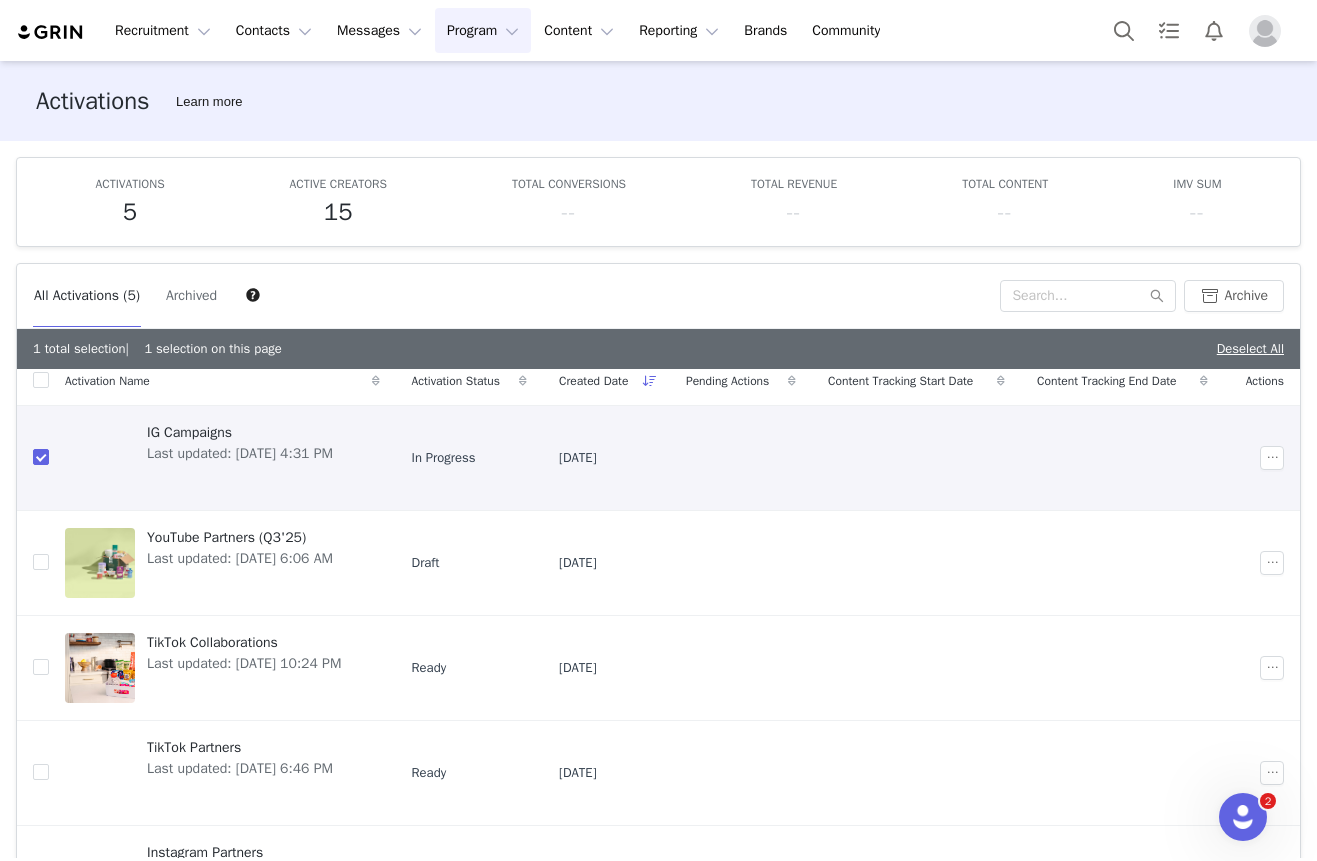 scroll, scrollTop: 0, scrollLeft: 0, axis: both 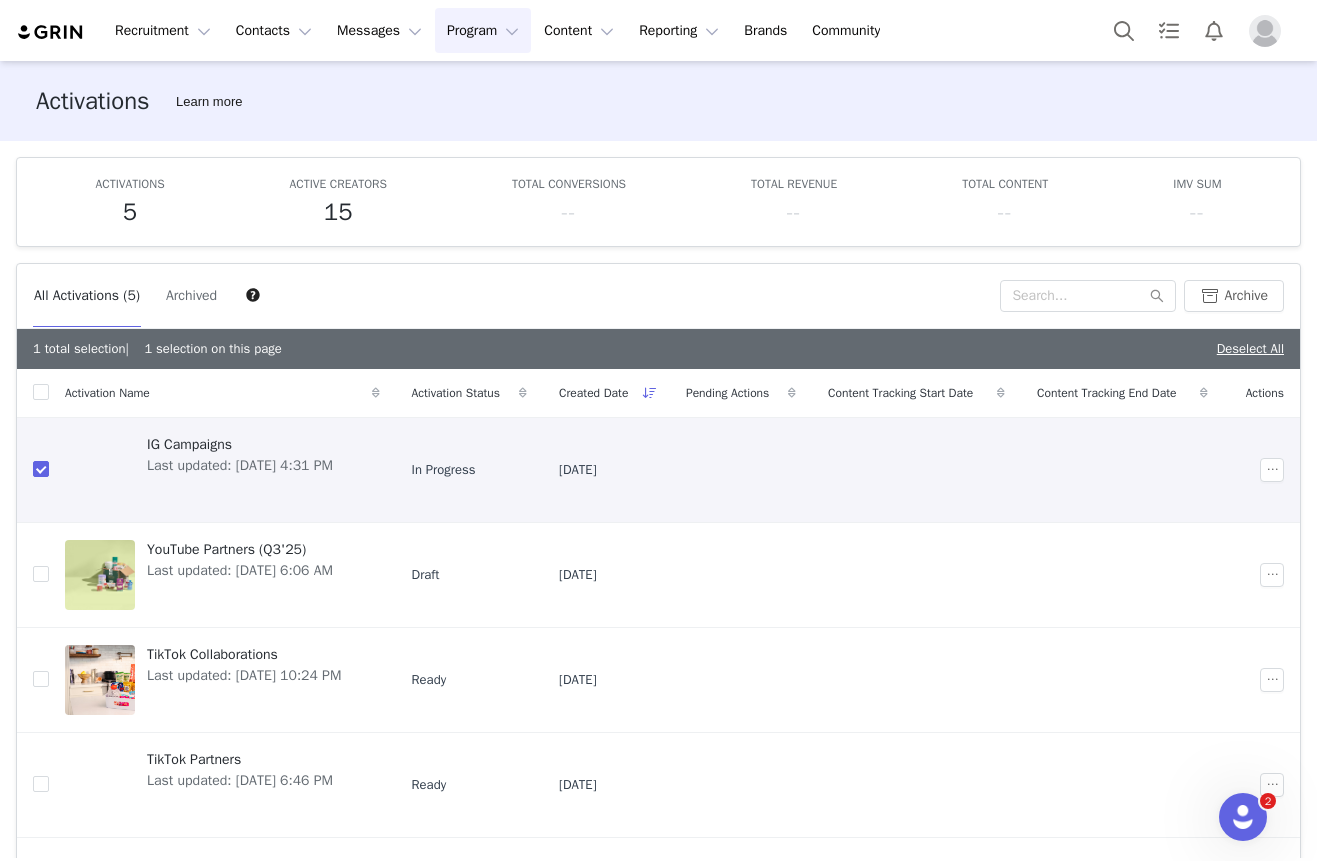 click on "IG Campaigns" at bounding box center [240, 444] 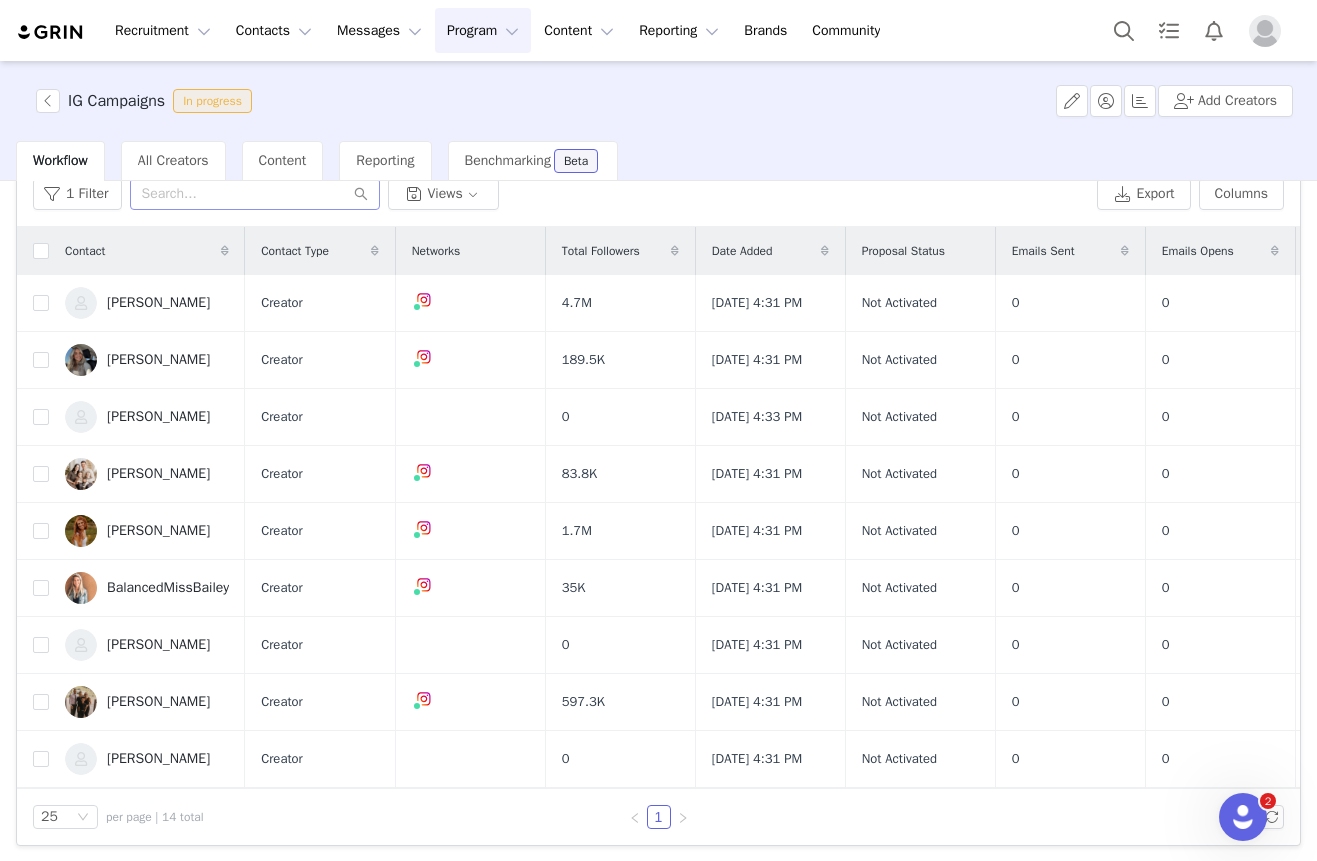 scroll, scrollTop: 95, scrollLeft: 0, axis: vertical 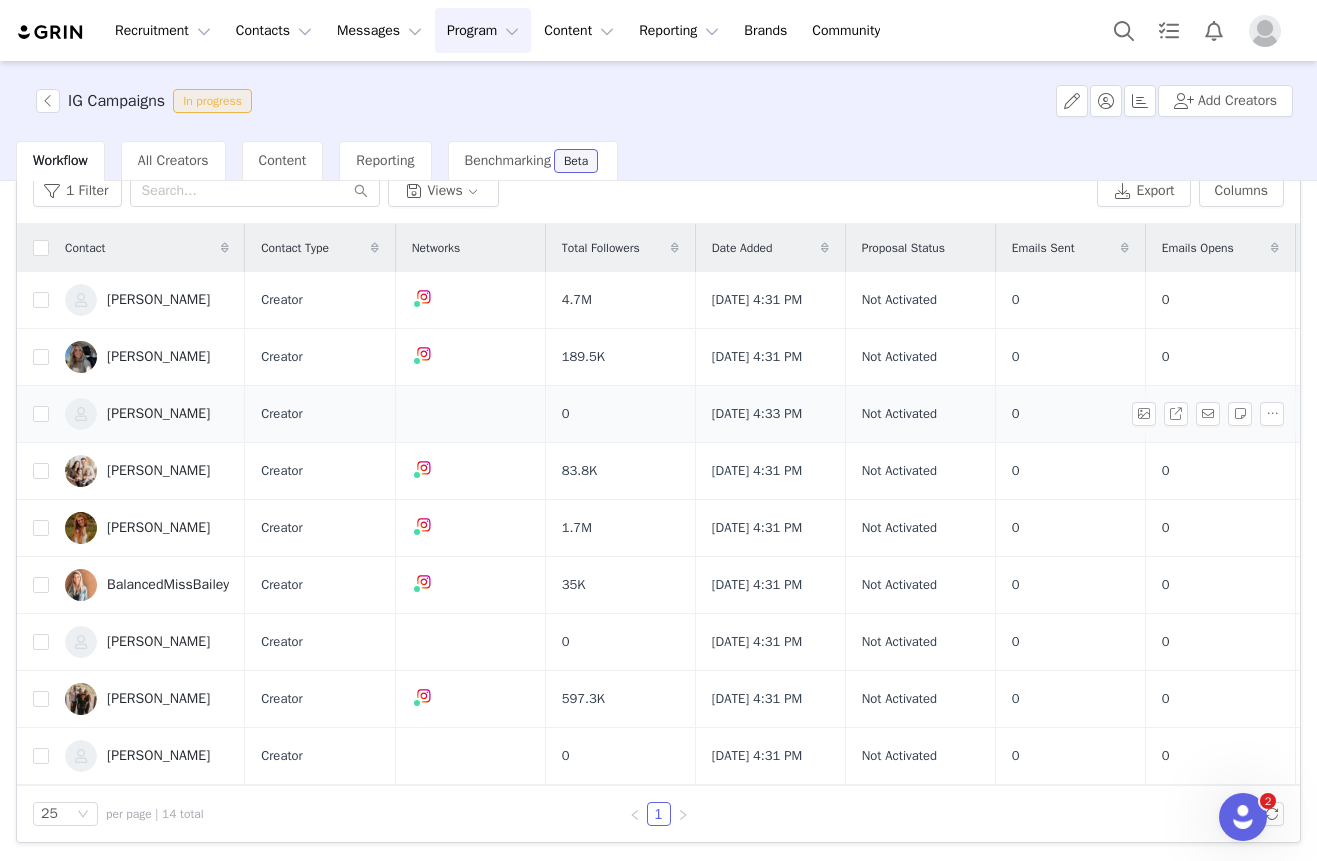 click on "Mary Smith" at bounding box center (158, 414) 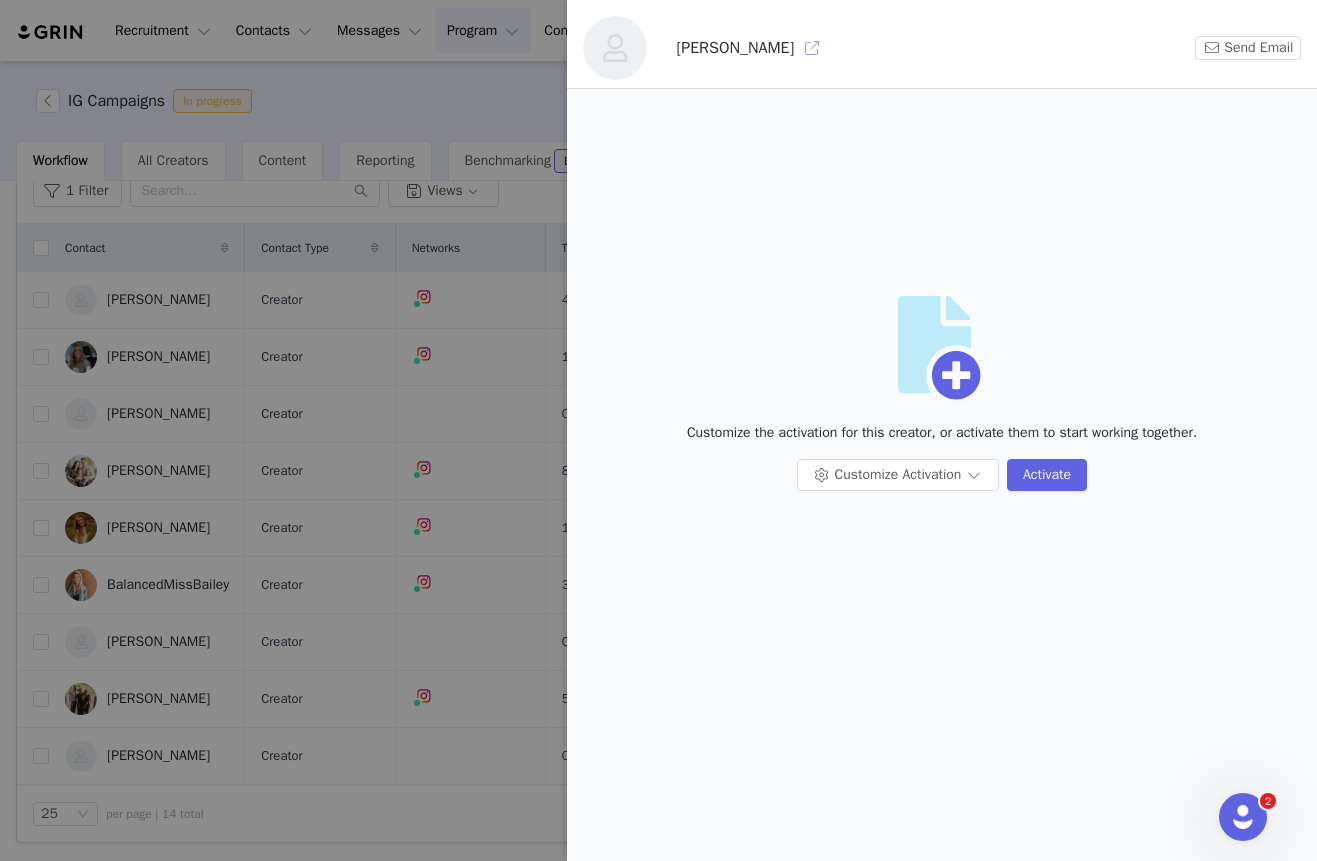 click at bounding box center (812, 48) 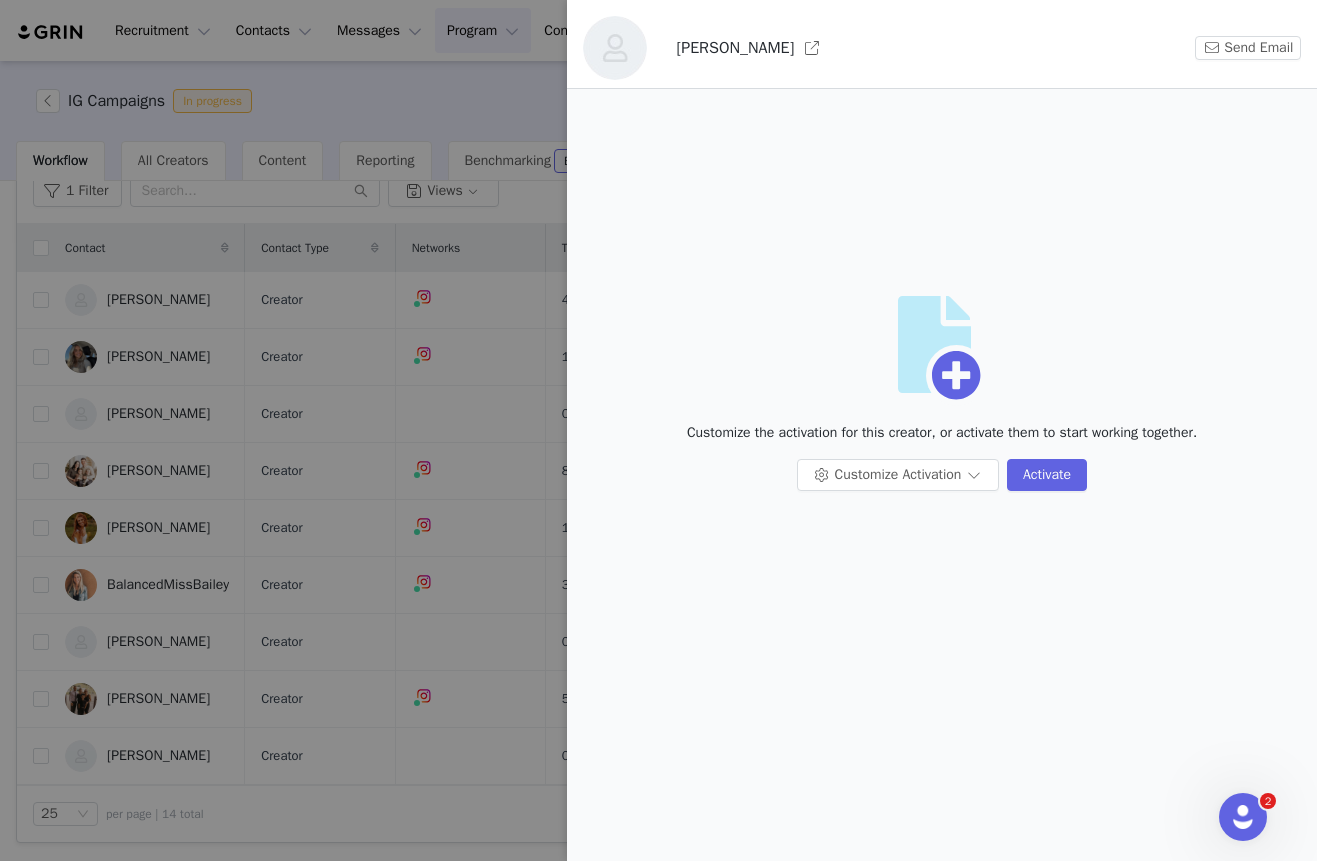 click at bounding box center [658, 430] 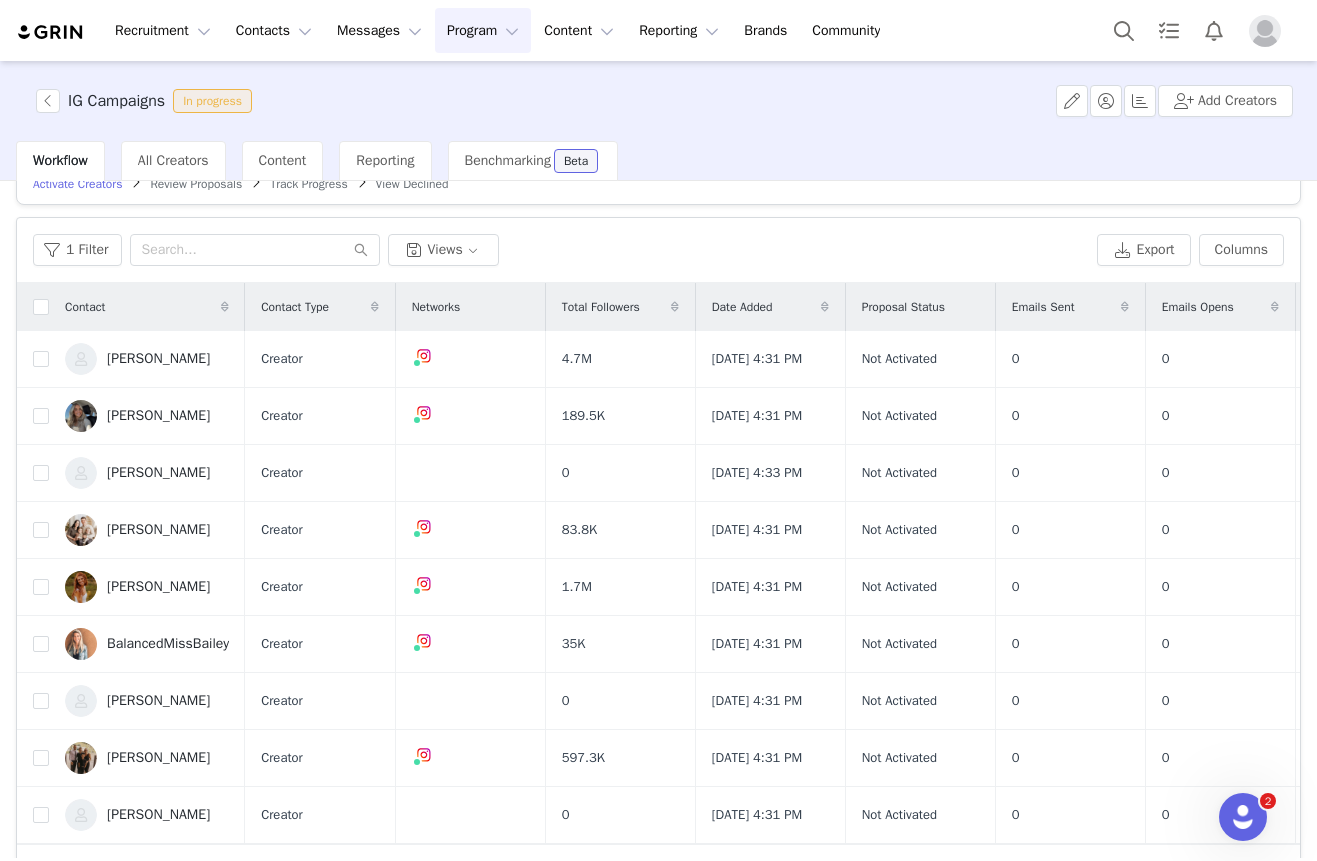 scroll, scrollTop: 0, scrollLeft: 0, axis: both 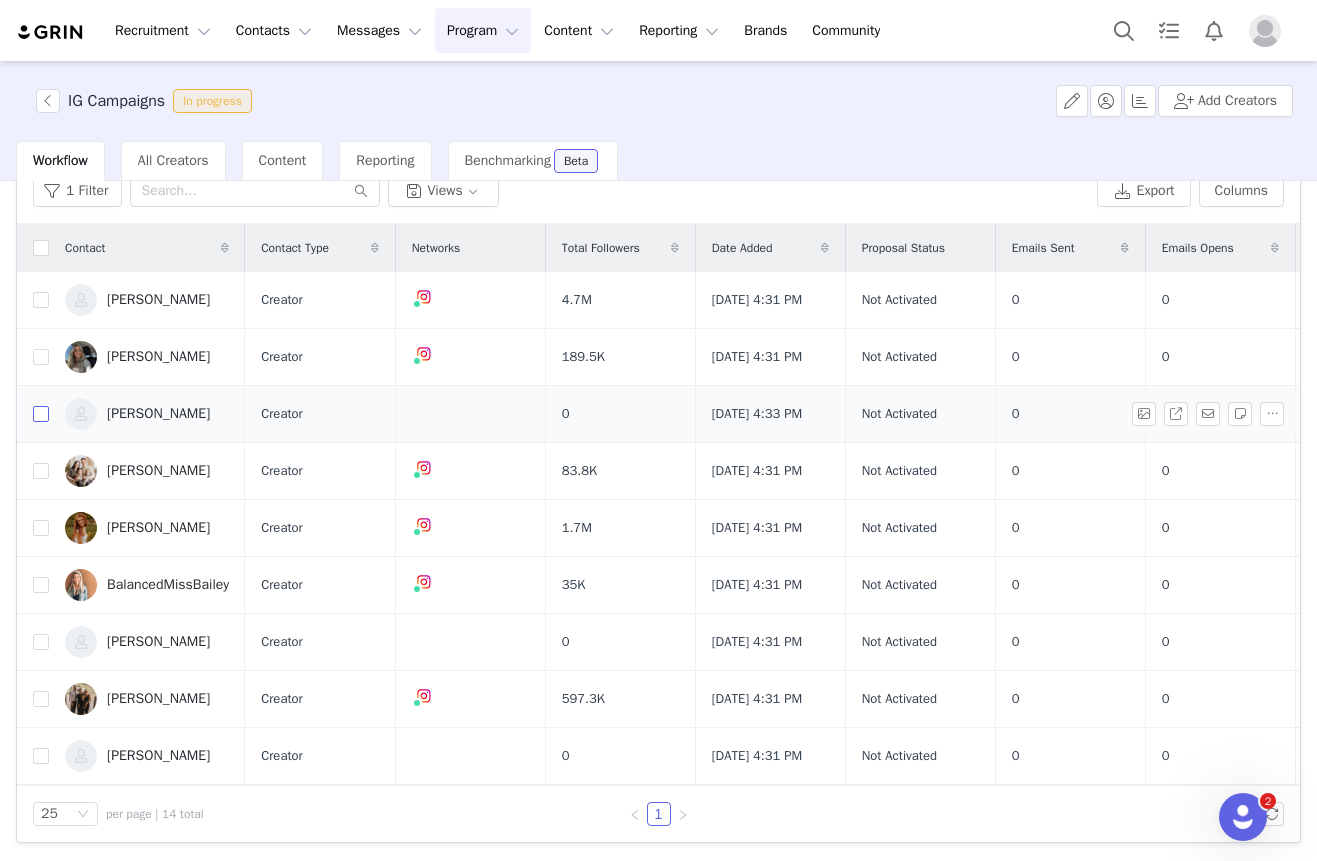 click at bounding box center [41, 414] 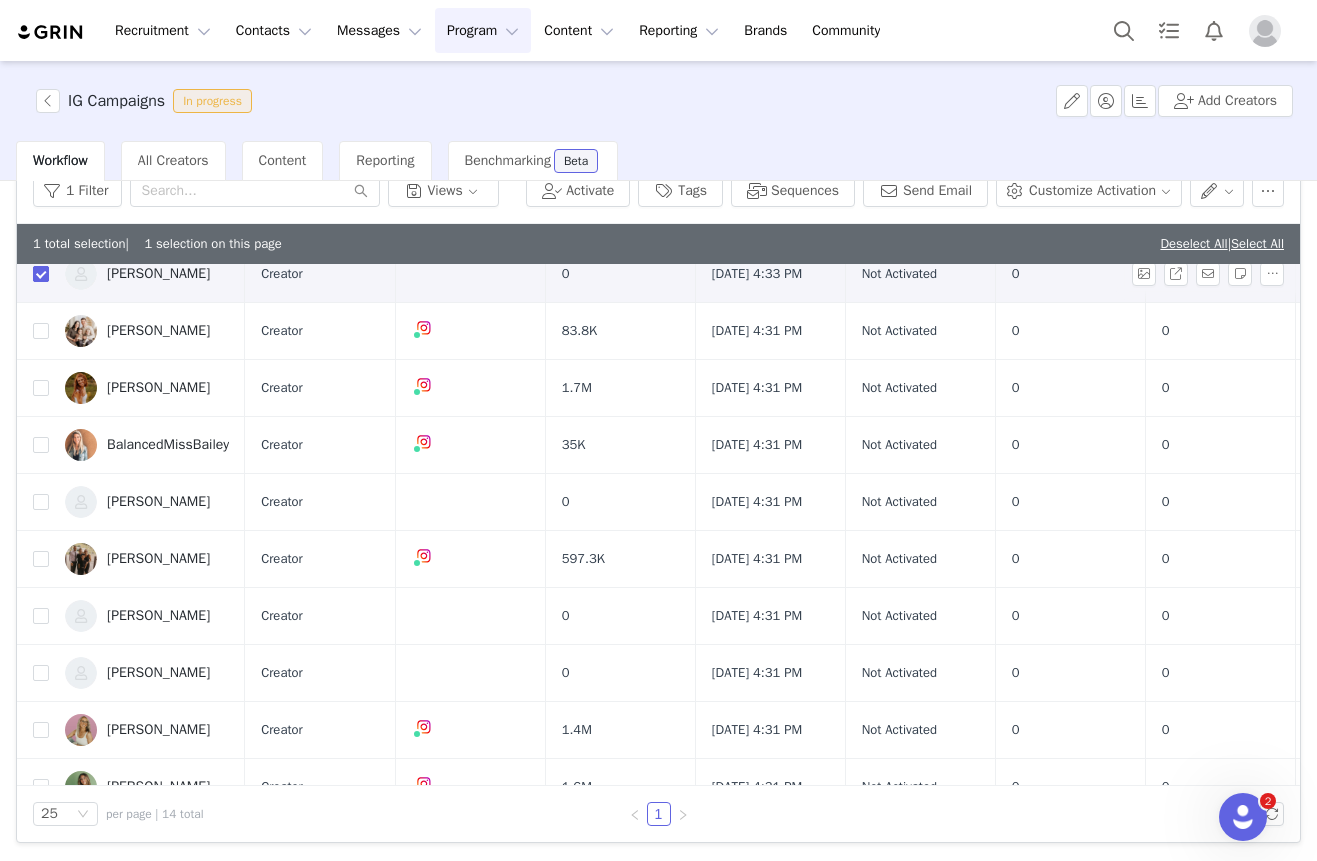 scroll, scrollTop: 186, scrollLeft: 0, axis: vertical 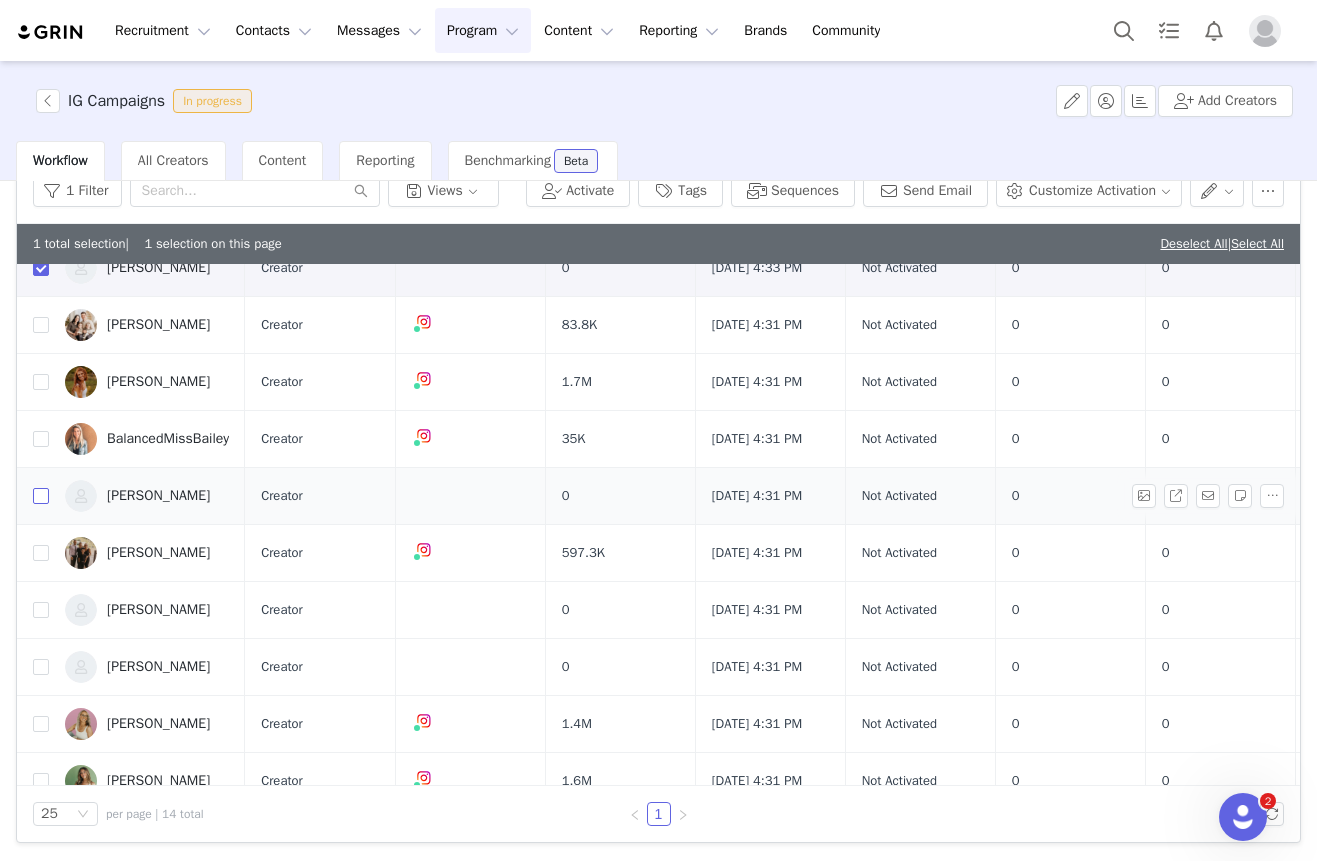 click at bounding box center (41, 496) 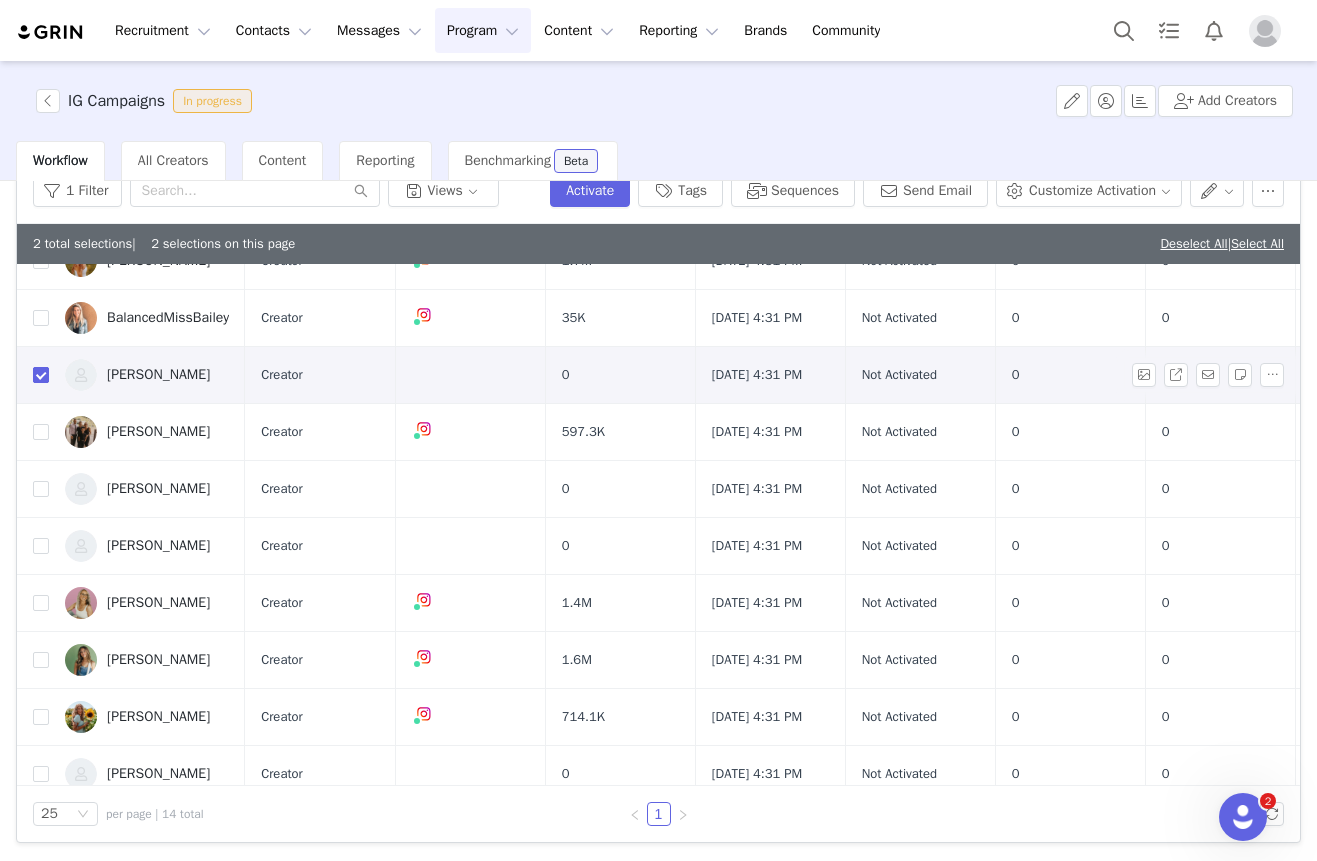 scroll, scrollTop: 326, scrollLeft: 0, axis: vertical 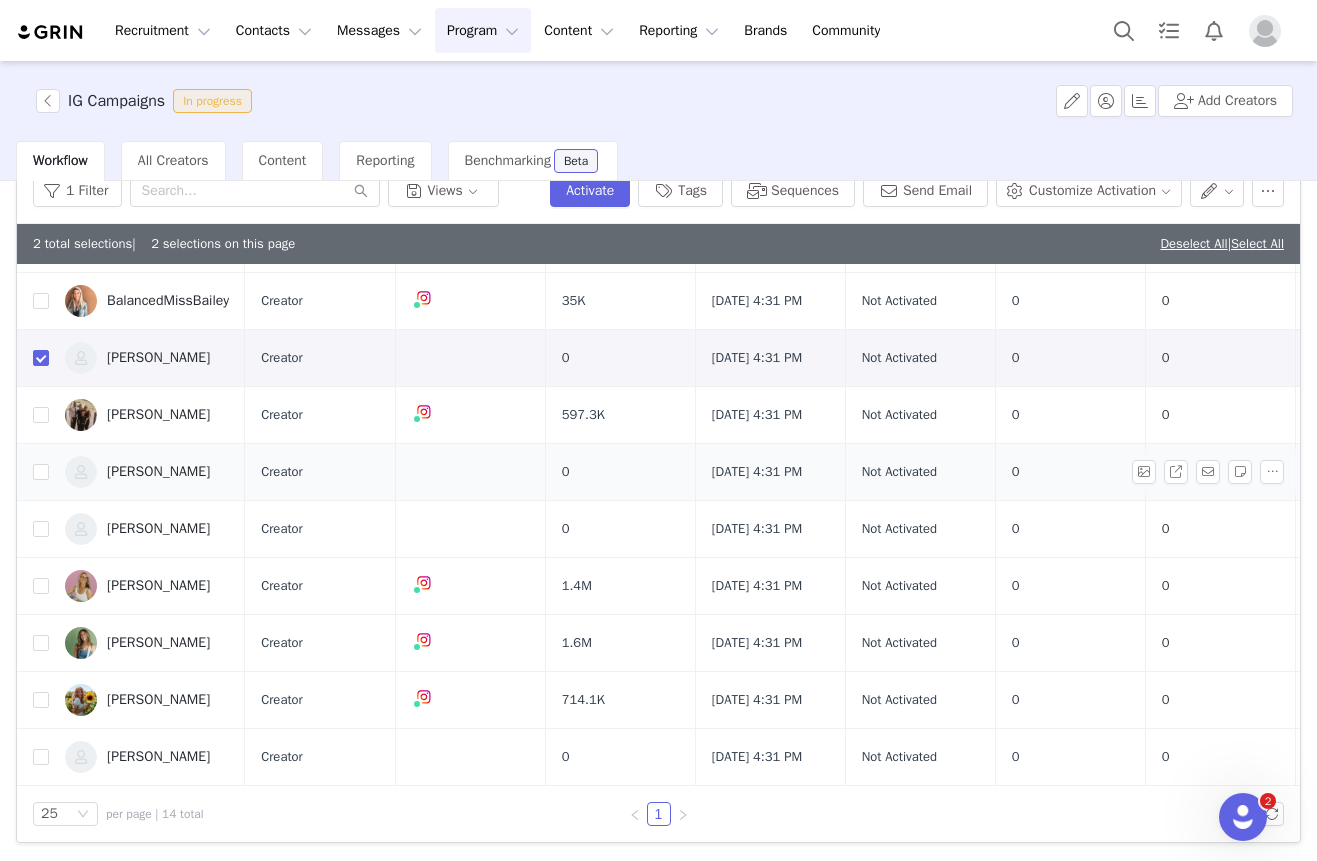click at bounding box center [41, 472] 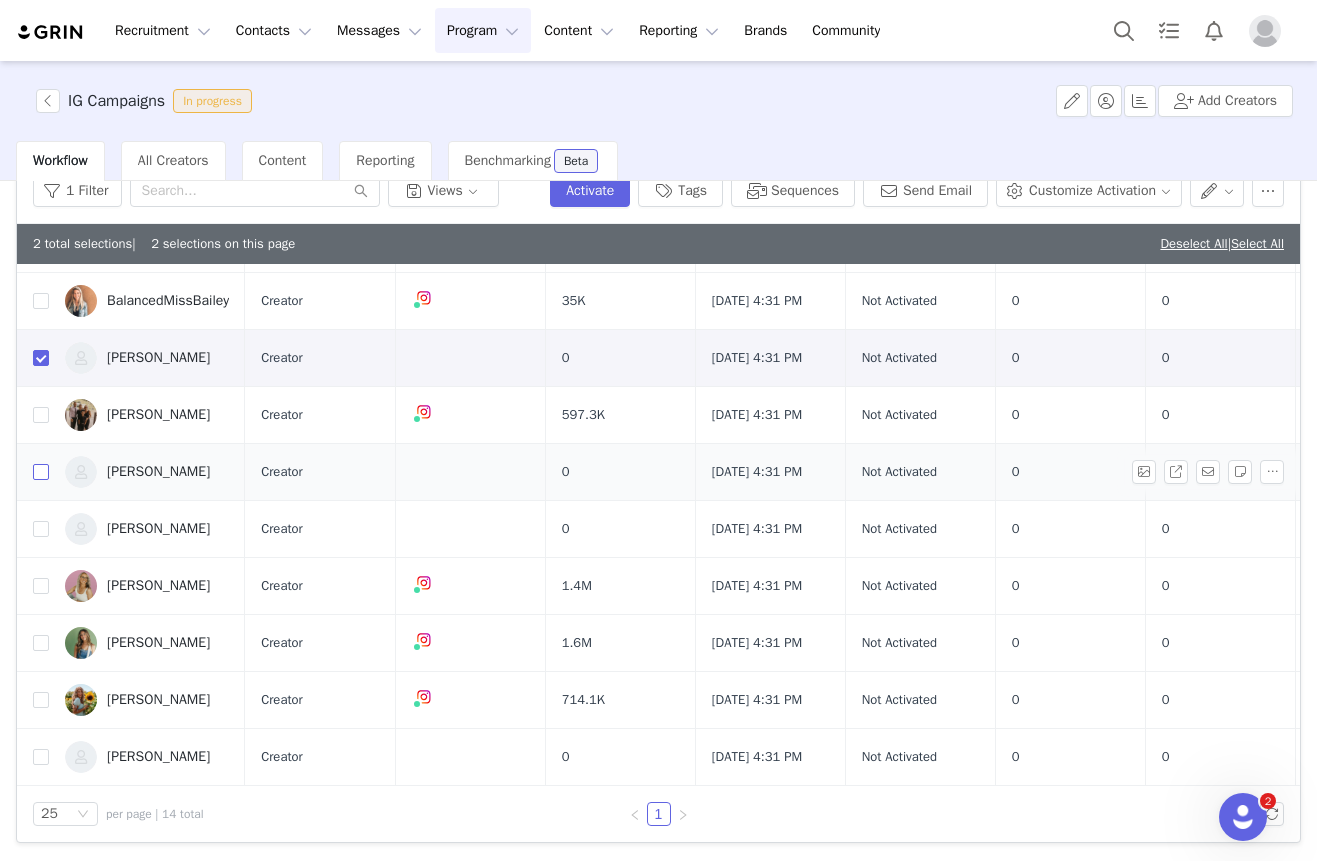click at bounding box center (41, 472) 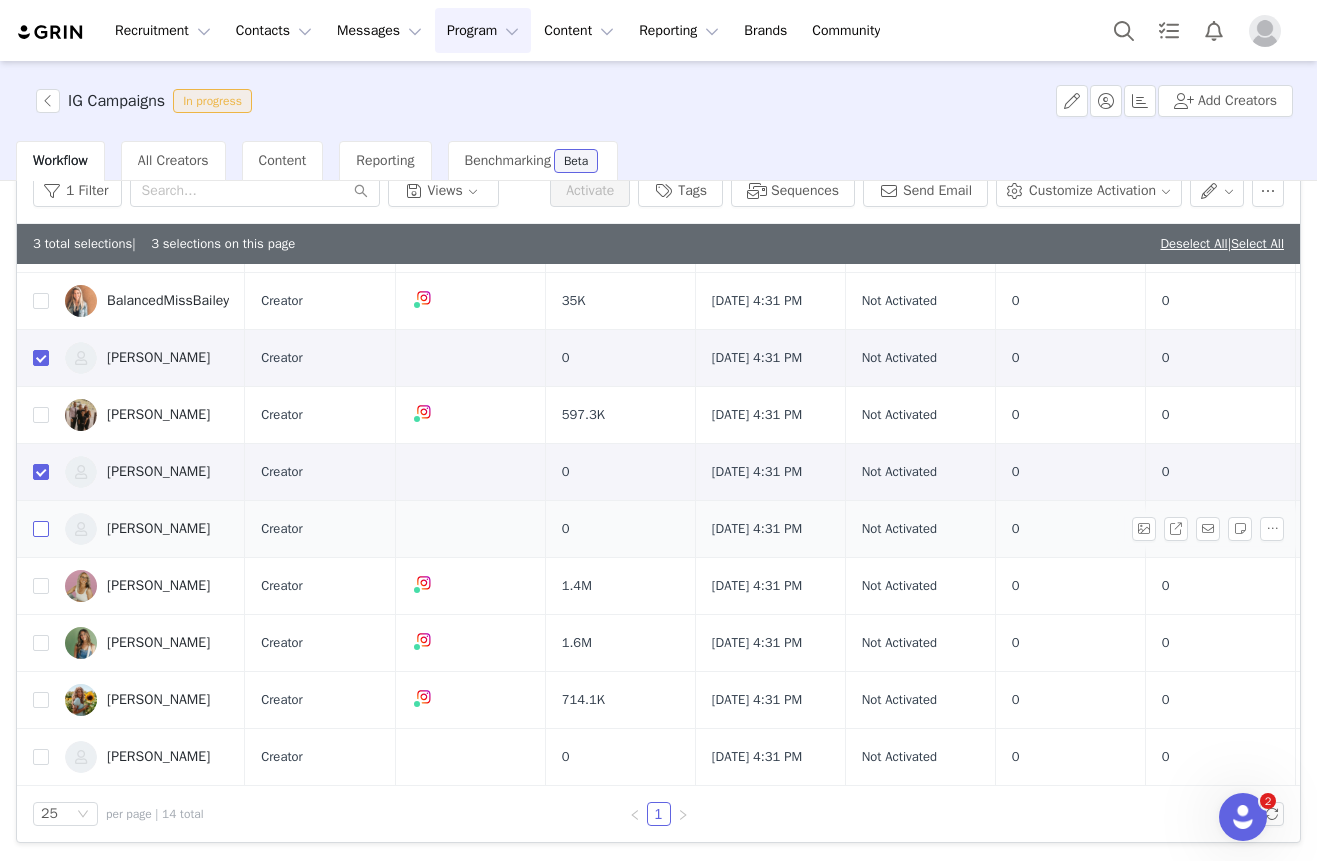click at bounding box center [41, 529] 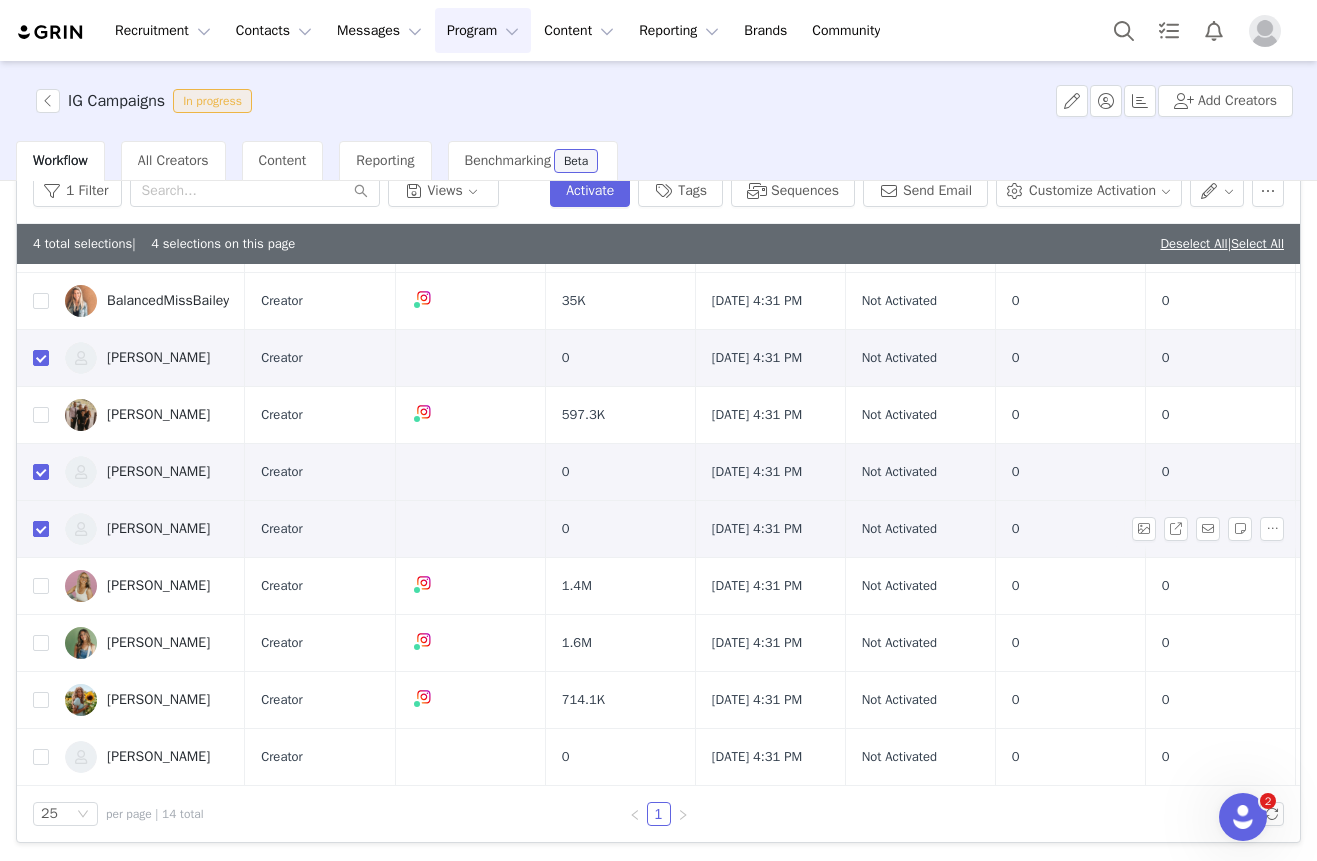 scroll, scrollTop: 422, scrollLeft: 0, axis: vertical 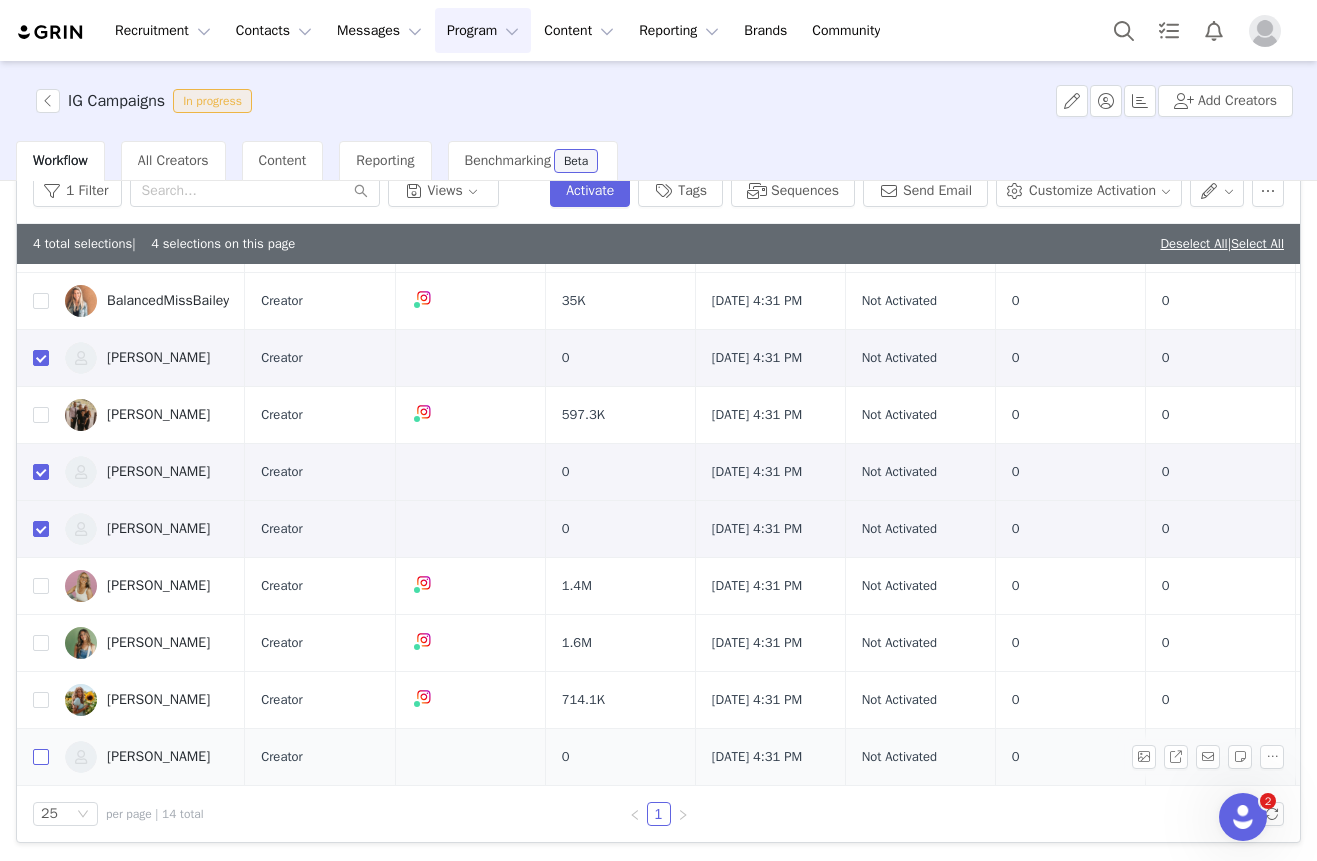click at bounding box center [41, 757] 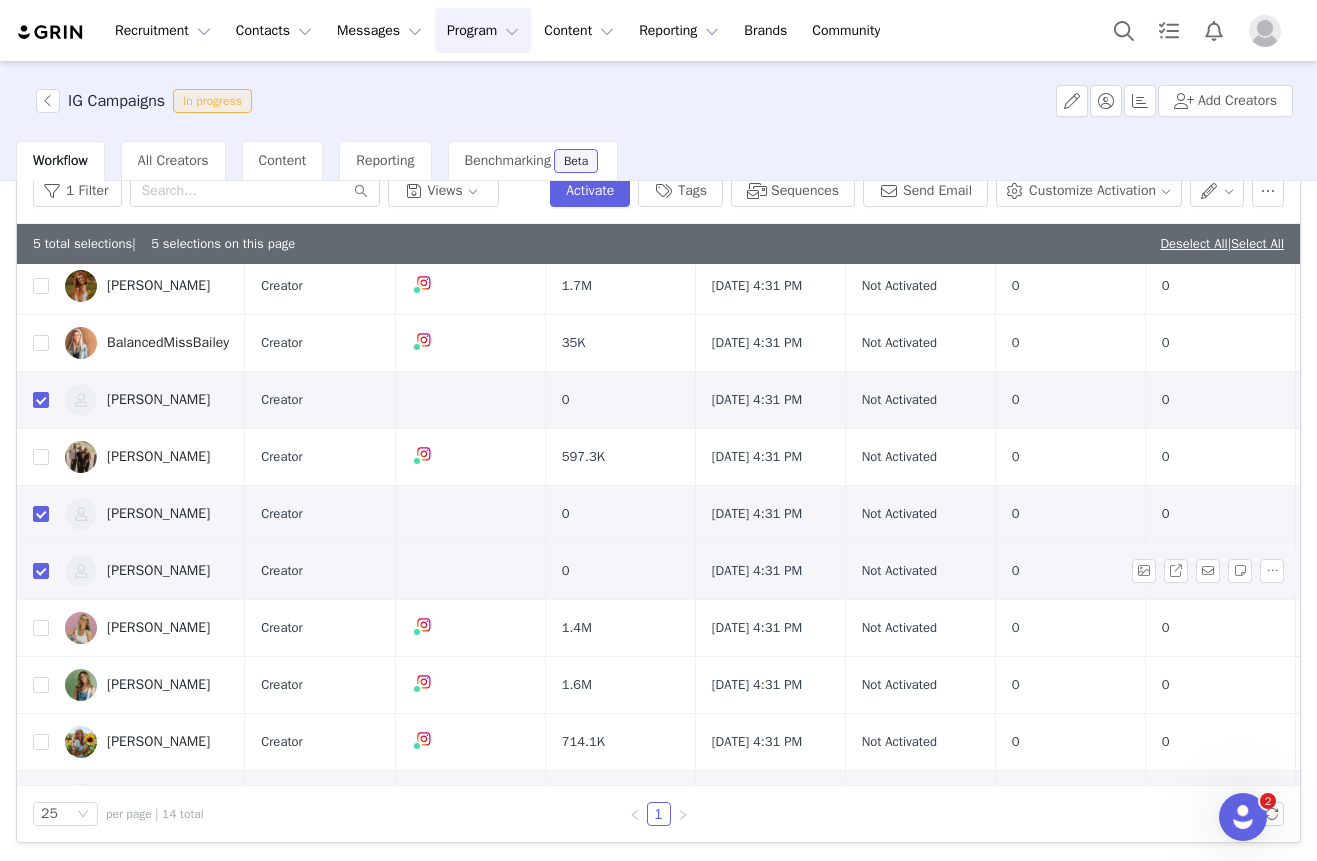 scroll, scrollTop: 0, scrollLeft: 0, axis: both 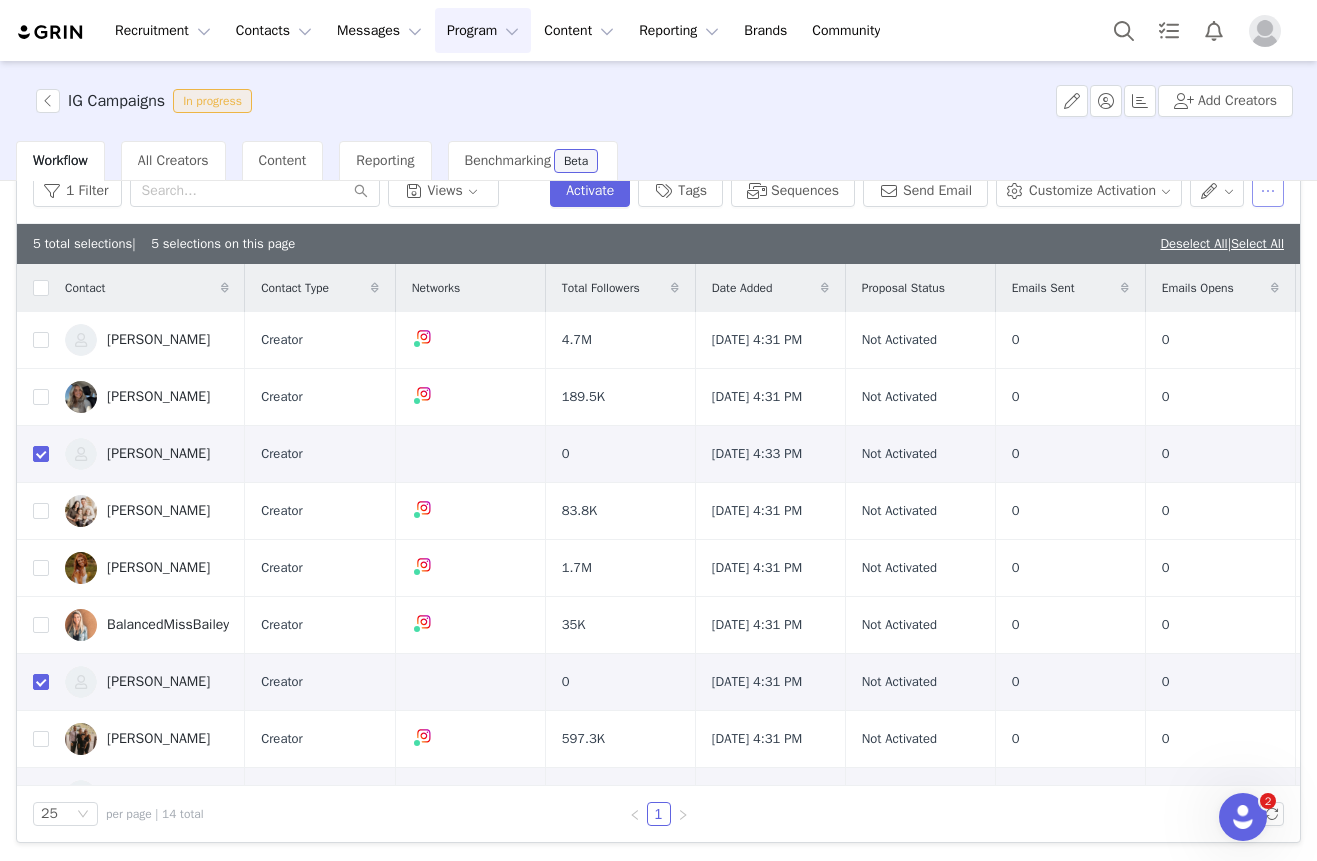 click at bounding box center [1268, 191] 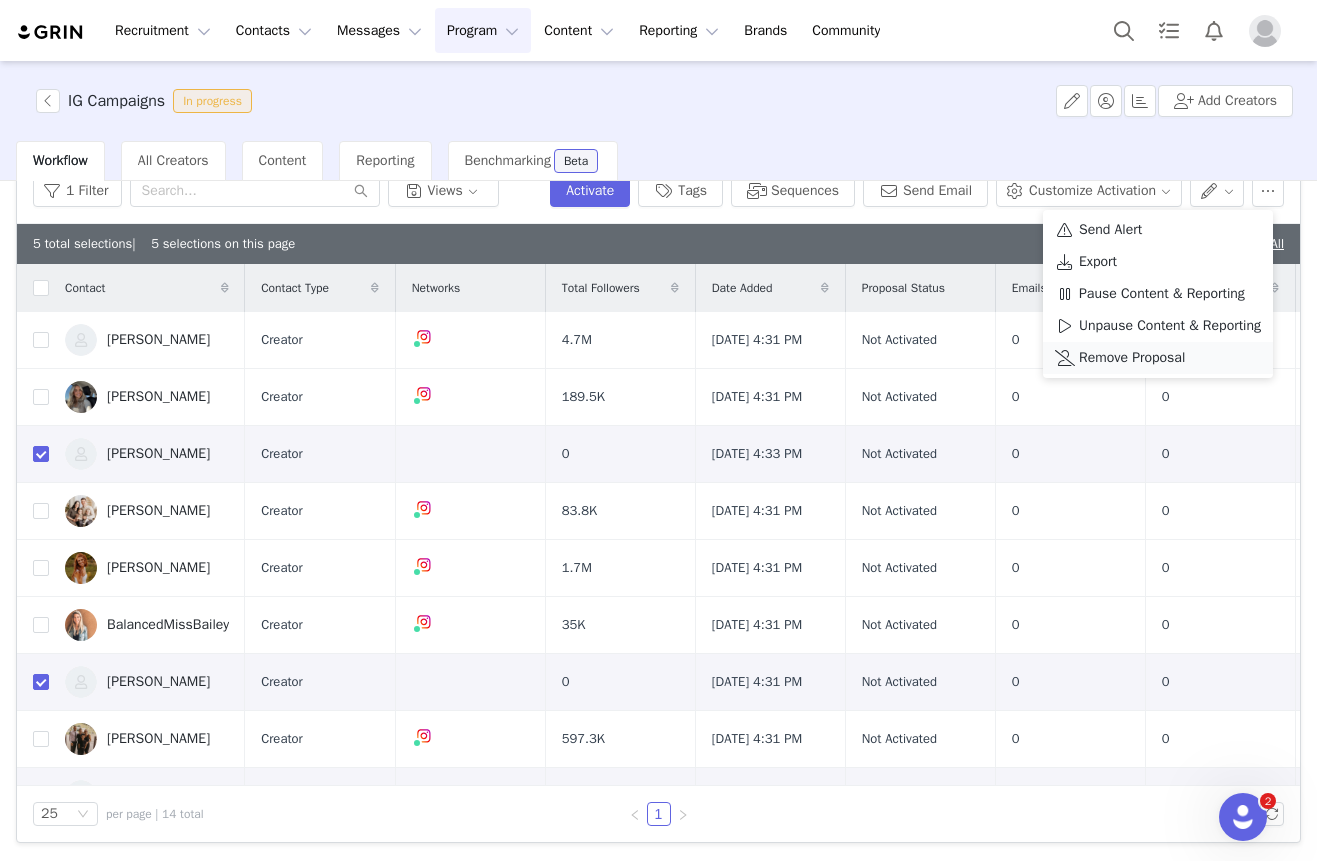 click on "Remove Proposal" at bounding box center [1132, 358] 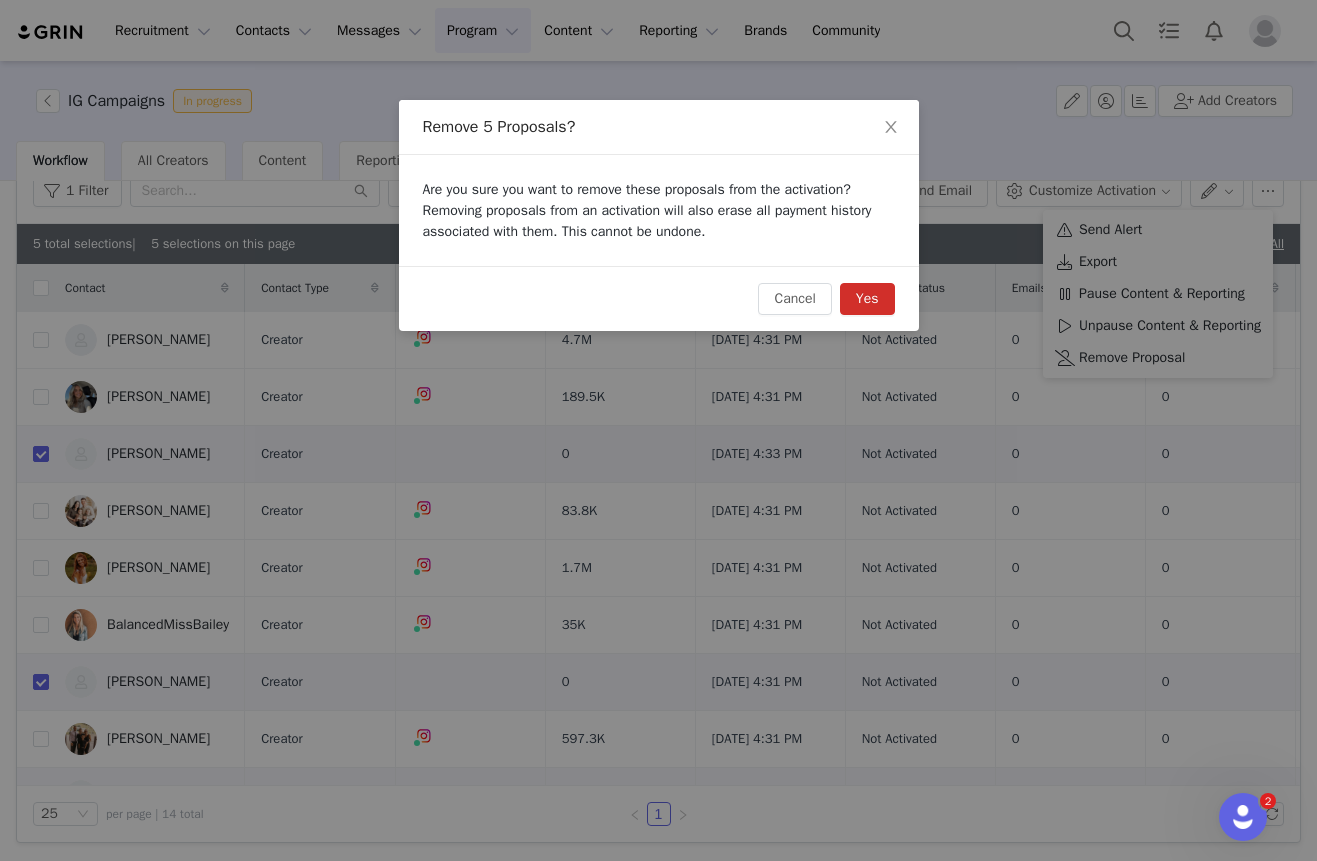 click on "Yes" at bounding box center [867, 299] 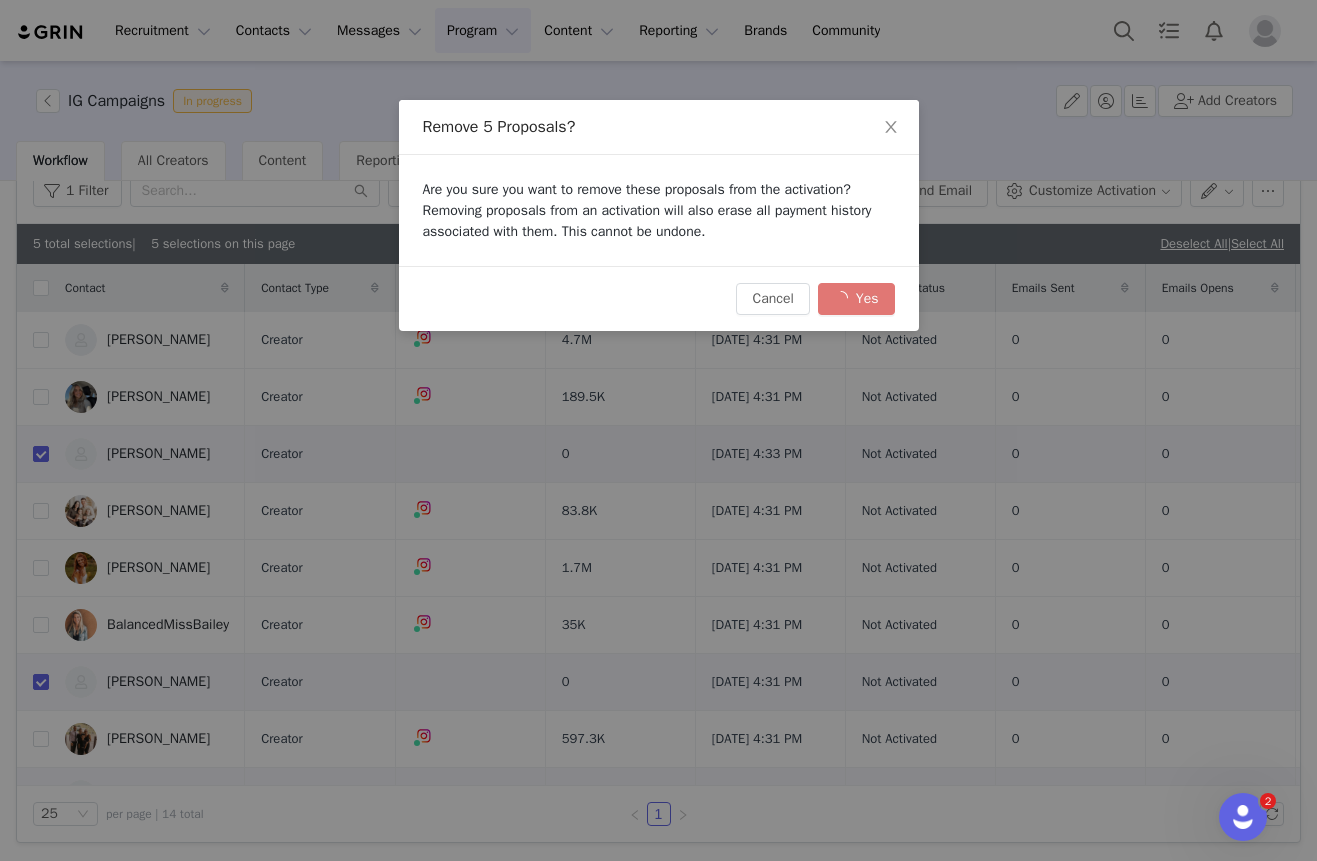 checkbox on "false" 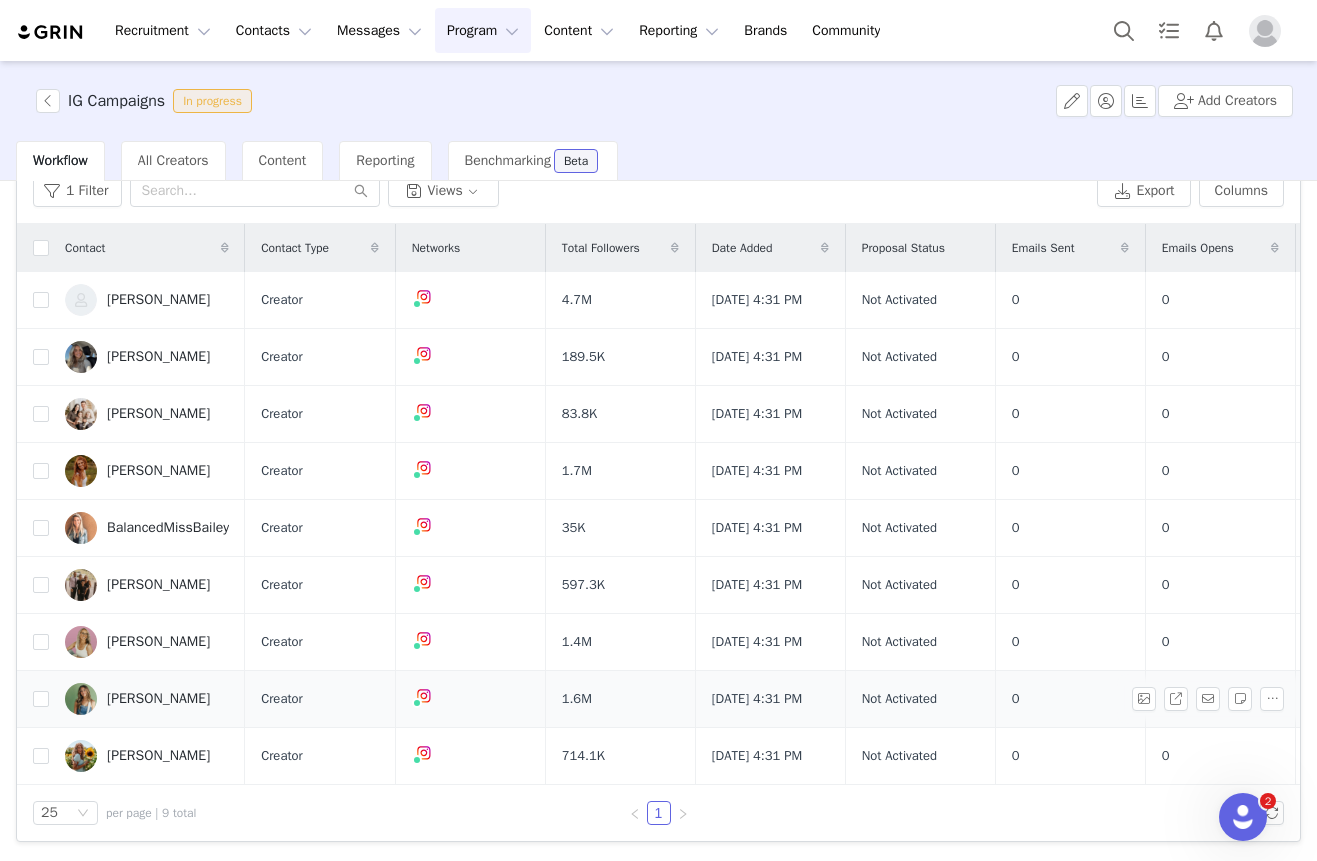 scroll, scrollTop: 62, scrollLeft: 0, axis: vertical 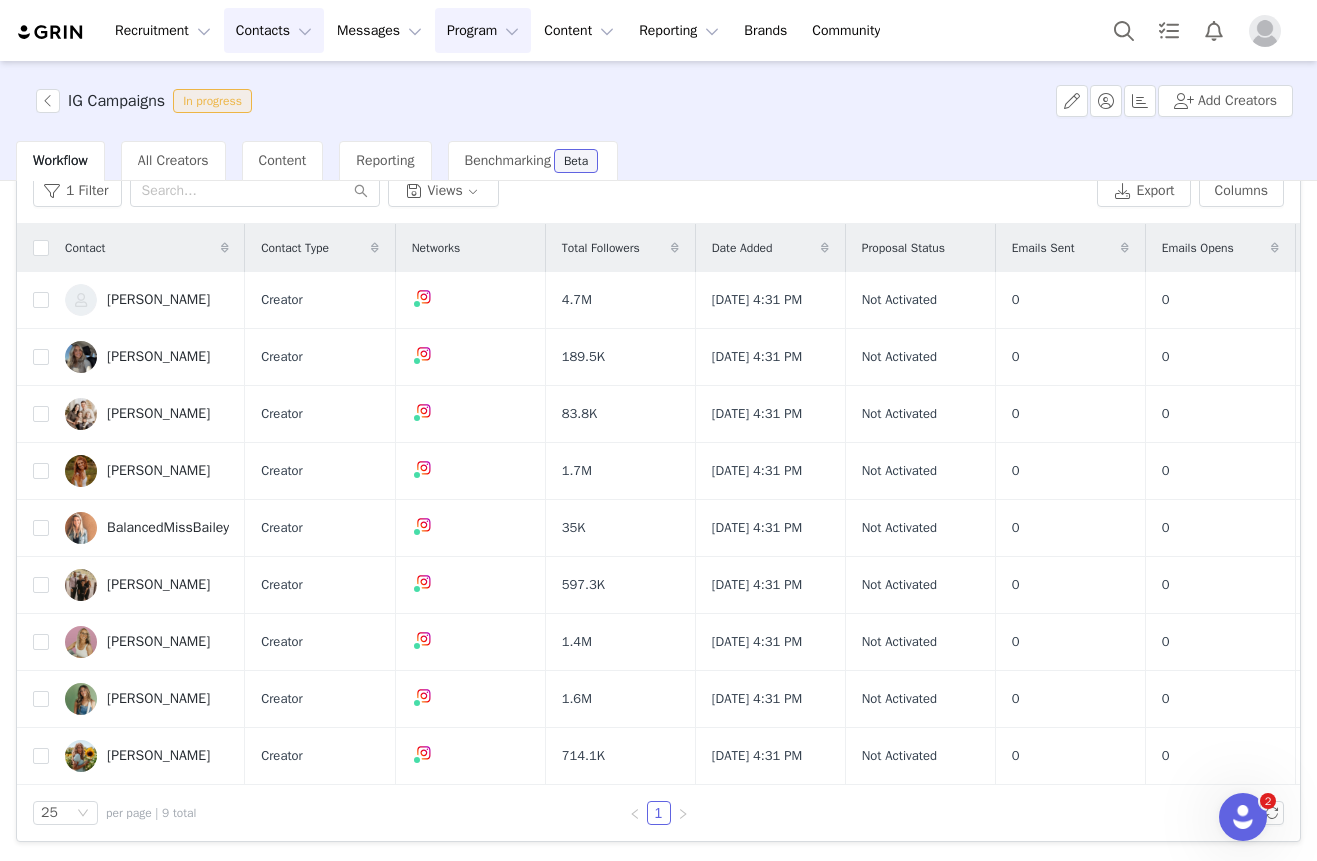 click on "Contacts Contacts" at bounding box center [274, 30] 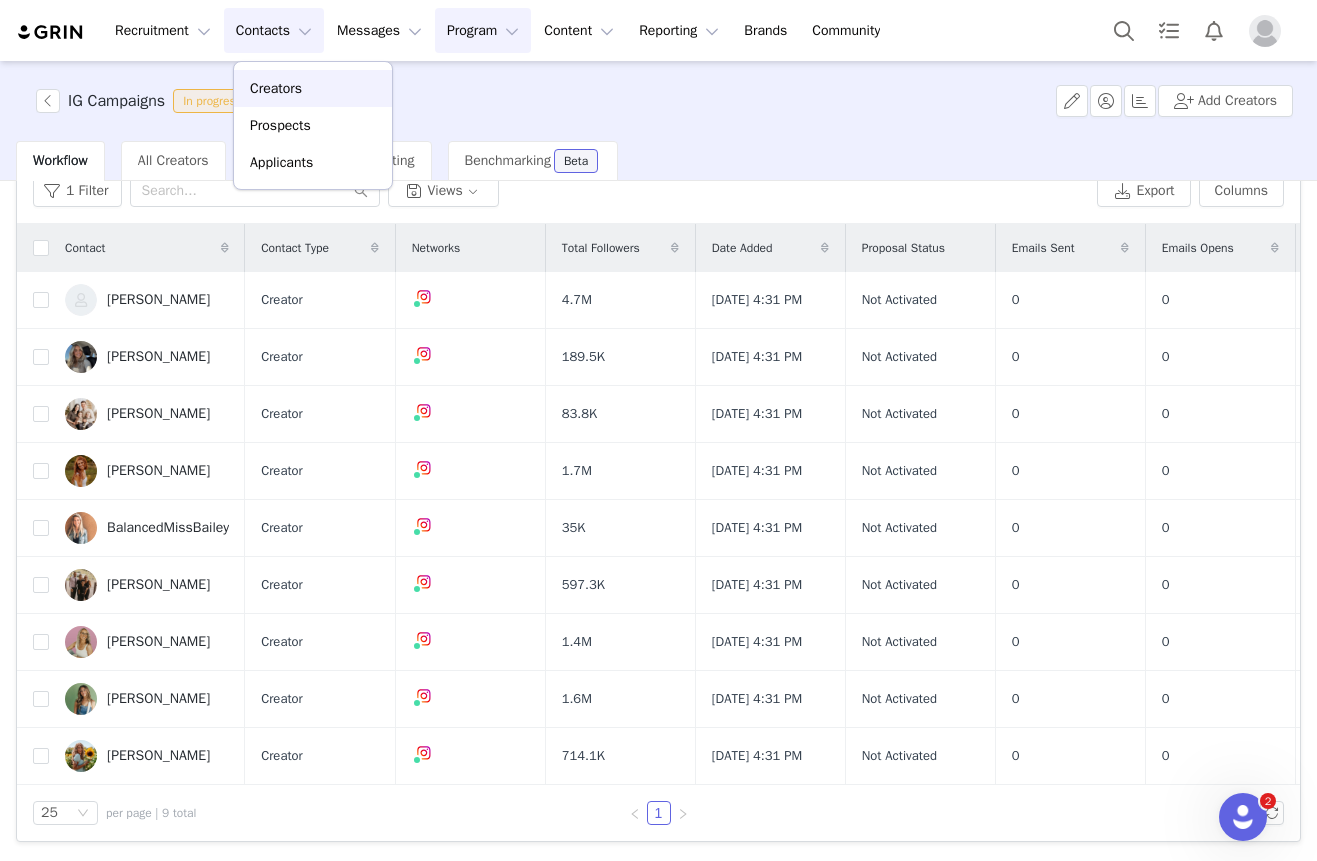 click on "Creators" at bounding box center [276, 88] 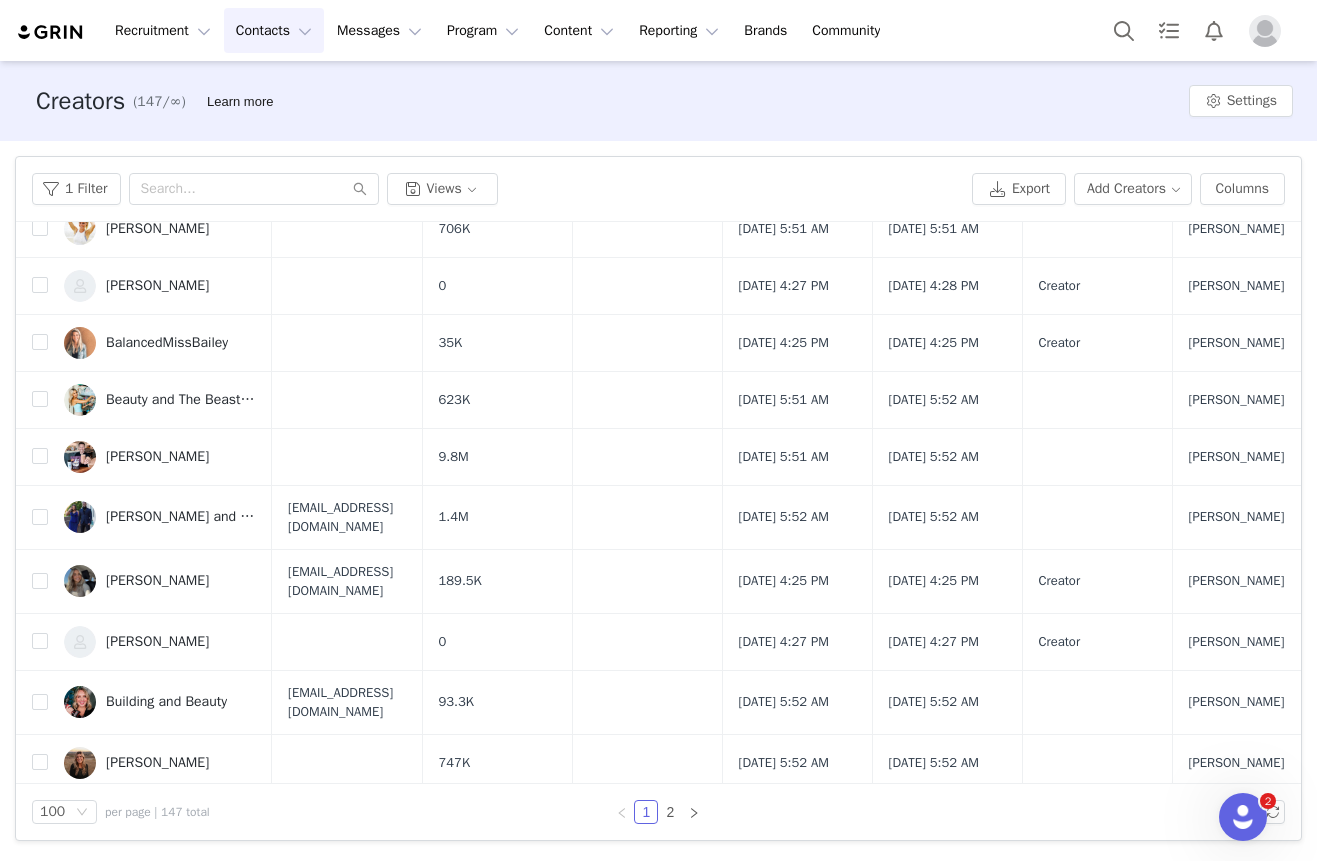 scroll, scrollTop: 757, scrollLeft: 0, axis: vertical 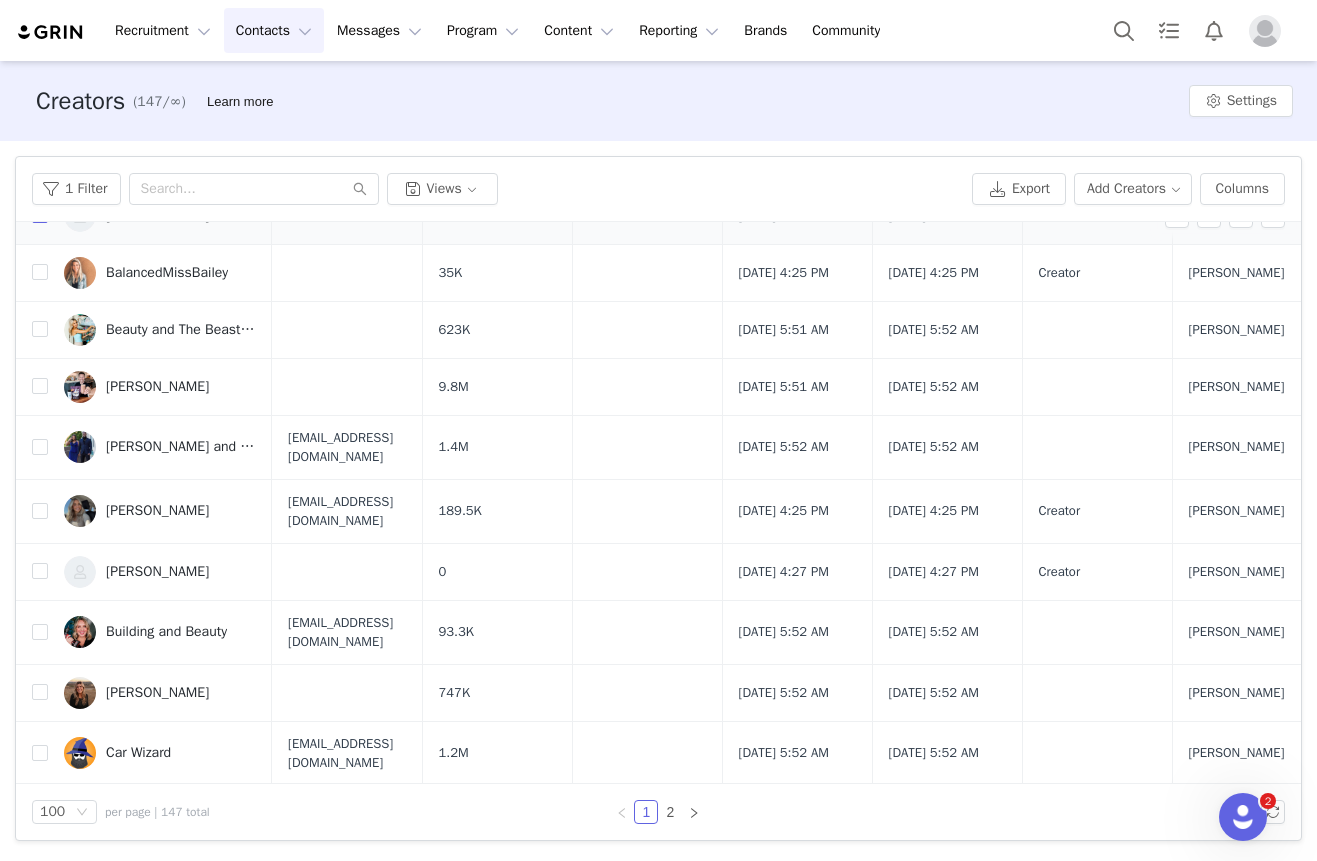 click at bounding box center [40, 215] 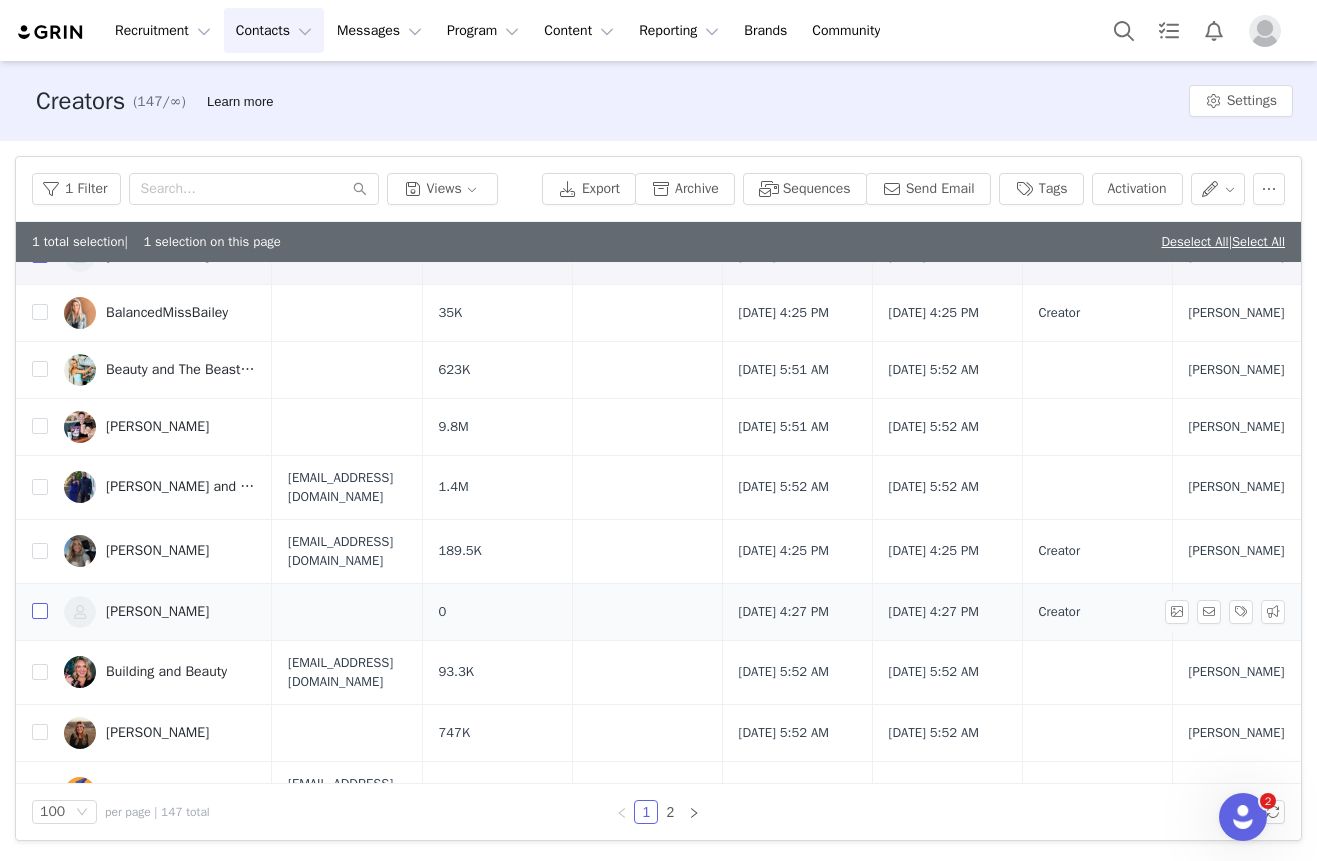 click at bounding box center (40, 611) 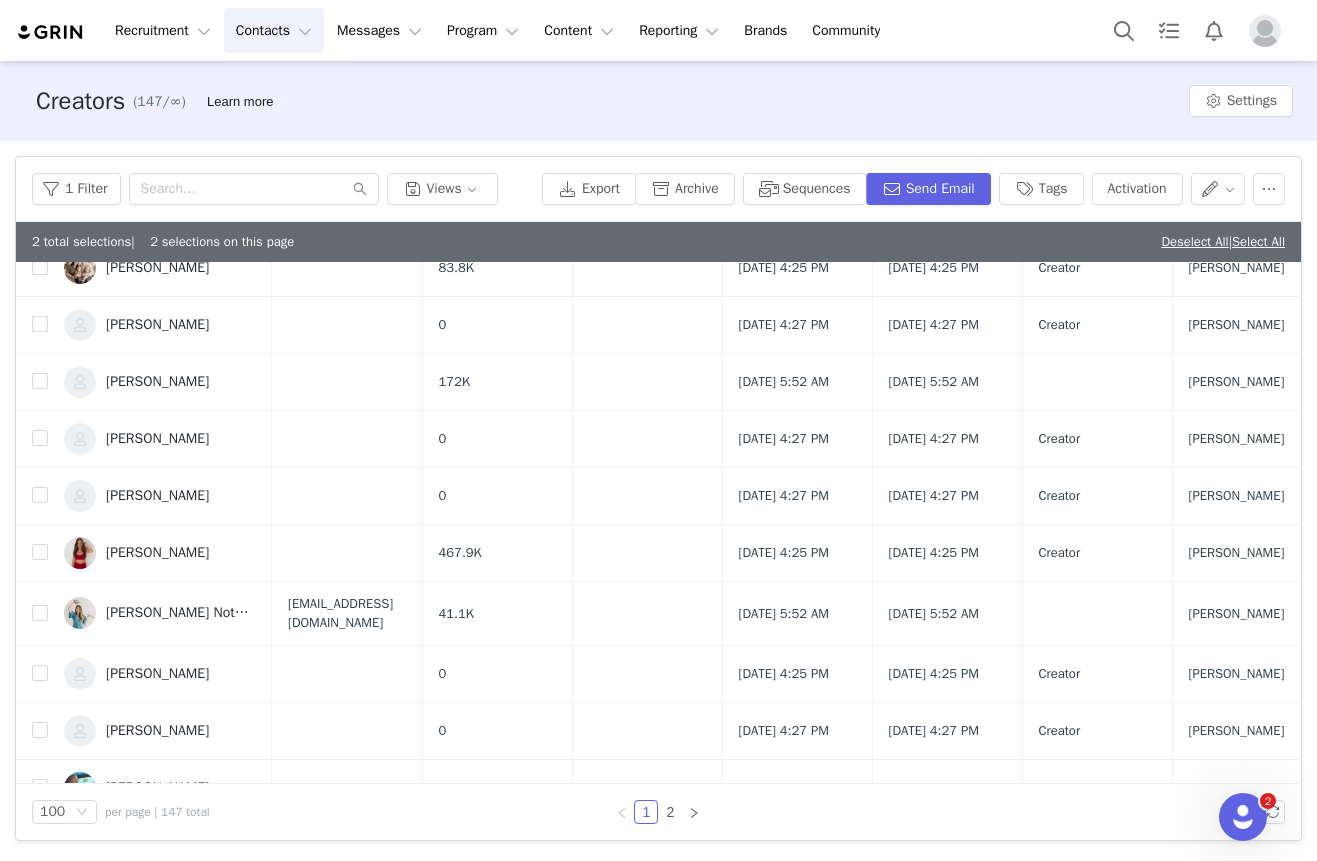 scroll, scrollTop: 1350, scrollLeft: 0, axis: vertical 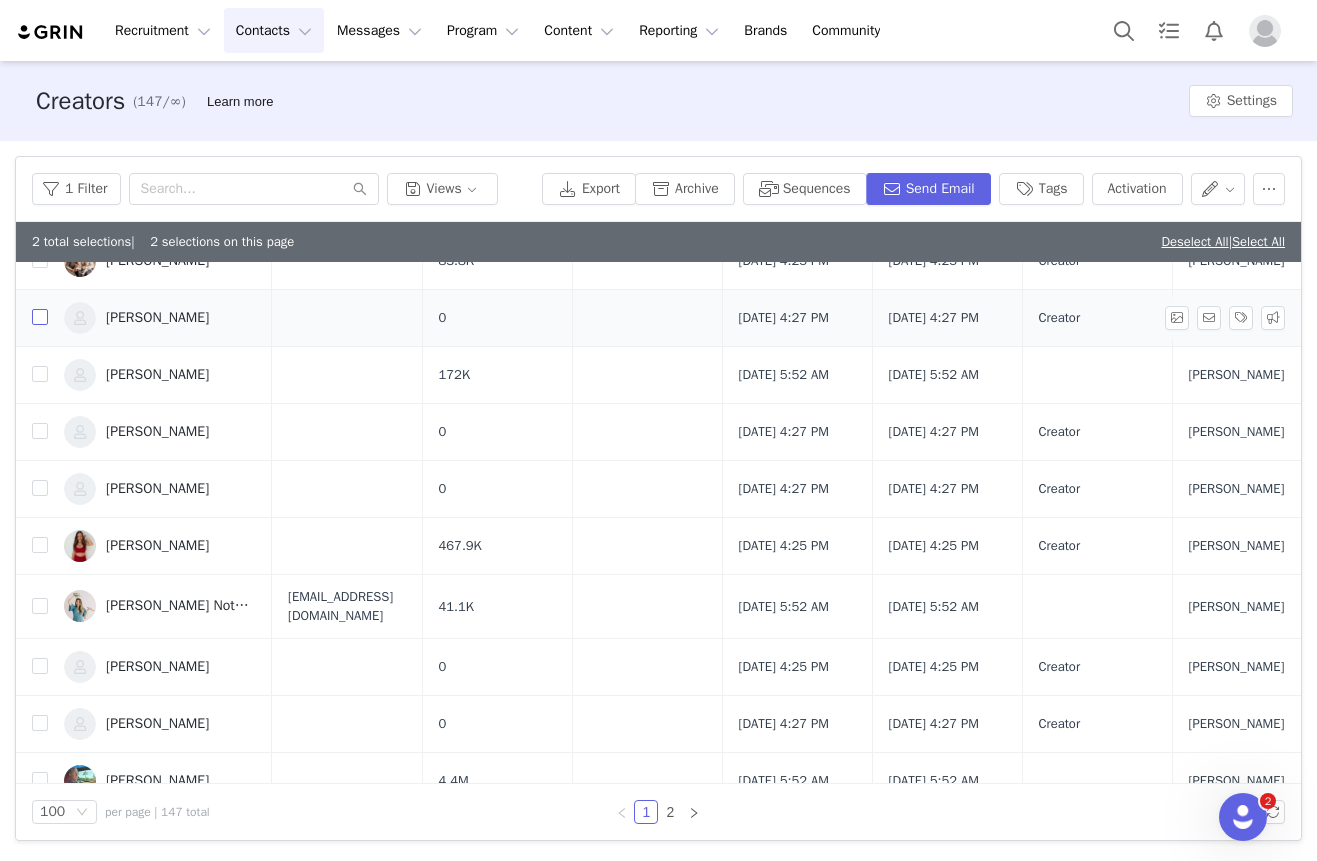 click at bounding box center [40, 317] 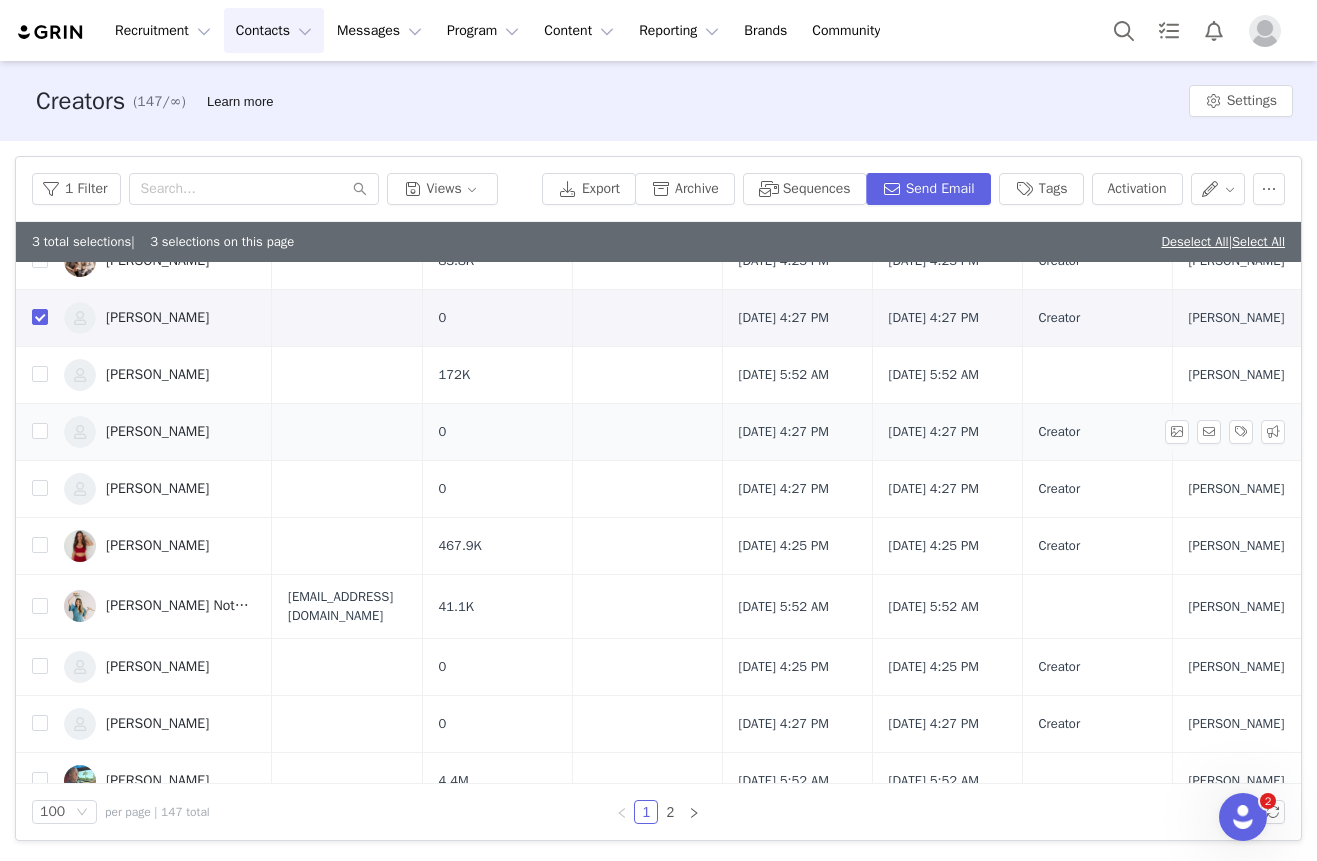 click at bounding box center (32, 431) 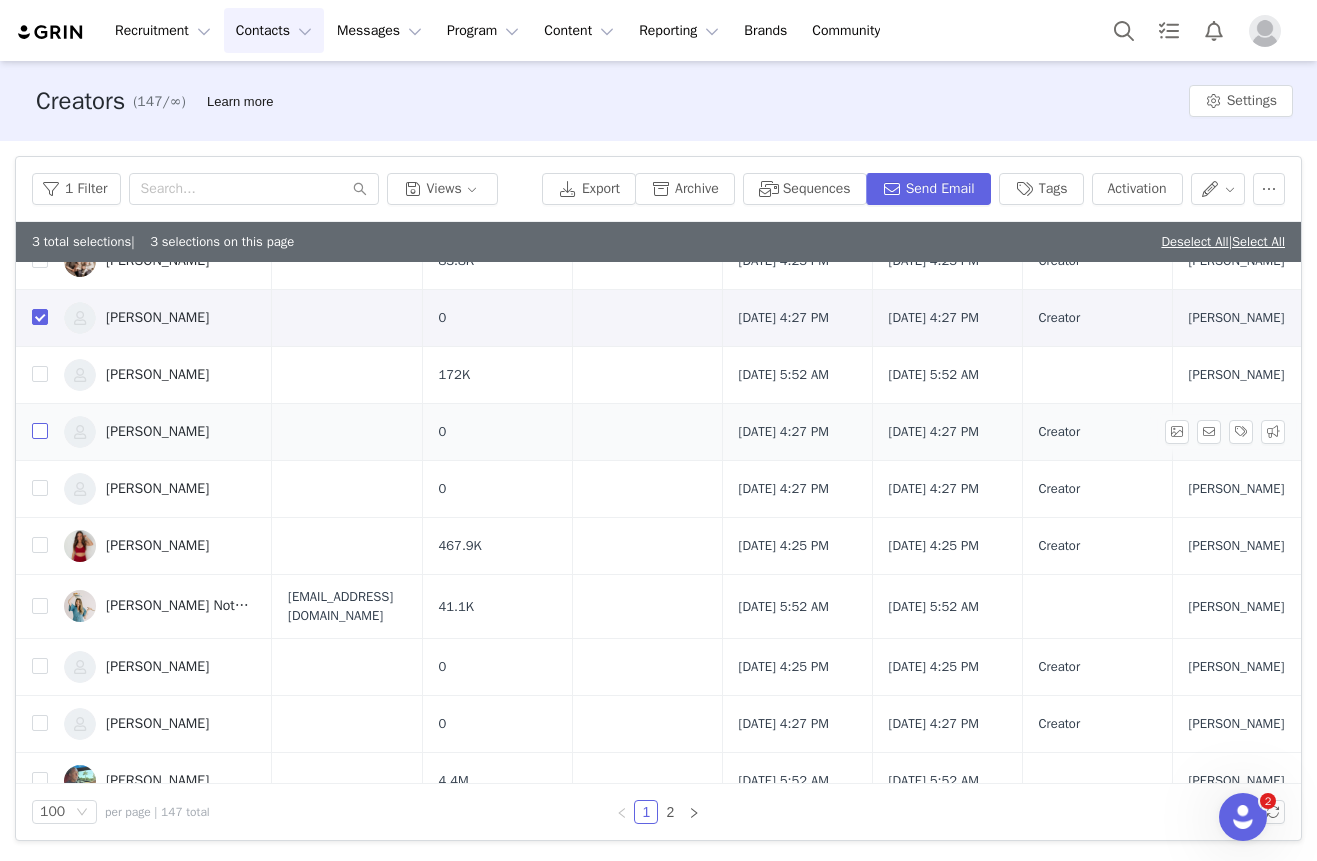 click at bounding box center [40, 431] 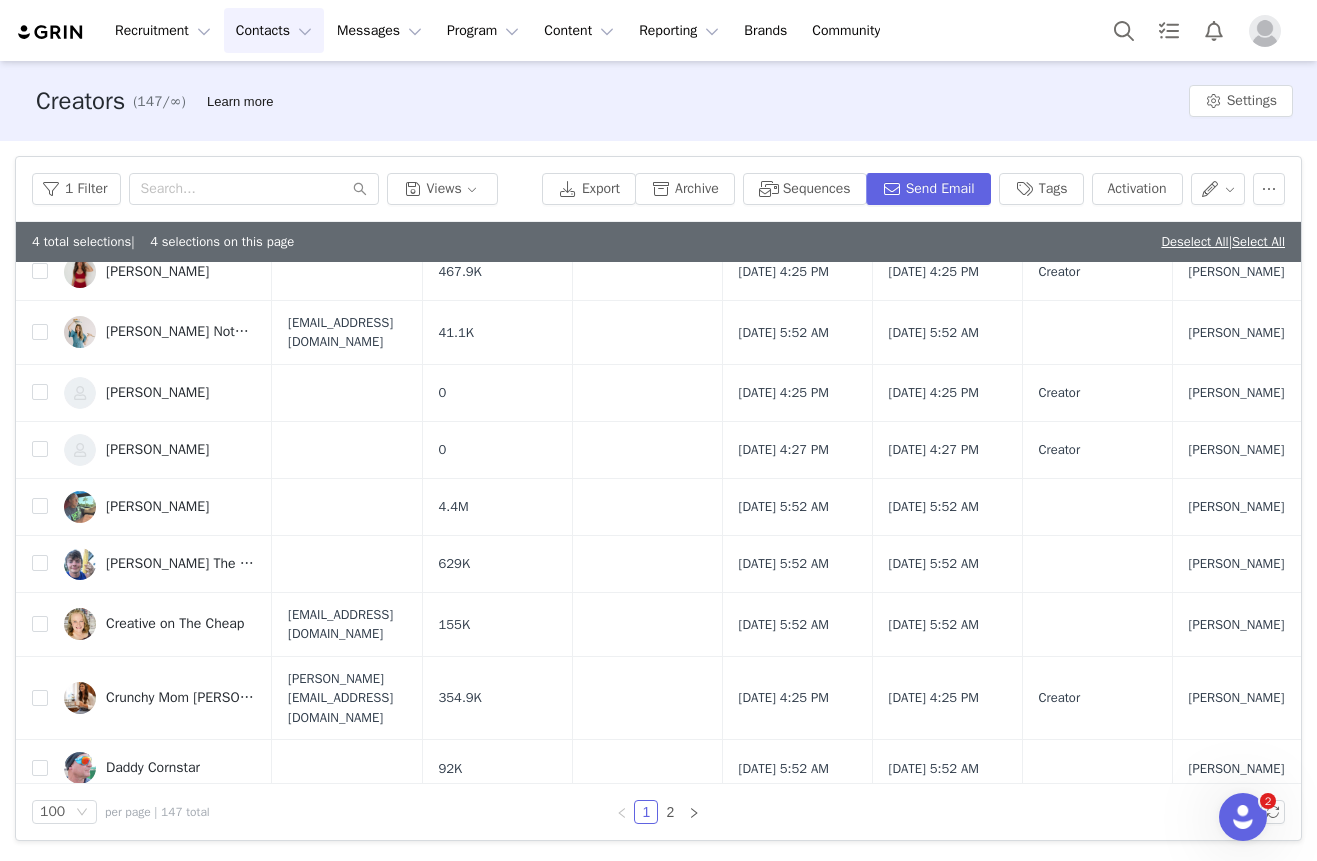 scroll, scrollTop: 1648, scrollLeft: 0, axis: vertical 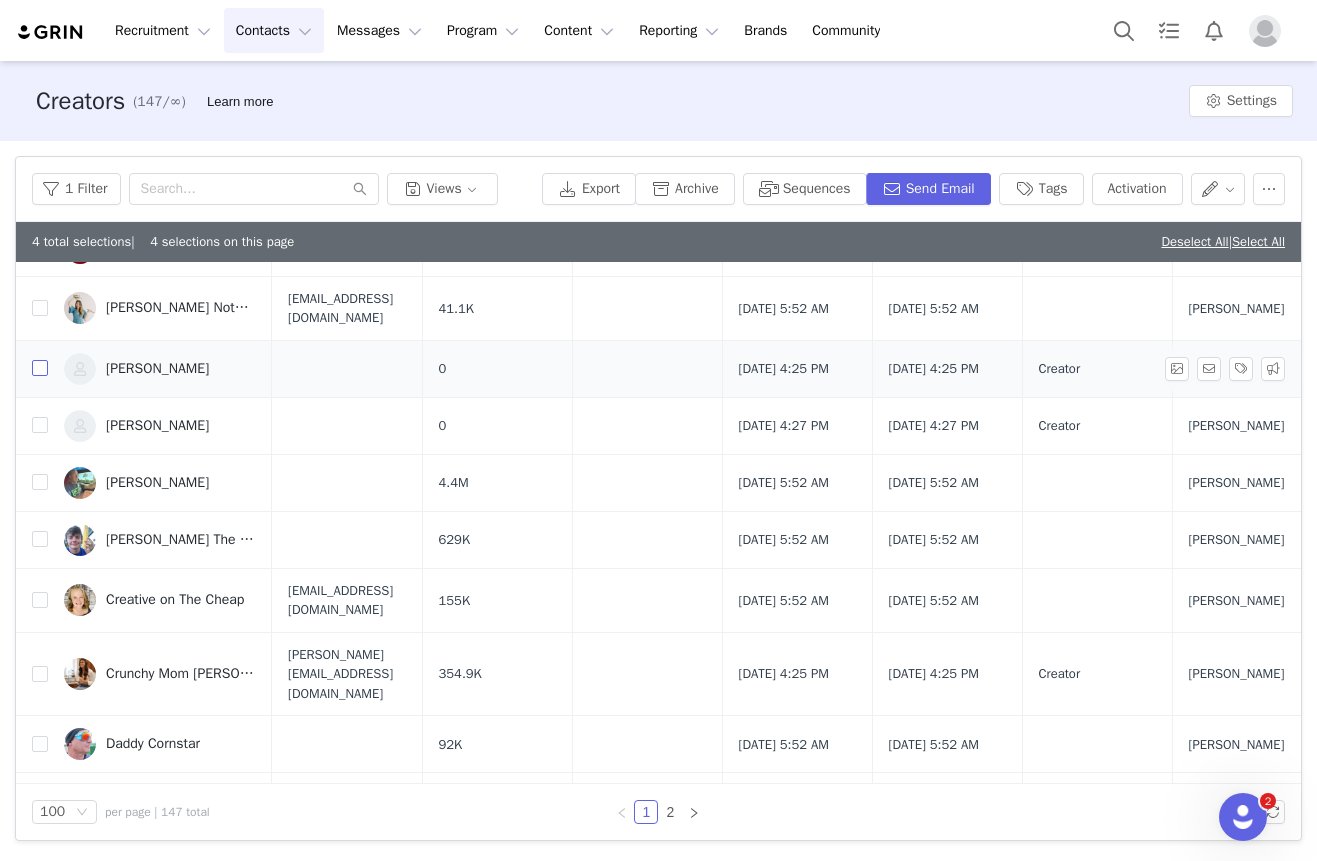 click at bounding box center [40, 368] 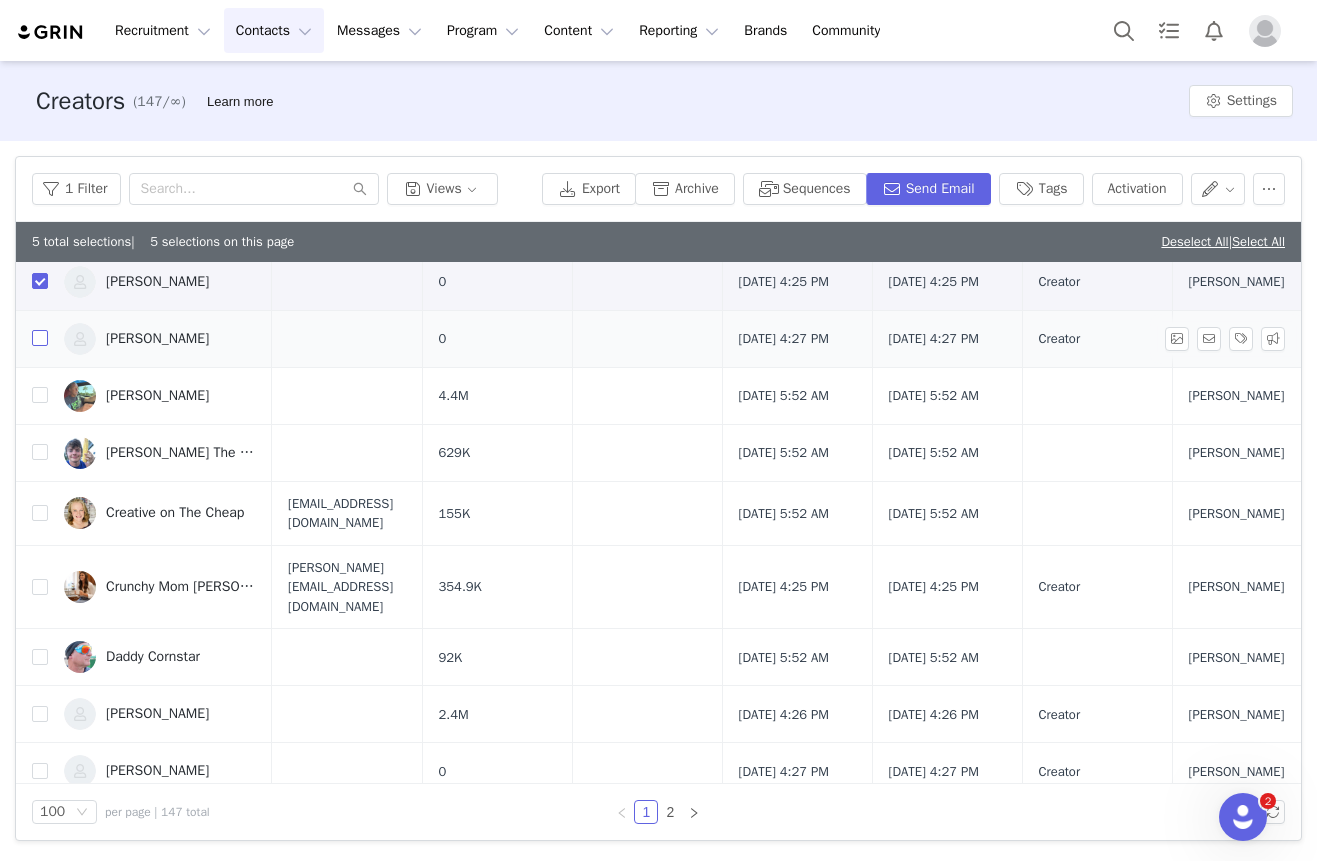 click at bounding box center (40, 338) 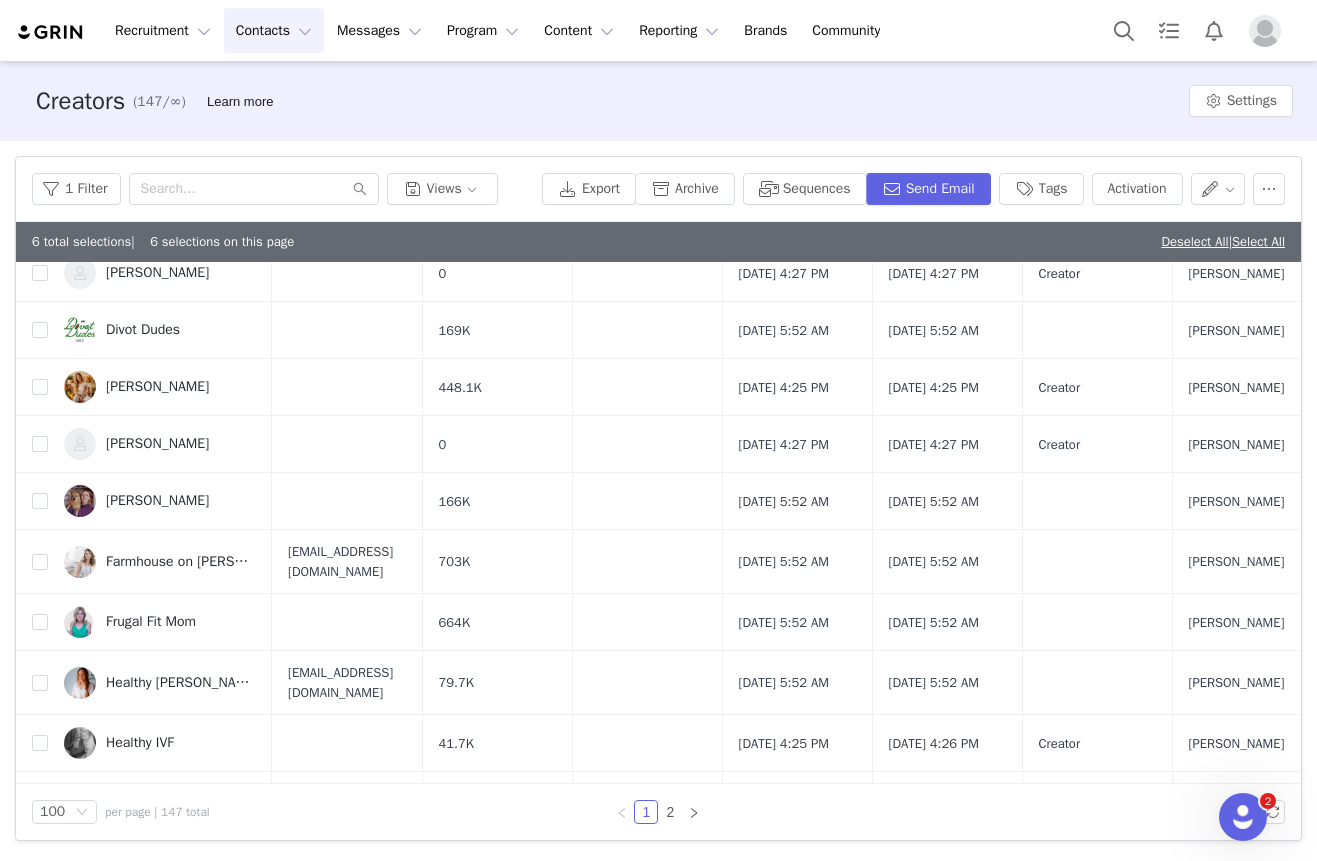 scroll, scrollTop: 2245, scrollLeft: 0, axis: vertical 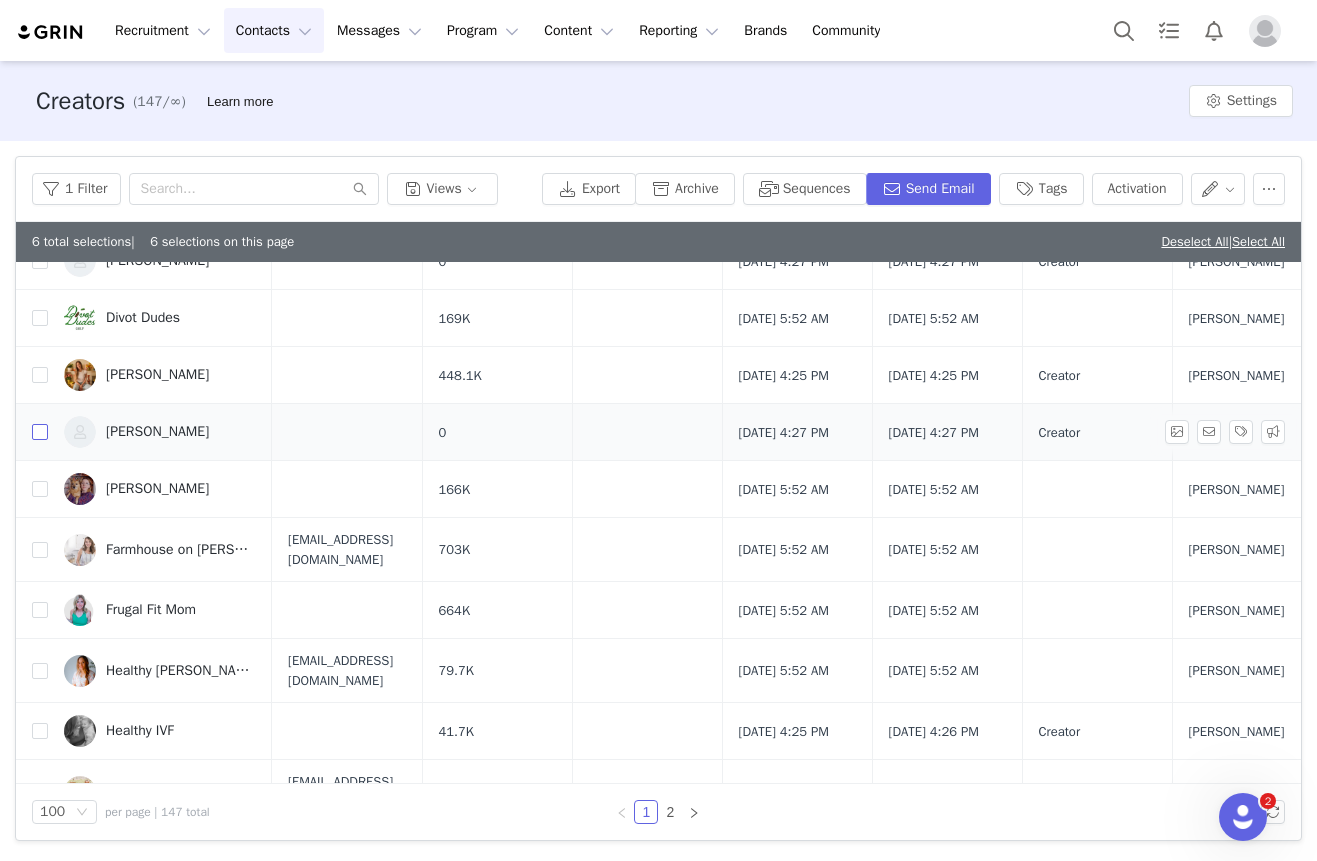 click at bounding box center (40, 432) 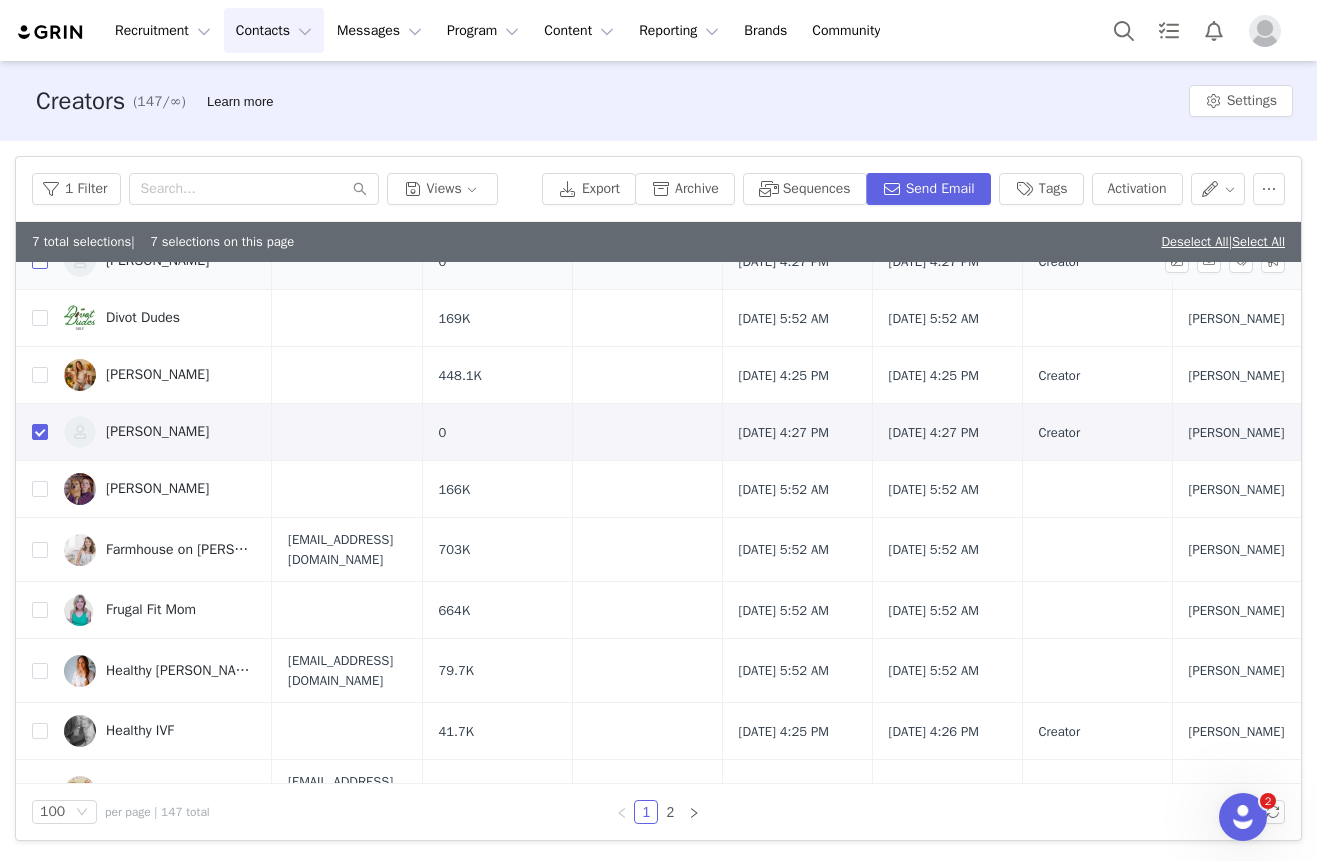 click at bounding box center (40, 261) 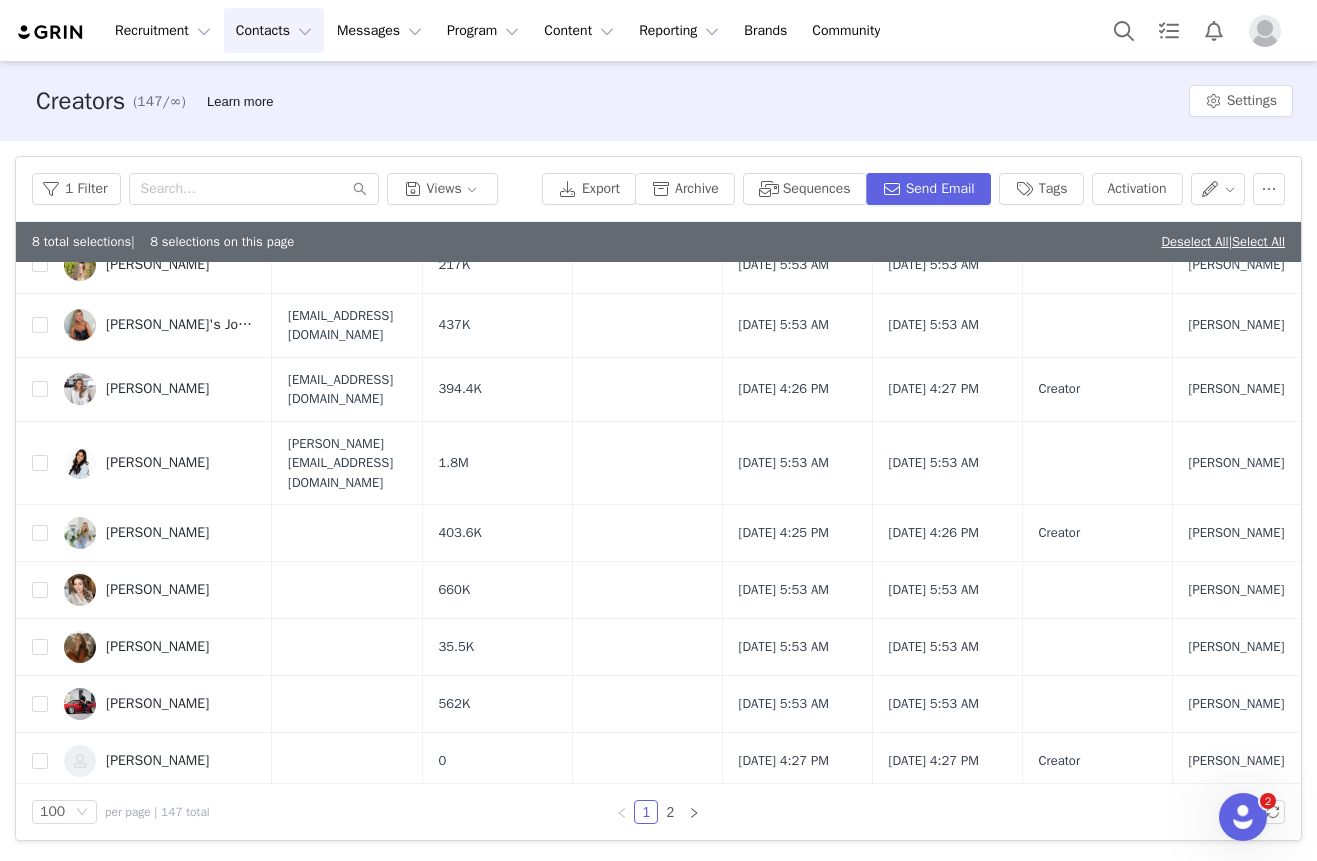 click at bounding box center [40, 207] 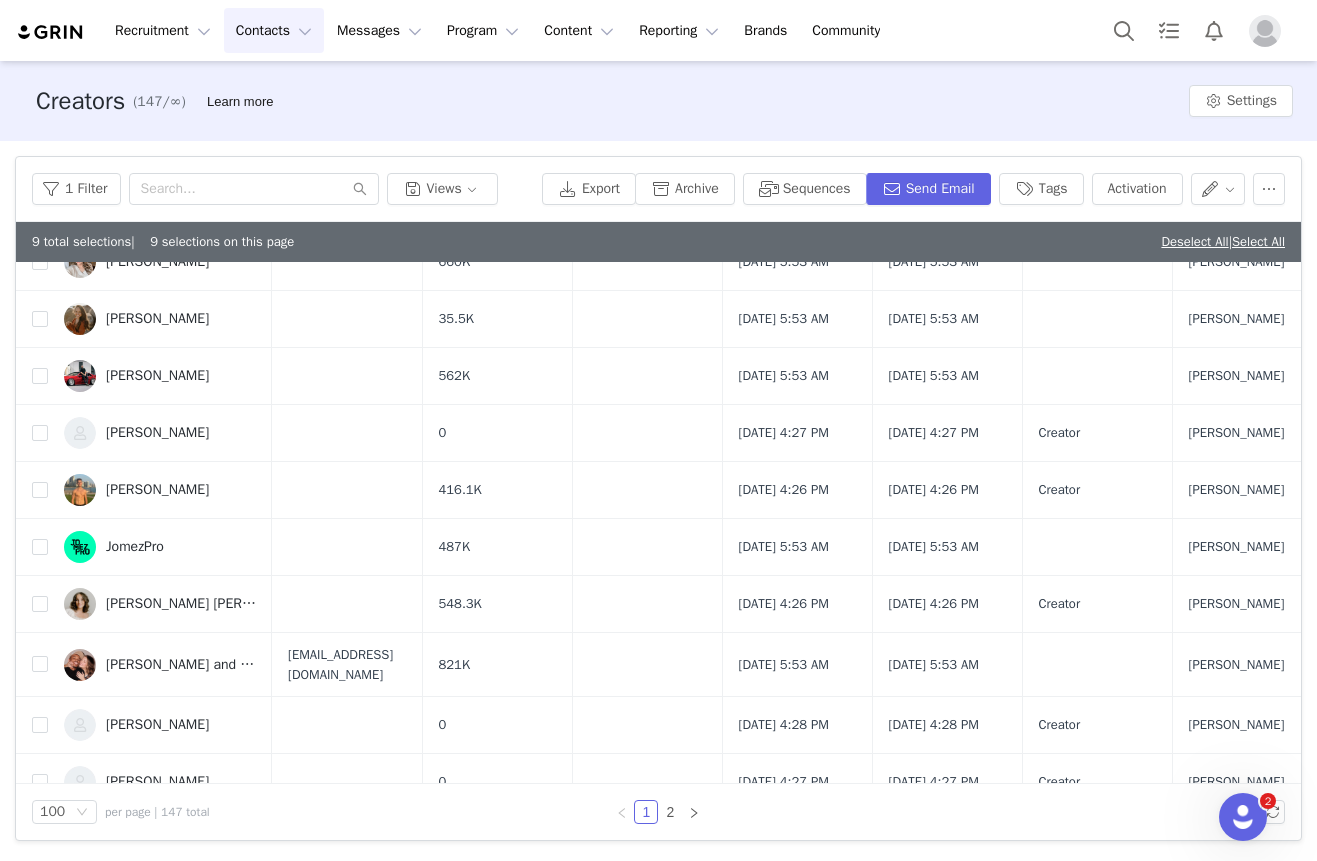 scroll, scrollTop: 3549, scrollLeft: 0, axis: vertical 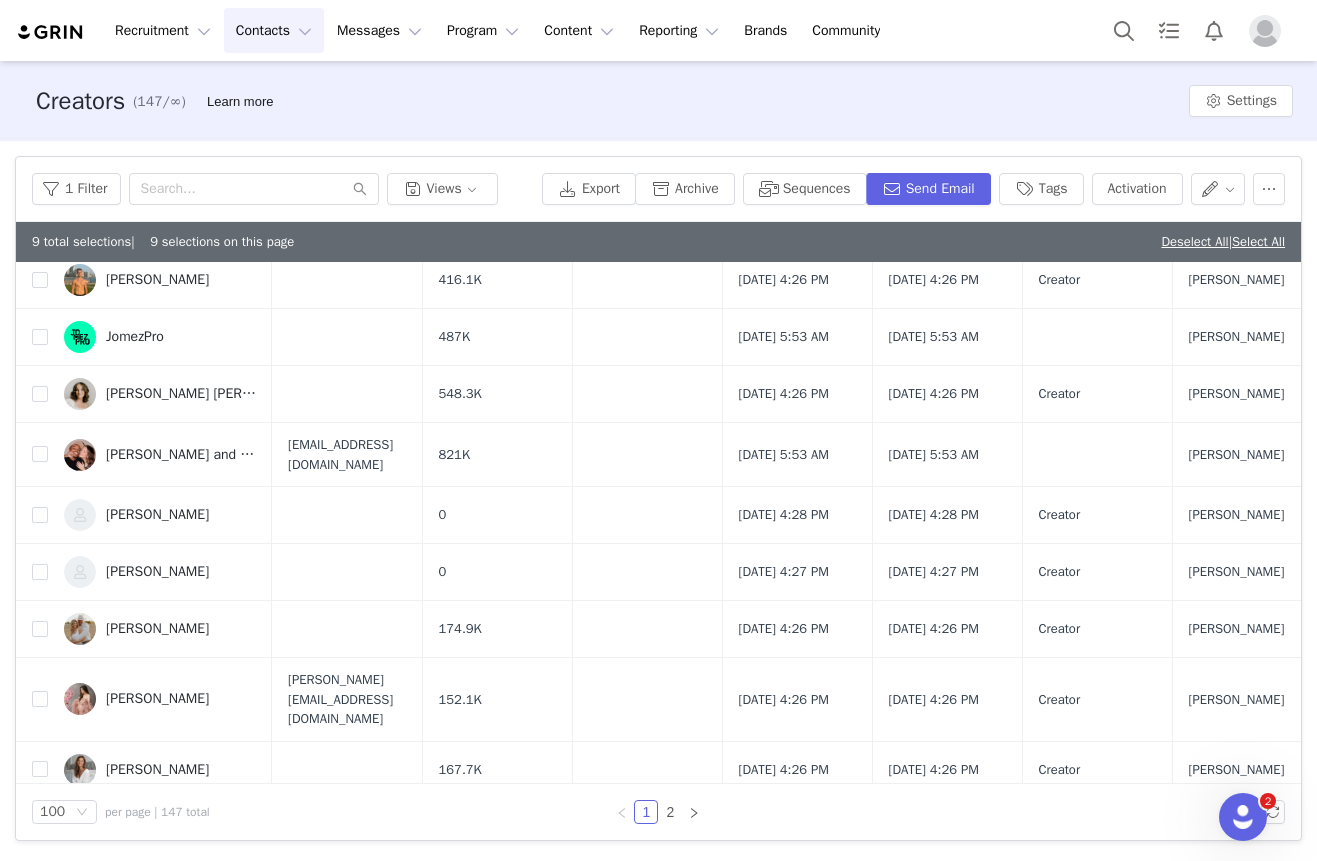 click at bounding box center [40, 223] 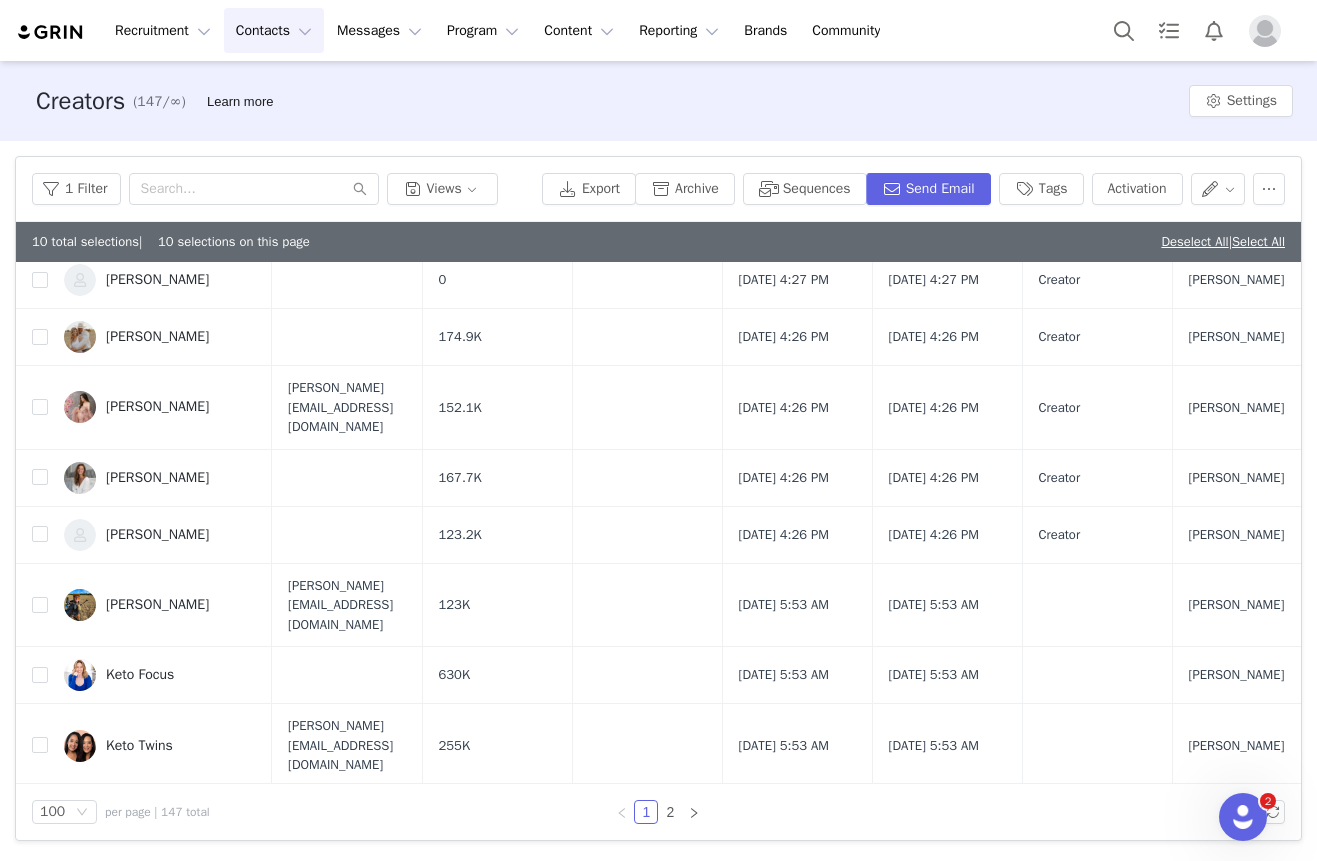 scroll, scrollTop: 3867, scrollLeft: 0, axis: vertical 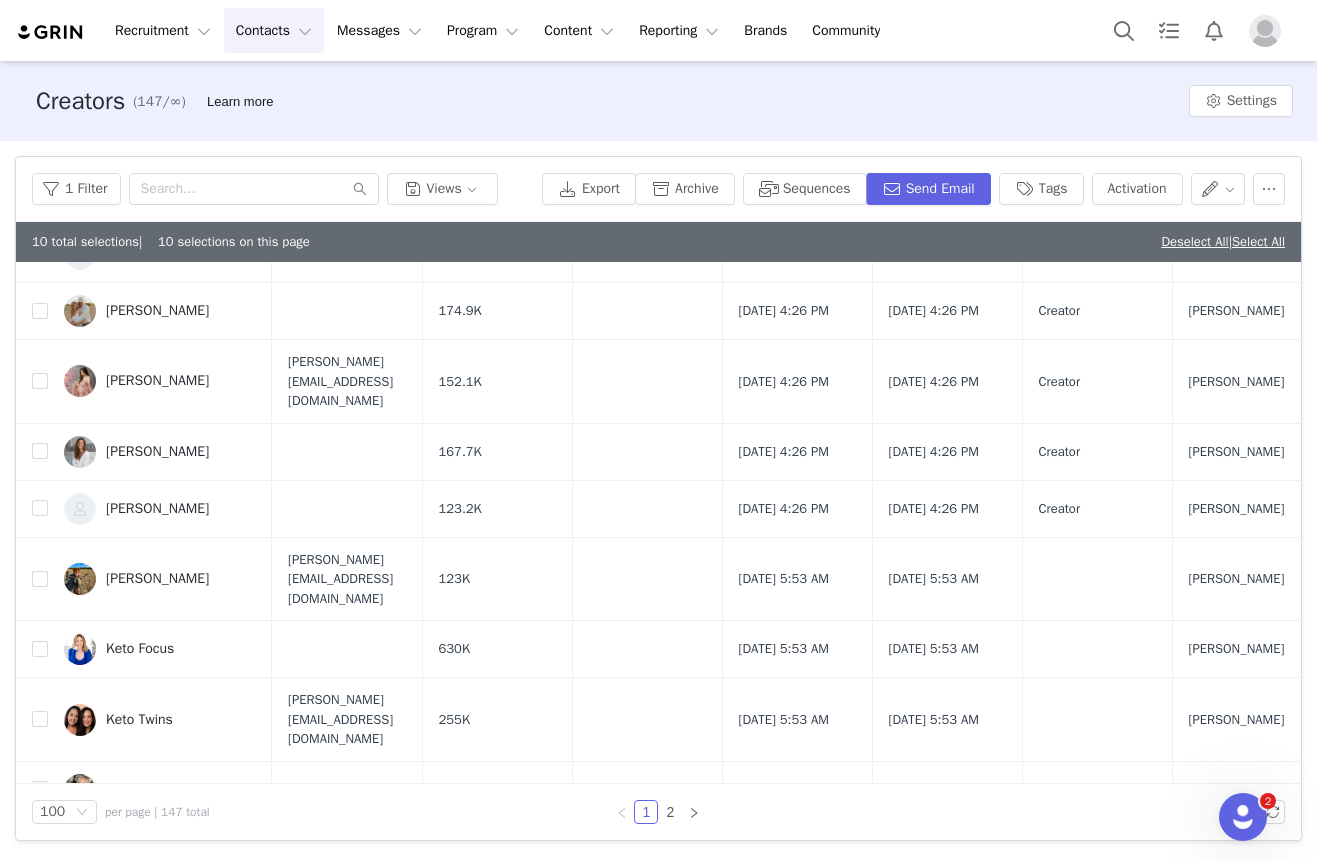 click at bounding box center [40, 197] 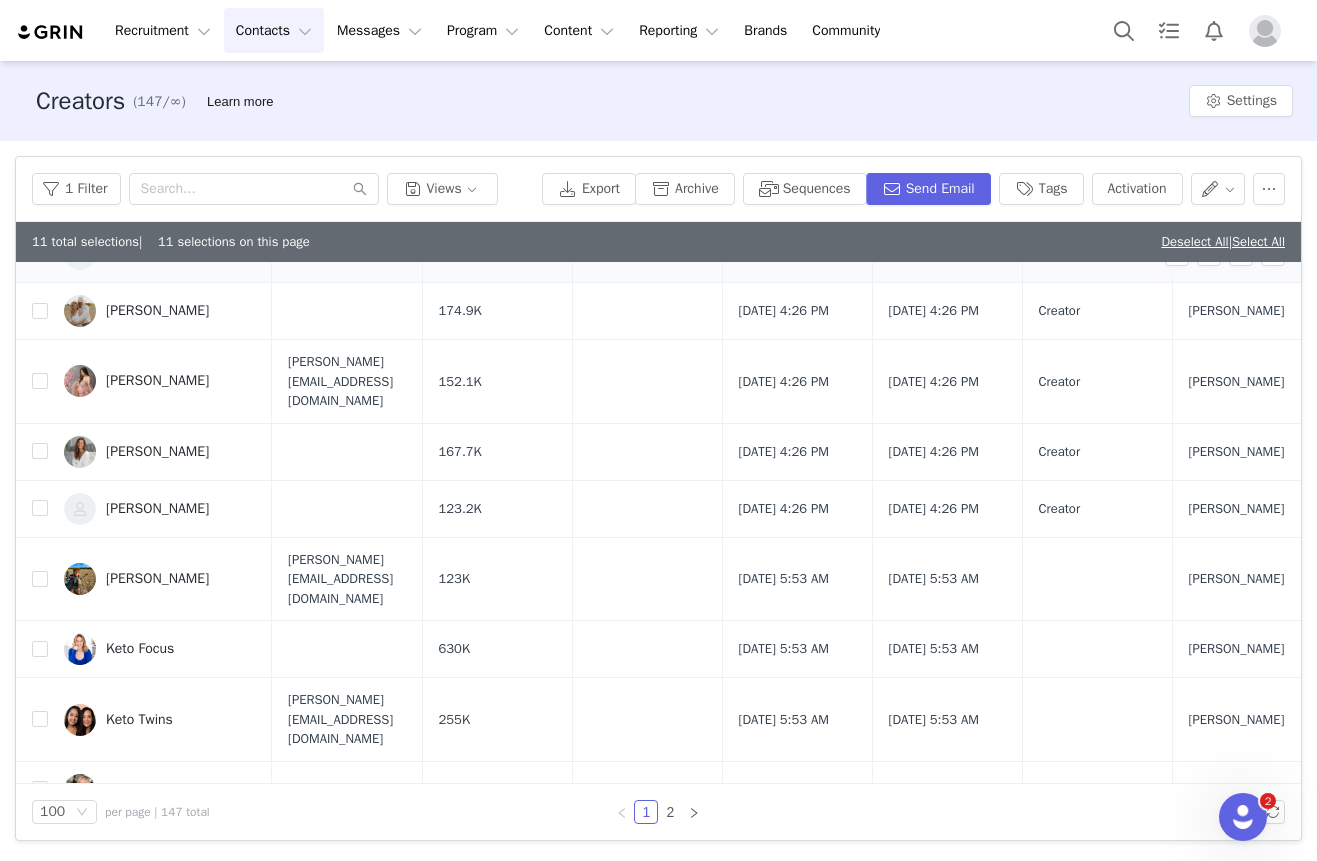 click at bounding box center (40, 254) 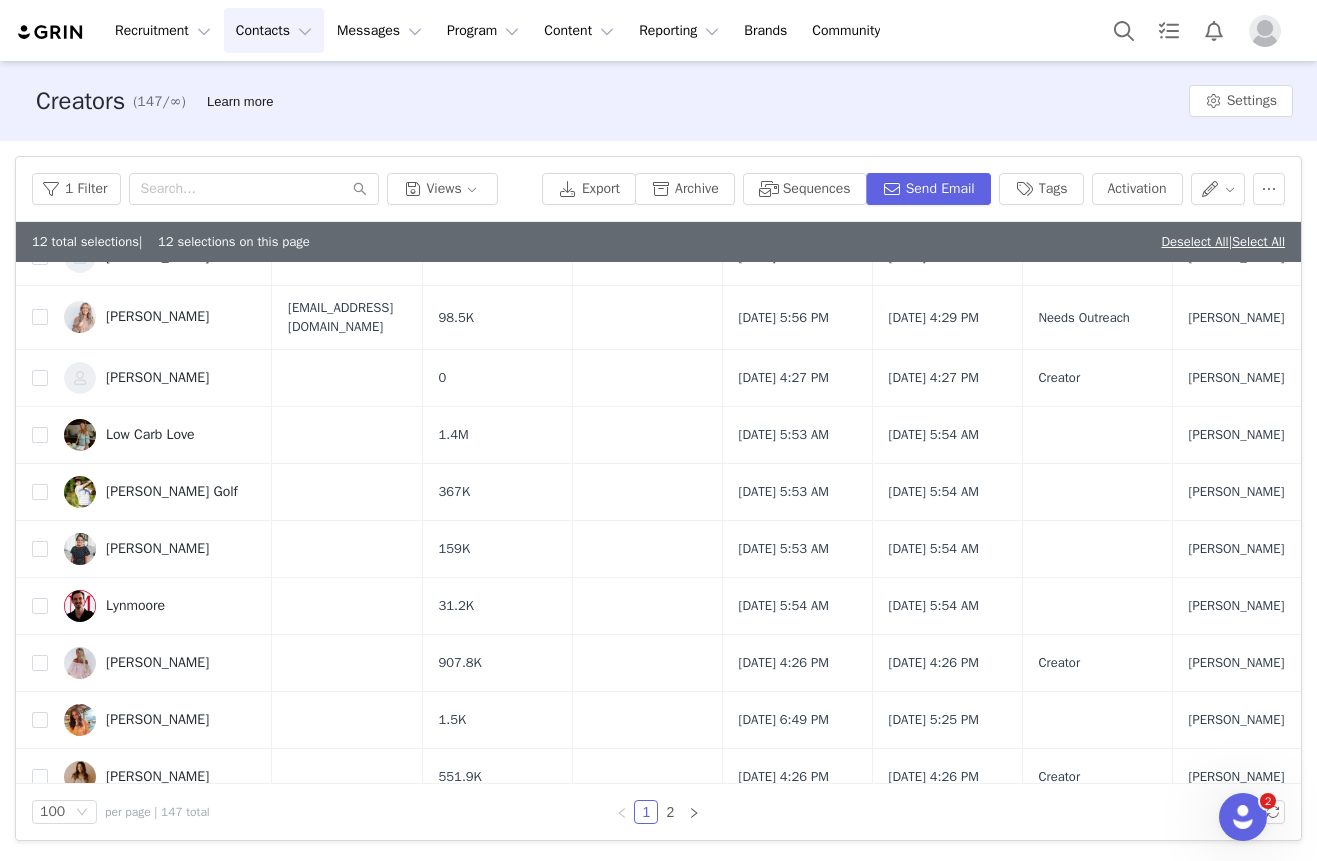 scroll, scrollTop: 5121, scrollLeft: 0, axis: vertical 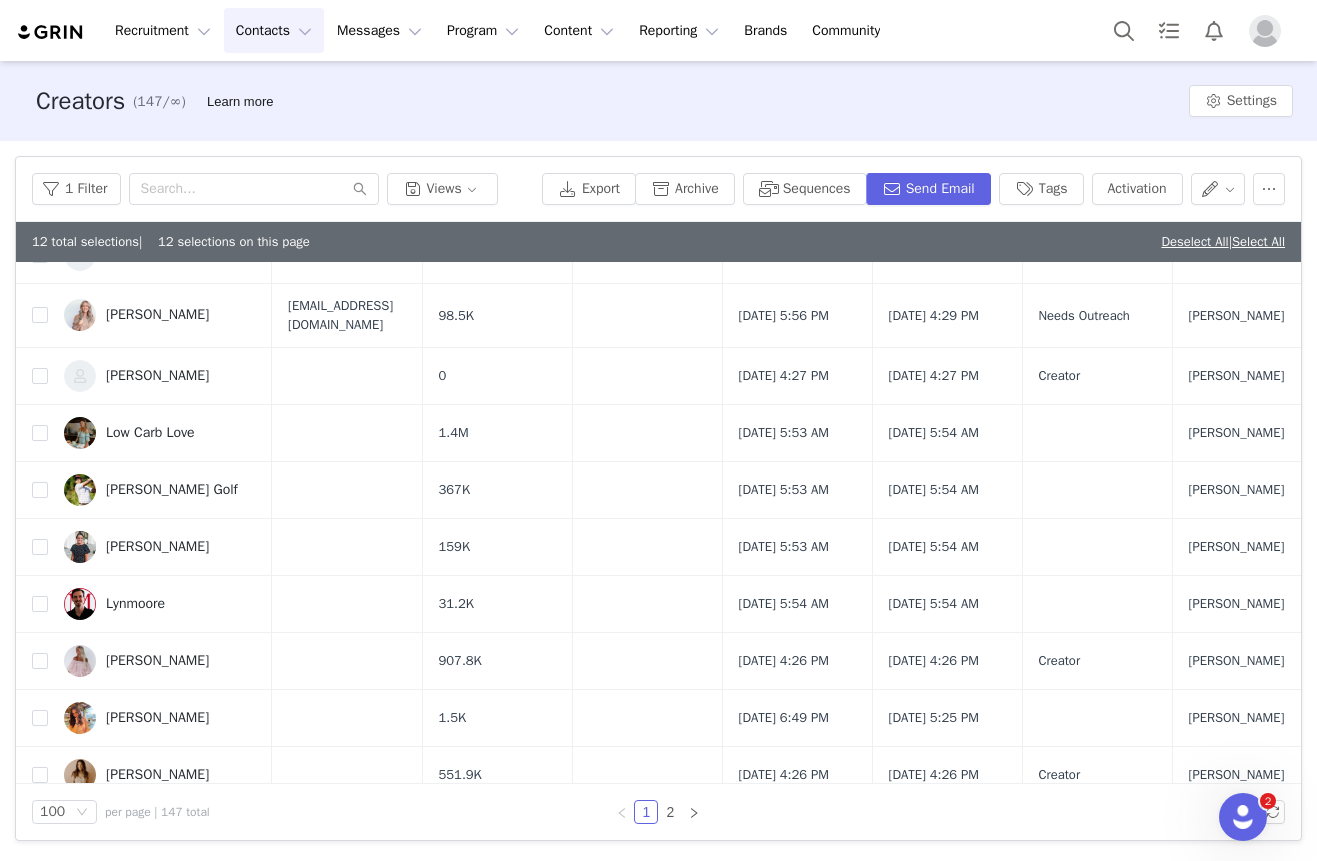 click at bounding box center [40, 76] 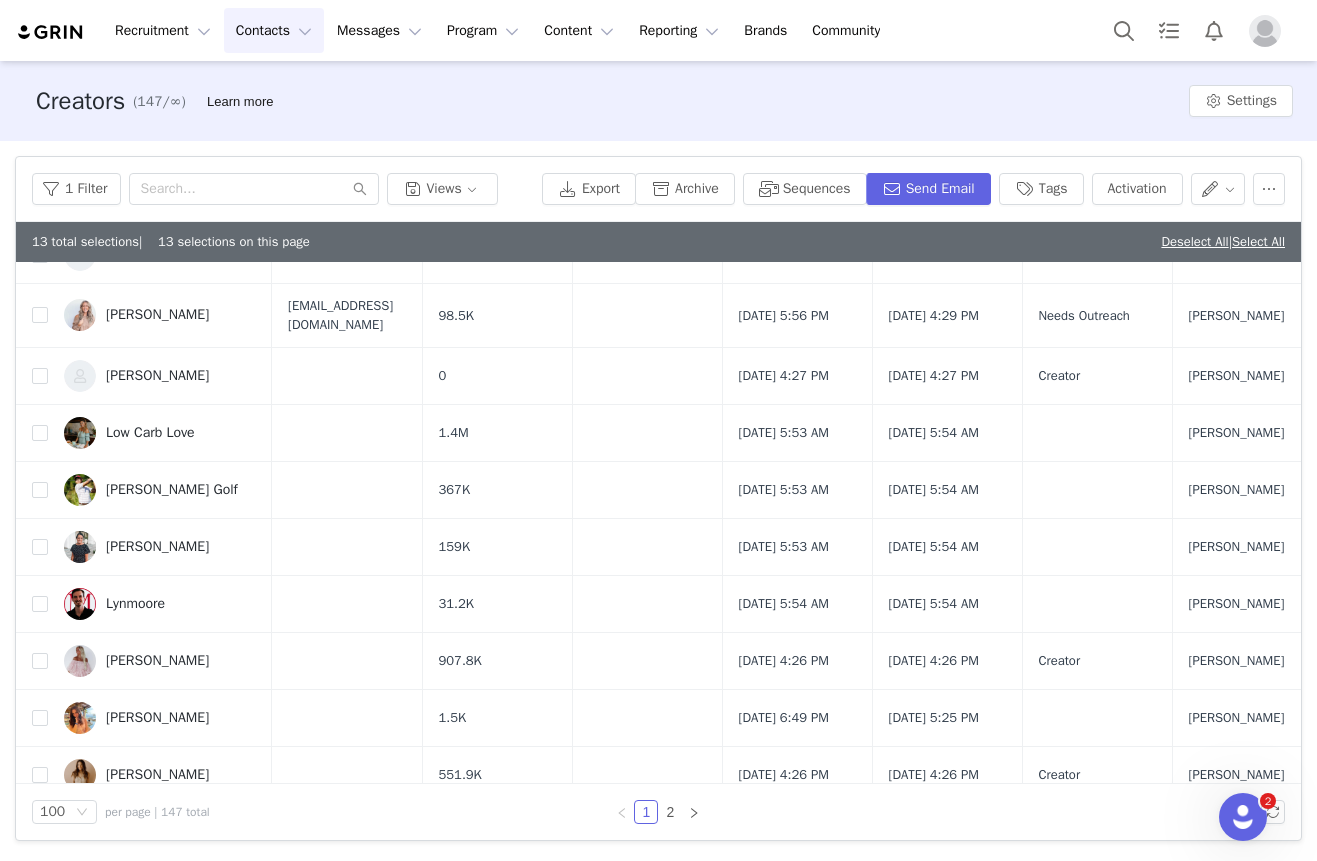 click at bounding box center (40, 133) 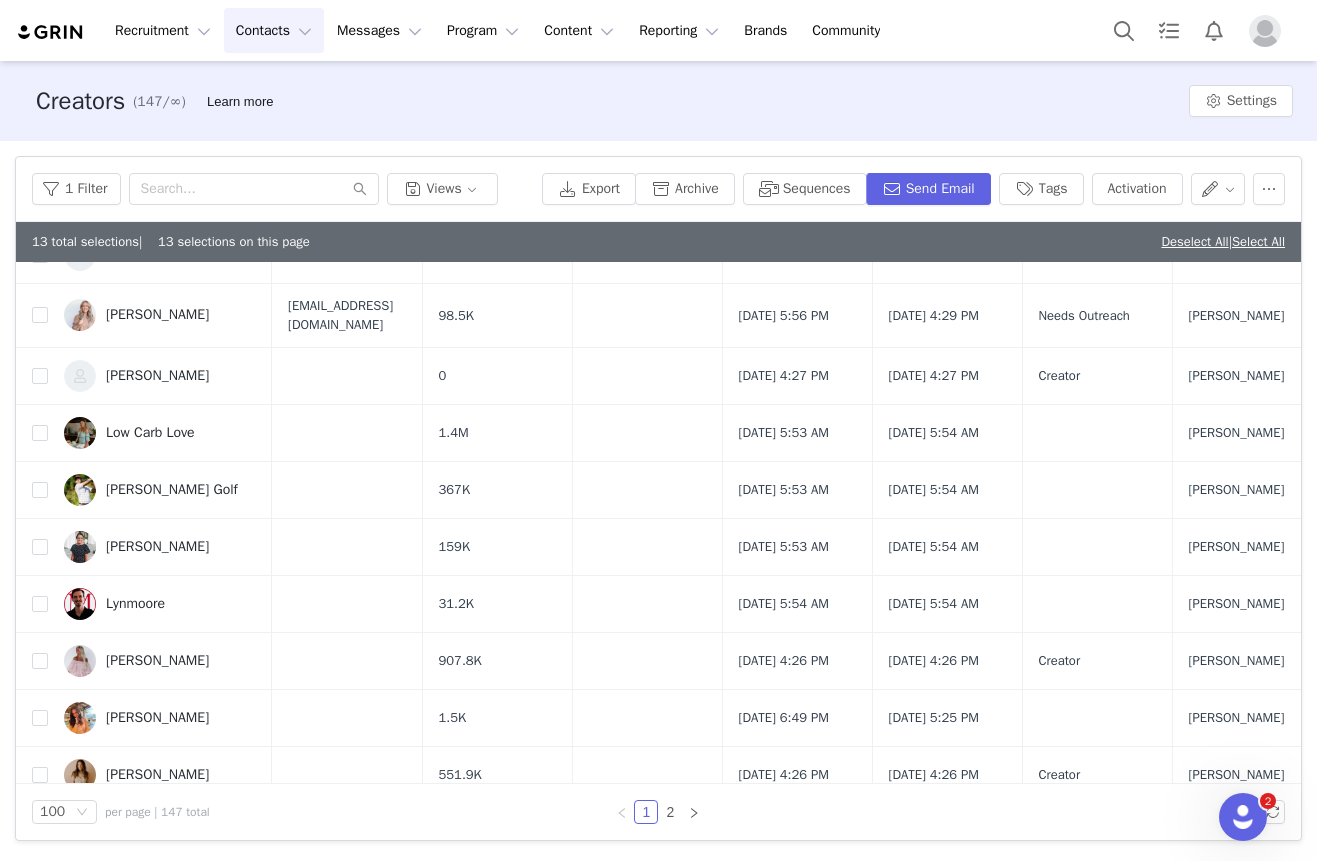 click at bounding box center [40, 134] 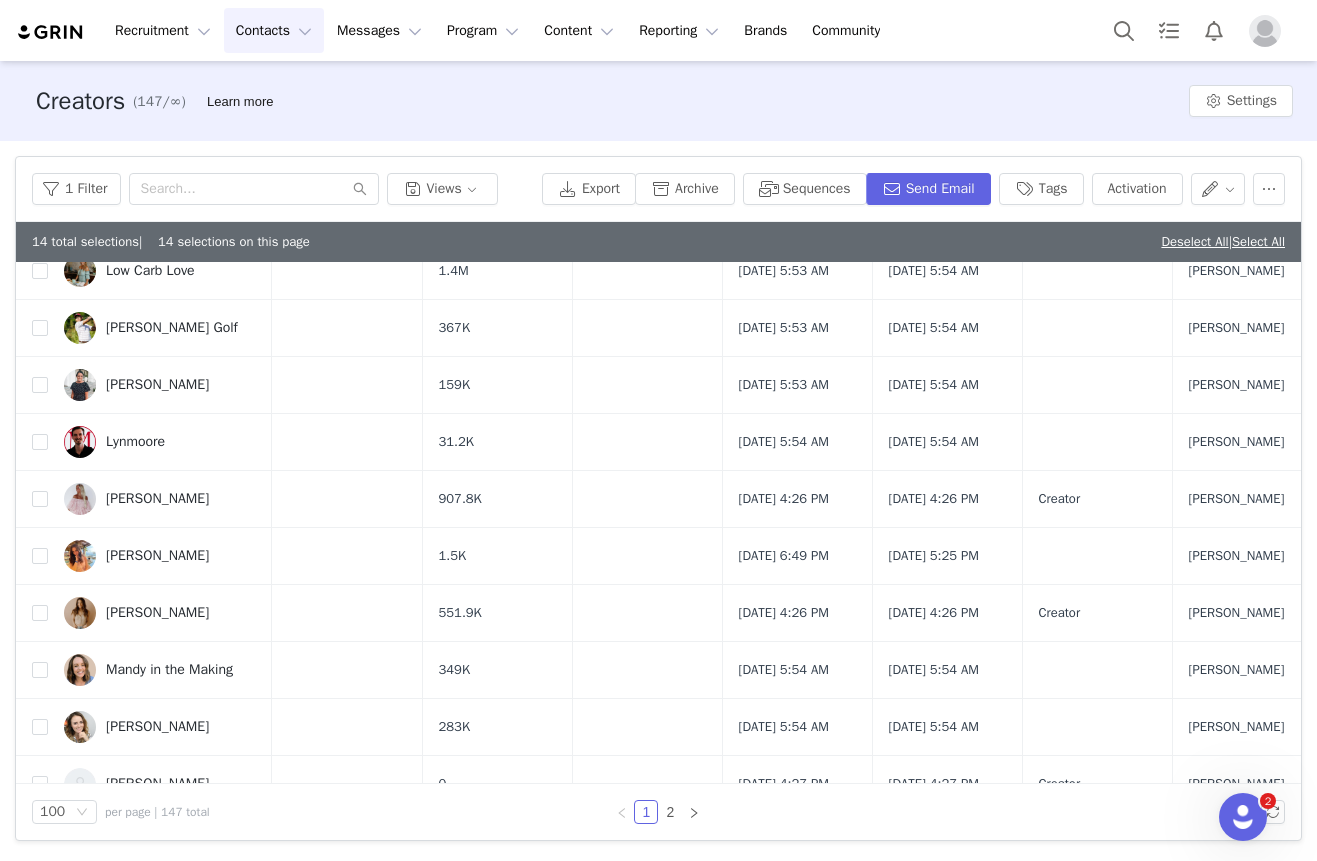 scroll, scrollTop: 5288, scrollLeft: 0, axis: vertical 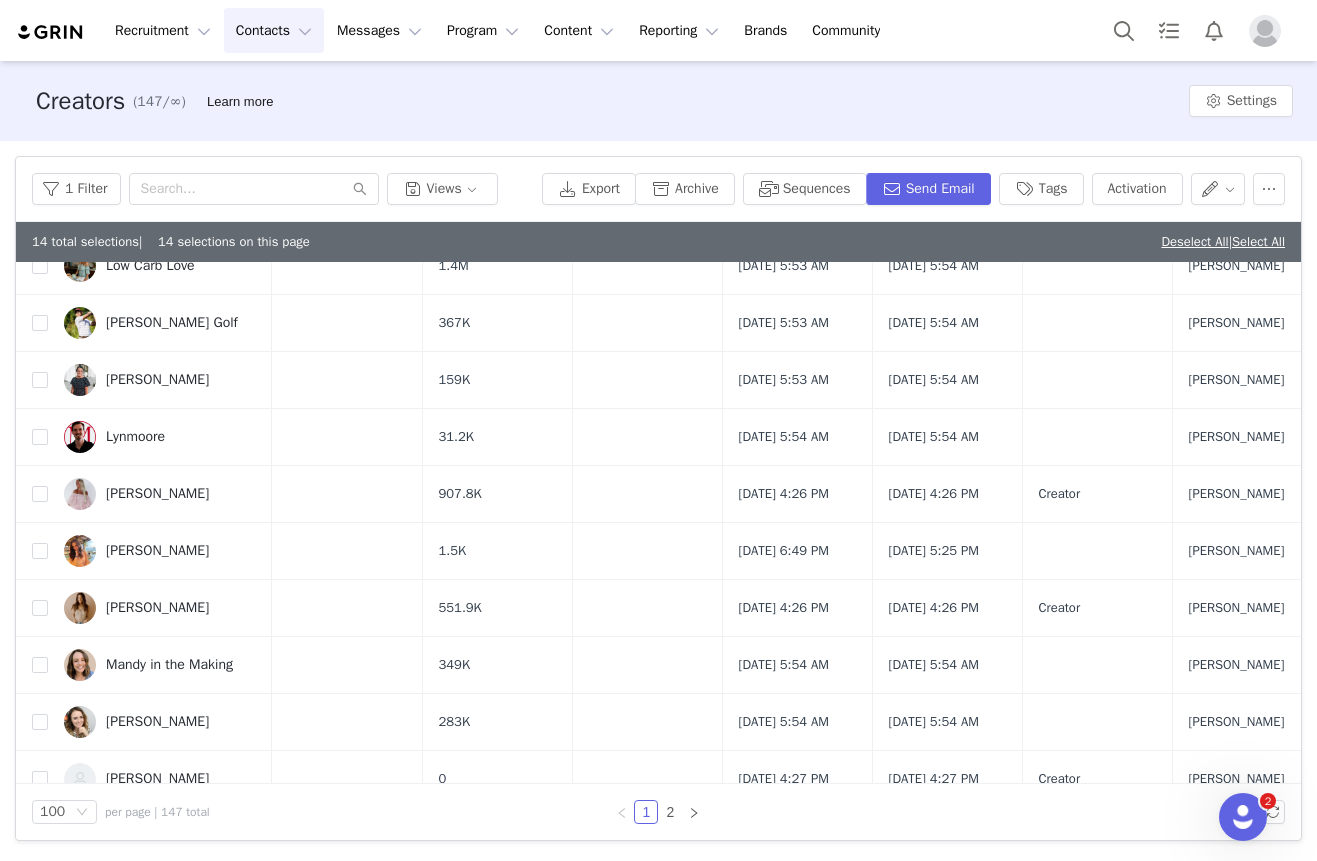 click at bounding box center [40, 87] 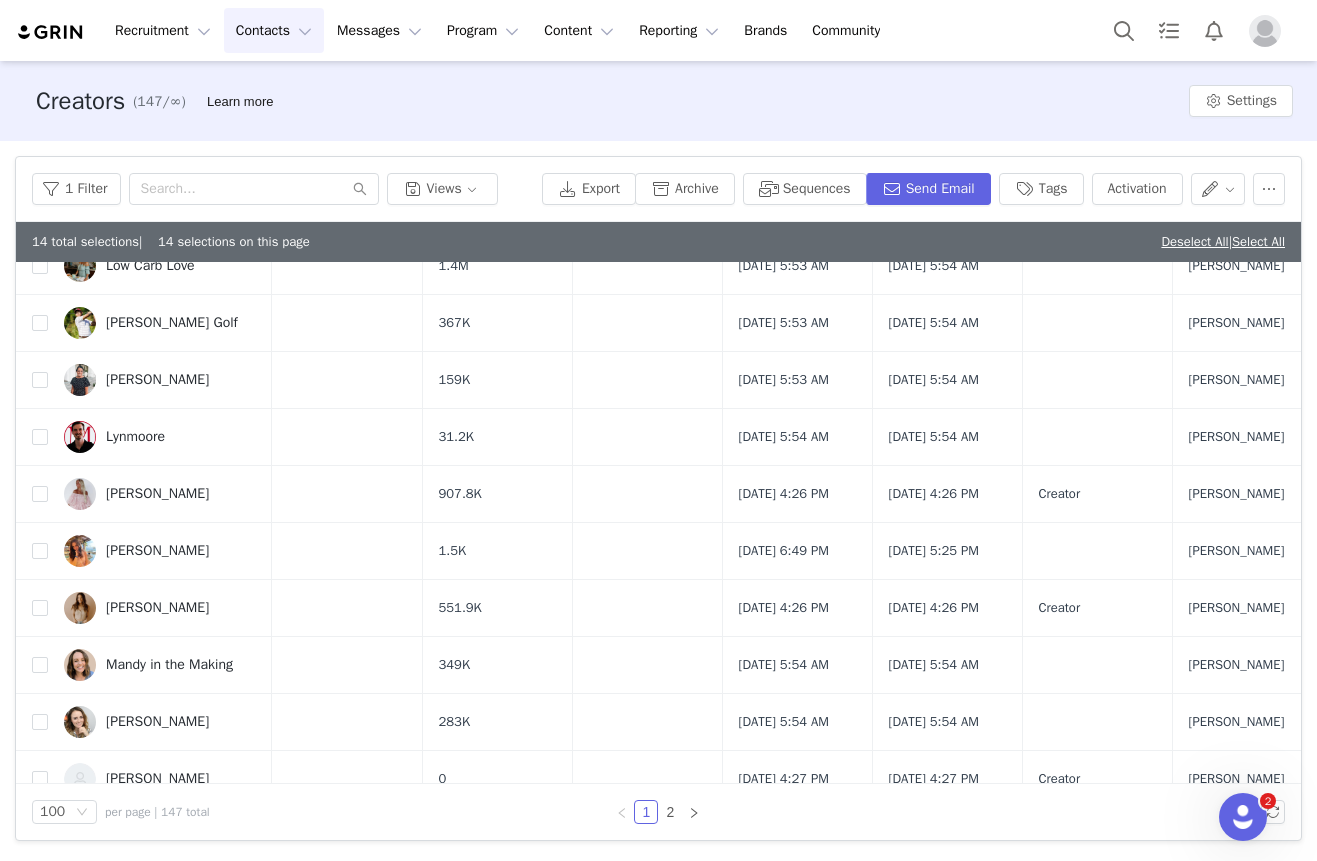 click at bounding box center (40, 88) 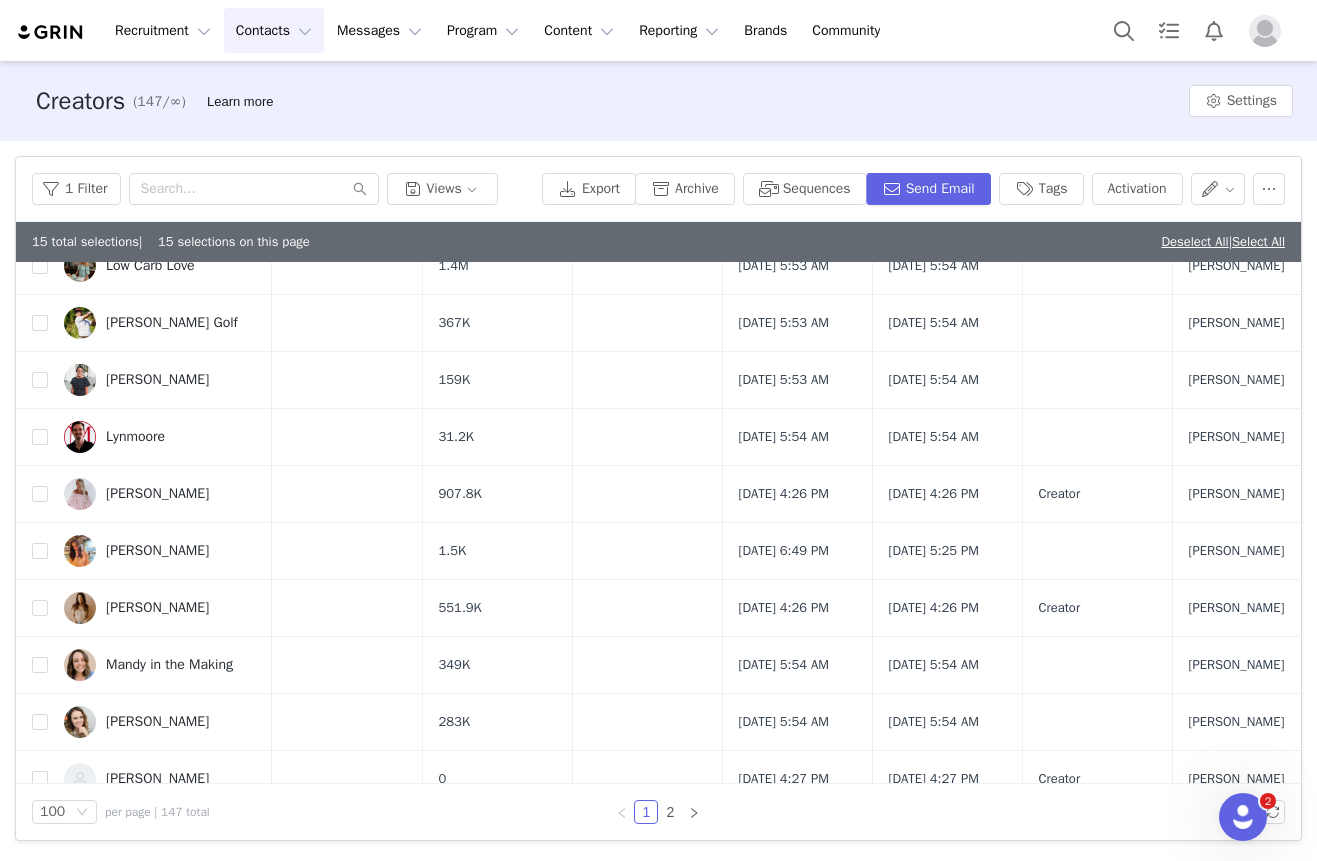 click at bounding box center (40, 209) 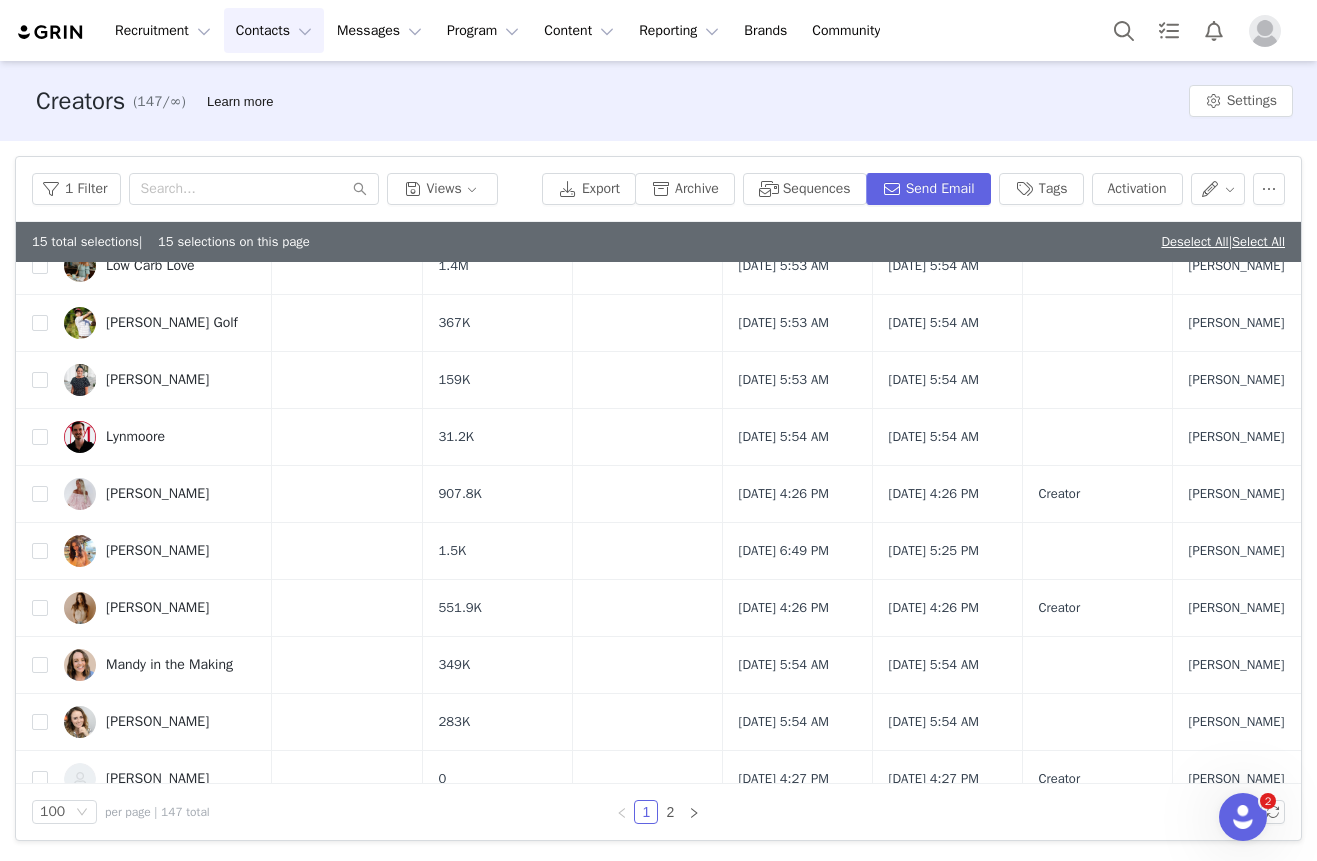 checkbox on "true" 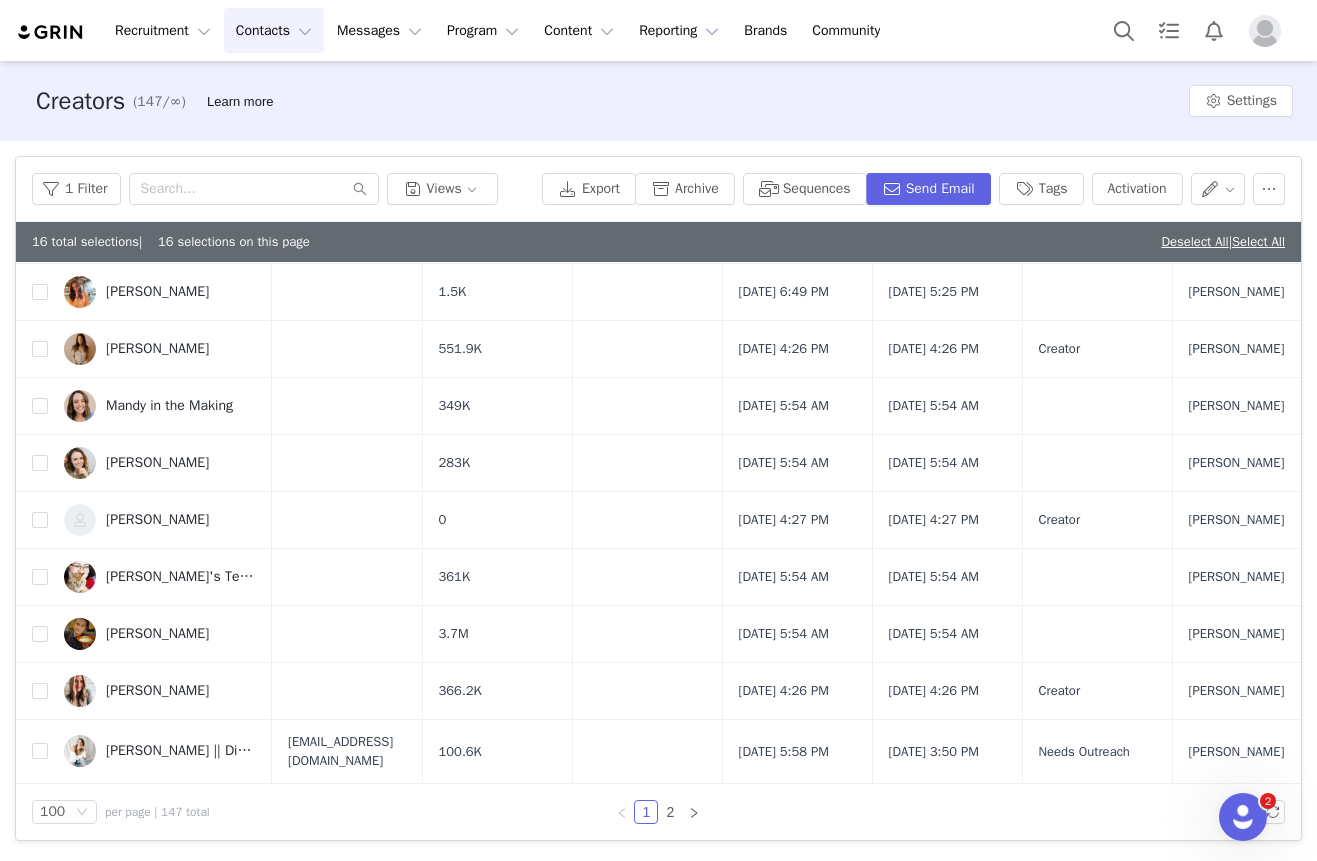 scroll, scrollTop: 5927, scrollLeft: 0, axis: vertical 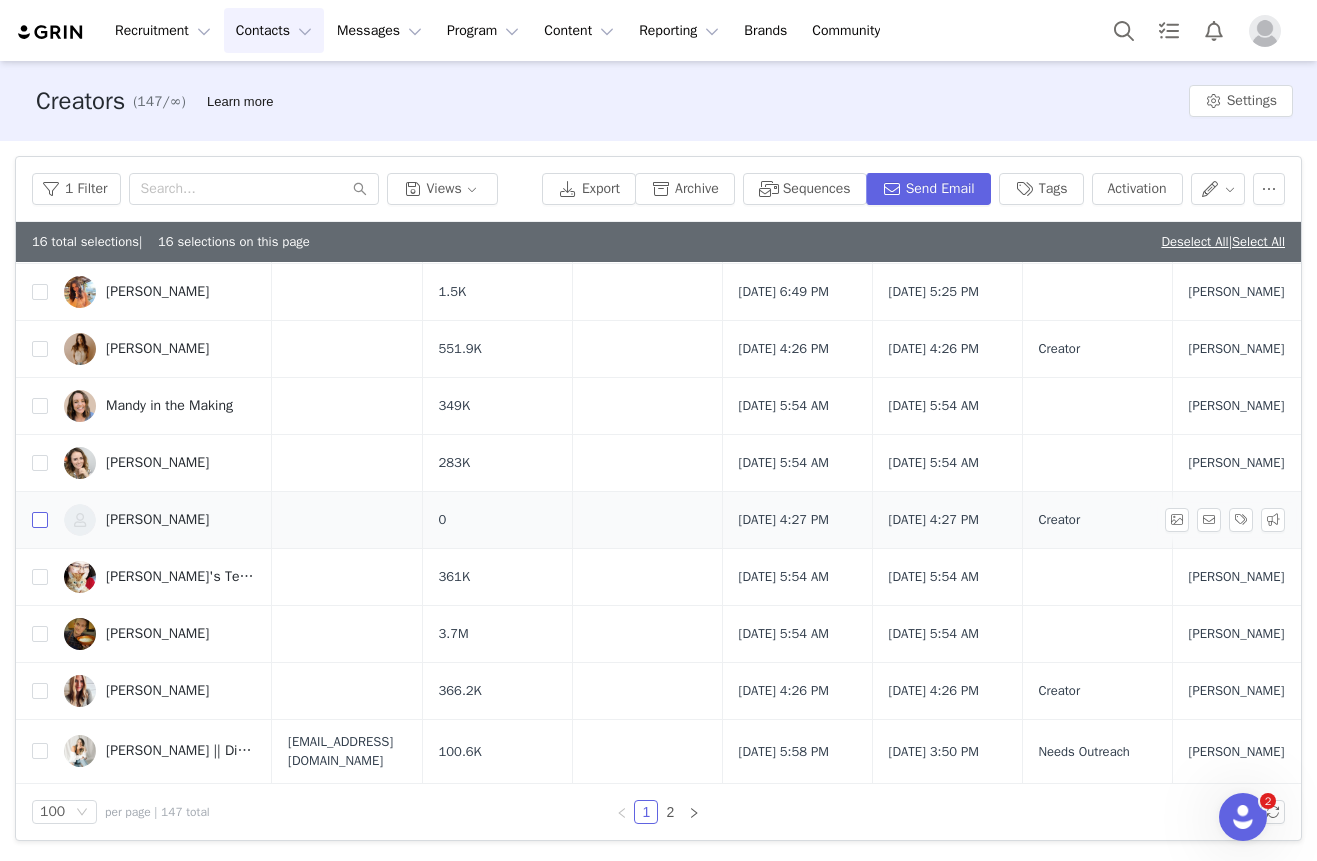 click at bounding box center [40, 520] 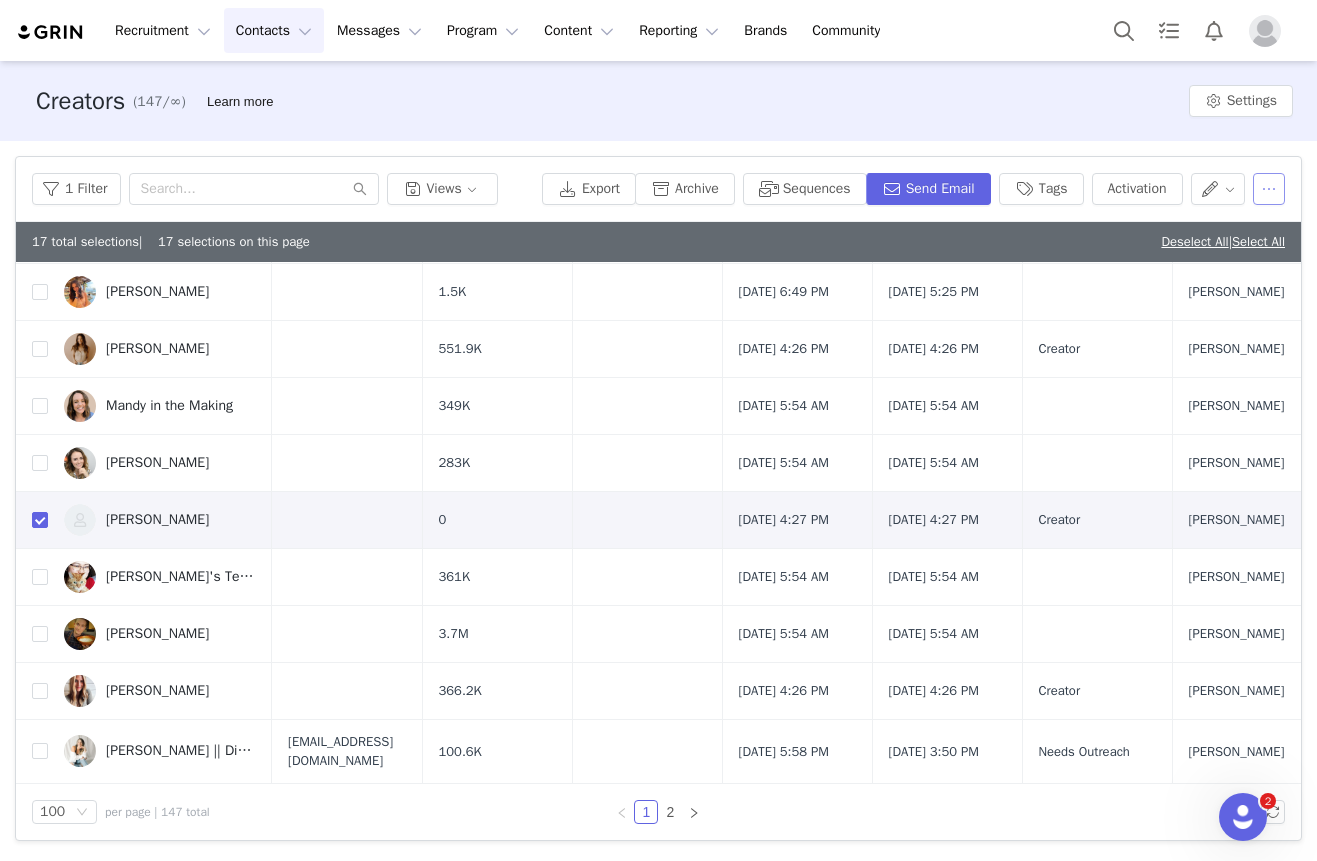 click at bounding box center (1269, 189) 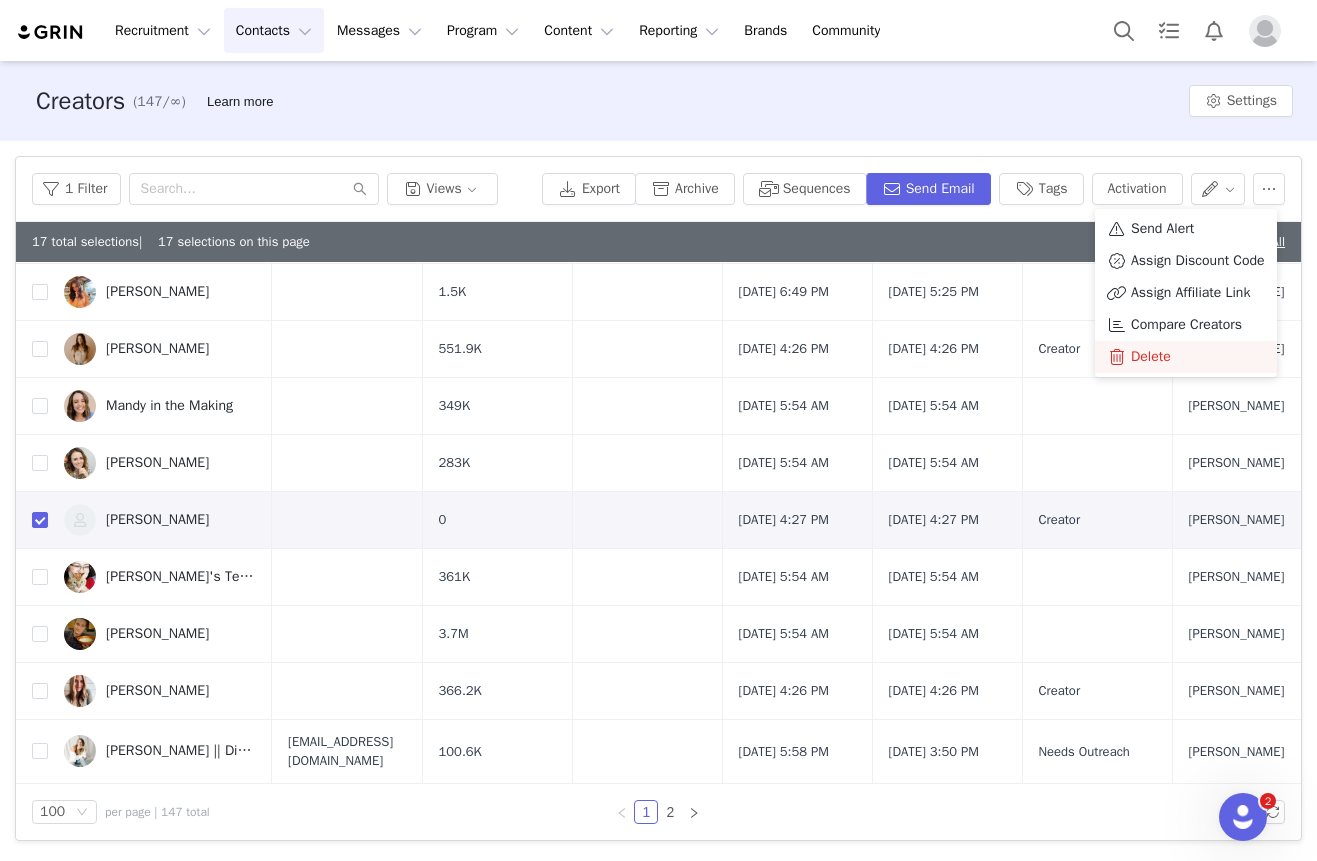click on "Delete" at bounding box center [1151, 357] 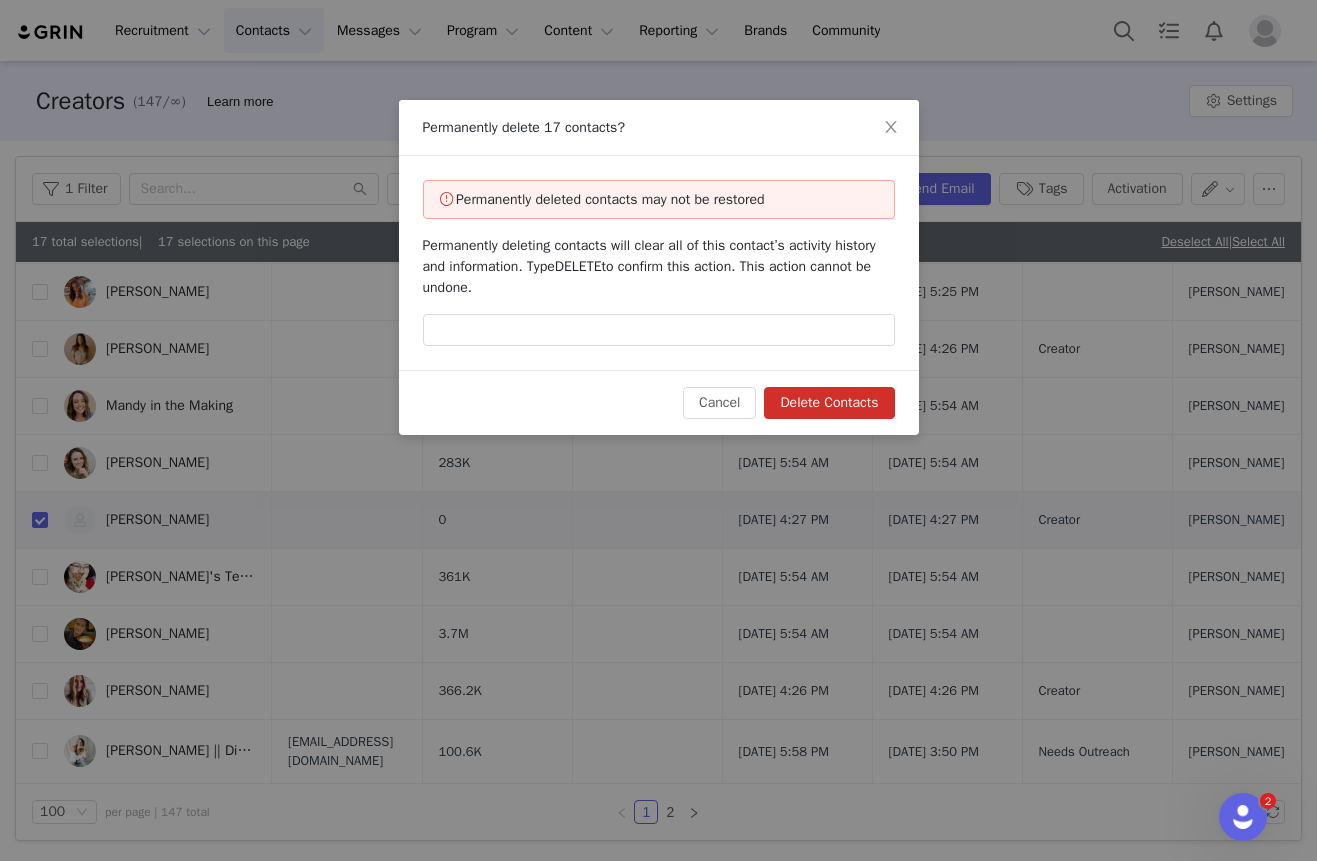 click on "Permanently deleted contacts may not be restored   Permanently deleting contacts will clear all of this contact’s activity history and information. Type  DELETE  to confirm this action. This action cannot be undone." at bounding box center [659, 263] 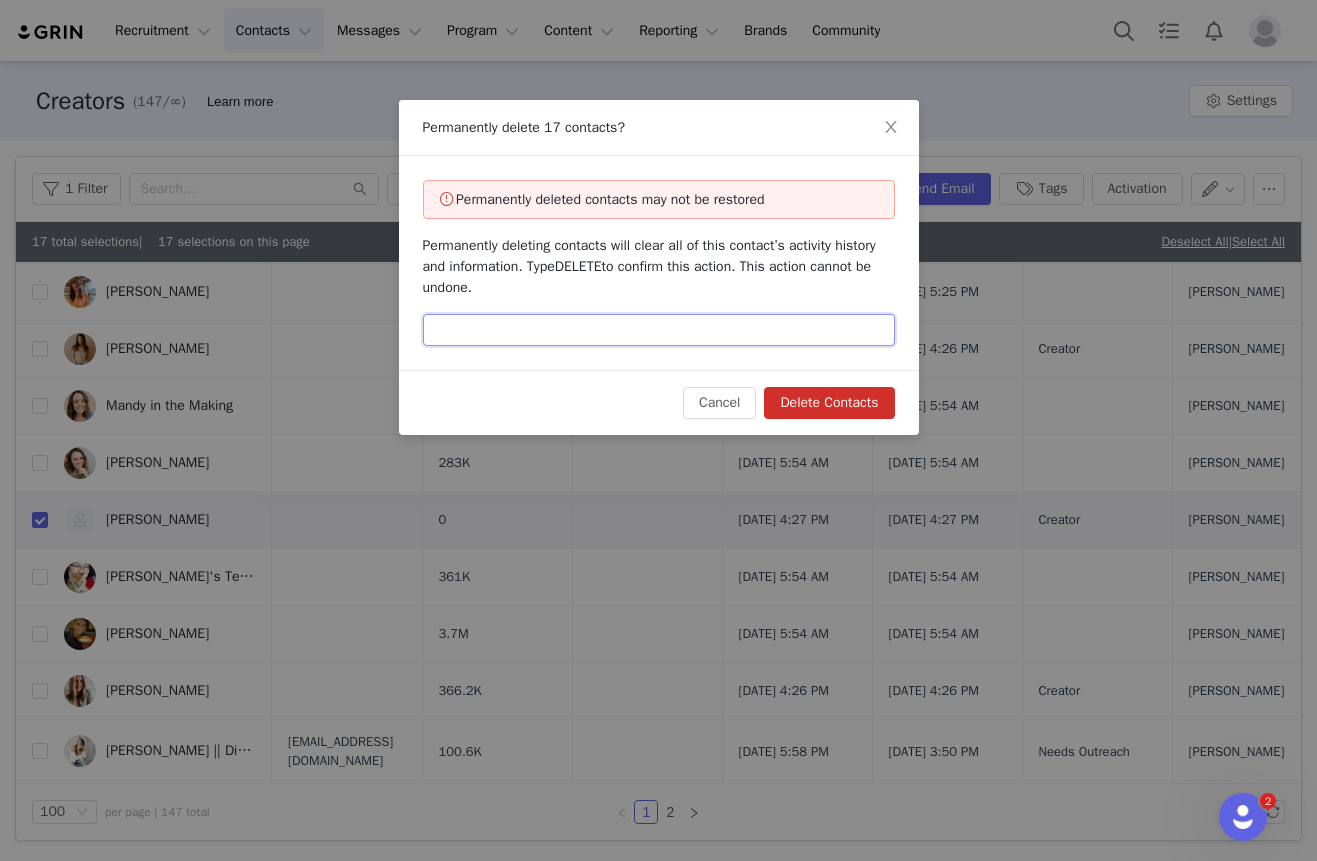 click at bounding box center (659, 330) 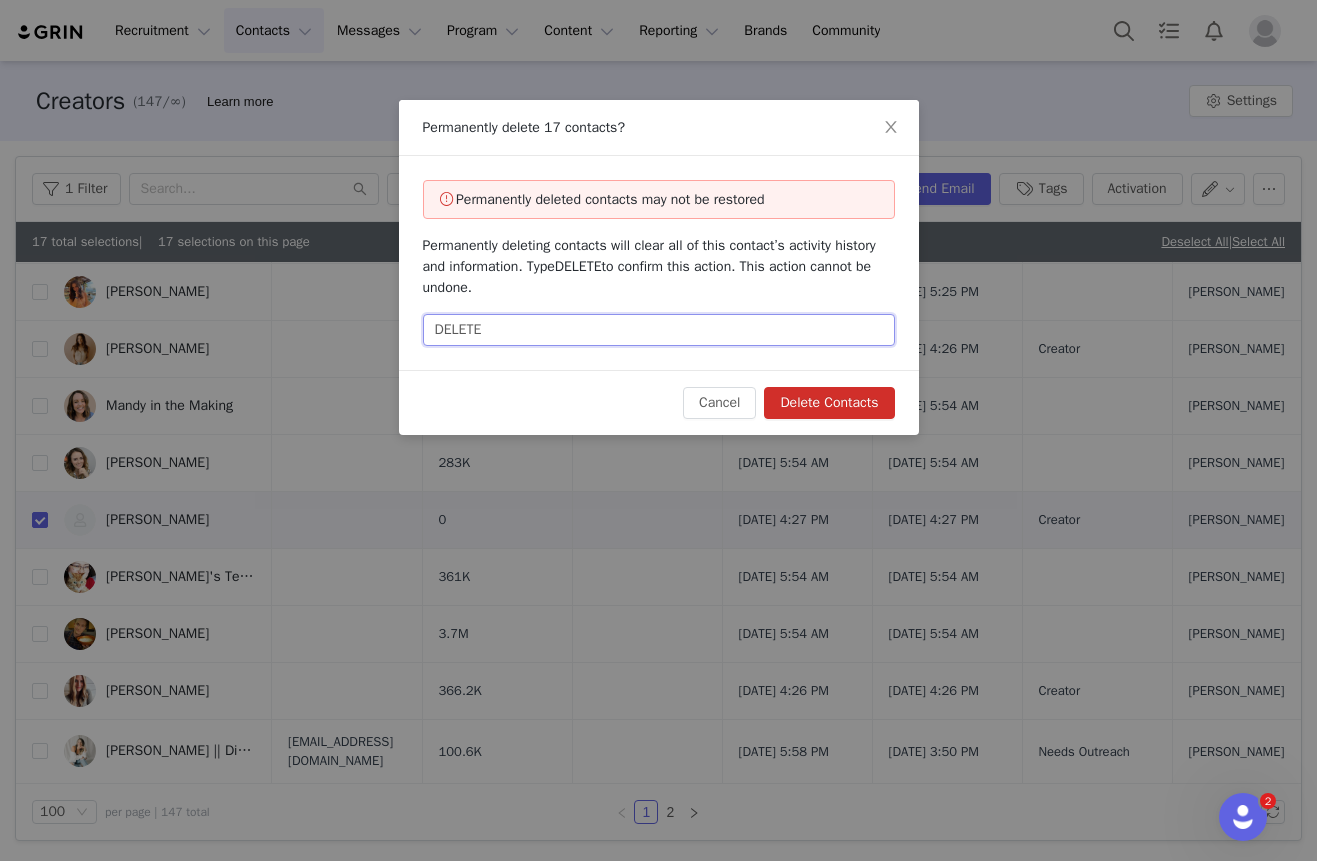type on "DELETE" 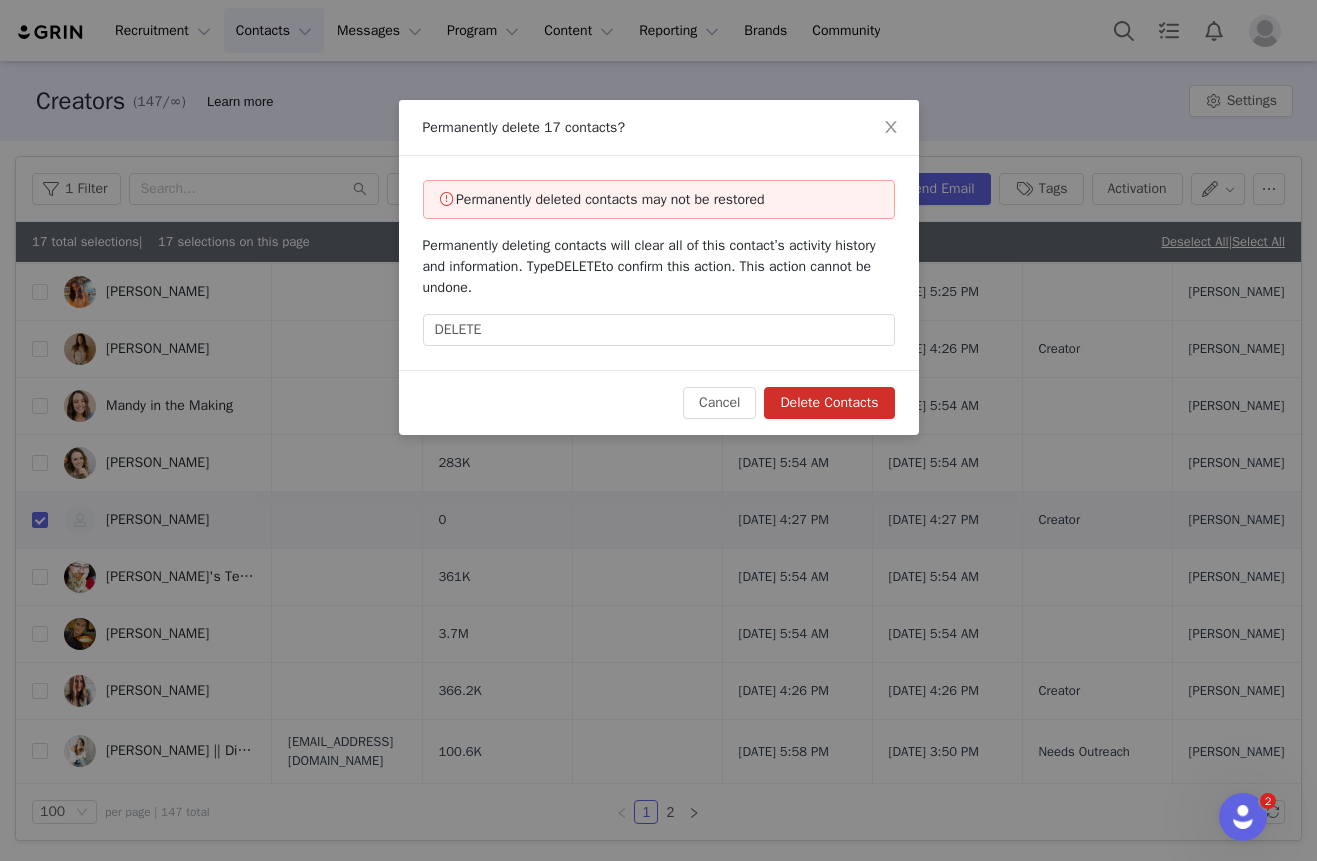 click on "Delete Contacts" at bounding box center (829, 403) 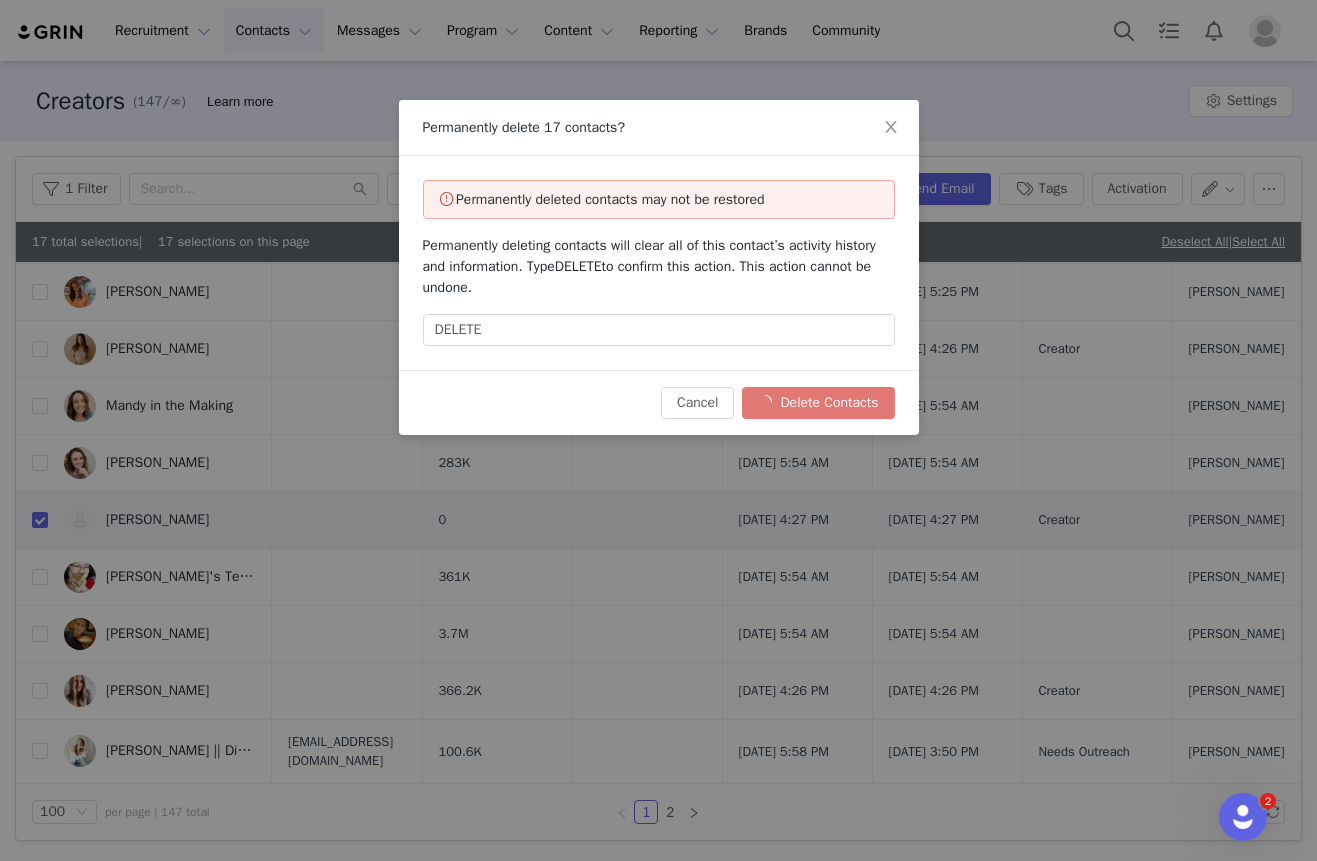 checkbox on "false" 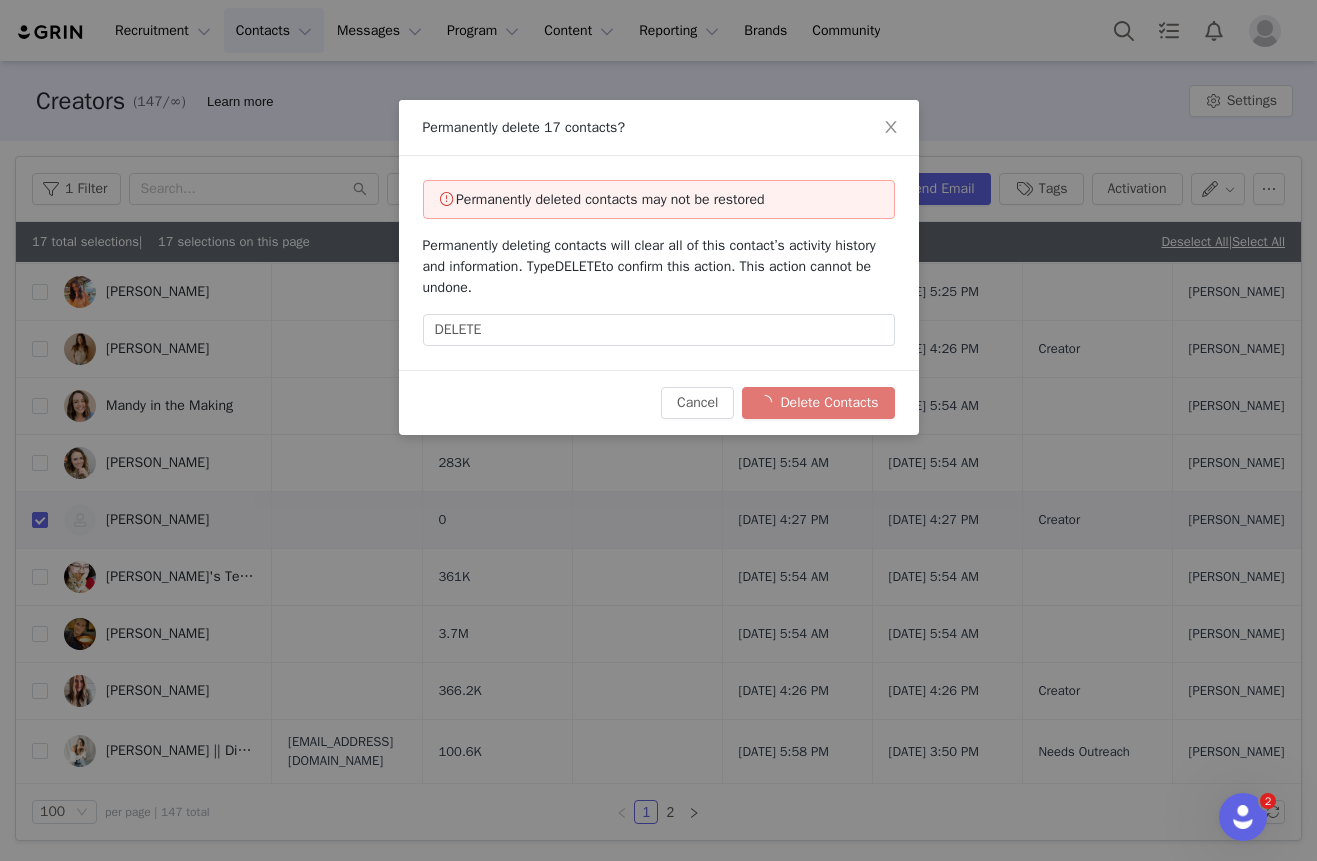 checkbox on "false" 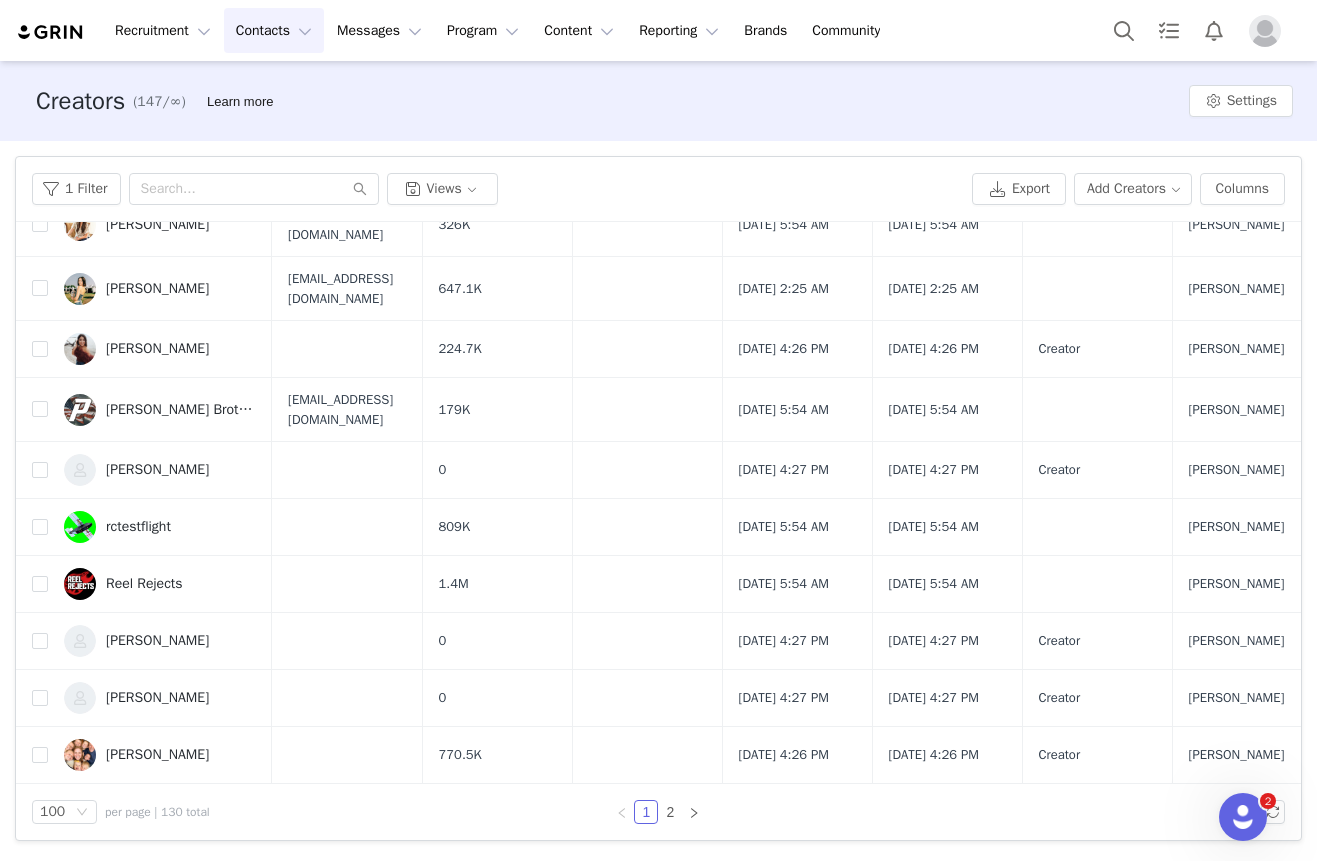 scroll, scrollTop: 5887, scrollLeft: 0, axis: vertical 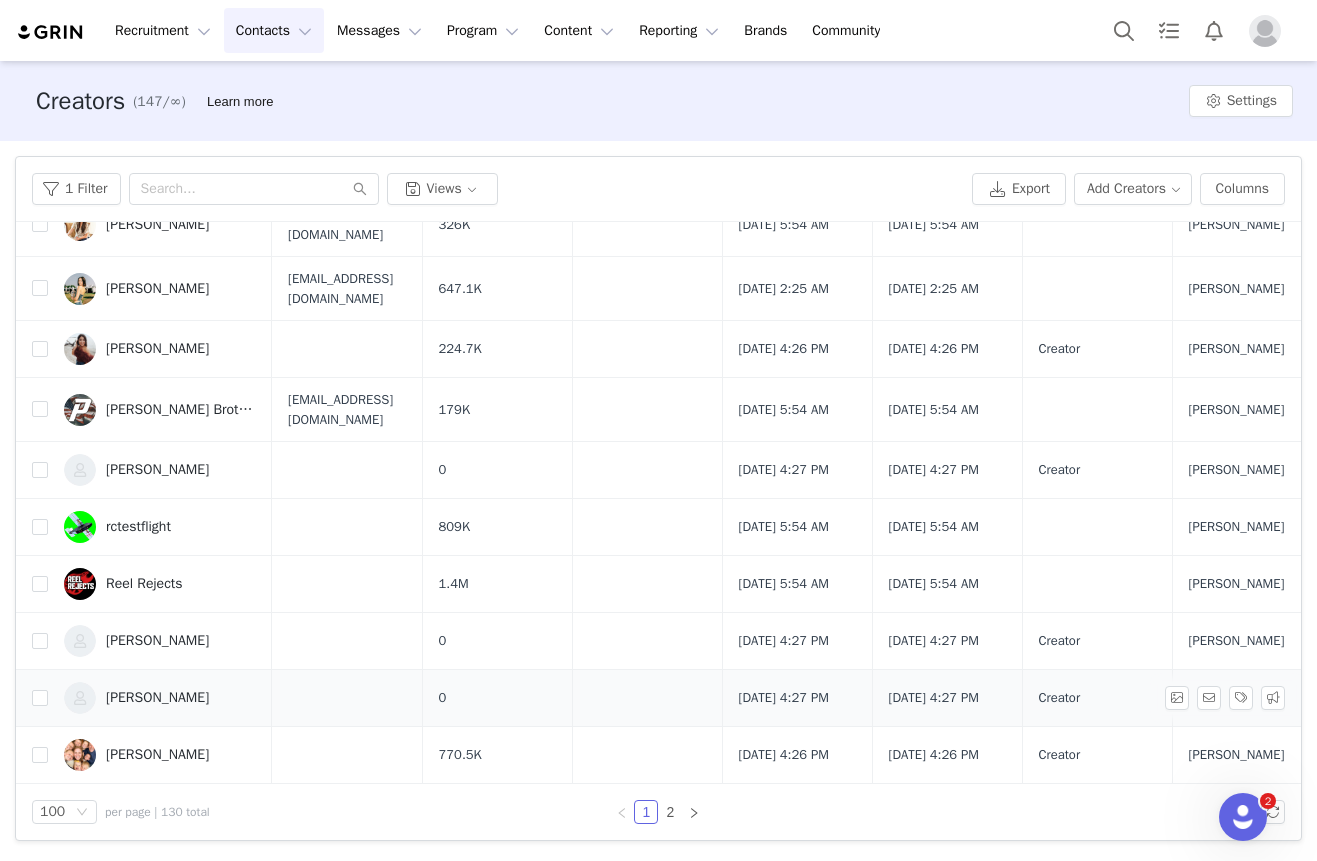 click at bounding box center (32, 698) 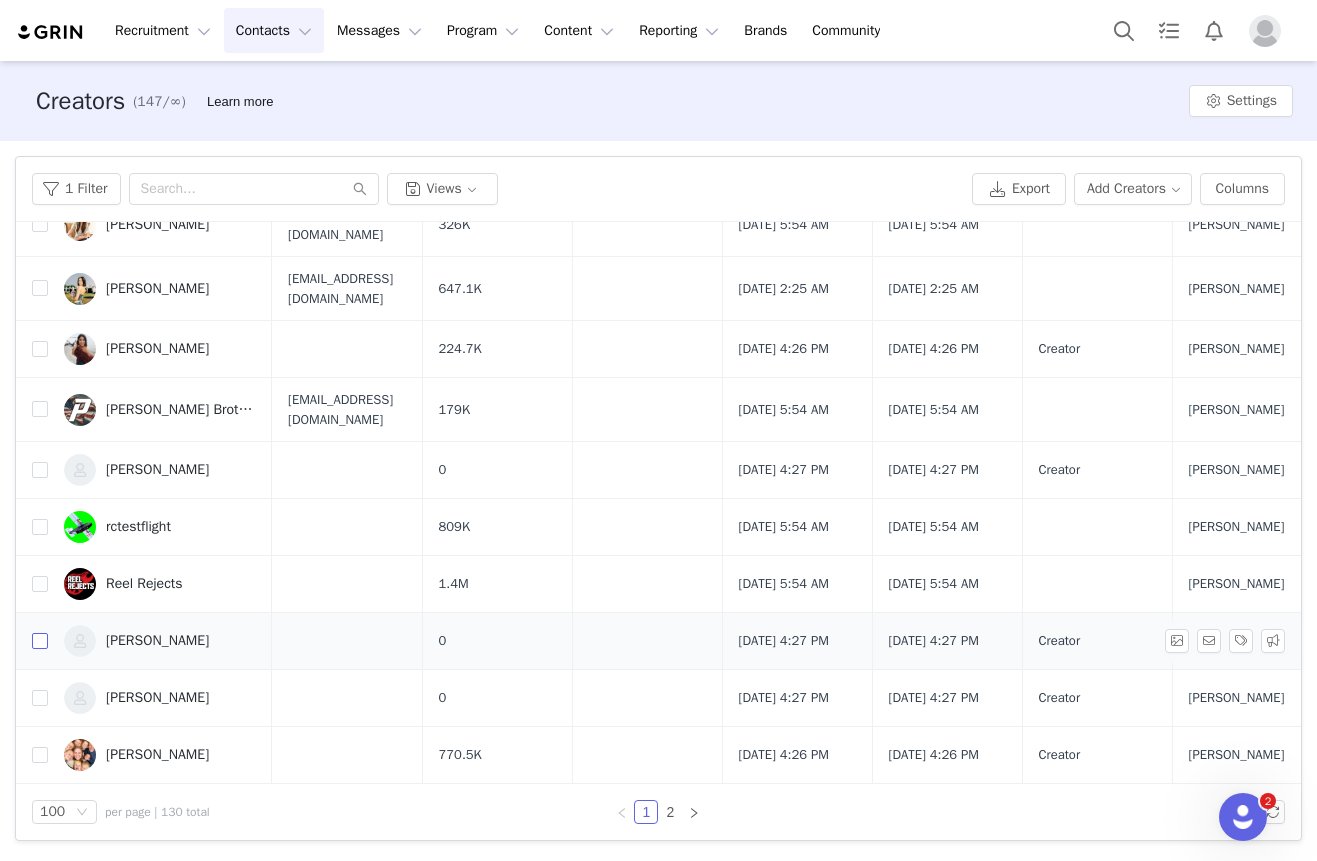 click at bounding box center (40, 641) 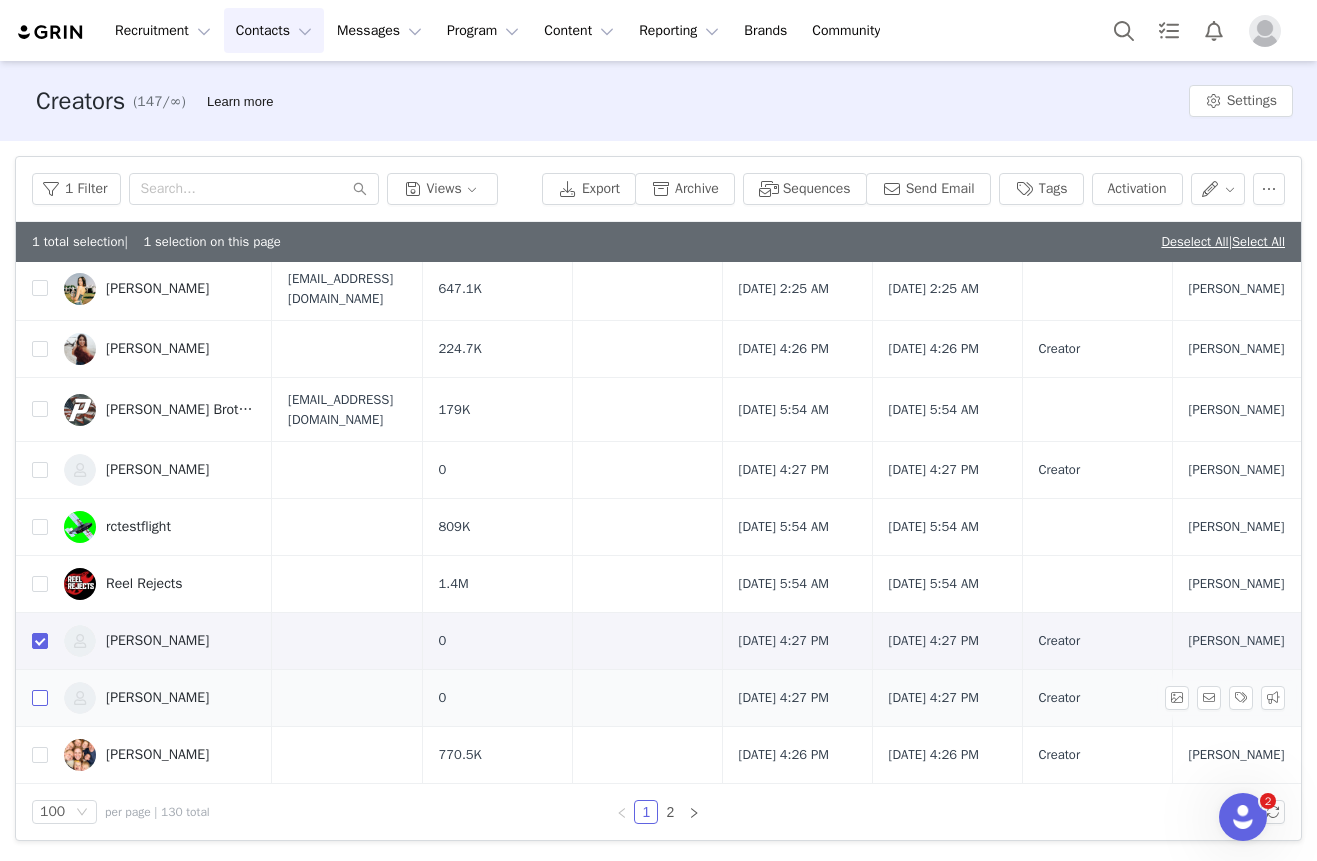 click at bounding box center [40, 698] 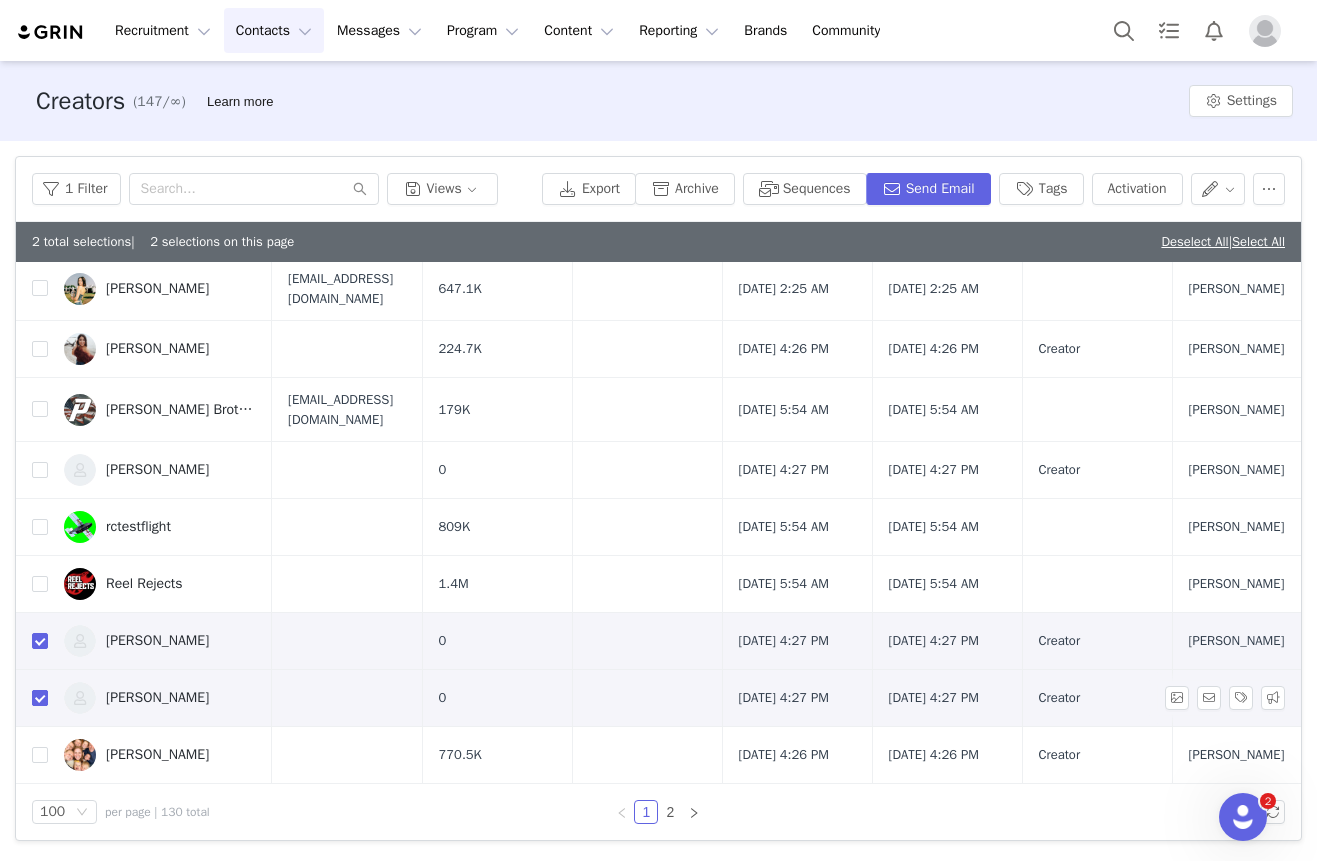 scroll, scrollTop: 5809, scrollLeft: 0, axis: vertical 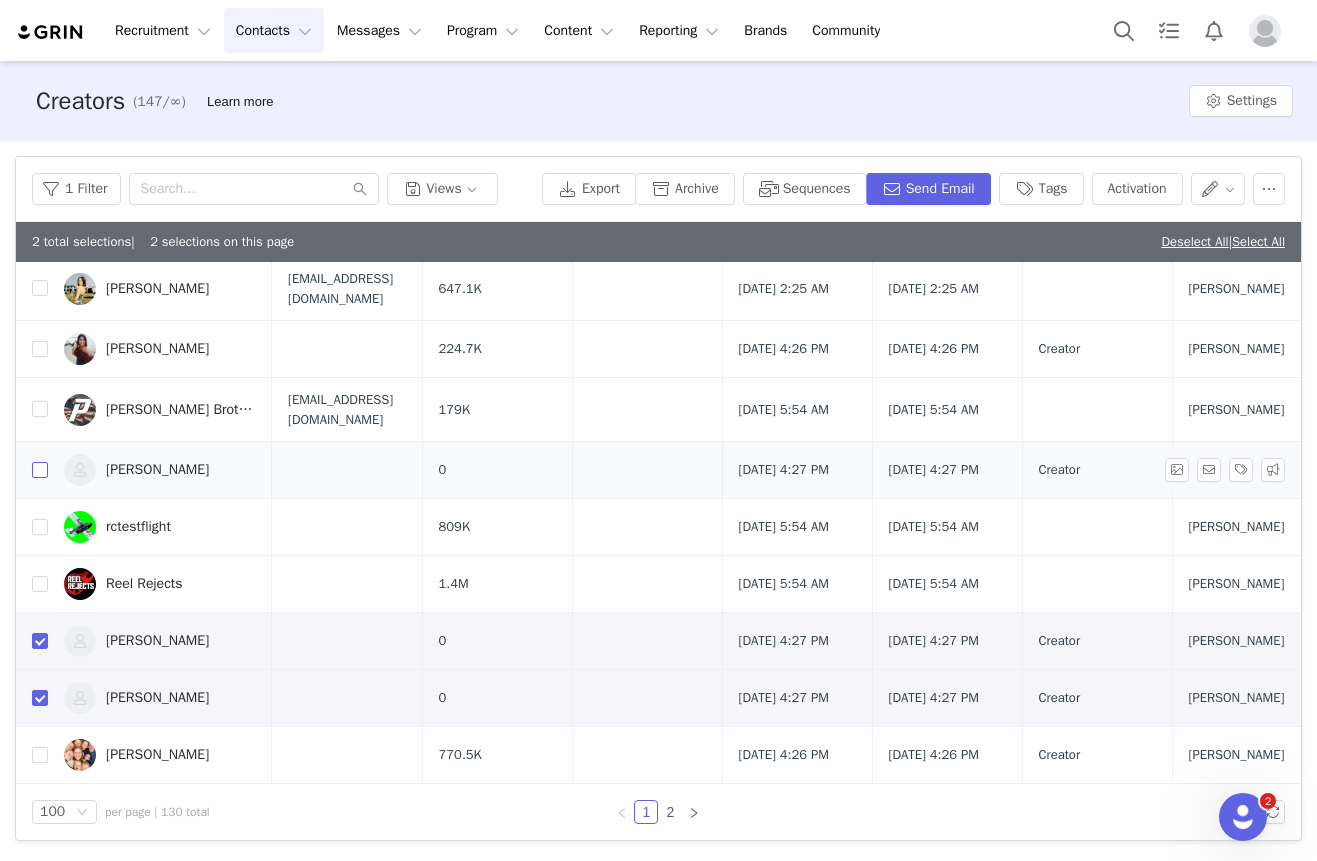 click at bounding box center (40, 470) 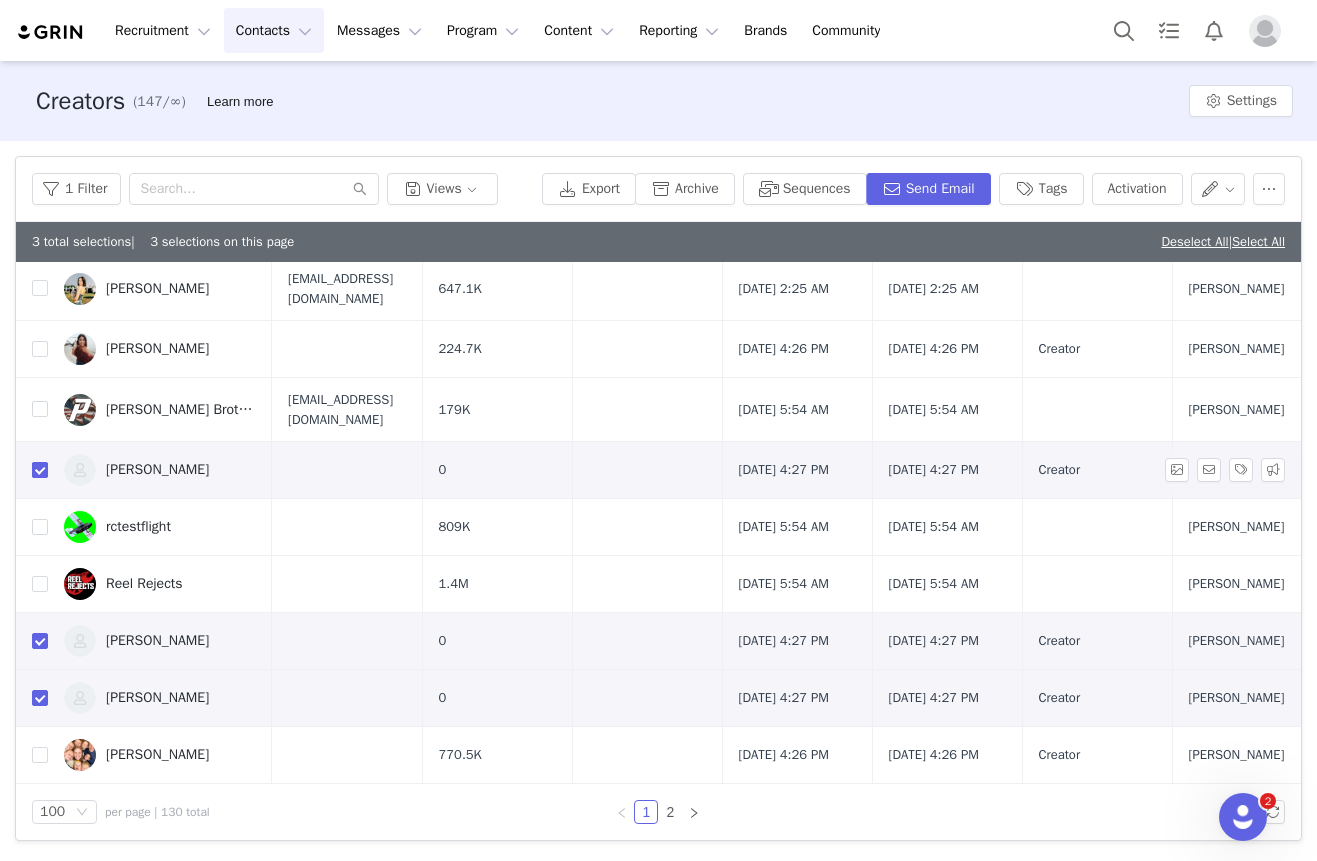 checkbox on "true" 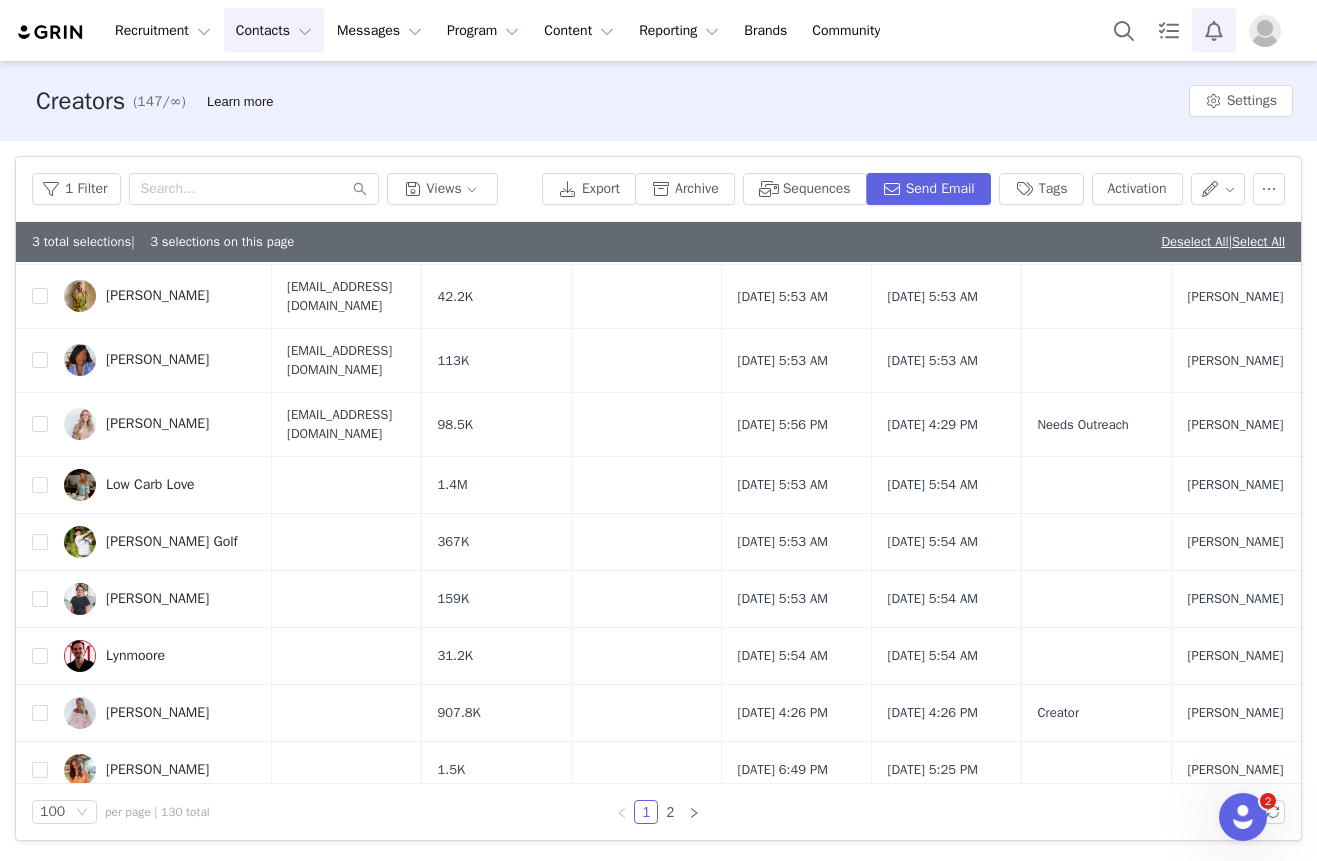 scroll, scrollTop: 4151, scrollLeft: 1, axis: both 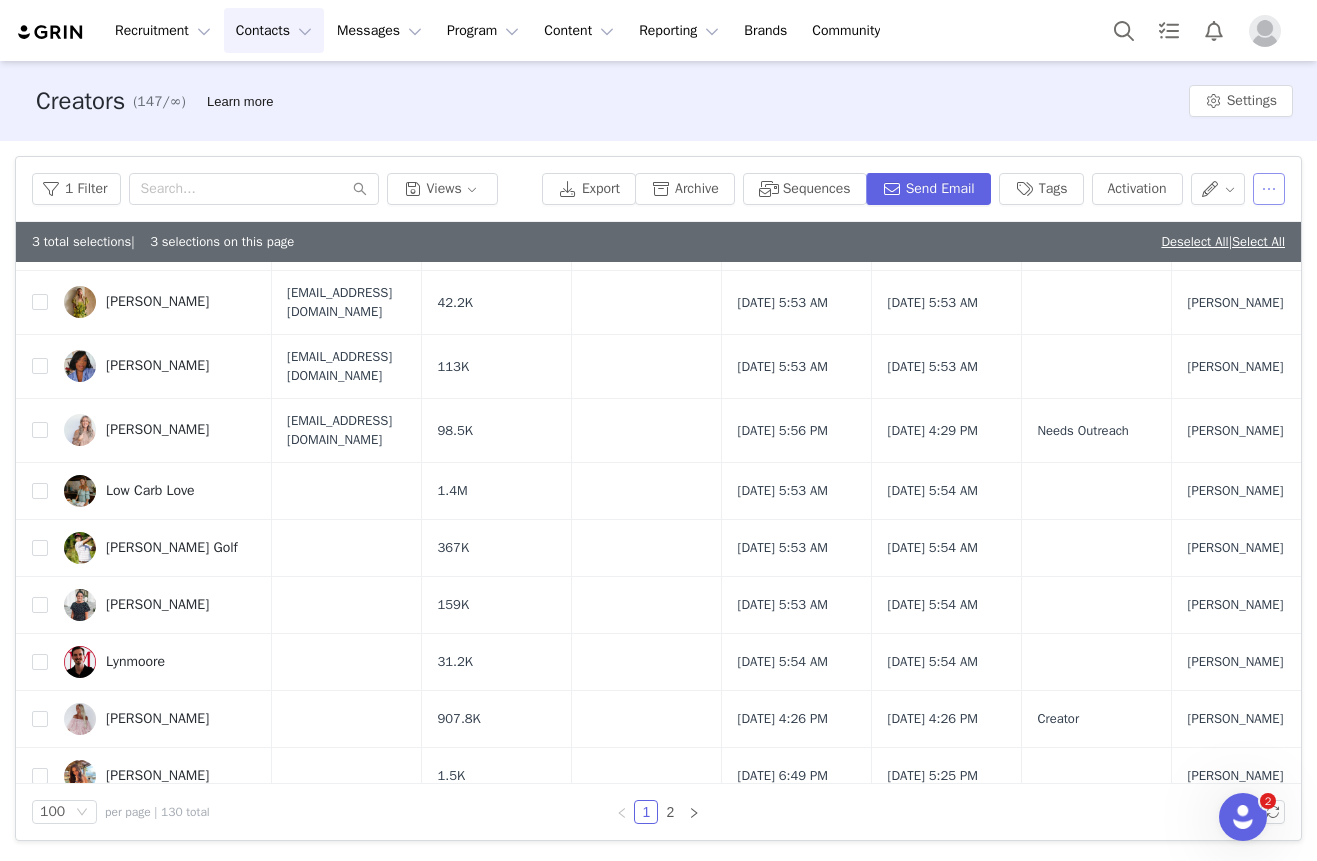click at bounding box center (1269, 189) 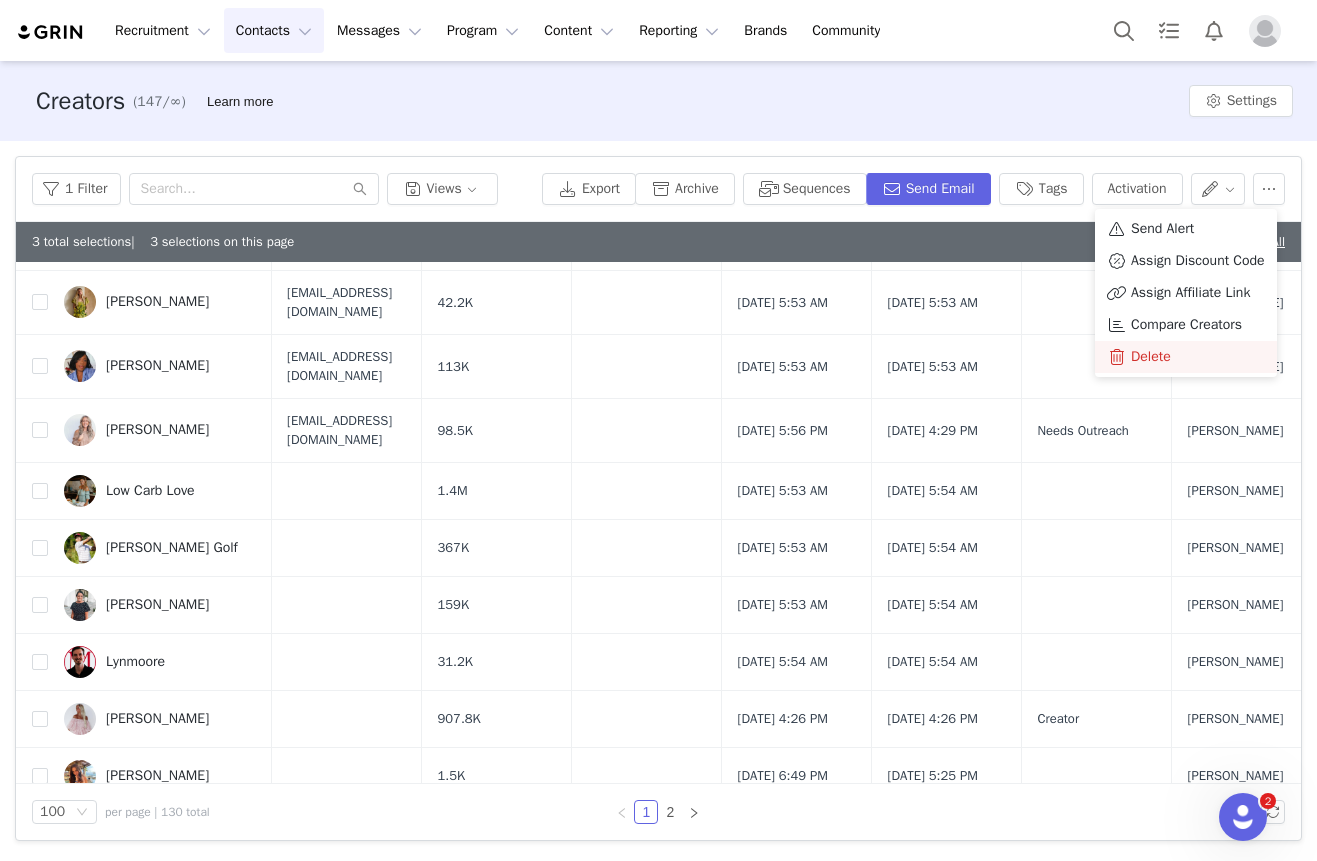 click on "Delete" at bounding box center [1151, 357] 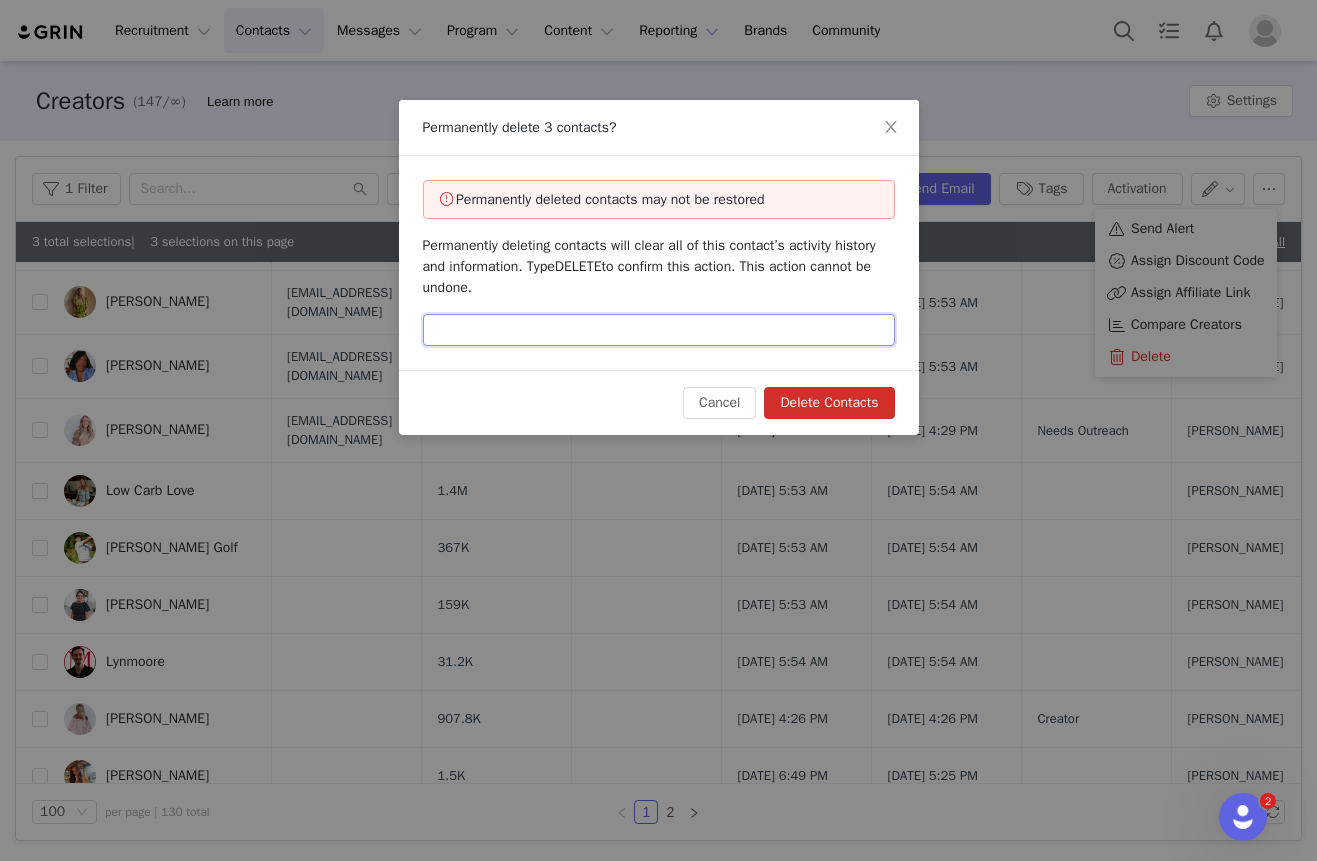 click at bounding box center [659, 330] 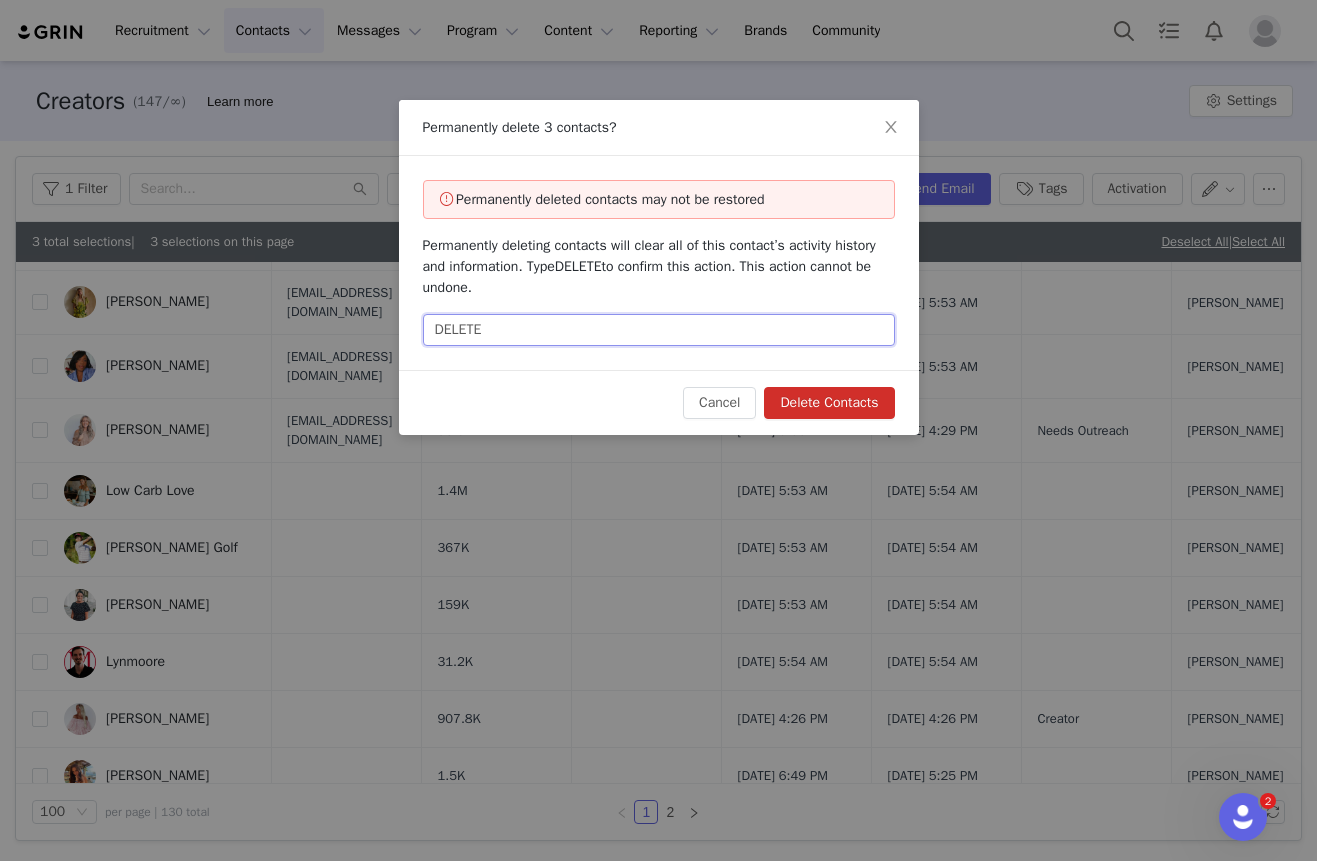 click on "DELETE" at bounding box center [659, 330] 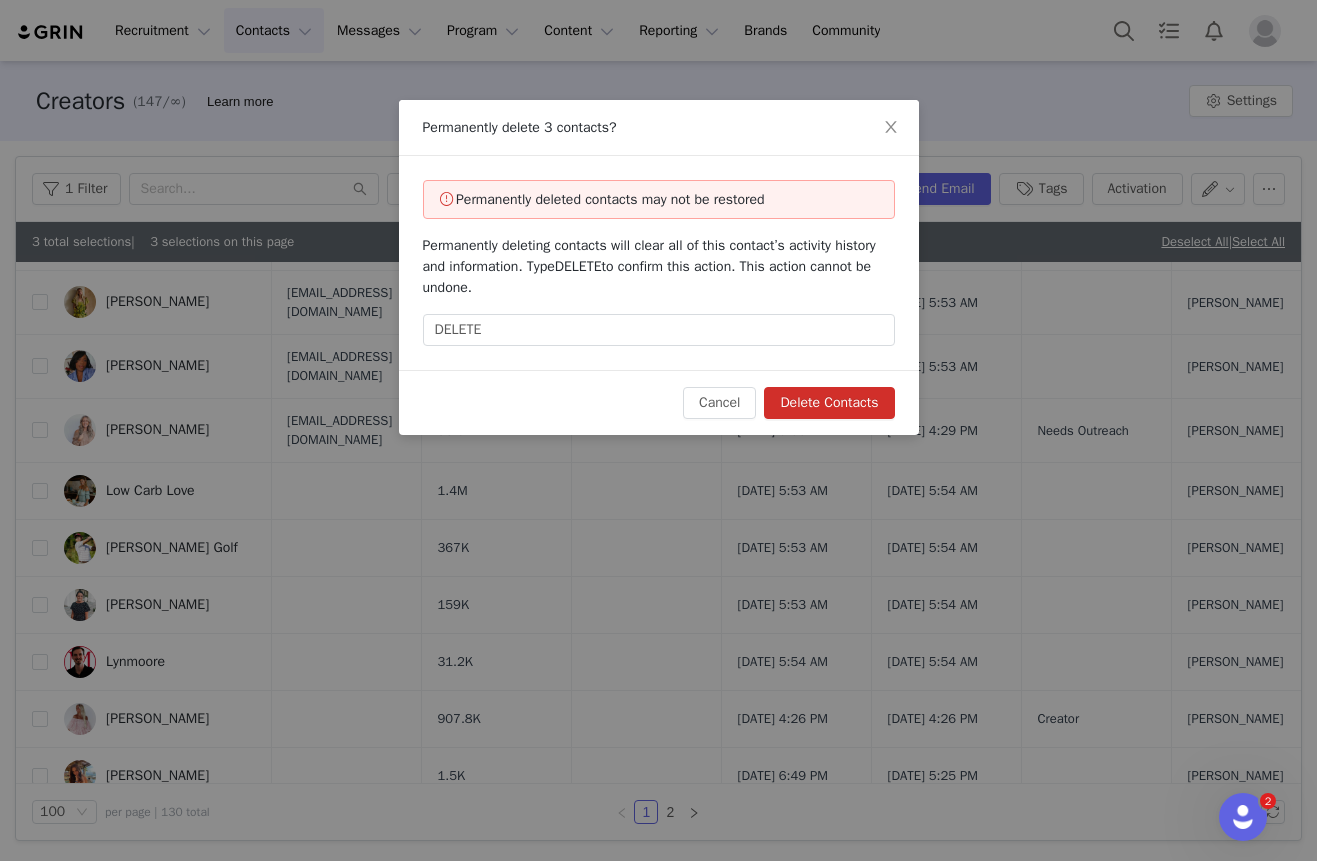 click on "Delete Contacts" at bounding box center [829, 403] 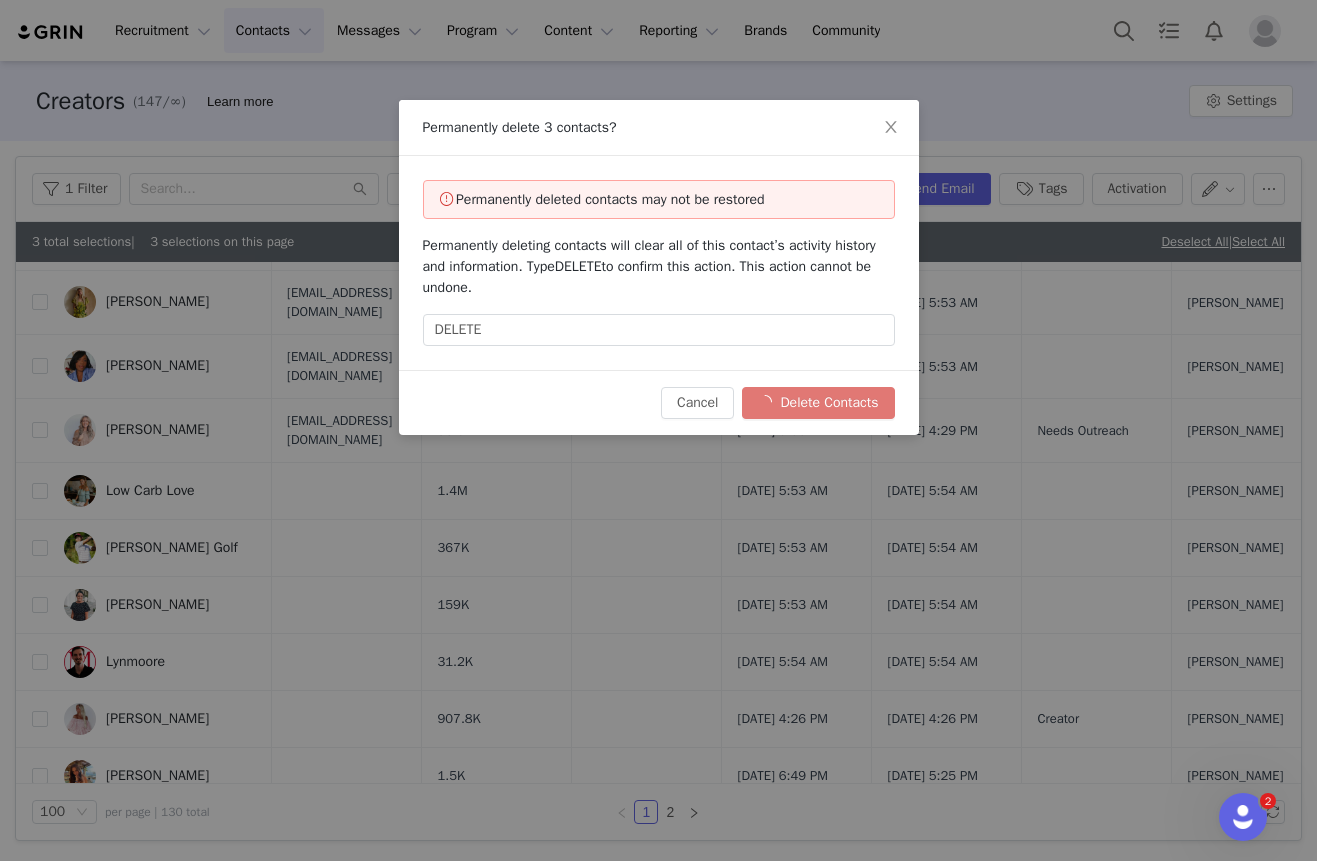 checkbox on "false" 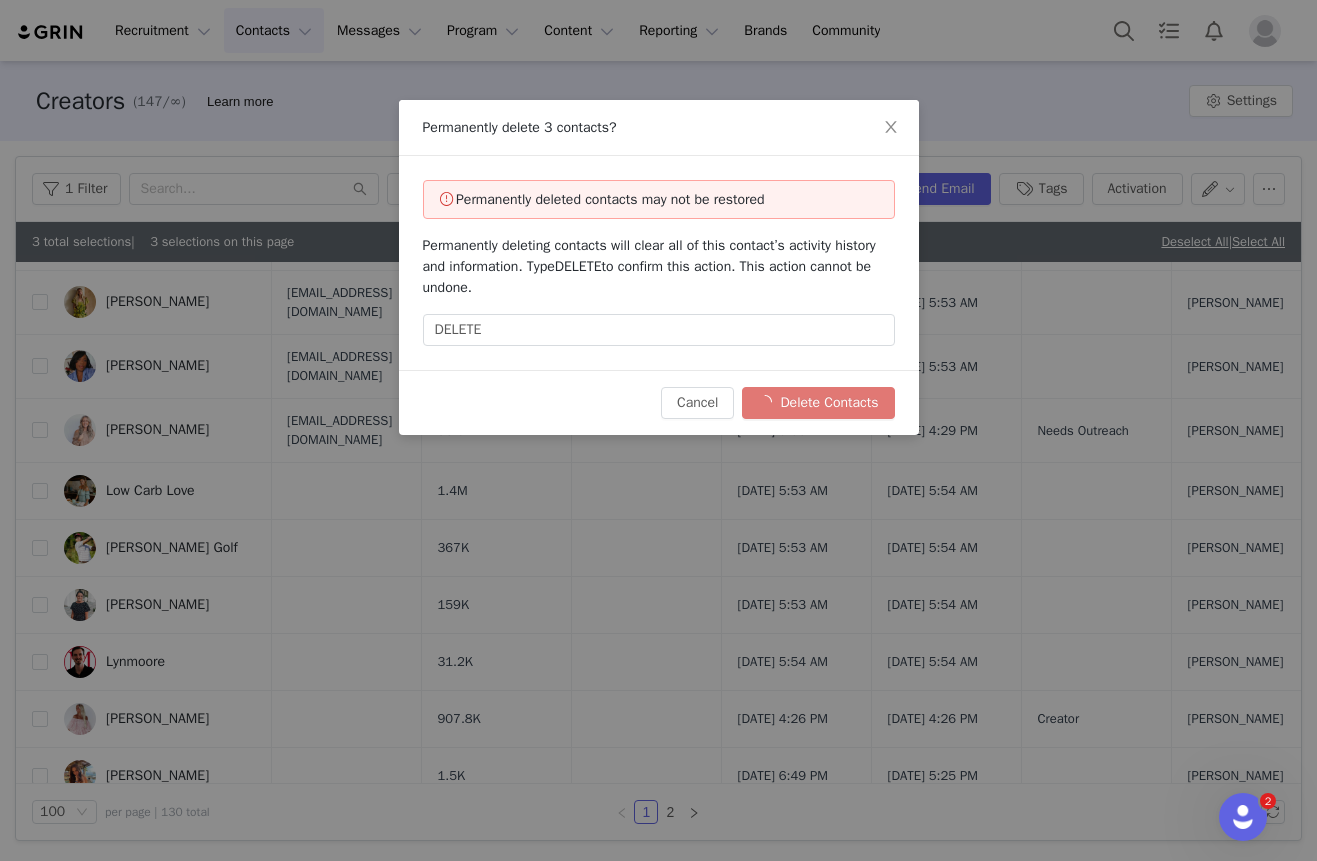 checkbox on "false" 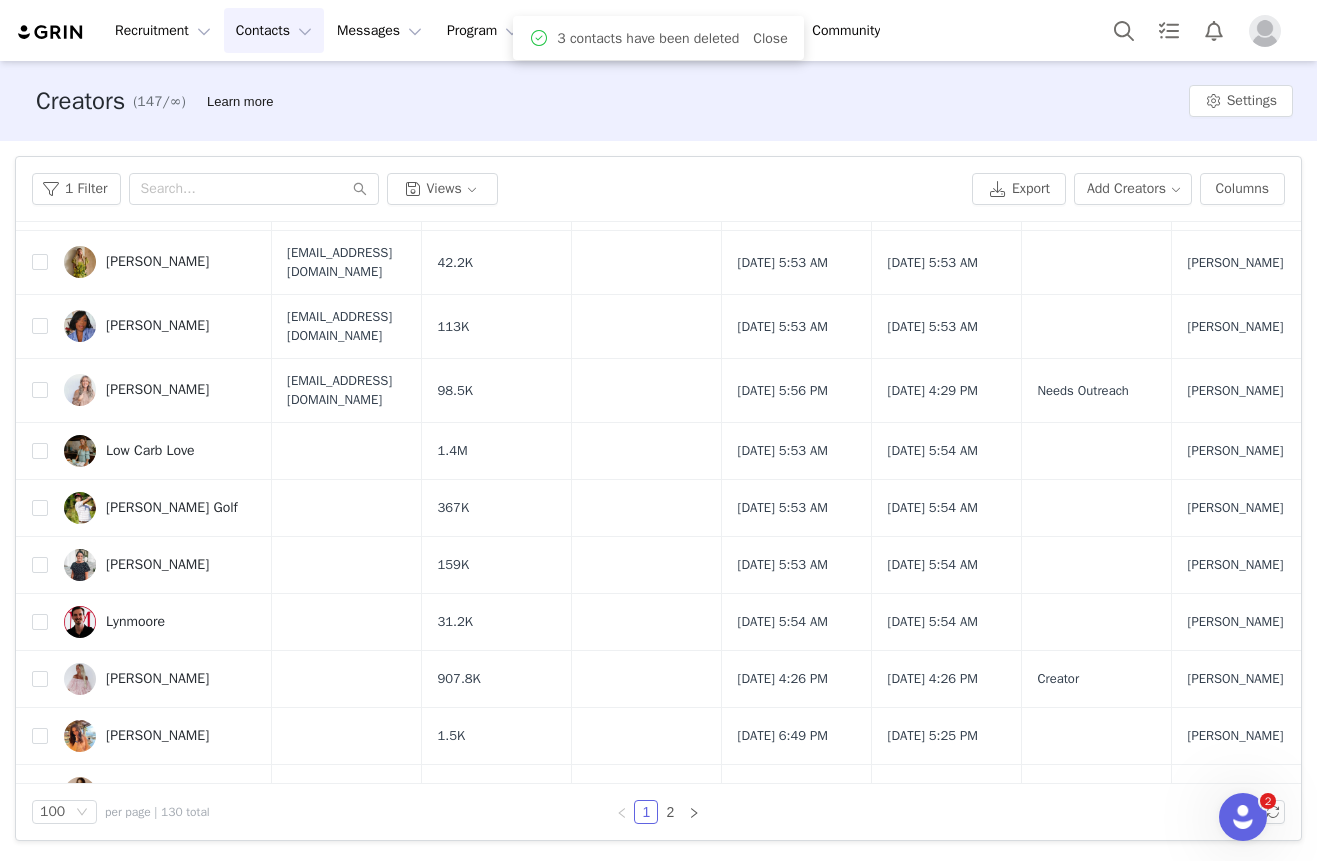 scroll, scrollTop: 0, scrollLeft: 0, axis: both 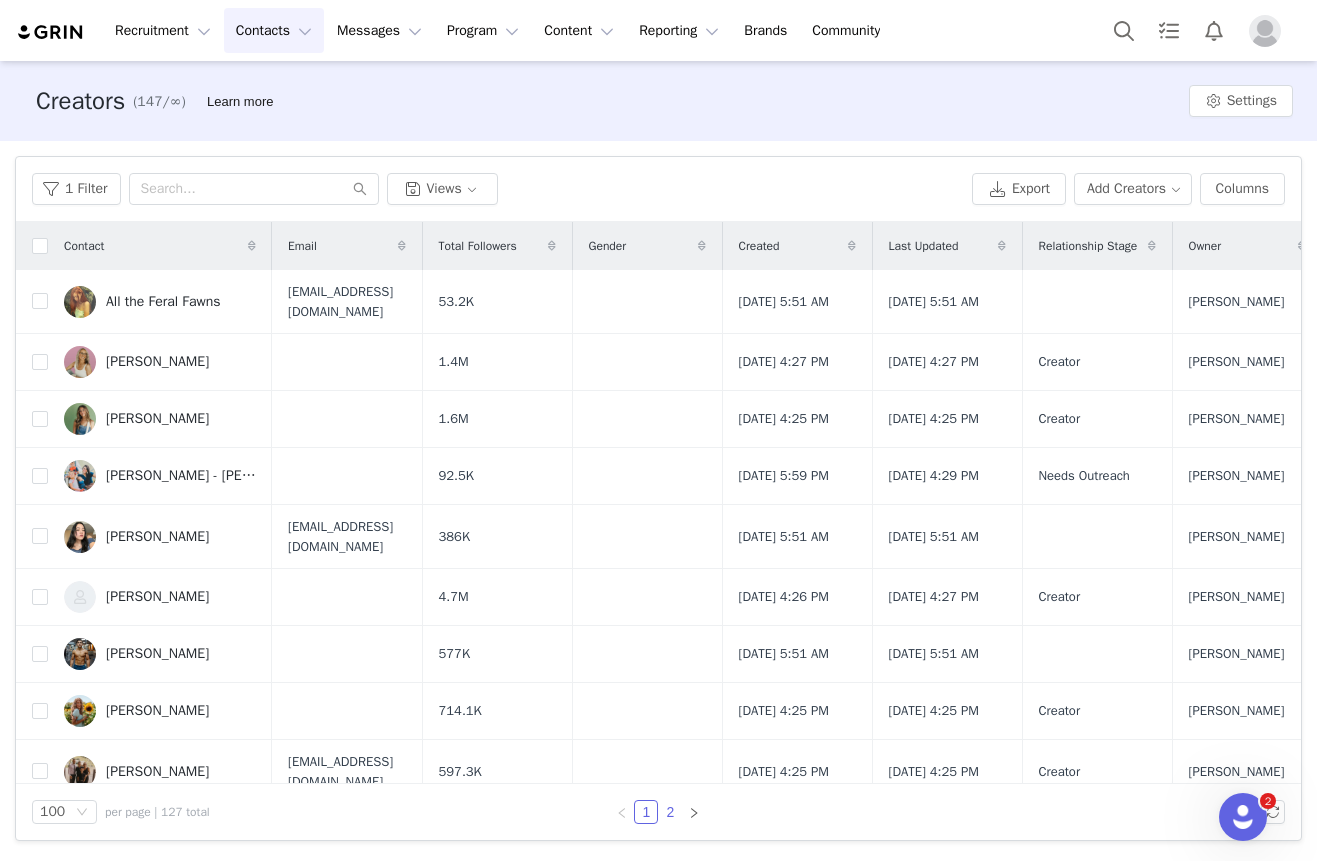 click on "2" at bounding box center (670, 812) 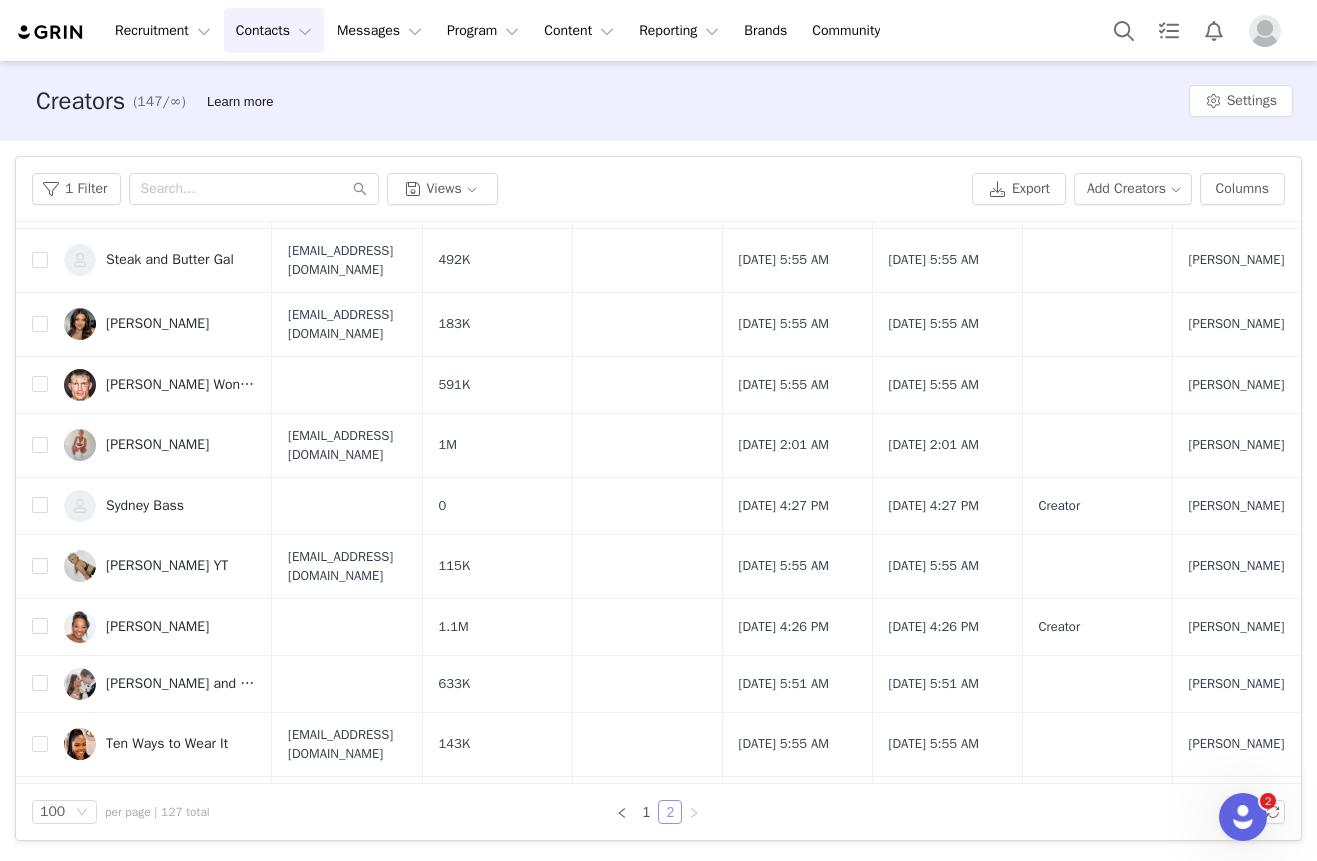 scroll, scrollTop: 435, scrollLeft: 0, axis: vertical 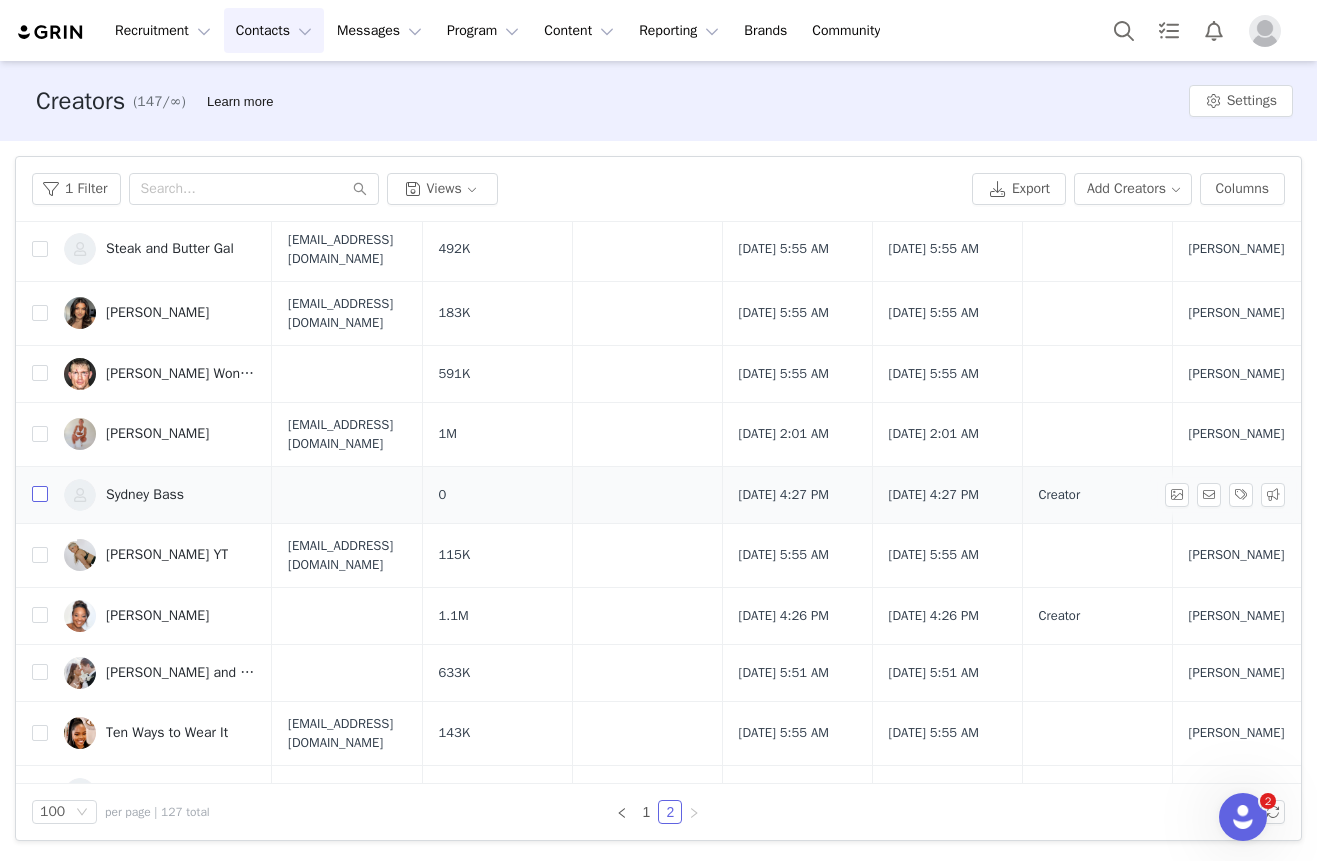 click at bounding box center (40, 494) 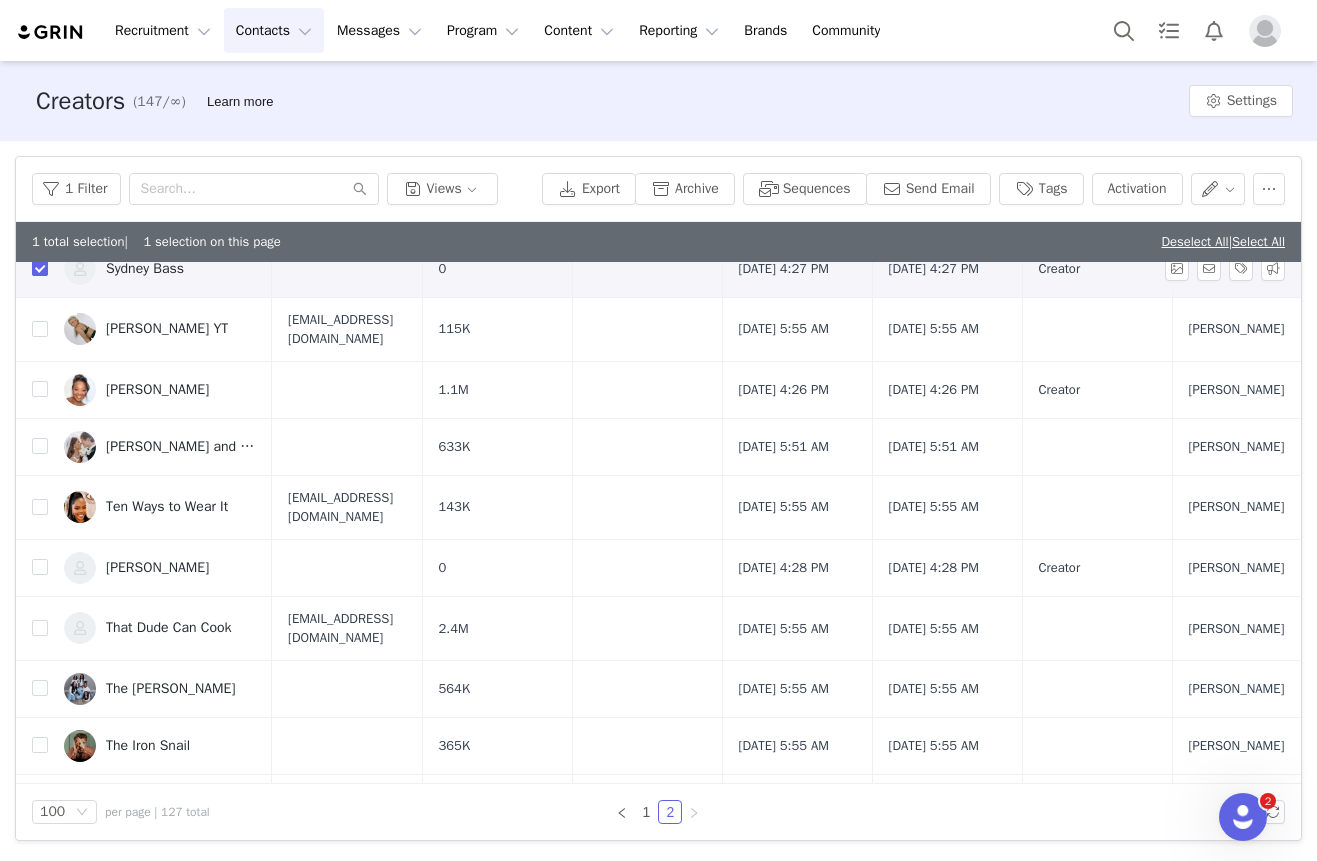 scroll, scrollTop: 709, scrollLeft: 0, axis: vertical 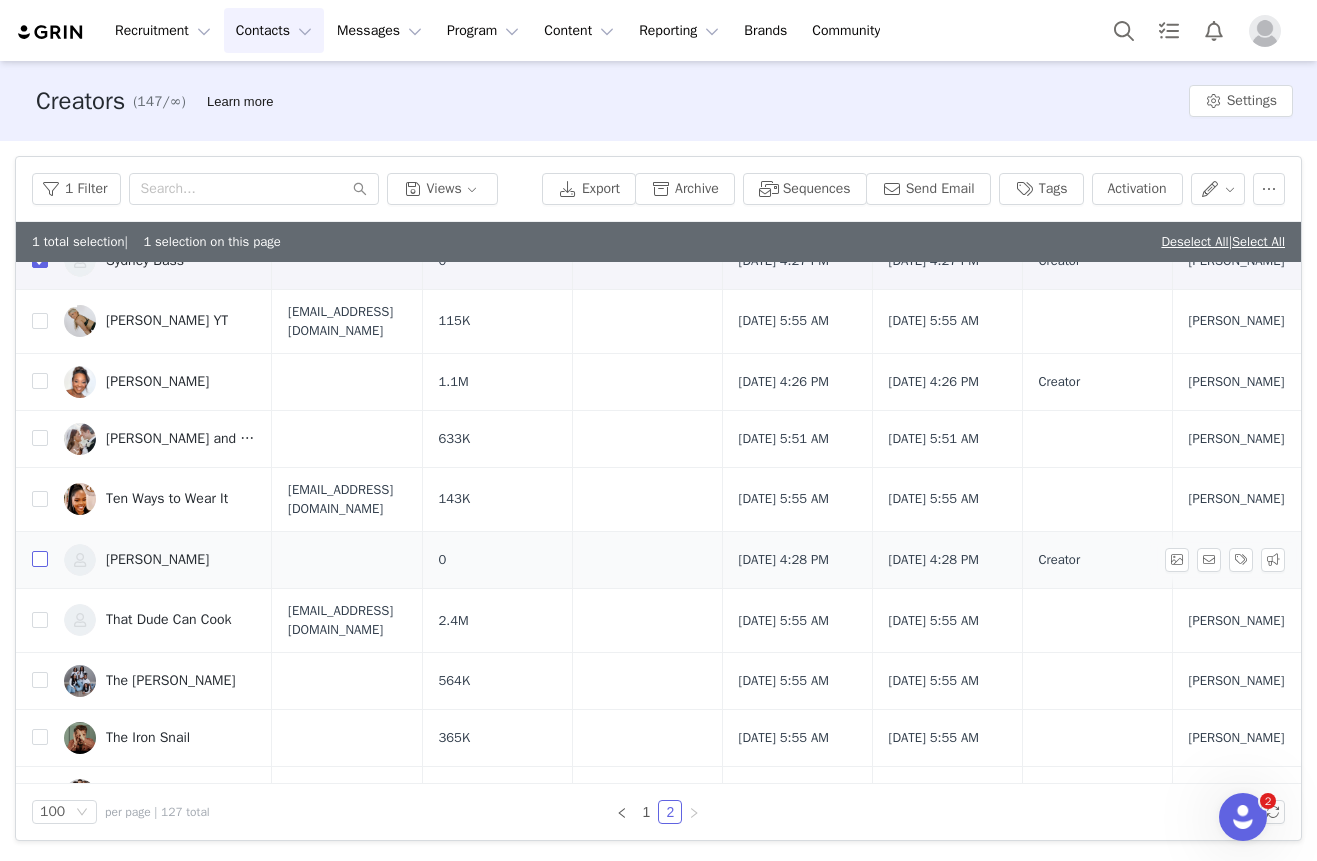 click at bounding box center (40, 559) 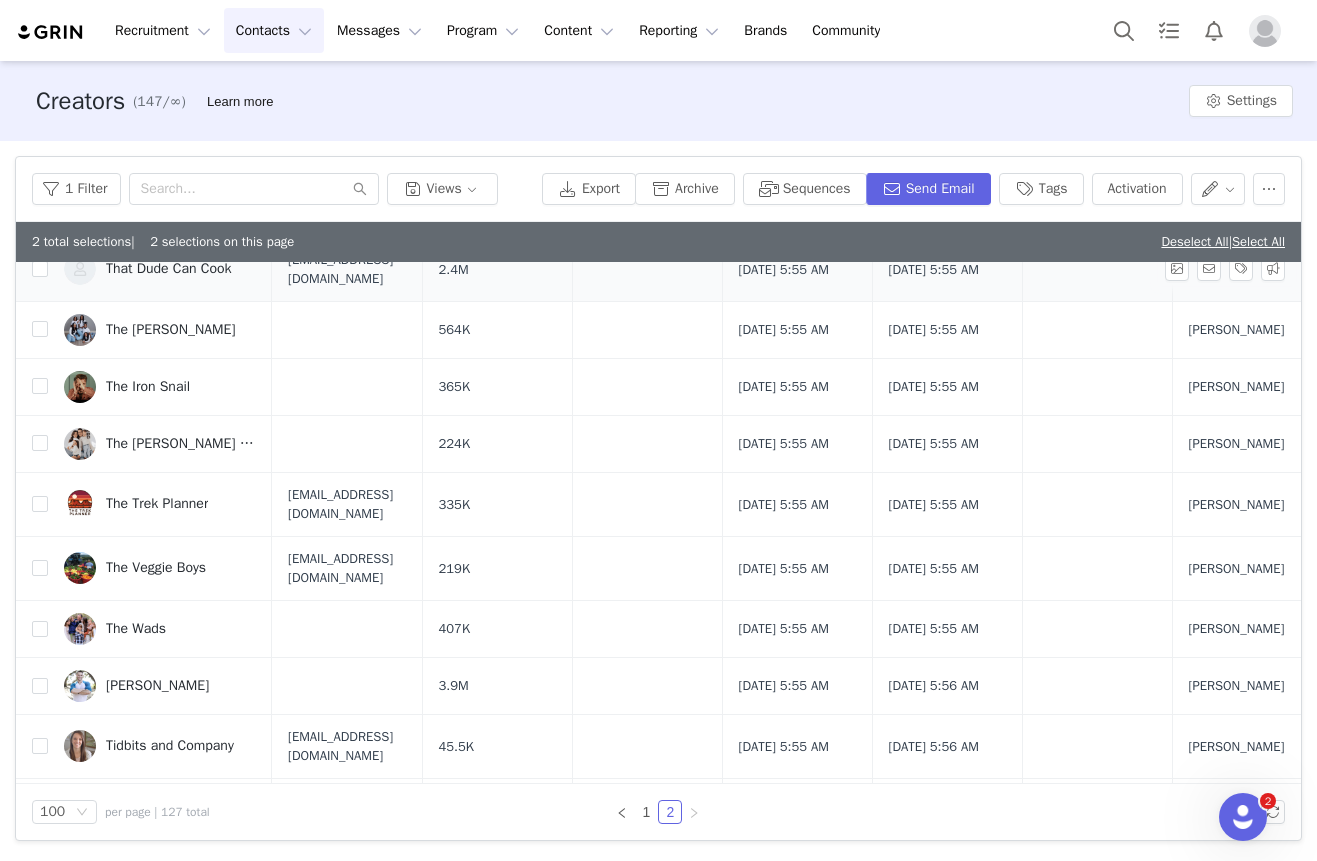 scroll, scrollTop: 1254, scrollLeft: 0, axis: vertical 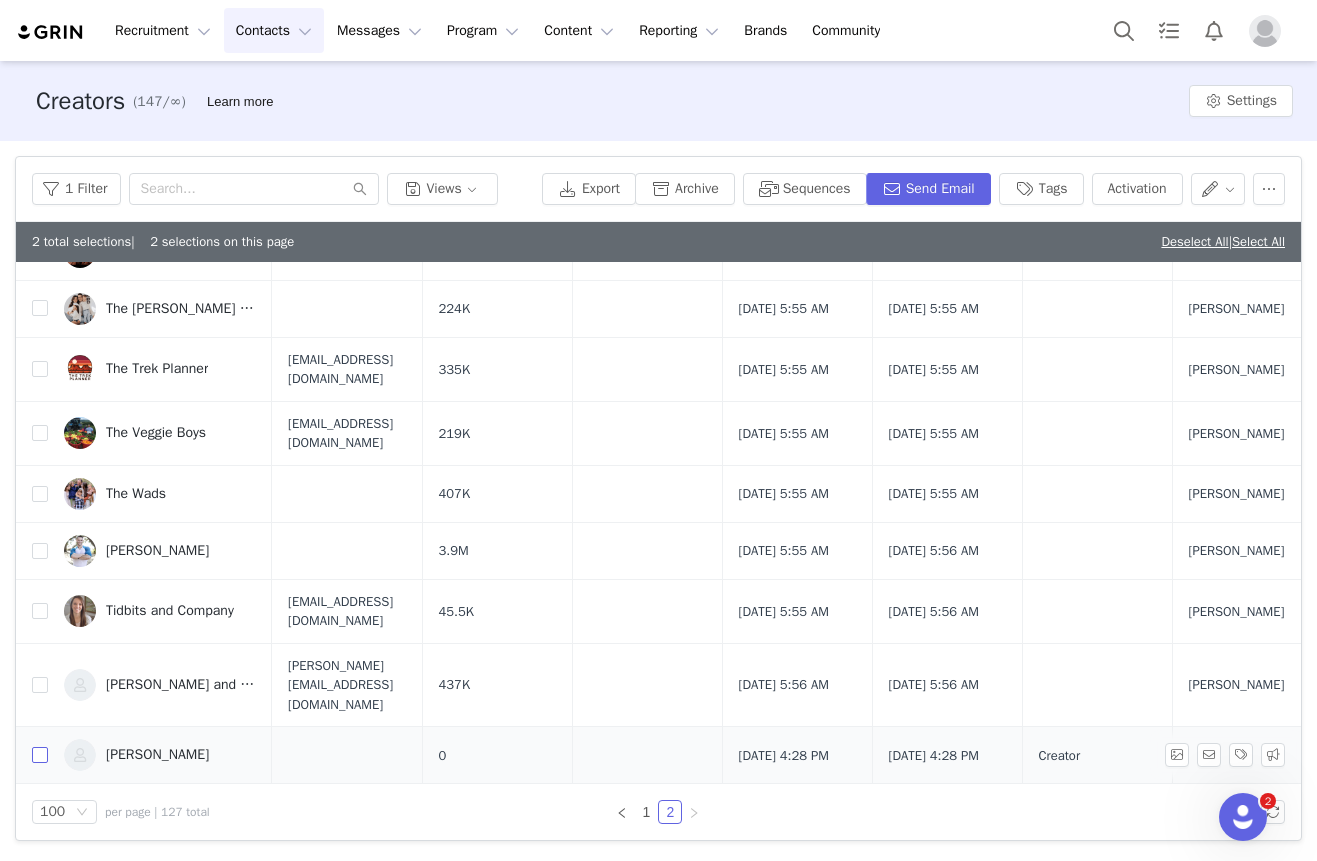 click at bounding box center (40, 755) 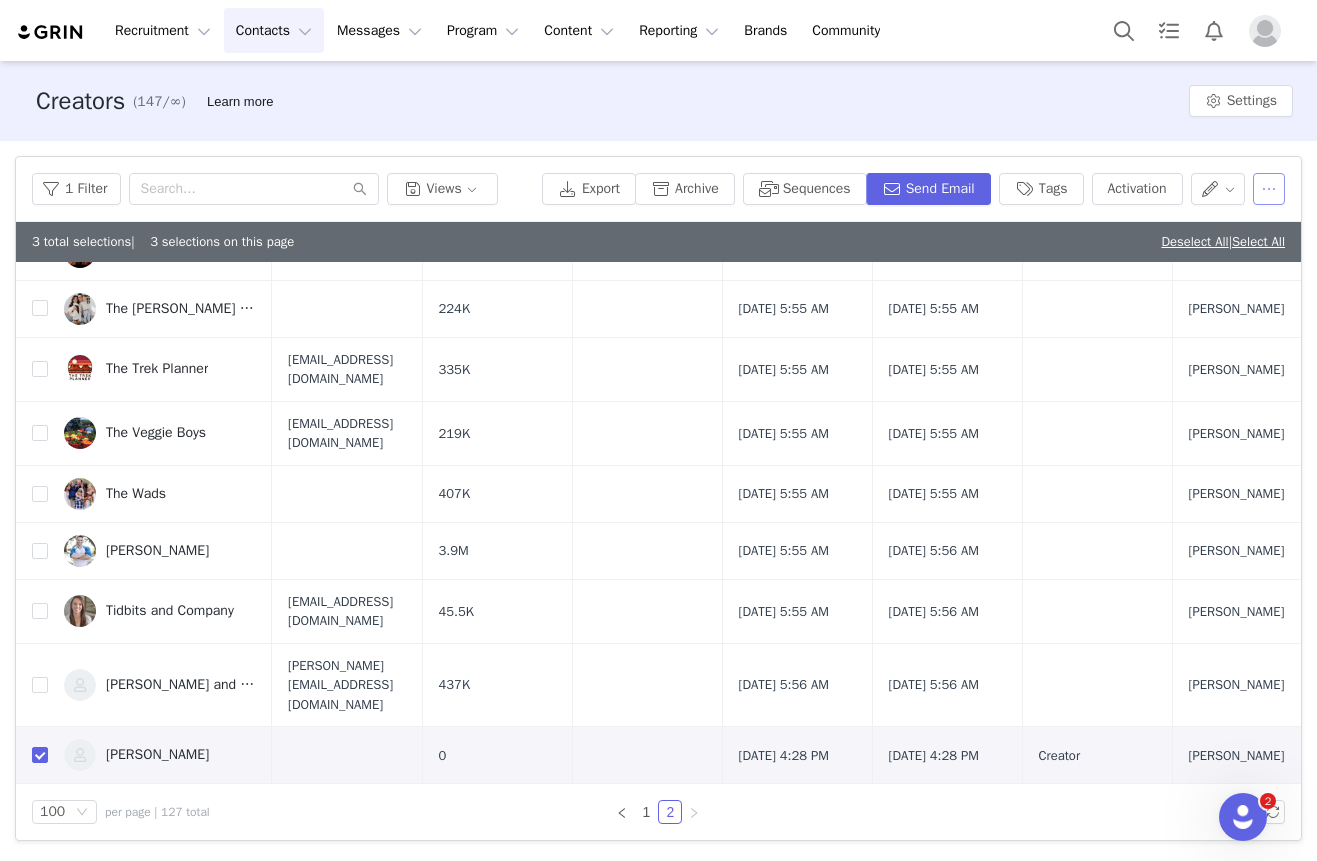 click at bounding box center (1269, 189) 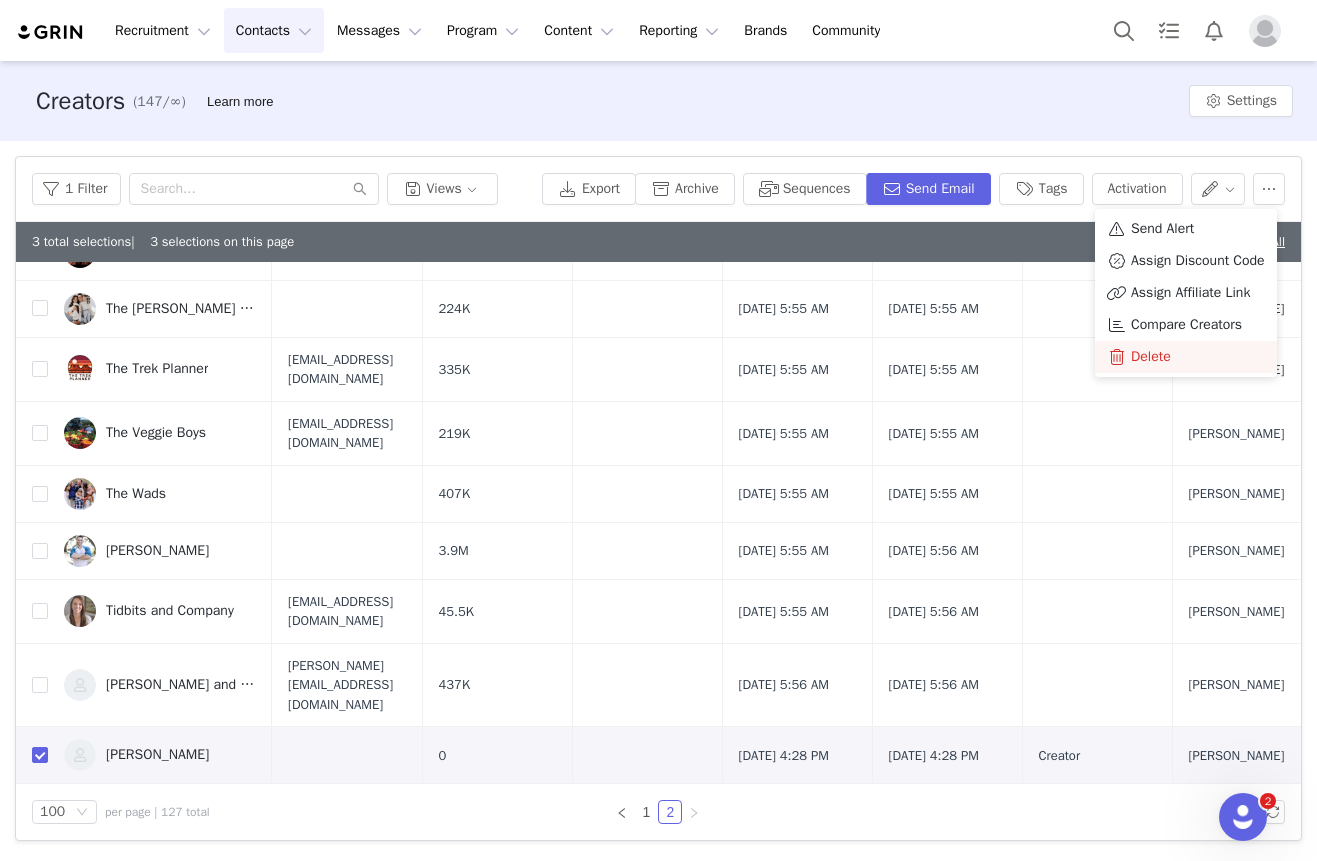 click on "Delete" at bounding box center (1151, 357) 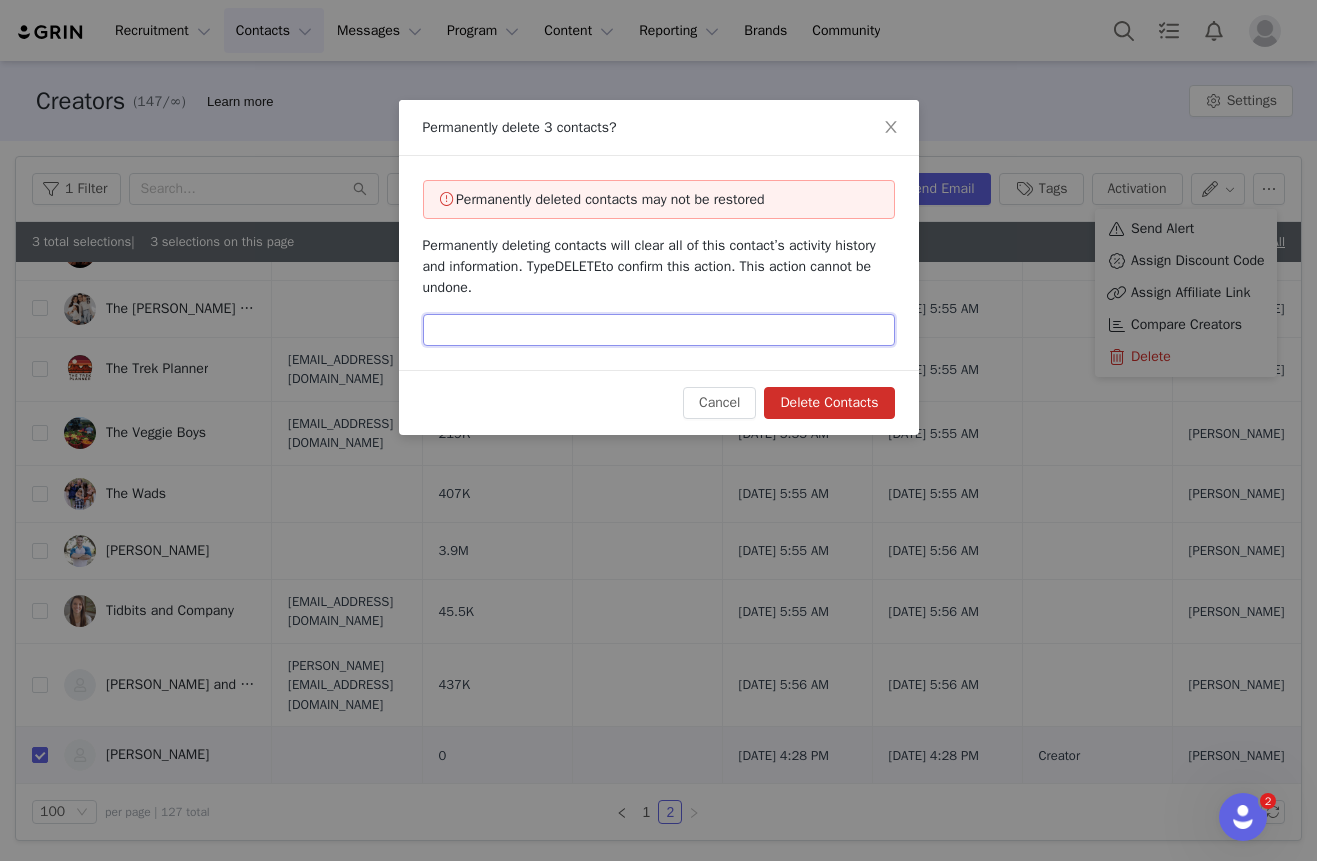 click at bounding box center (659, 330) 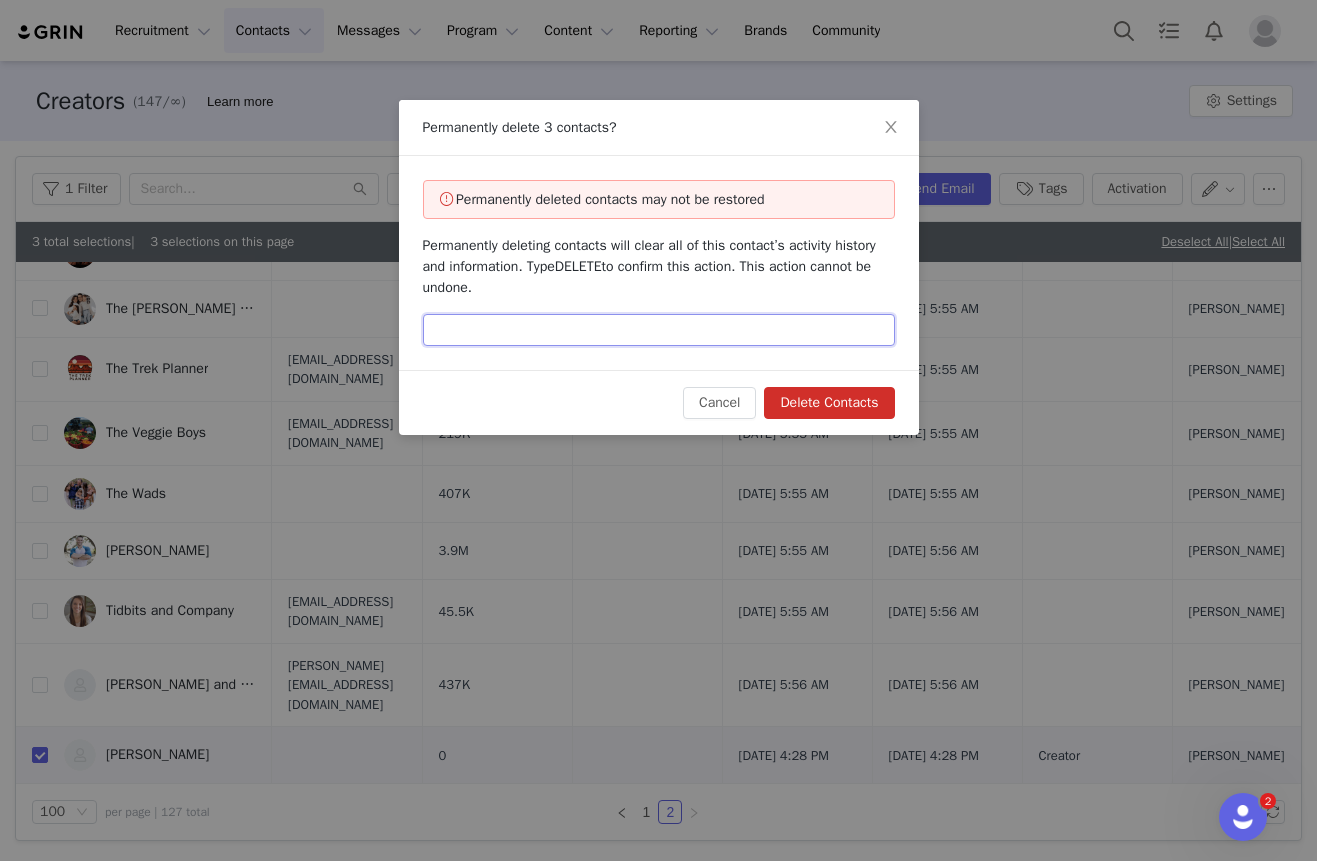 paste on "DELETE" 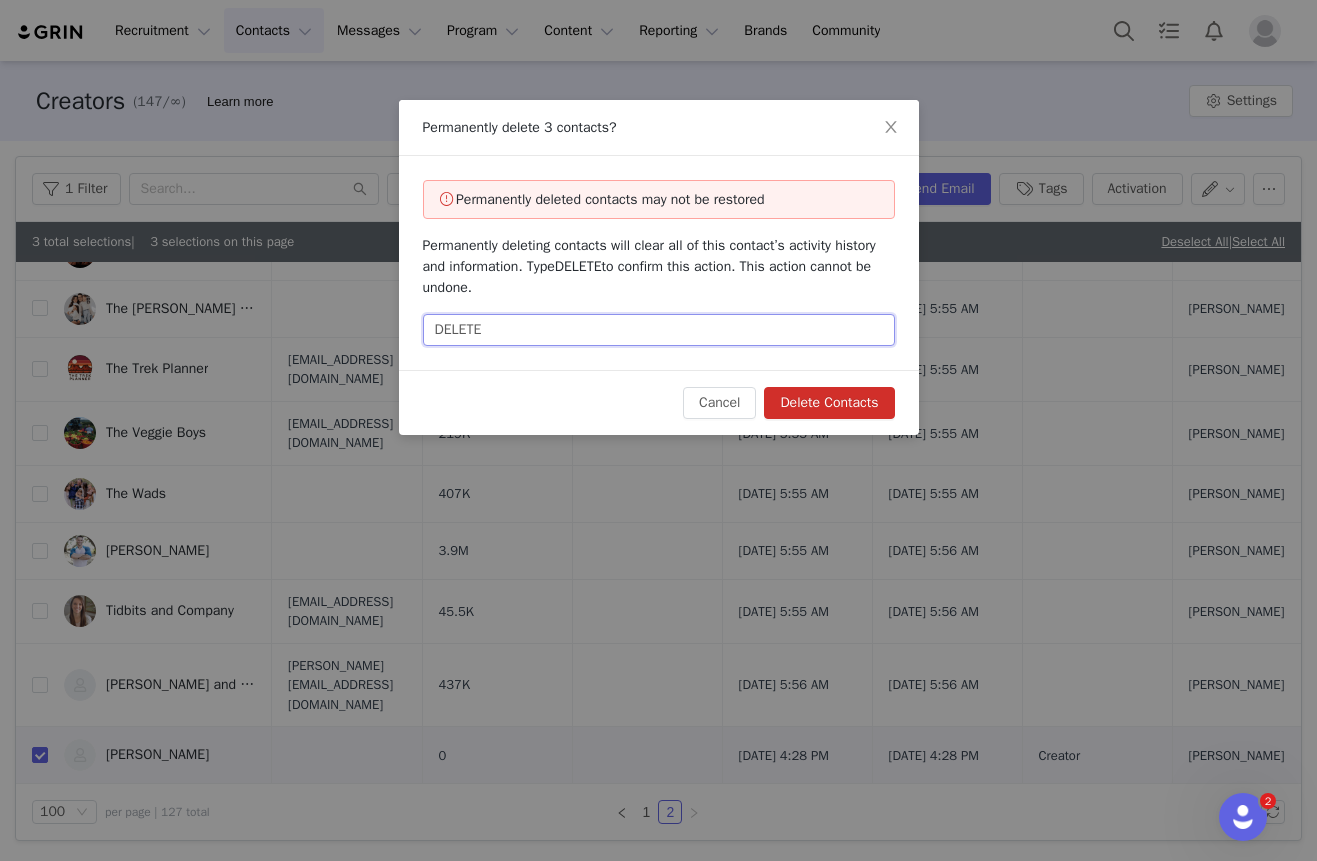 type on "DELETE" 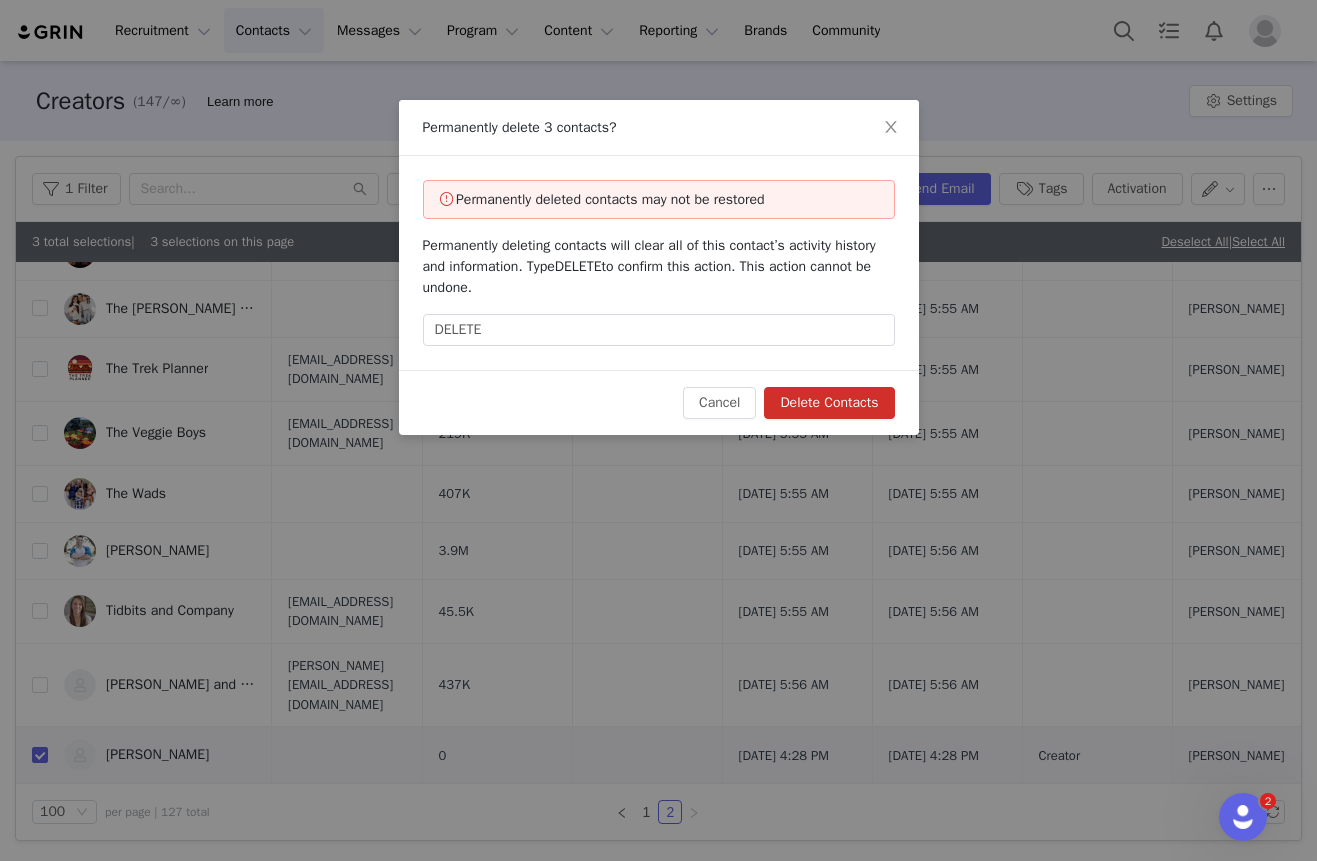 click on "Delete Contacts" at bounding box center [829, 403] 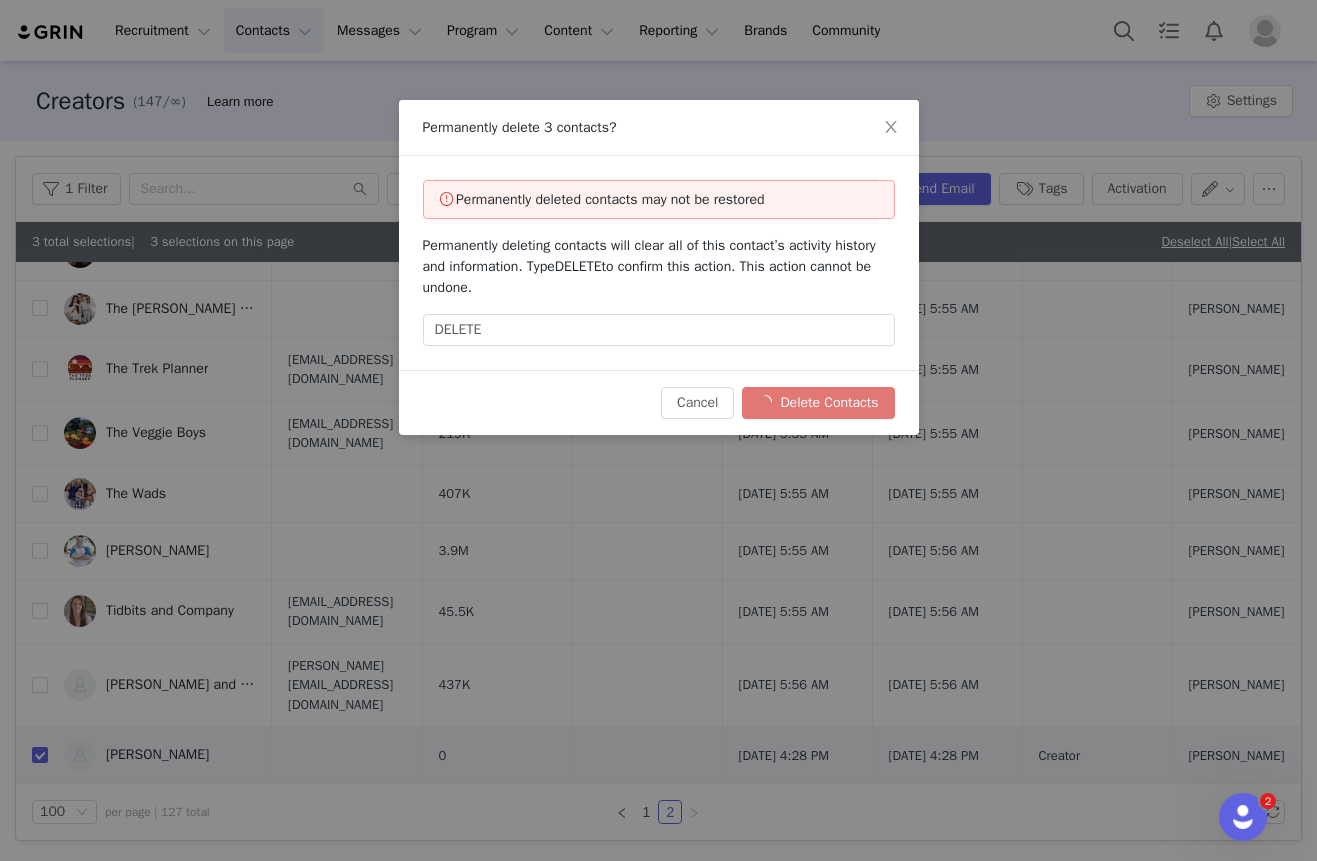 checkbox on "false" 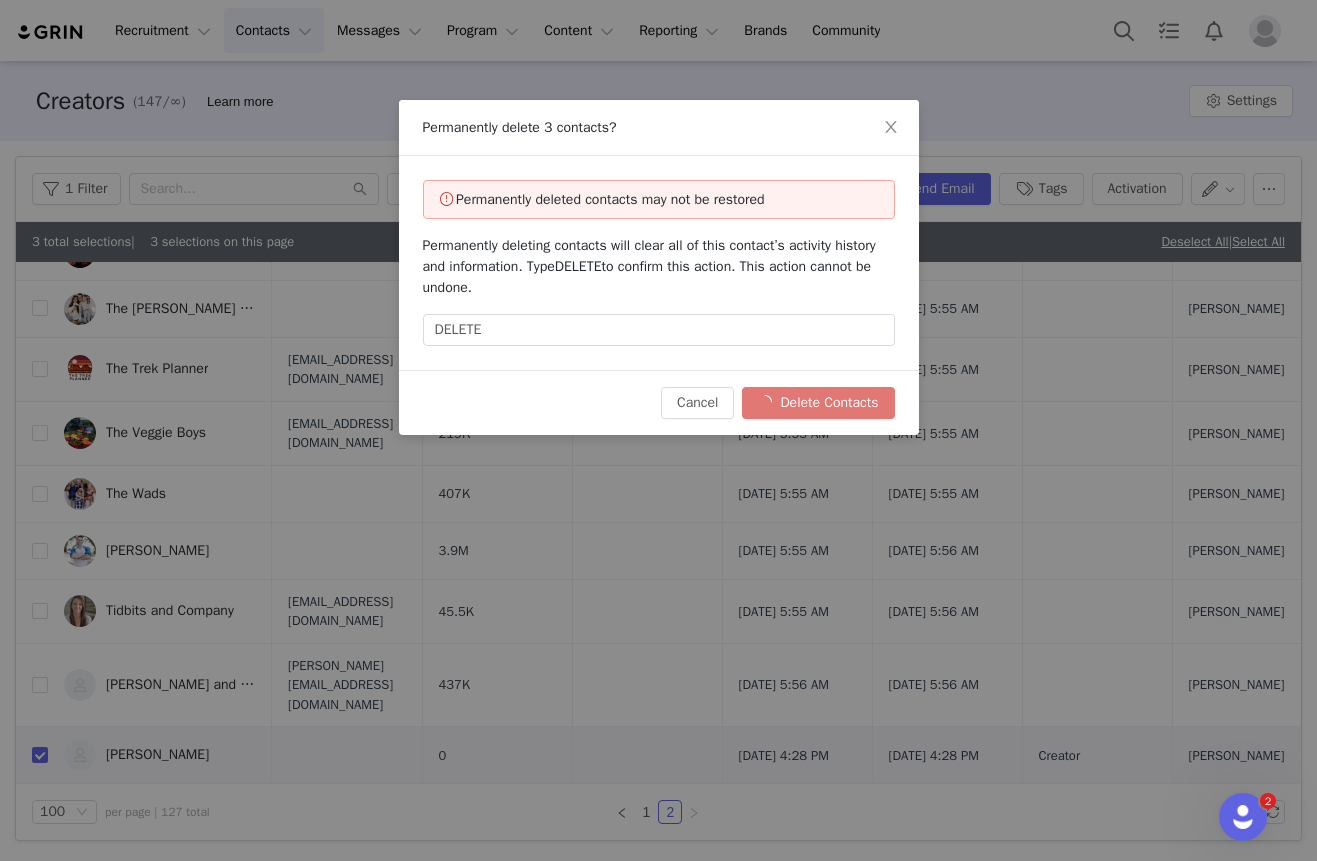 checkbox on "false" 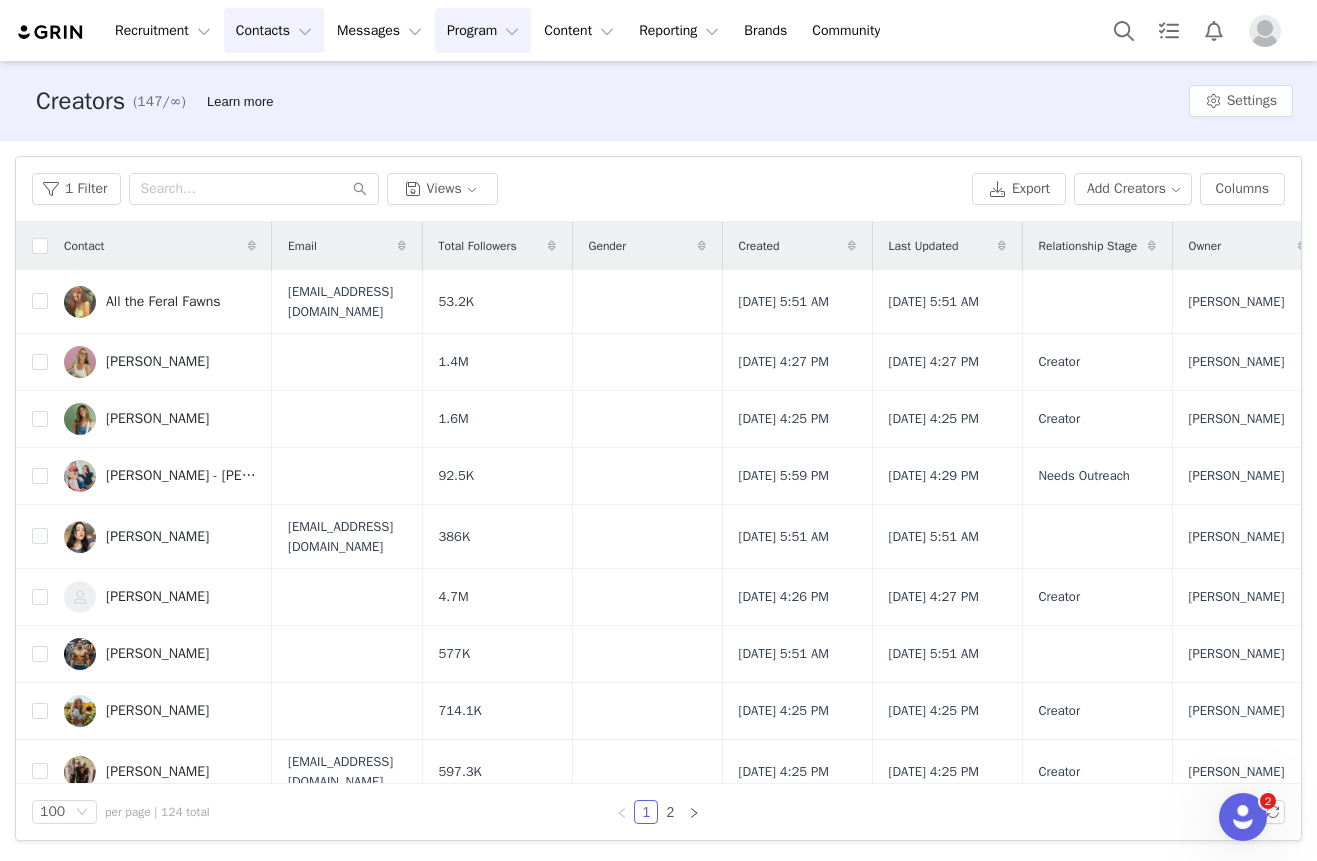 click on "Program Program" at bounding box center (483, 30) 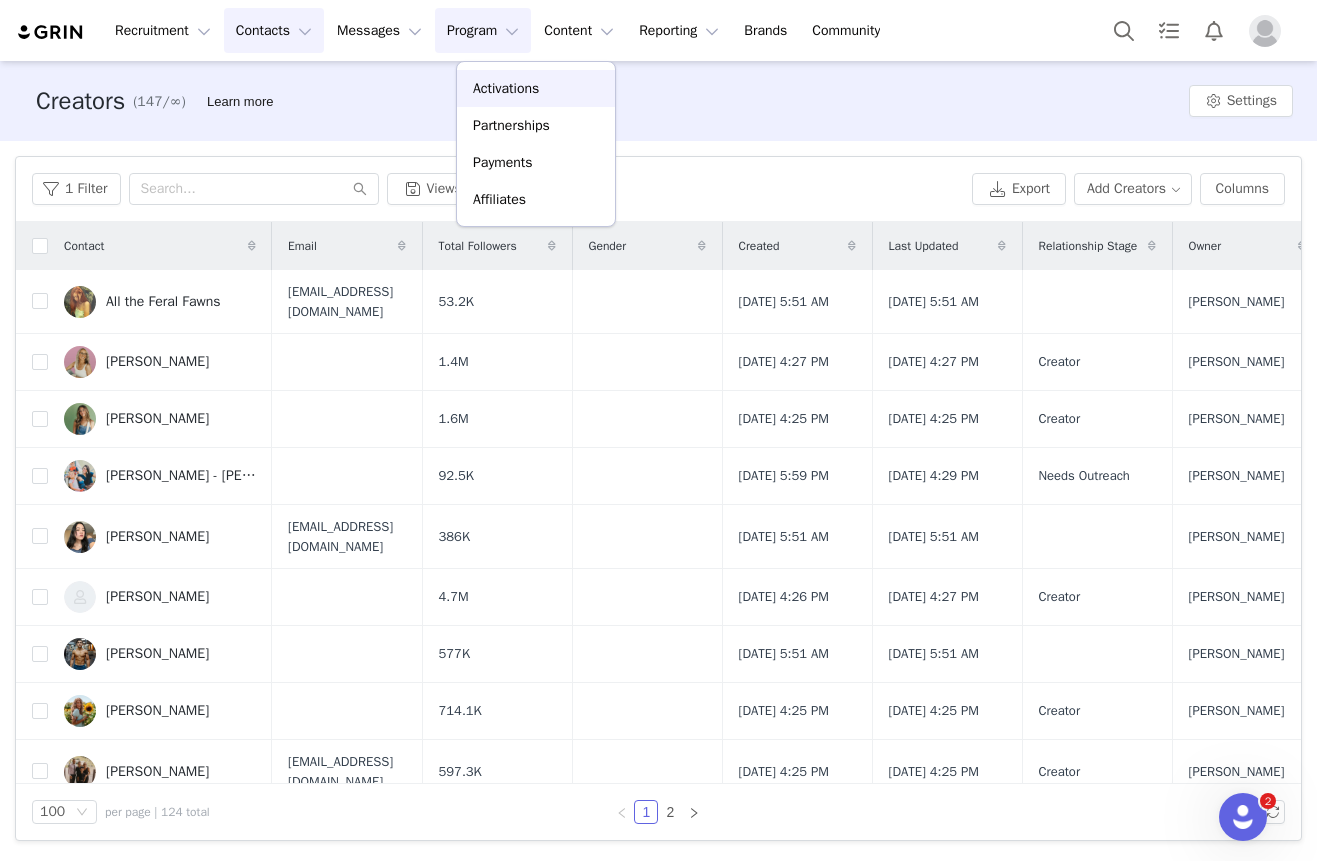 click on "Activations" at bounding box center [506, 88] 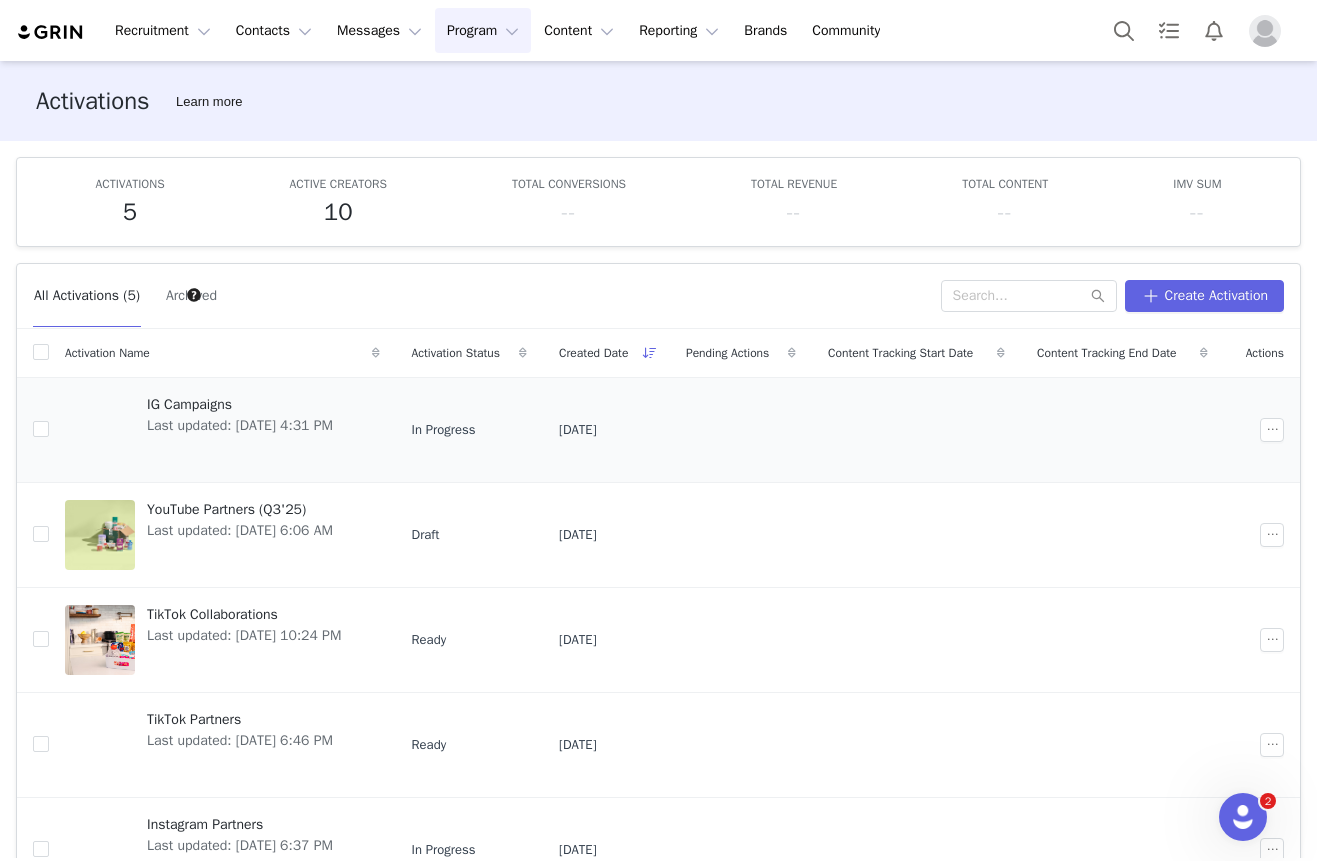 click on "IG Campaigns" at bounding box center [240, 404] 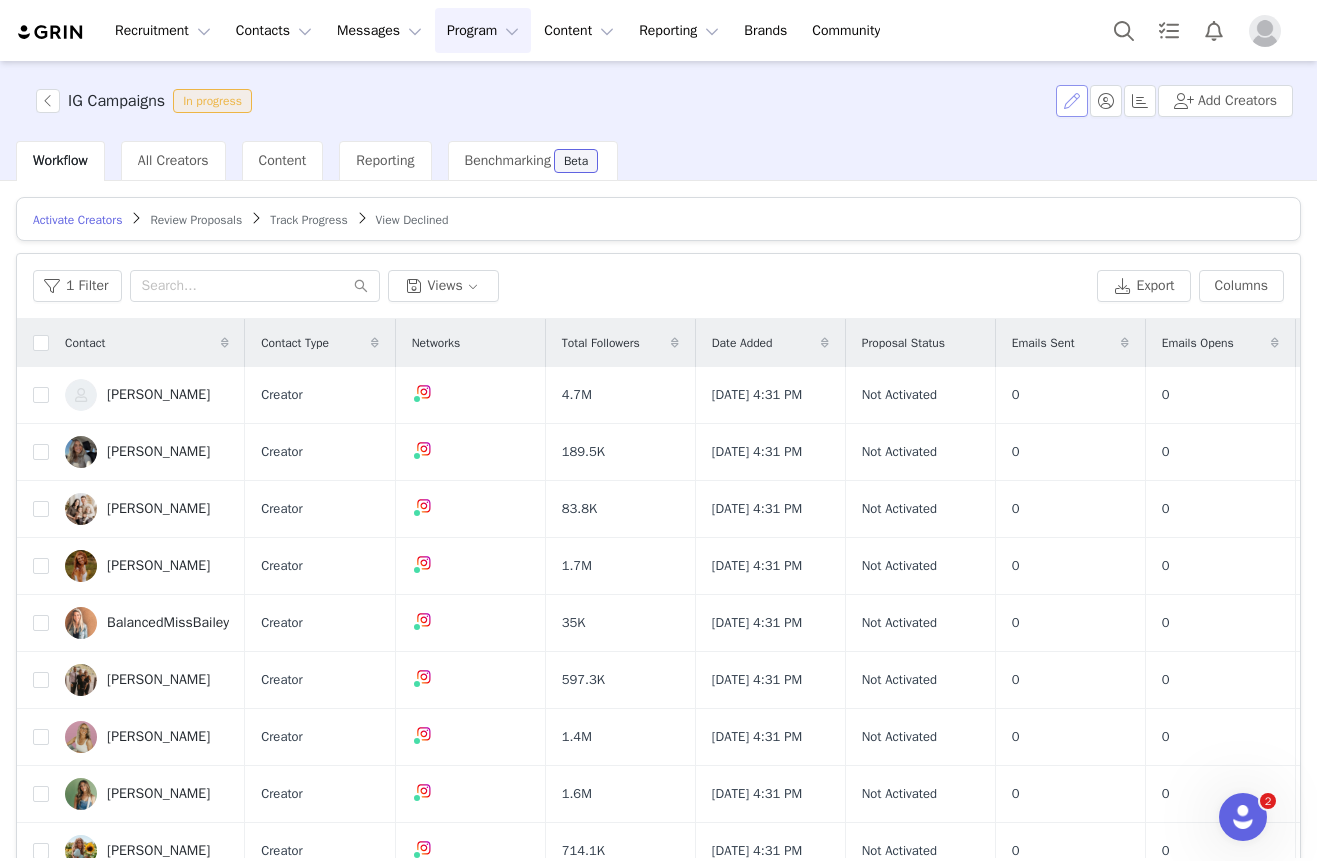 click at bounding box center (1072, 101) 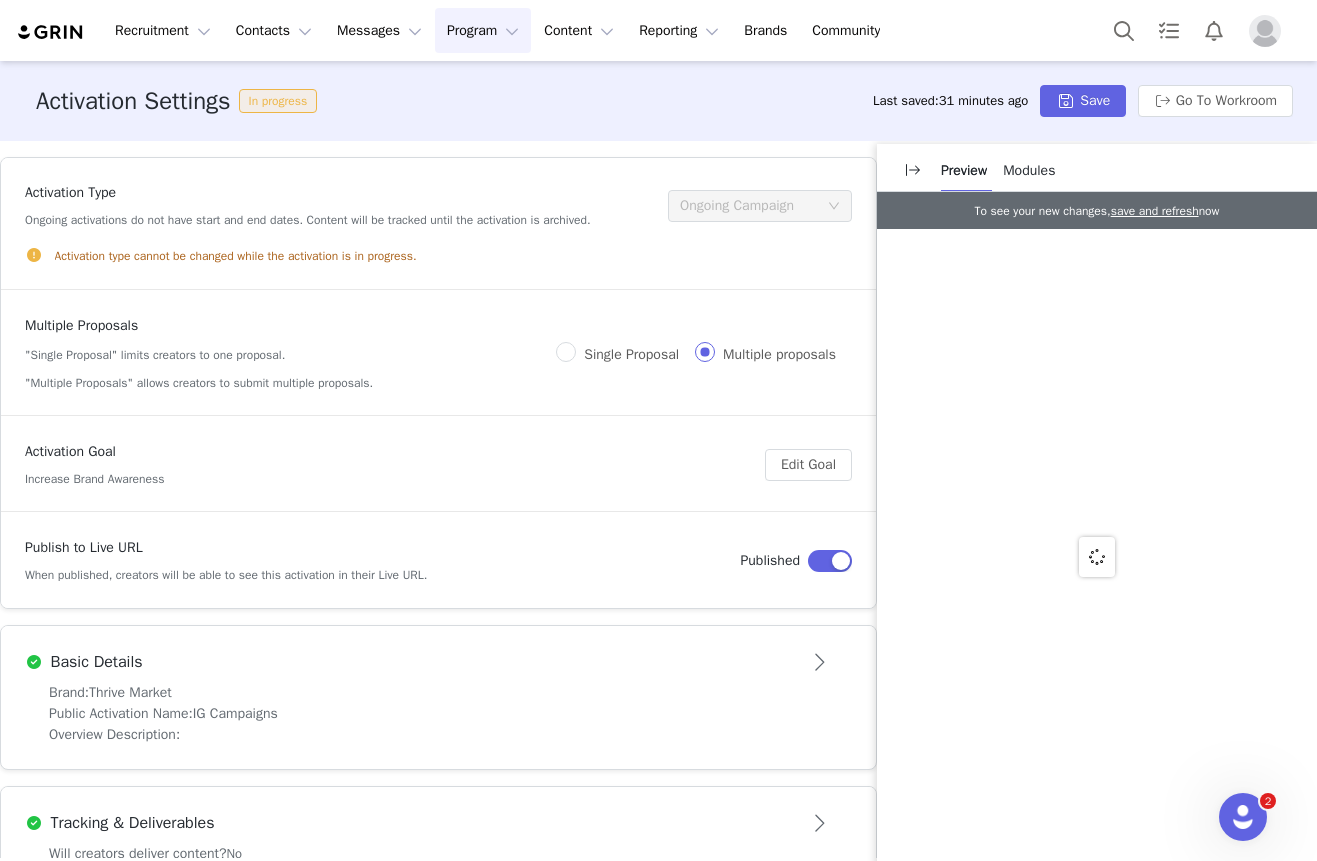 scroll, scrollTop: 92, scrollLeft: 0, axis: vertical 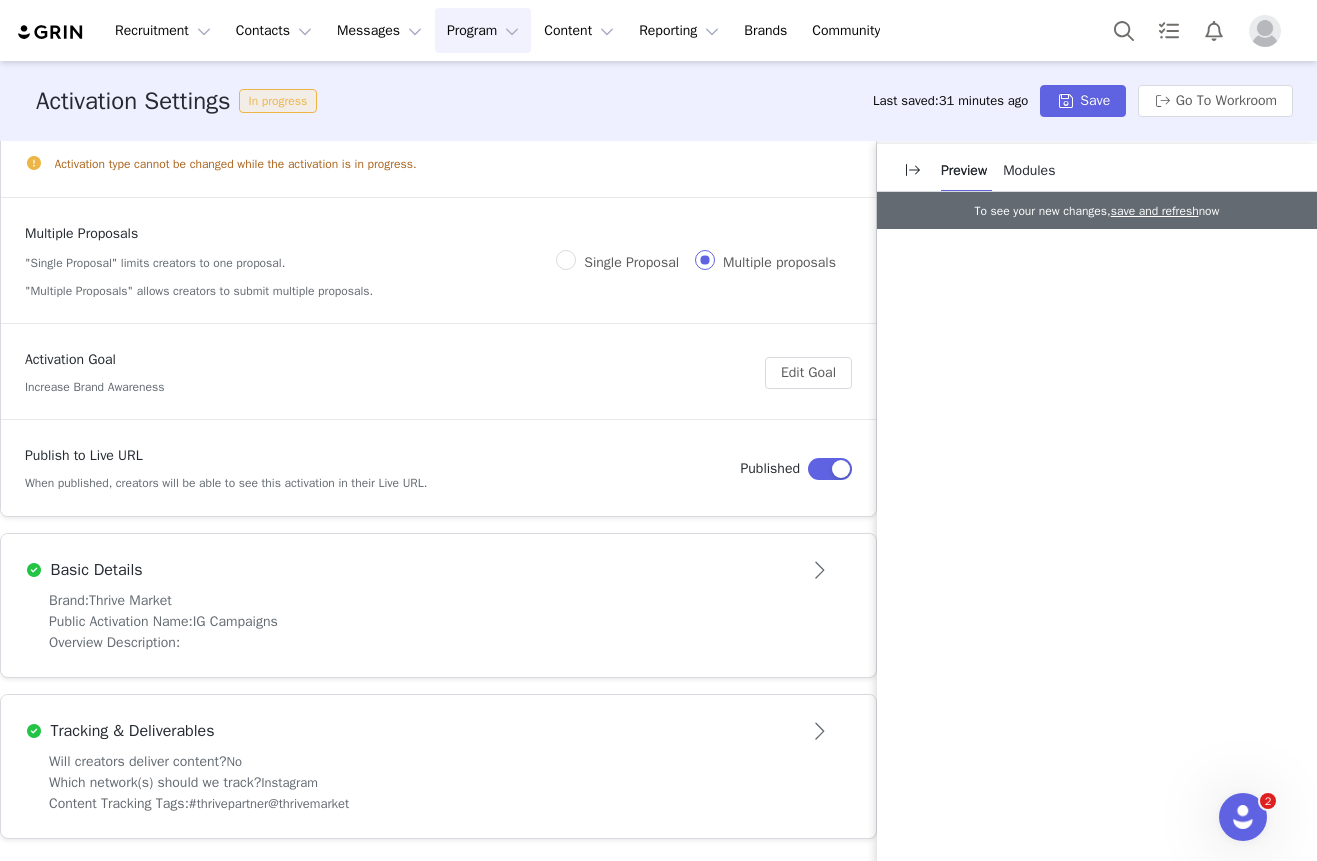 click at bounding box center [821, 731] 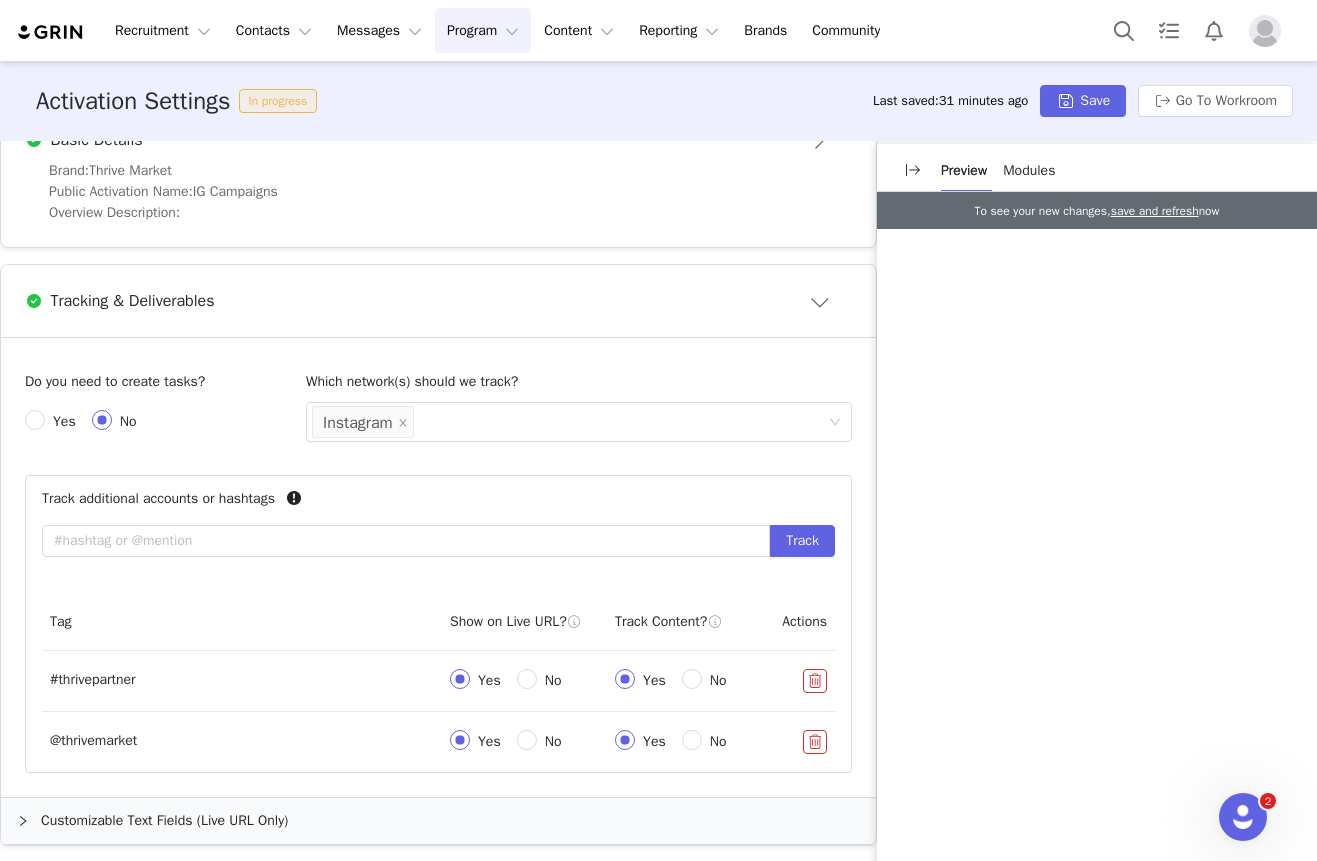 scroll, scrollTop: 529, scrollLeft: 0, axis: vertical 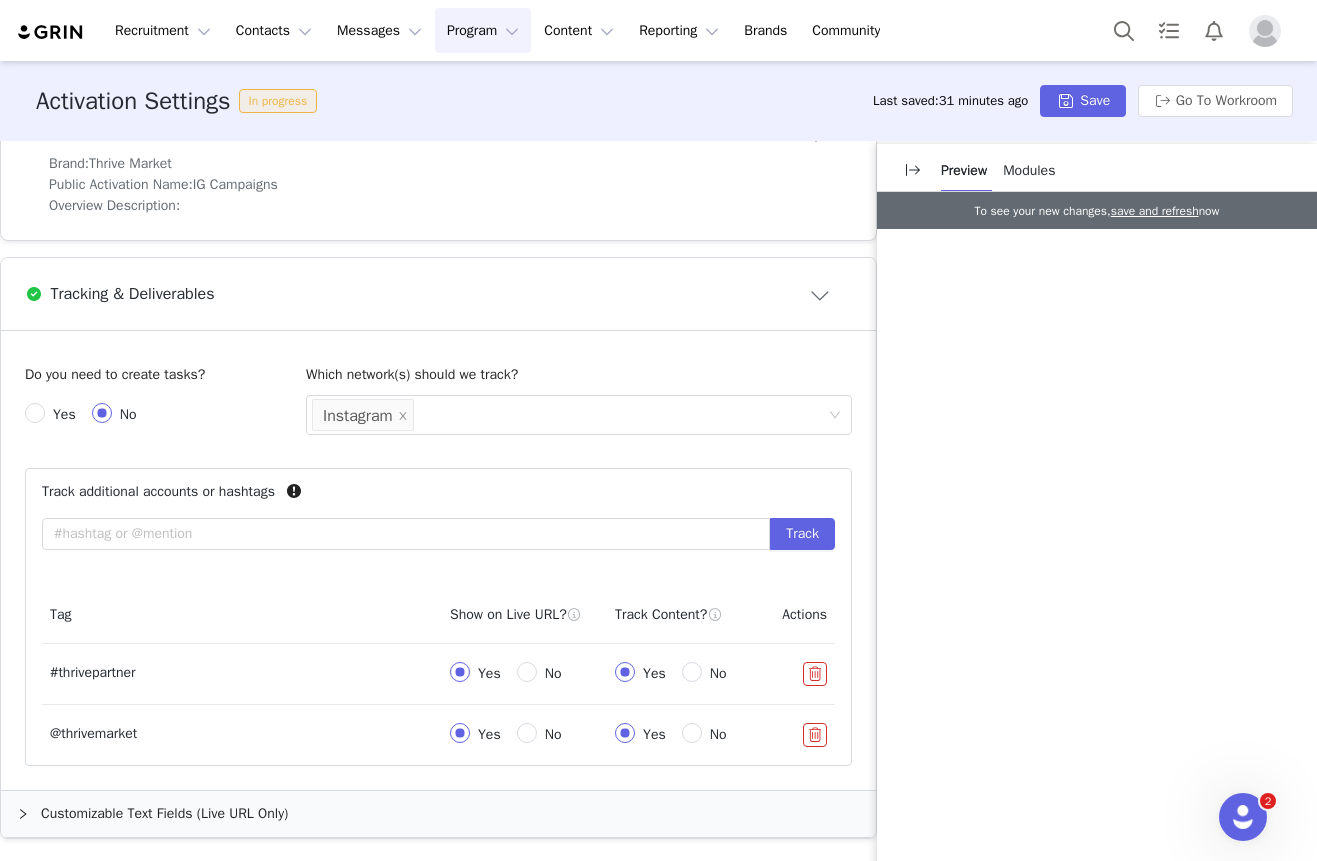 click on "Yes" at bounding box center (64, 414) 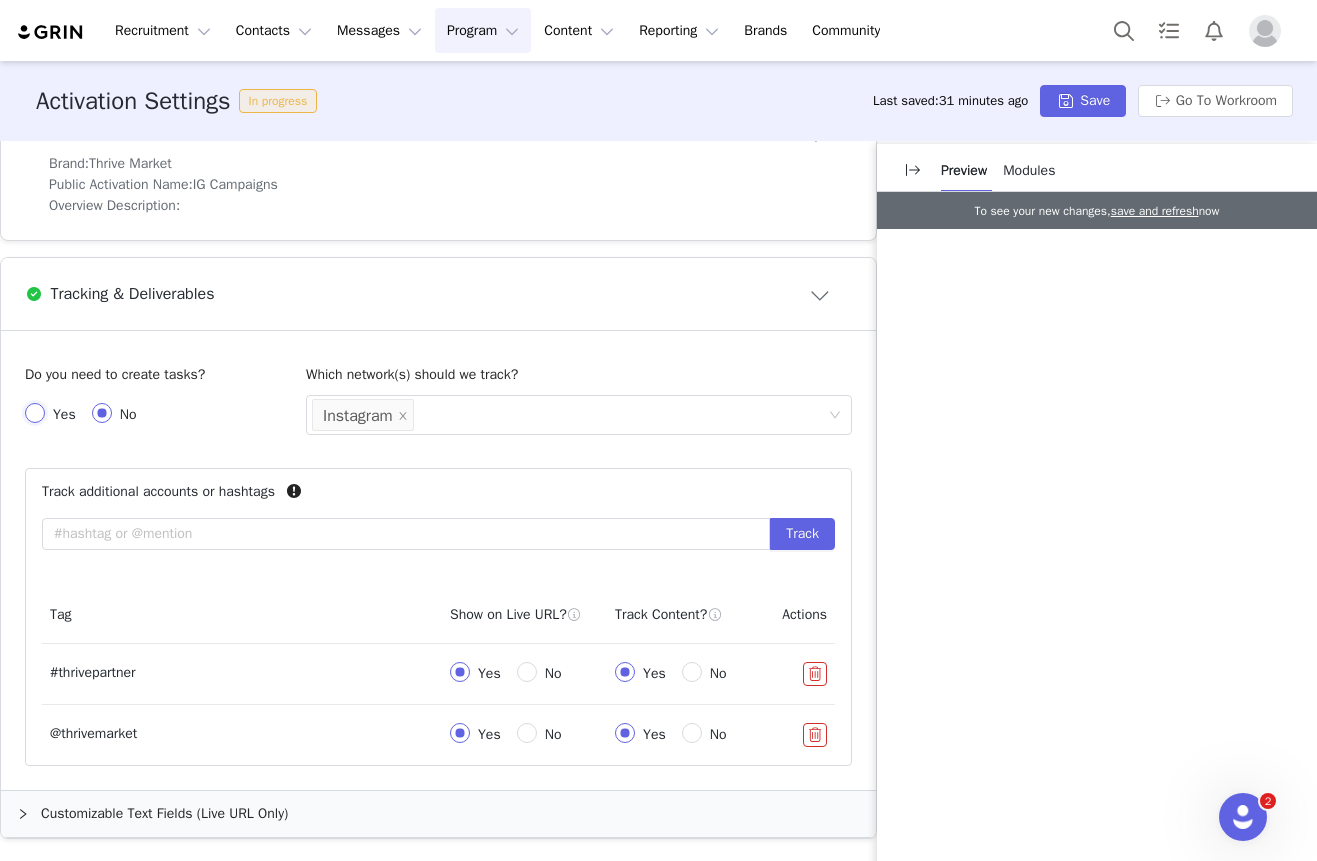click on "Yes" at bounding box center [35, 413] 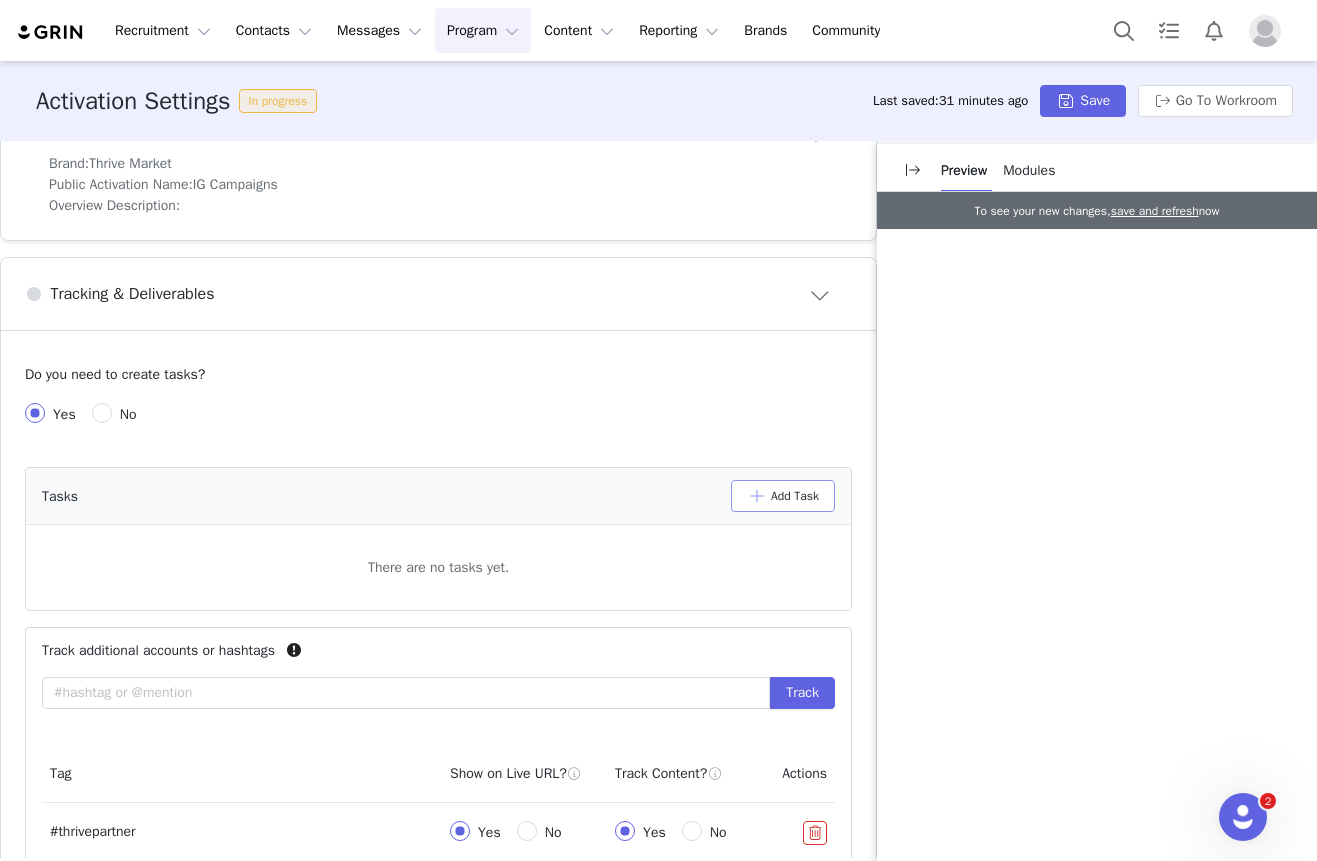 click on "Add Task" at bounding box center [783, 496] 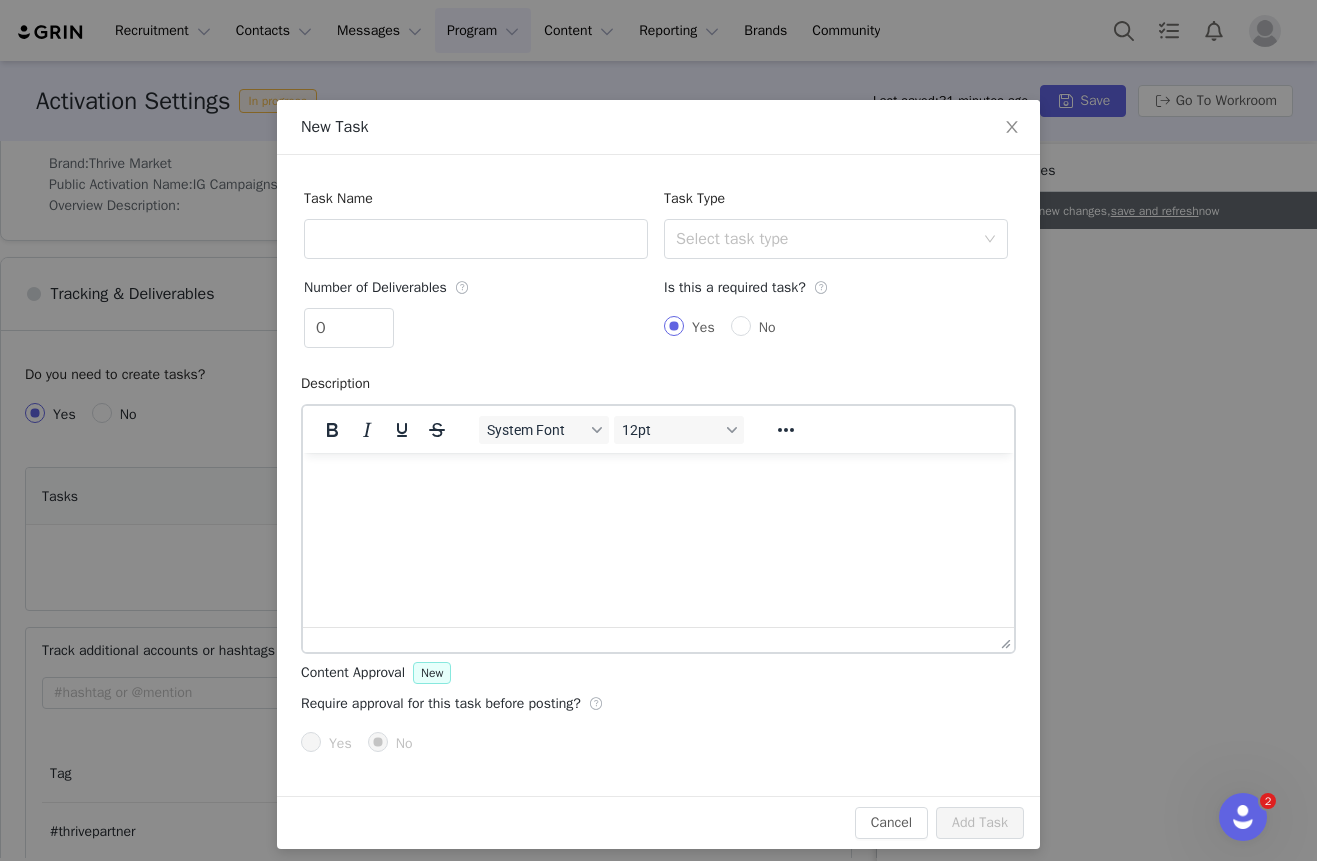 scroll, scrollTop: 0, scrollLeft: 0, axis: both 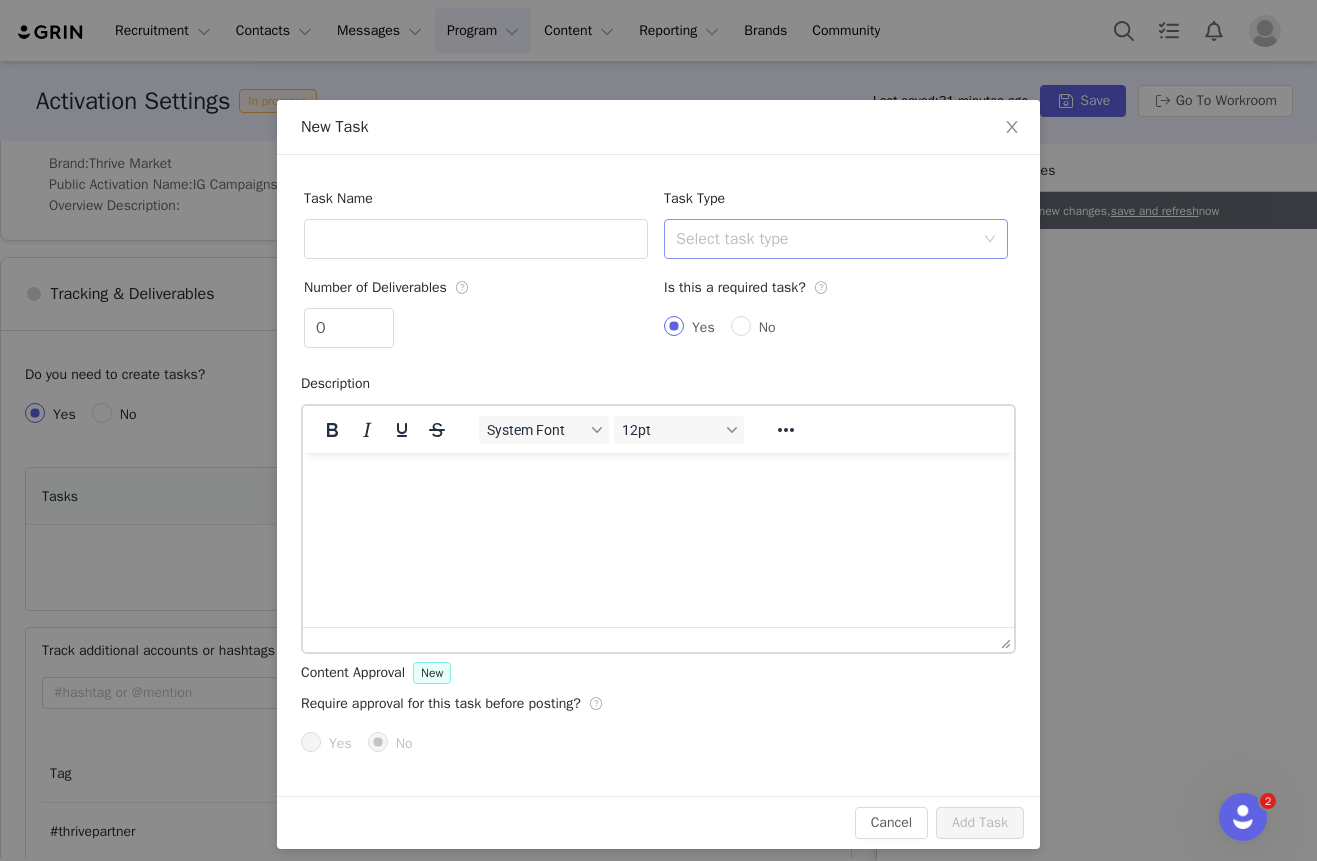 click on "Select task type" at bounding box center [825, 239] 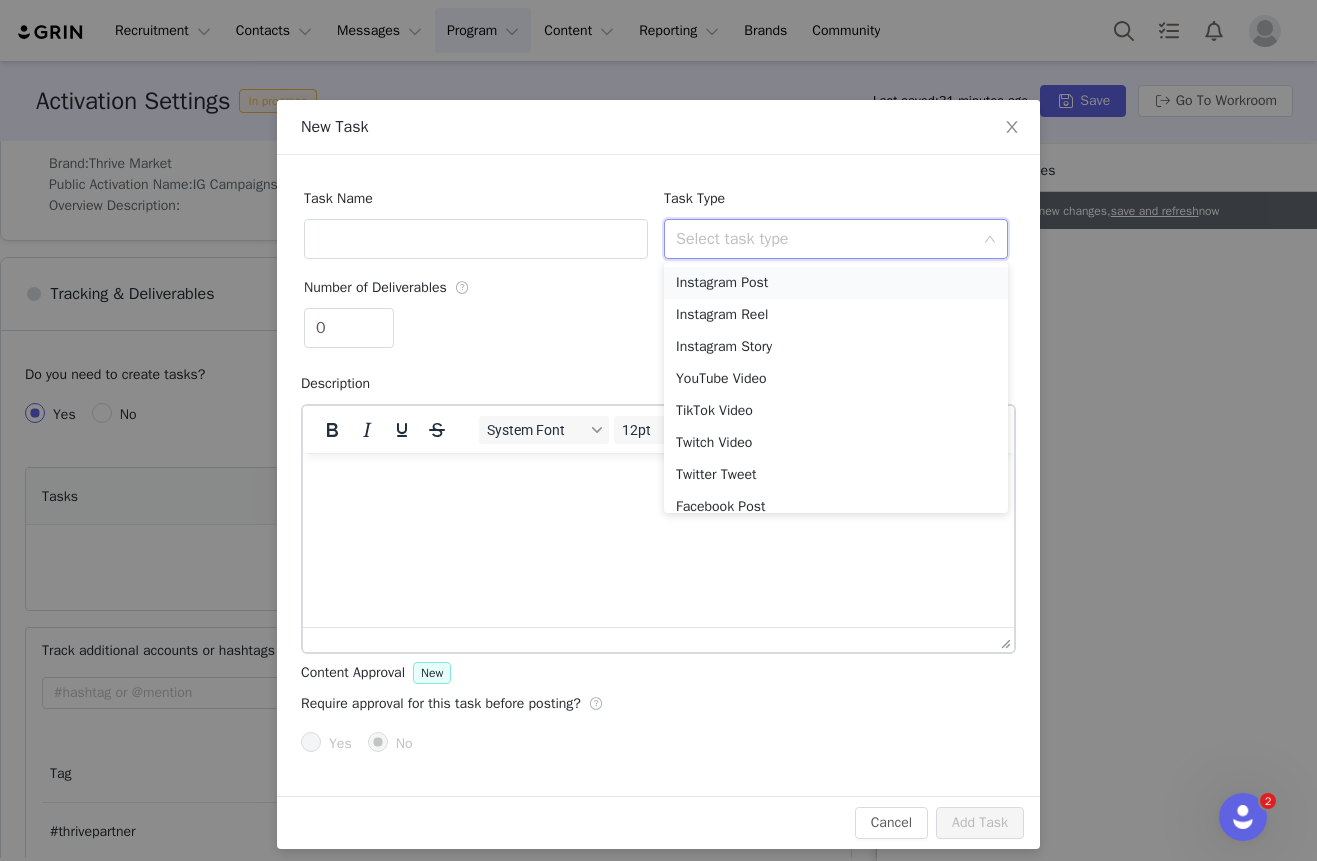 click on "Instagram Post" at bounding box center (836, 283) 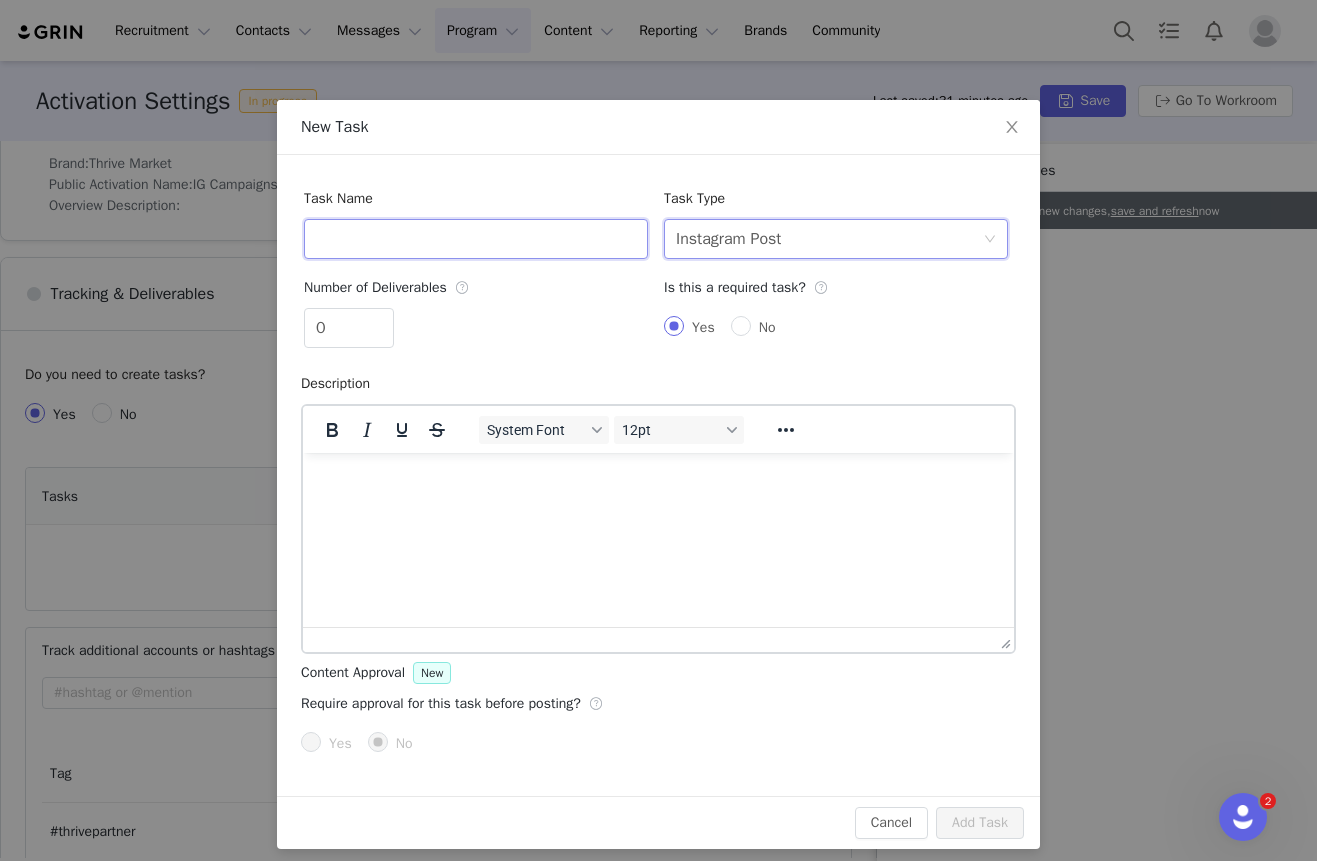 click at bounding box center [476, 239] 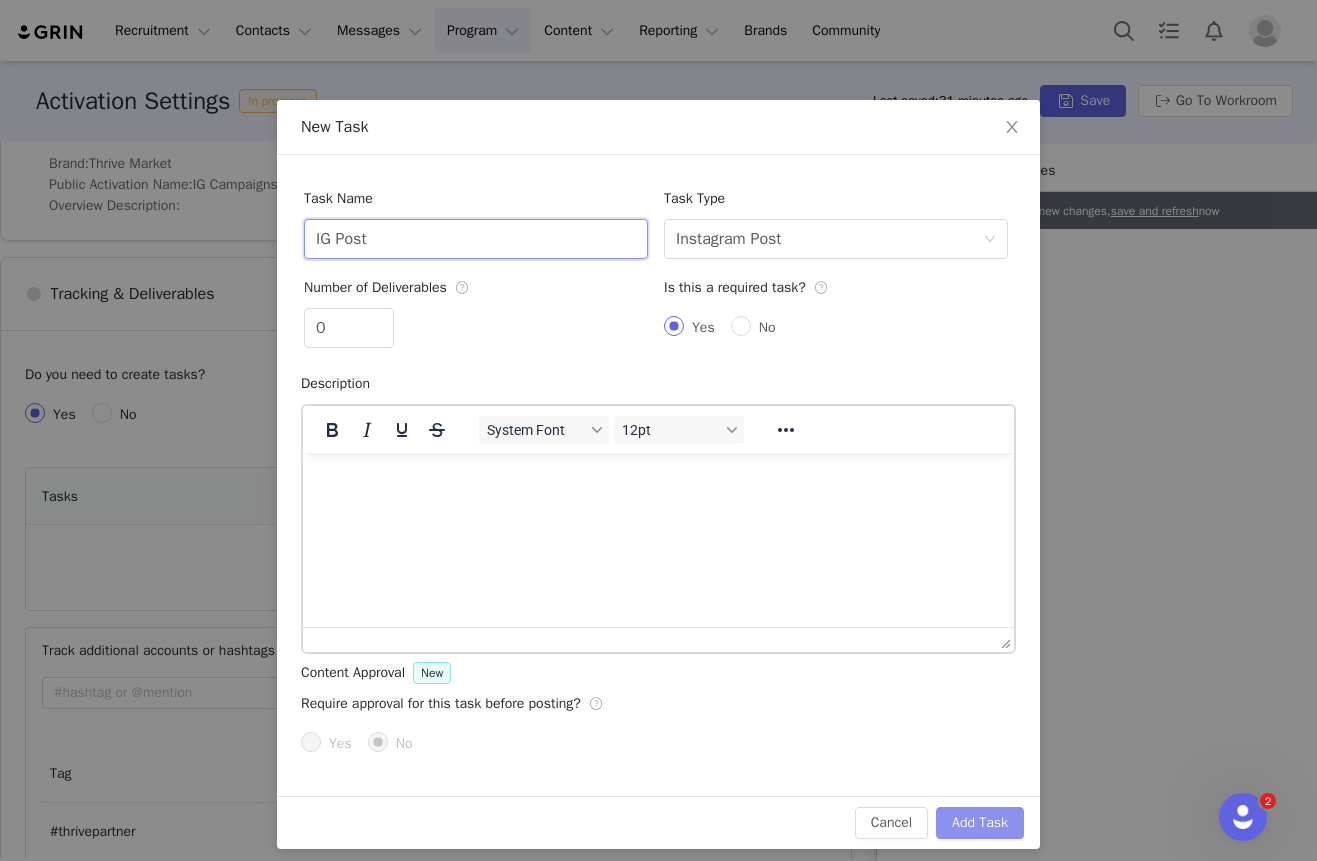 type on "IG Post" 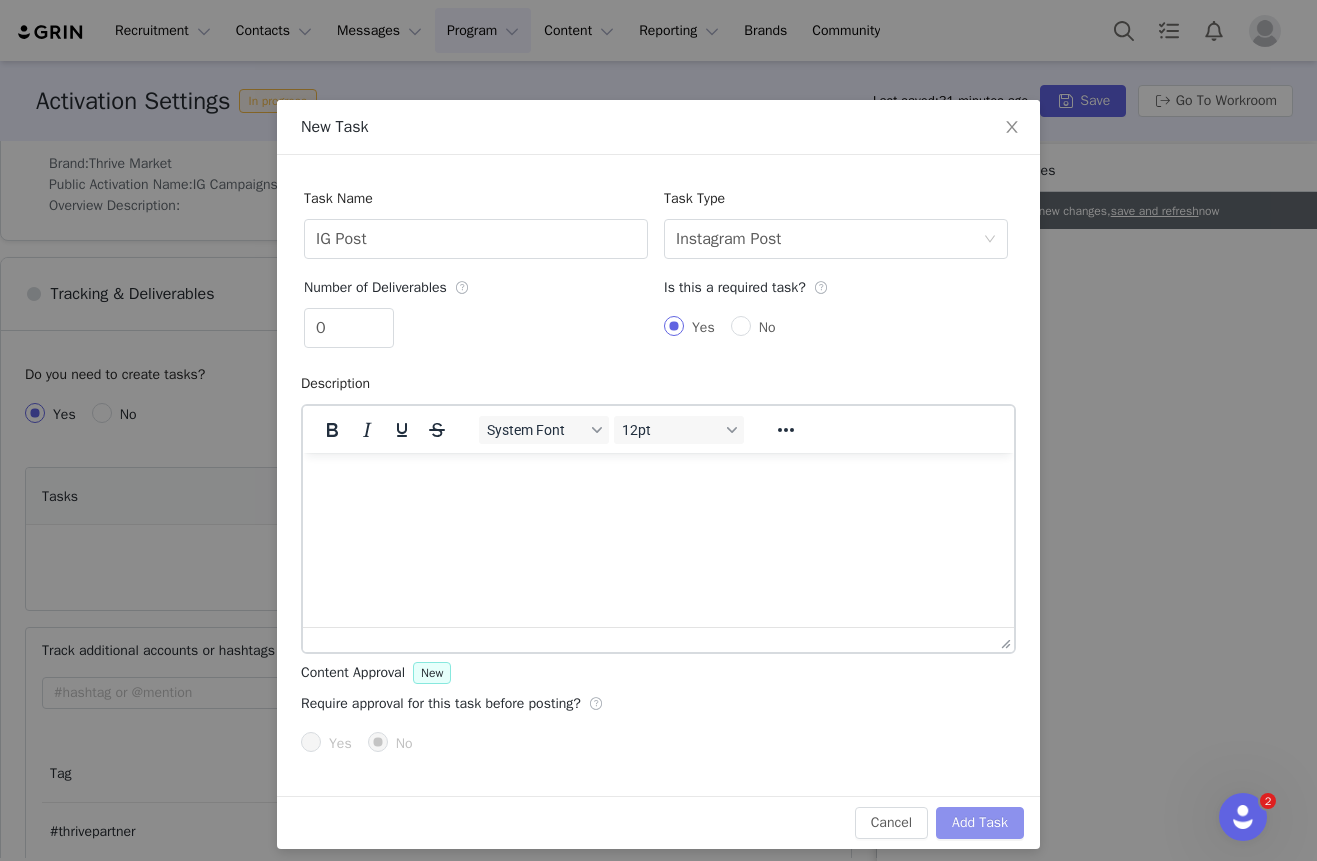 click on "Add Task" at bounding box center (980, 823) 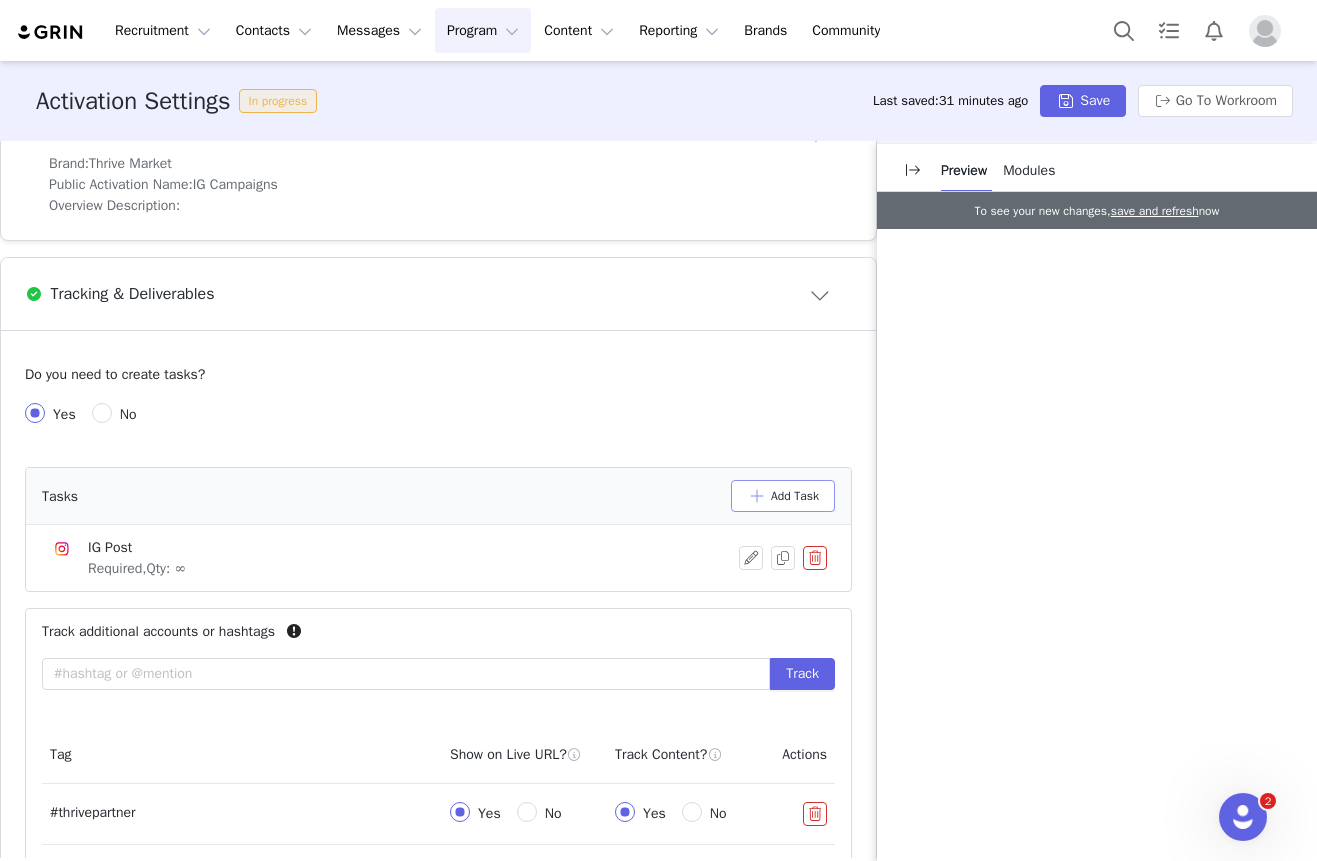 click on "Add Task" at bounding box center (783, 496) 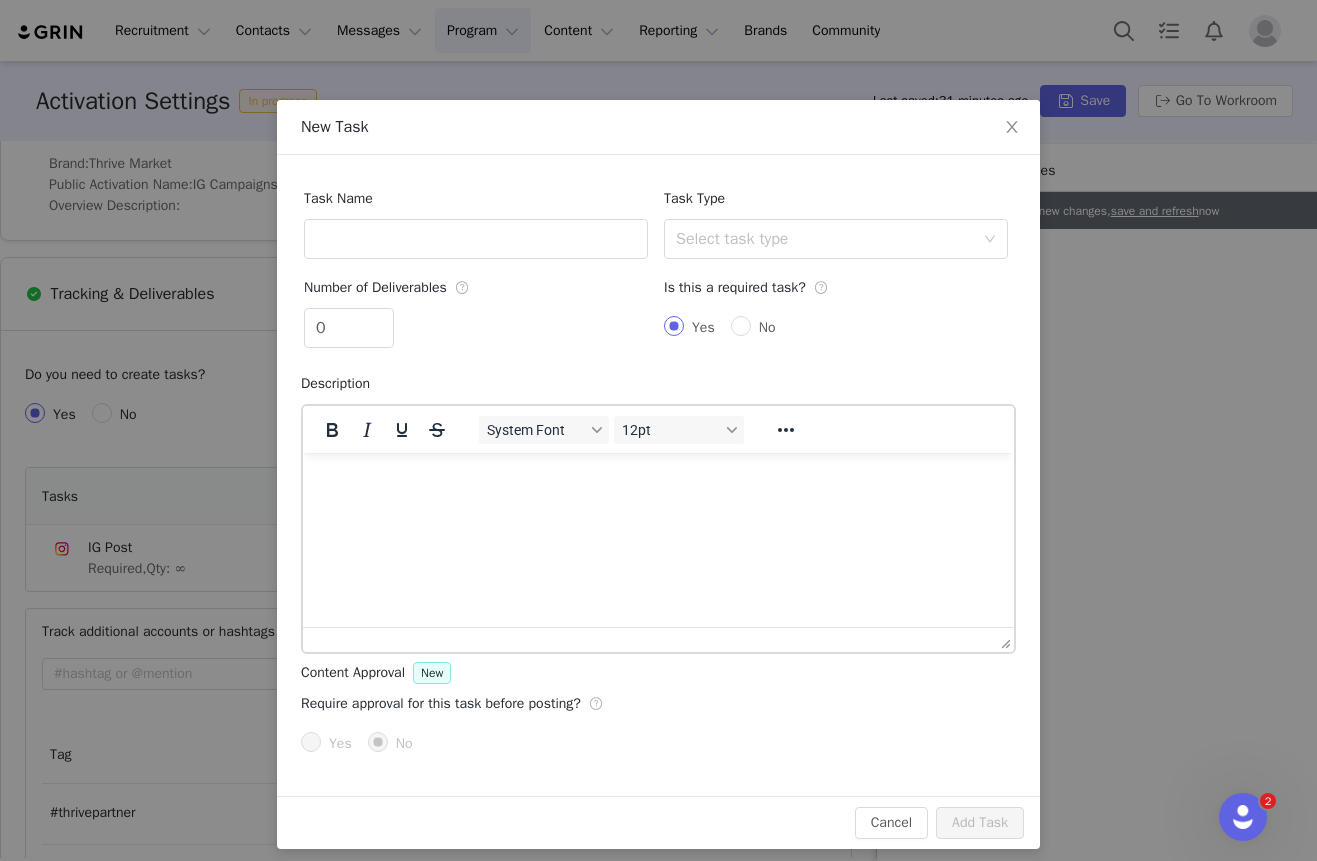 scroll, scrollTop: 0, scrollLeft: 0, axis: both 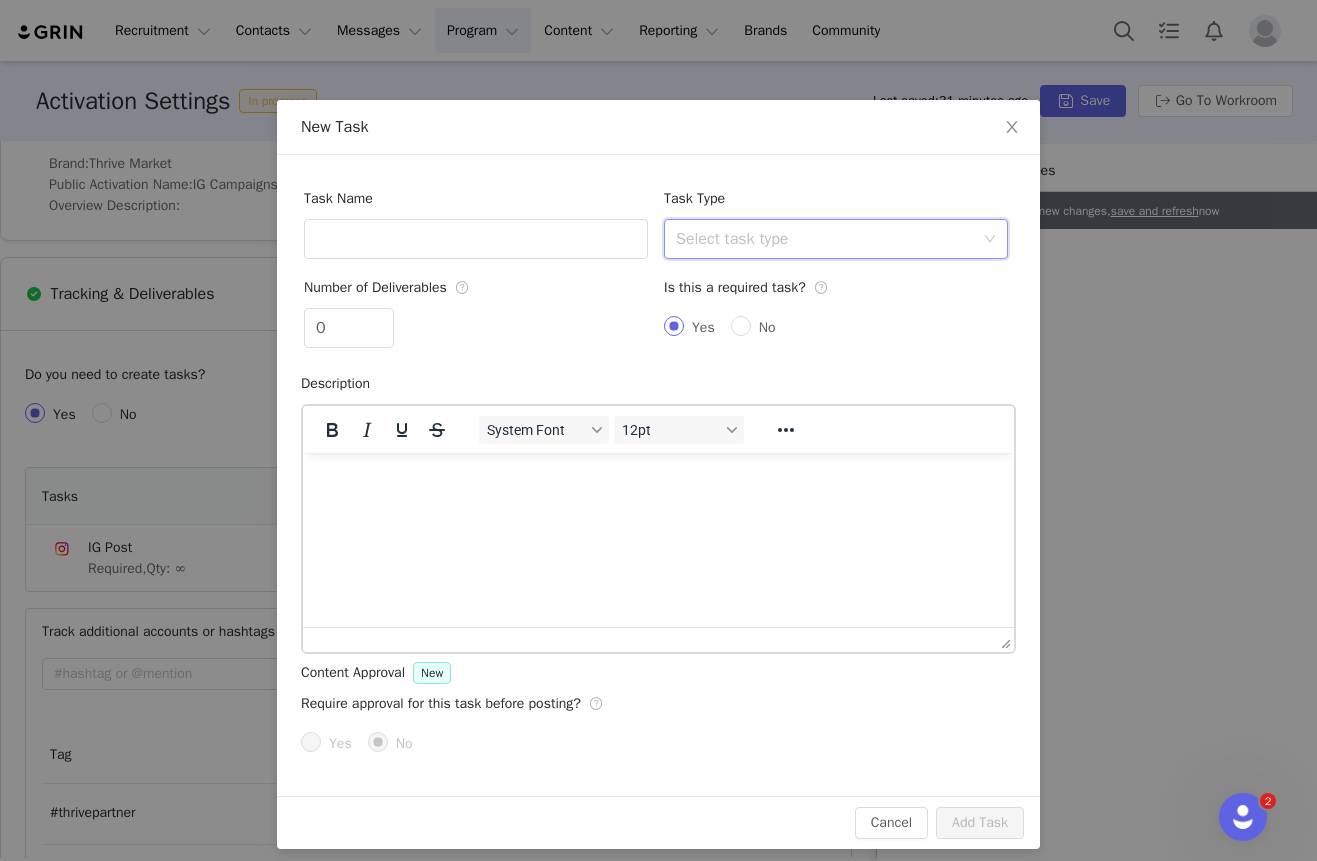 click on "Select task type" at bounding box center (836, 239) 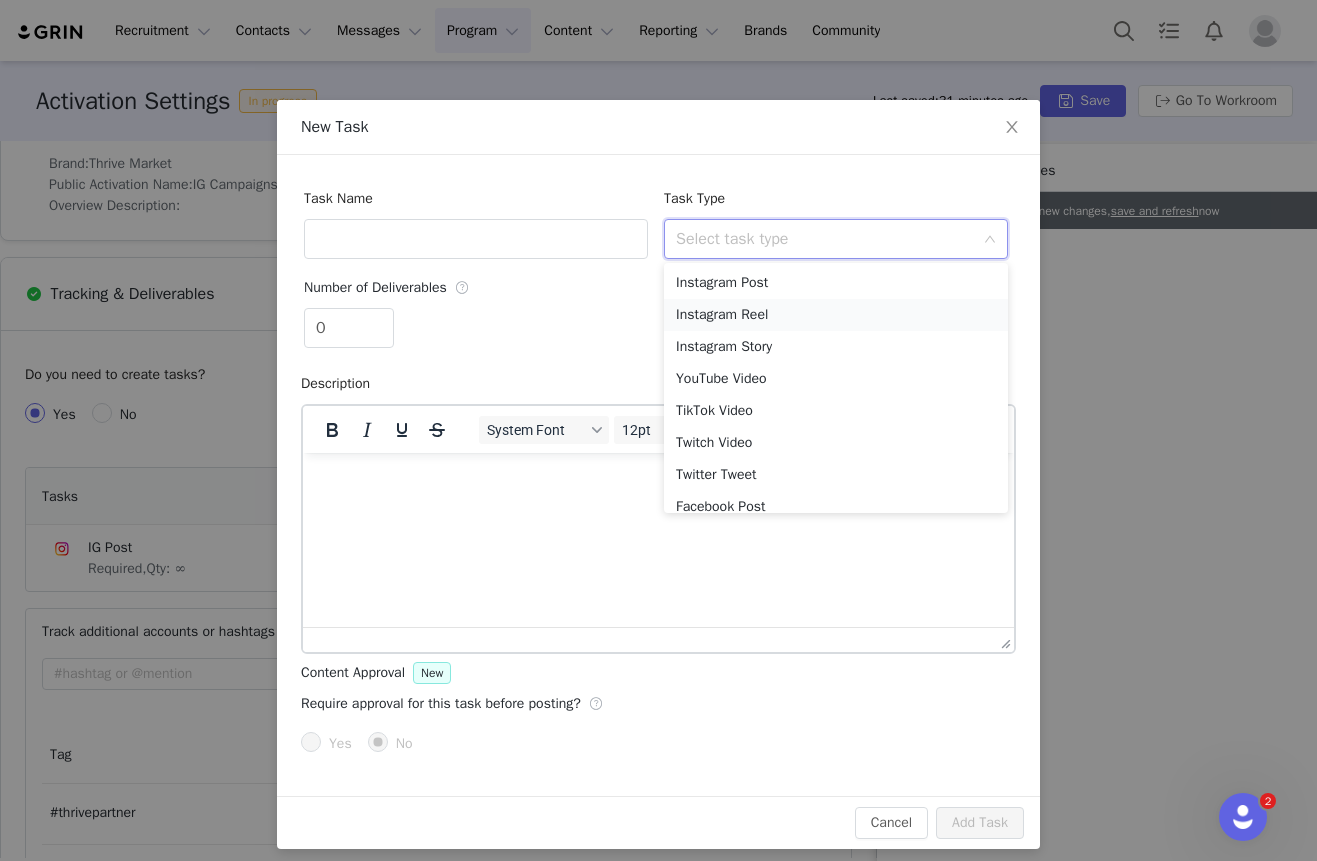 click on "Instagram Reel" at bounding box center (836, 315) 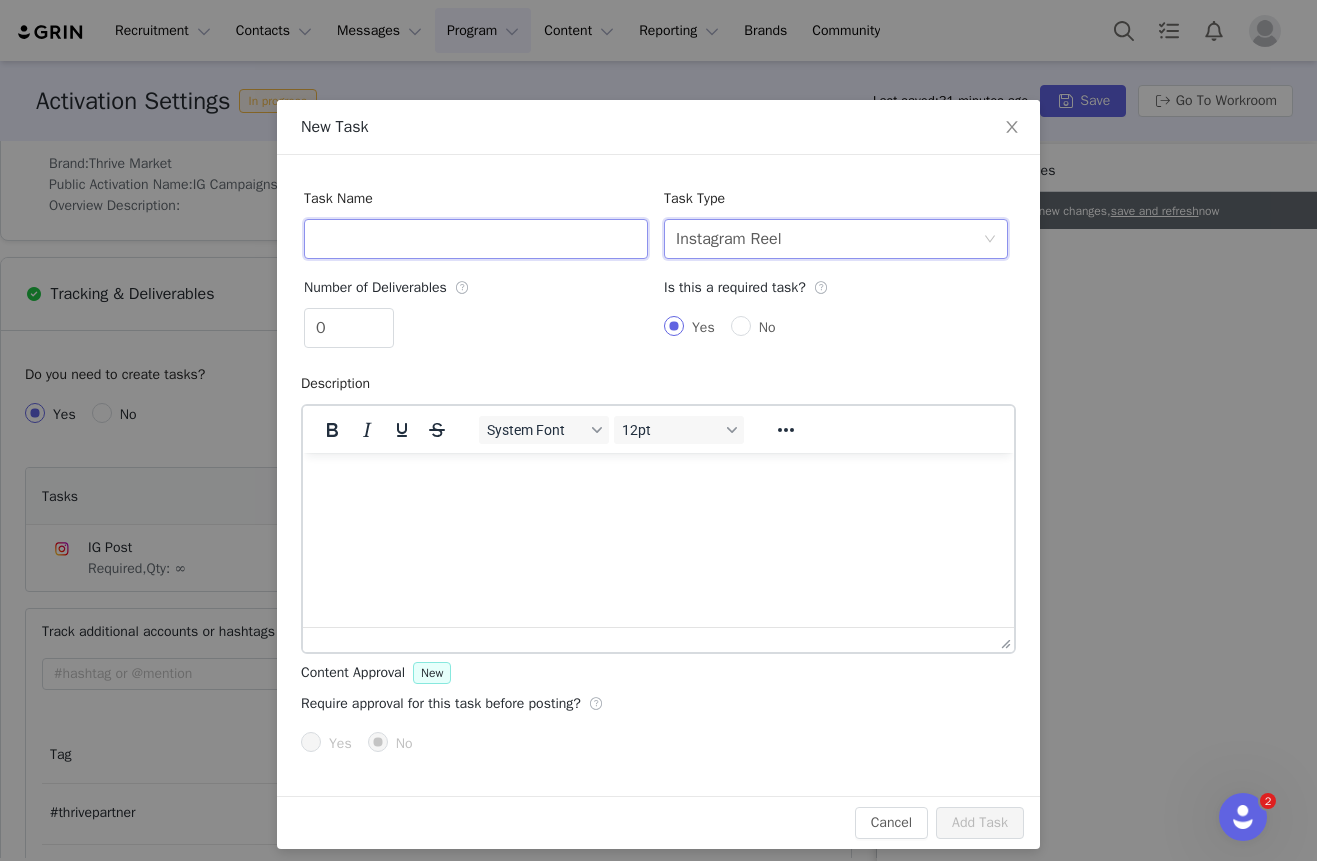click at bounding box center [476, 239] 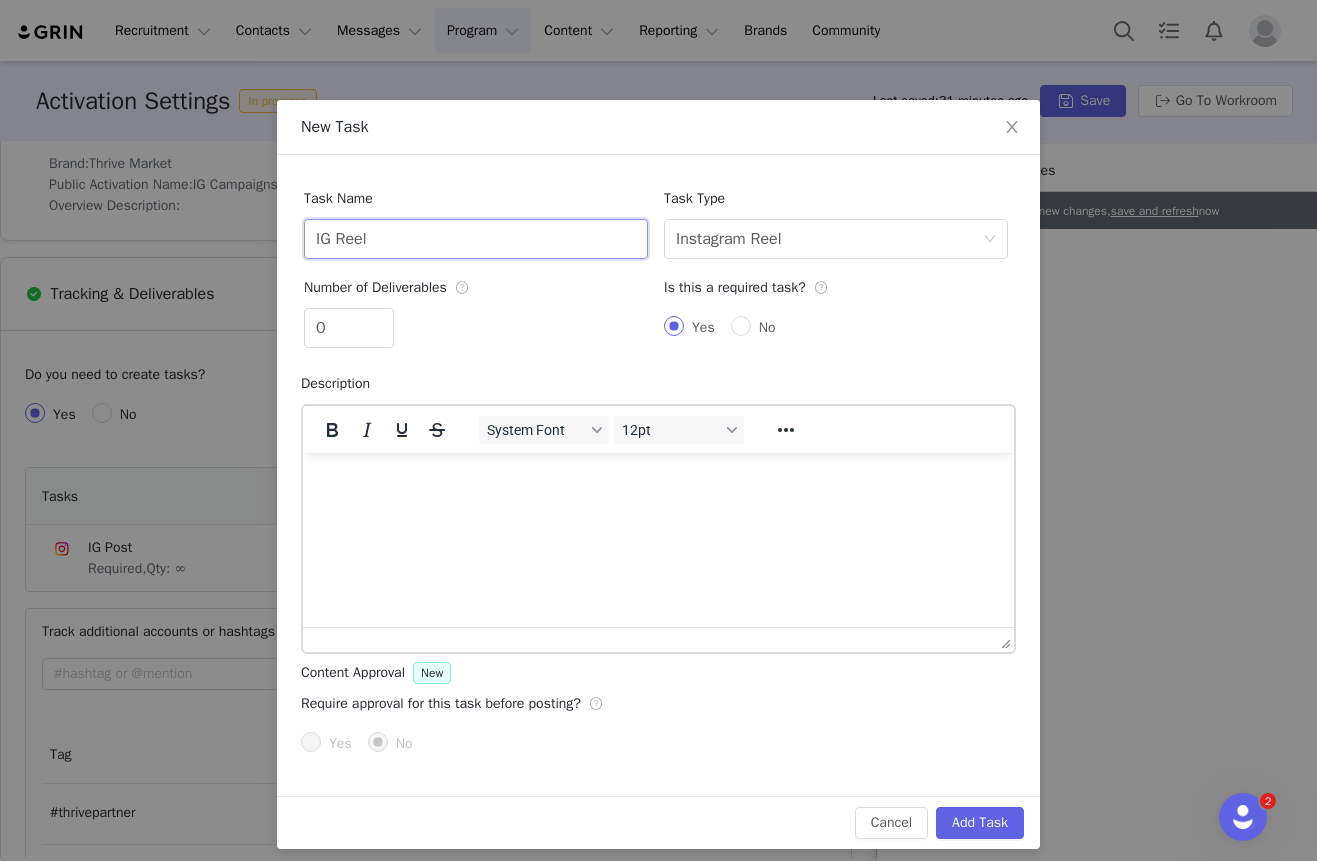 type on "IG Reel" 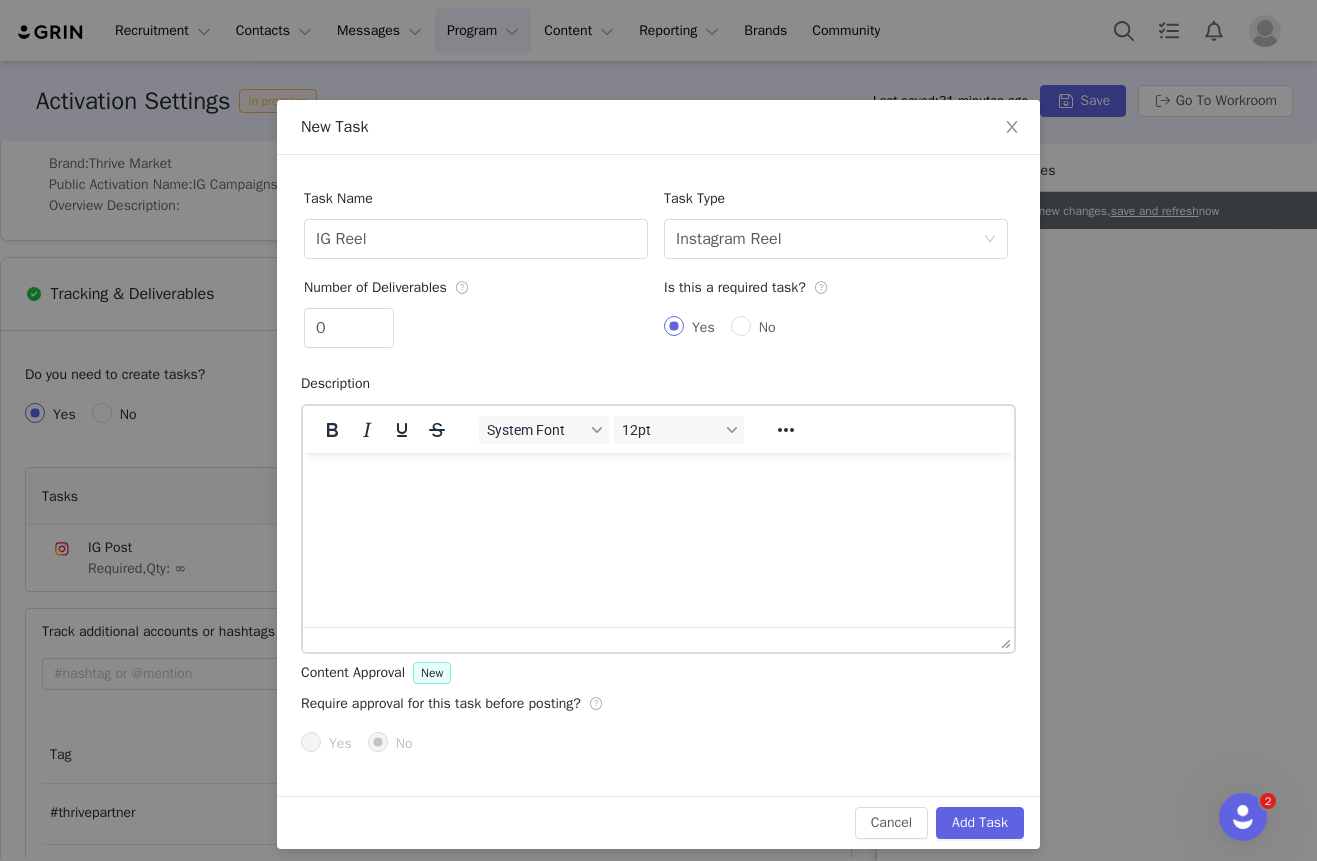 click on "Yes No" at bounding box center [836, 328] 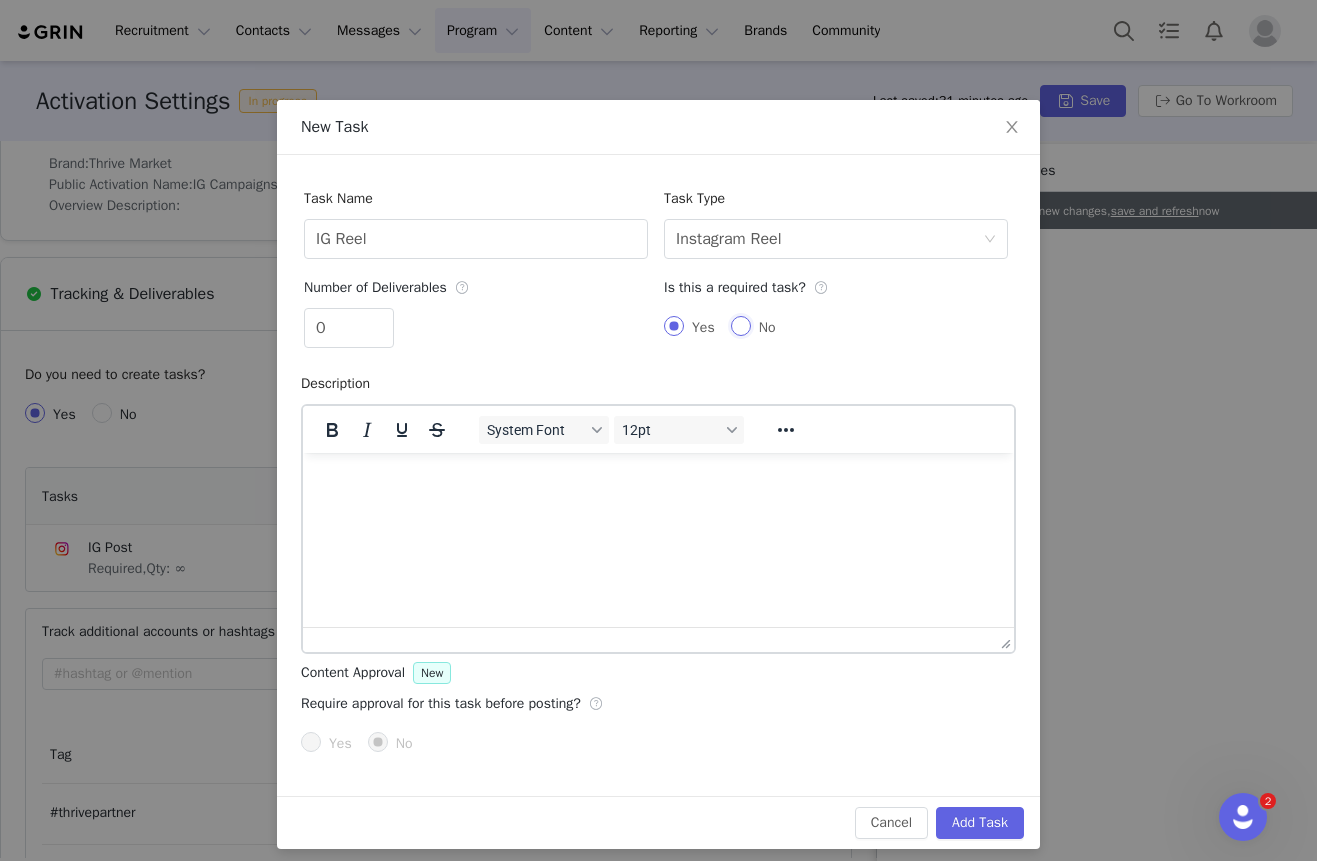 click on "No" at bounding box center [741, 326] 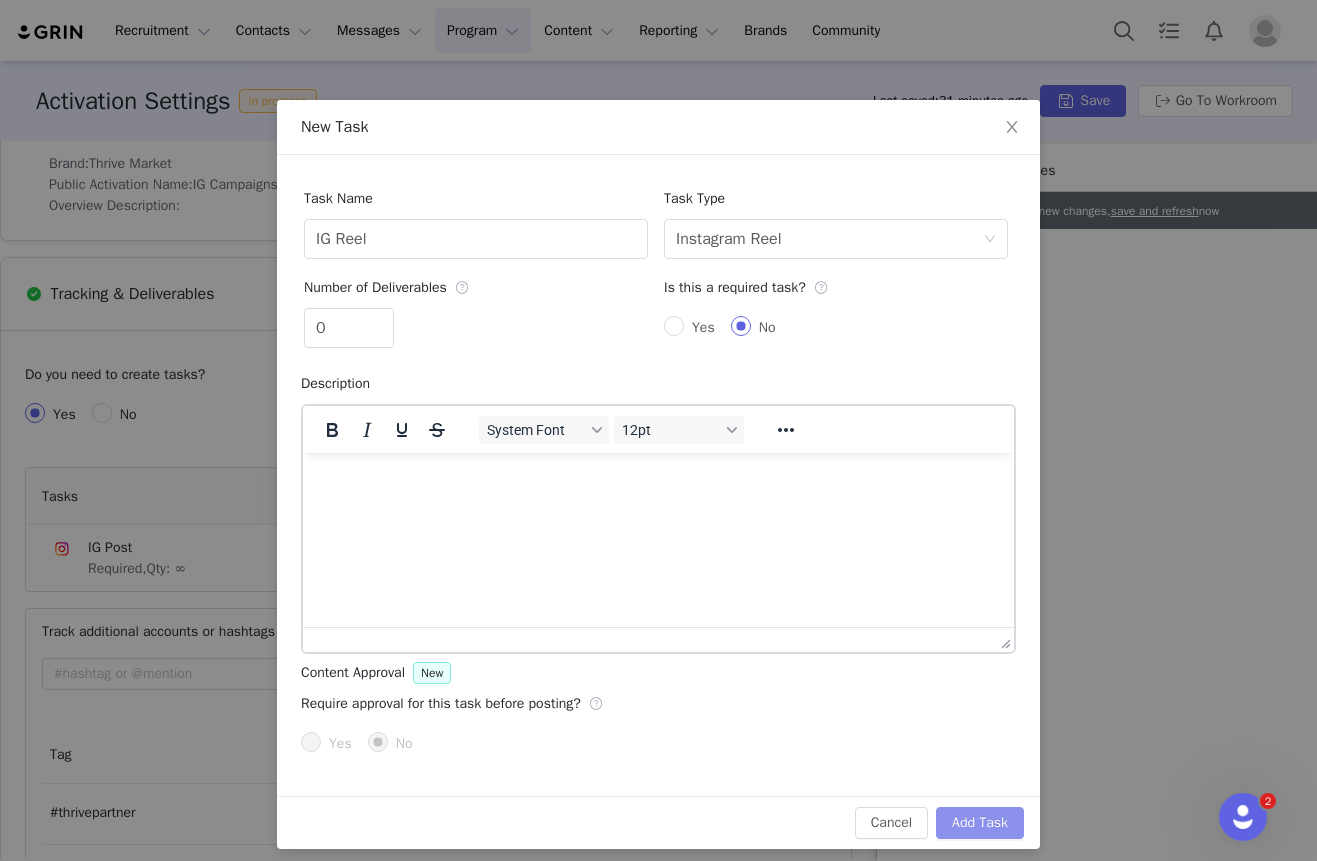 click on "Add Task" at bounding box center (980, 823) 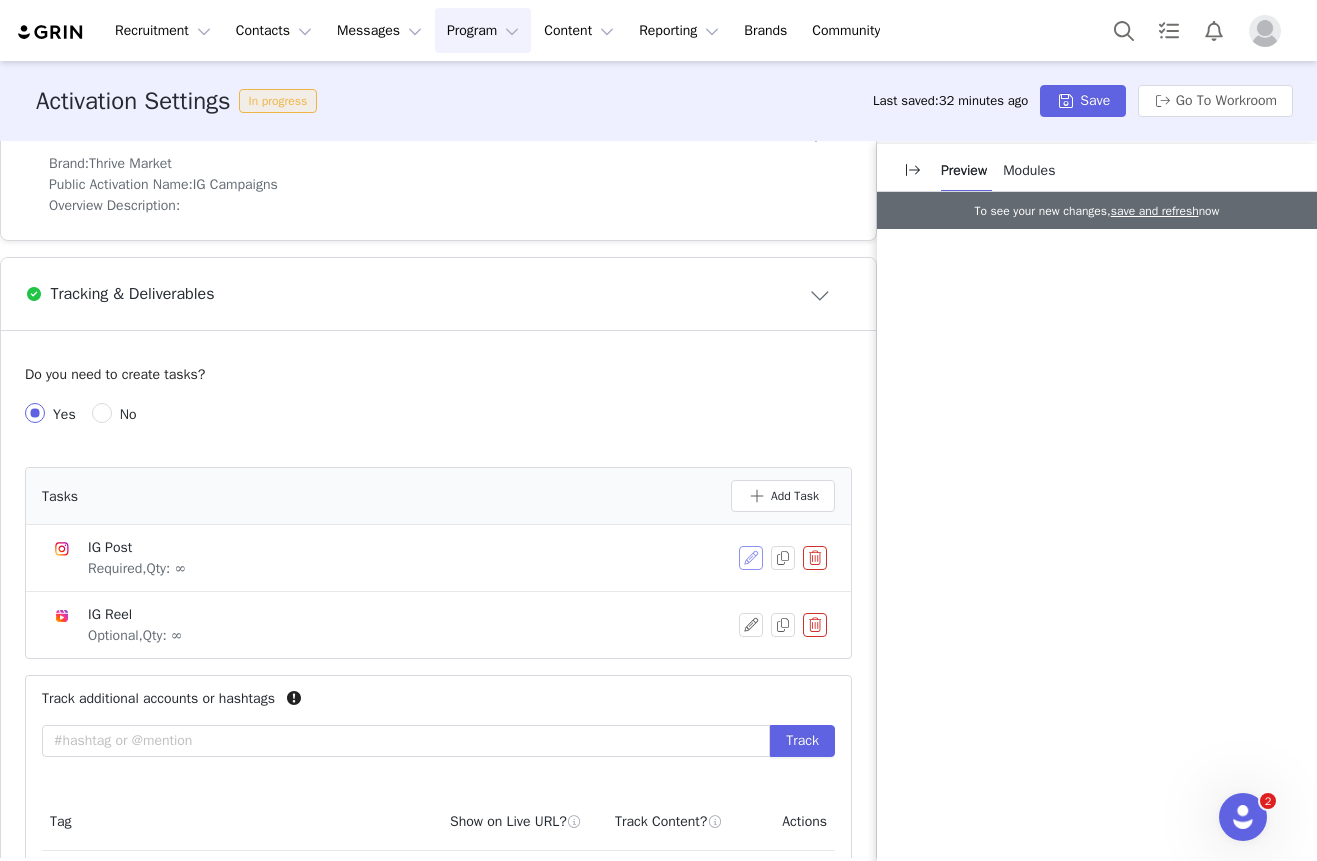click at bounding box center [751, 558] 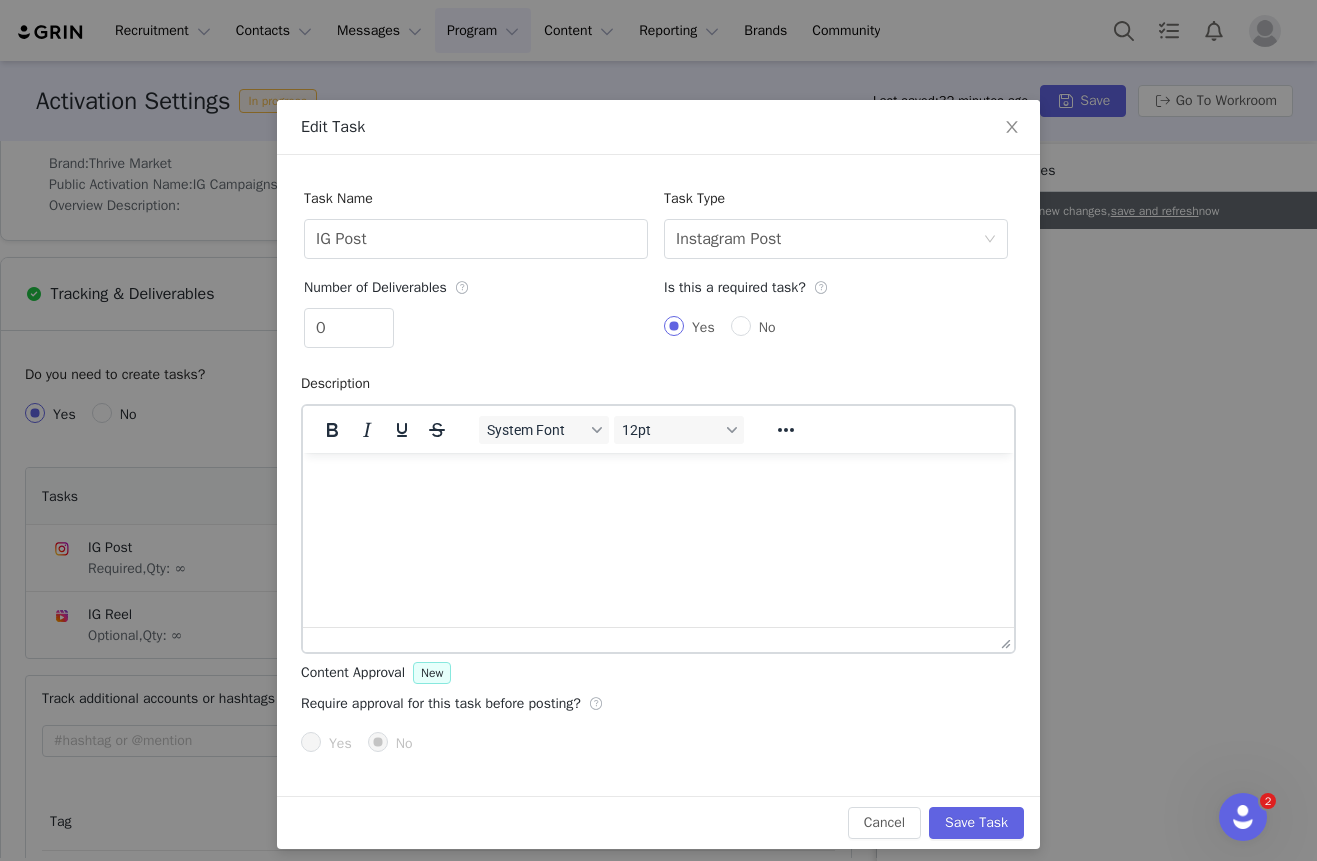 scroll, scrollTop: 0, scrollLeft: 0, axis: both 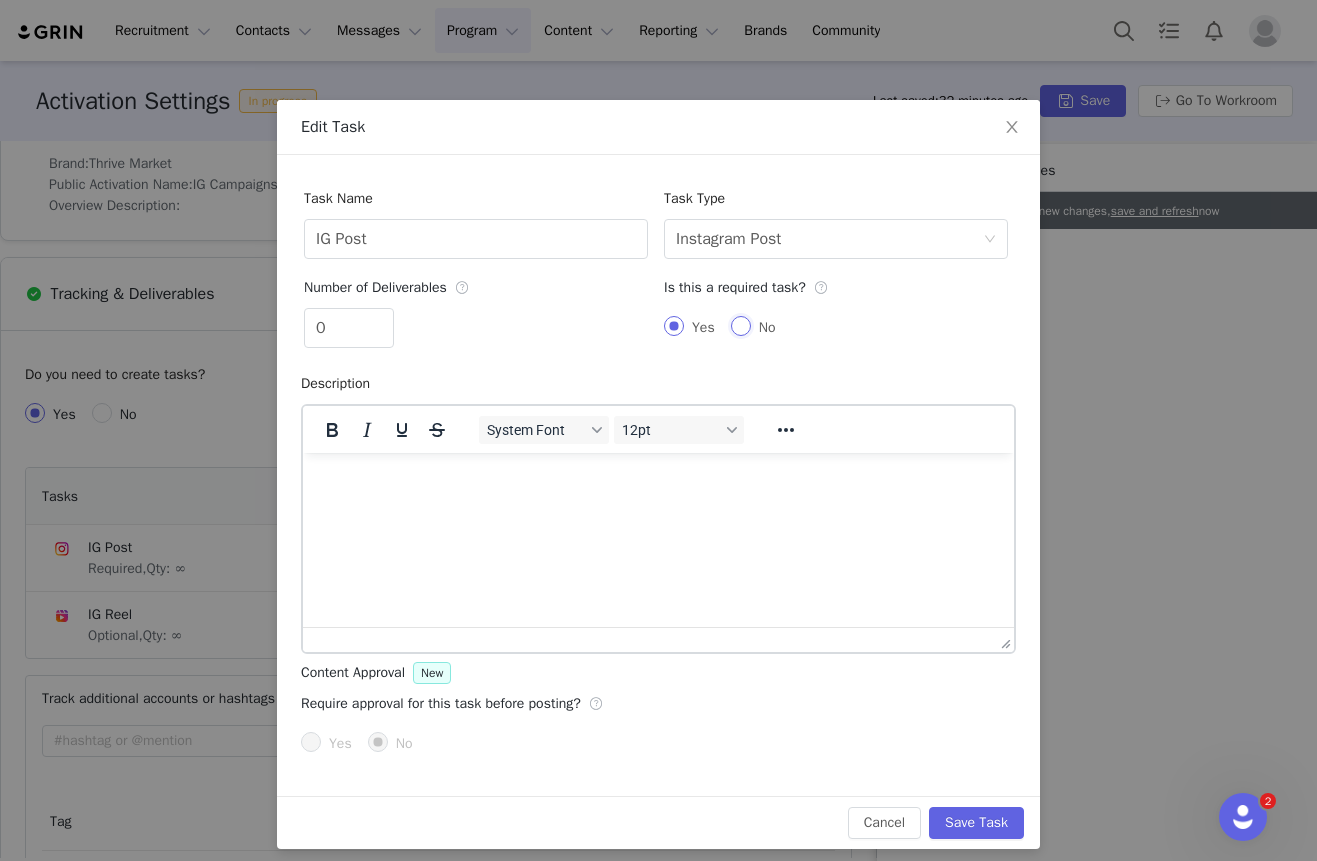 click on "No" at bounding box center (741, 326) 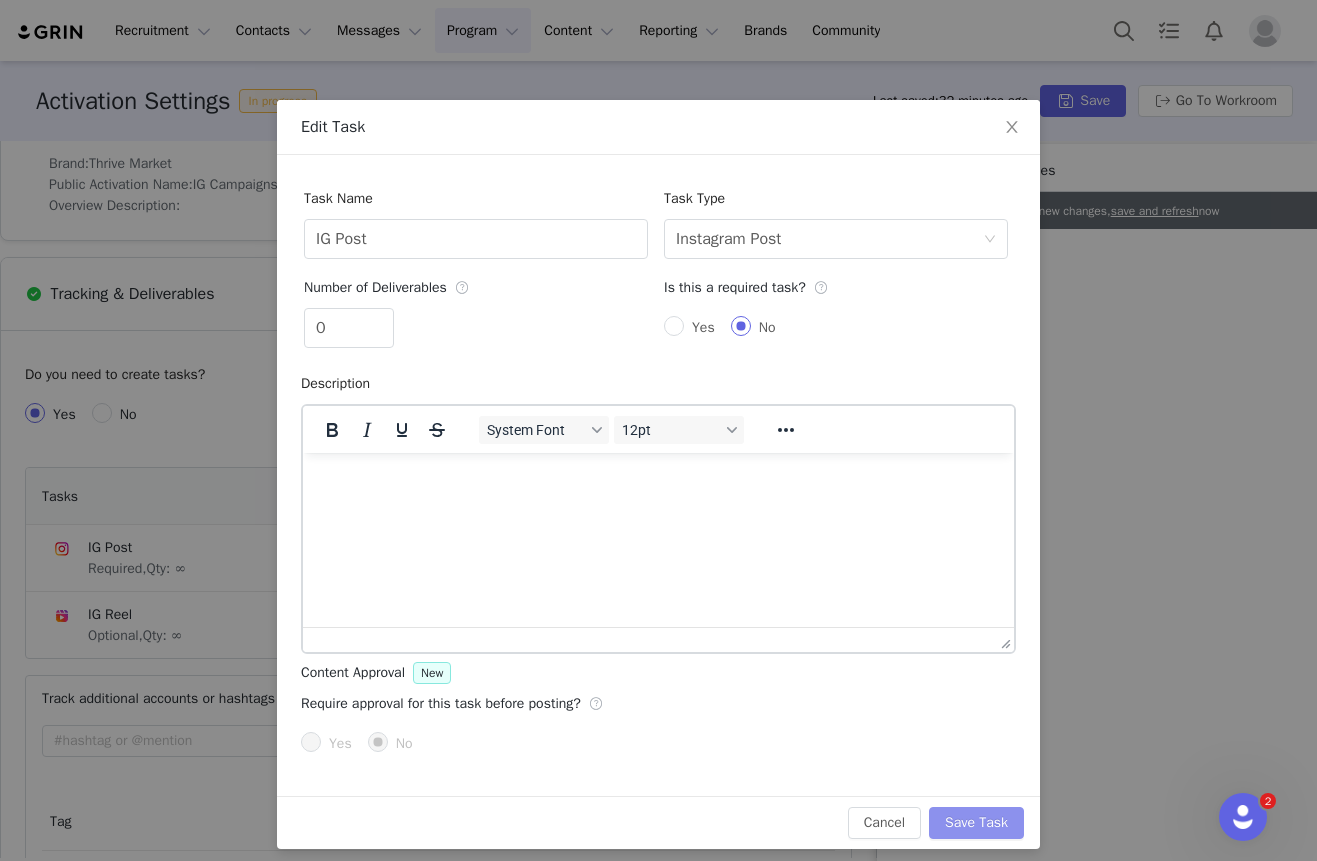 click on "Save Task" at bounding box center (976, 823) 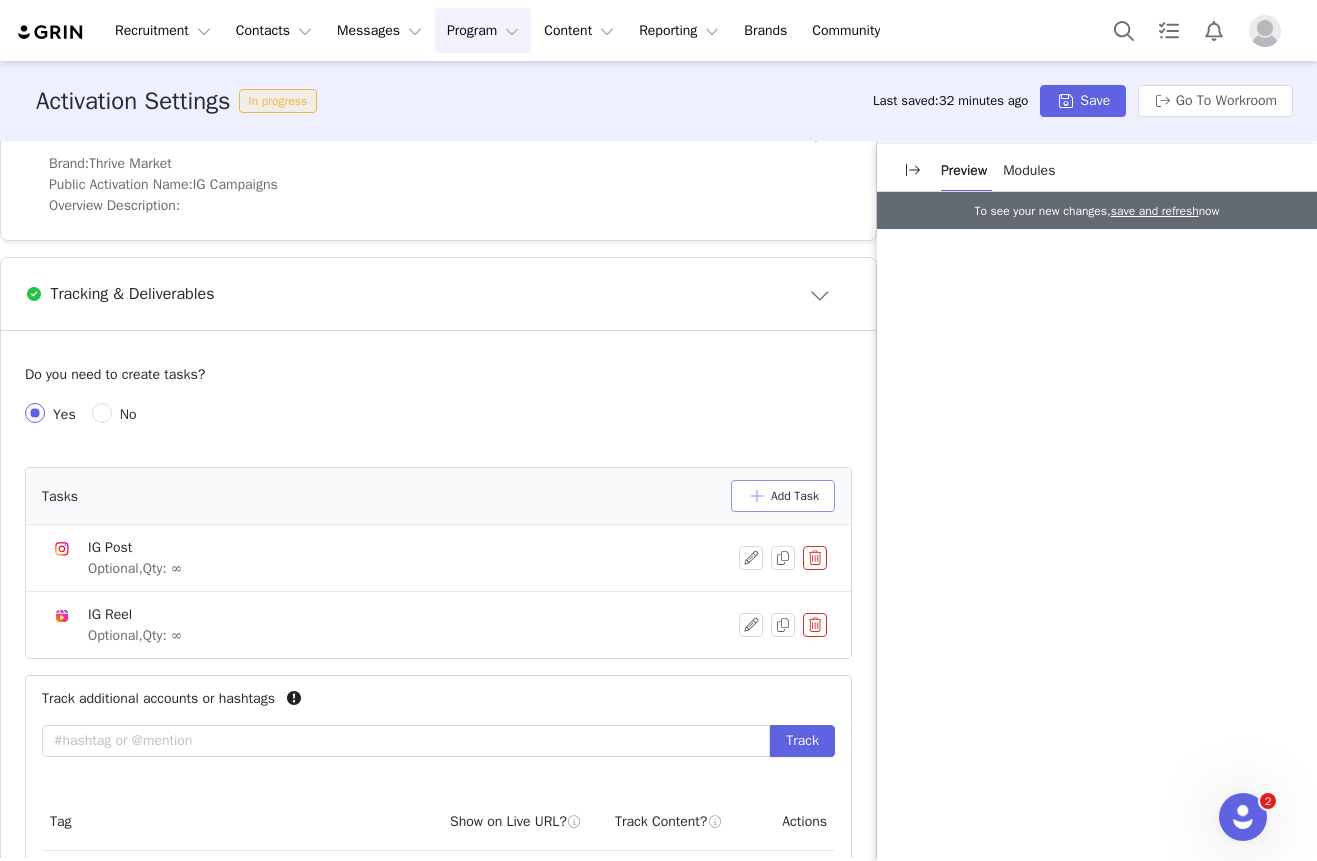 click on "Add Task" at bounding box center [783, 496] 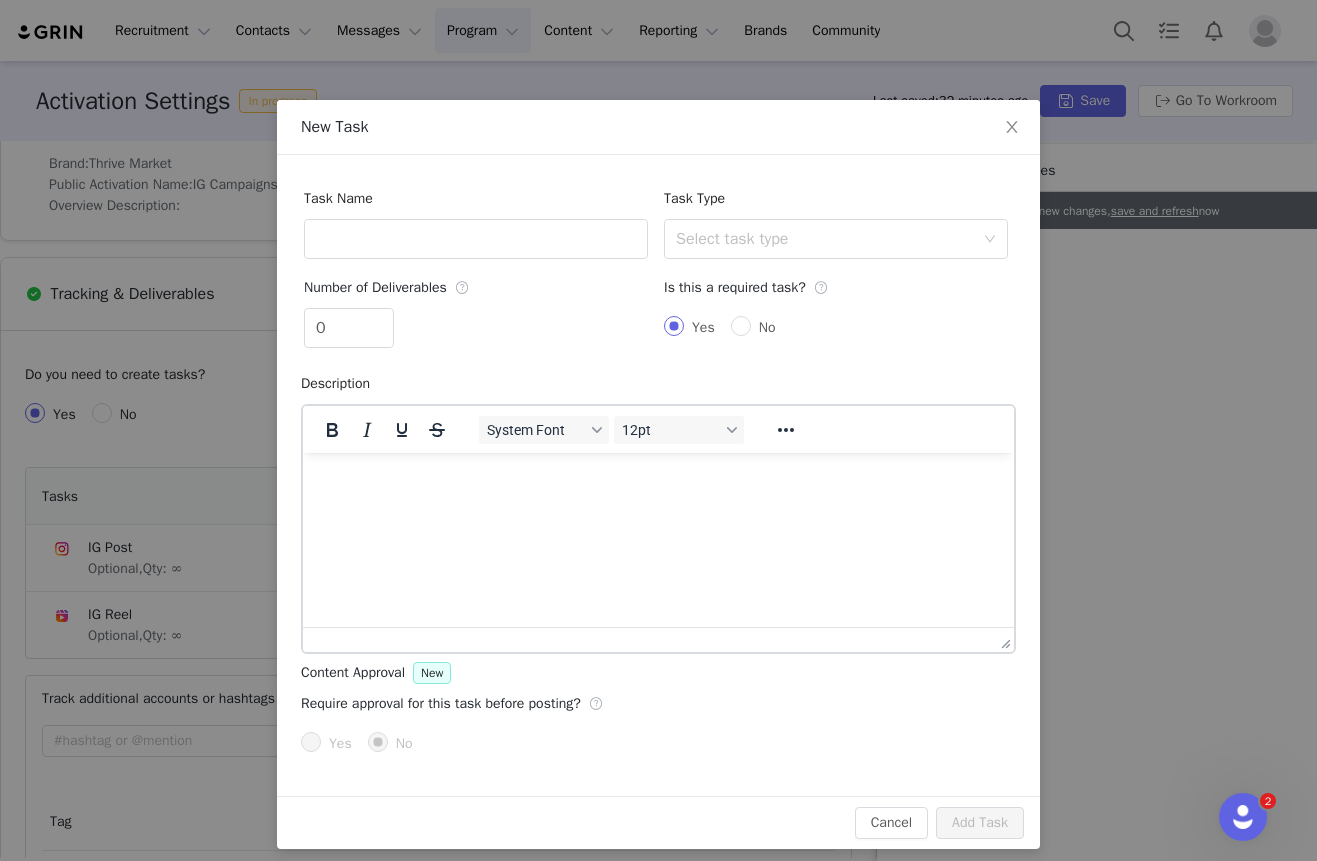 scroll, scrollTop: 0, scrollLeft: 0, axis: both 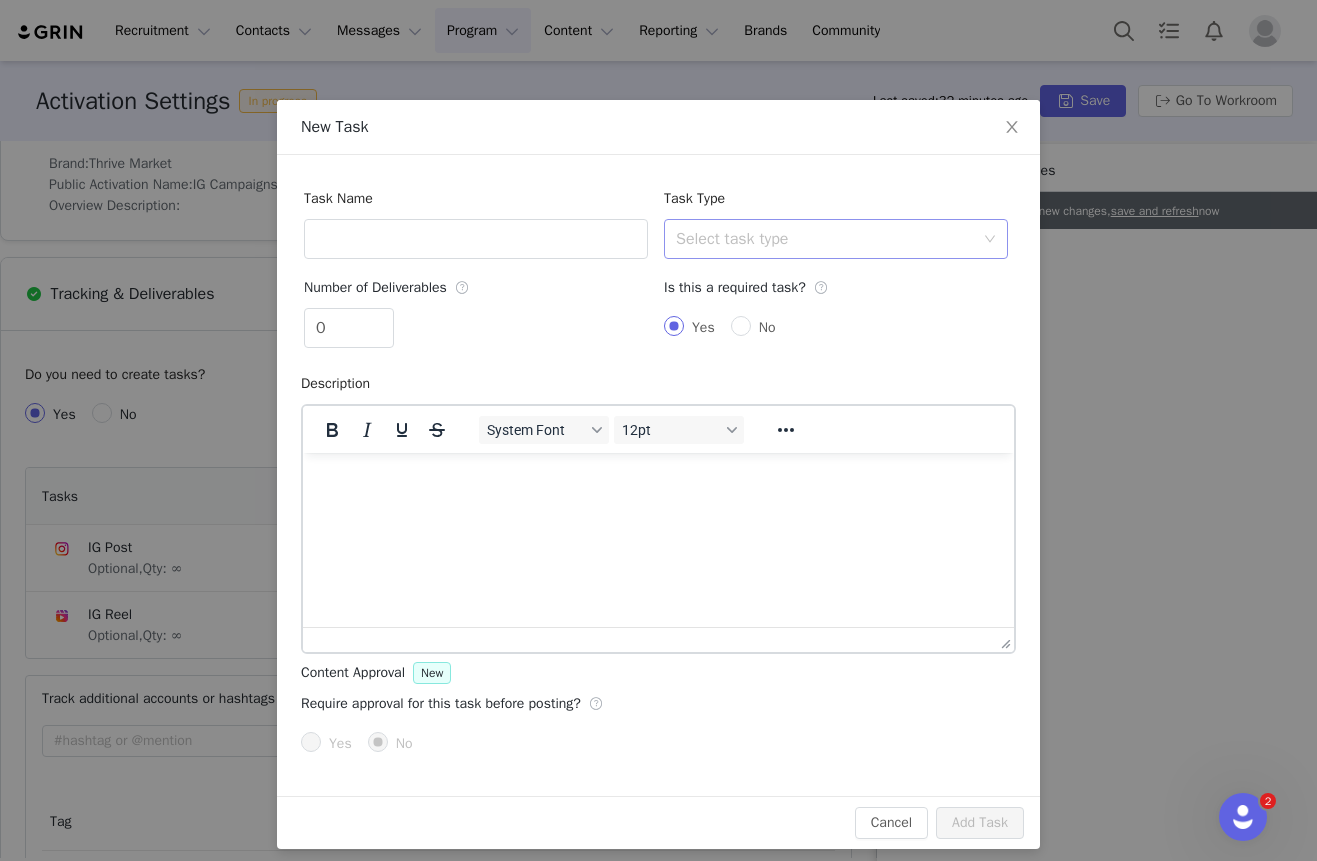 click on "Select task type" at bounding box center [825, 239] 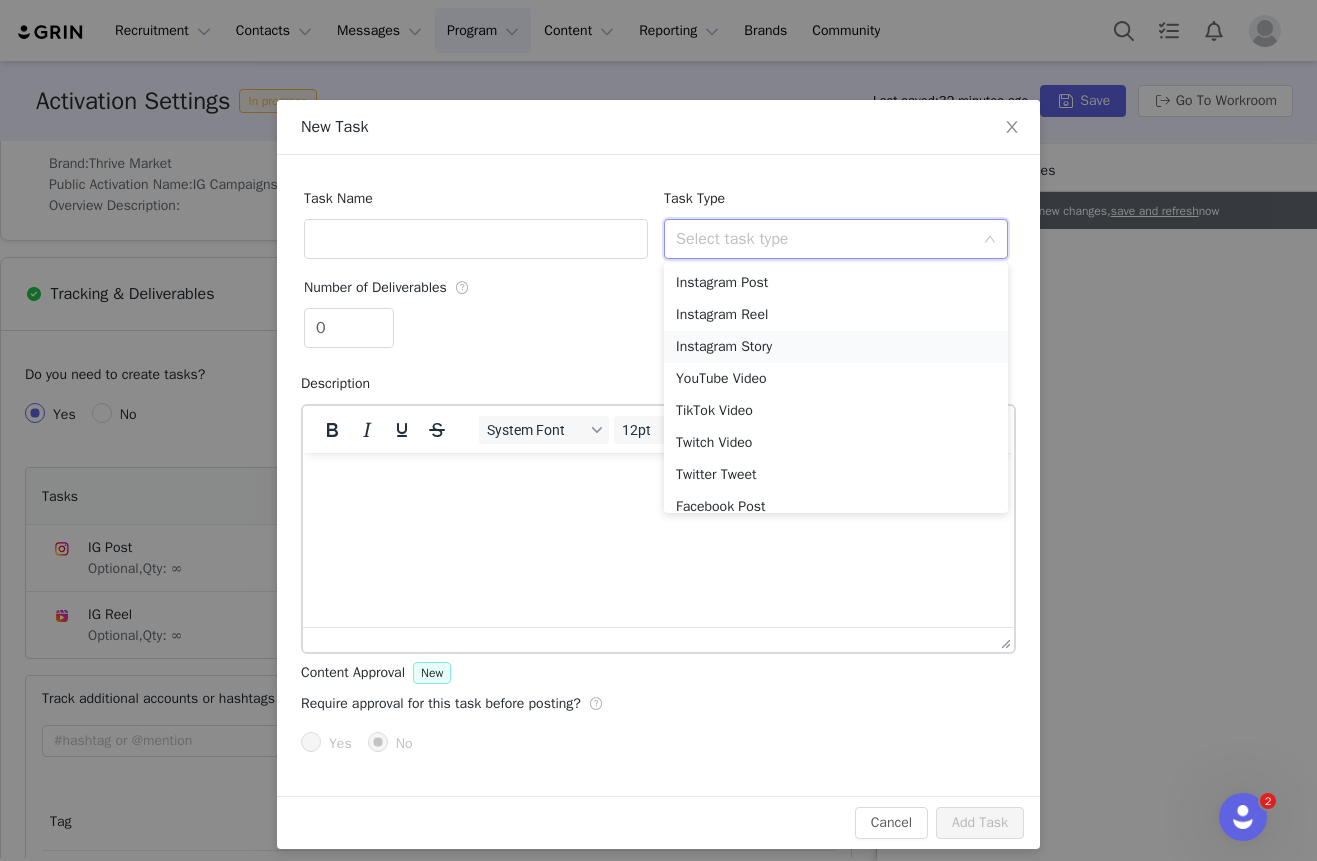 click on "Instagram Story" at bounding box center [836, 347] 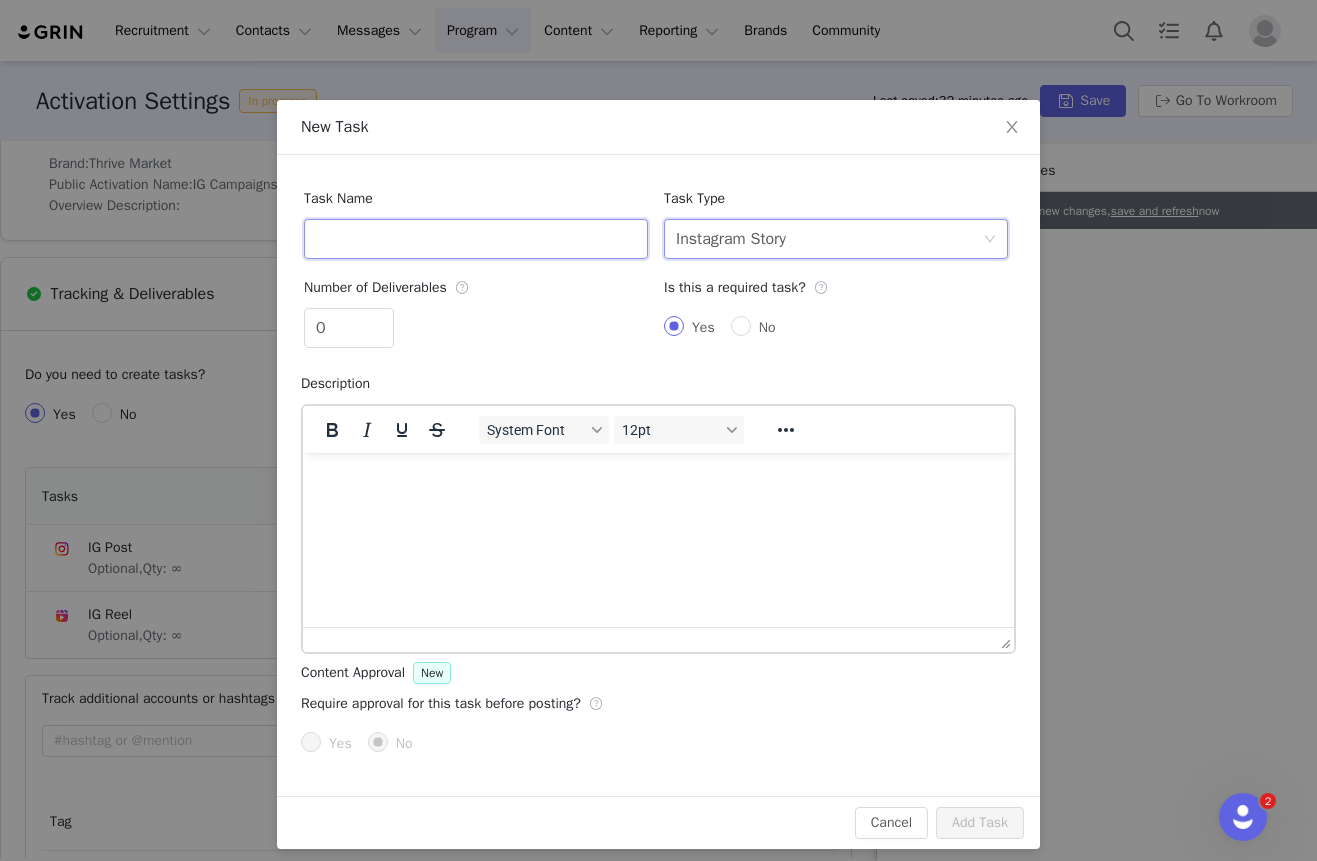 click at bounding box center [476, 239] 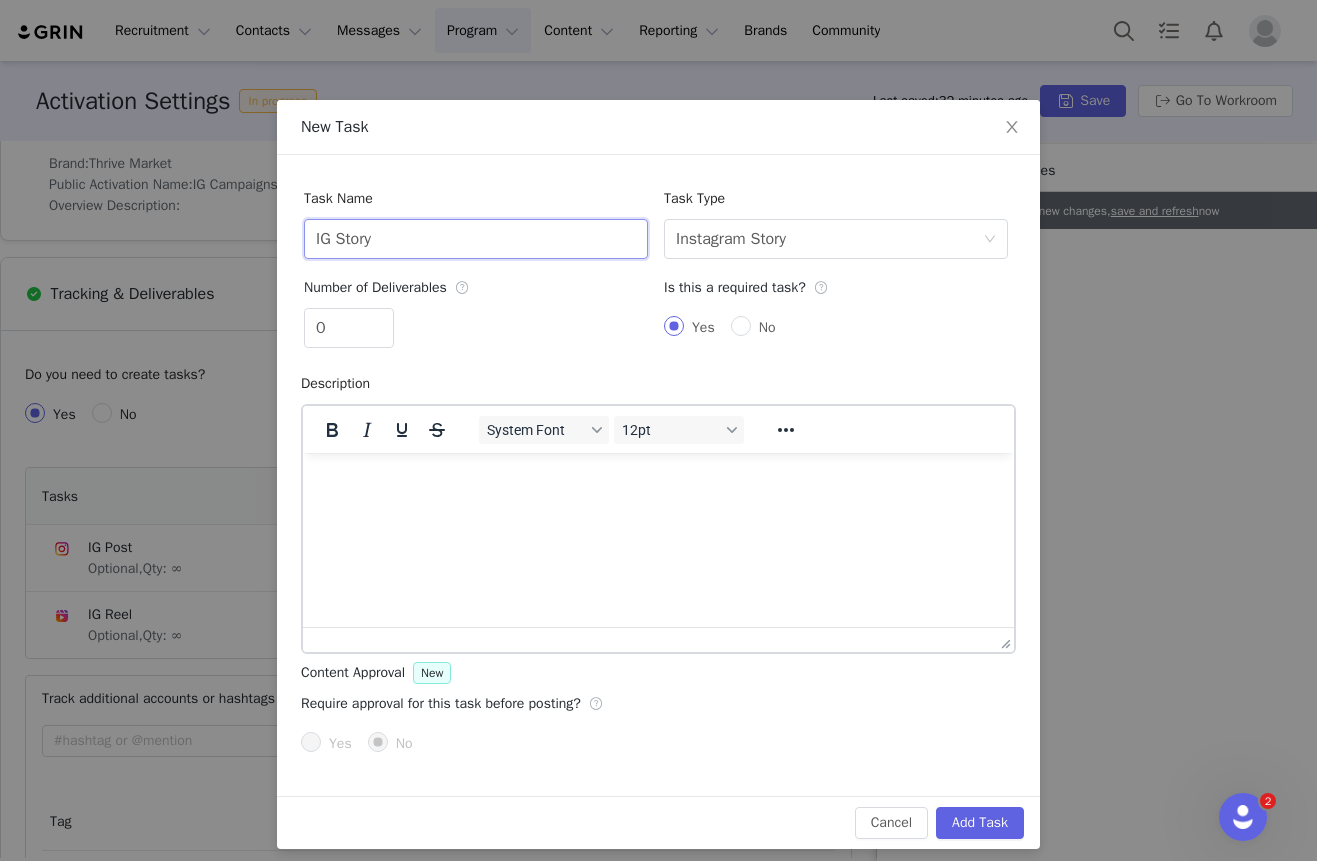 type on "IG Story" 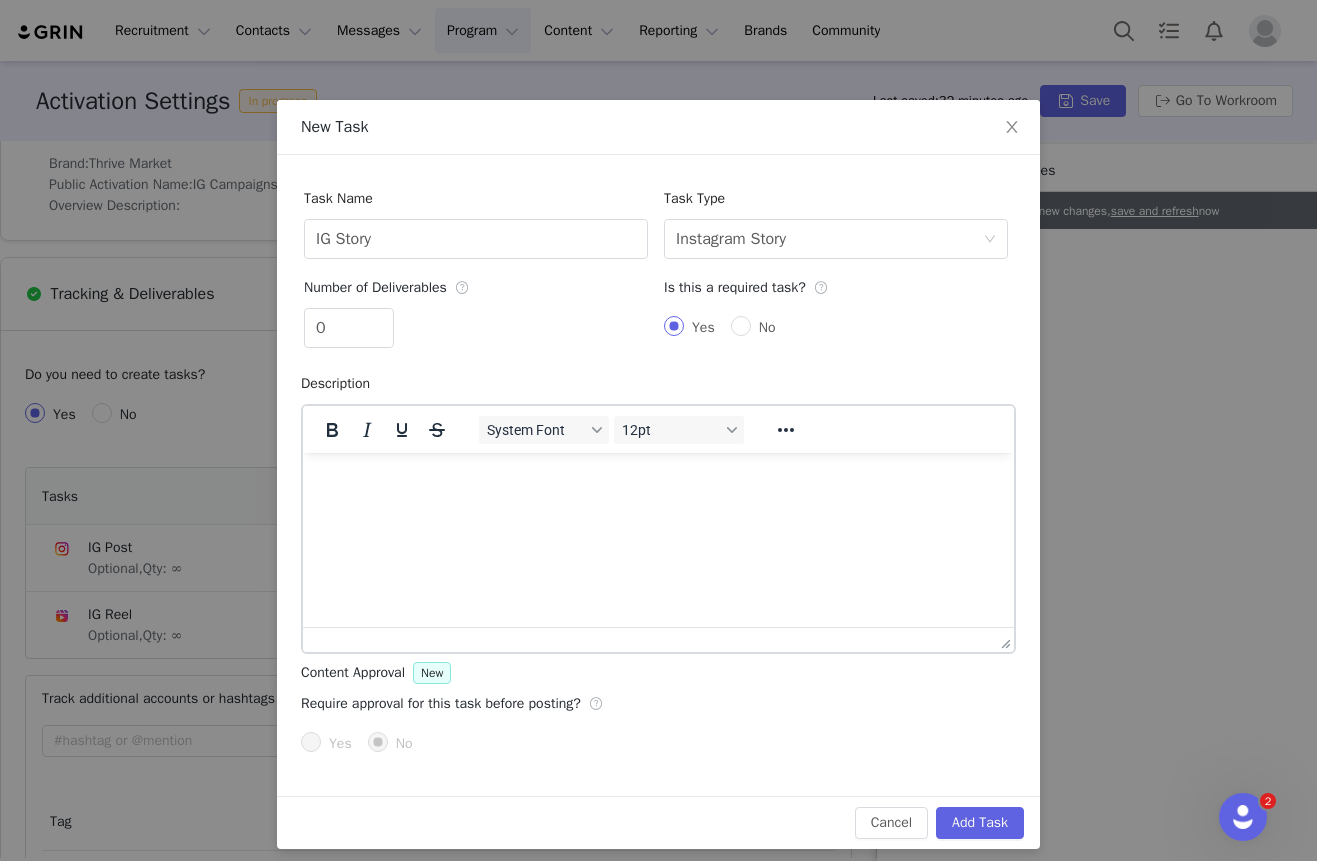 click on "No" at bounding box center (767, 327) 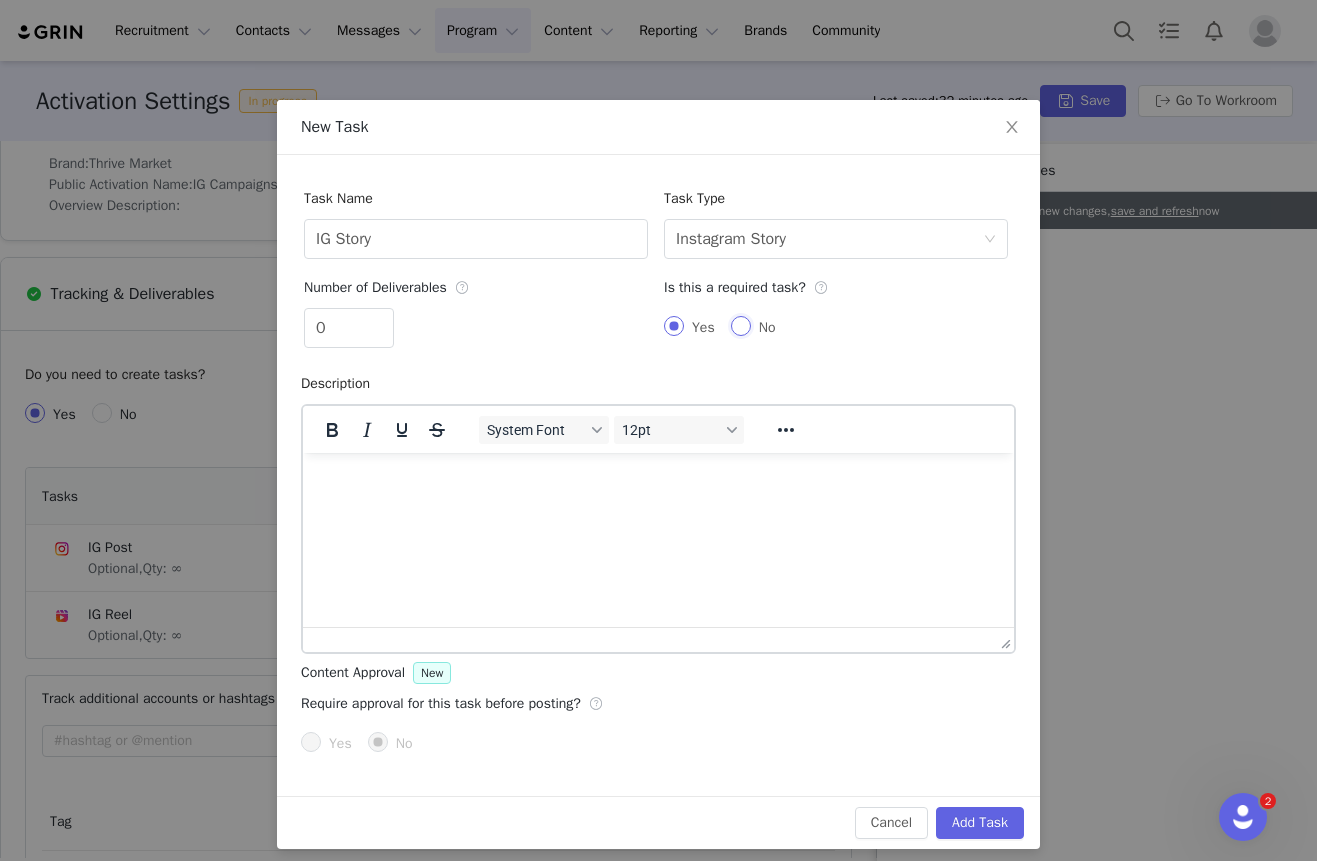 click on "No" at bounding box center (741, 326) 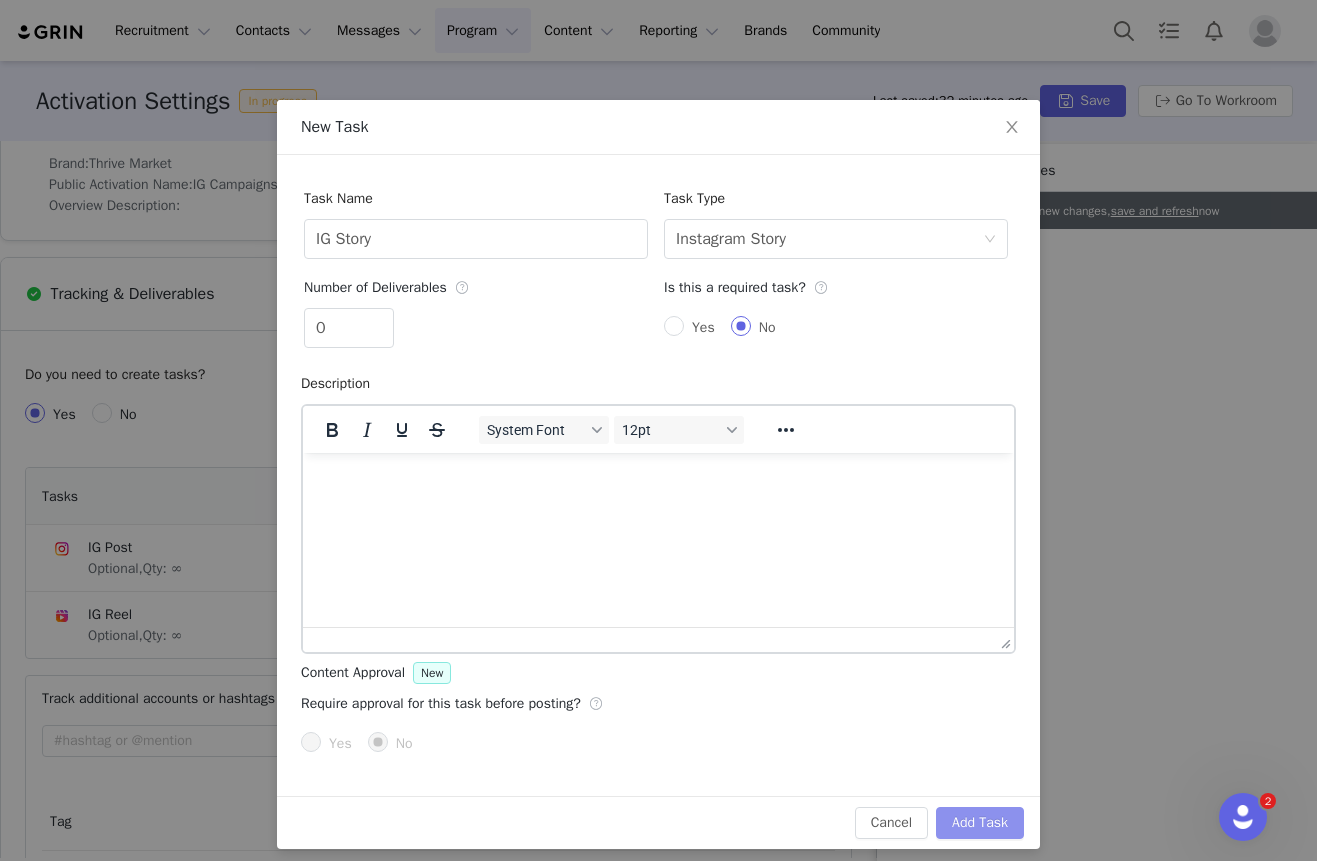 click on "Add Task" at bounding box center (980, 823) 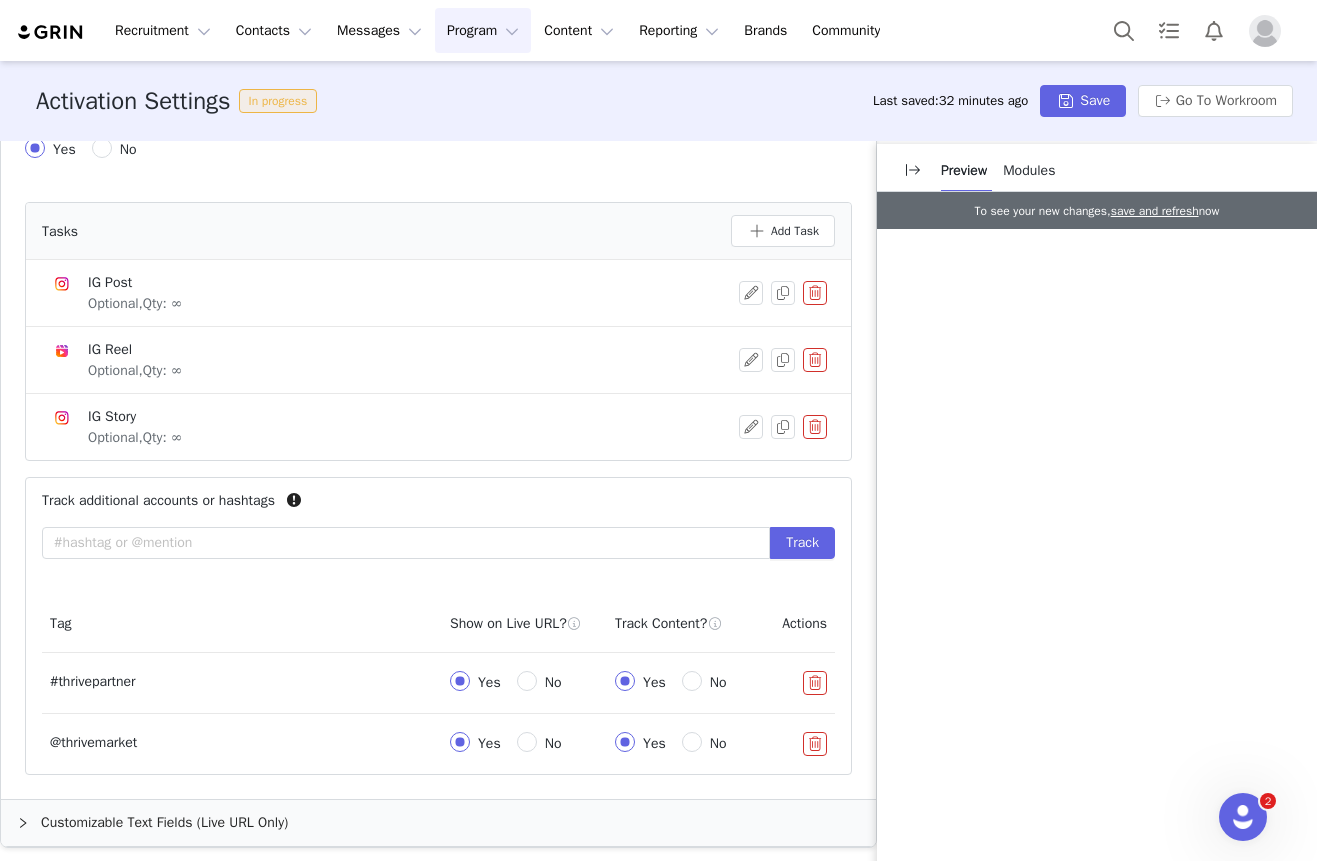 scroll, scrollTop: 803, scrollLeft: 0, axis: vertical 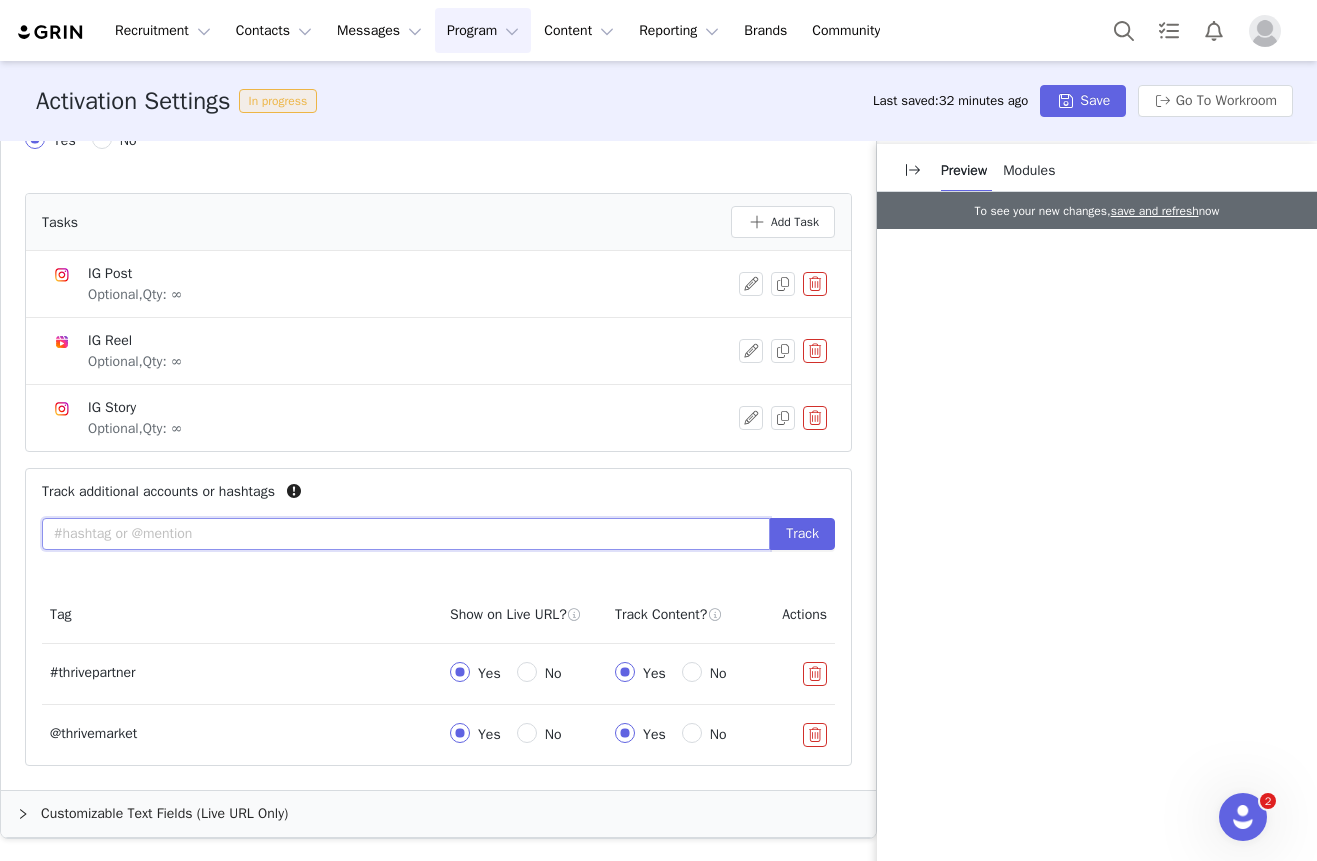 click at bounding box center (406, 534) 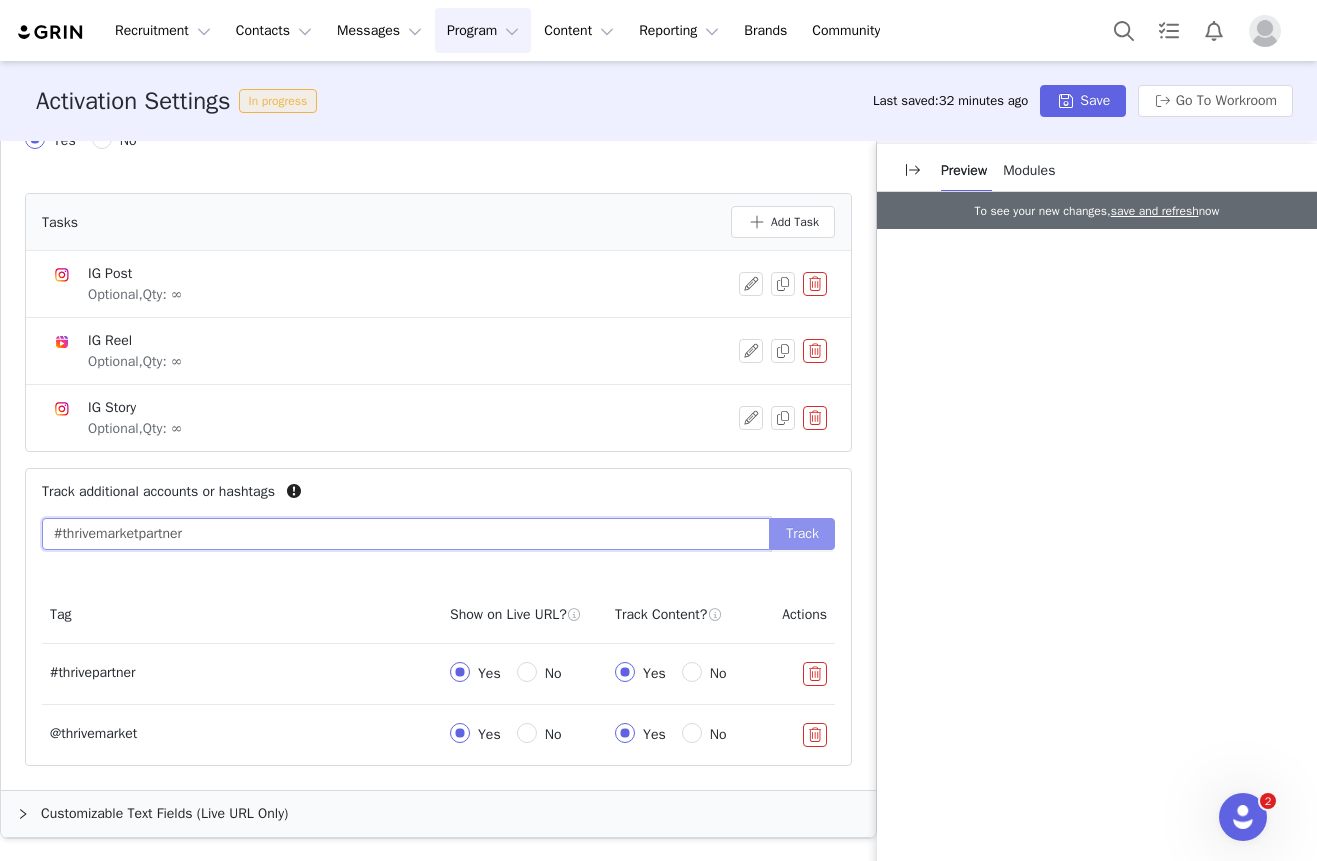 type on "#thrivemarketpartner" 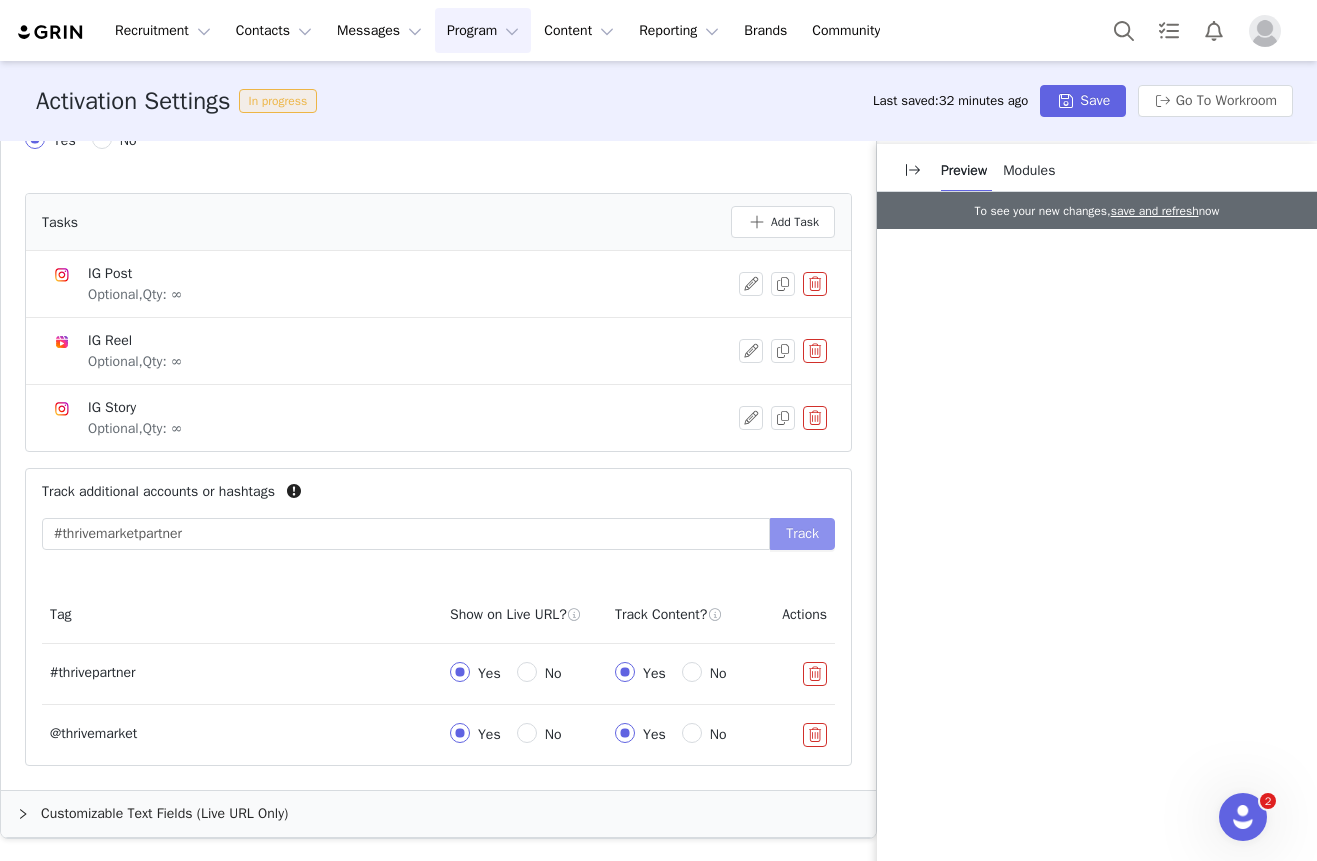 click on "Track" at bounding box center (802, 534) 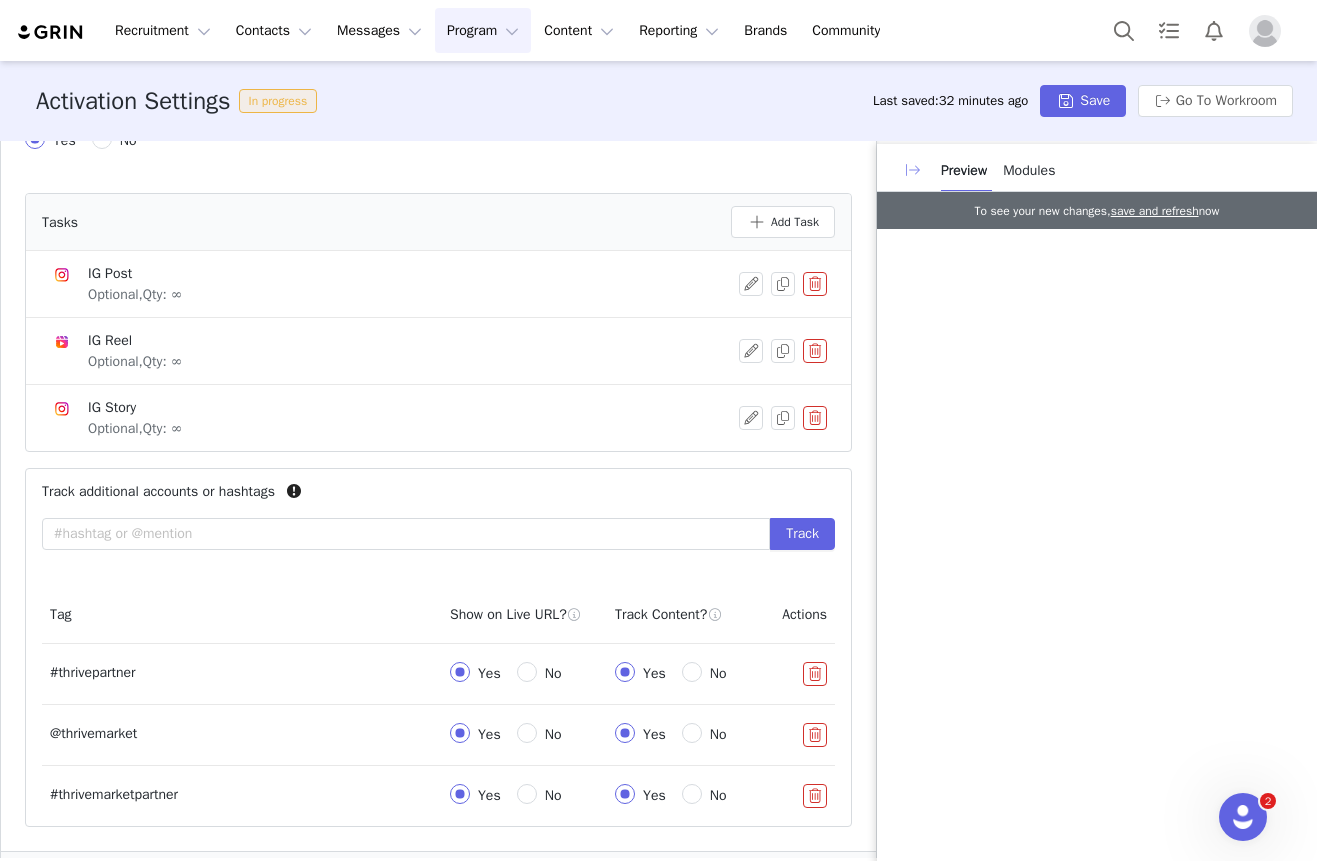 click at bounding box center [913, 170] 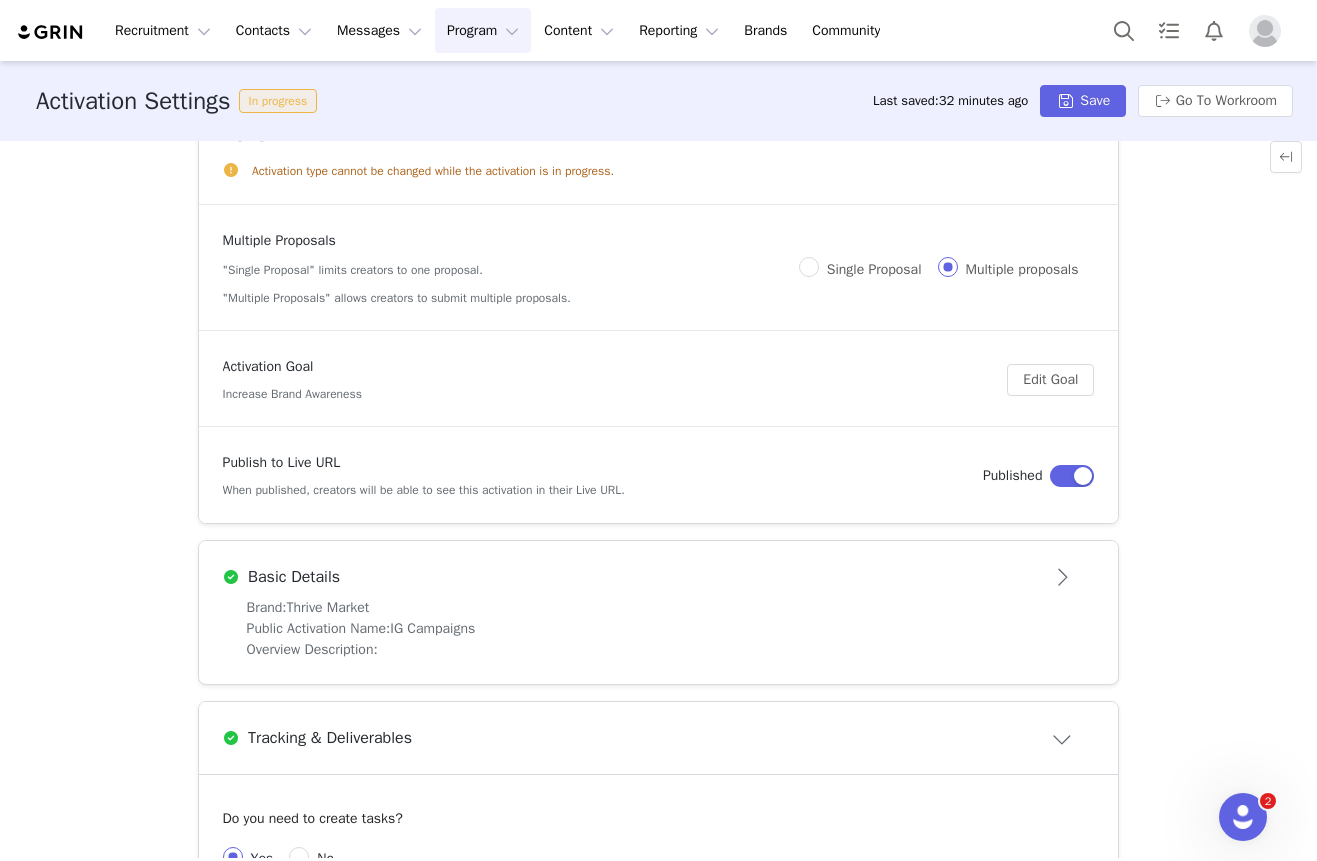 scroll, scrollTop: 0, scrollLeft: 0, axis: both 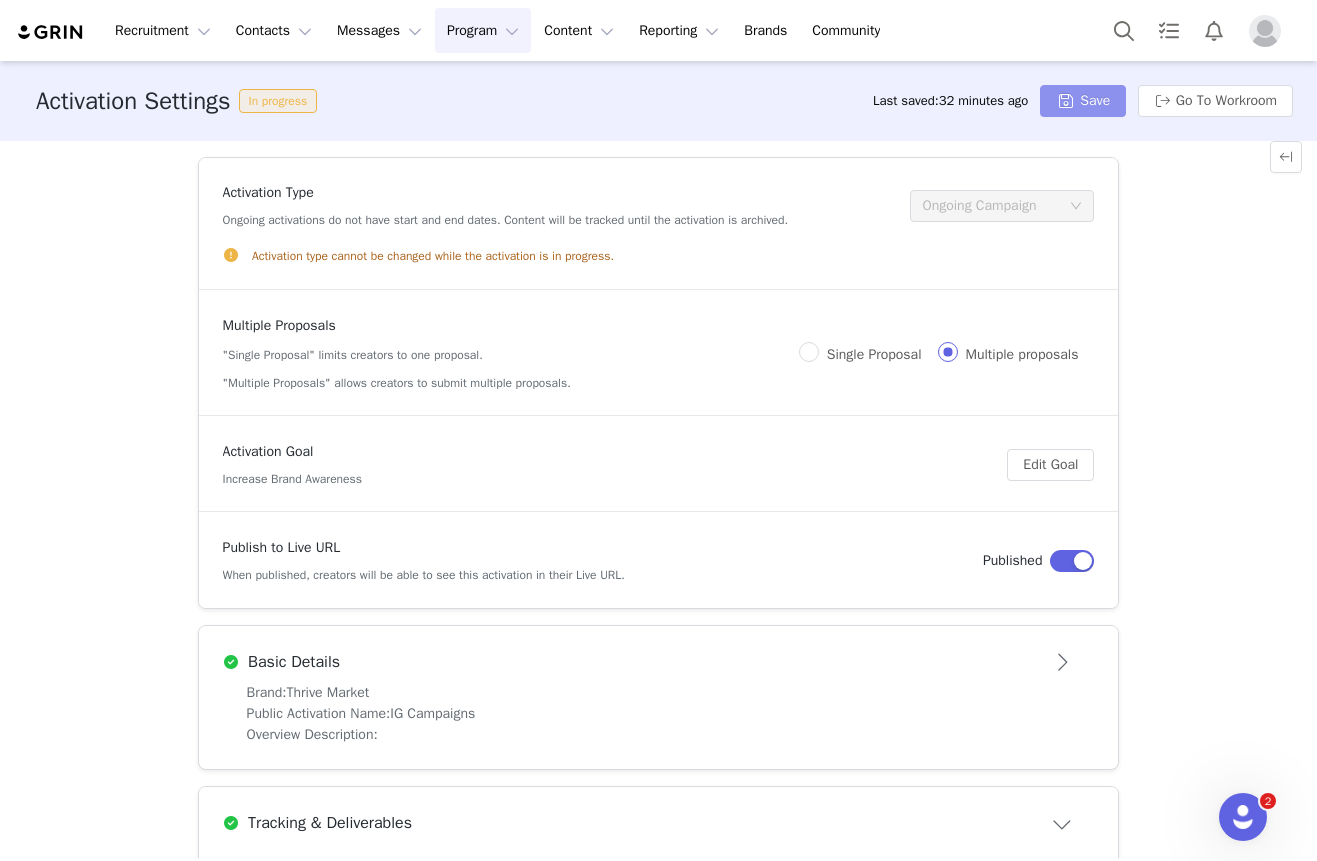 click on "Save" at bounding box center (1083, 101) 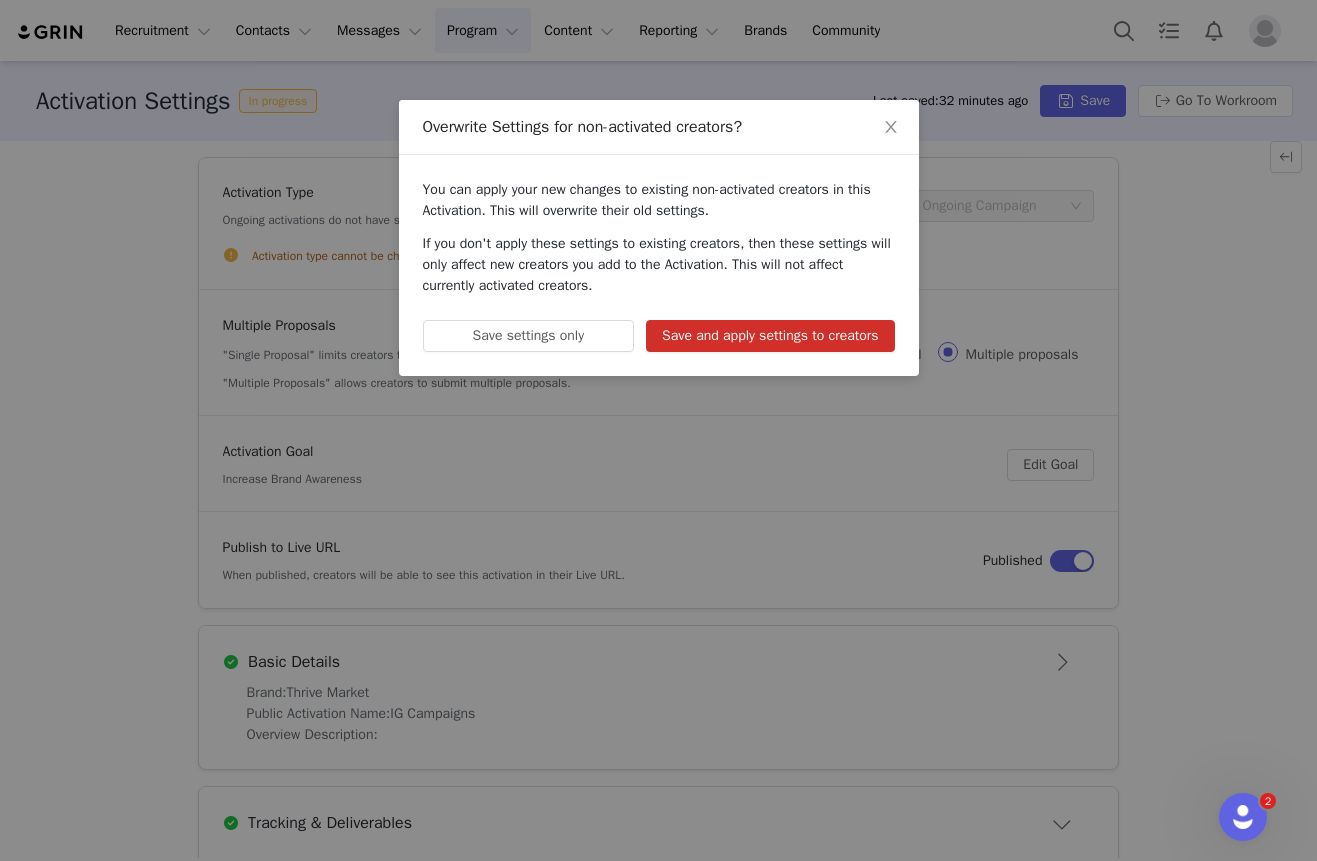 click on "Save and apply settings to creators" at bounding box center [770, 336] 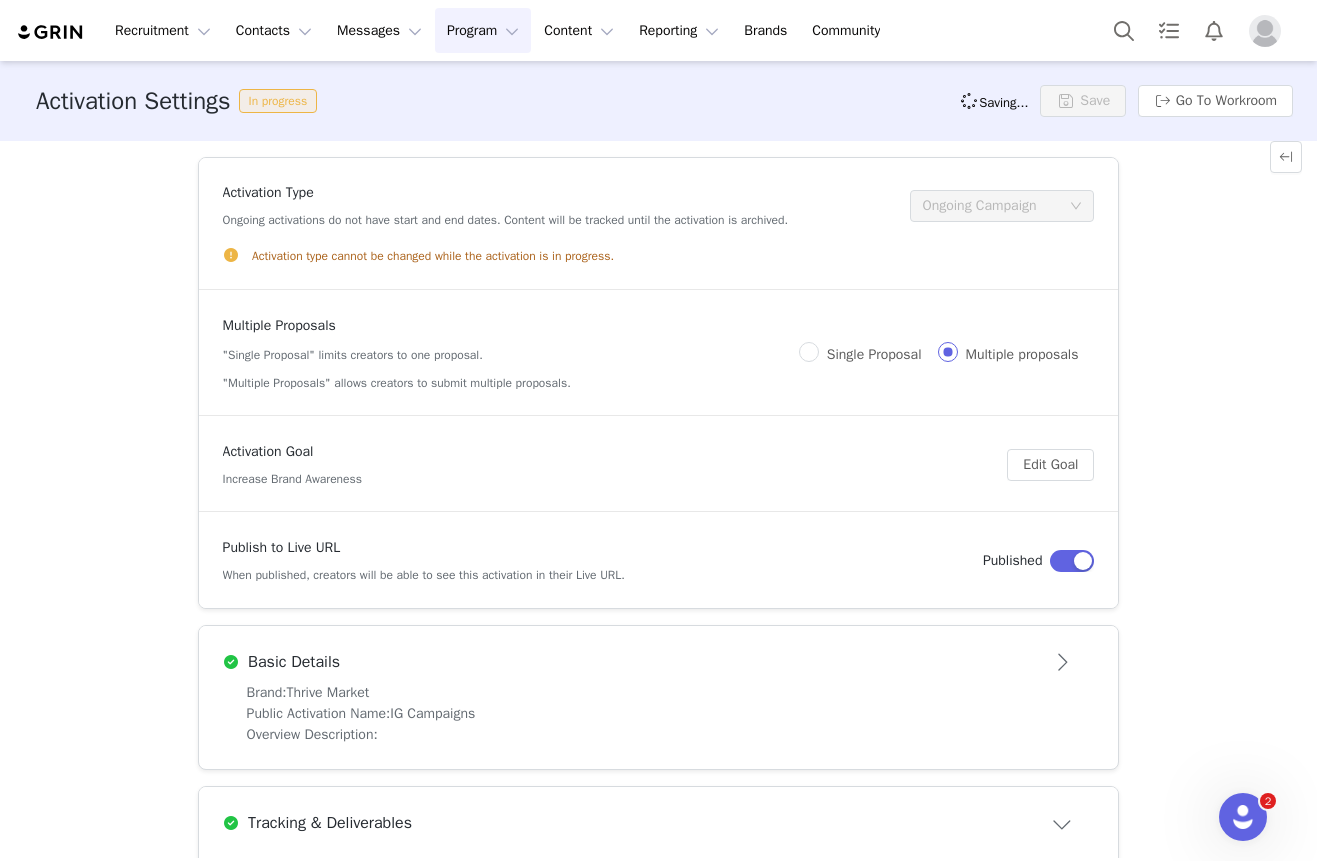 click on "Program Program" at bounding box center (483, 30) 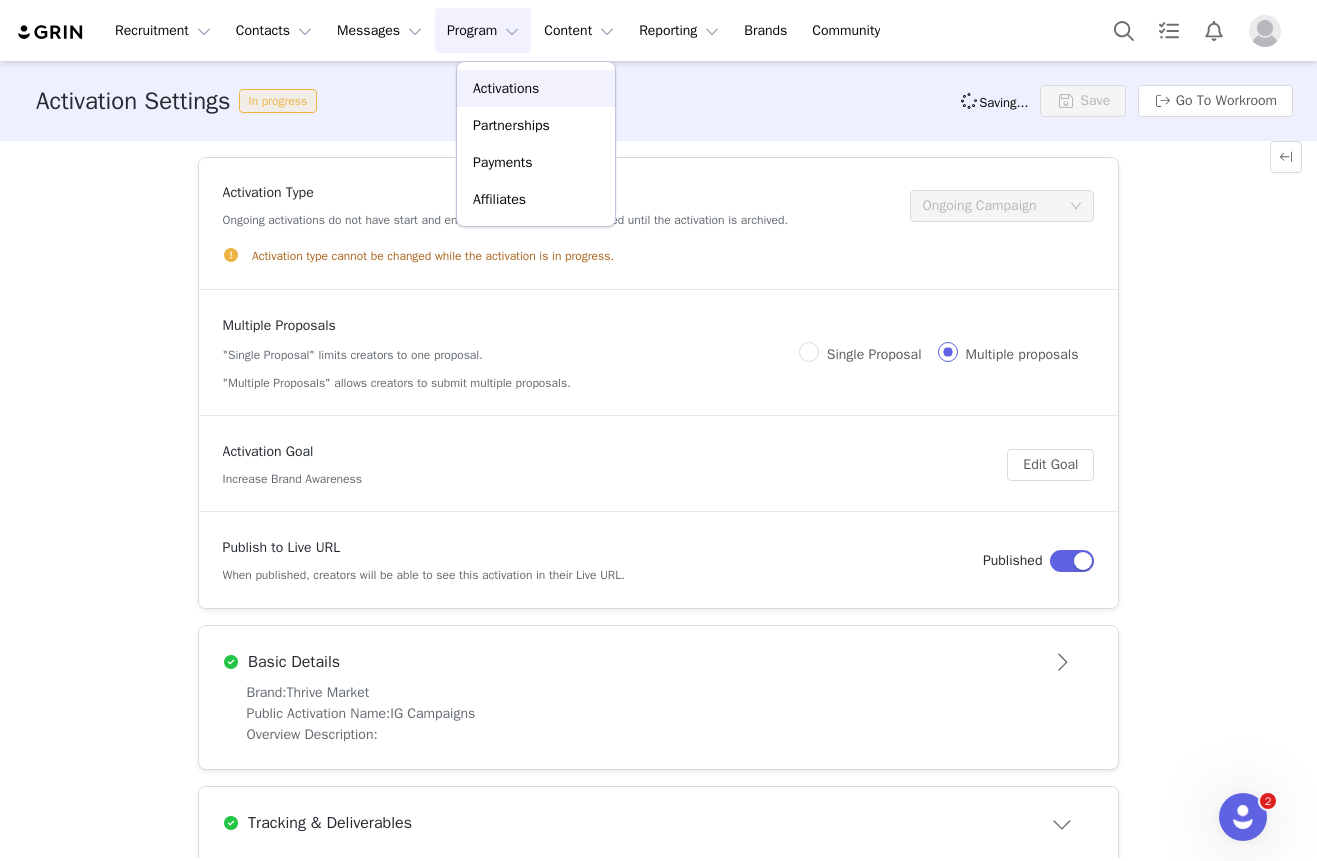 click on "Activations" at bounding box center [506, 88] 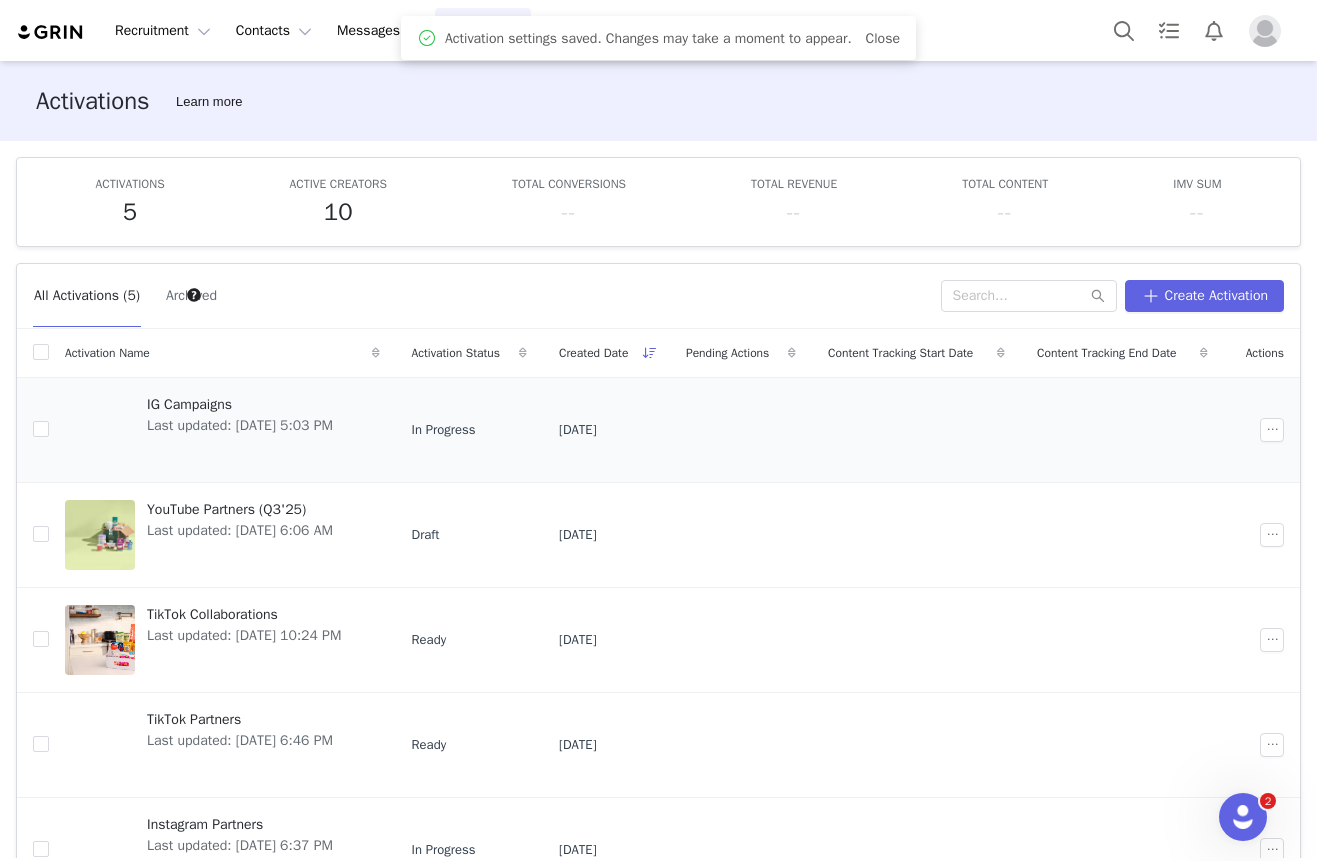 click on "IG Campaigns" at bounding box center (240, 404) 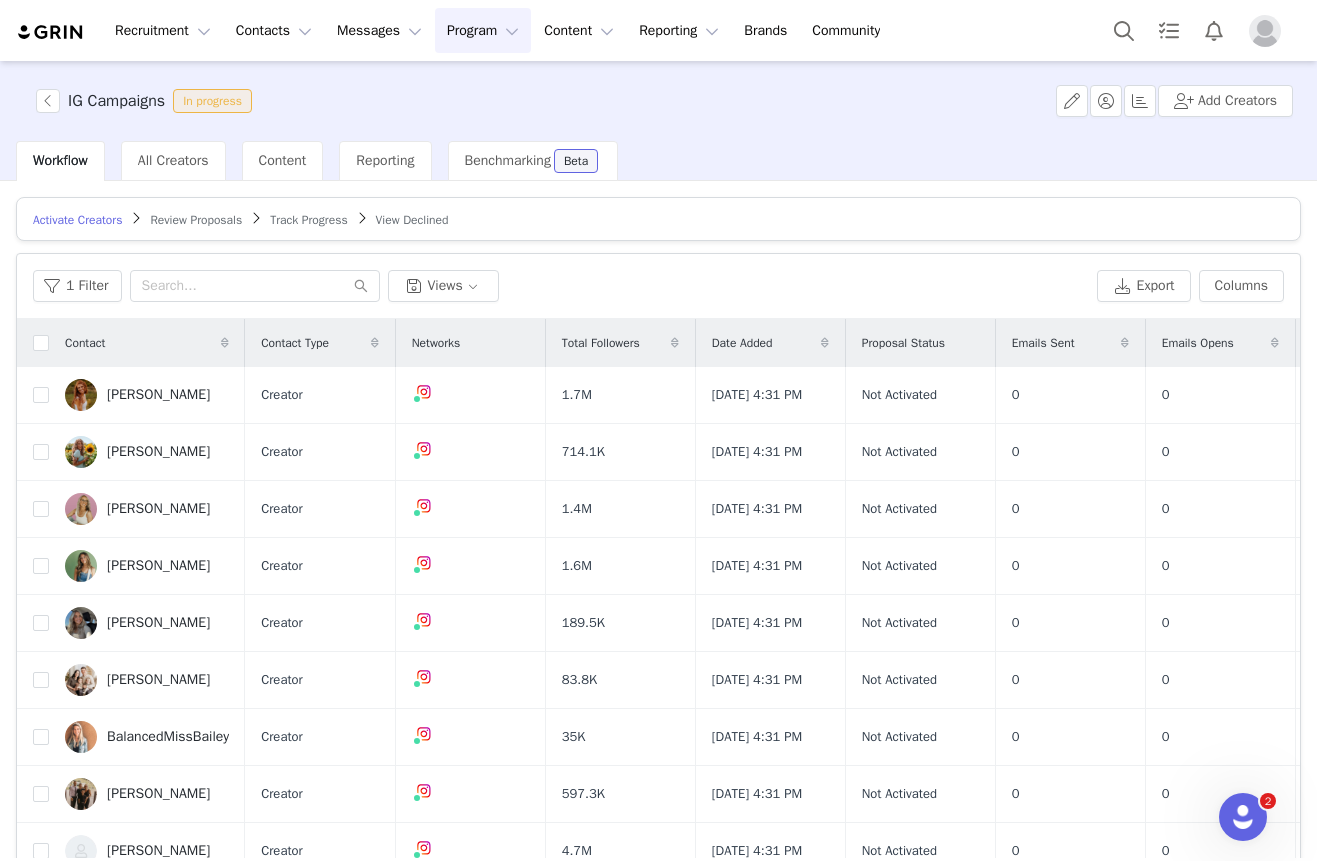click at bounding box center [225, 343] 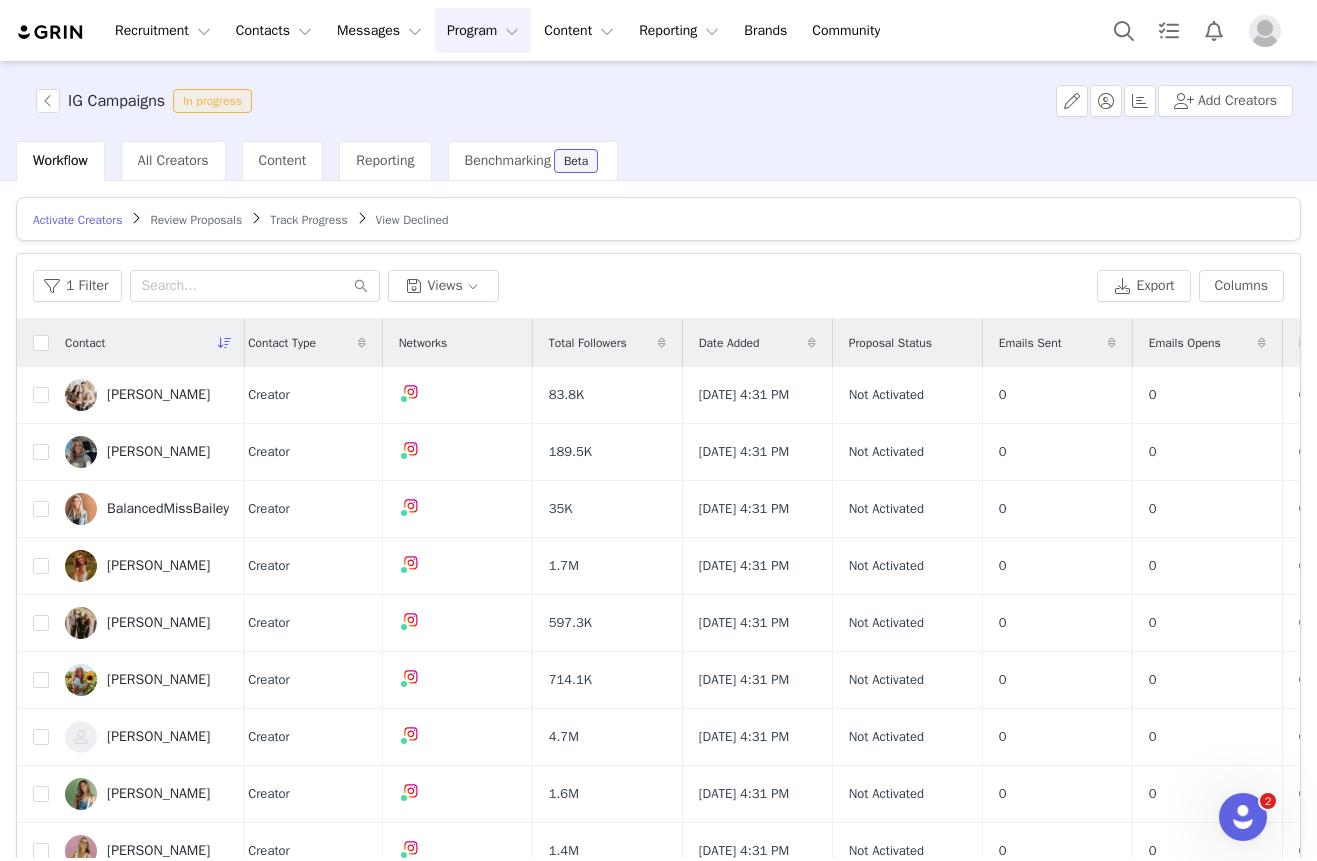 scroll, scrollTop: 0, scrollLeft: 0, axis: both 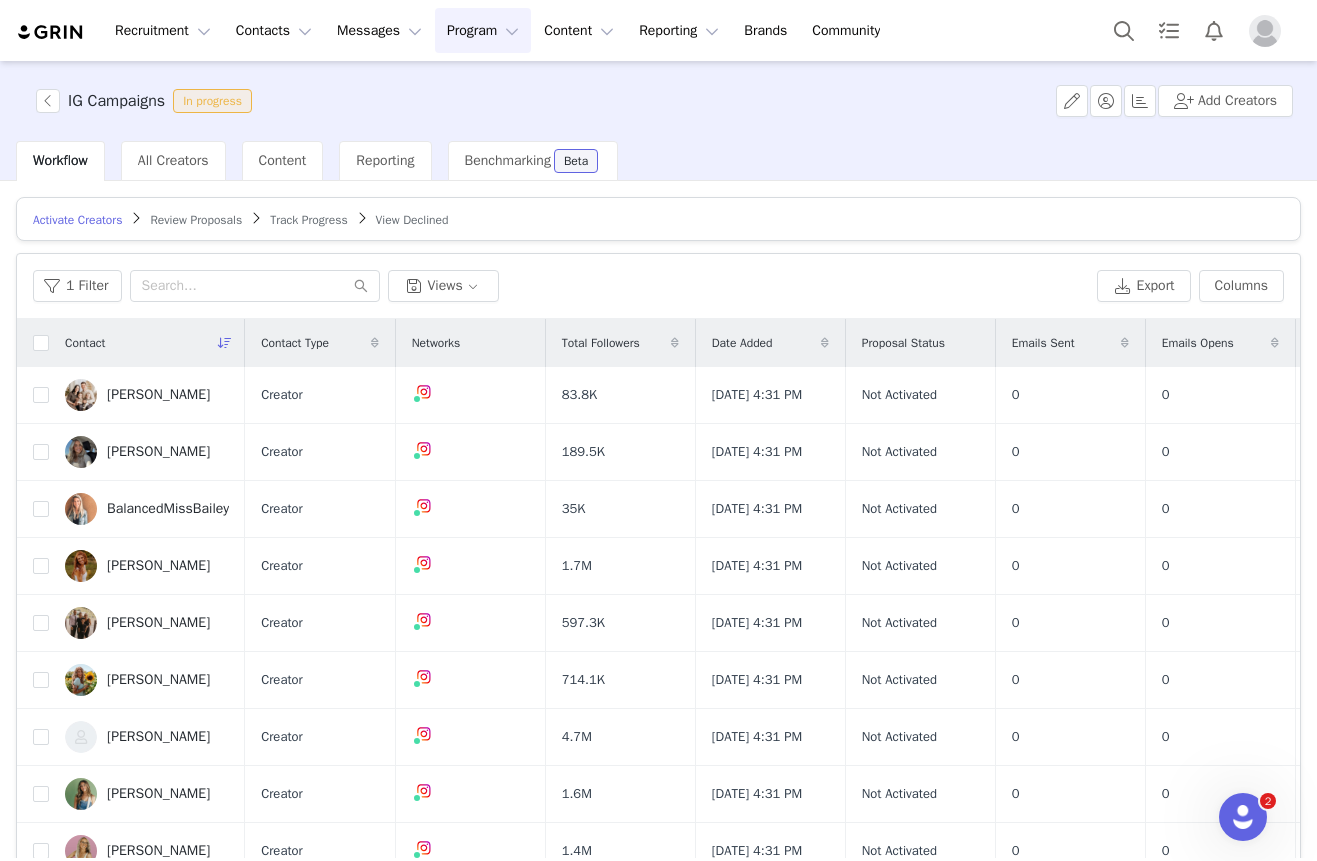 click at bounding box center (225, 343) 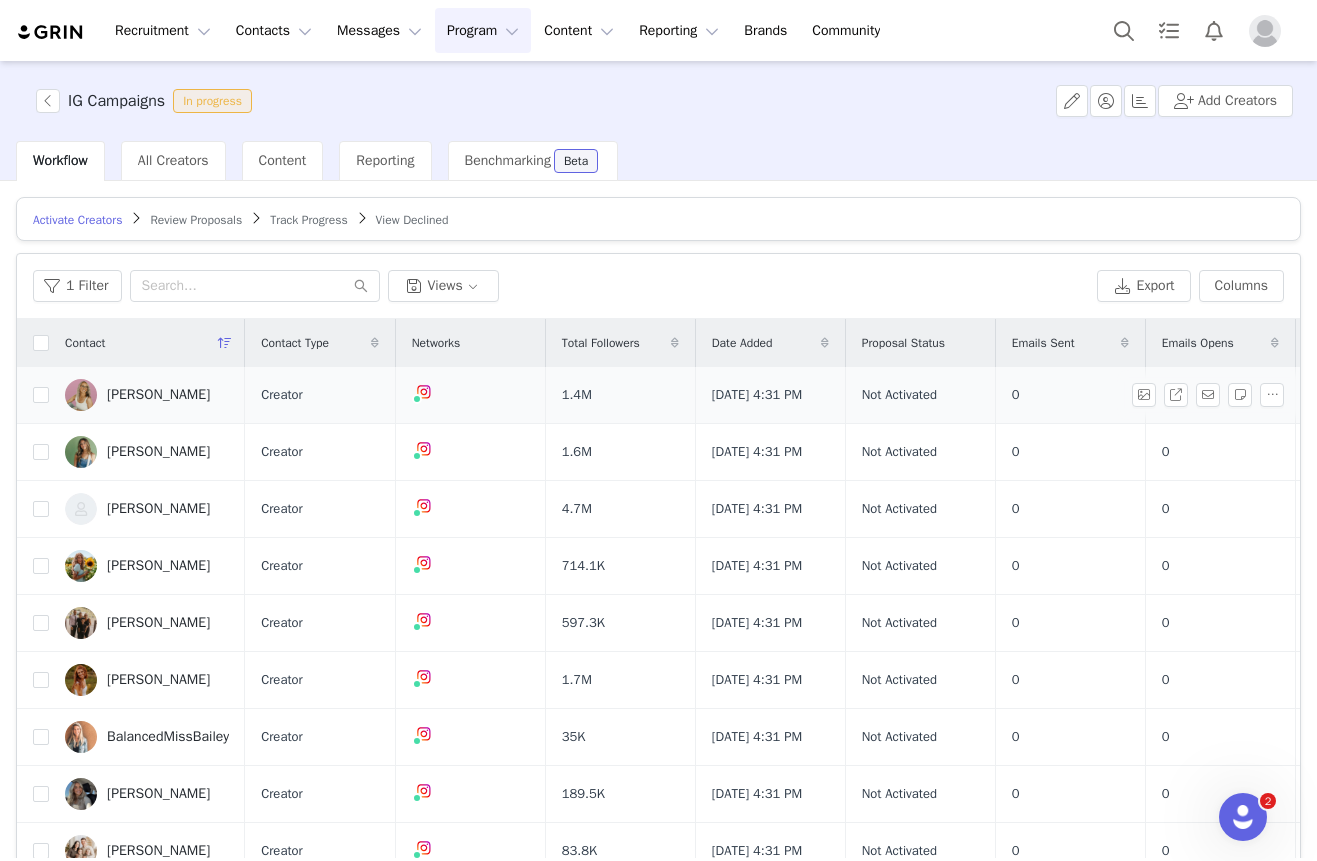 scroll, scrollTop: 62, scrollLeft: 0, axis: vertical 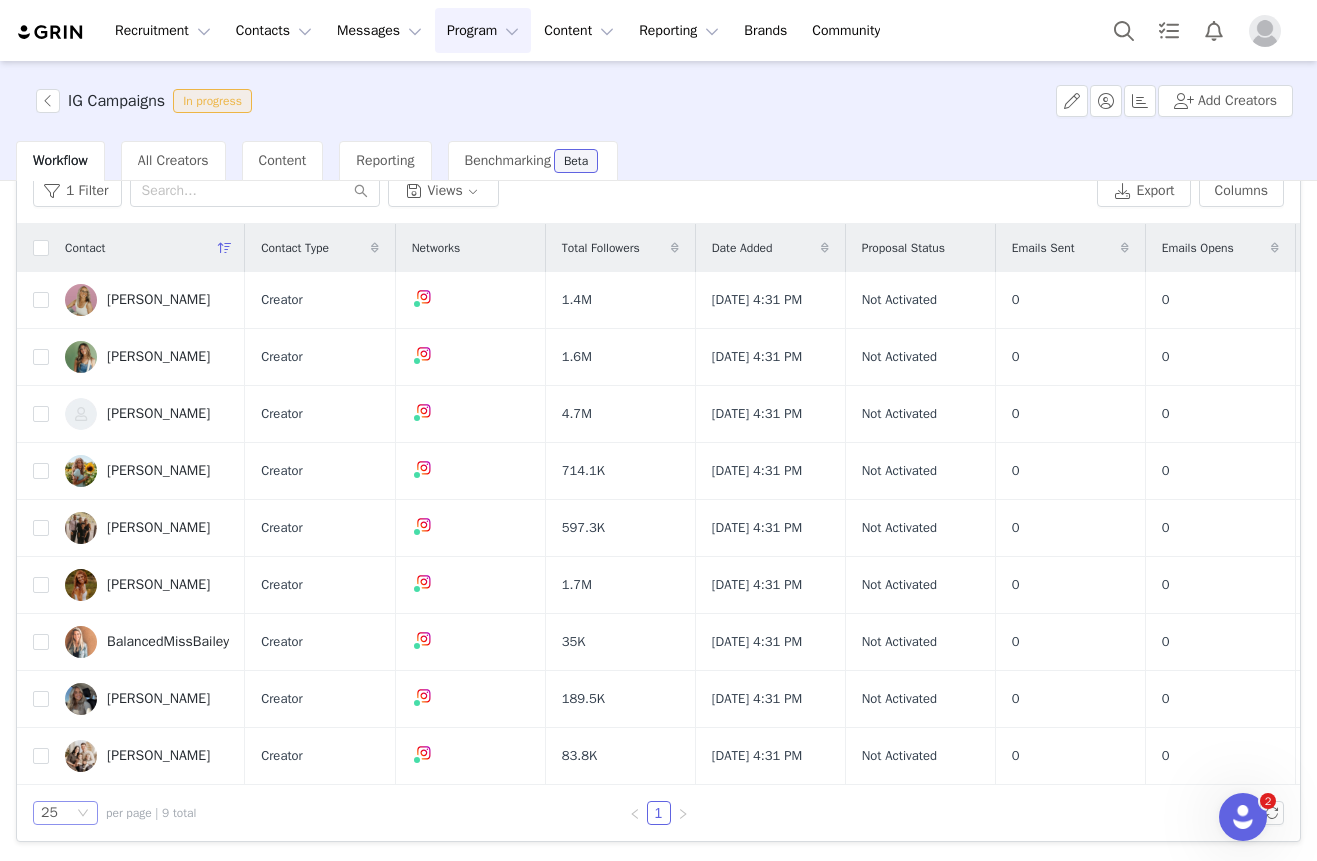click on "25" at bounding box center (57, 813) 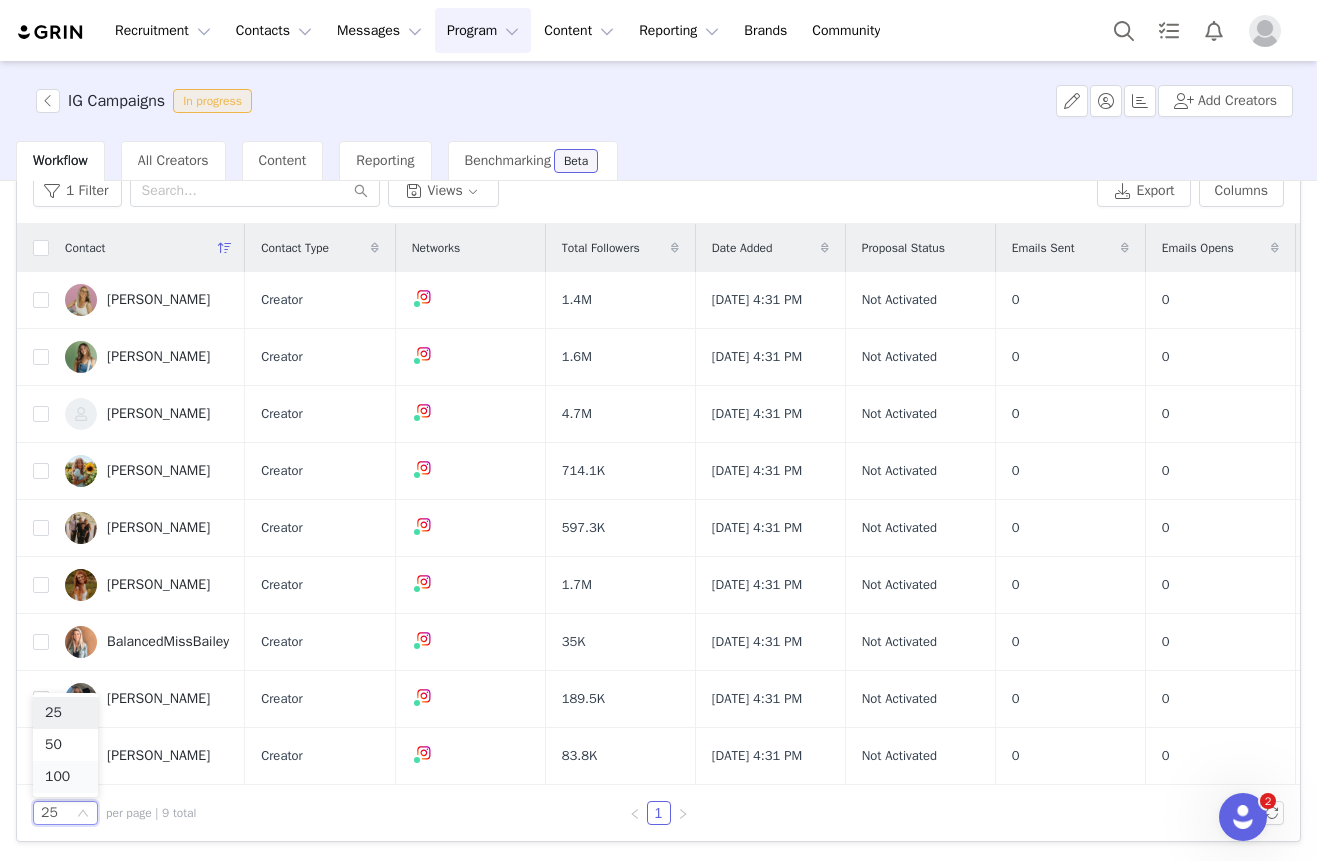 click on "100" at bounding box center (65, 777) 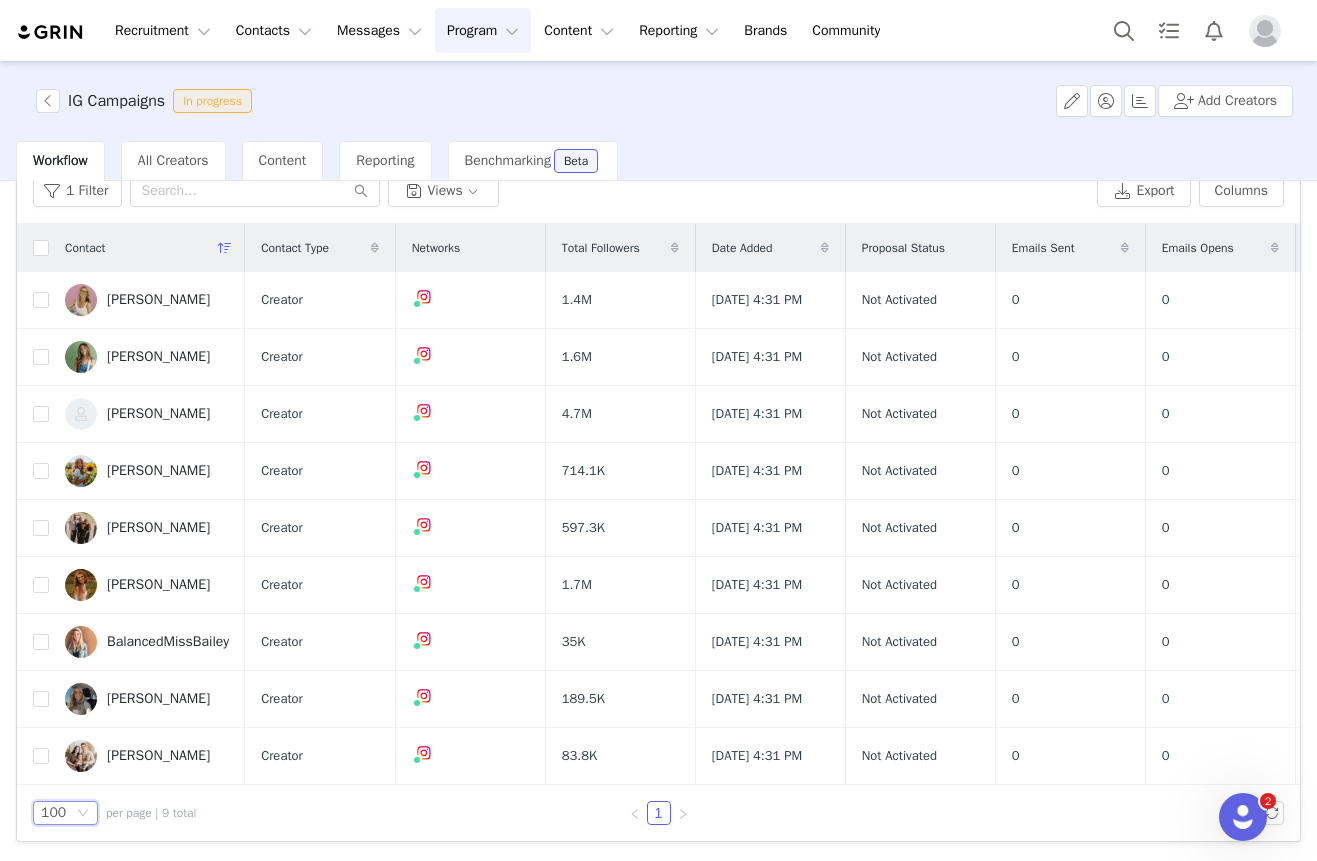 scroll, scrollTop: 62, scrollLeft: 0, axis: vertical 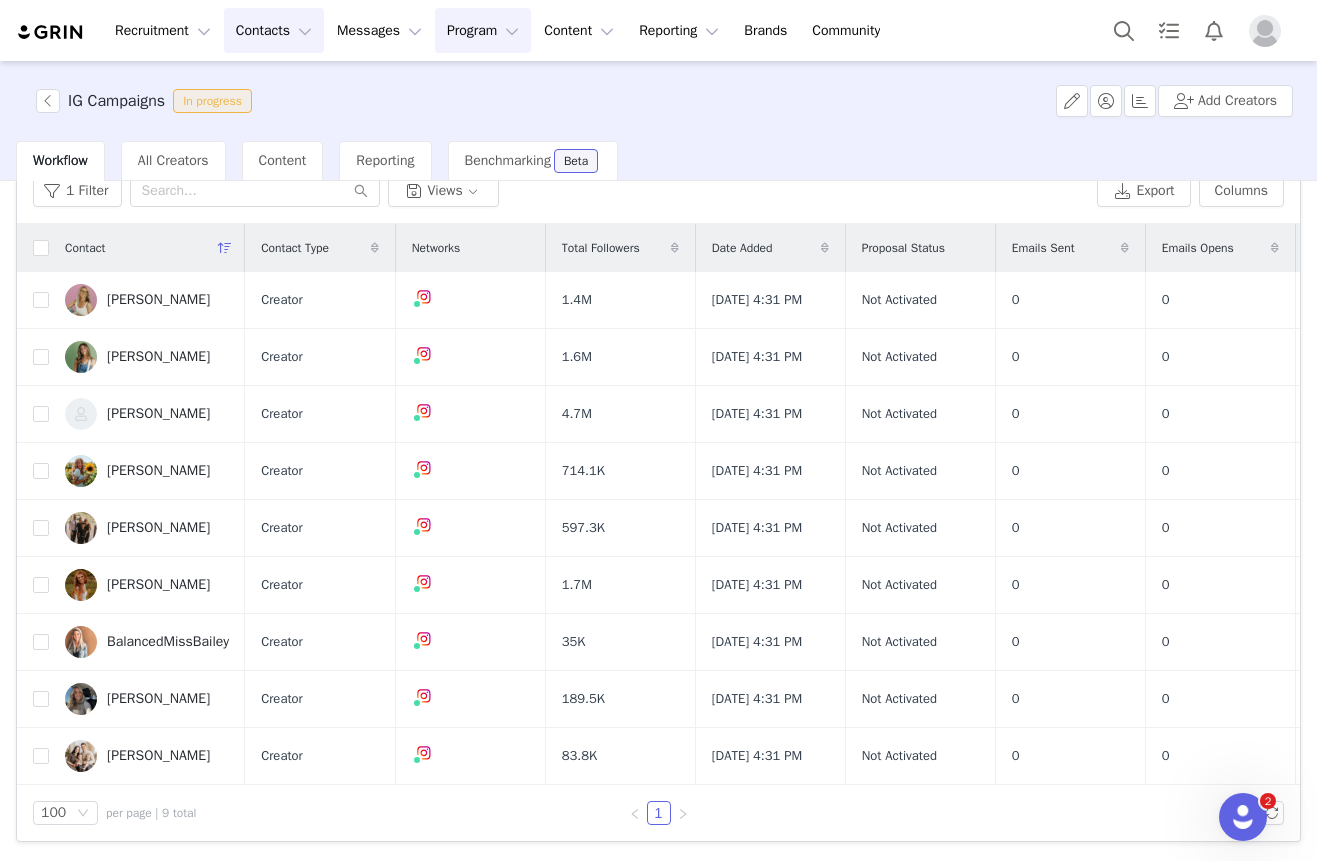 click on "Contacts Contacts" at bounding box center (274, 30) 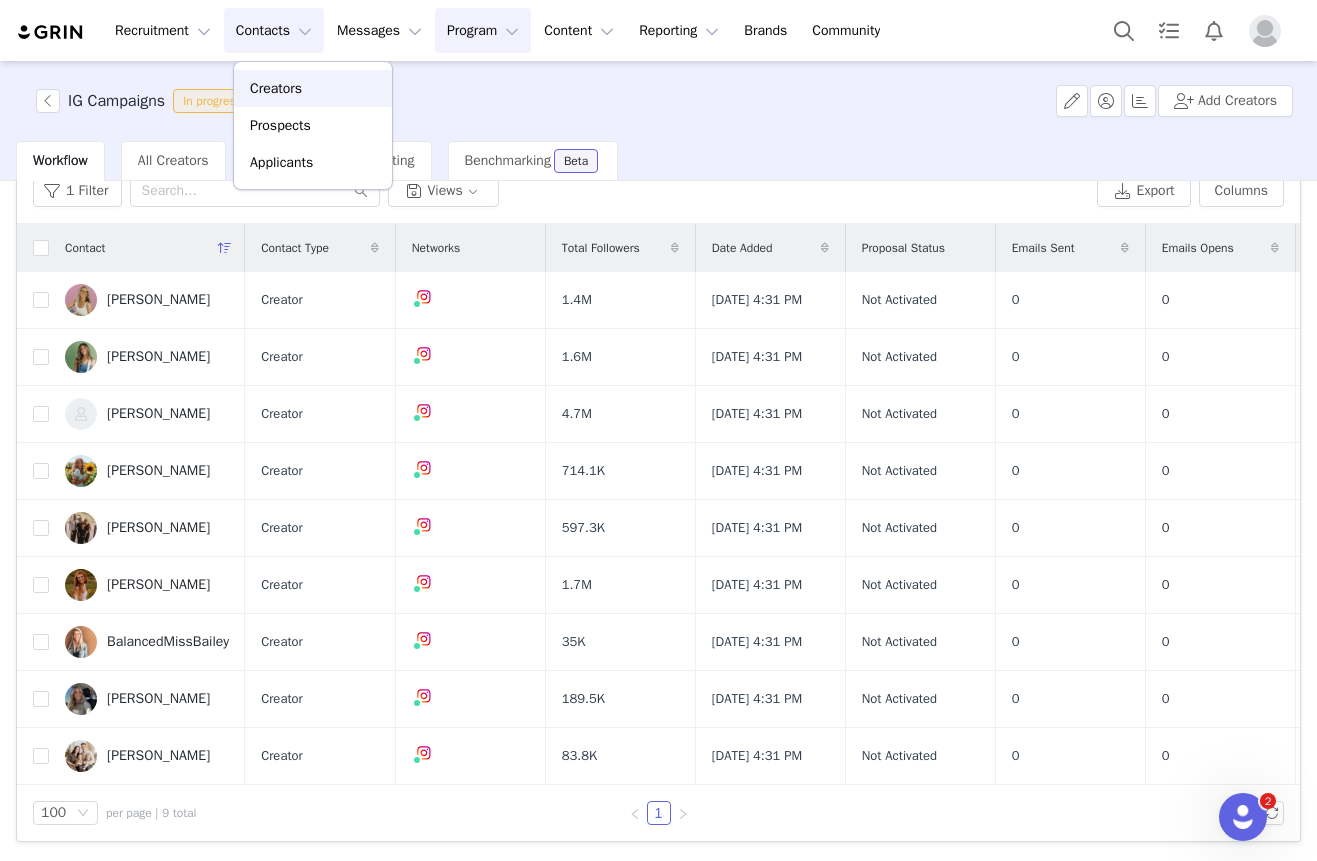 click on "Creators" at bounding box center [276, 88] 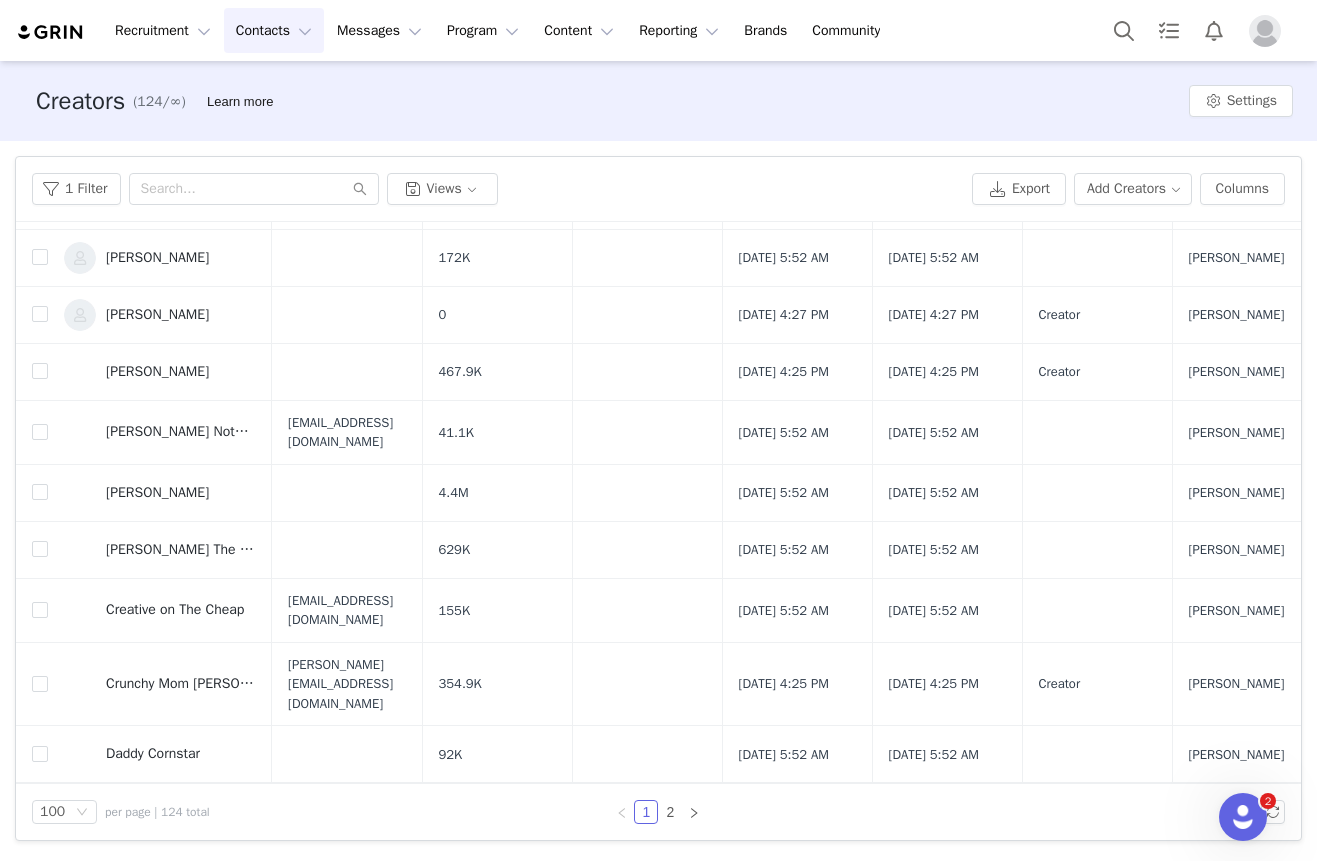 scroll, scrollTop: 1267, scrollLeft: 0, axis: vertical 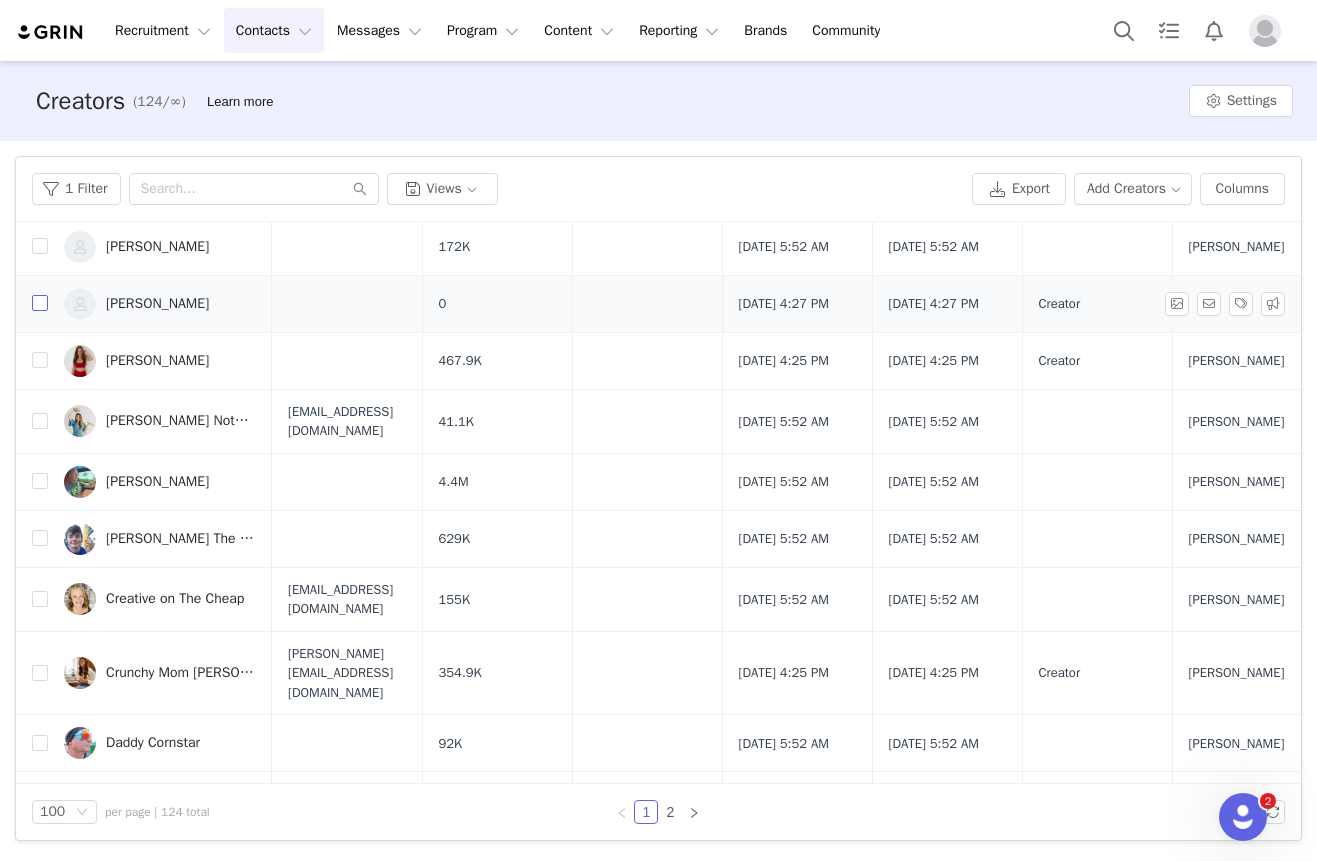 click at bounding box center [40, 303] 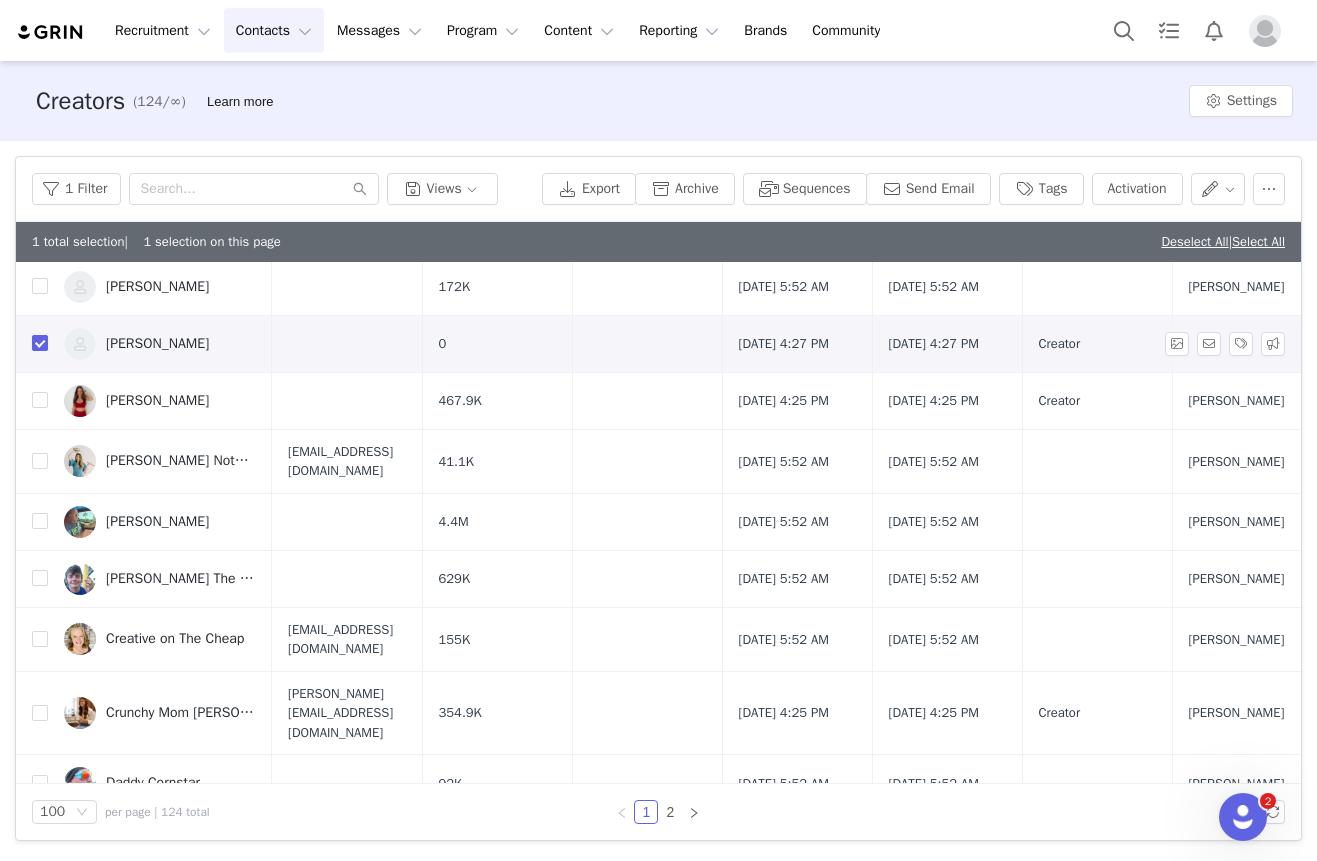 click at bounding box center [40, 343] 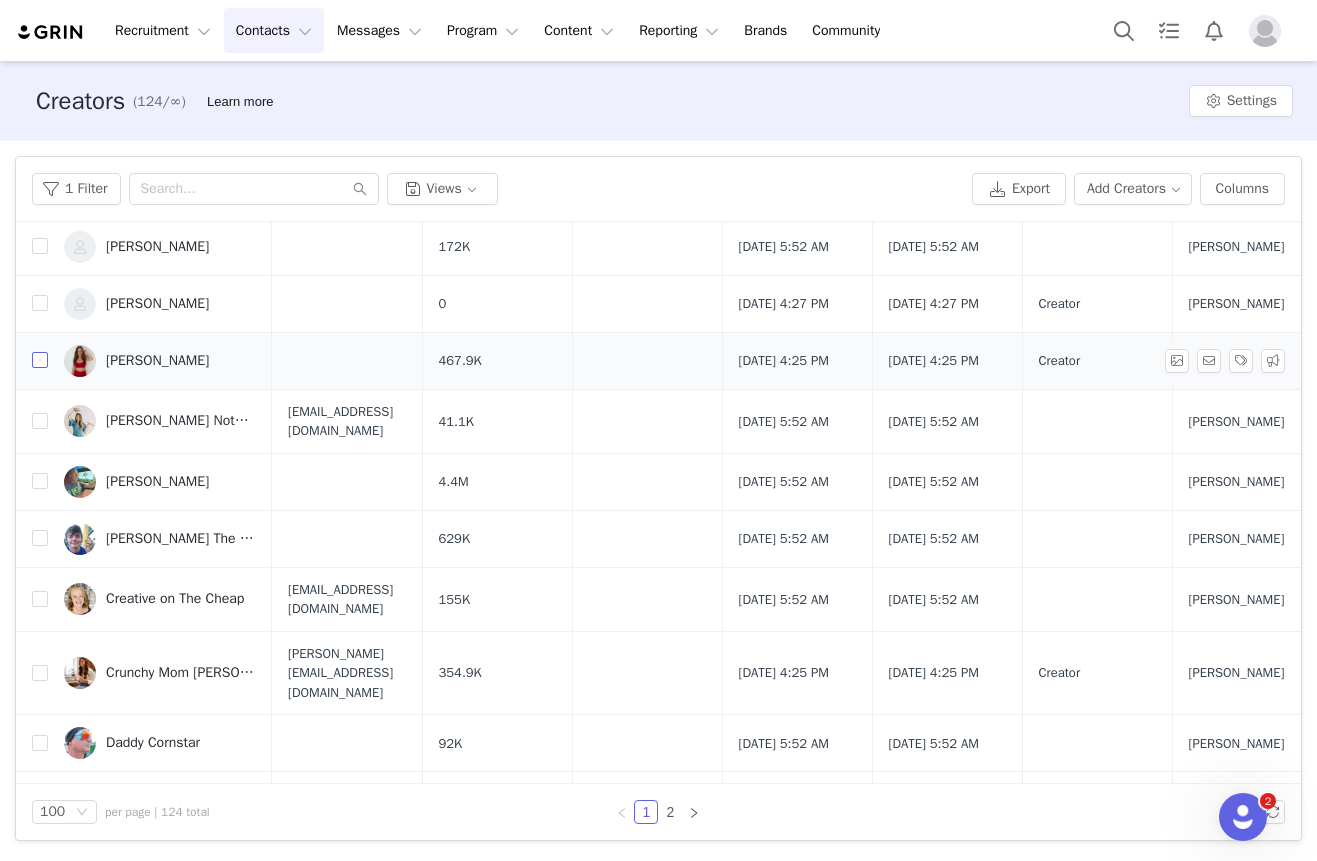 click at bounding box center [40, 360] 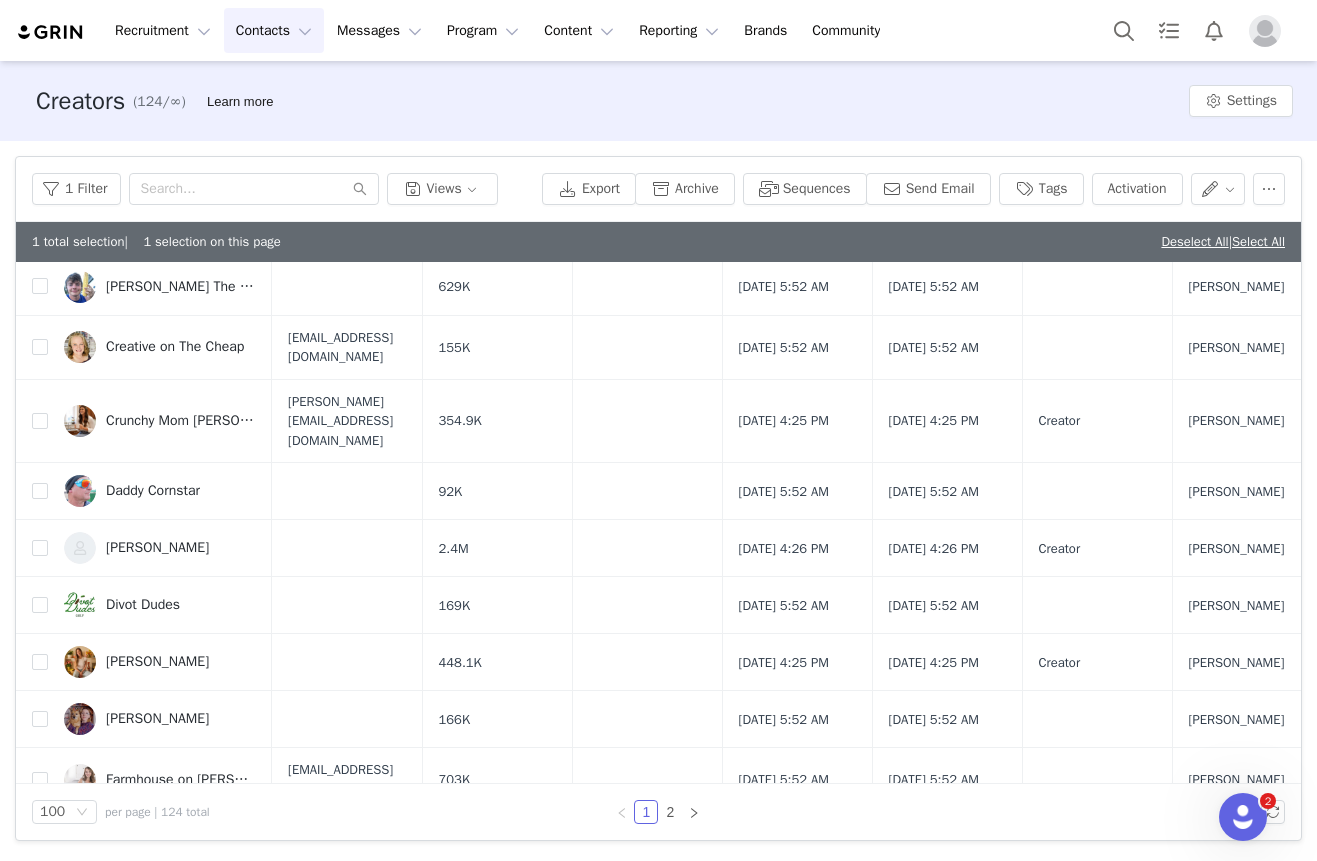 scroll, scrollTop: 1579, scrollLeft: 0, axis: vertical 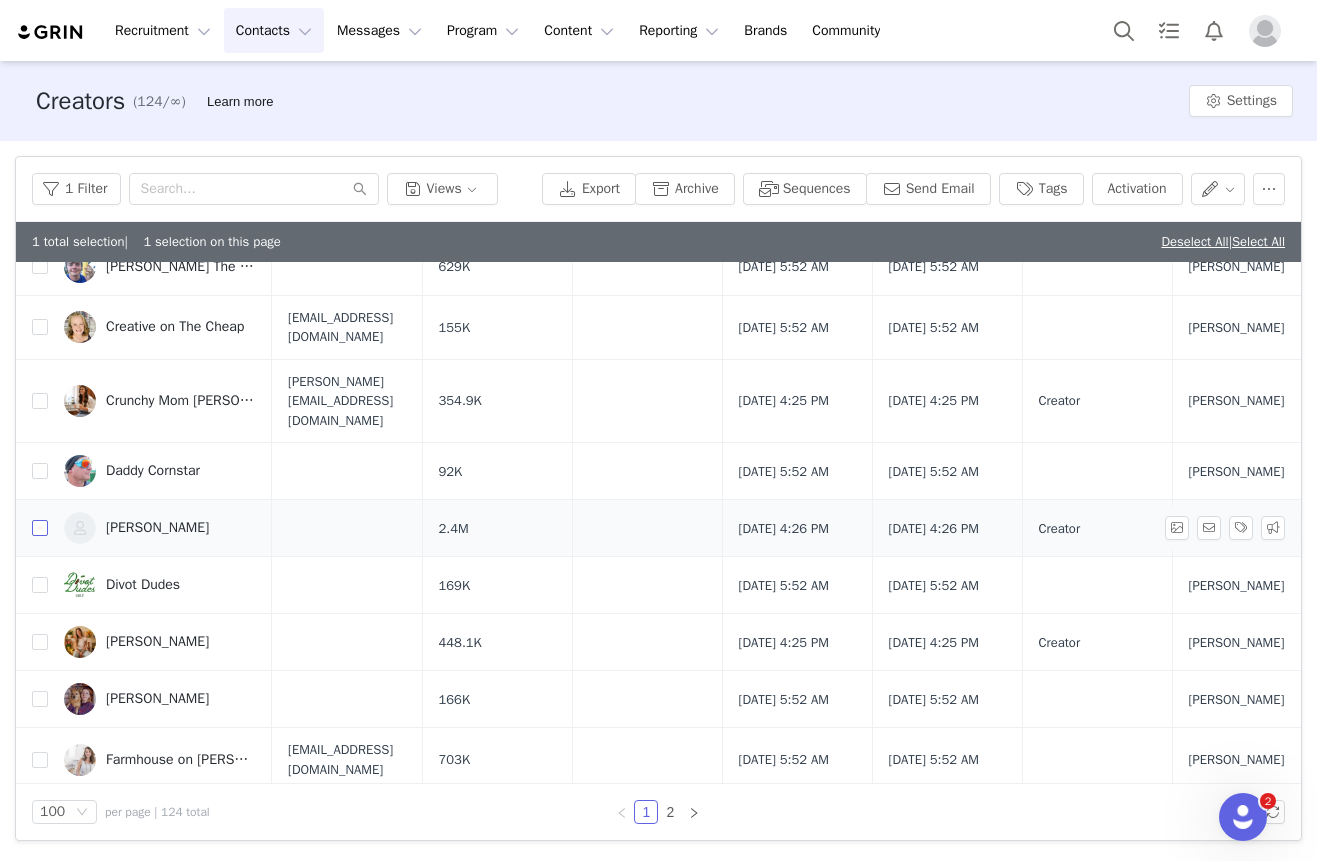 click at bounding box center (40, 528) 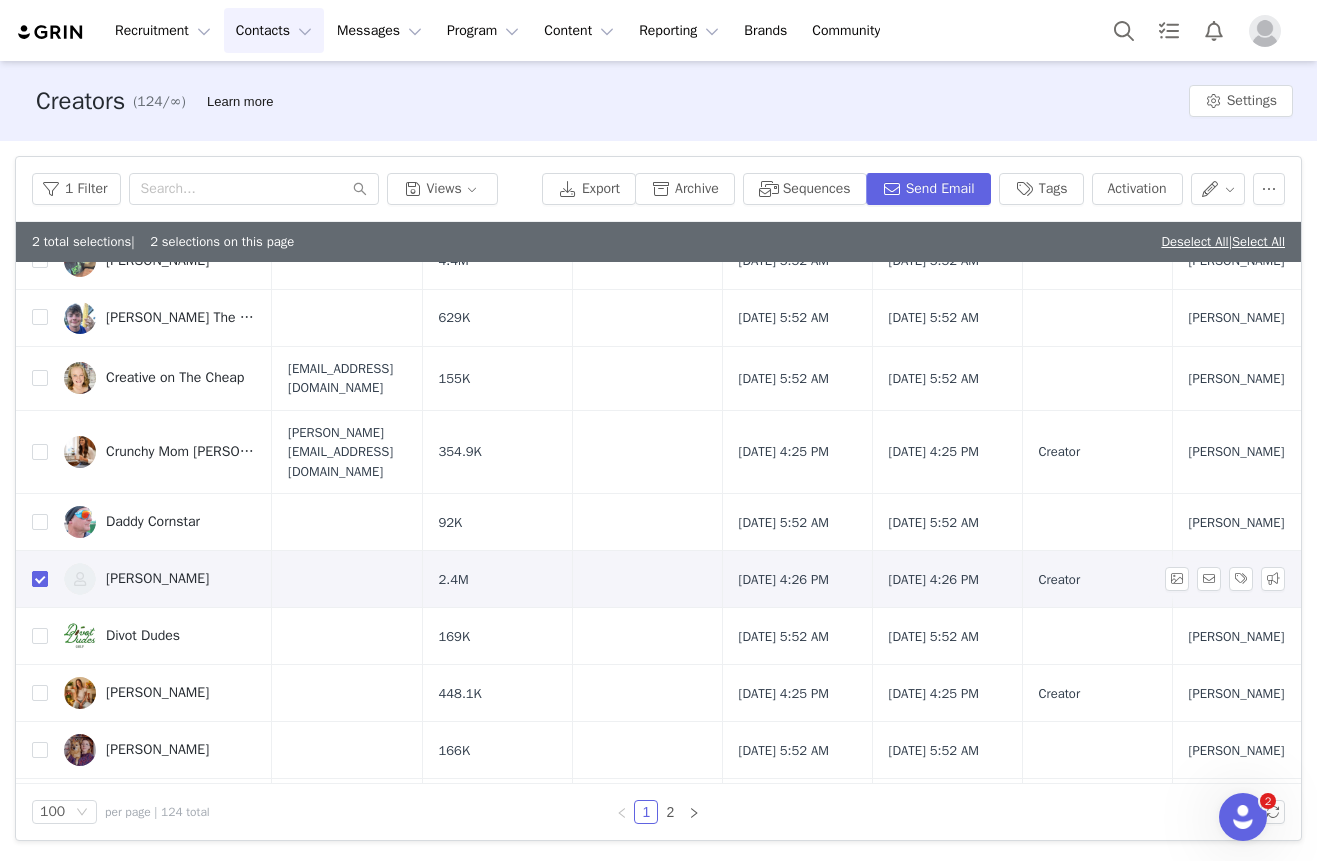 scroll, scrollTop: 1534, scrollLeft: 0, axis: vertical 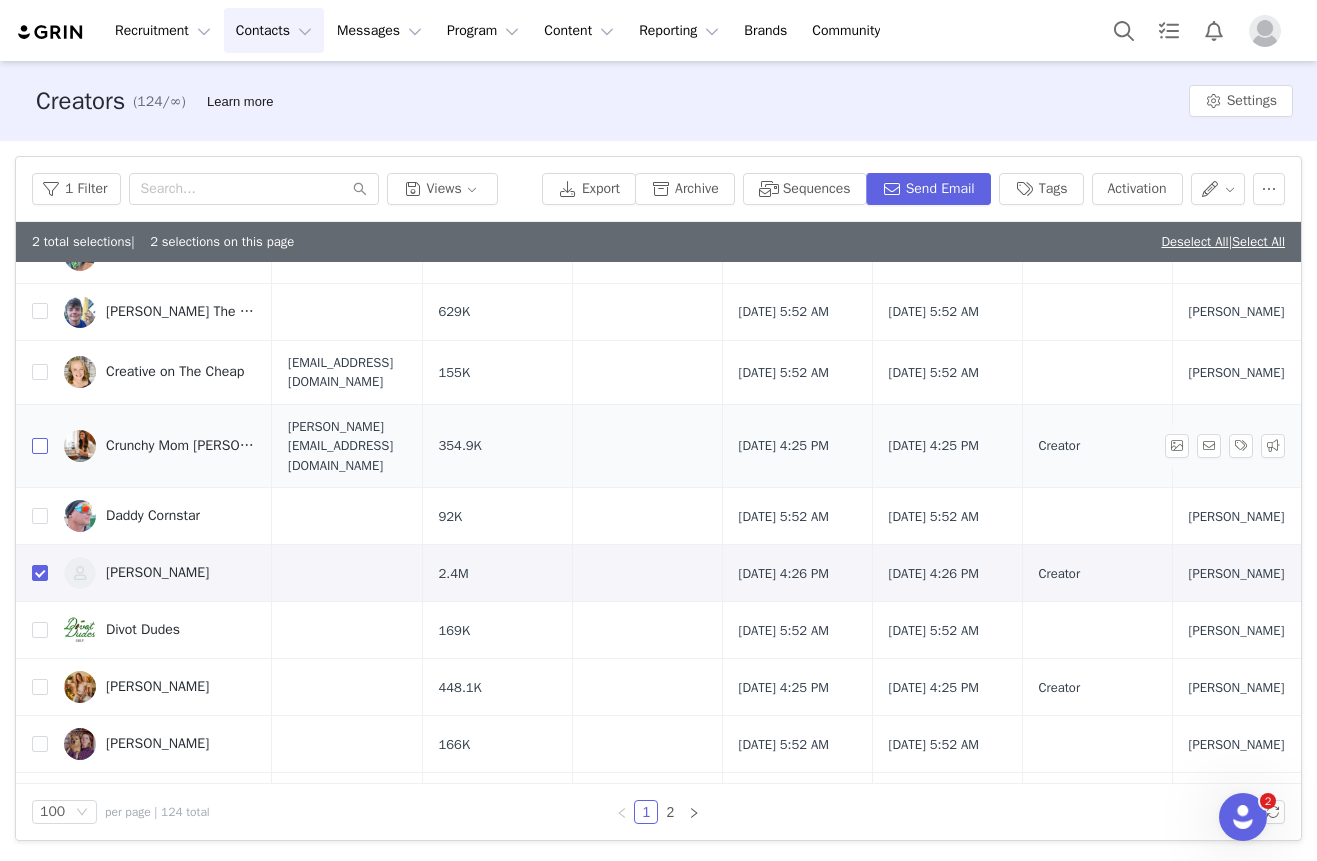 click at bounding box center (40, 446) 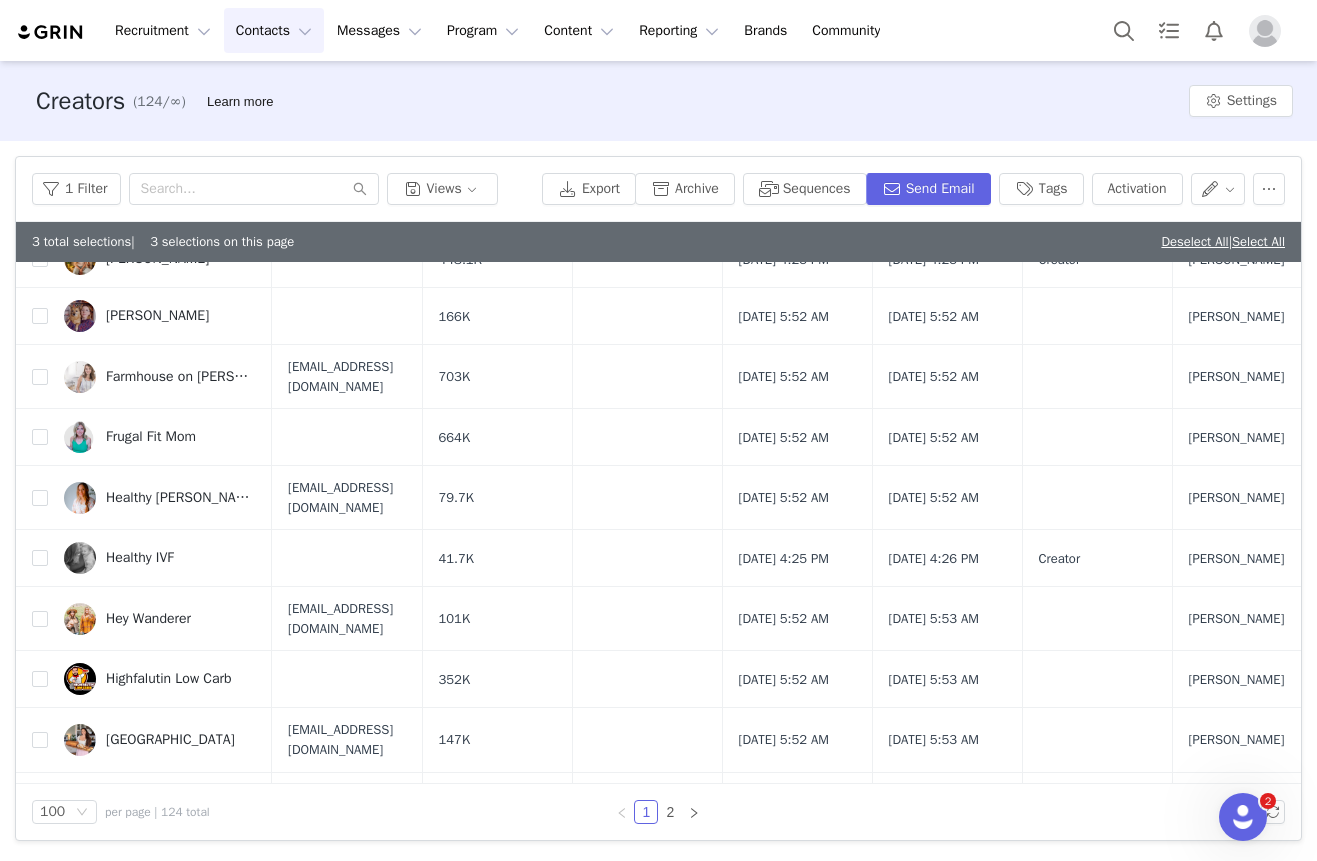 scroll, scrollTop: 1975, scrollLeft: 0, axis: vertical 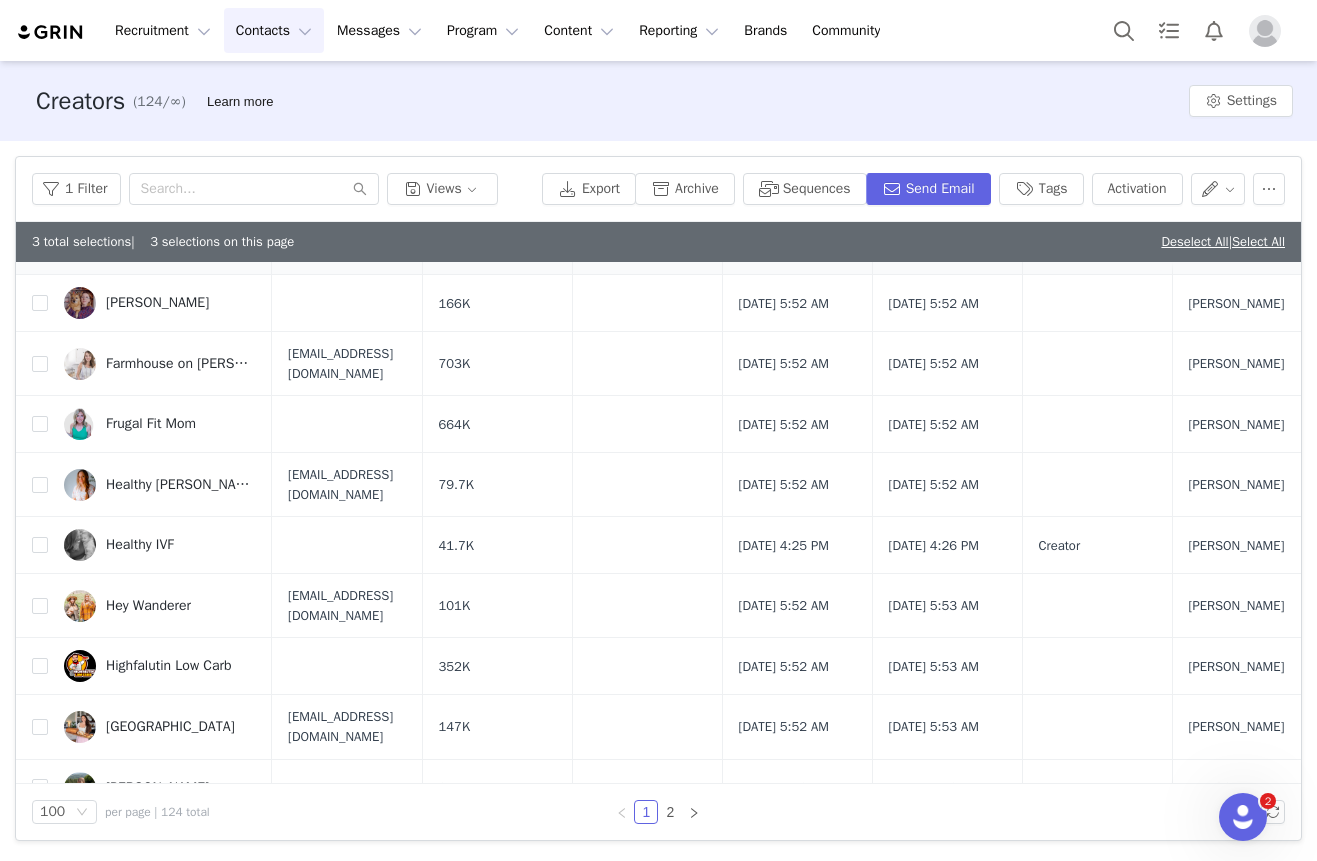 click at bounding box center (40, 246) 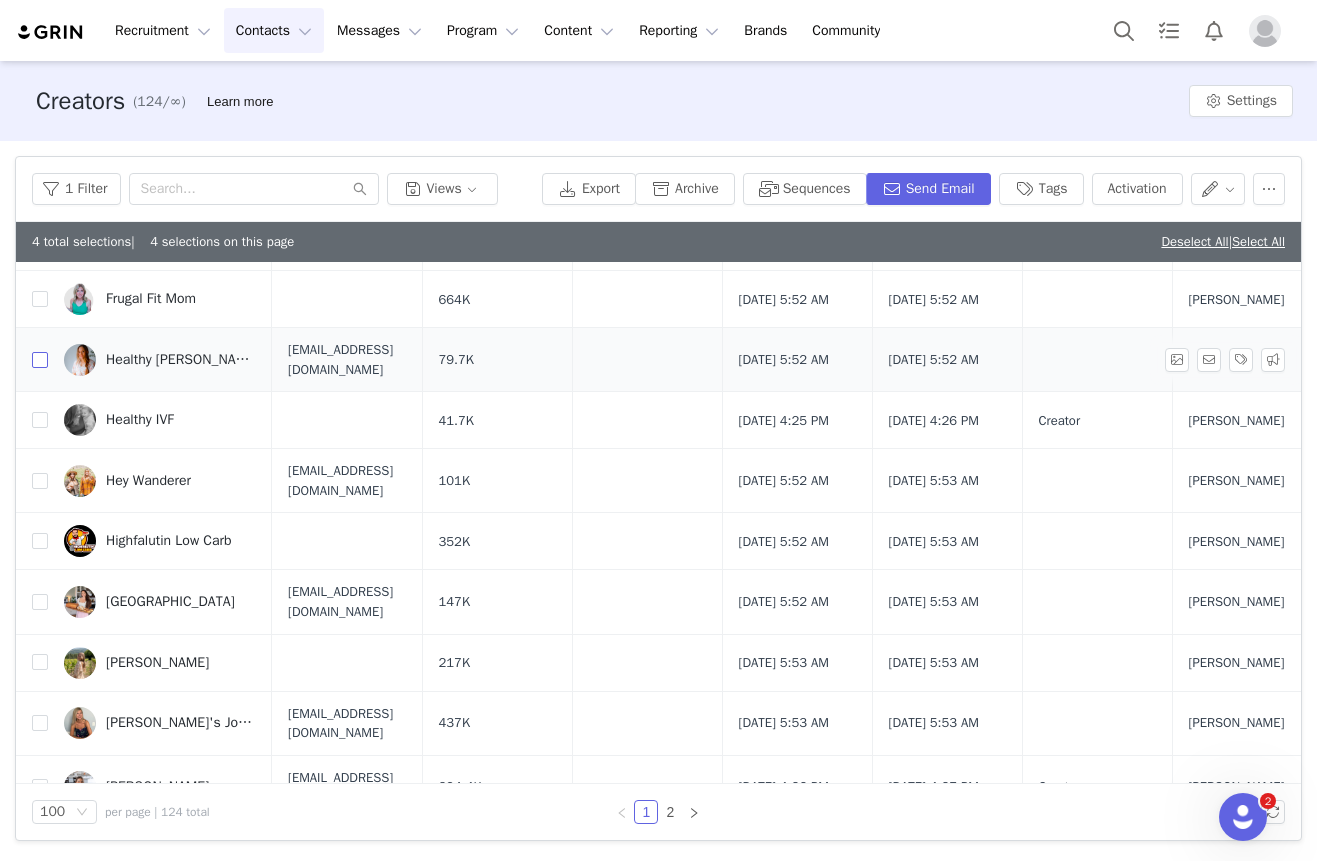 scroll, scrollTop: 2103, scrollLeft: 0, axis: vertical 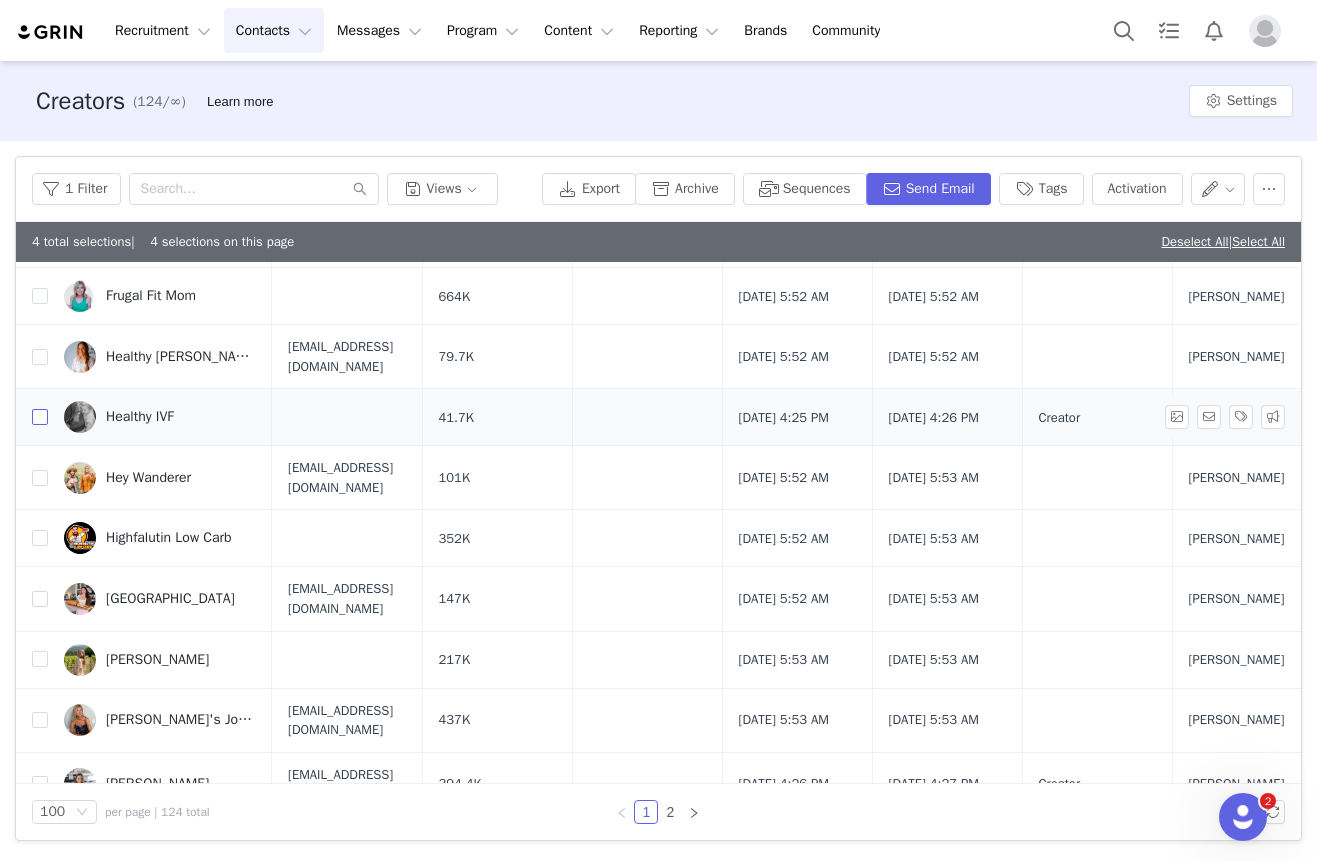 click at bounding box center [40, 417] 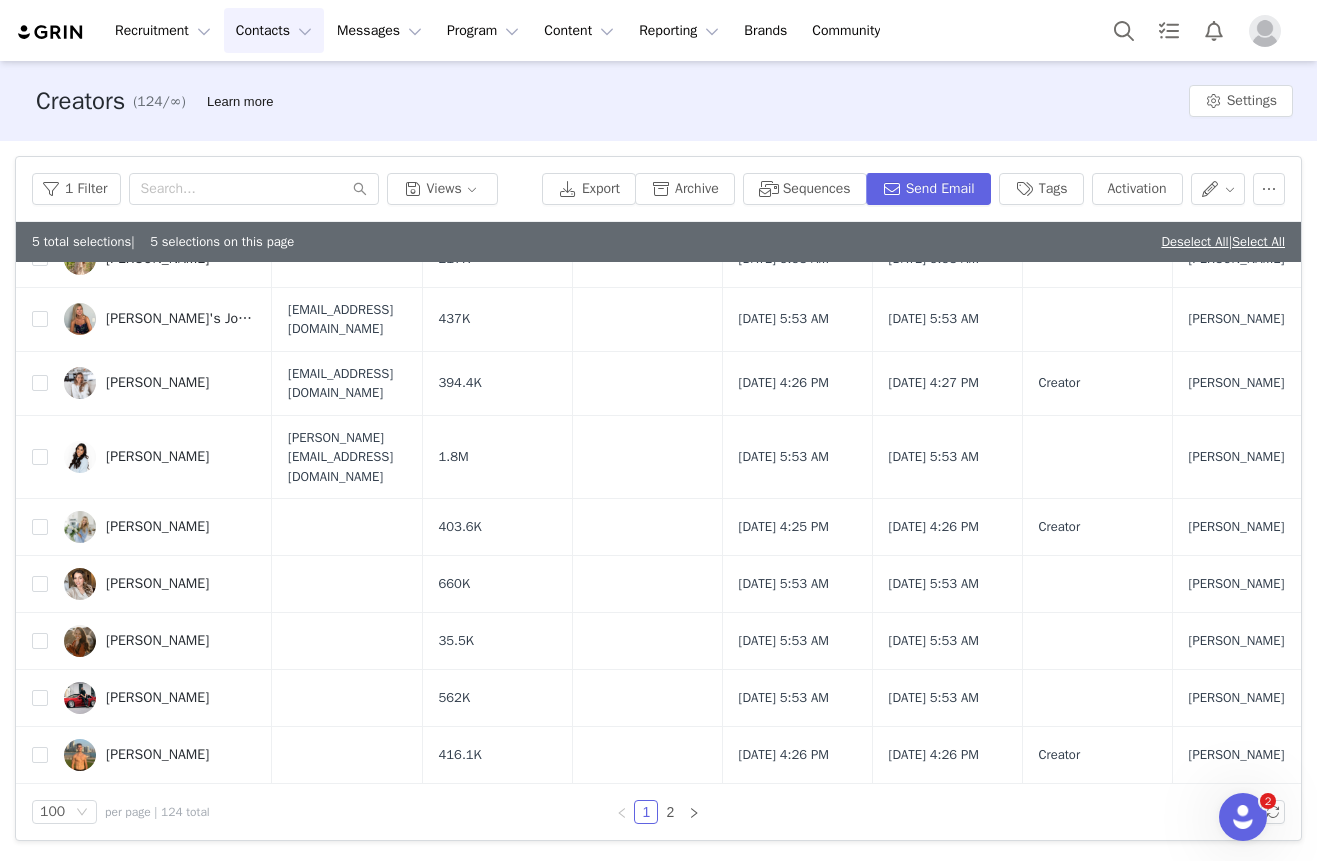 scroll, scrollTop: 2513, scrollLeft: 0, axis: vertical 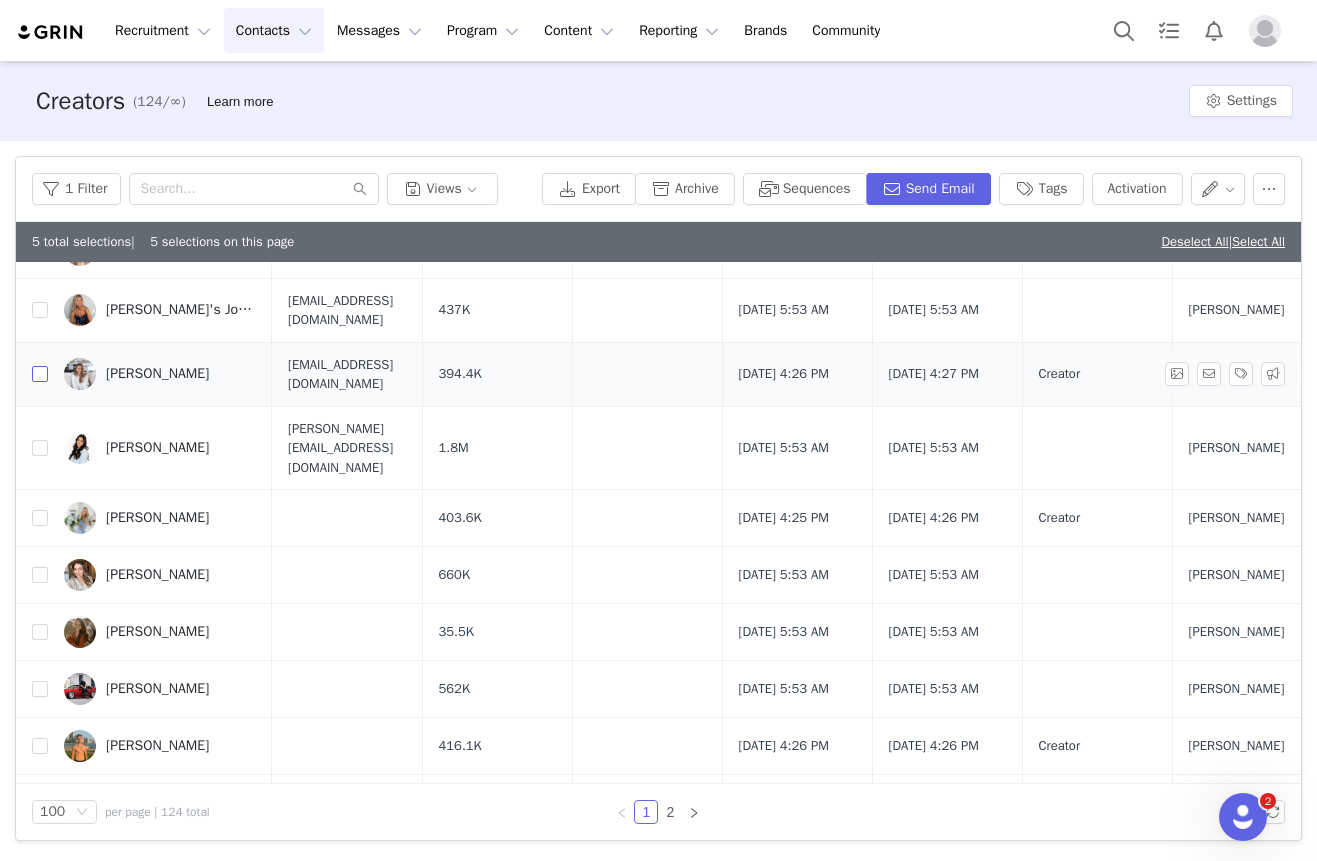click at bounding box center (40, 374) 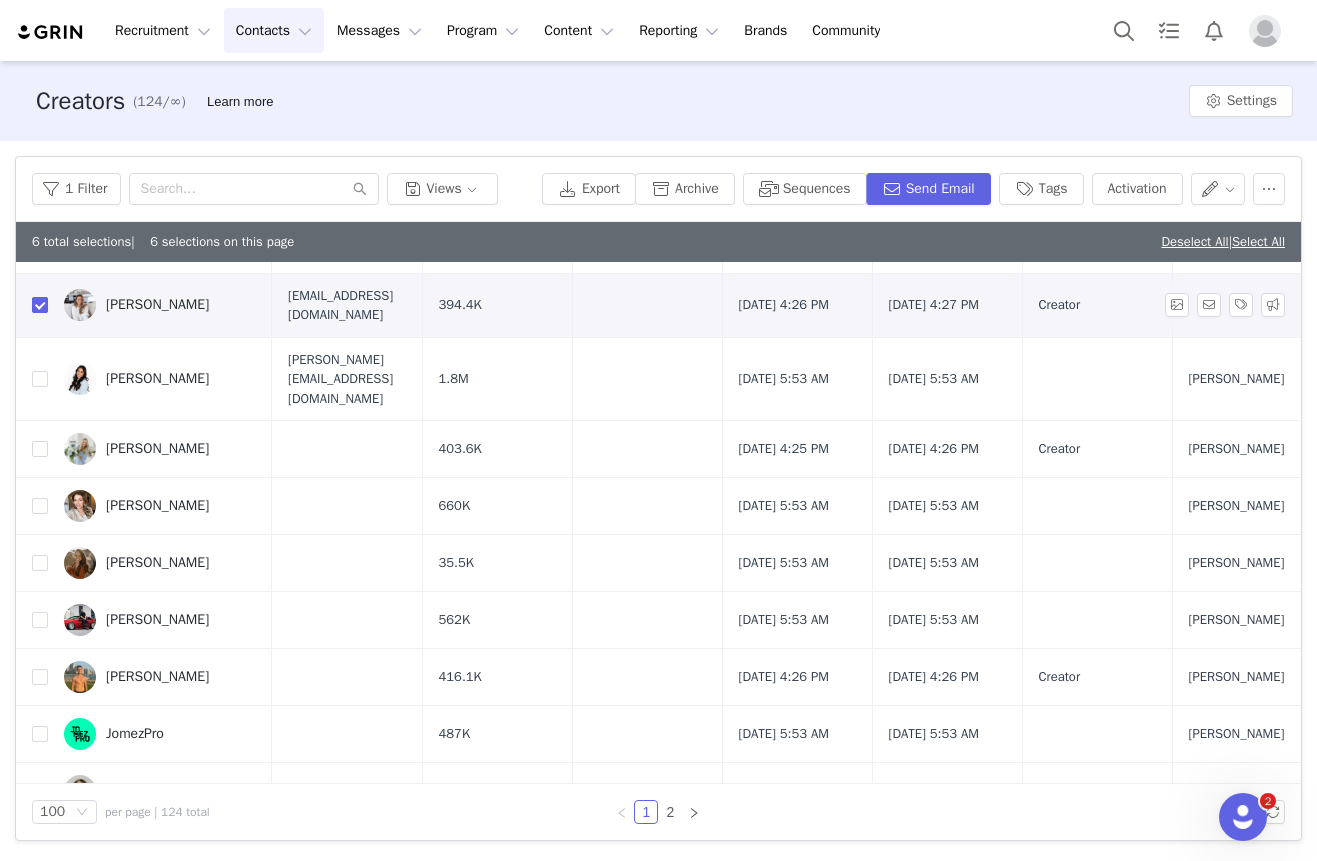 scroll, scrollTop: 2599, scrollLeft: 0, axis: vertical 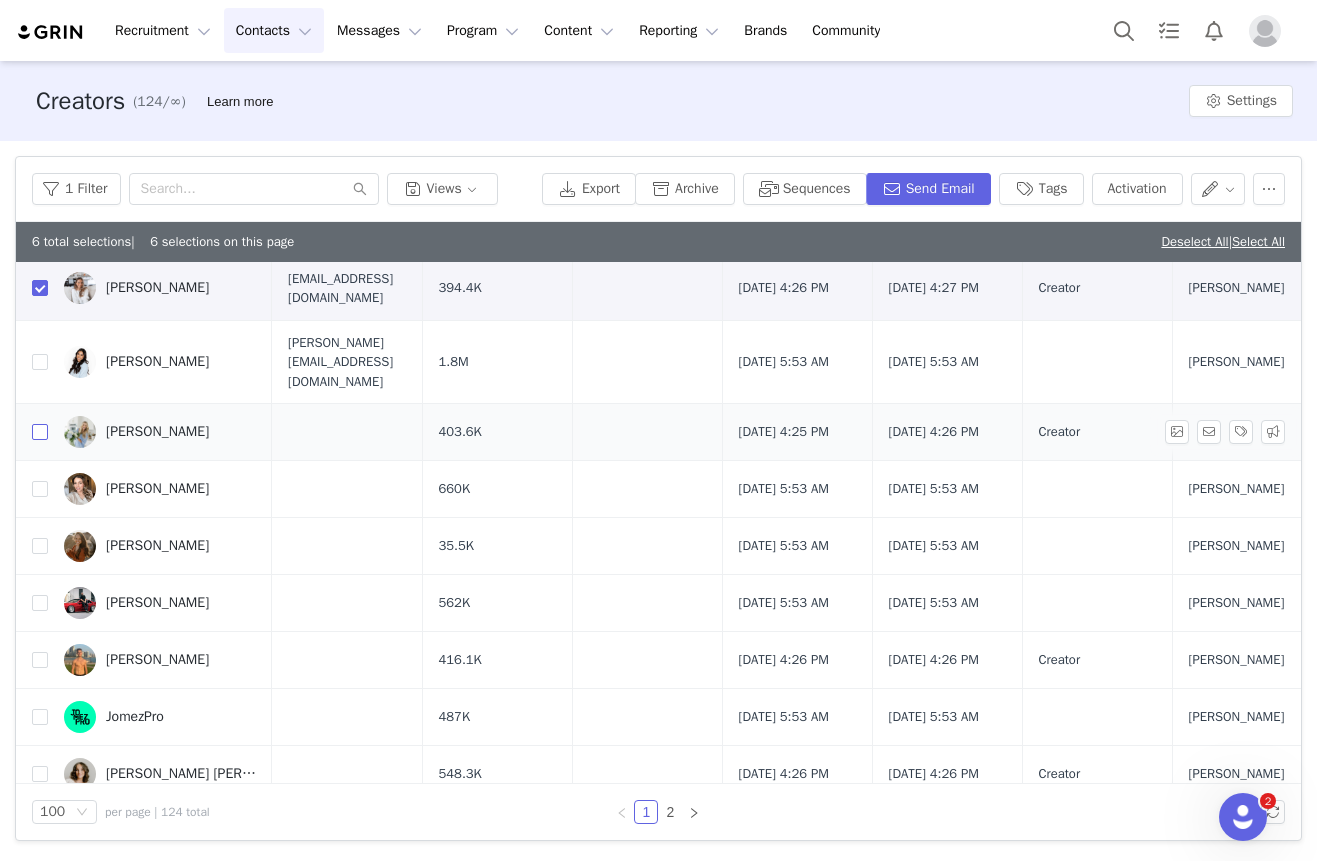 click at bounding box center [40, 432] 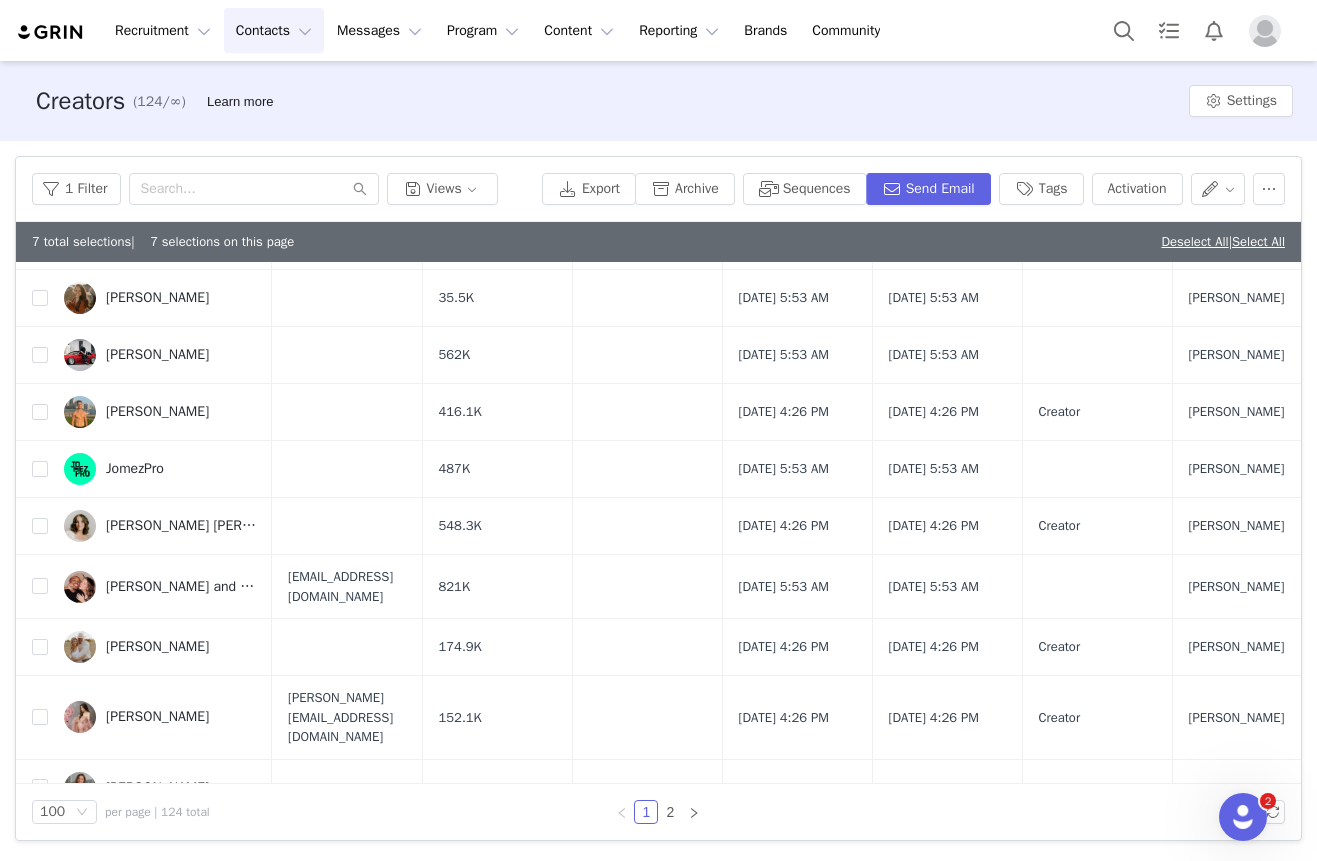 scroll, scrollTop: 2857, scrollLeft: 0, axis: vertical 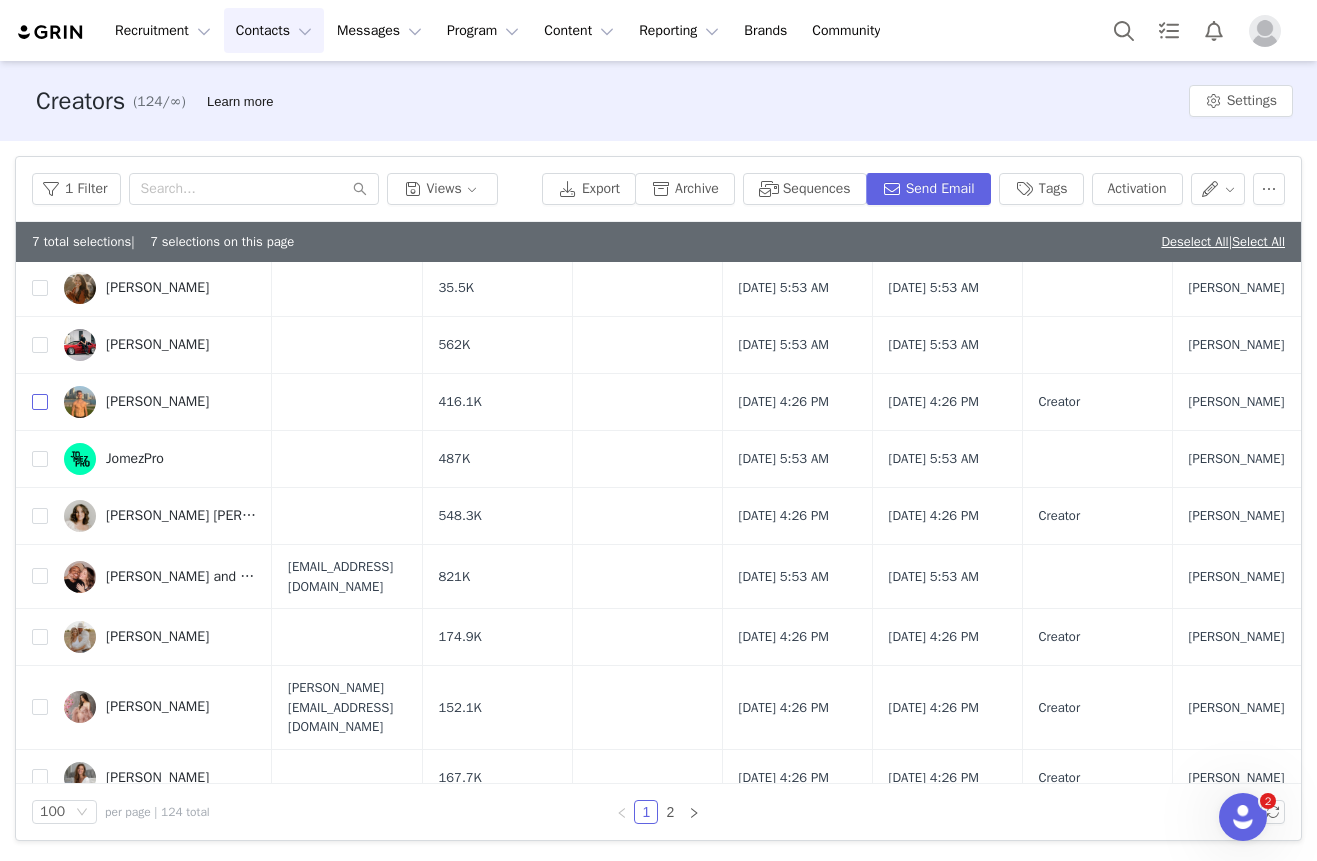 click at bounding box center (40, 402) 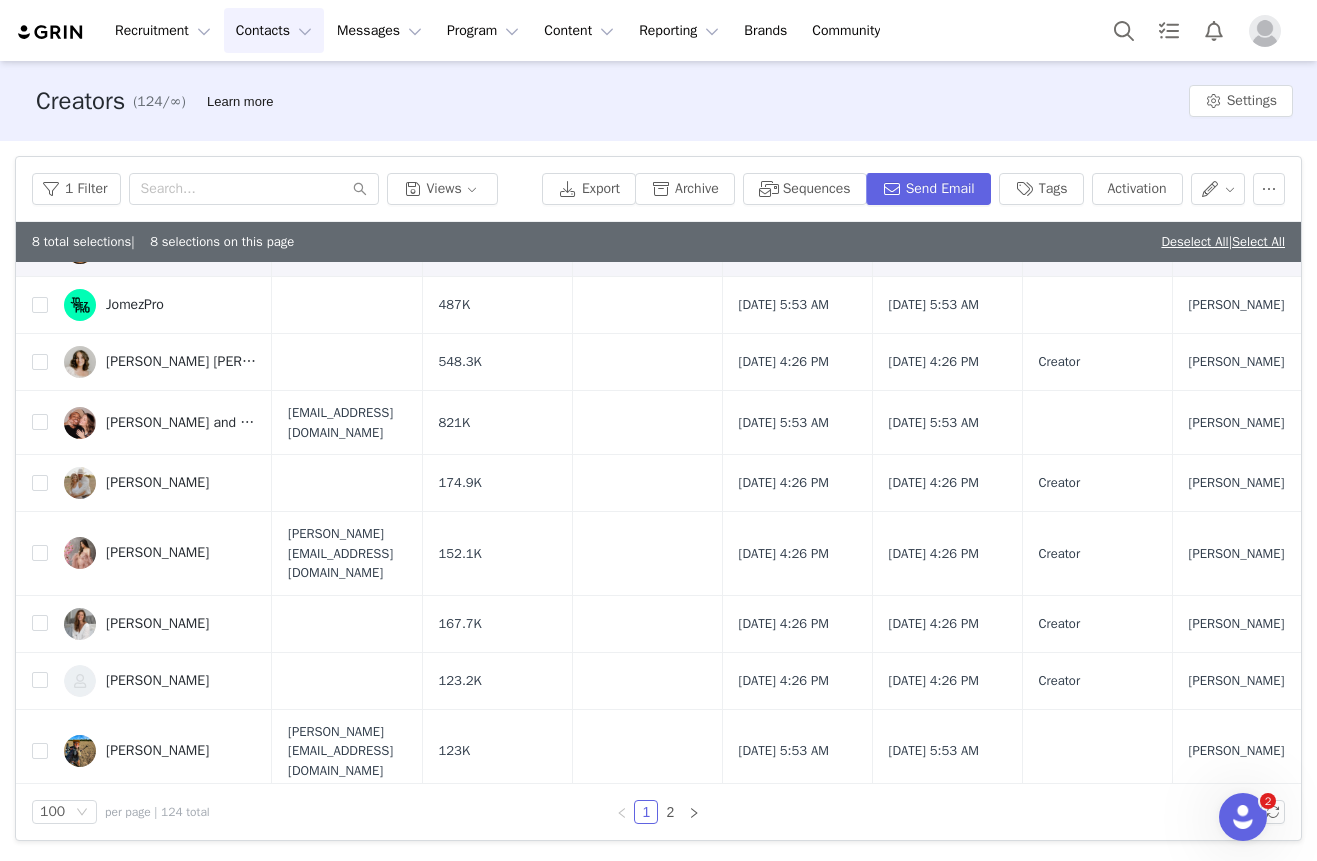 scroll, scrollTop: 3013, scrollLeft: 0, axis: vertical 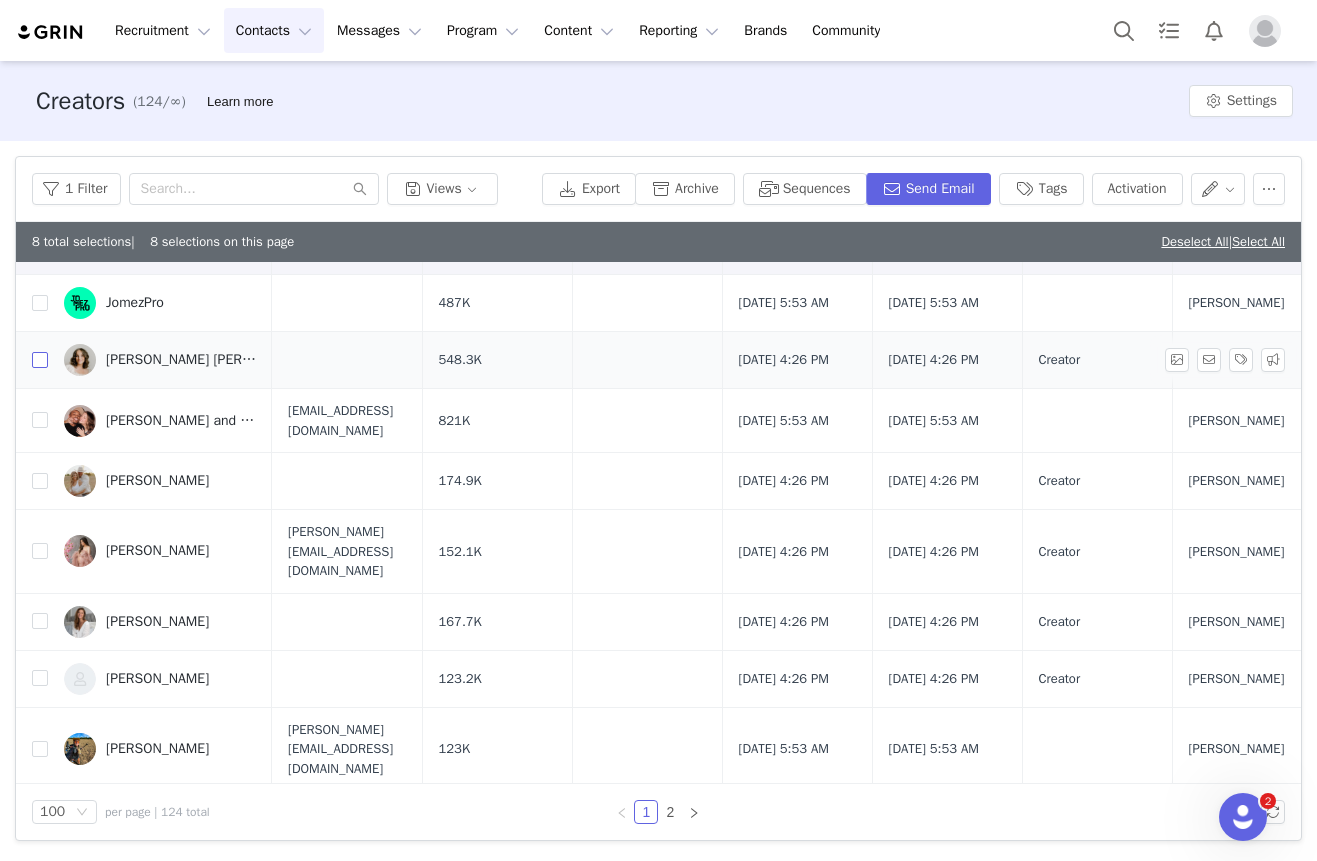 click at bounding box center [40, 360] 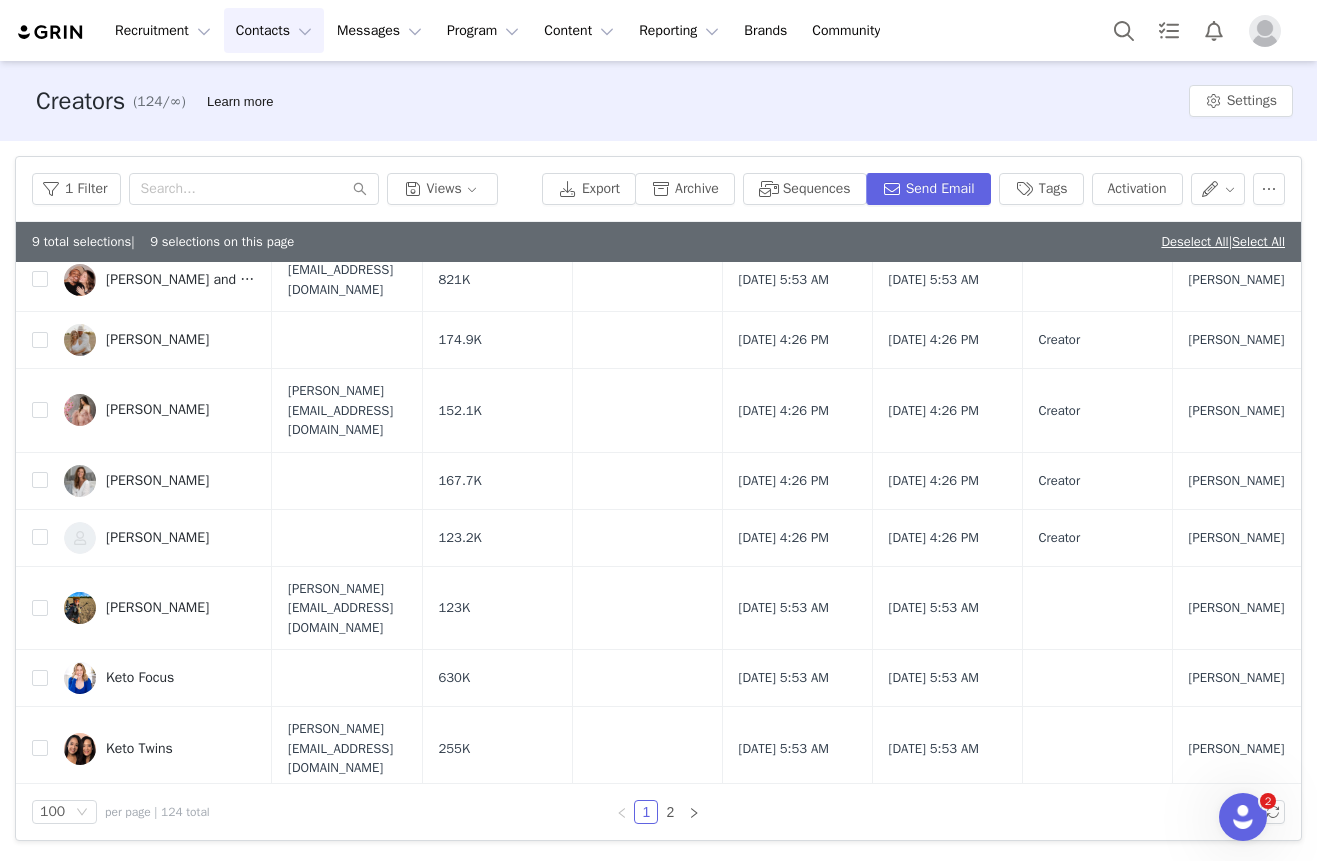 scroll, scrollTop: 3157, scrollLeft: 0, axis: vertical 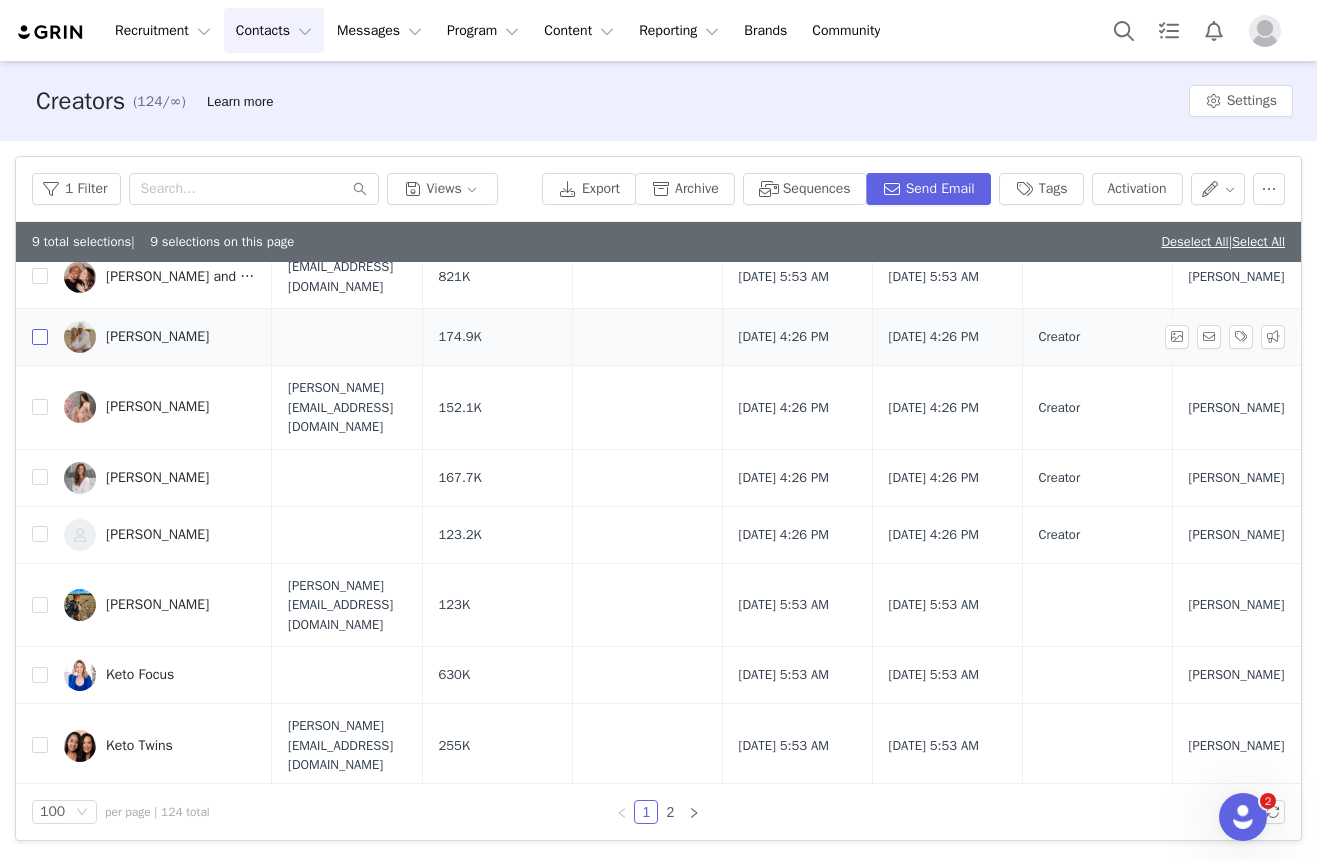click at bounding box center (40, 337) 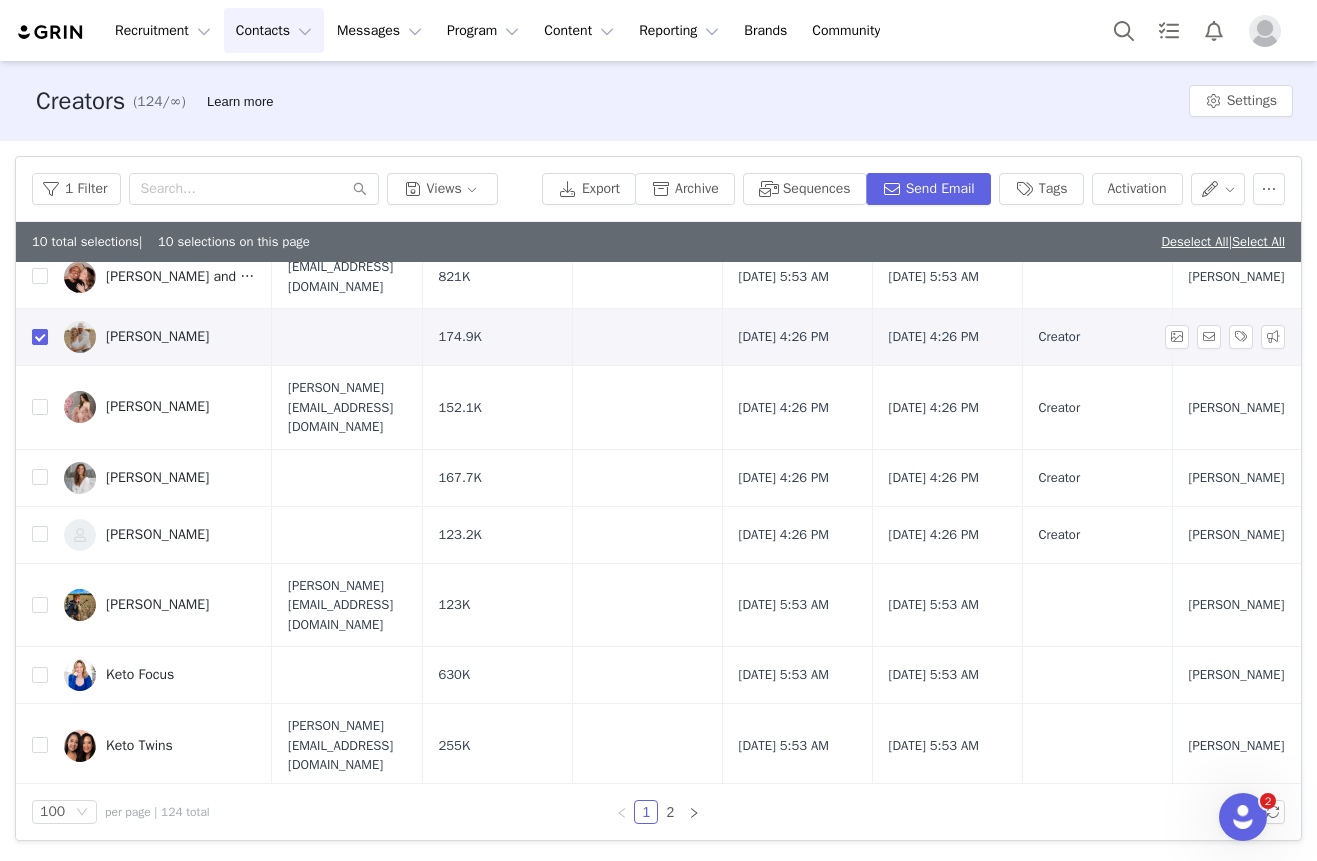 scroll, scrollTop: 3242, scrollLeft: 0, axis: vertical 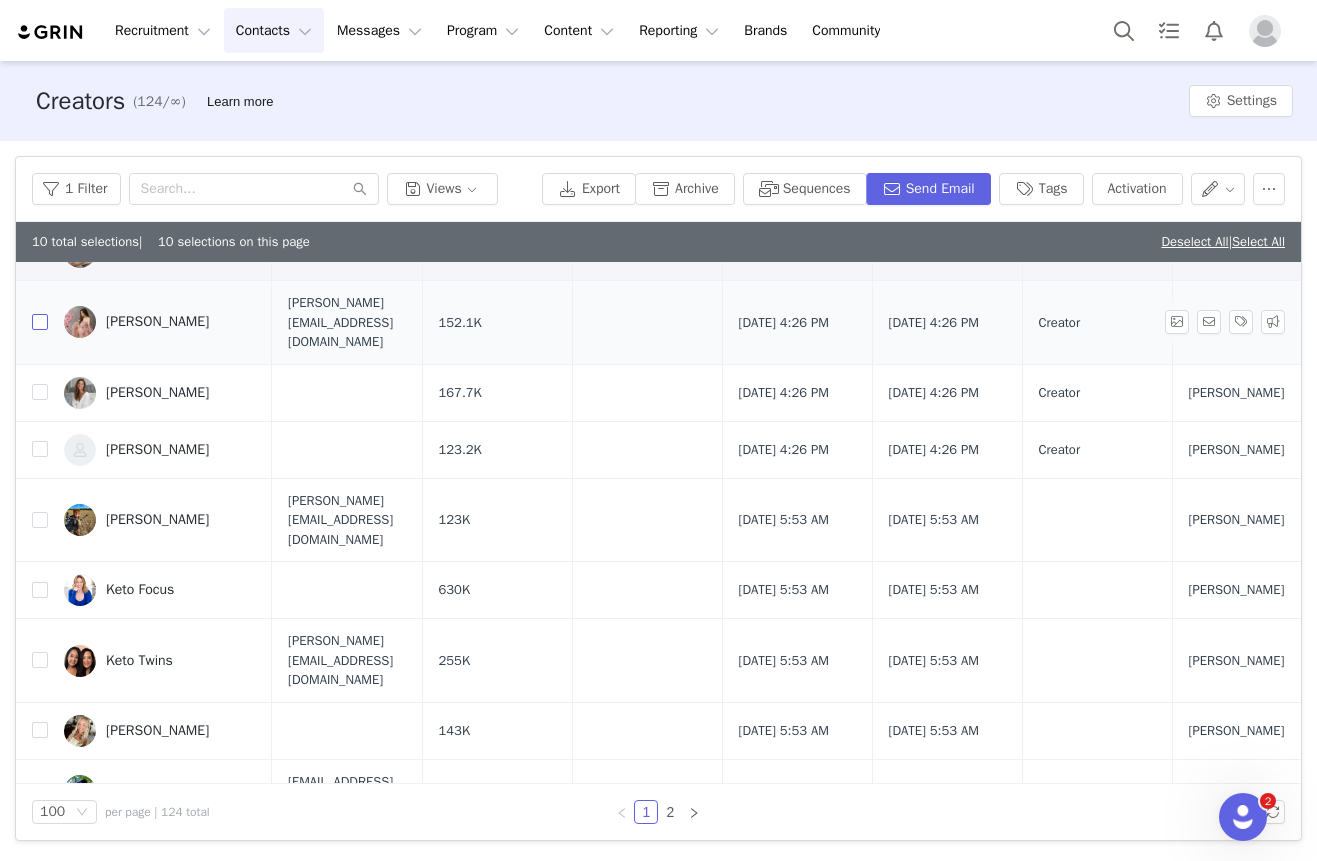 click at bounding box center (40, 322) 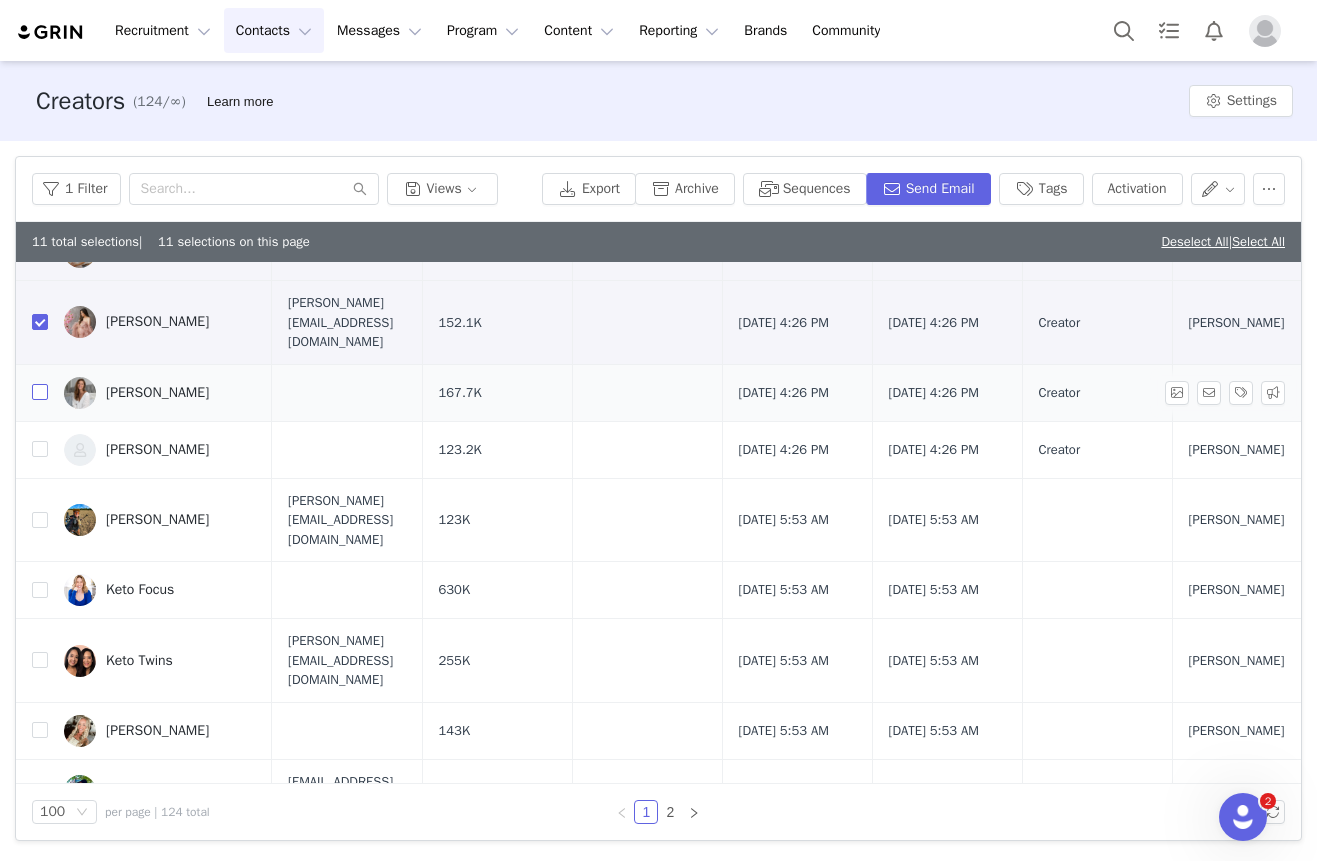 click at bounding box center [40, 392] 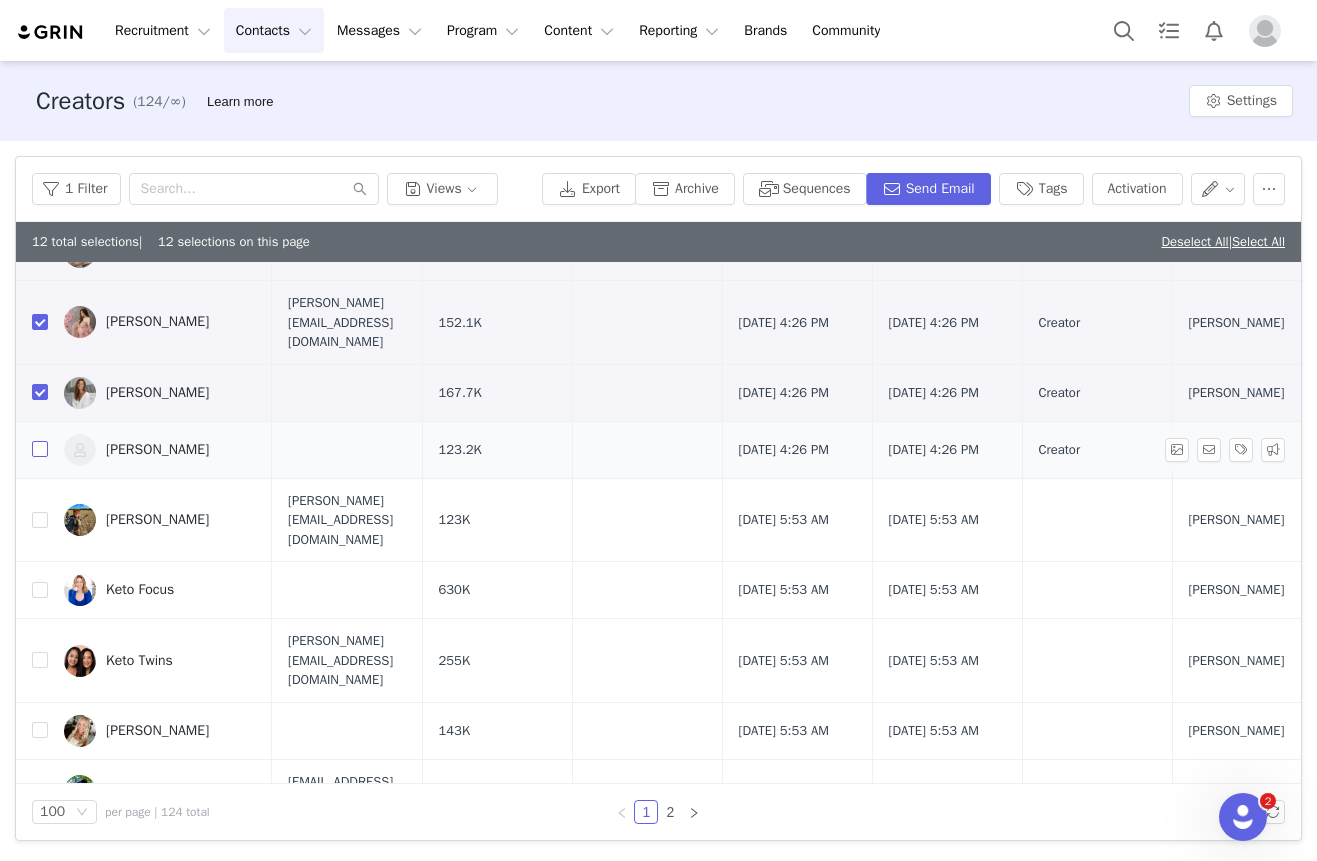 click at bounding box center [40, 449] 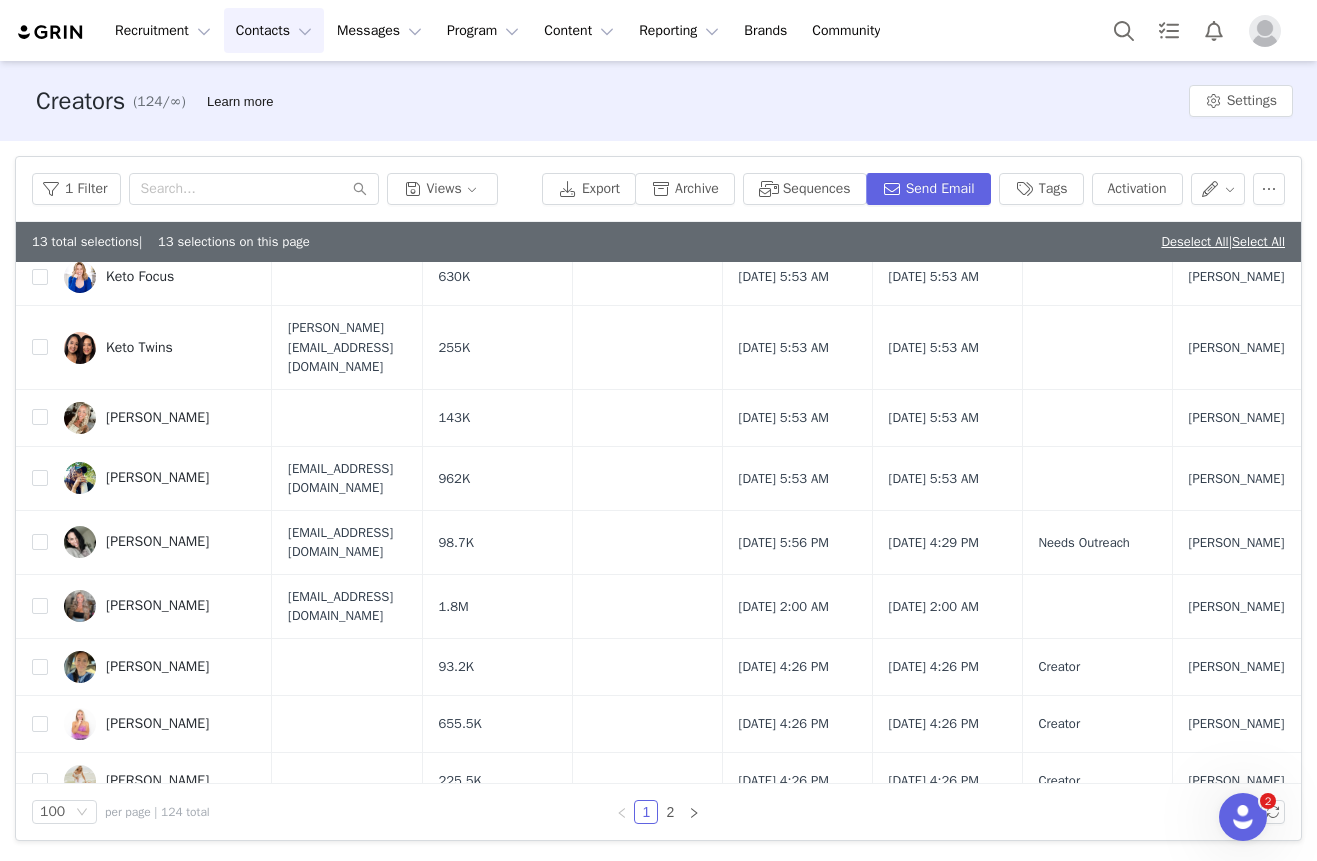 scroll, scrollTop: 3561, scrollLeft: 0, axis: vertical 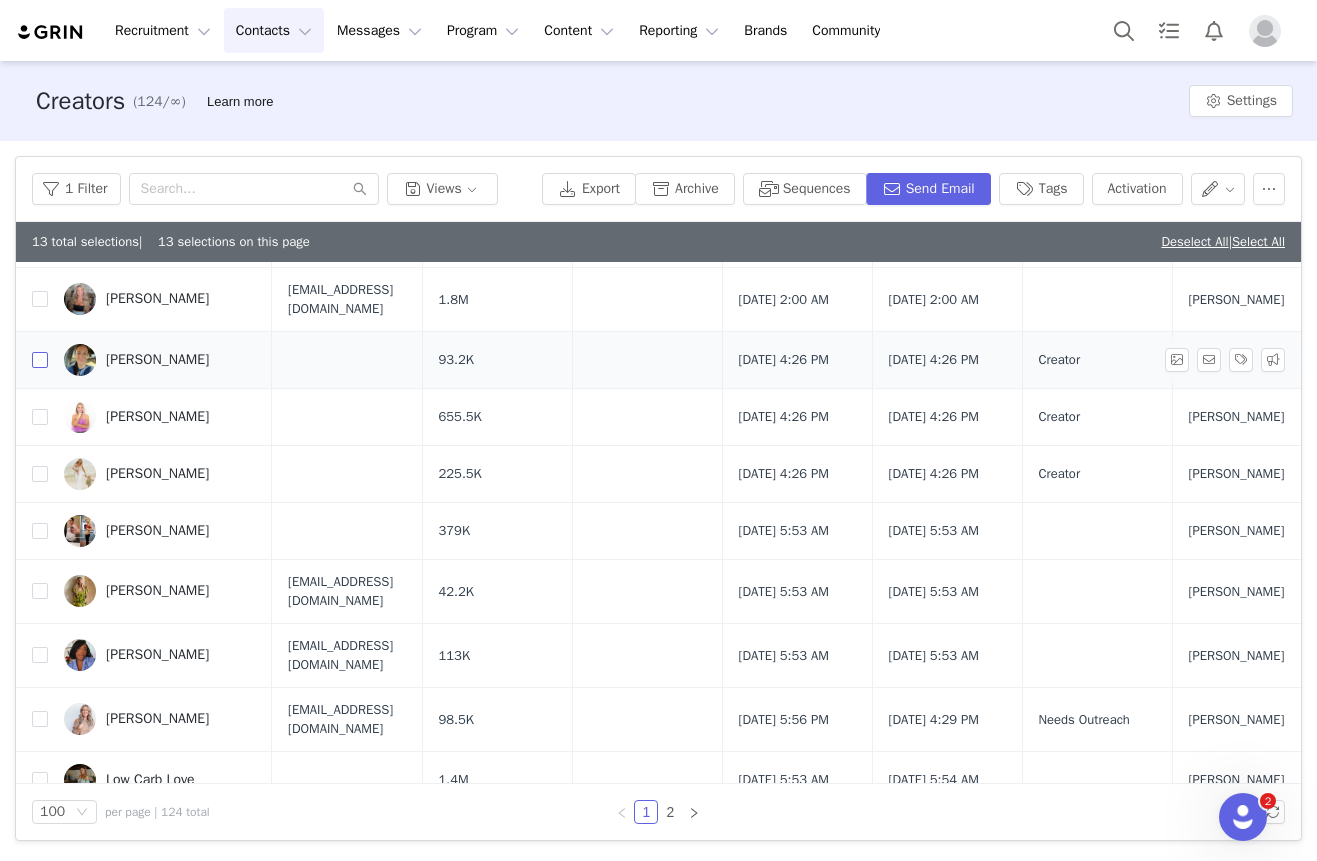 click at bounding box center (40, 360) 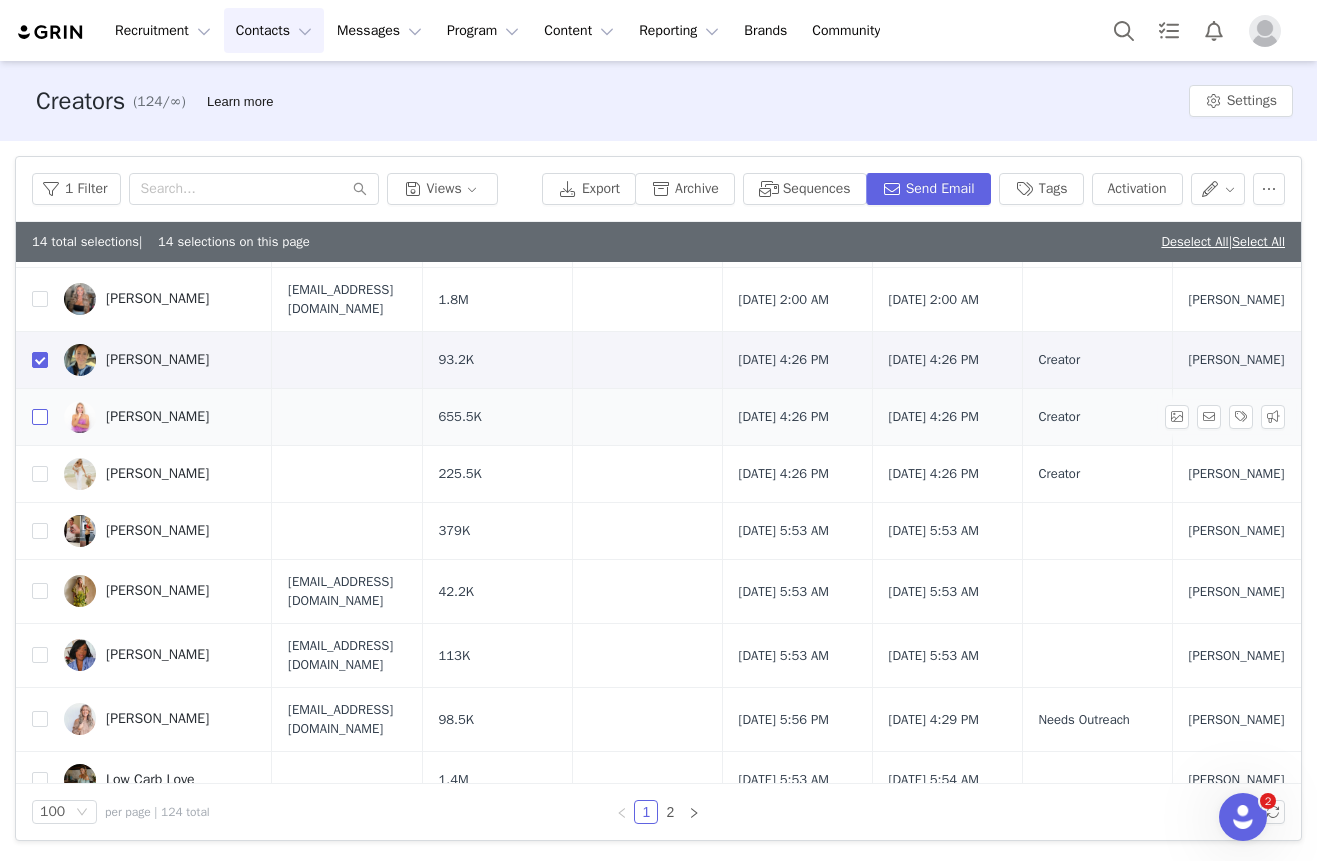 click at bounding box center (40, 417) 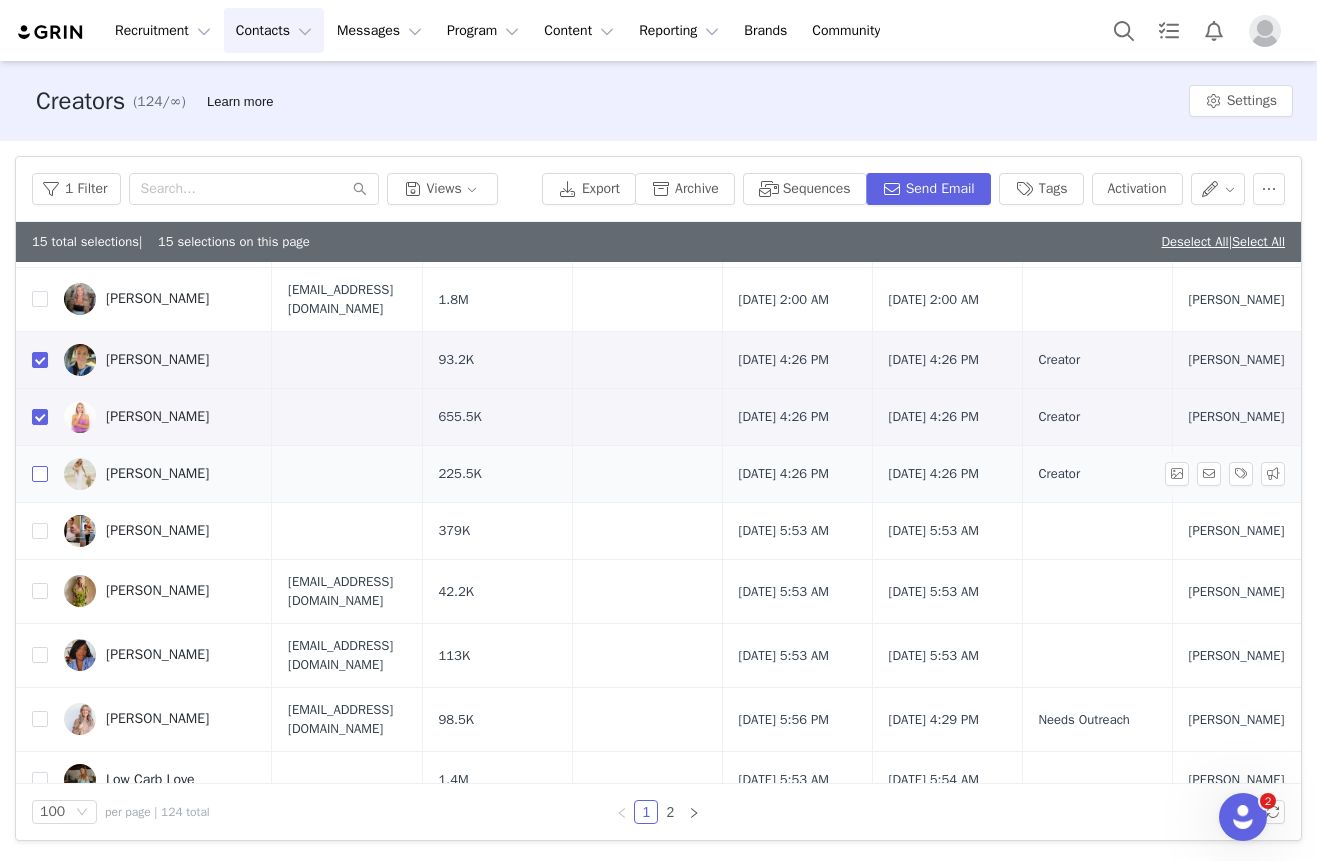 click at bounding box center (40, 474) 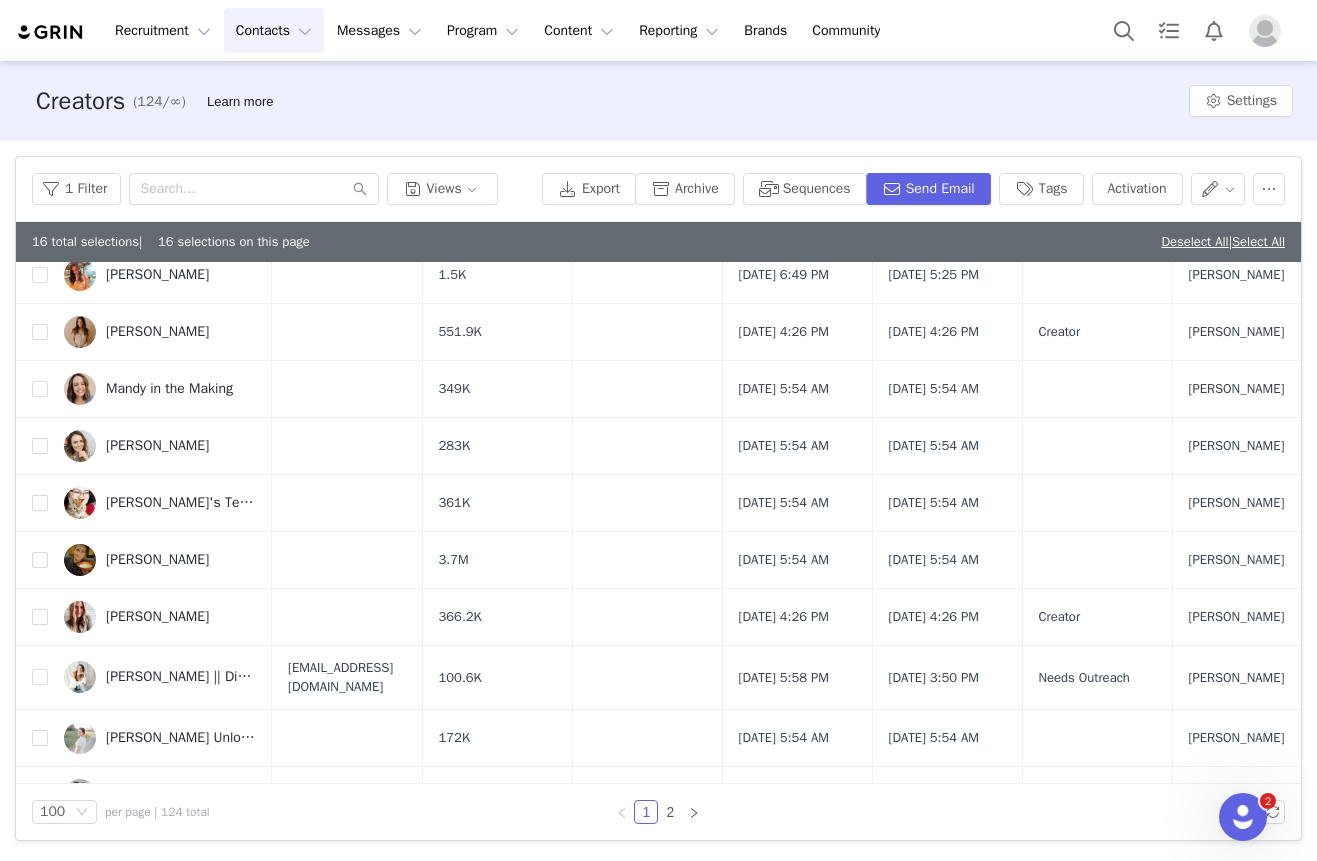 scroll, scrollTop: 4654, scrollLeft: 0, axis: vertical 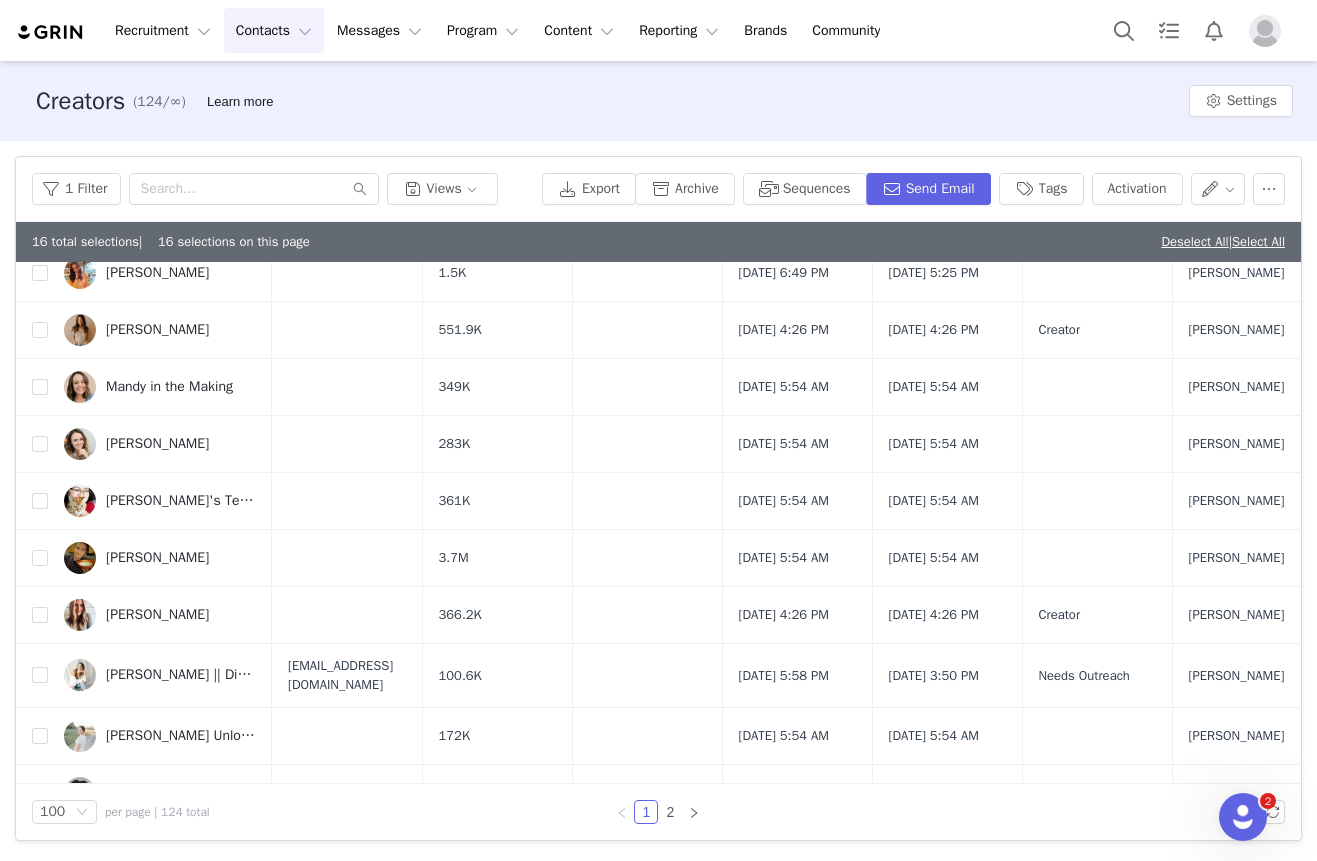 click at bounding box center (40, 216) 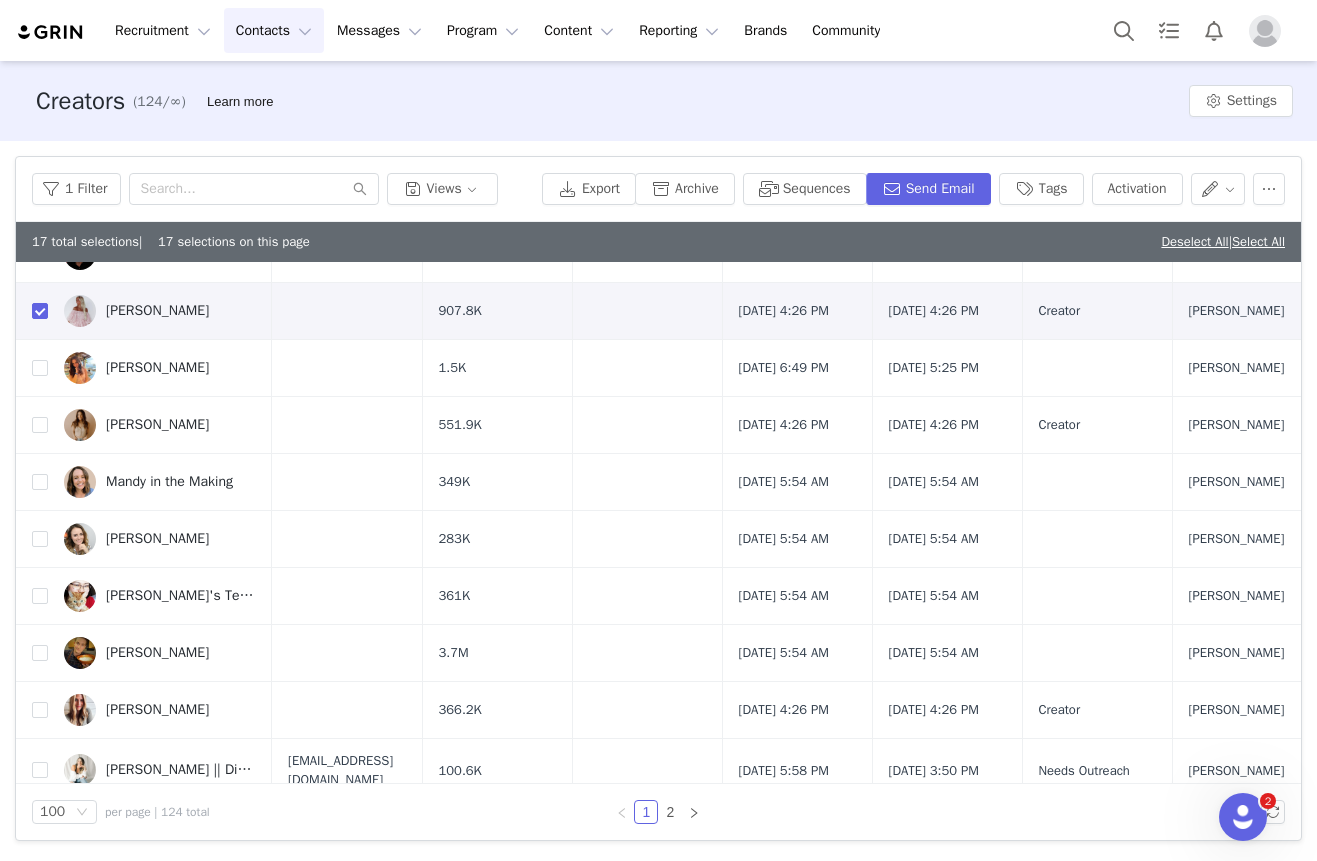 scroll, scrollTop: 4559, scrollLeft: 1, axis: both 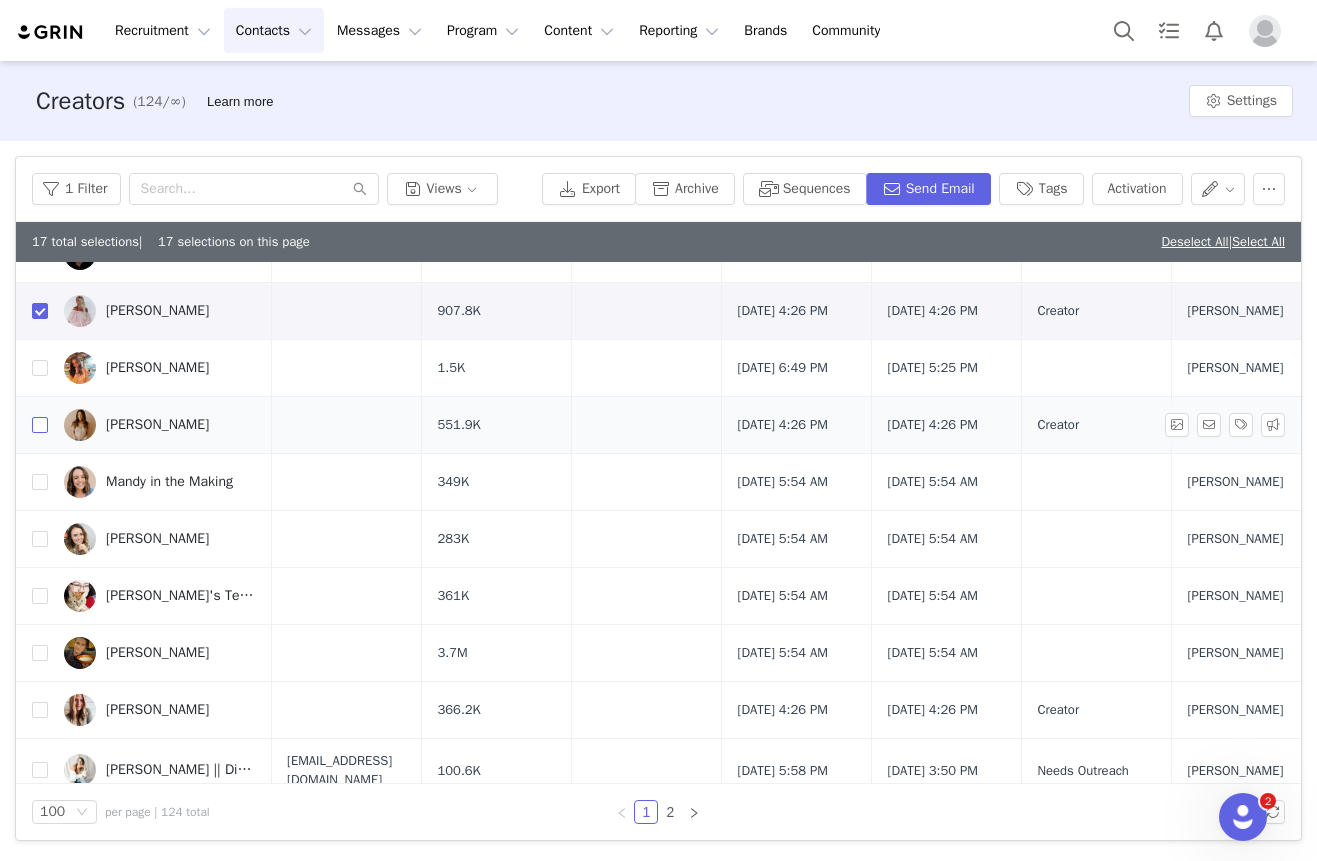 click at bounding box center (40, 425) 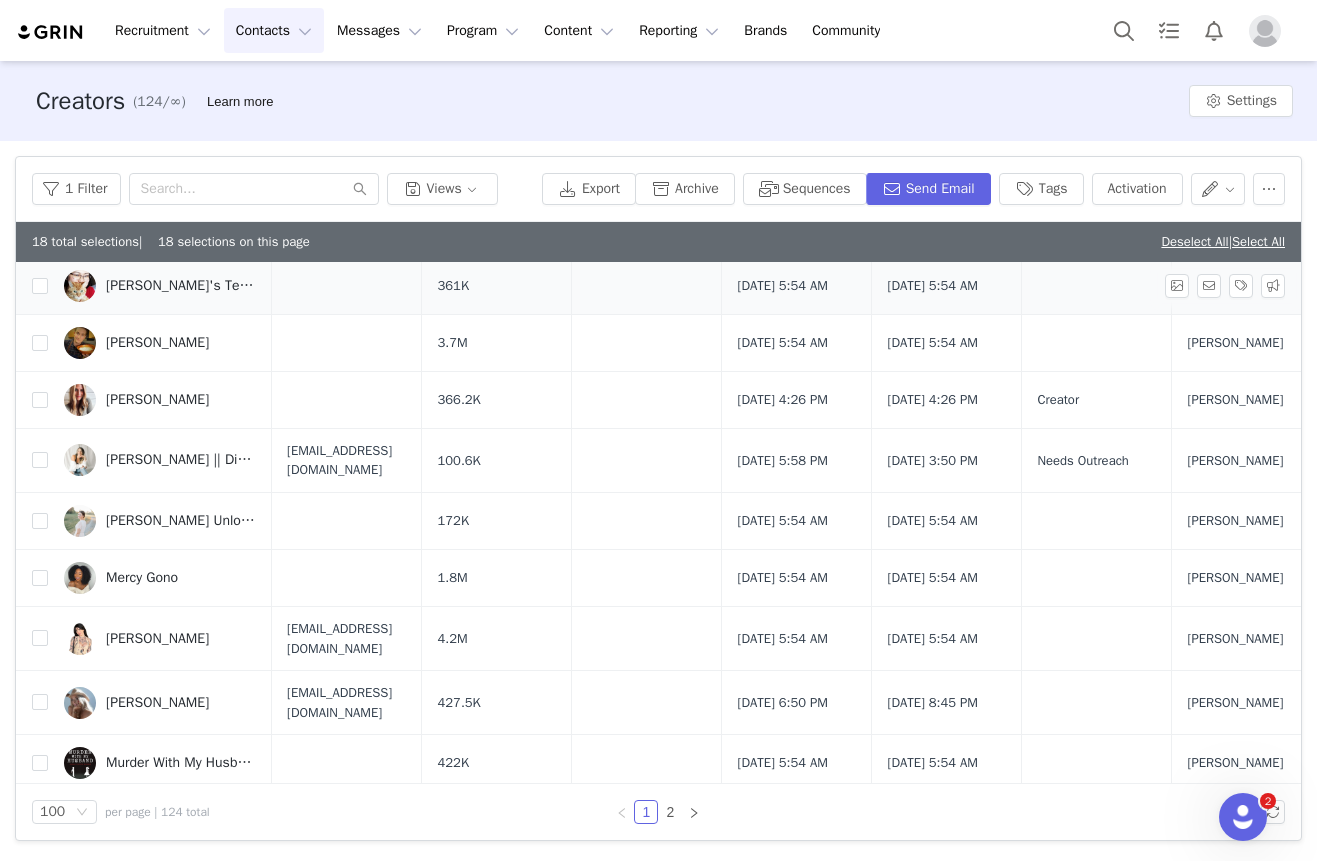 scroll, scrollTop: 4884, scrollLeft: 1, axis: both 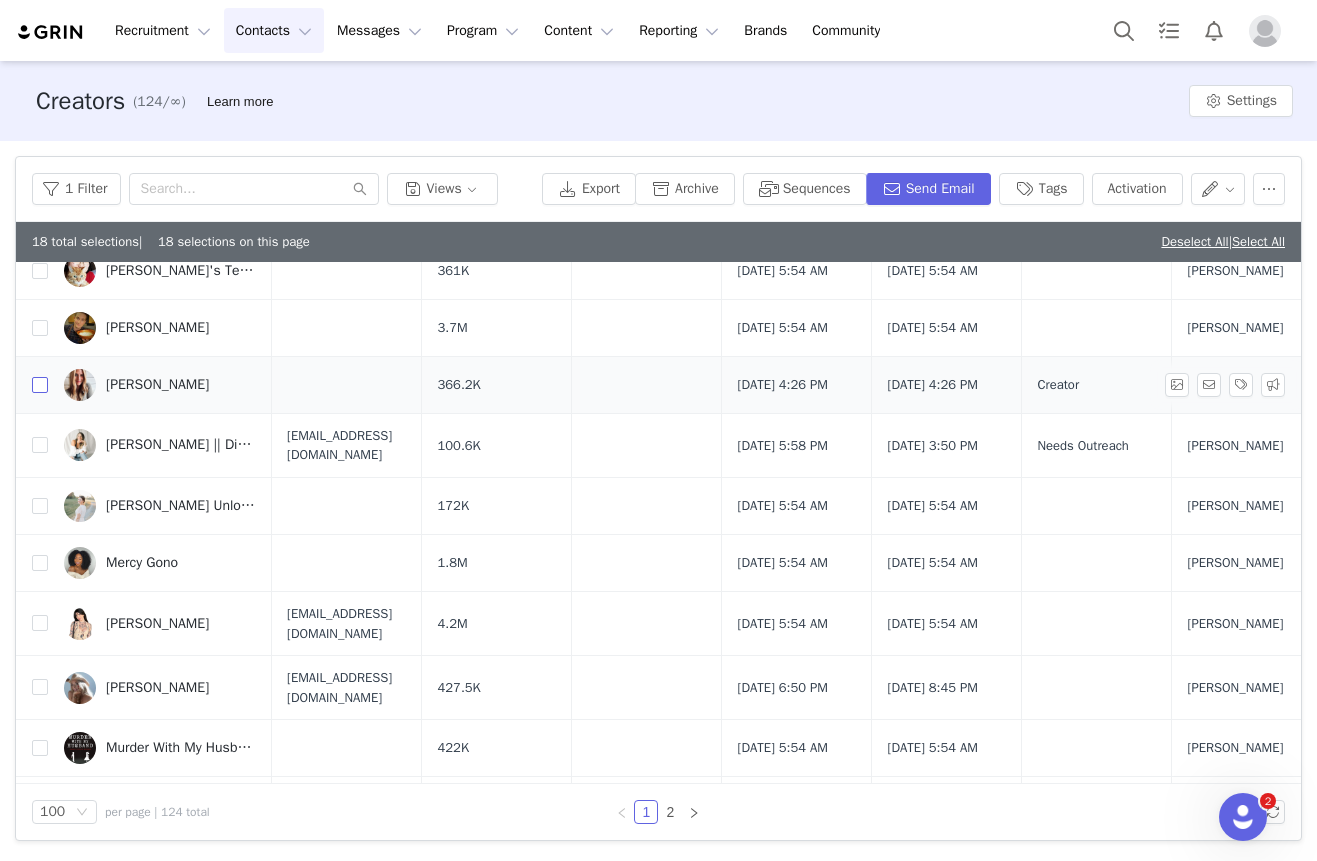 click at bounding box center [40, 385] 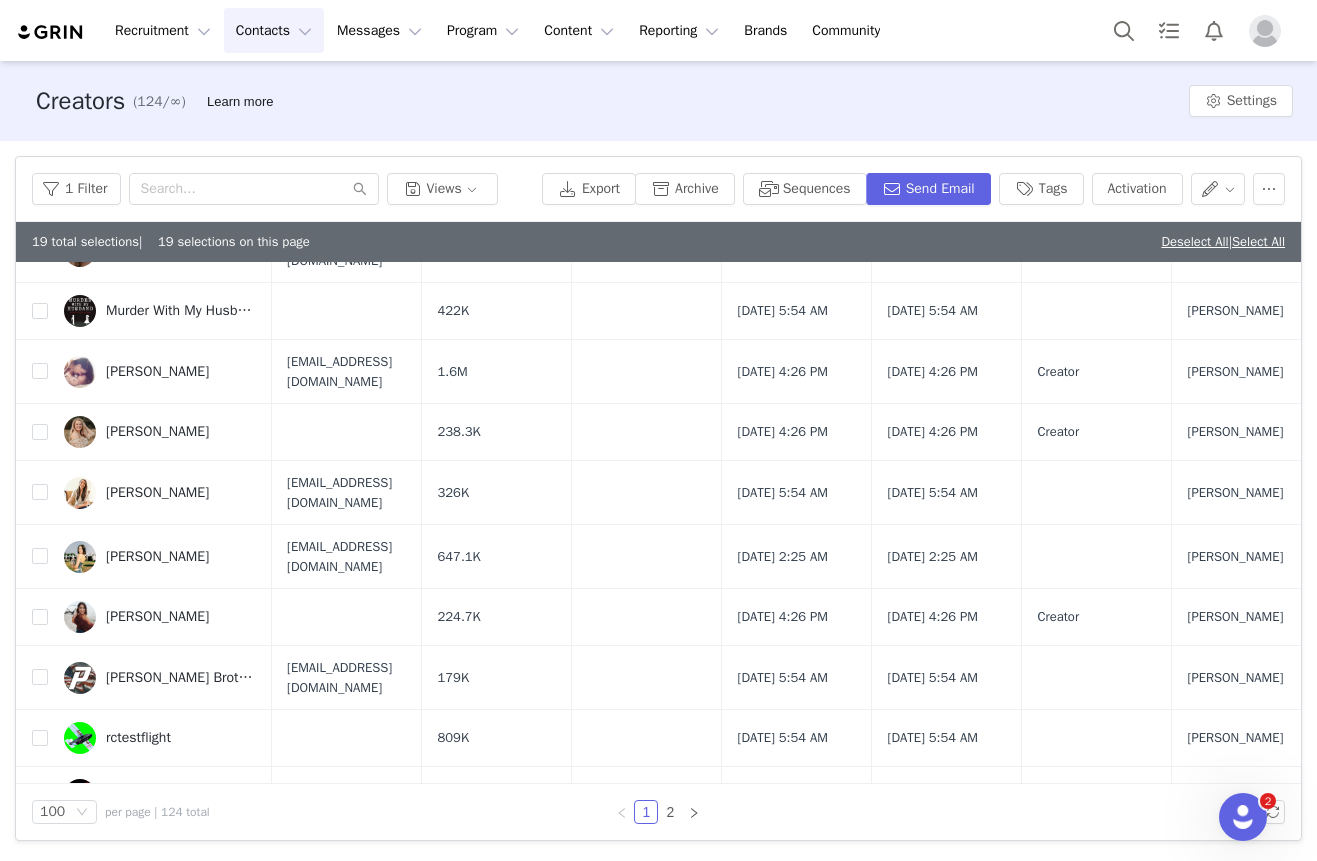 scroll, scrollTop: 5375, scrollLeft: 1, axis: both 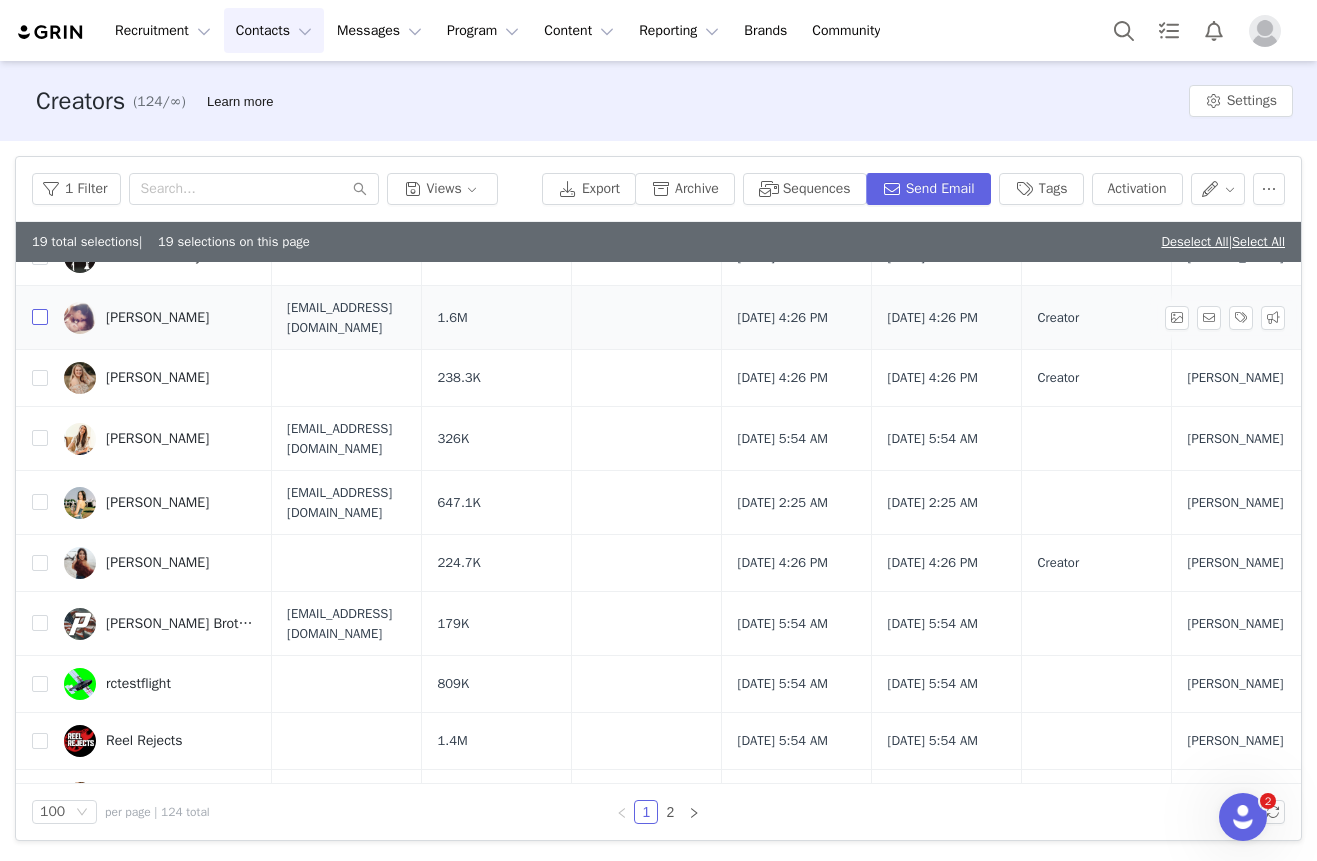 click at bounding box center (40, 317) 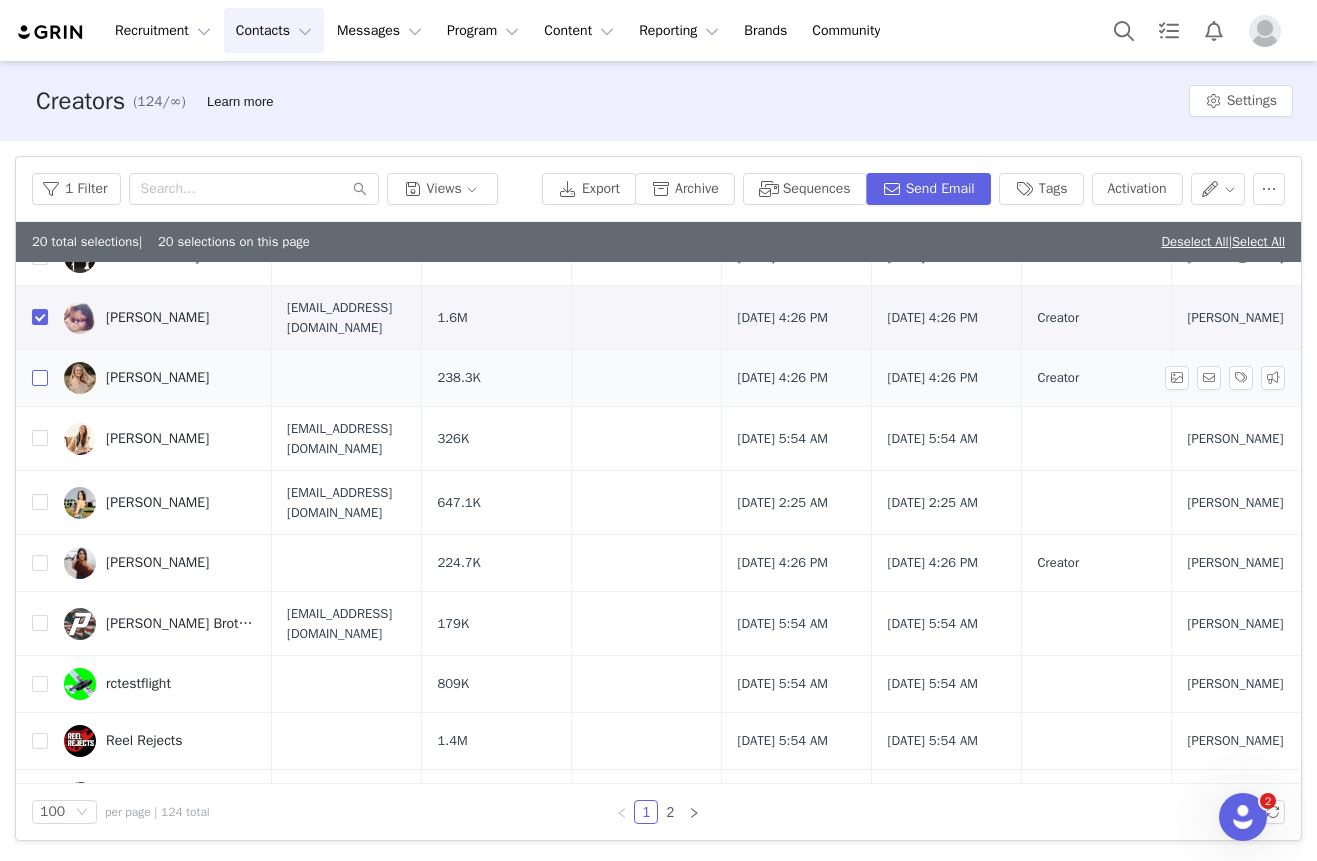 click at bounding box center [40, 378] 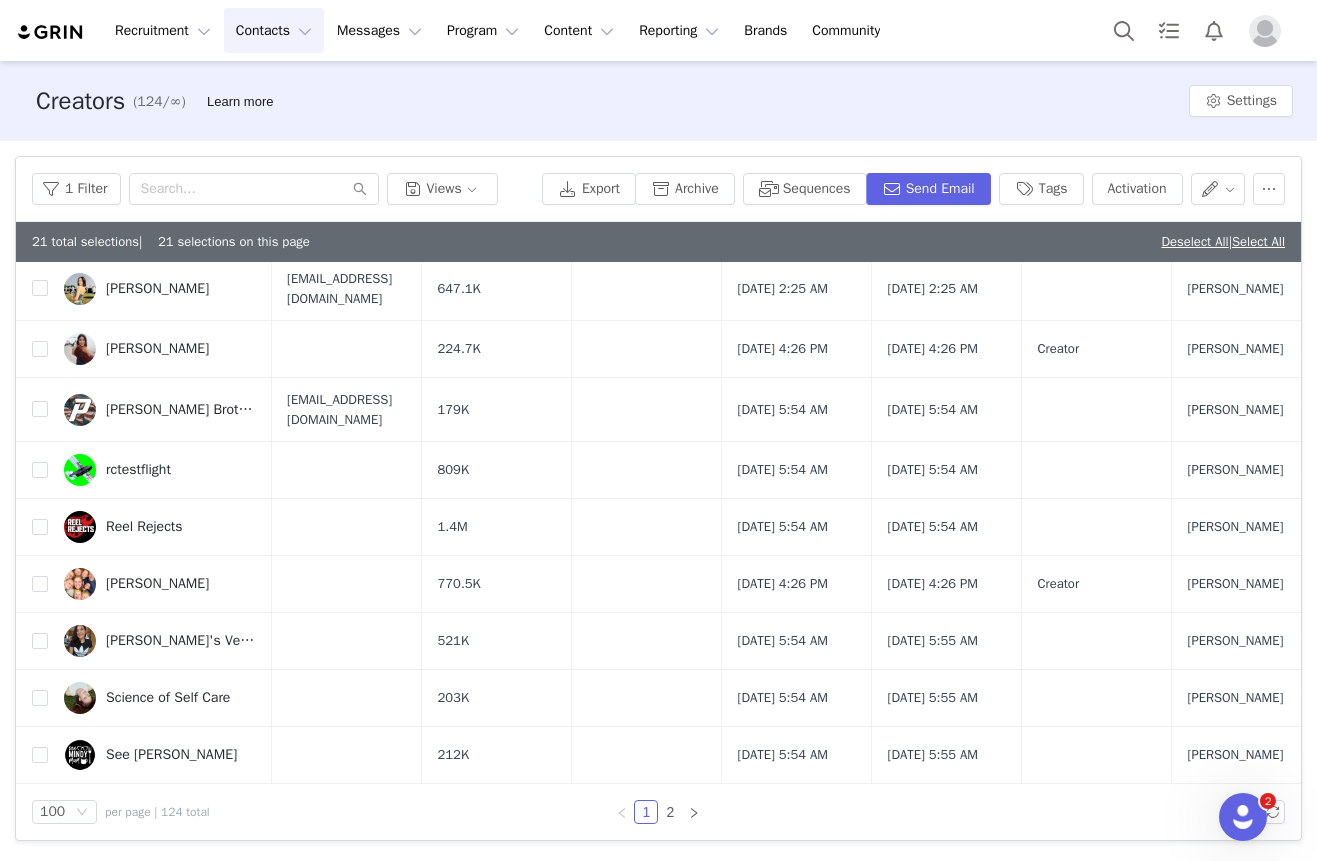 scroll, scrollTop: 5672, scrollLeft: 0, axis: vertical 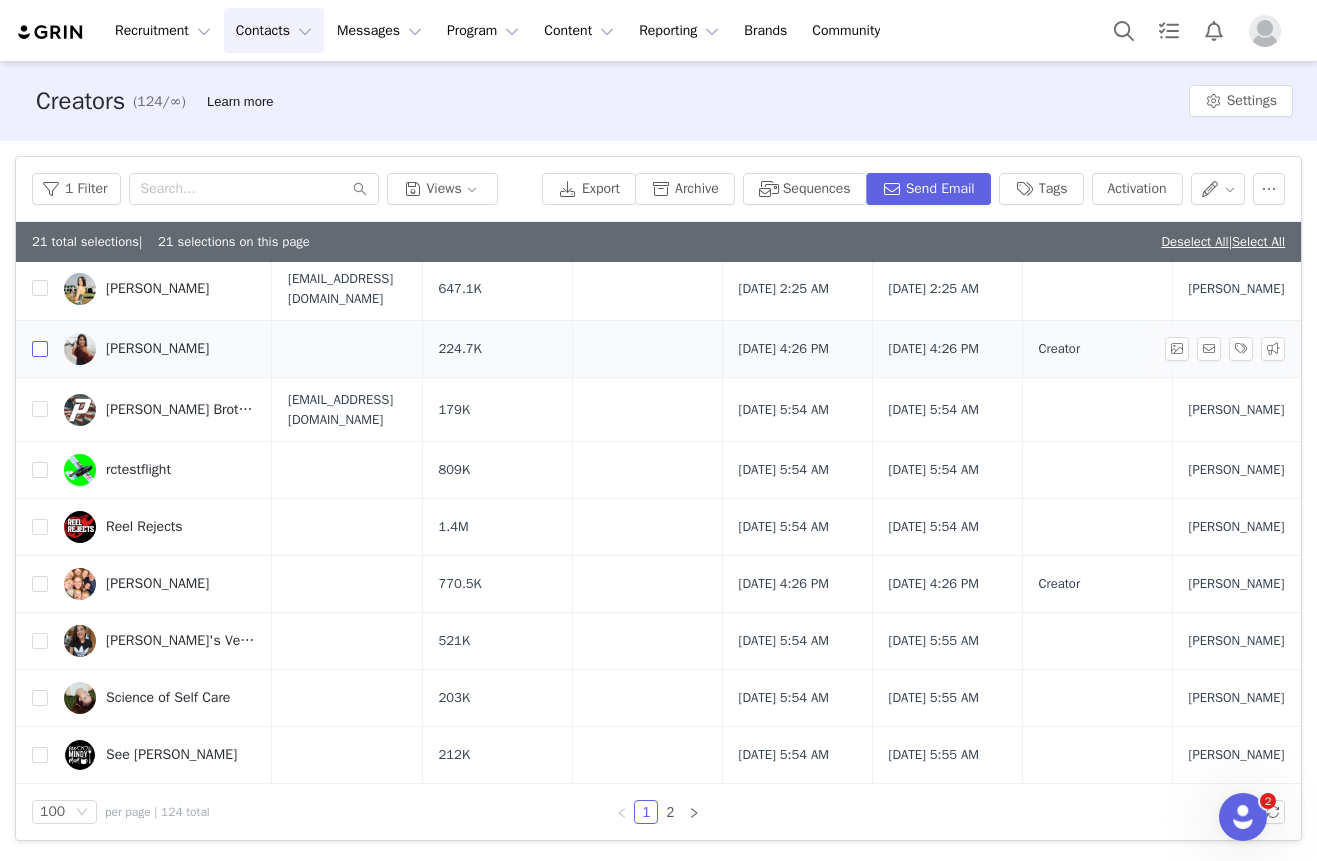 click at bounding box center (40, 349) 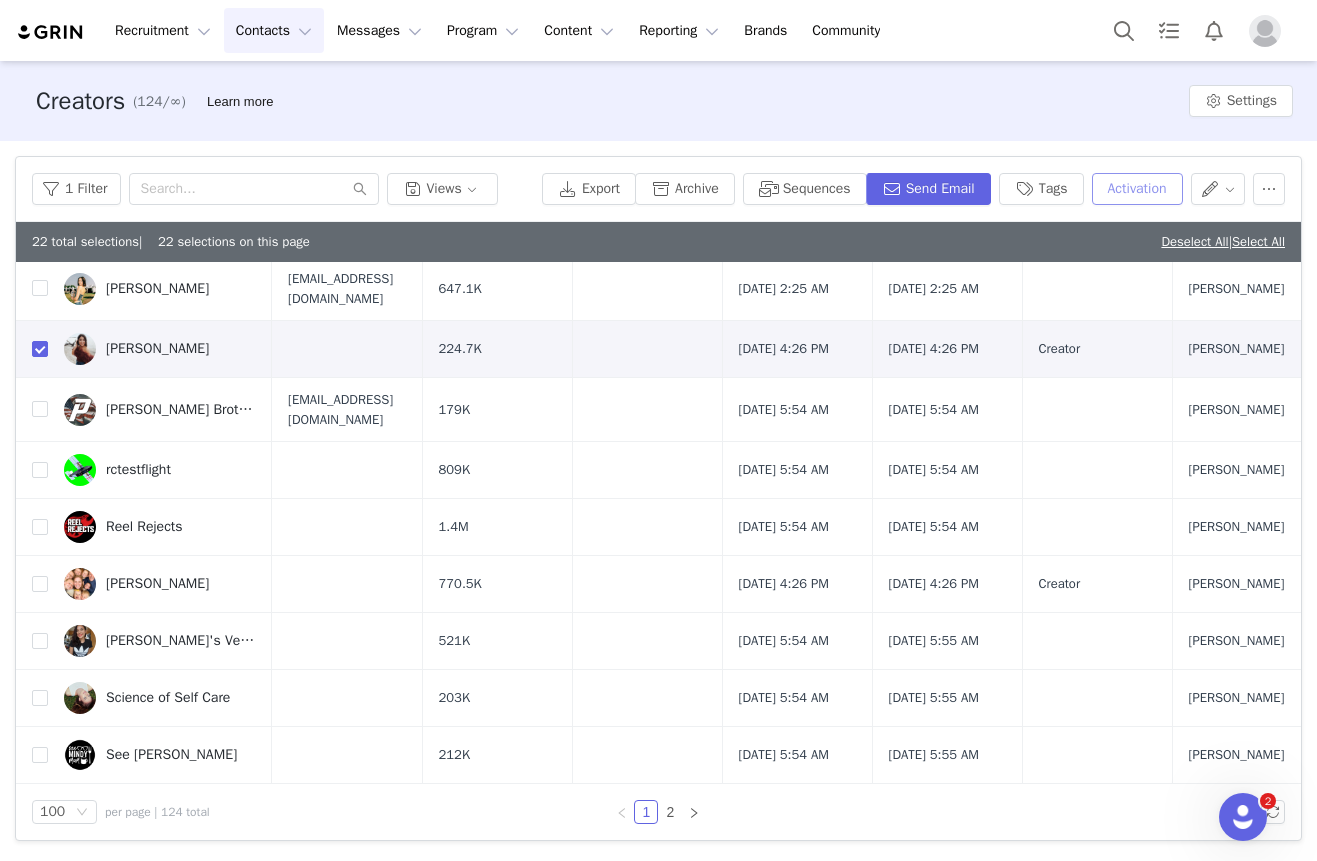 click on "Activation" at bounding box center (1137, 189) 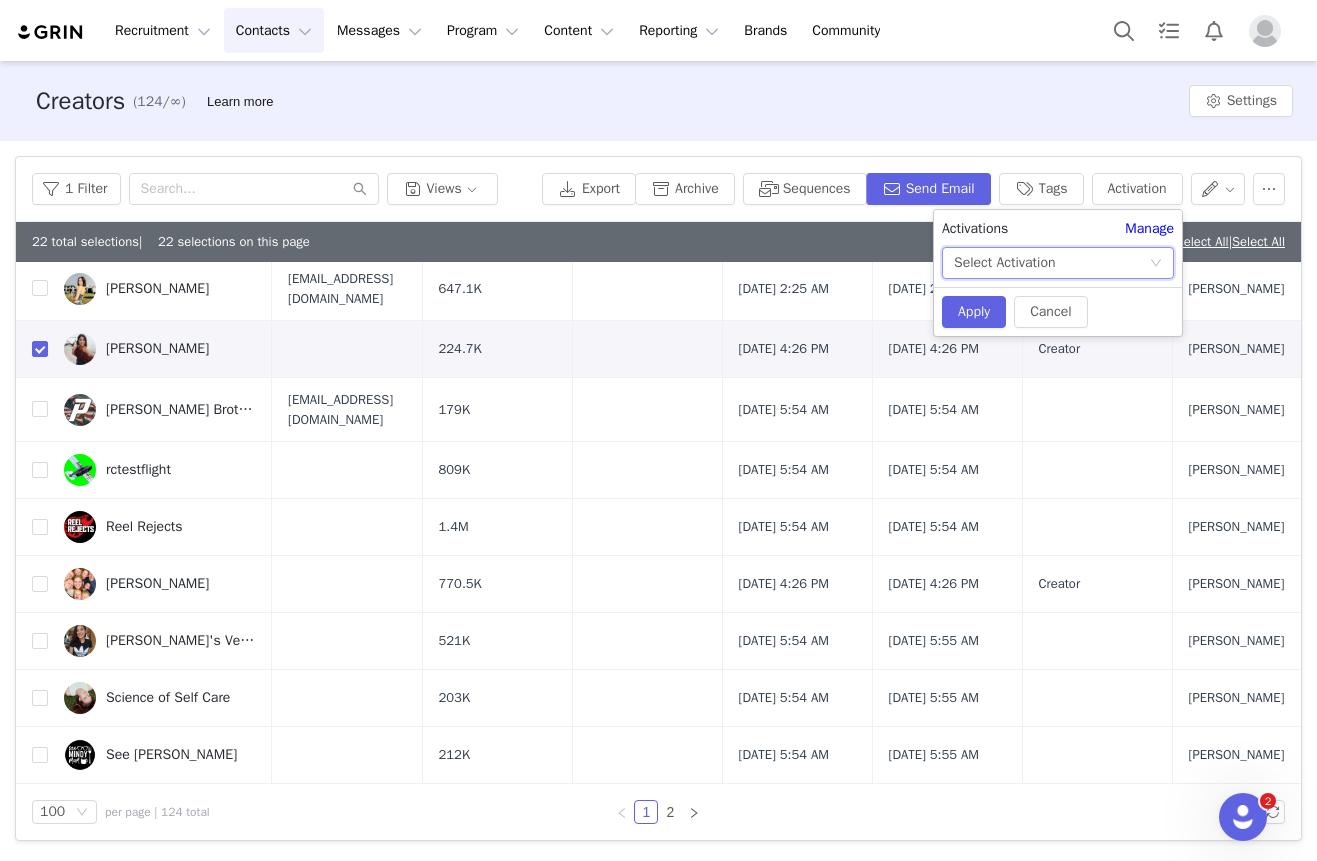 click on "Select Activation" at bounding box center (1051, 263) 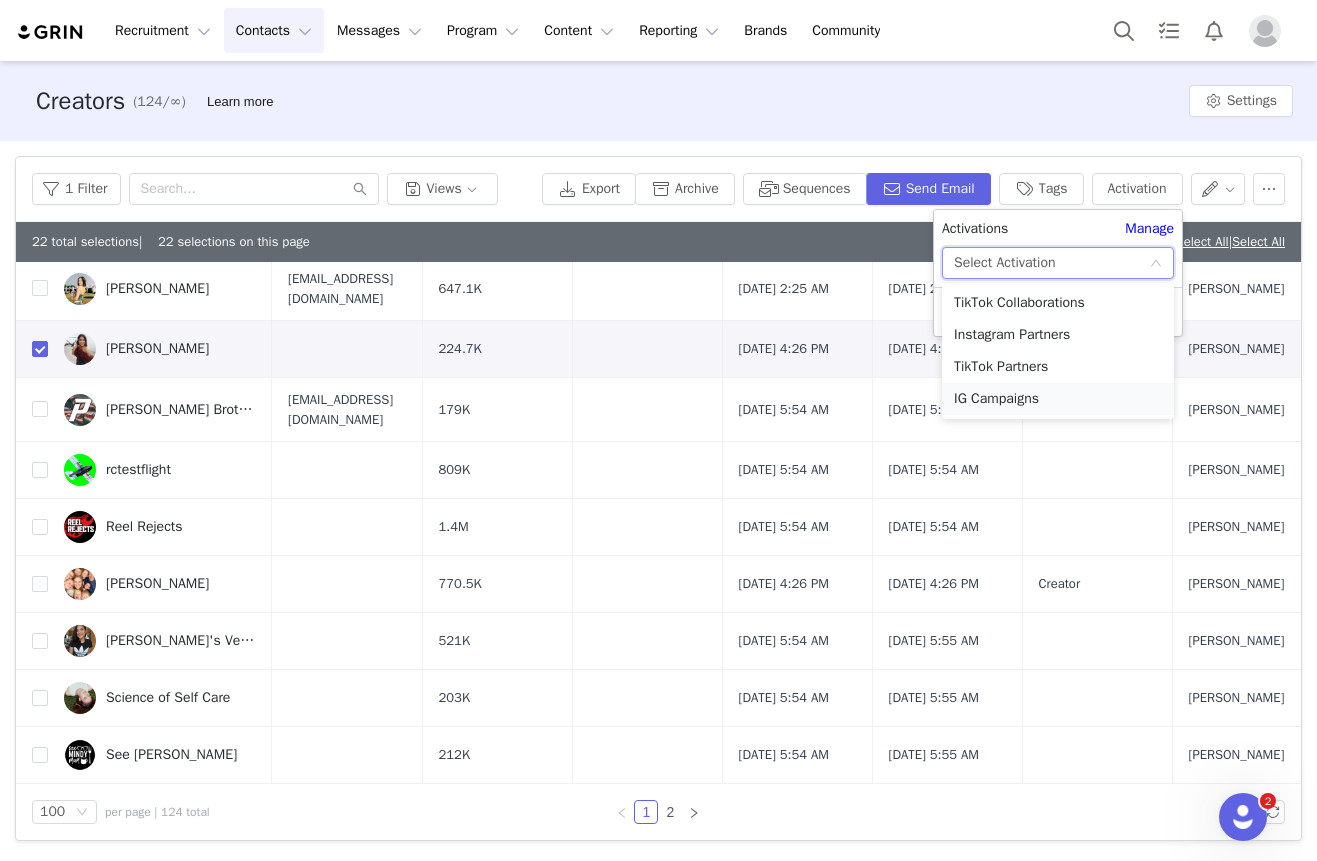 click on "IG Campaigns" at bounding box center (1058, 399) 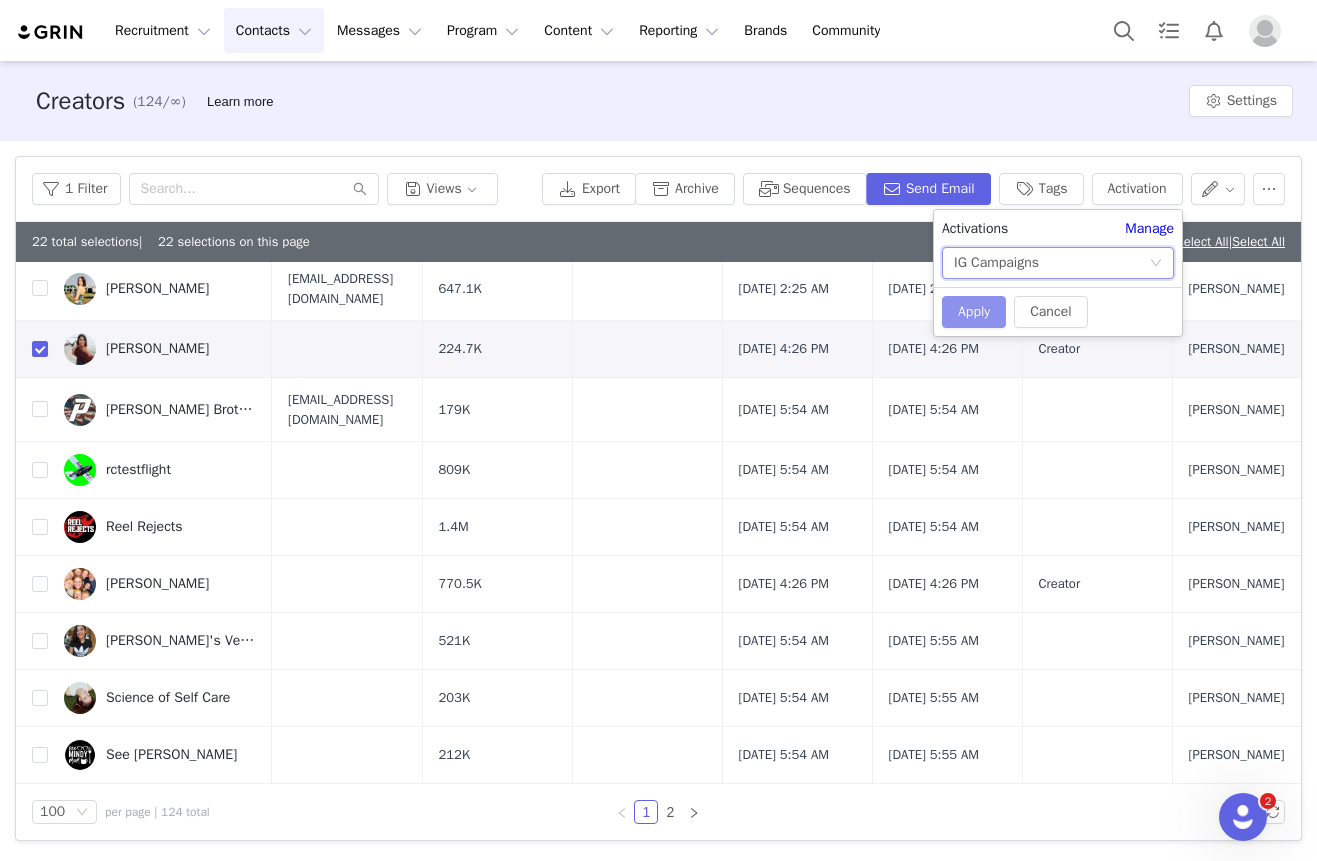 click on "Apply" at bounding box center (974, 312) 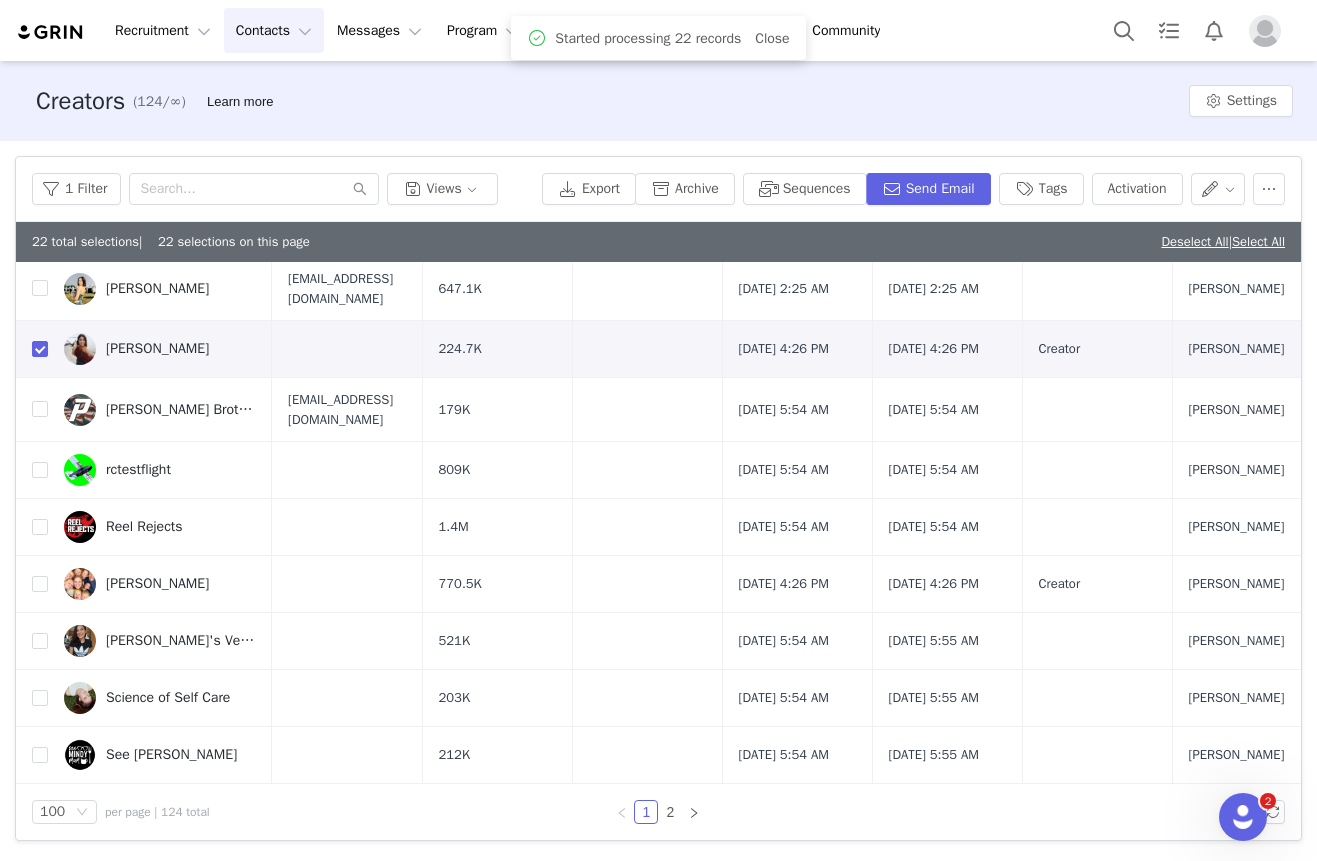 scroll, scrollTop: 0, scrollLeft: 0, axis: both 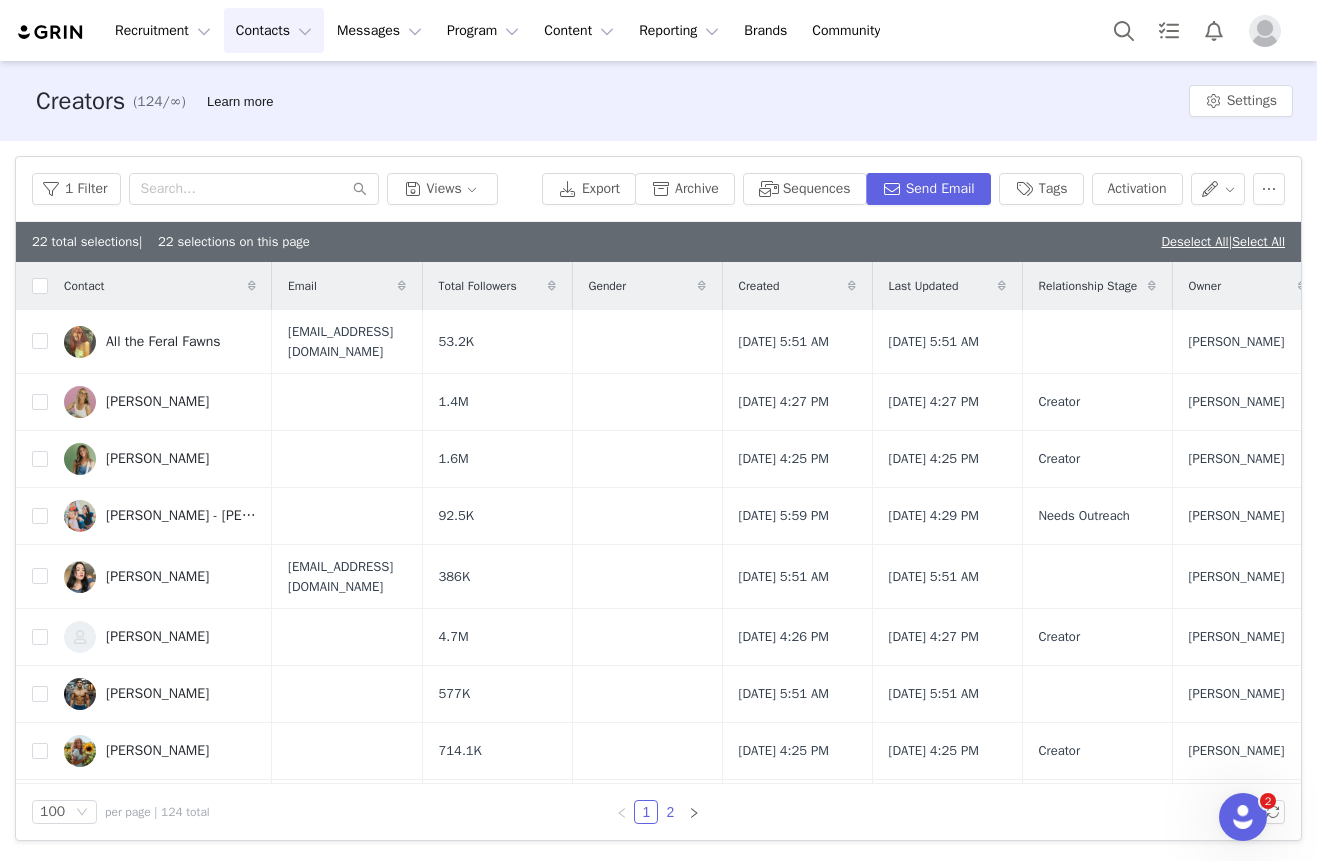 click on "2" at bounding box center [670, 812] 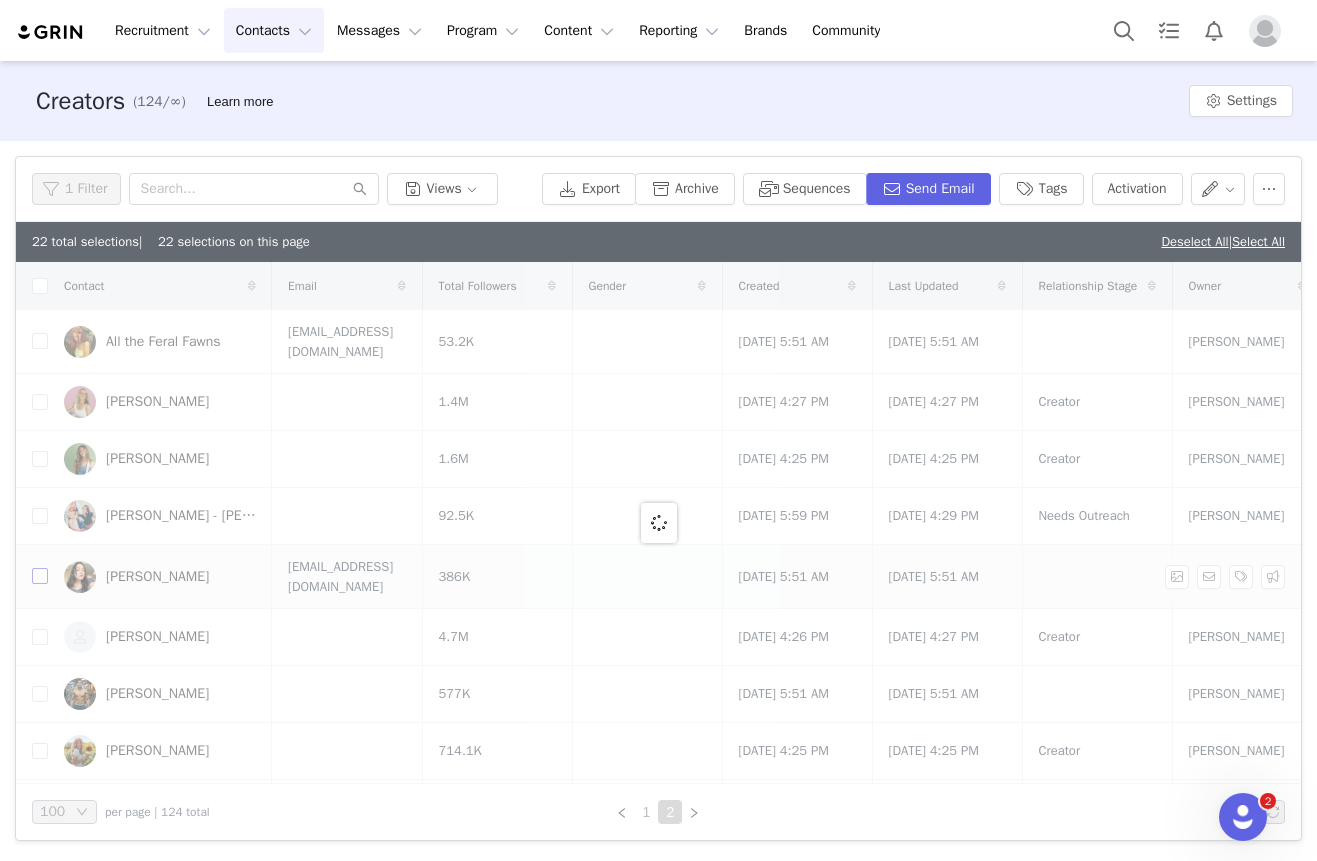 checkbox on "false" 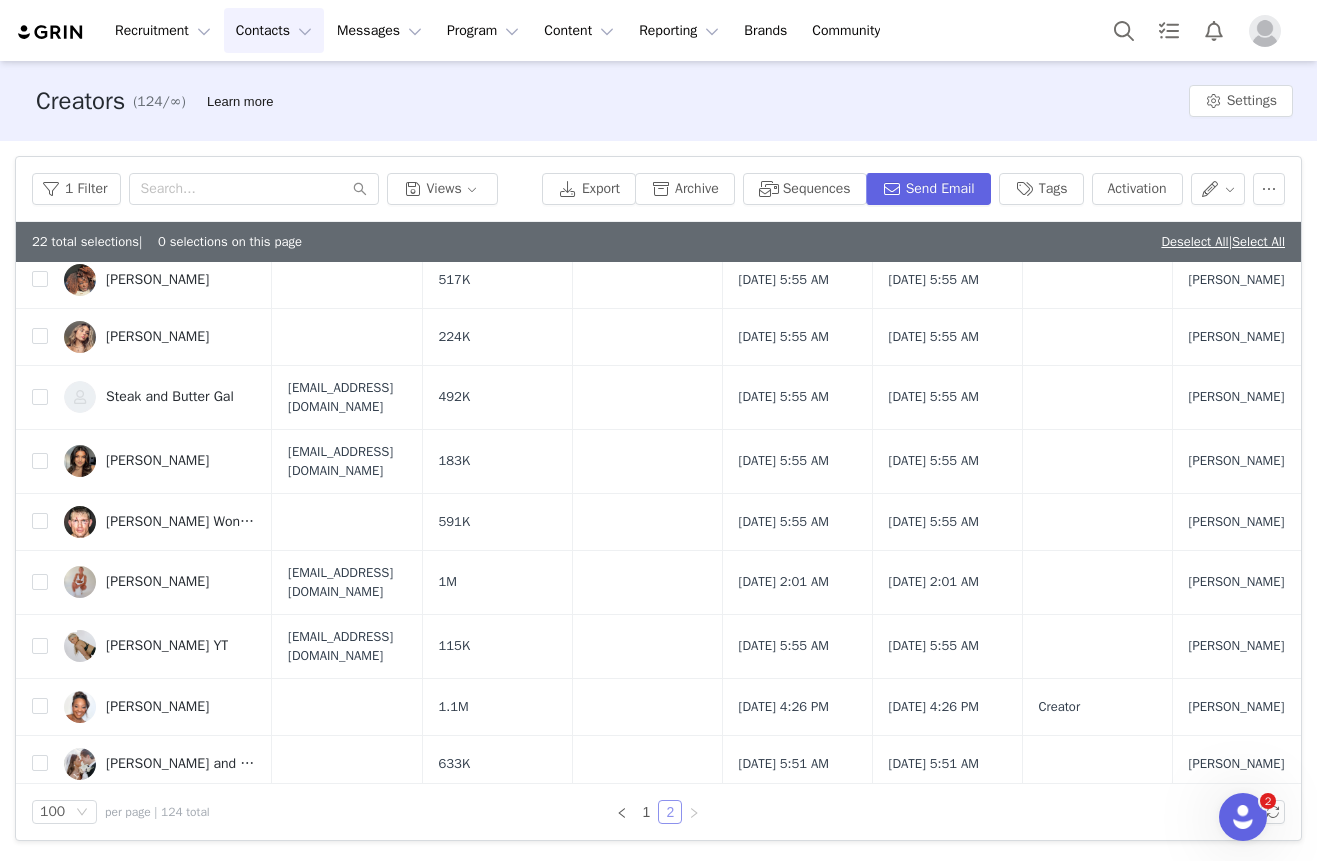 scroll, scrollTop: 349, scrollLeft: 0, axis: vertical 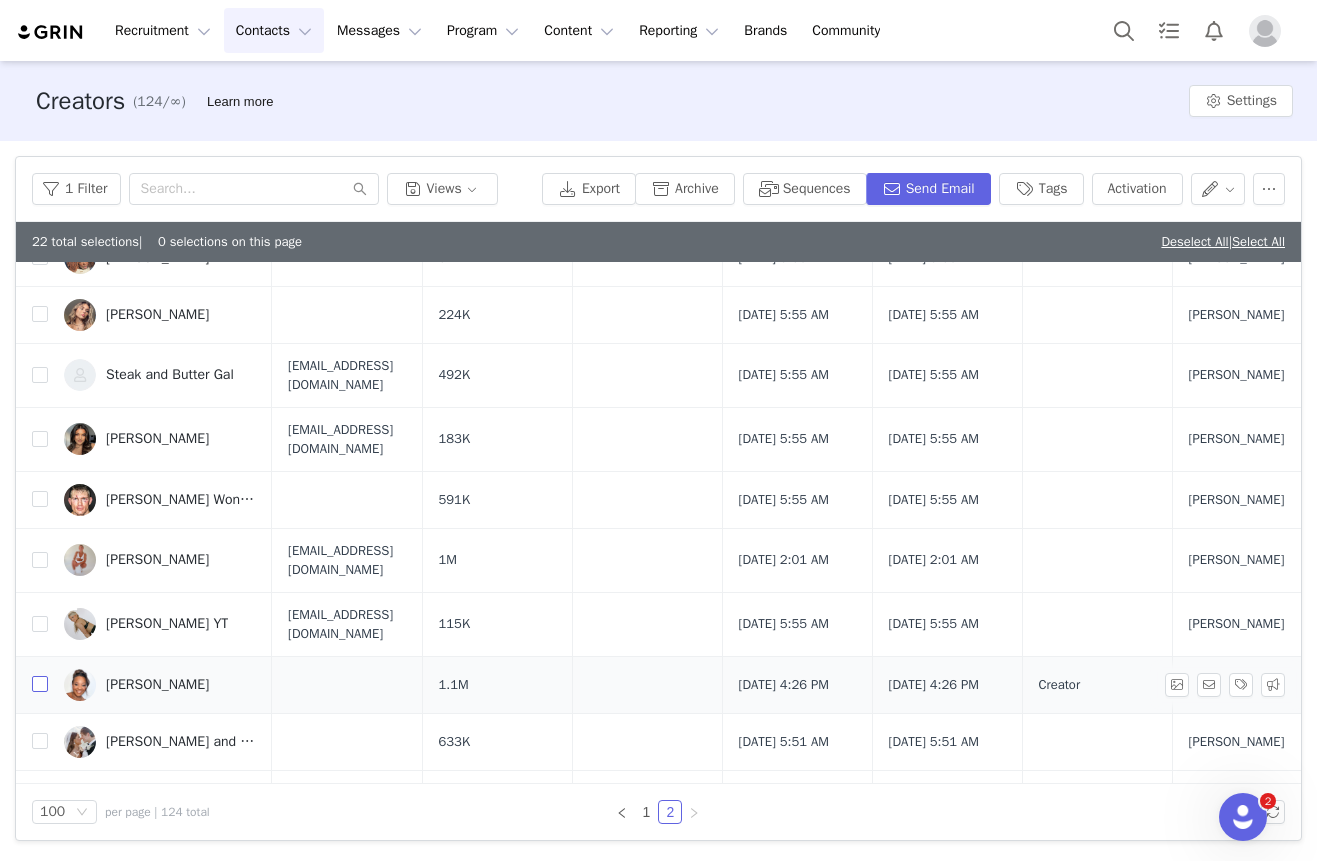 click at bounding box center (40, 684) 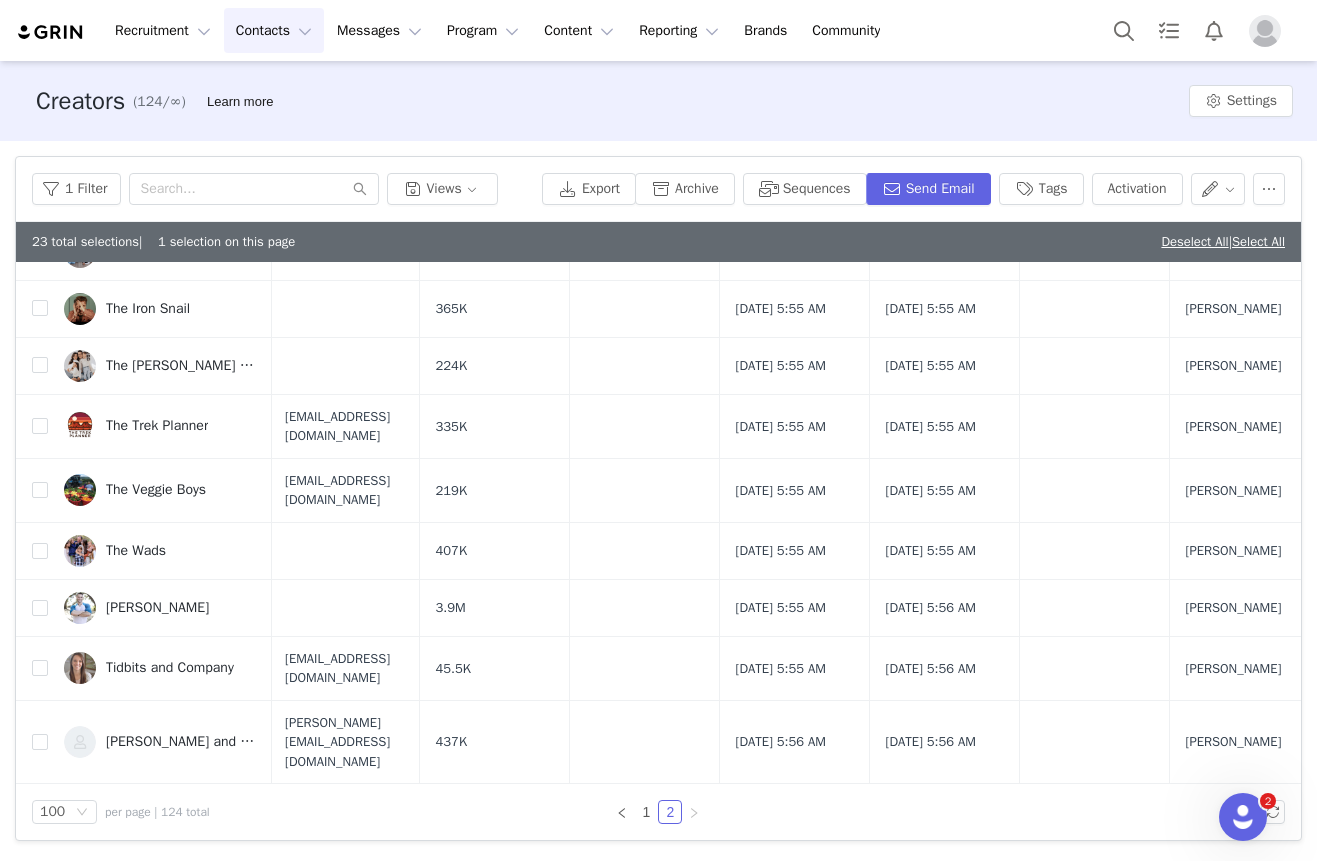 scroll, scrollTop: 1062, scrollLeft: 3, axis: both 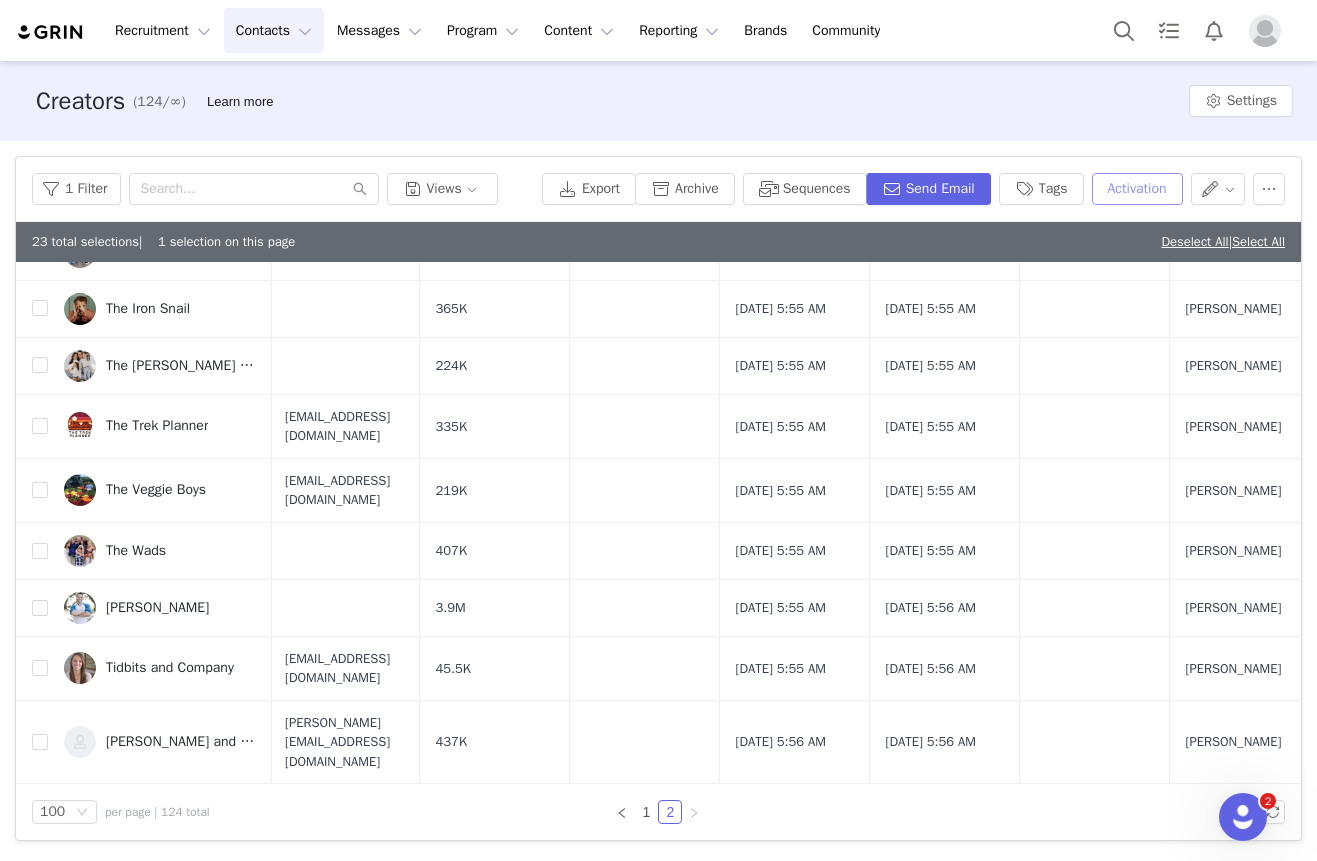 click on "Activation" at bounding box center [1137, 189] 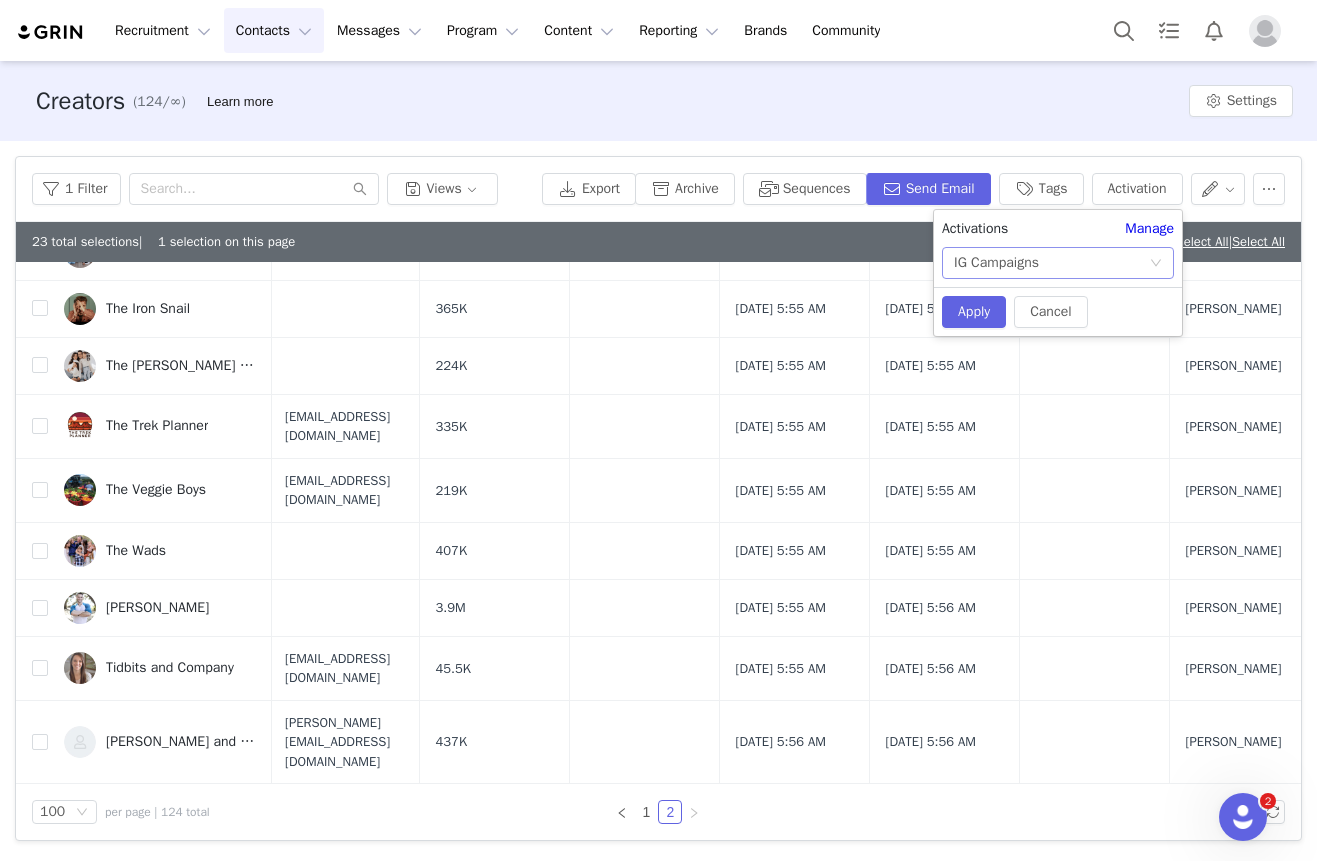 click on "IG Campaigns" at bounding box center [996, 263] 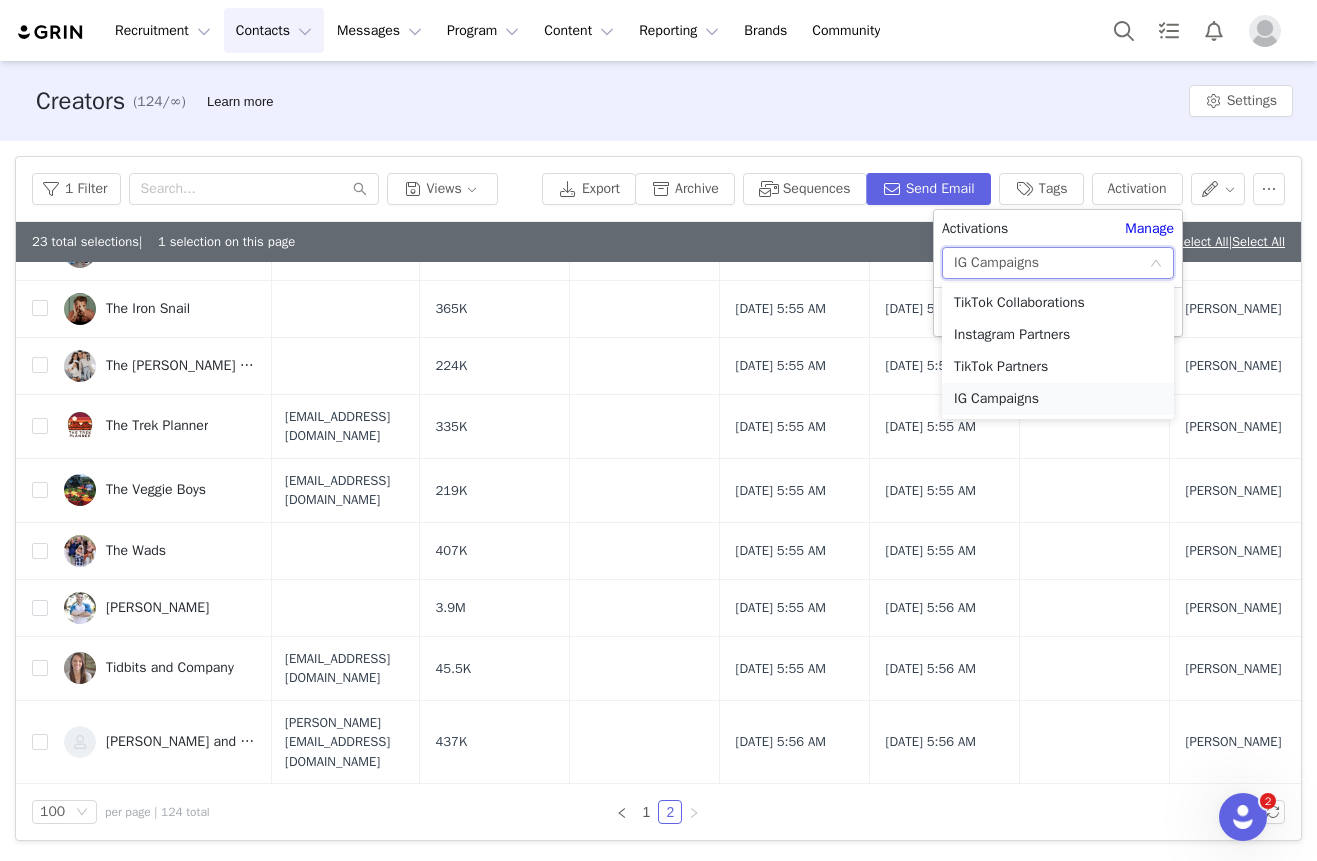 click on "IG Campaigns" at bounding box center (1058, 399) 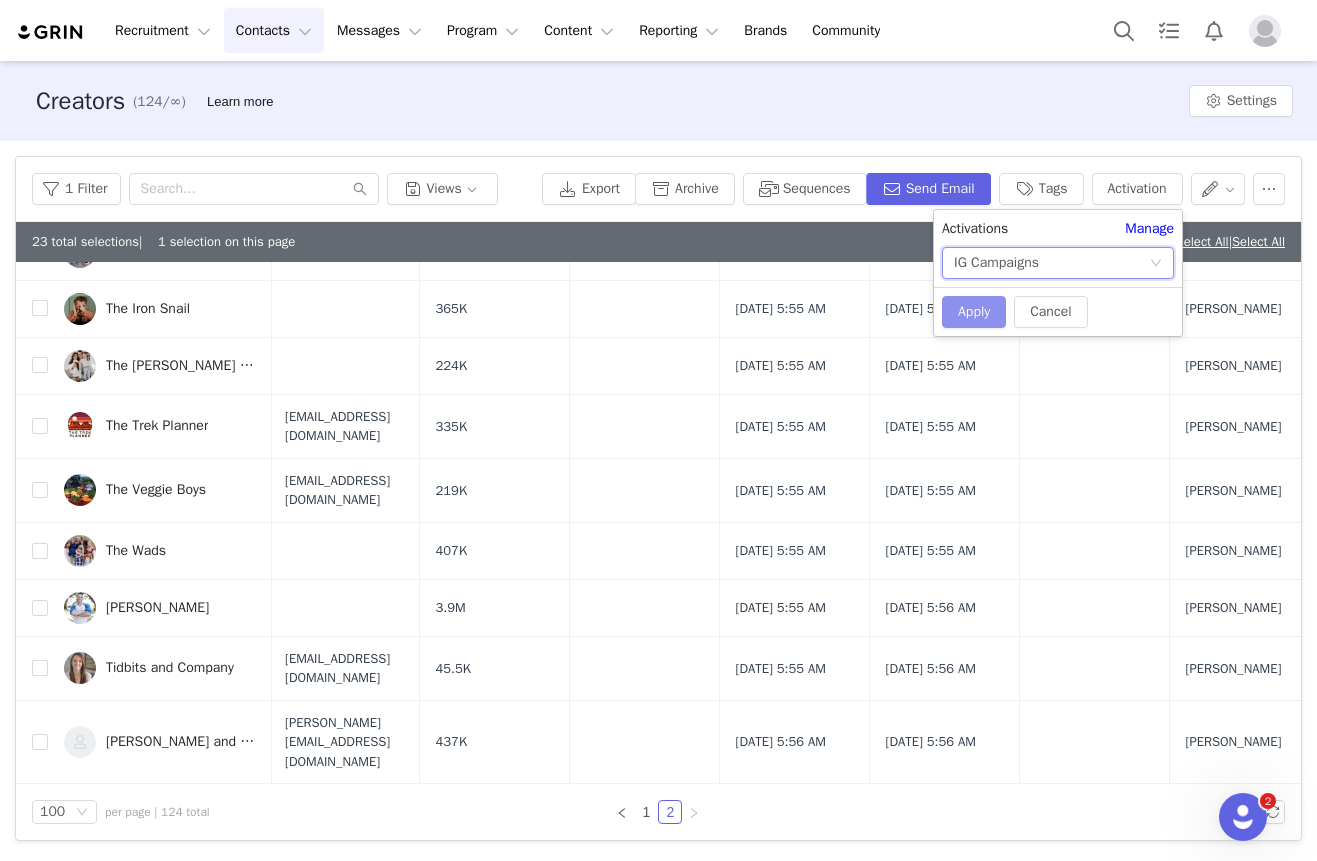 click on "Apply" at bounding box center (974, 312) 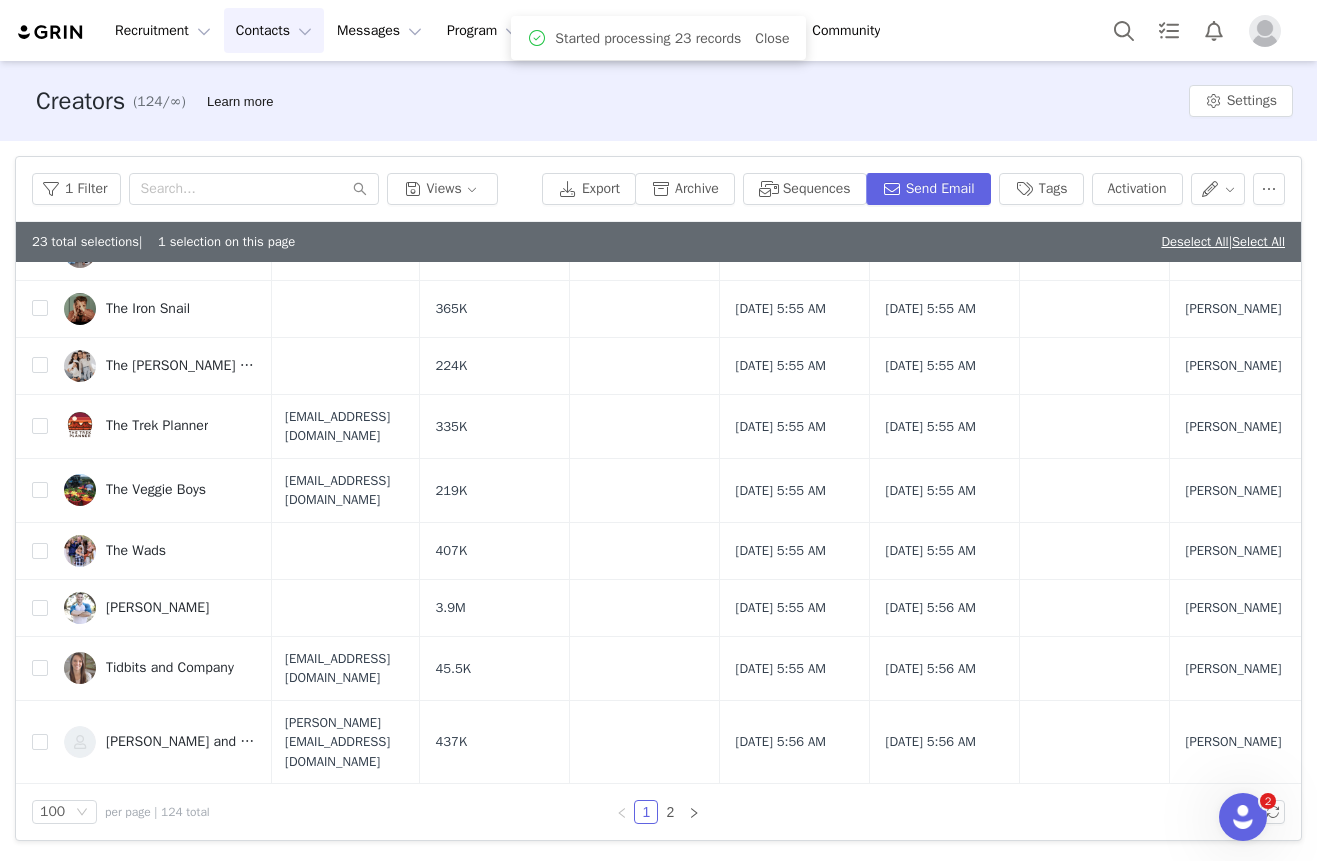 scroll, scrollTop: 0, scrollLeft: 0, axis: both 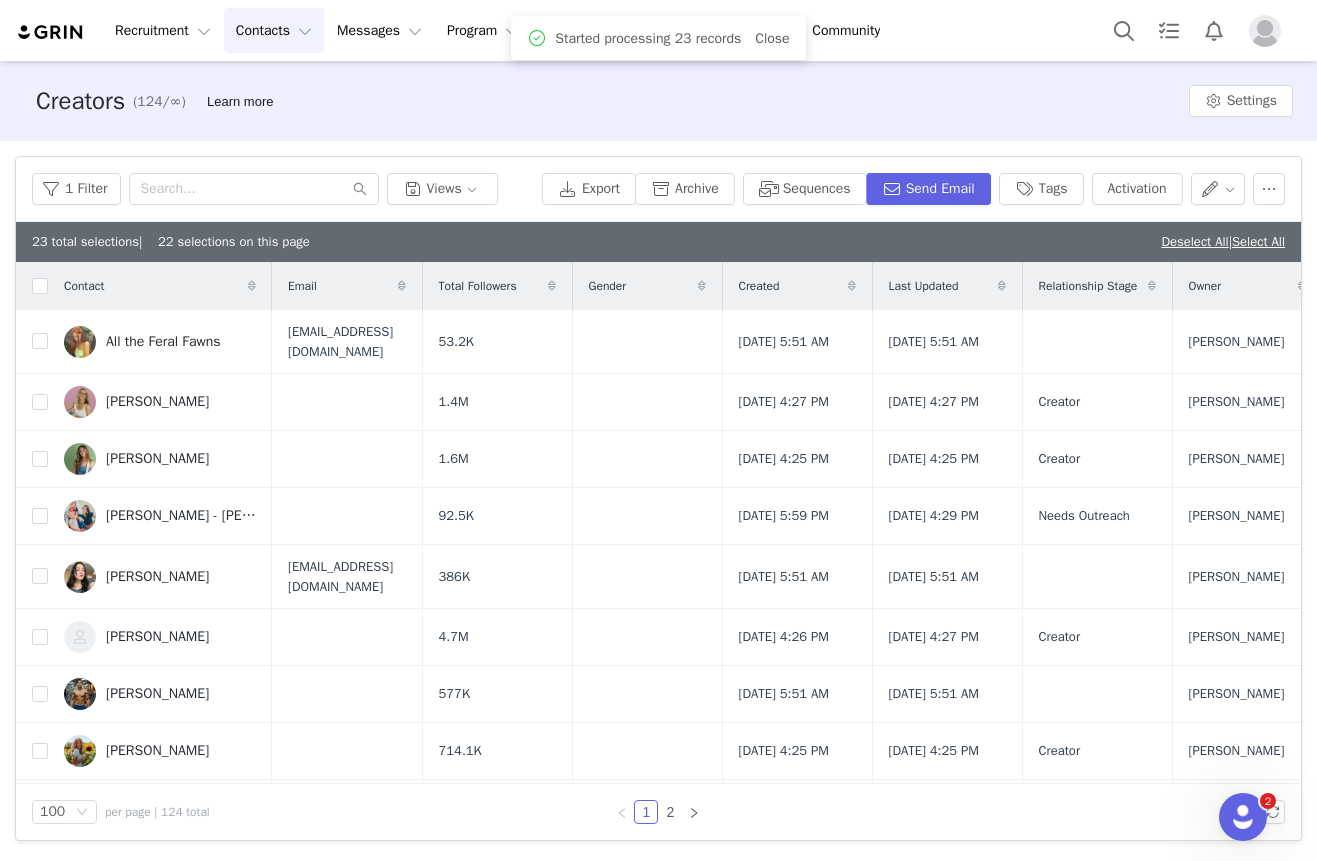 checkbox on "false" 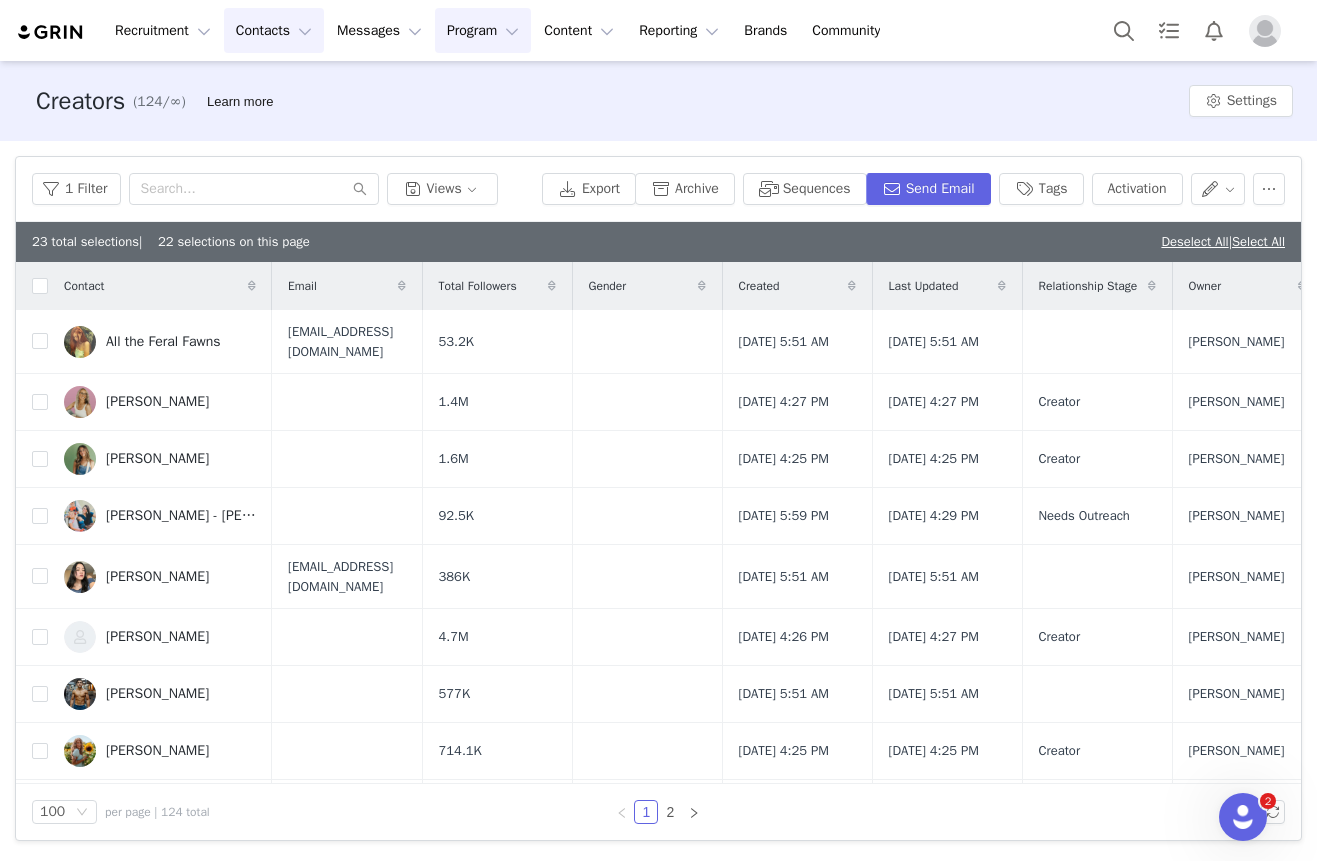 click on "Program Program" at bounding box center [483, 30] 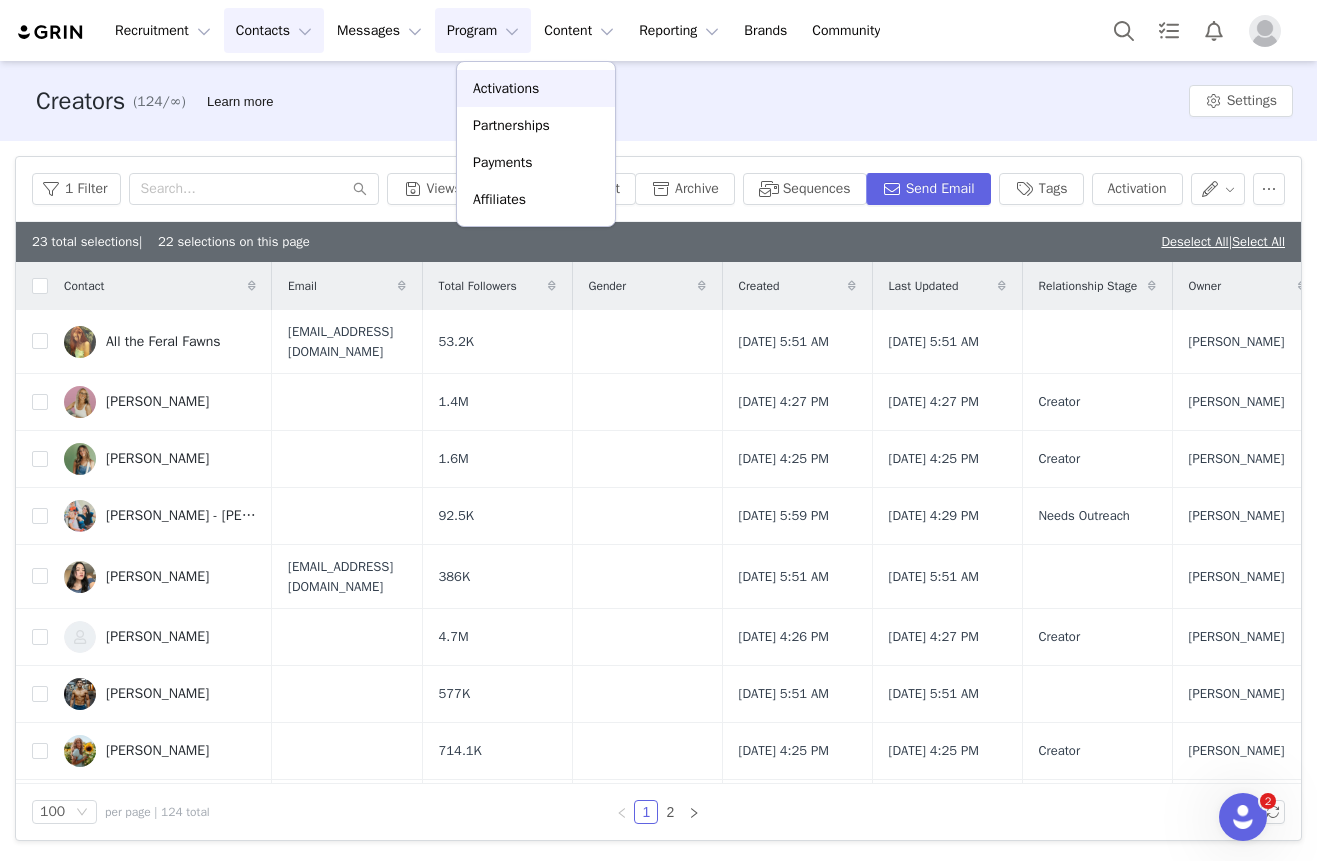 click on "Activations" at bounding box center [506, 88] 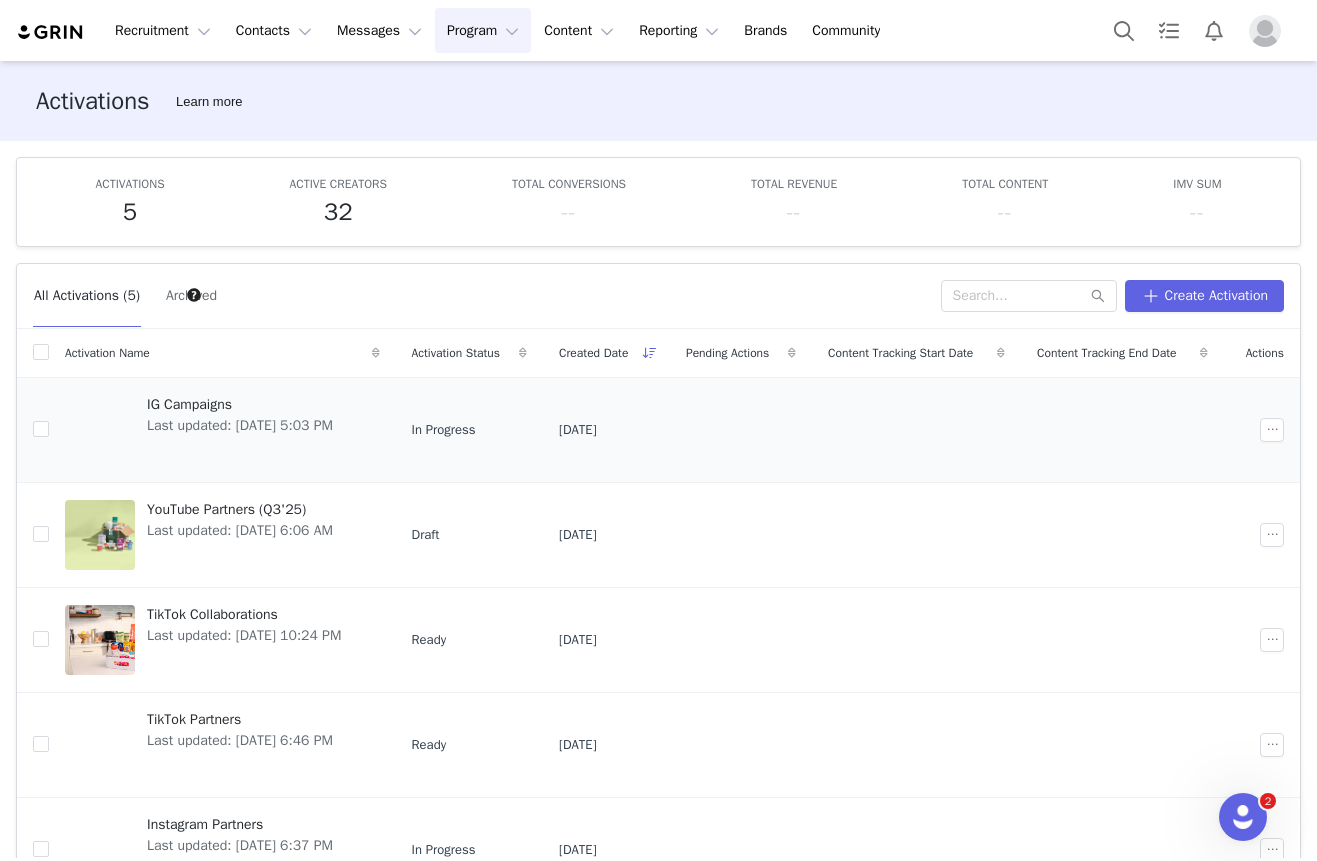 click on "IG Campaigns" at bounding box center (240, 404) 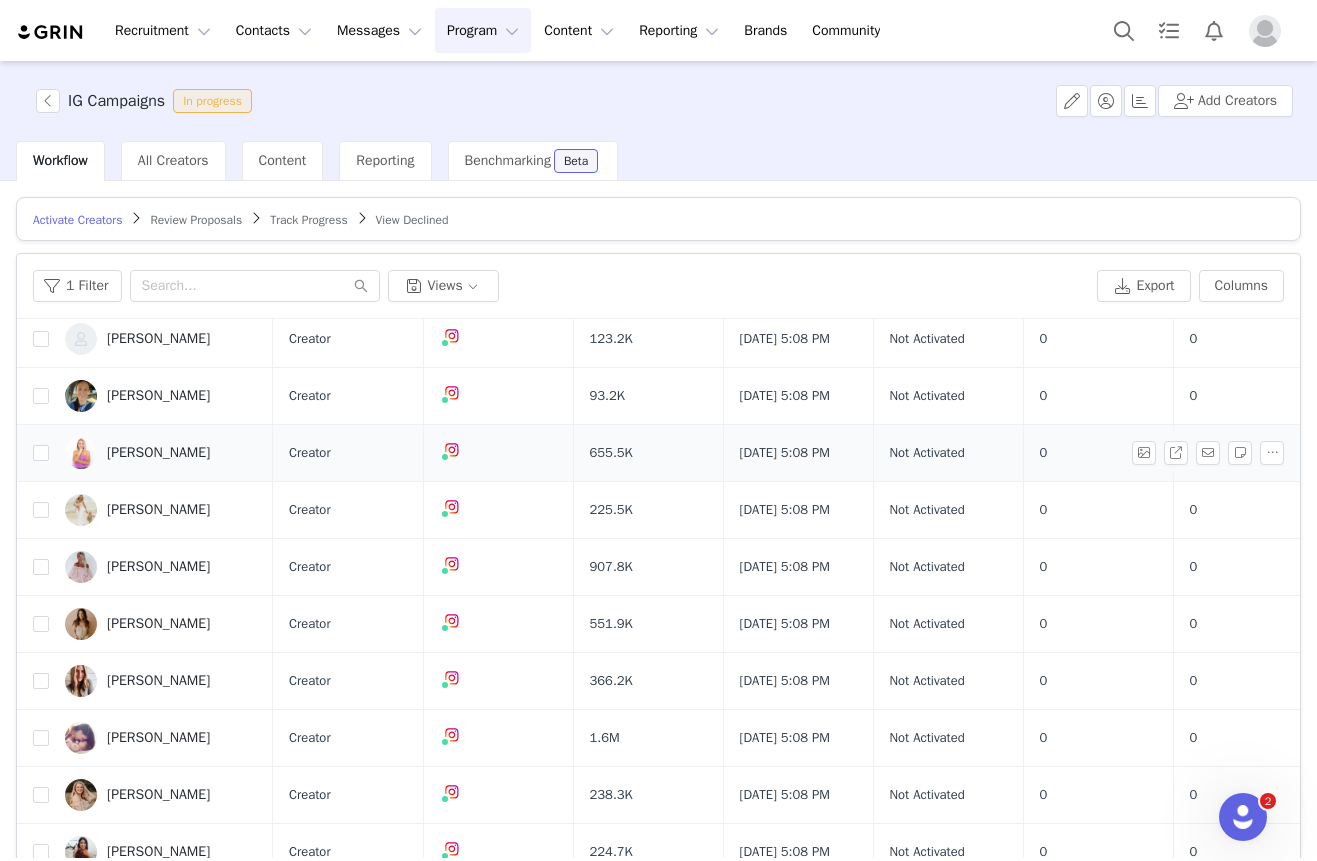 scroll, scrollTop: 1470, scrollLeft: 0, axis: vertical 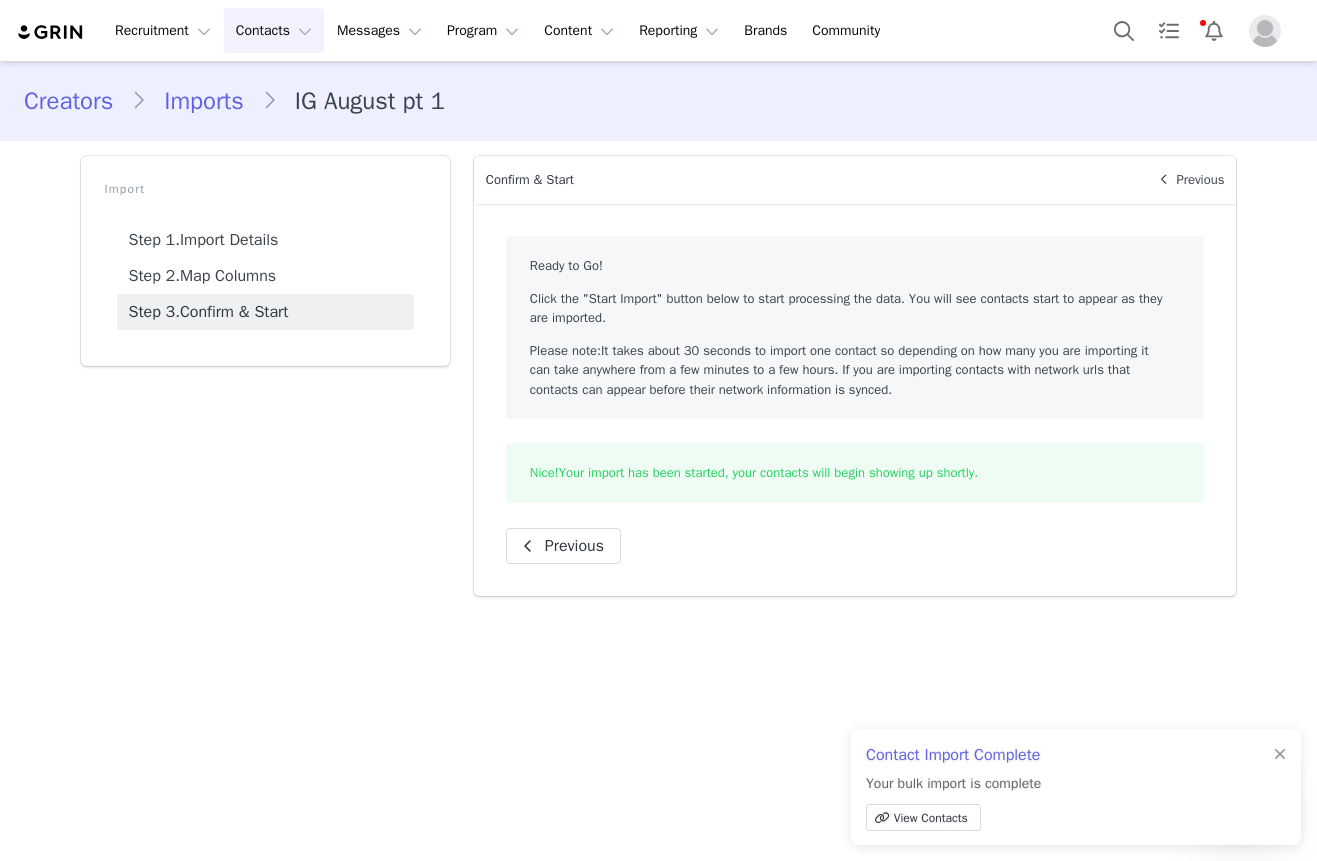 click on "Contacts Contacts" at bounding box center (274, 30) 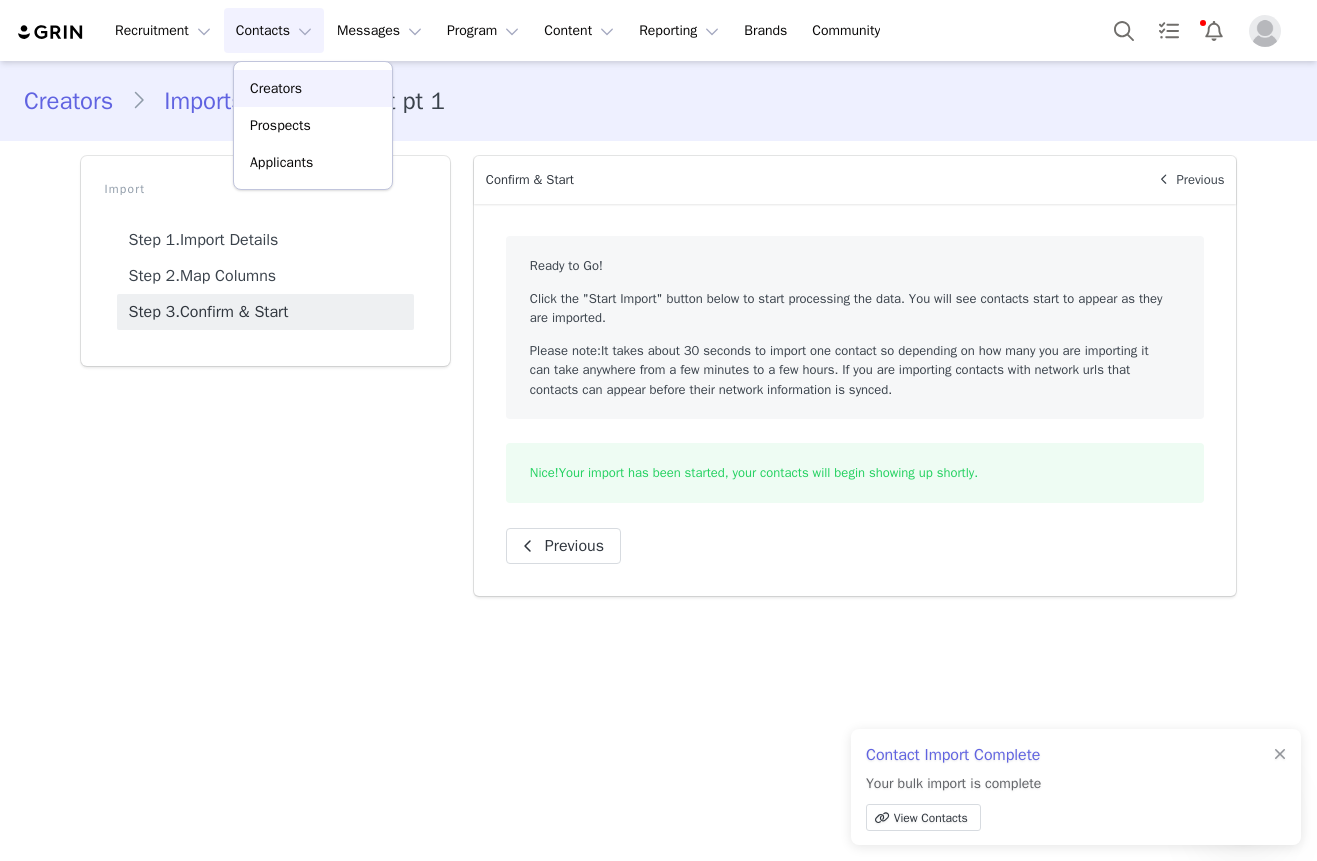 click on "Creators" at bounding box center [276, 88] 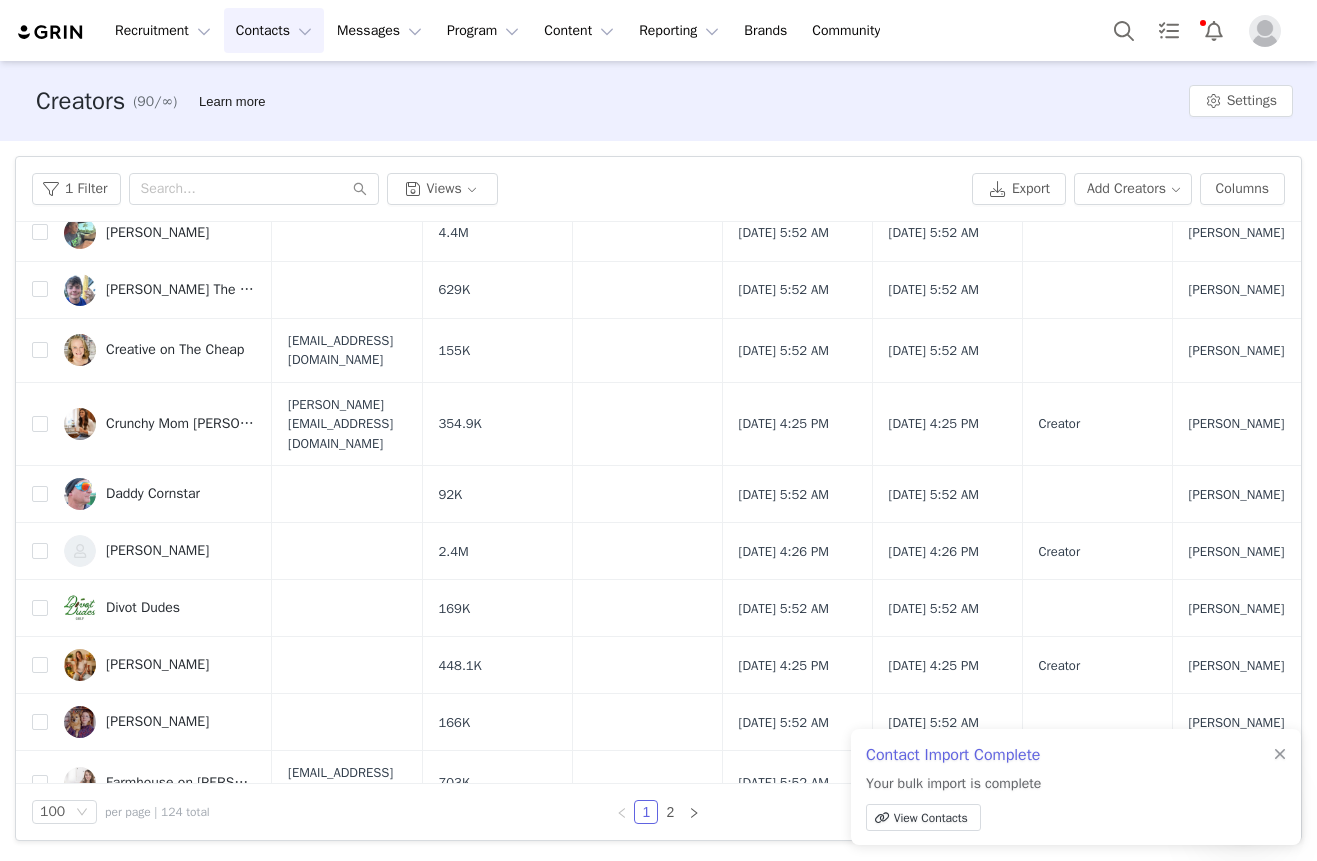 scroll, scrollTop: 1549, scrollLeft: 0, axis: vertical 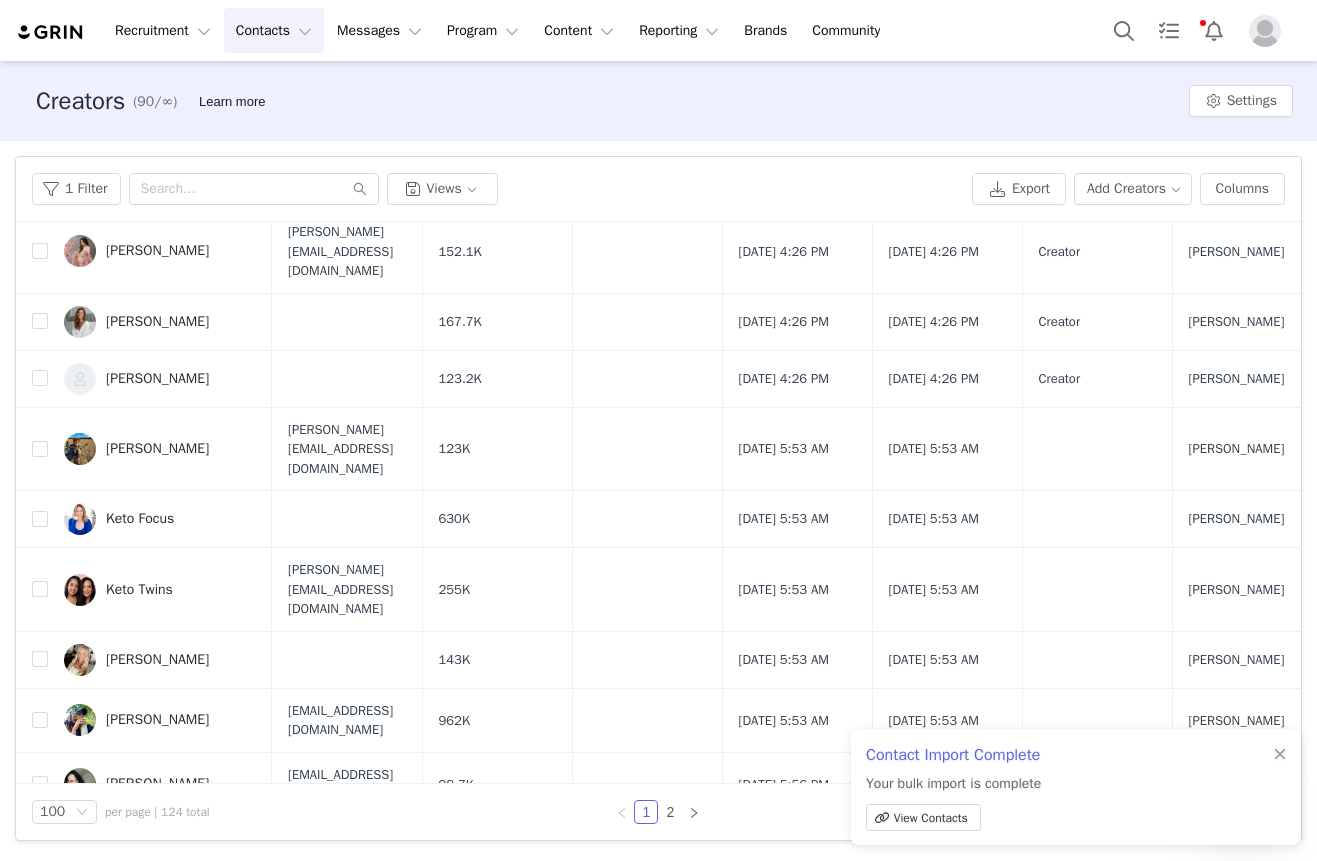 type 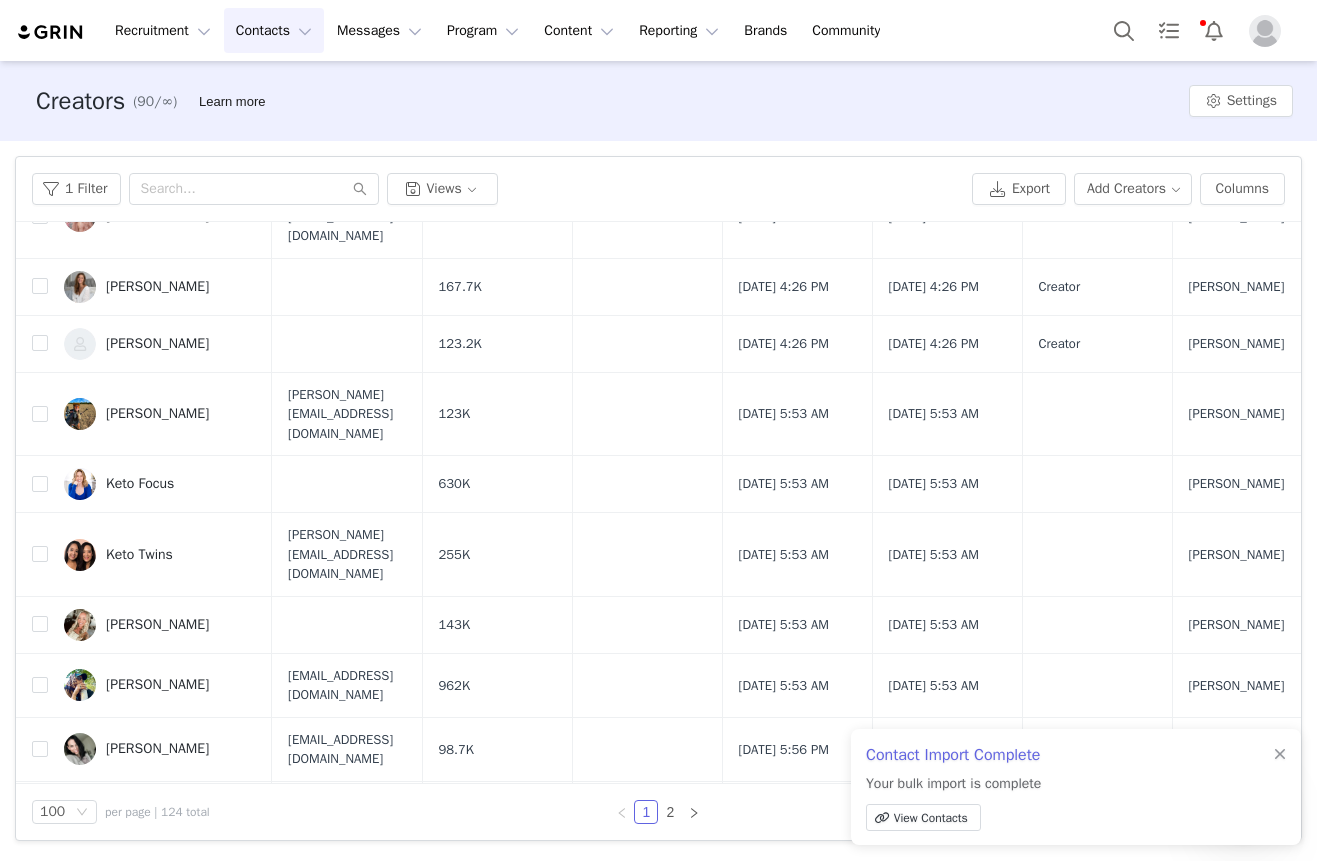 scroll, scrollTop: 5887, scrollLeft: 0, axis: vertical 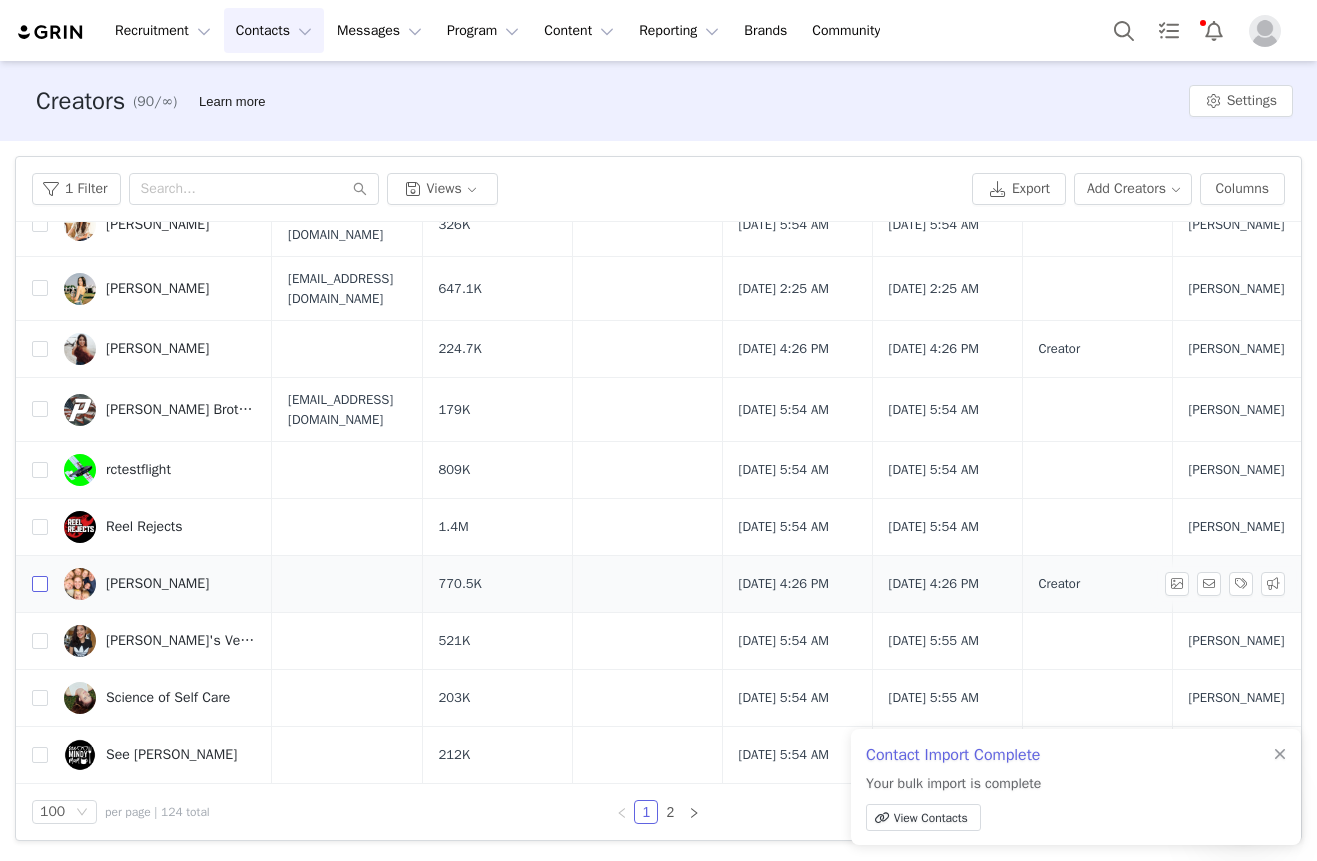click at bounding box center (40, 584) 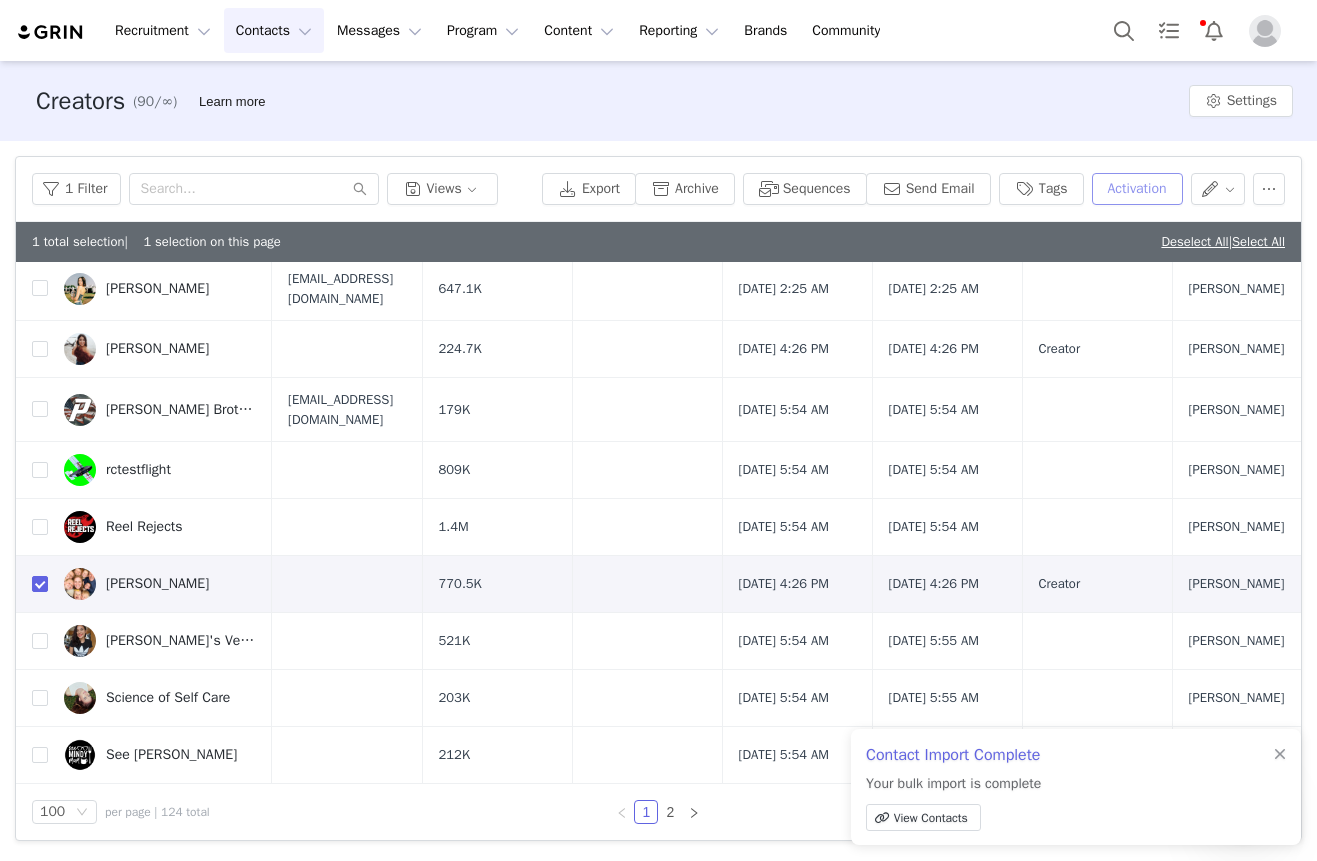 click on "Activation" at bounding box center [1137, 189] 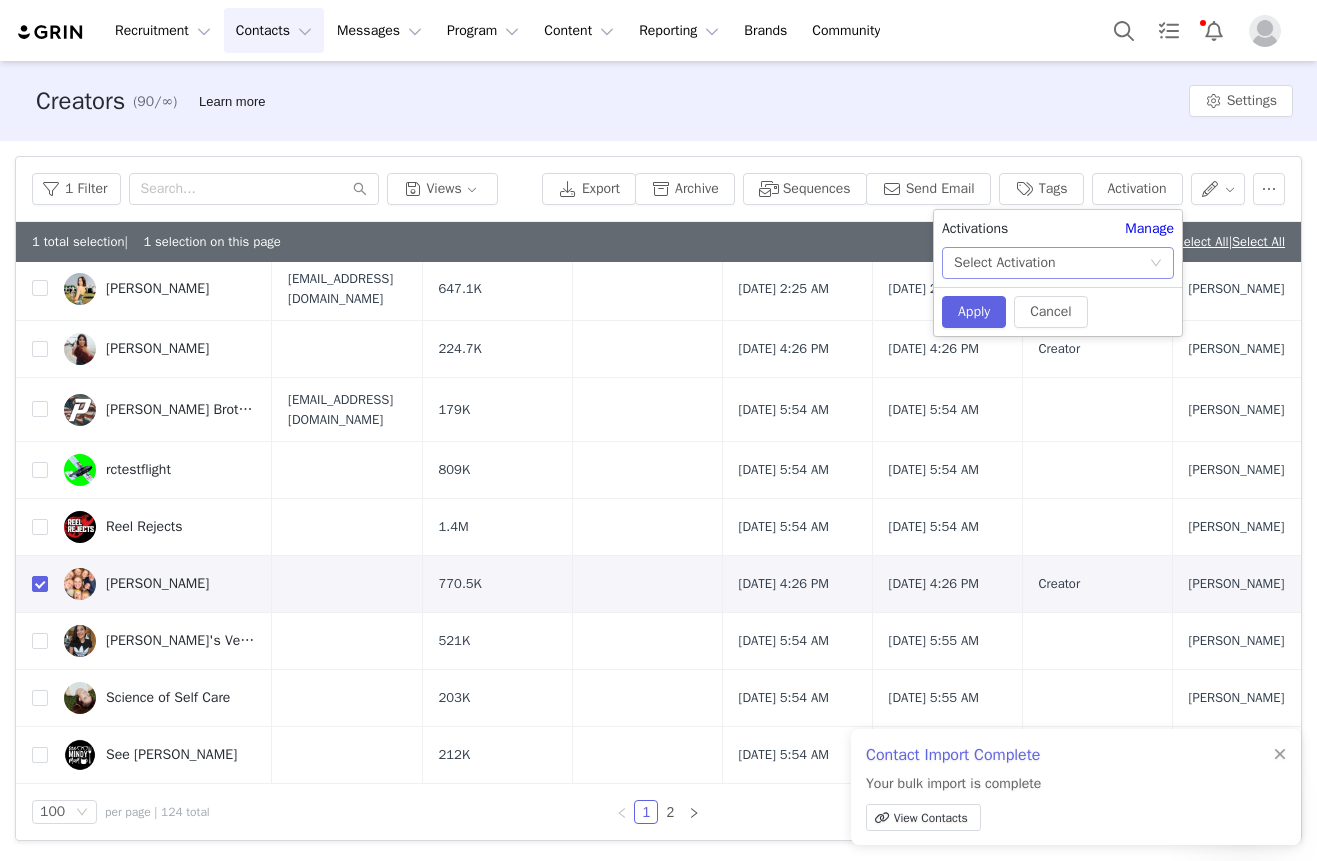 click on "Select Activation" at bounding box center (1004, 263) 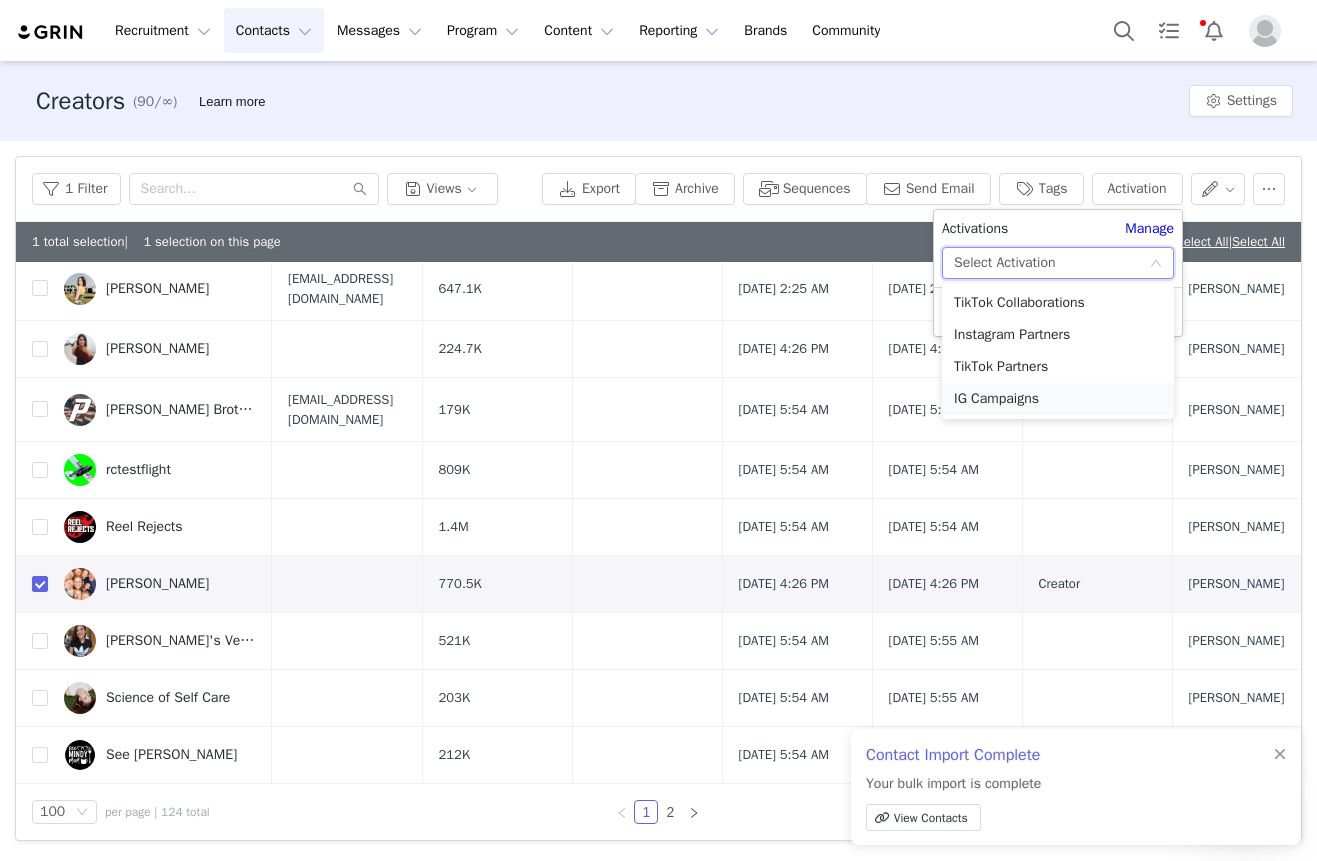 click on "IG Campaigns" at bounding box center [1058, 399] 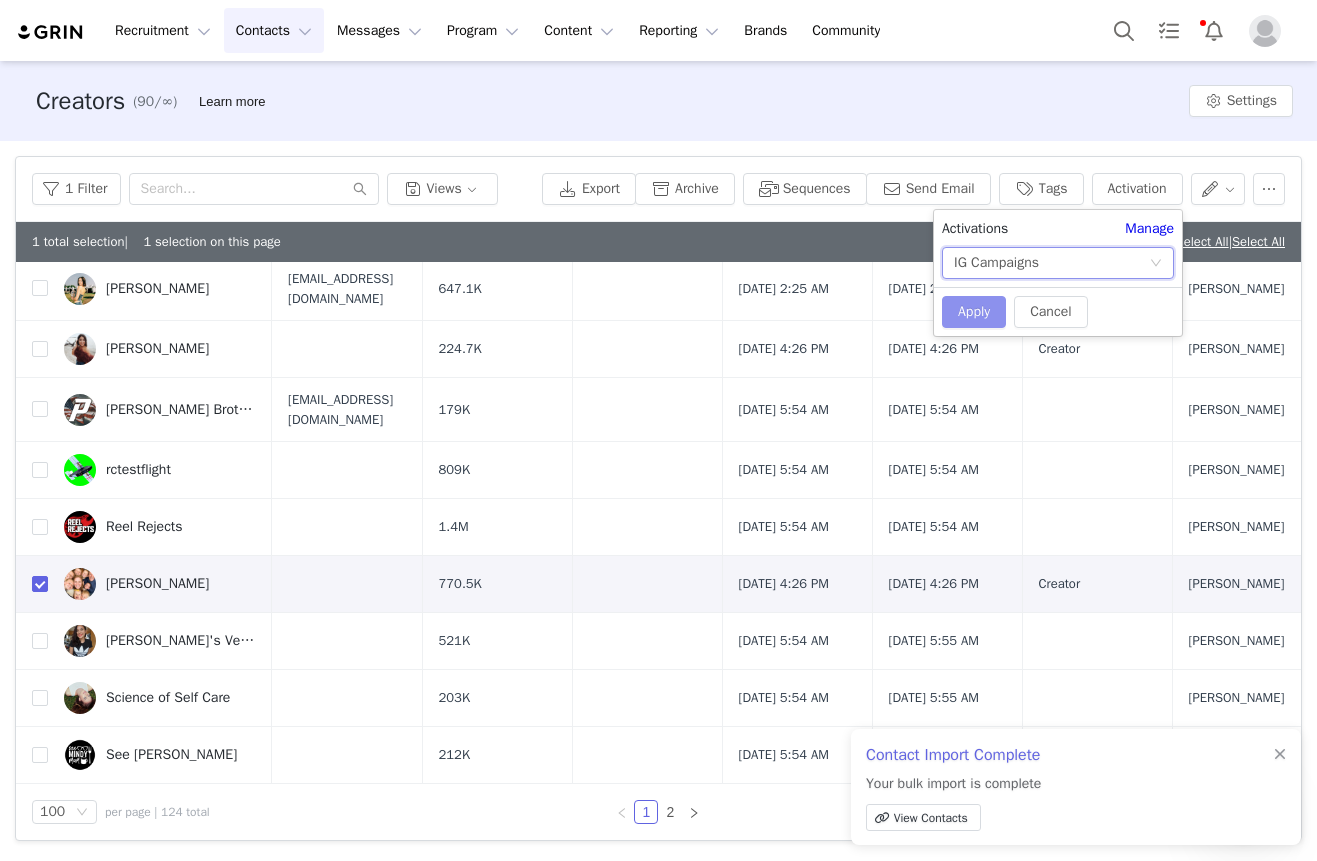 click on "Apply" at bounding box center (974, 312) 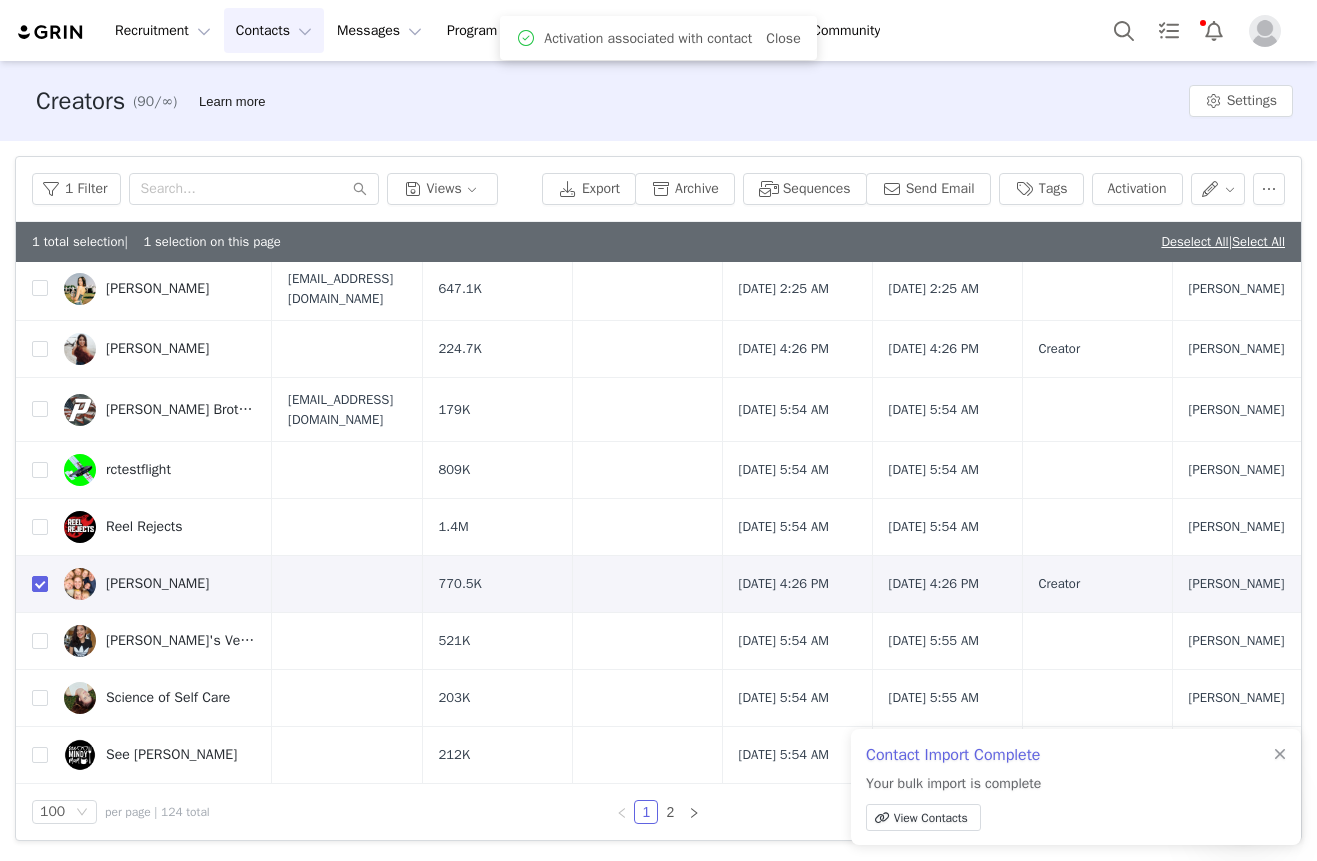 scroll, scrollTop: 5927, scrollLeft: 0, axis: vertical 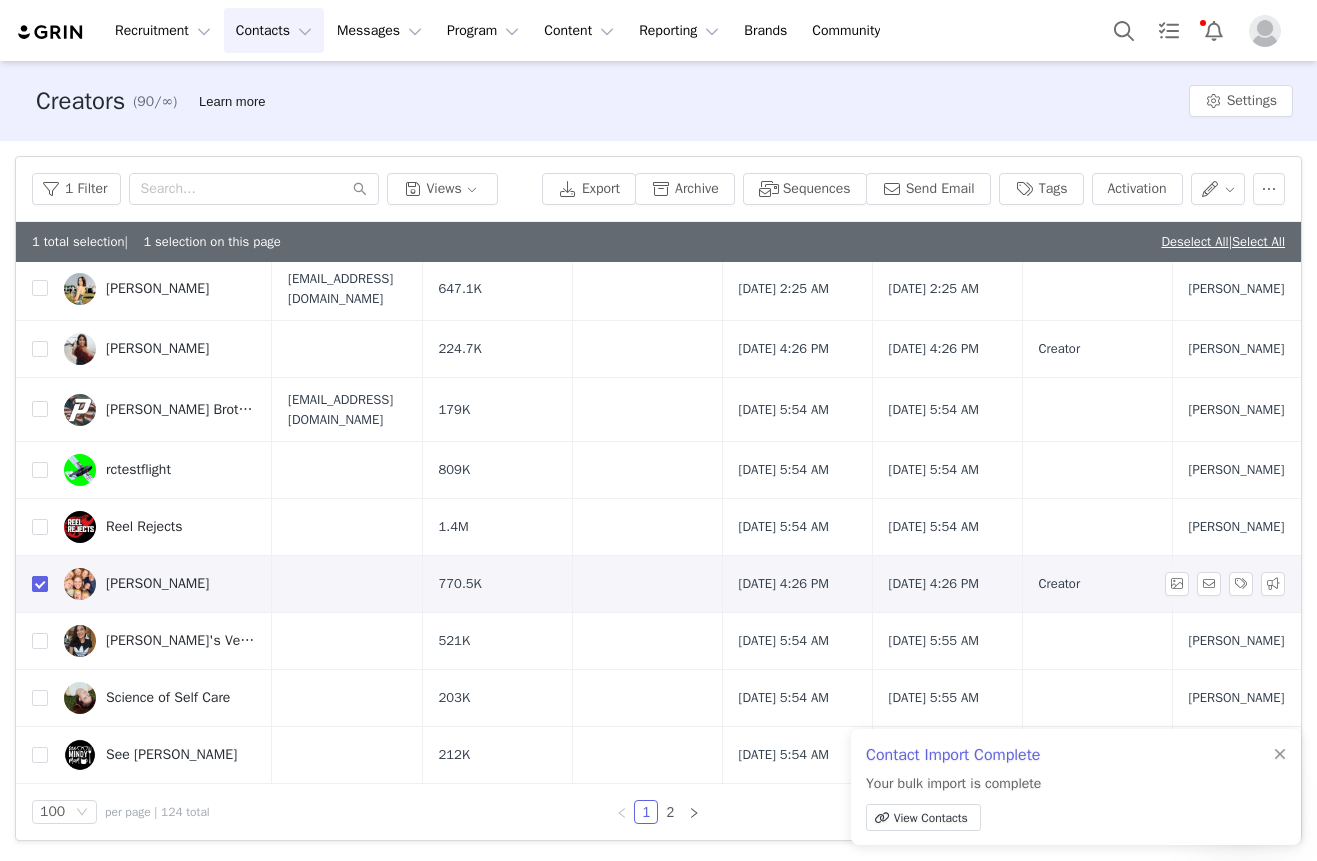 click at bounding box center [40, 584] 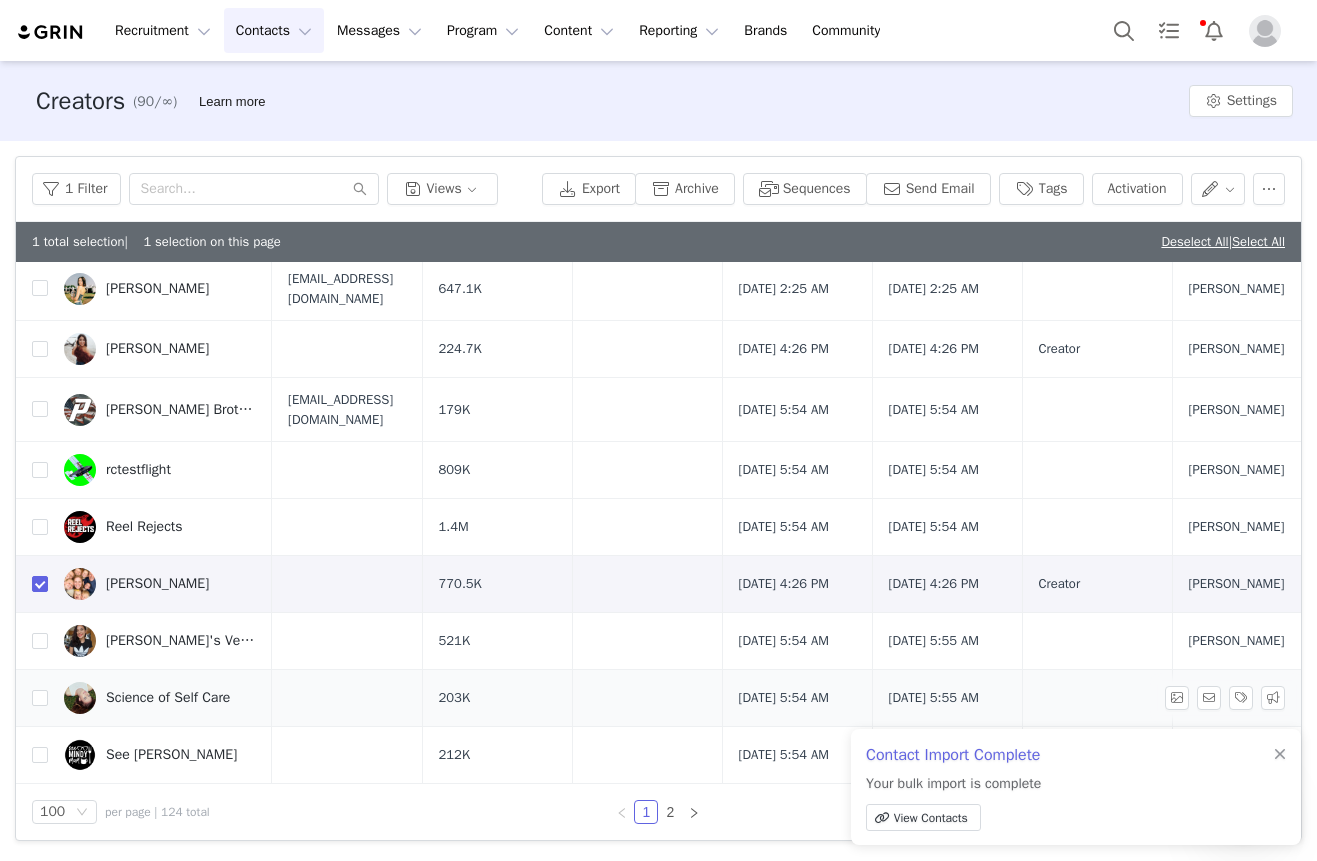 scroll, scrollTop: 5887, scrollLeft: 0, axis: vertical 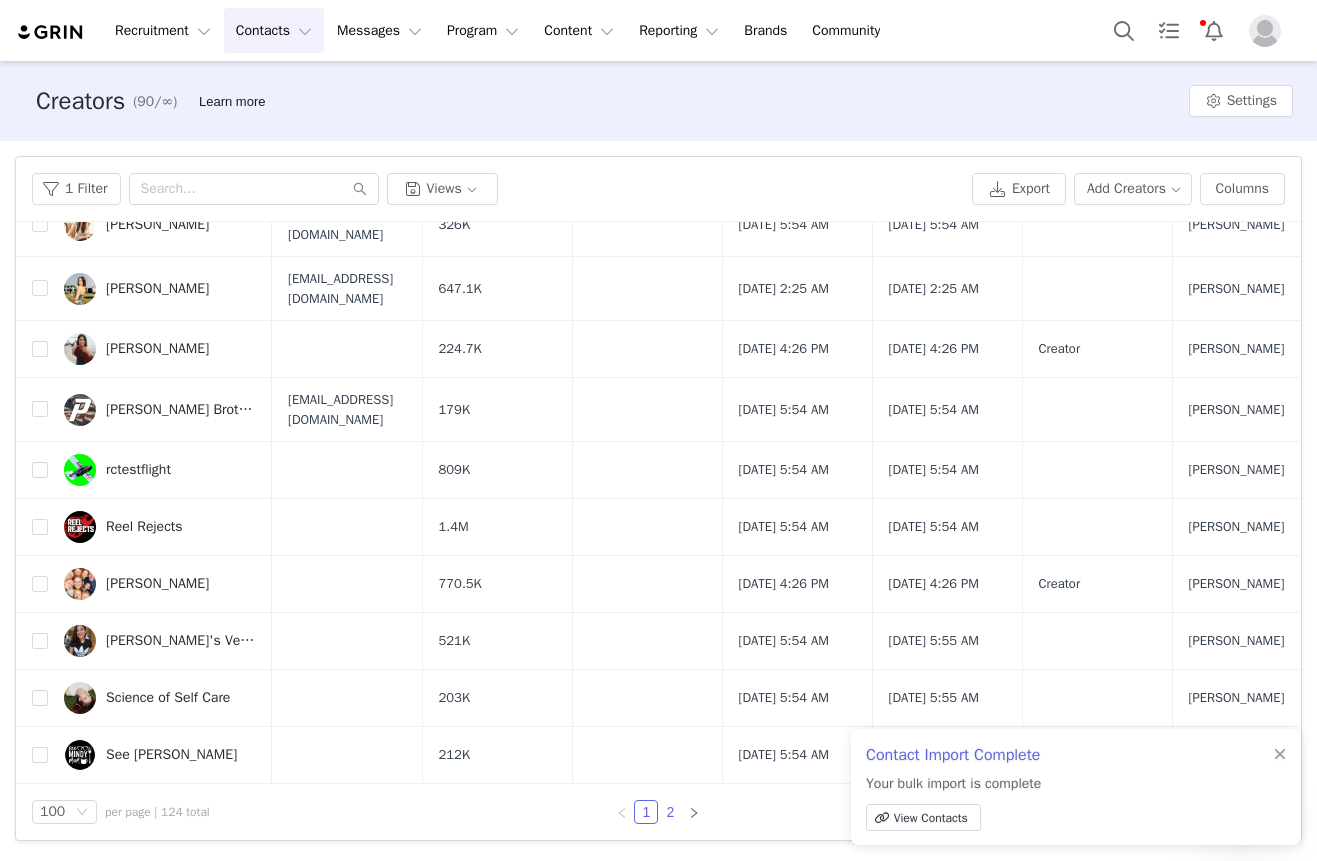 click on "2" at bounding box center (670, 812) 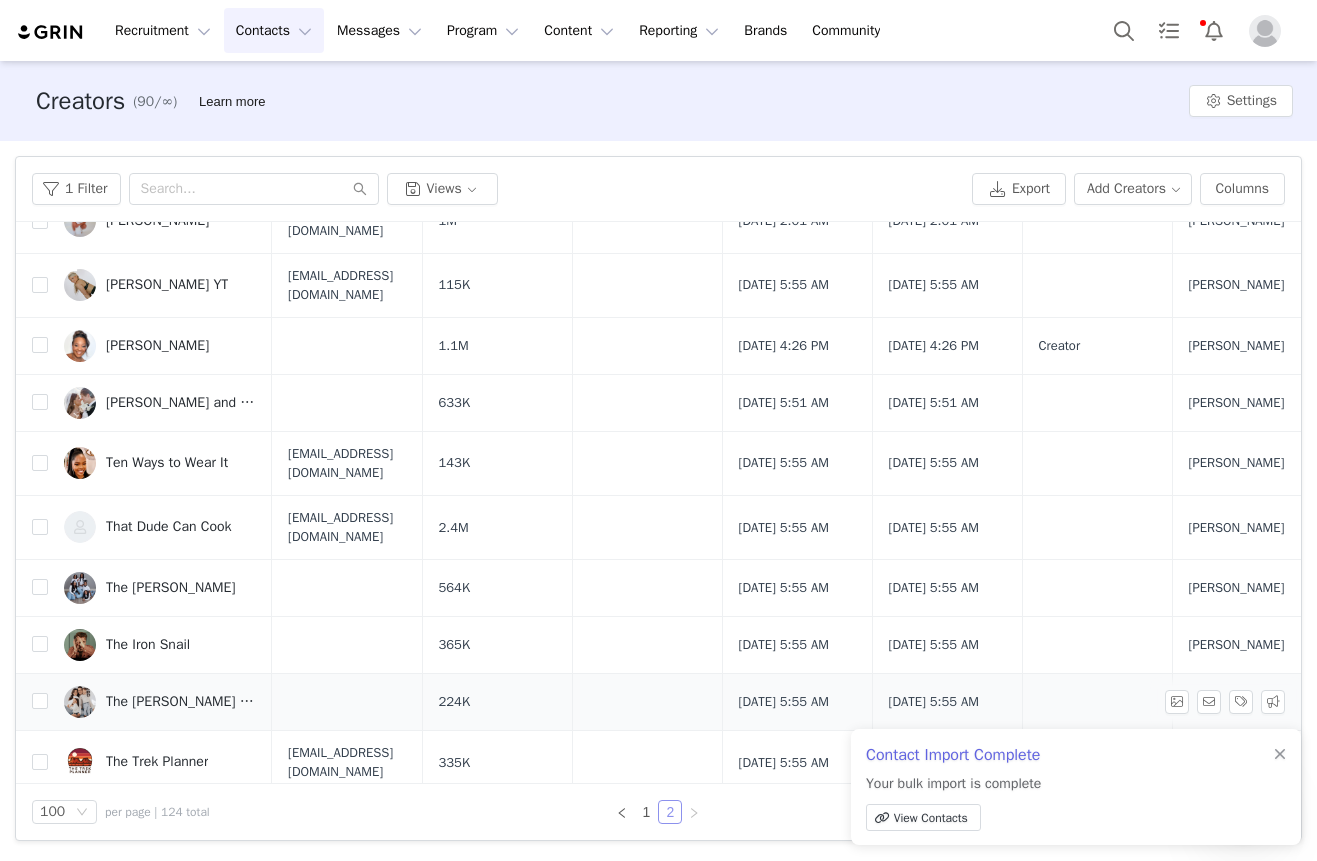 scroll, scrollTop: 643, scrollLeft: 0, axis: vertical 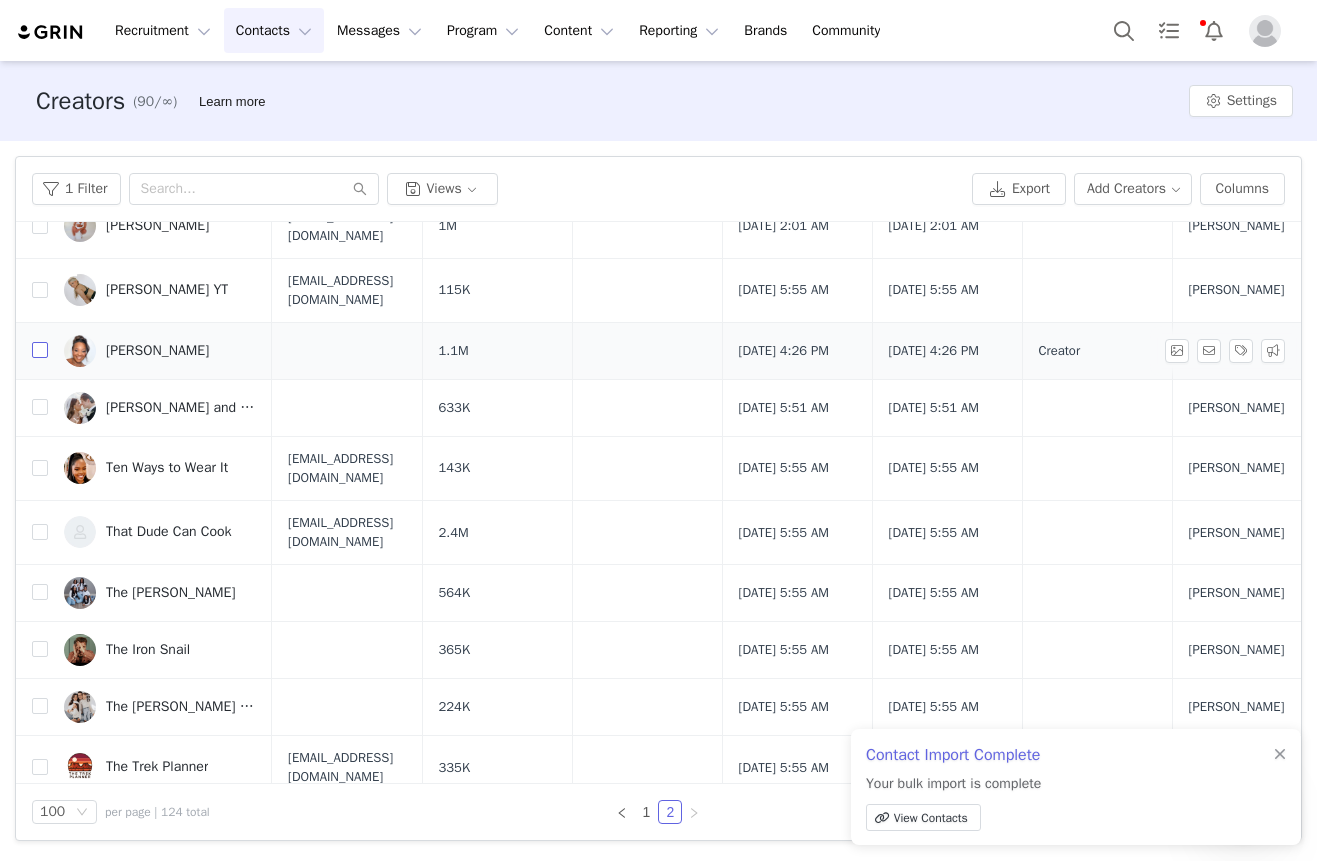 click at bounding box center [40, 350] 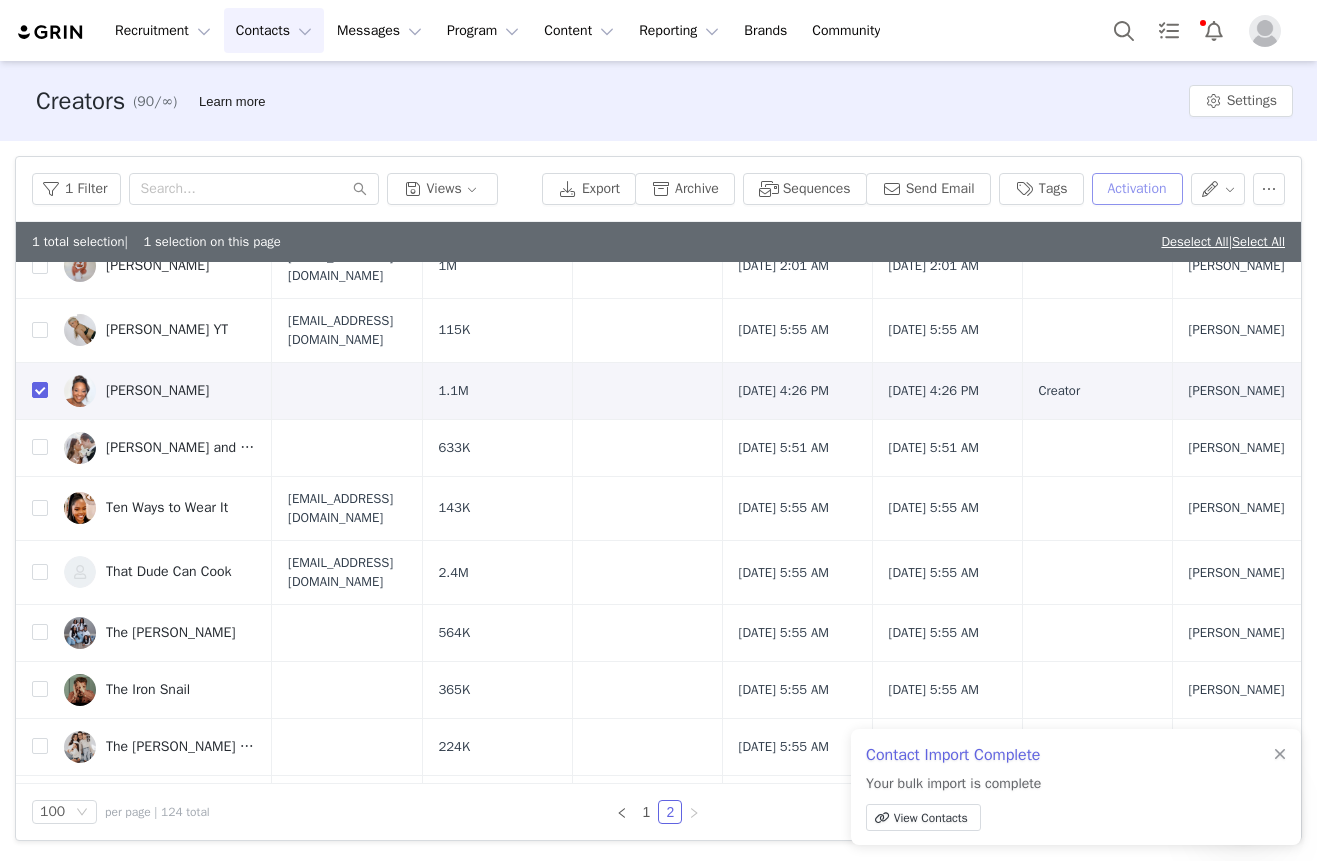 click on "Activation" at bounding box center (1137, 189) 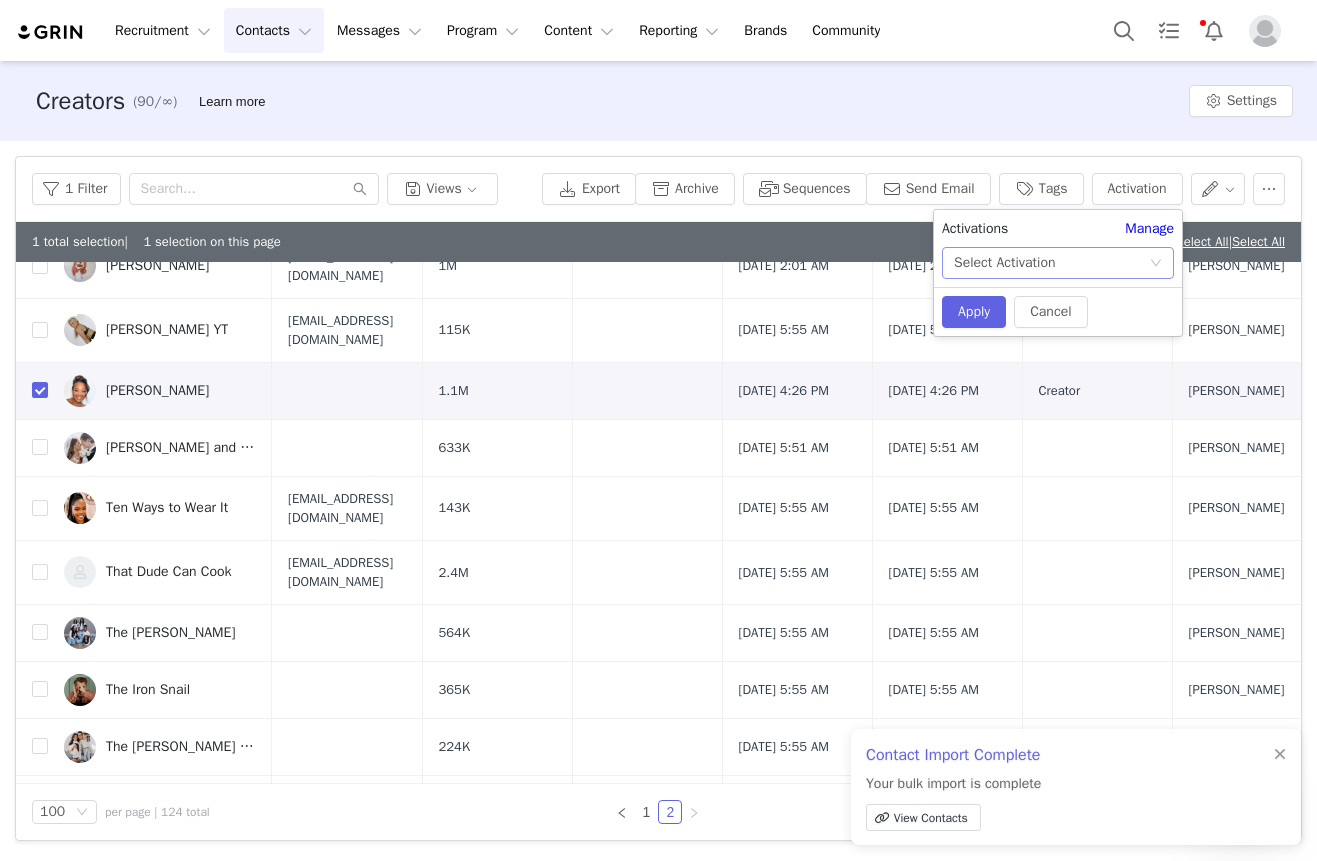 click on "Select Activation" at bounding box center (1004, 263) 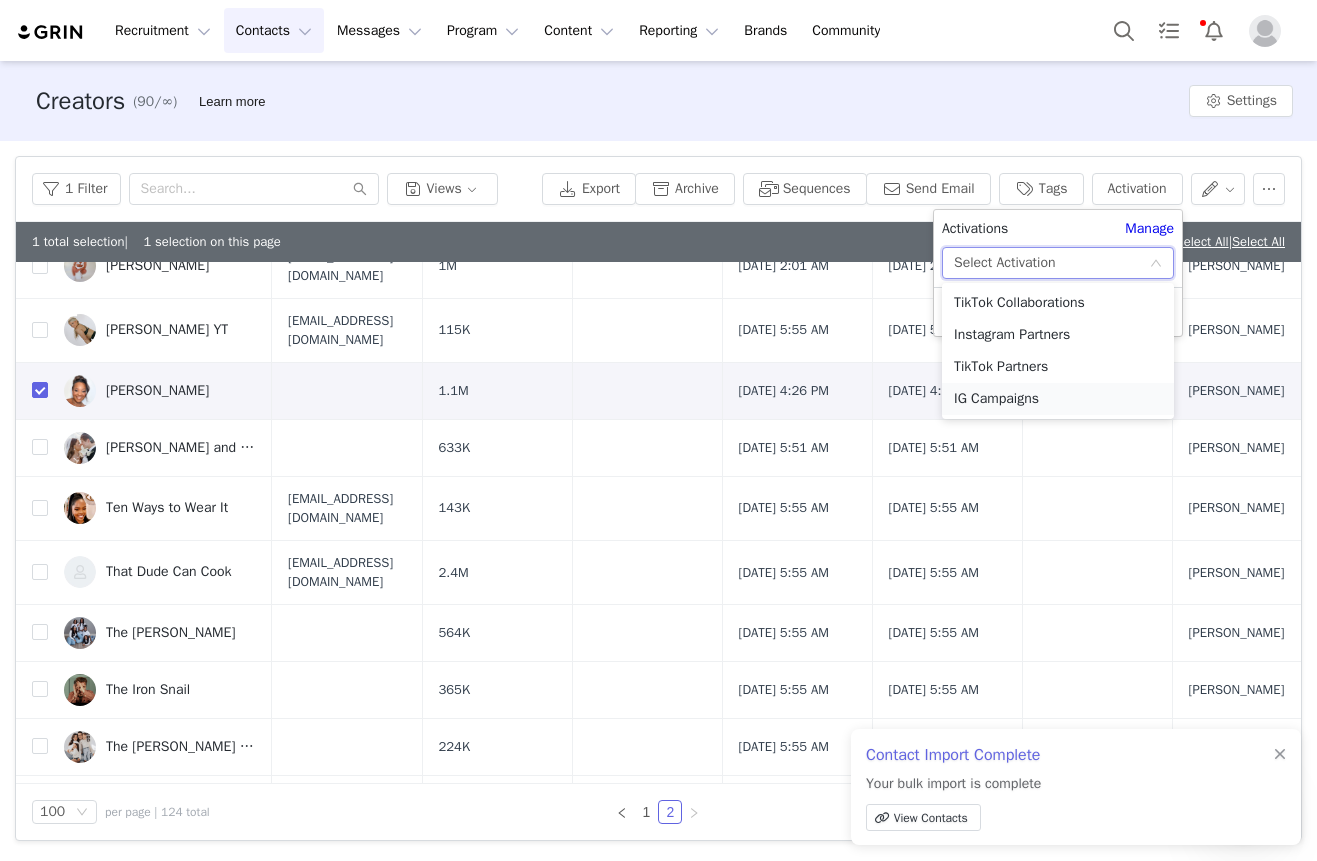 click on "IG Campaigns" at bounding box center [1058, 399] 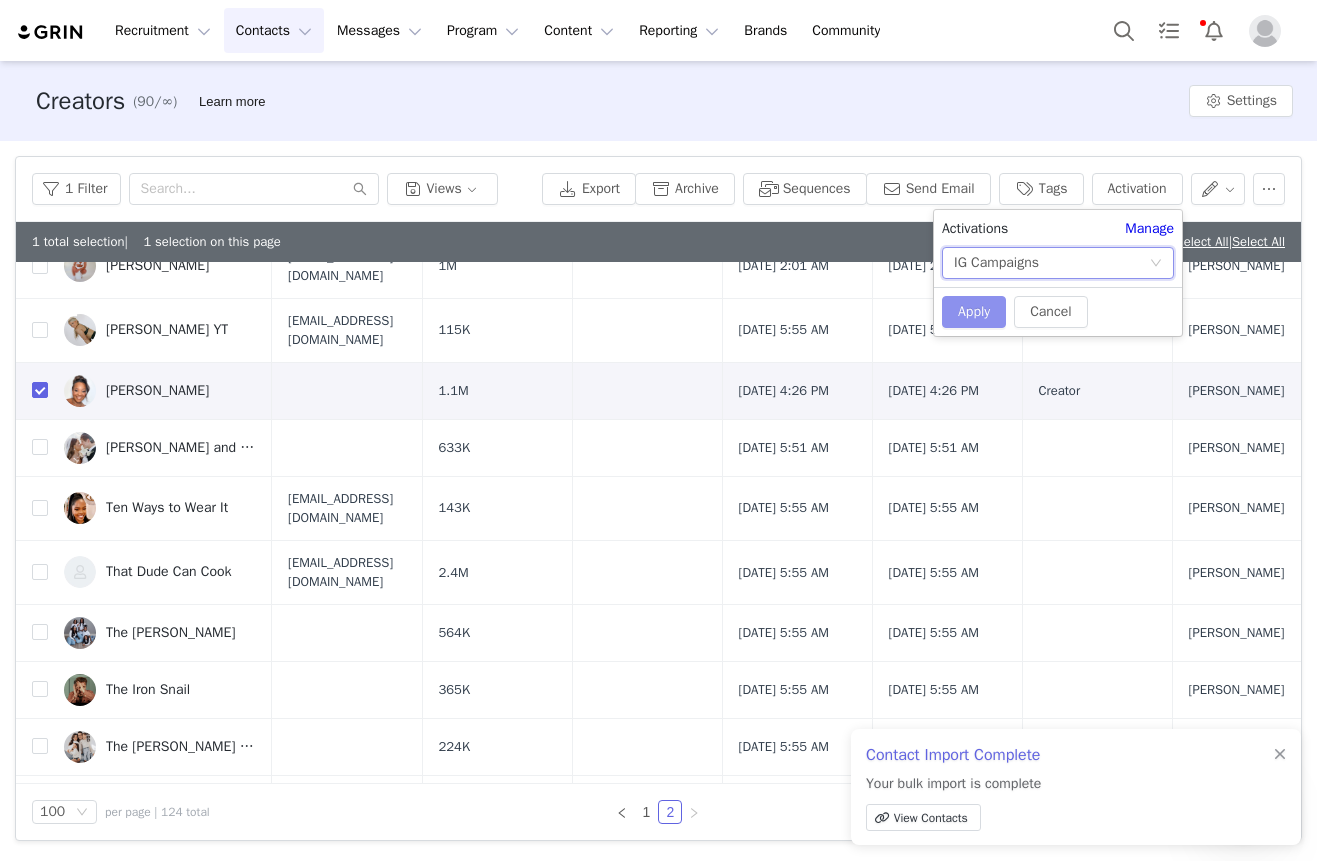 click on "Apply" at bounding box center [974, 312] 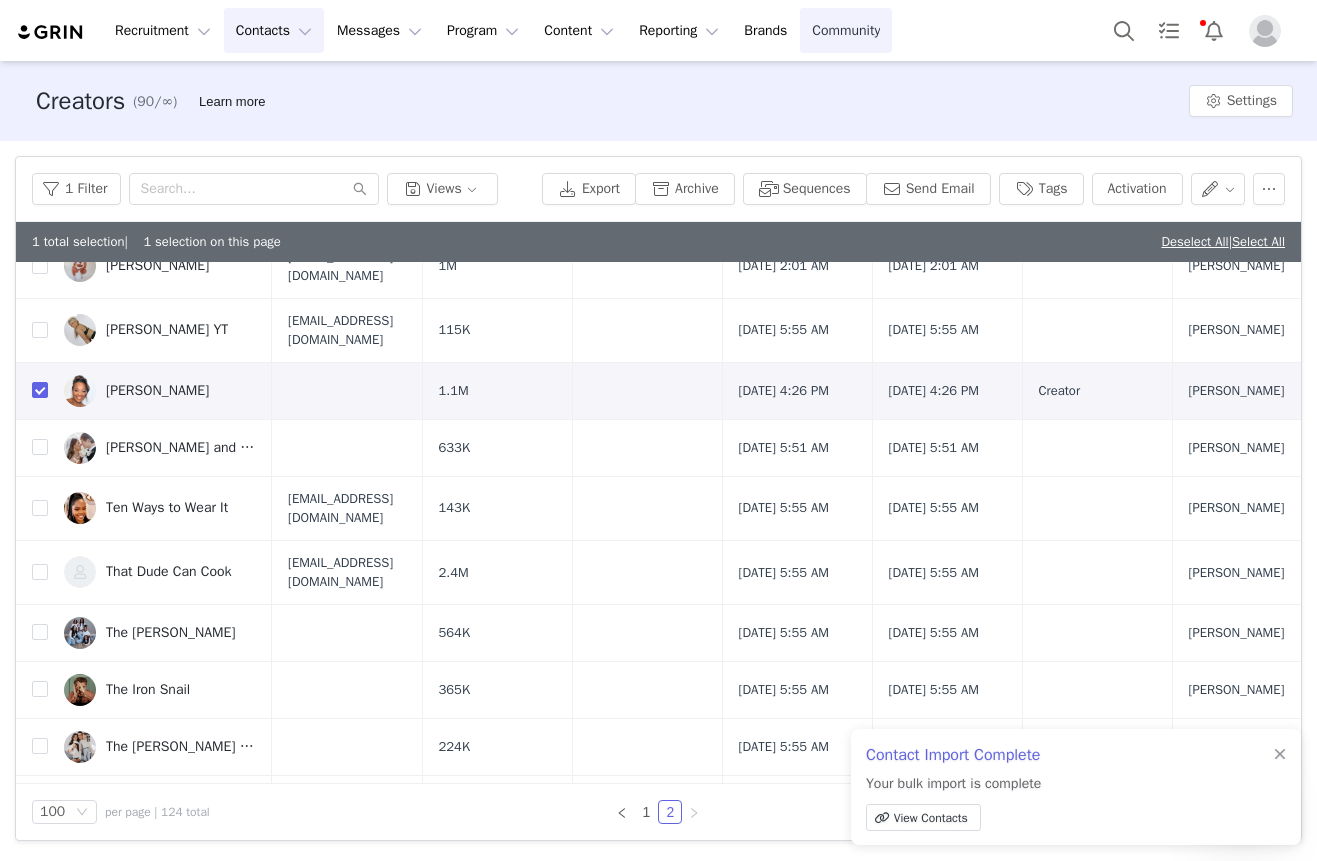 scroll, scrollTop: 0, scrollLeft: 0, axis: both 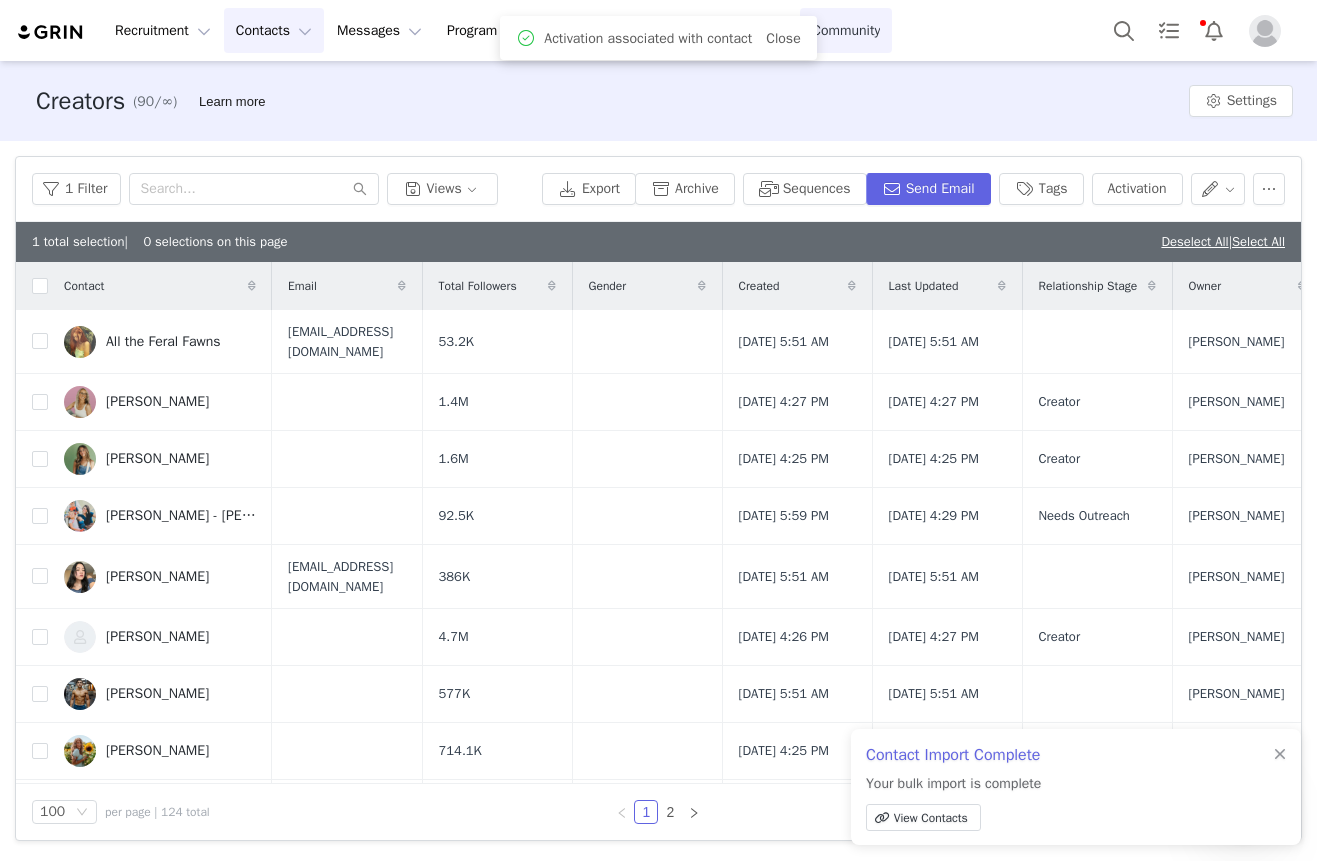 checkbox on "false" 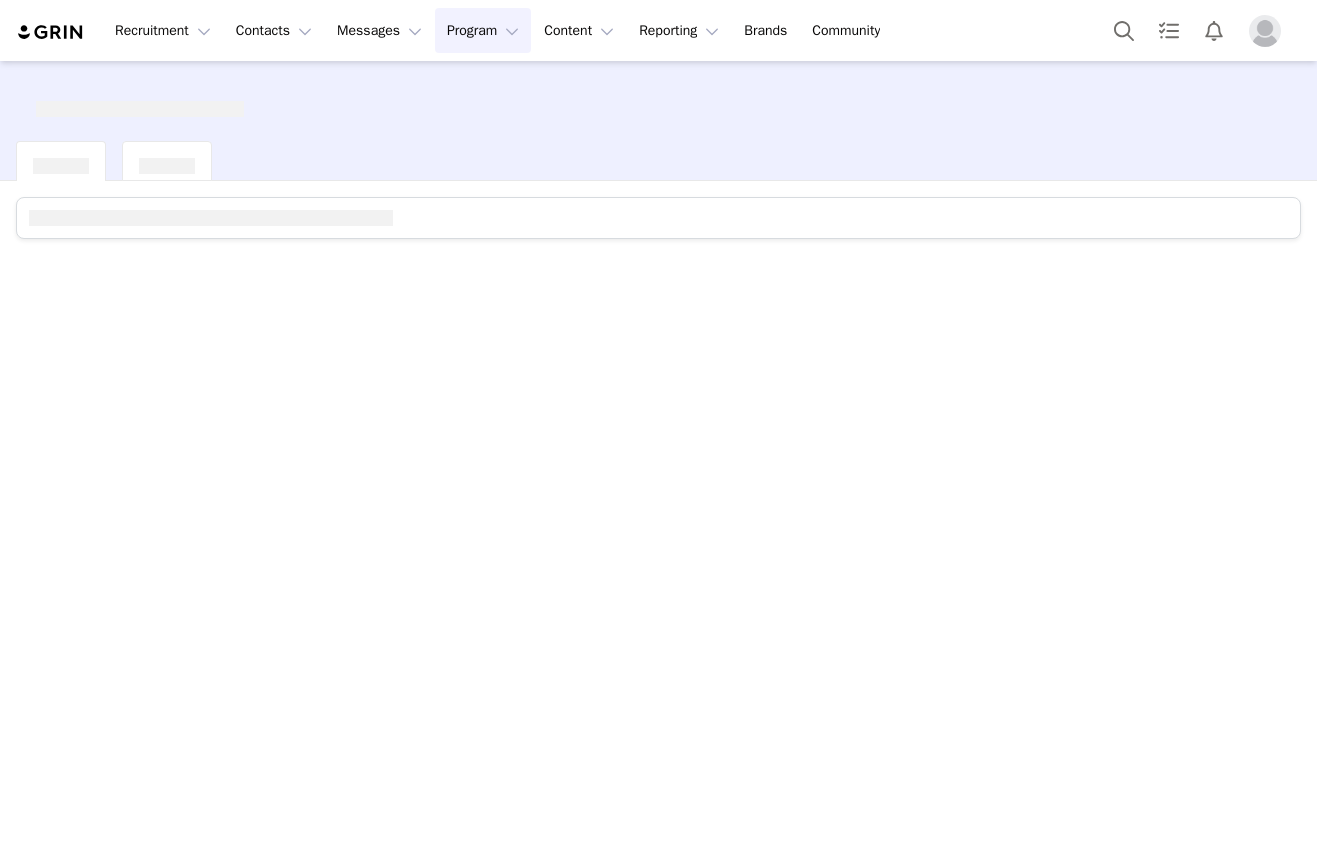 scroll, scrollTop: 0, scrollLeft: 0, axis: both 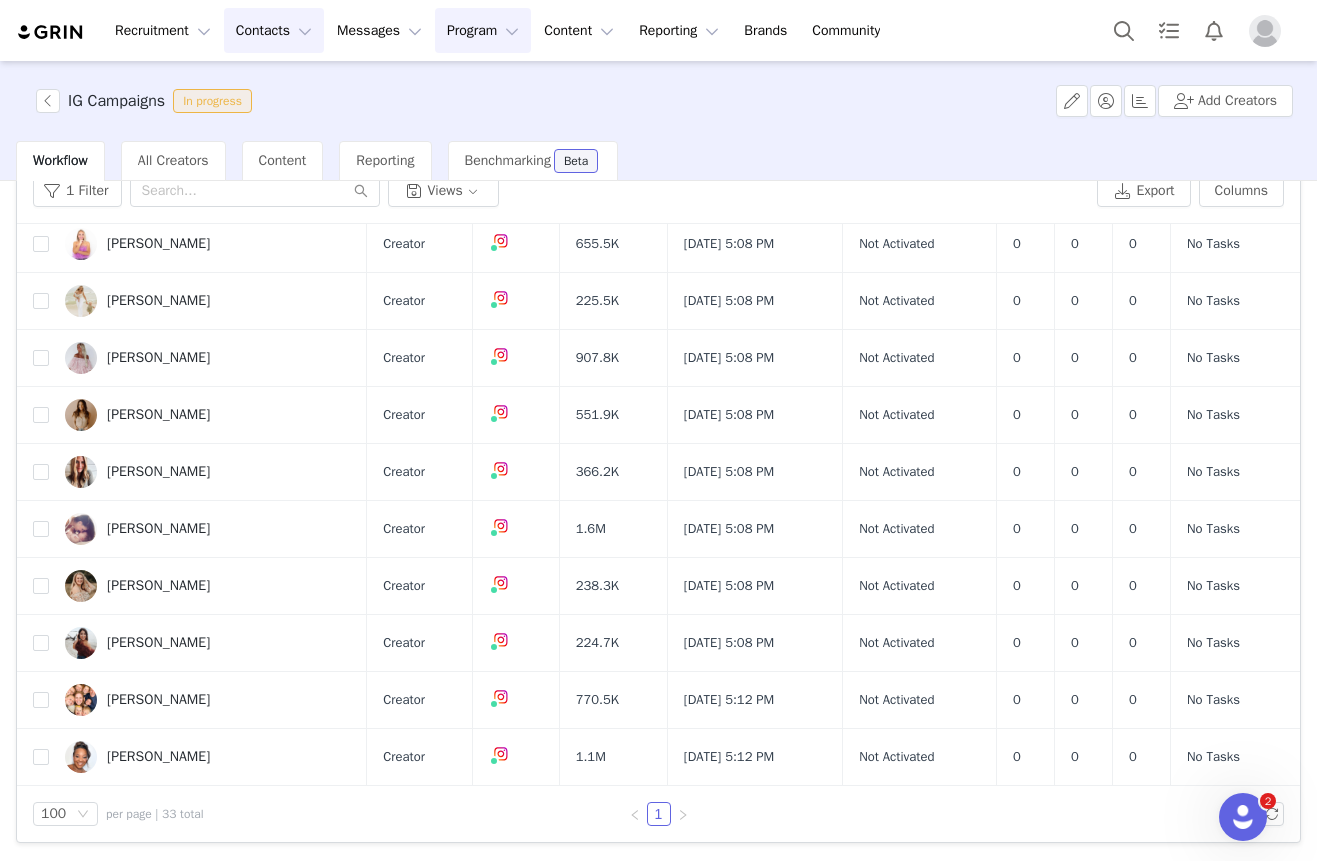 click on "Contacts Contacts" at bounding box center (274, 30) 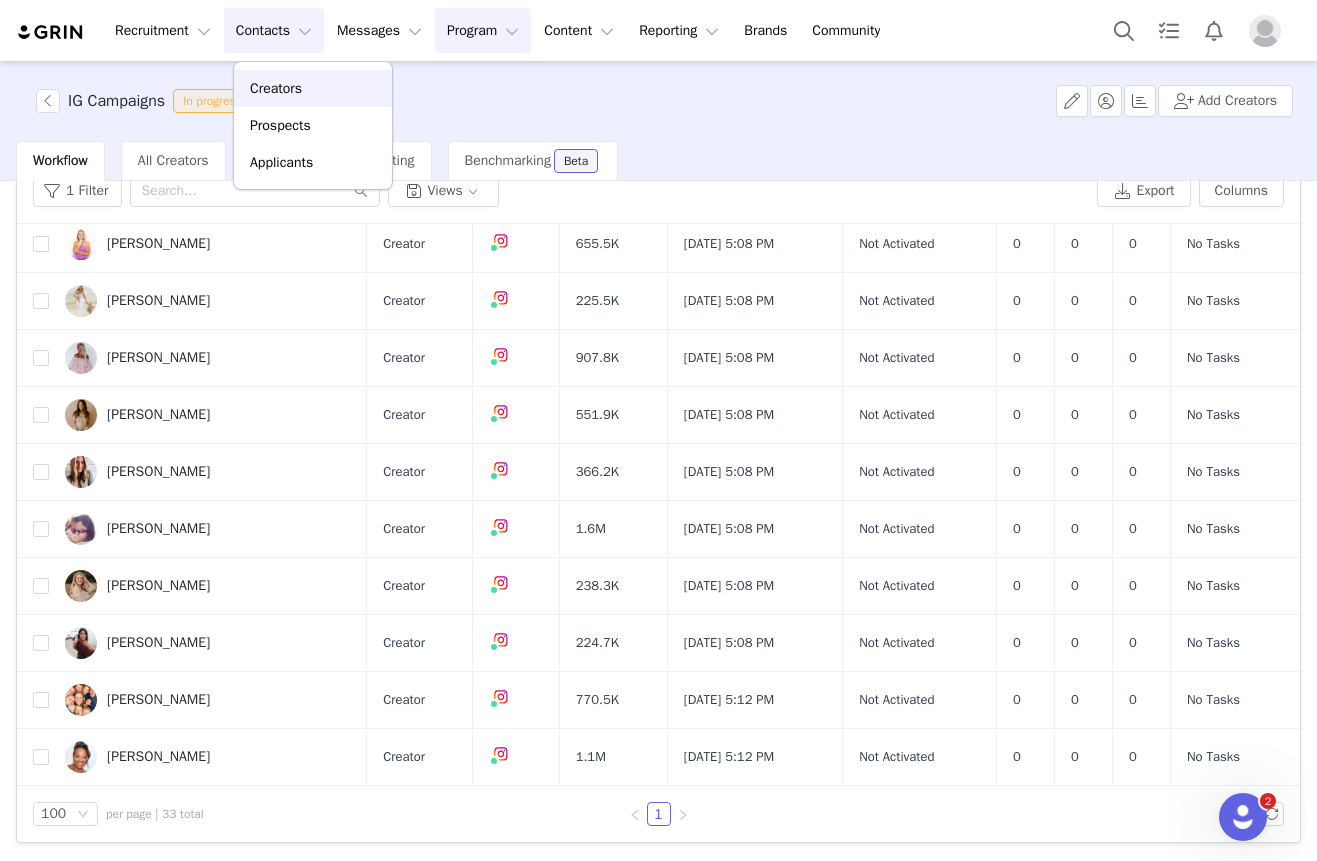 click on "Creators" at bounding box center (276, 88) 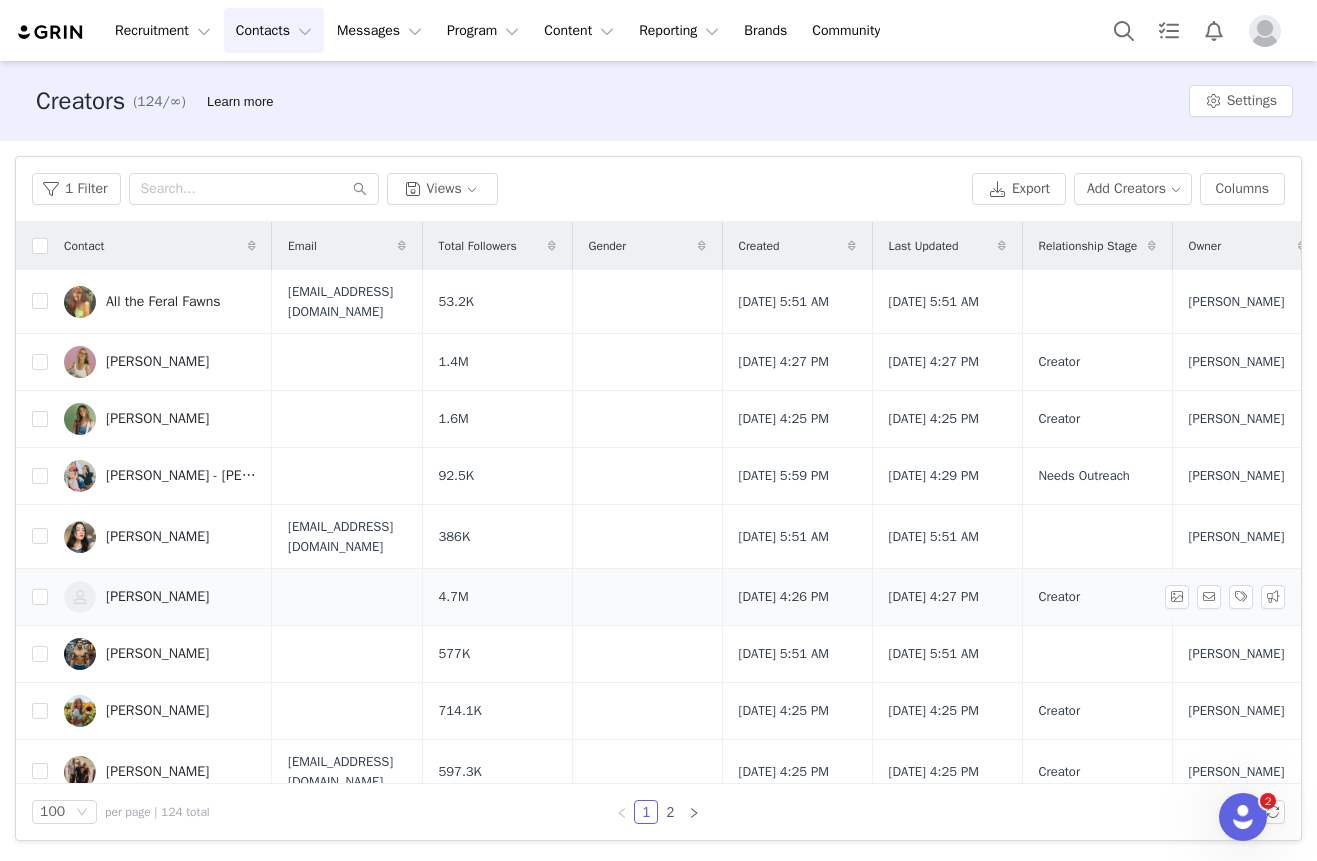 type 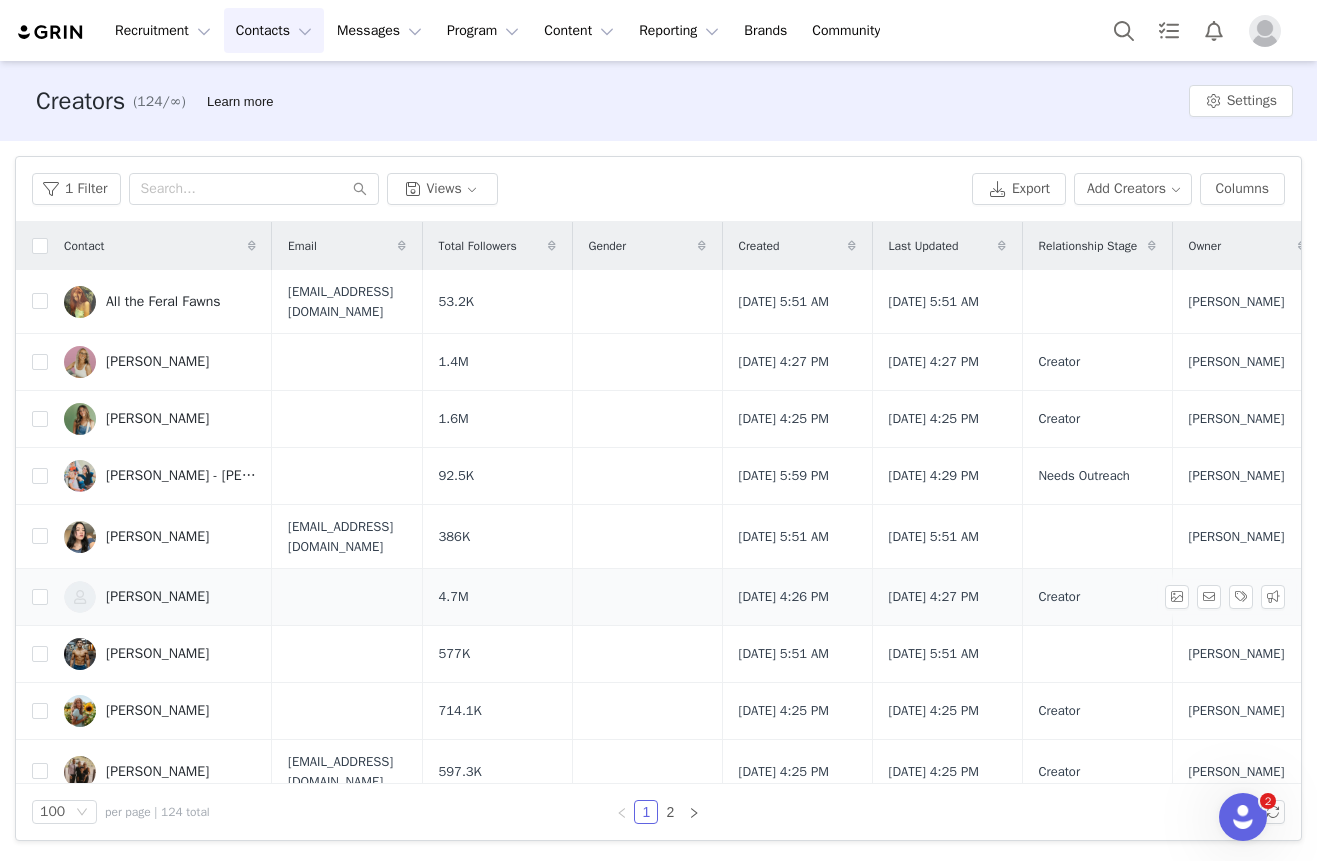scroll, scrollTop: 1143, scrollLeft: 0, axis: vertical 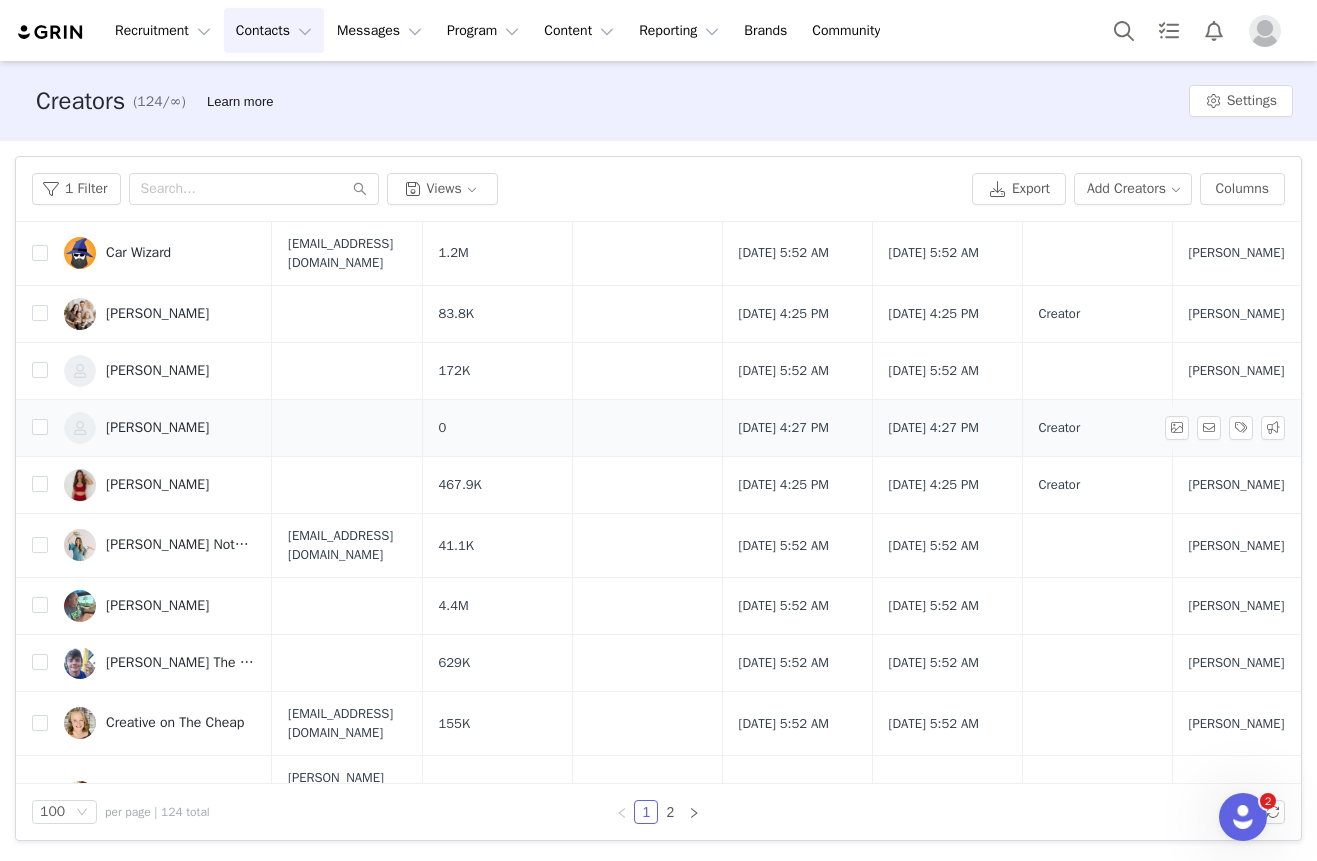 click at bounding box center [32, 427] 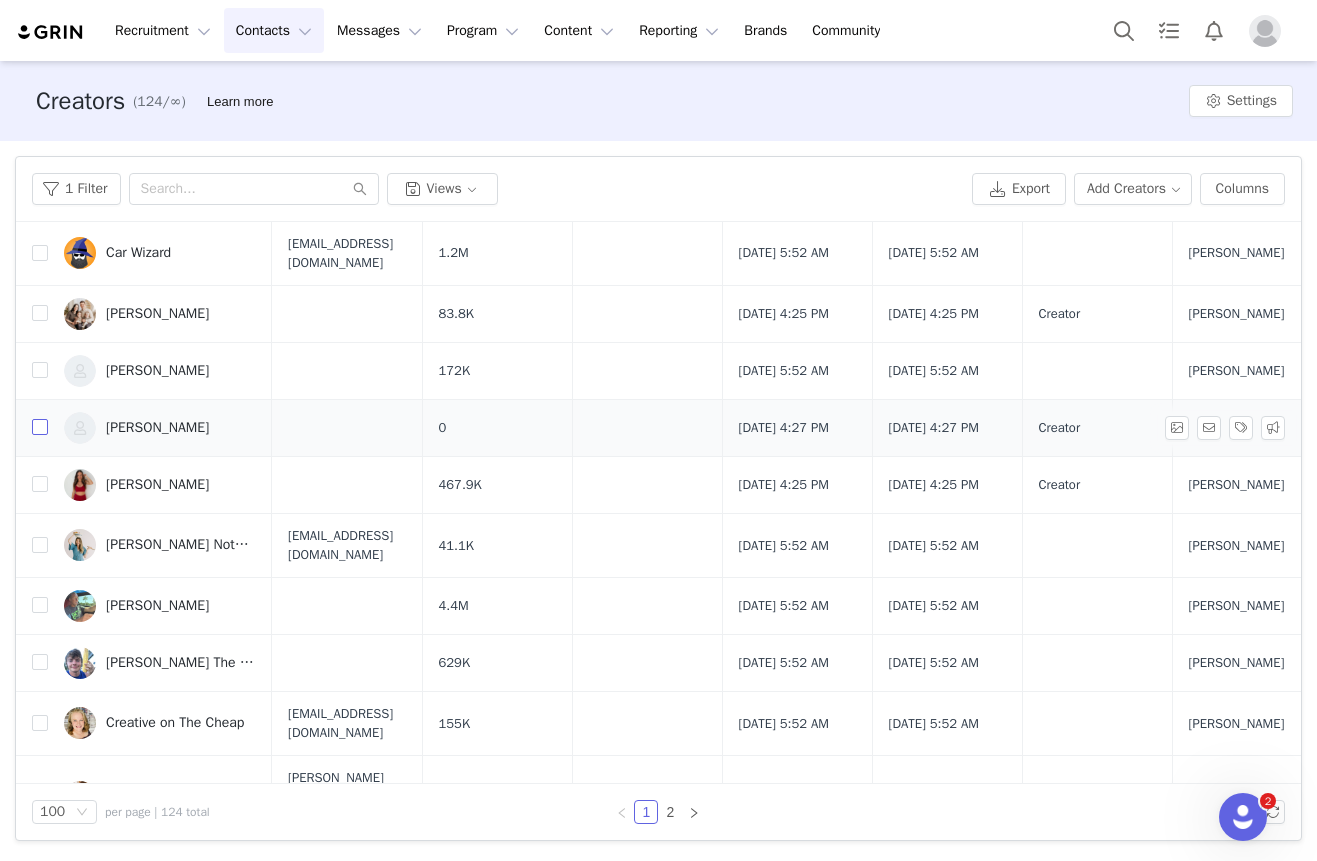 click at bounding box center (40, 427) 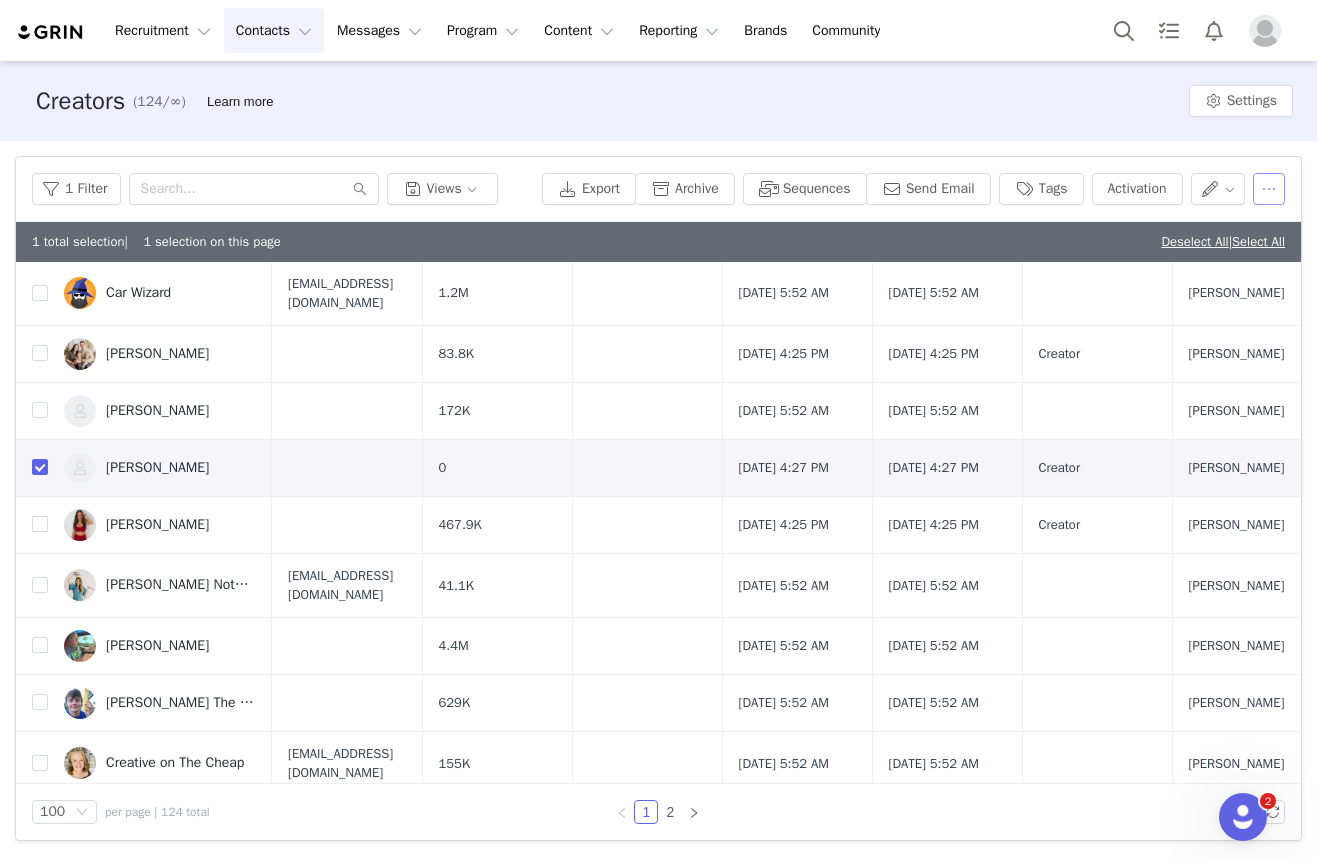 click at bounding box center [1269, 189] 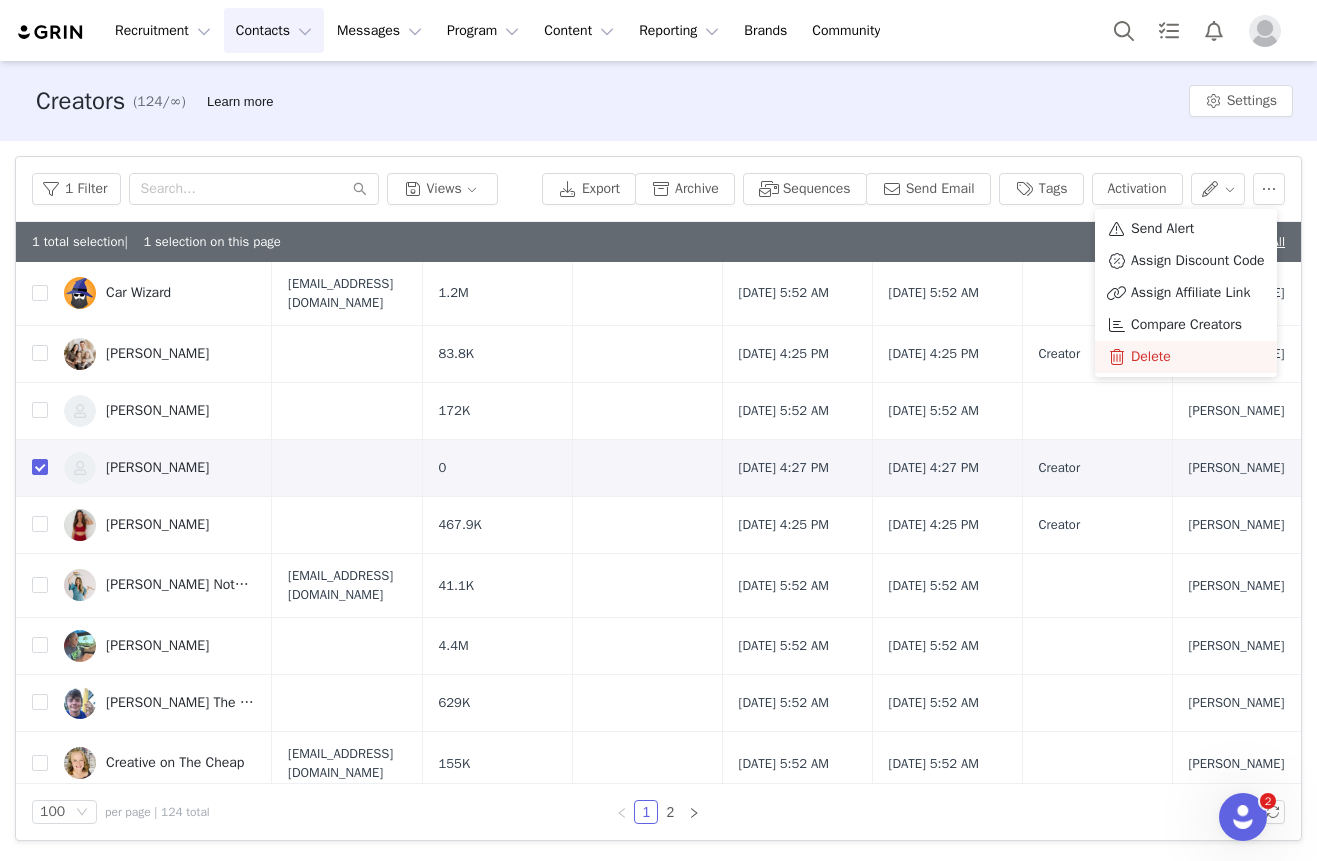 click on "Delete" at bounding box center (1151, 357) 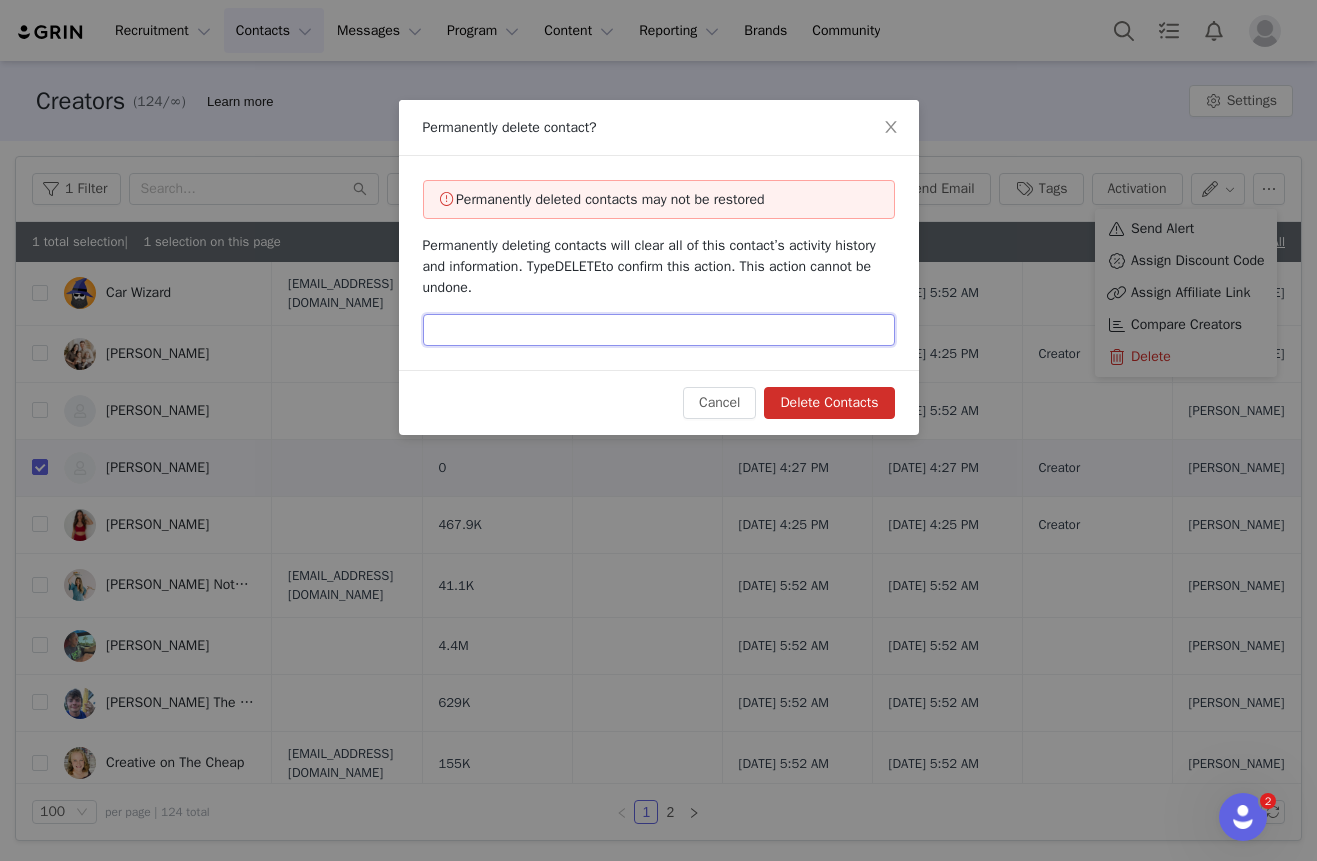 click at bounding box center (659, 330) 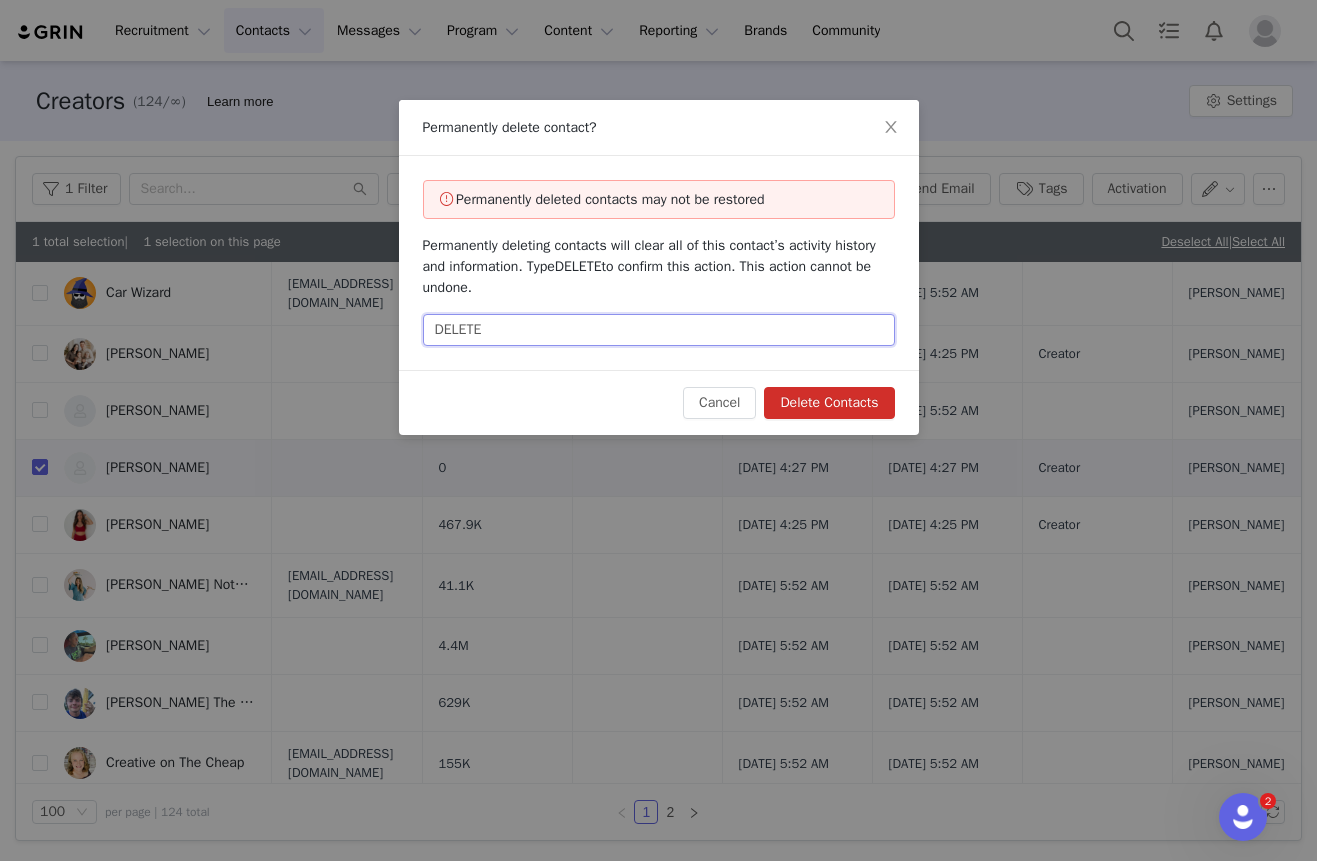 type on "DELETE" 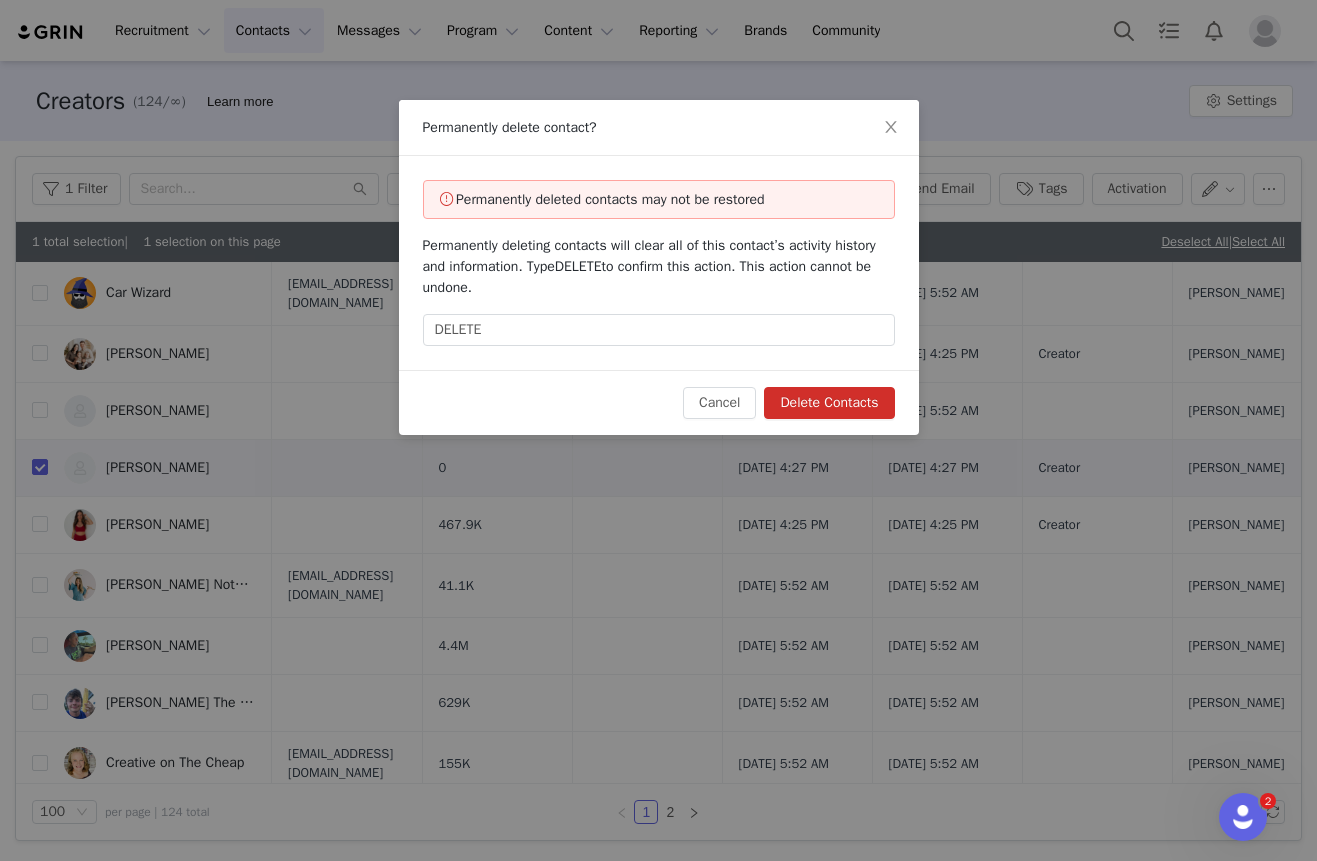 click on "Delete Contacts" at bounding box center [829, 403] 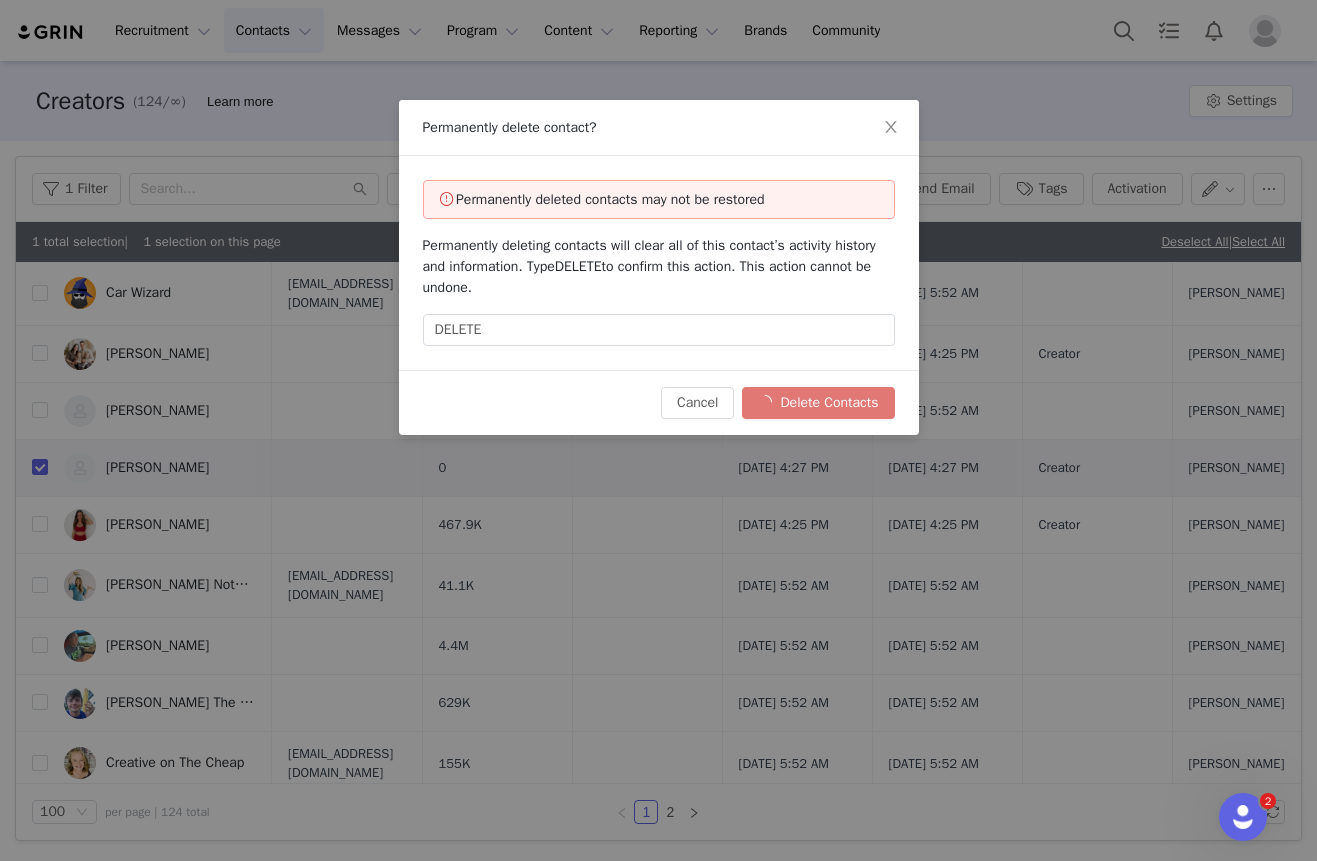 checkbox on "false" 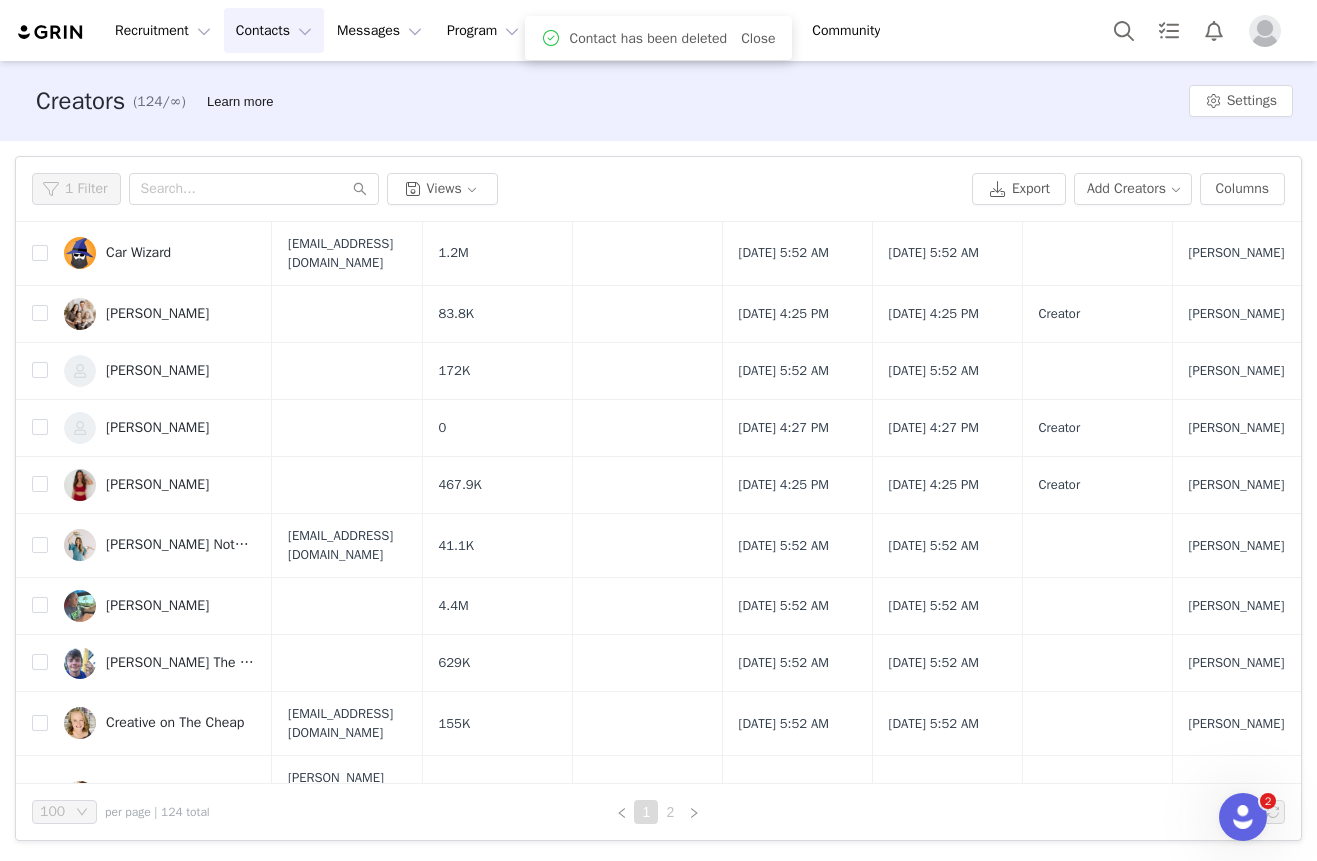 scroll, scrollTop: 0, scrollLeft: 0, axis: both 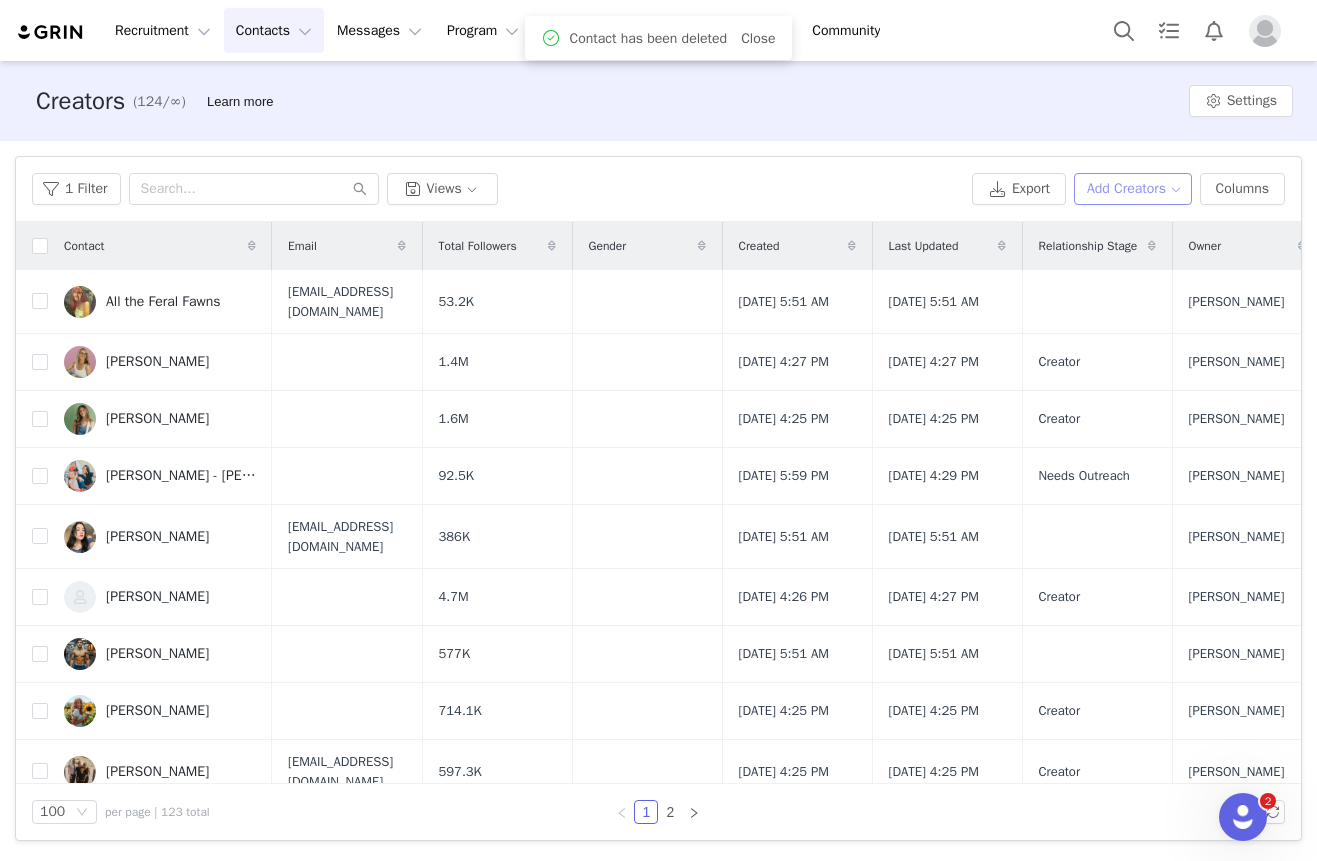 click on "Add Creators" at bounding box center [1133, 189] 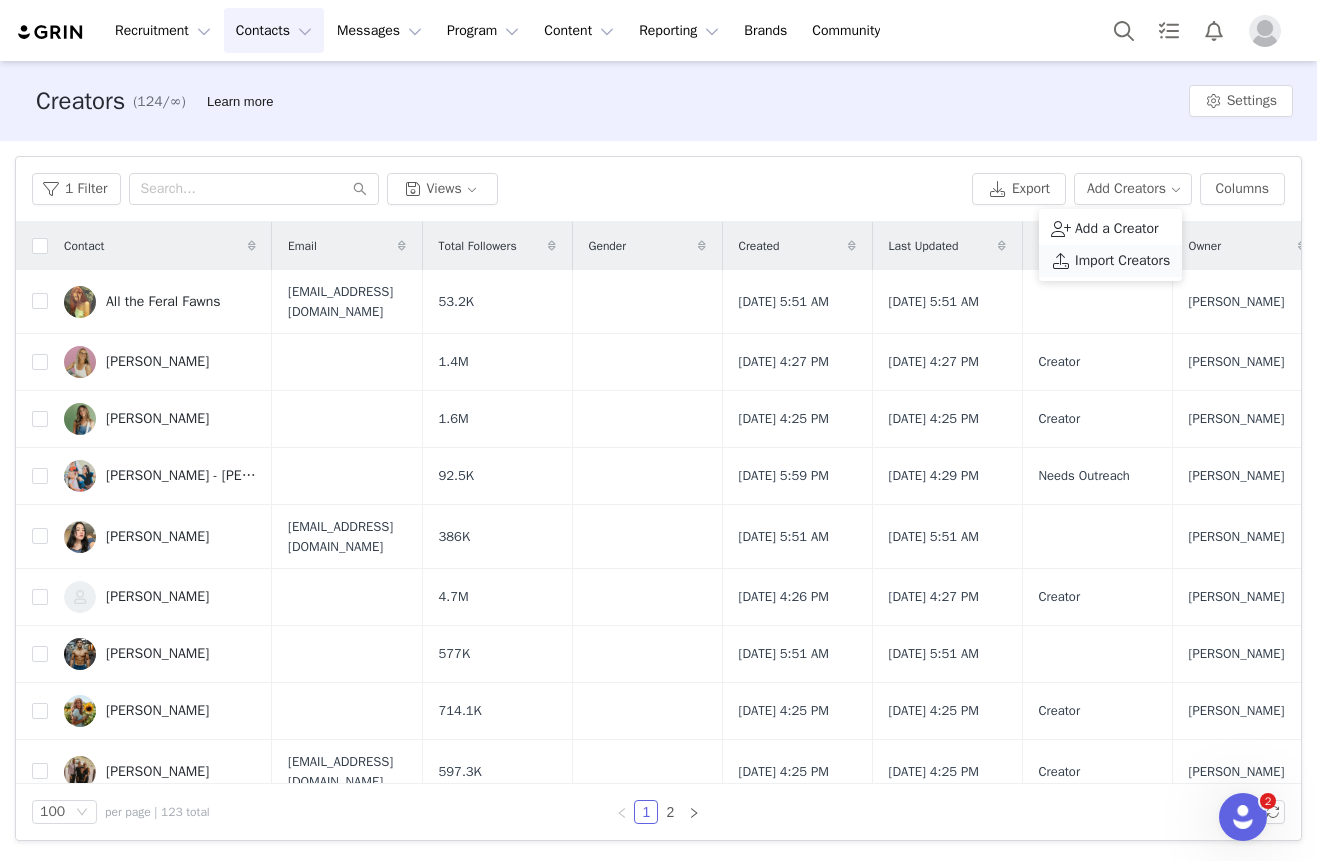 click on "Import Creators" at bounding box center [1122, 261] 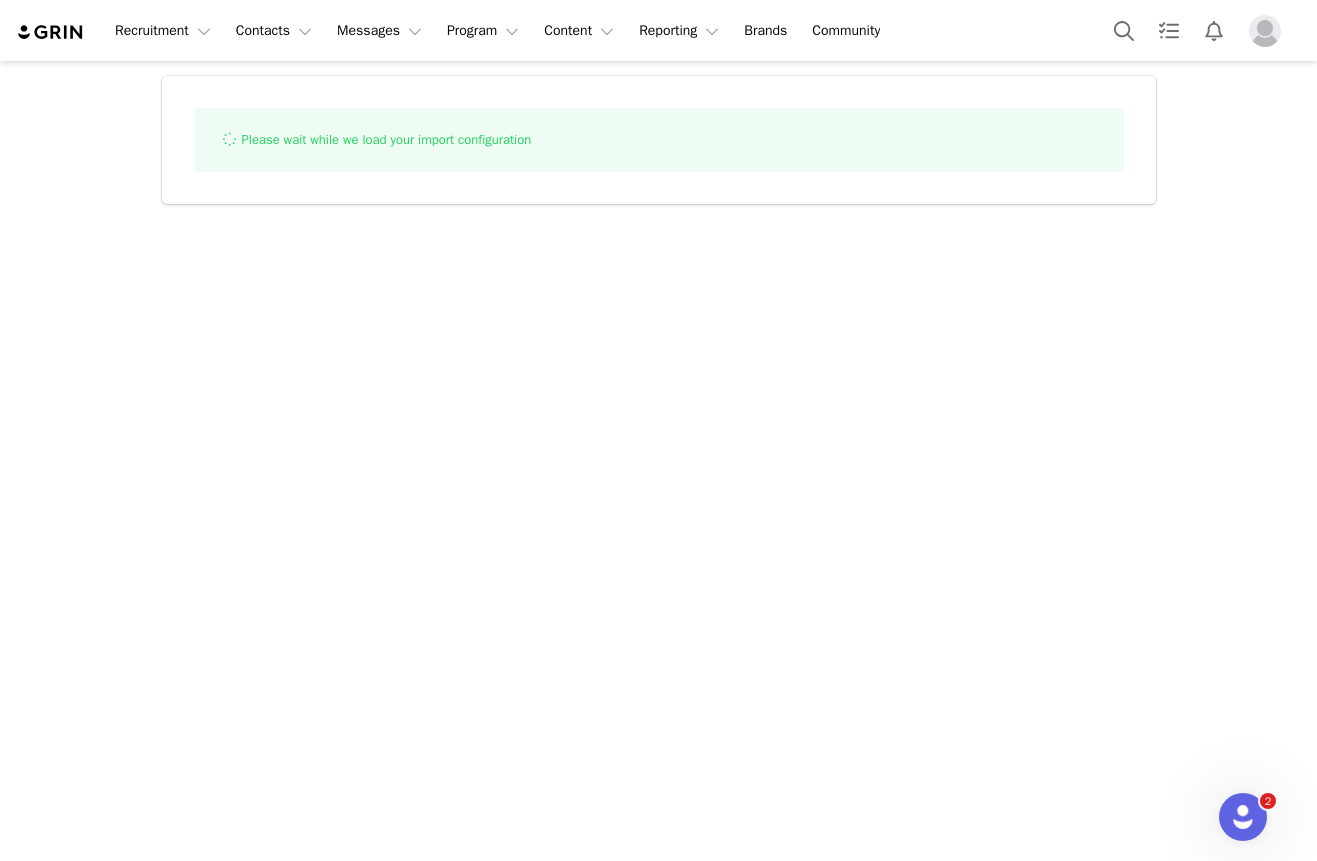select on "influencer" 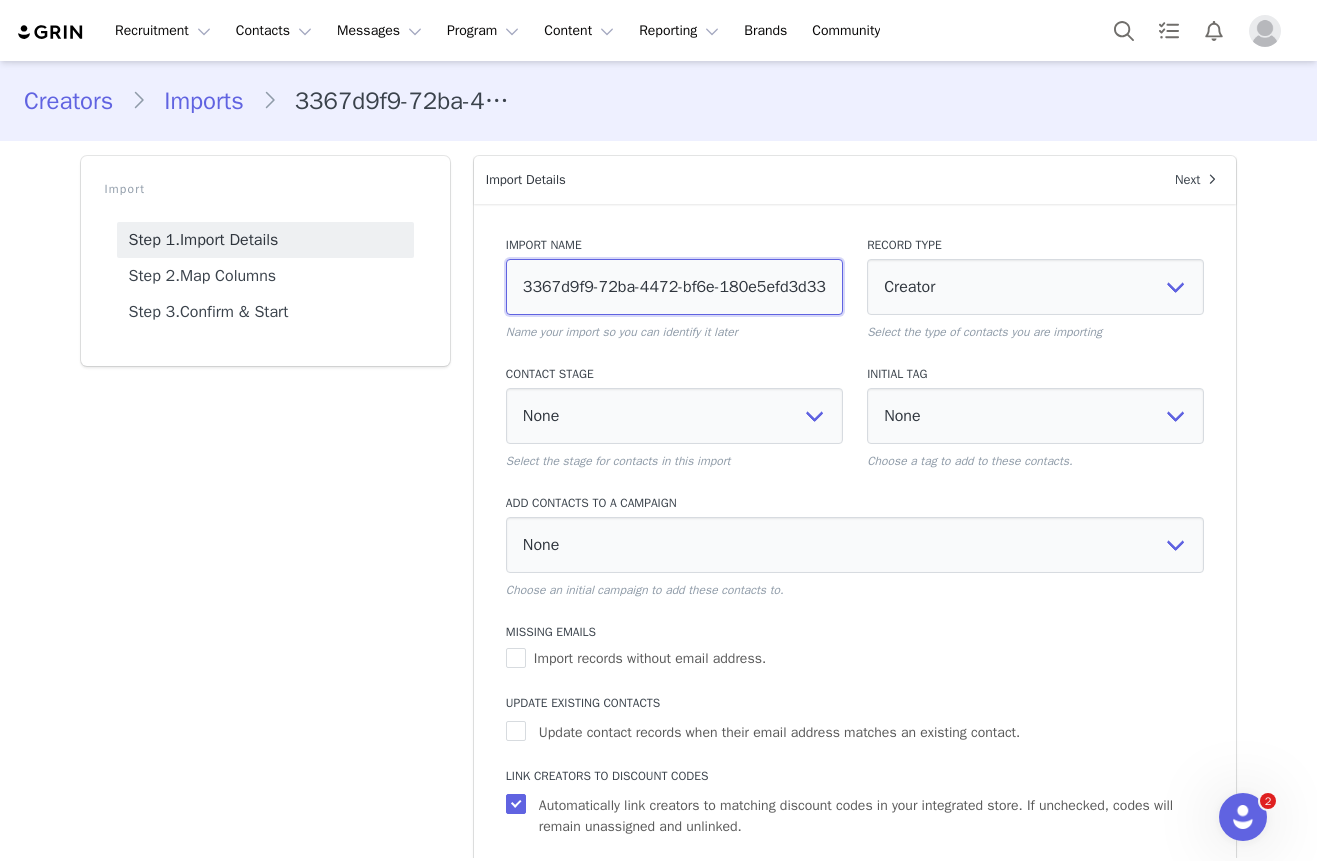 click on "3367d9f9-72ba-4472-bf6e-180e5efd3d33" at bounding box center (674, 287) 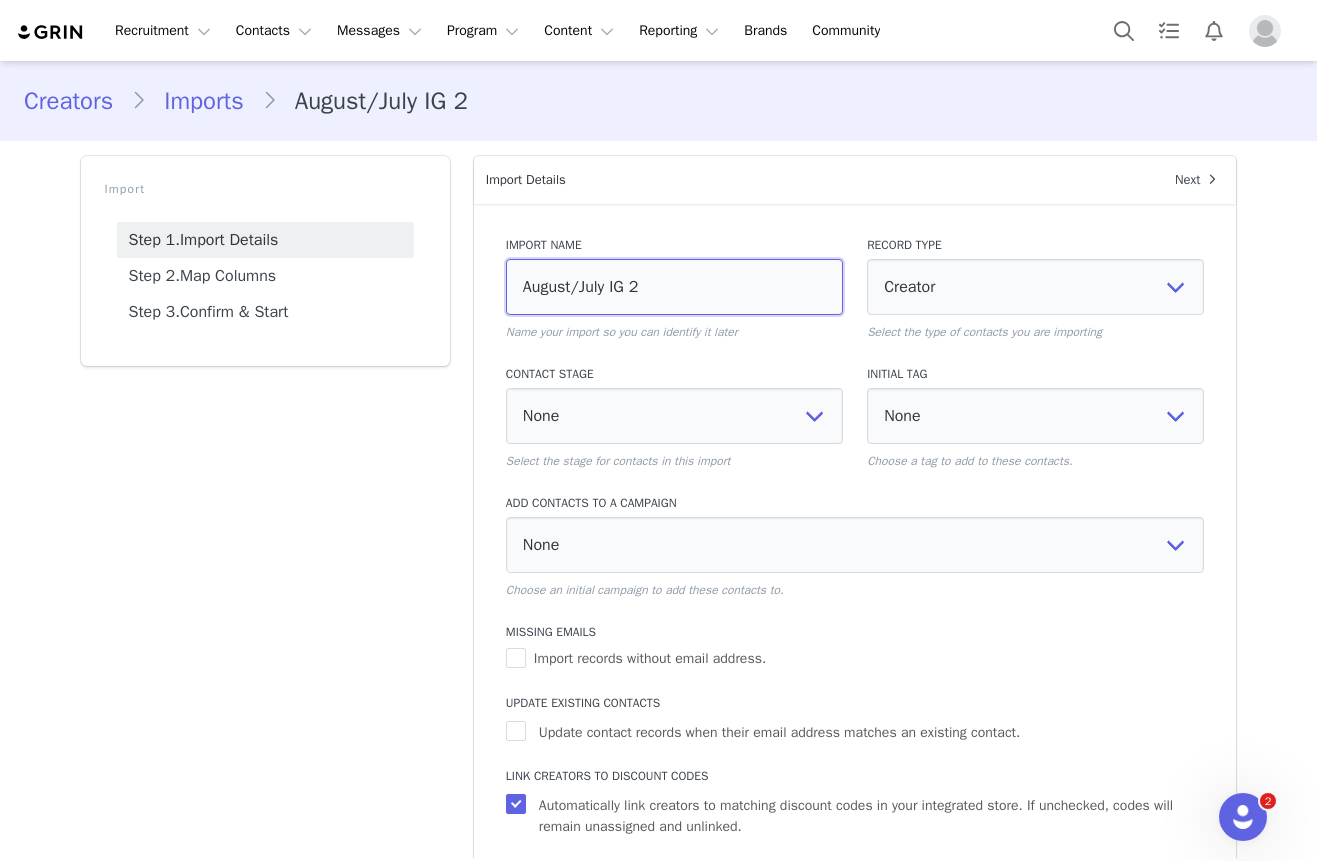 scroll, scrollTop: 87, scrollLeft: 0, axis: vertical 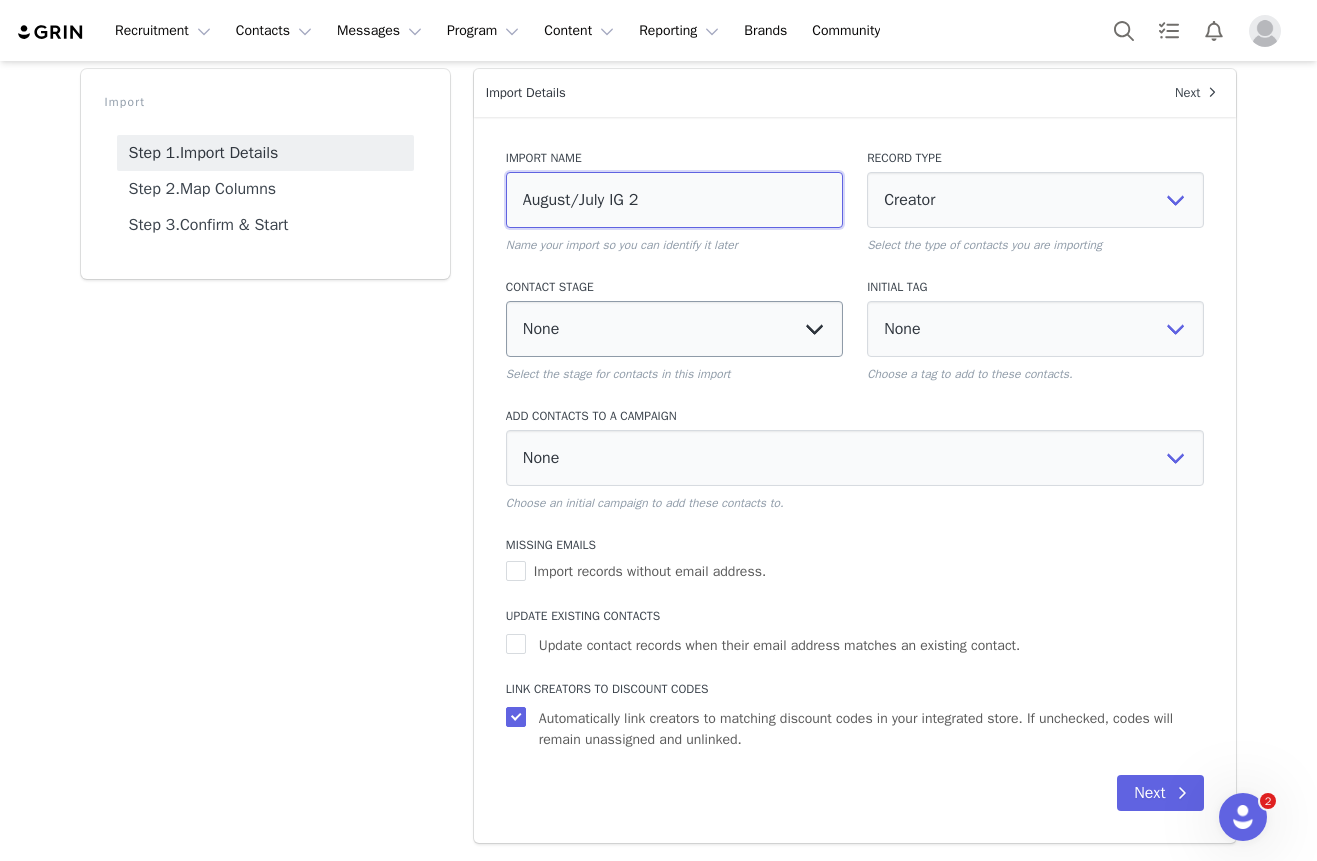 type on "August/July IG 2" 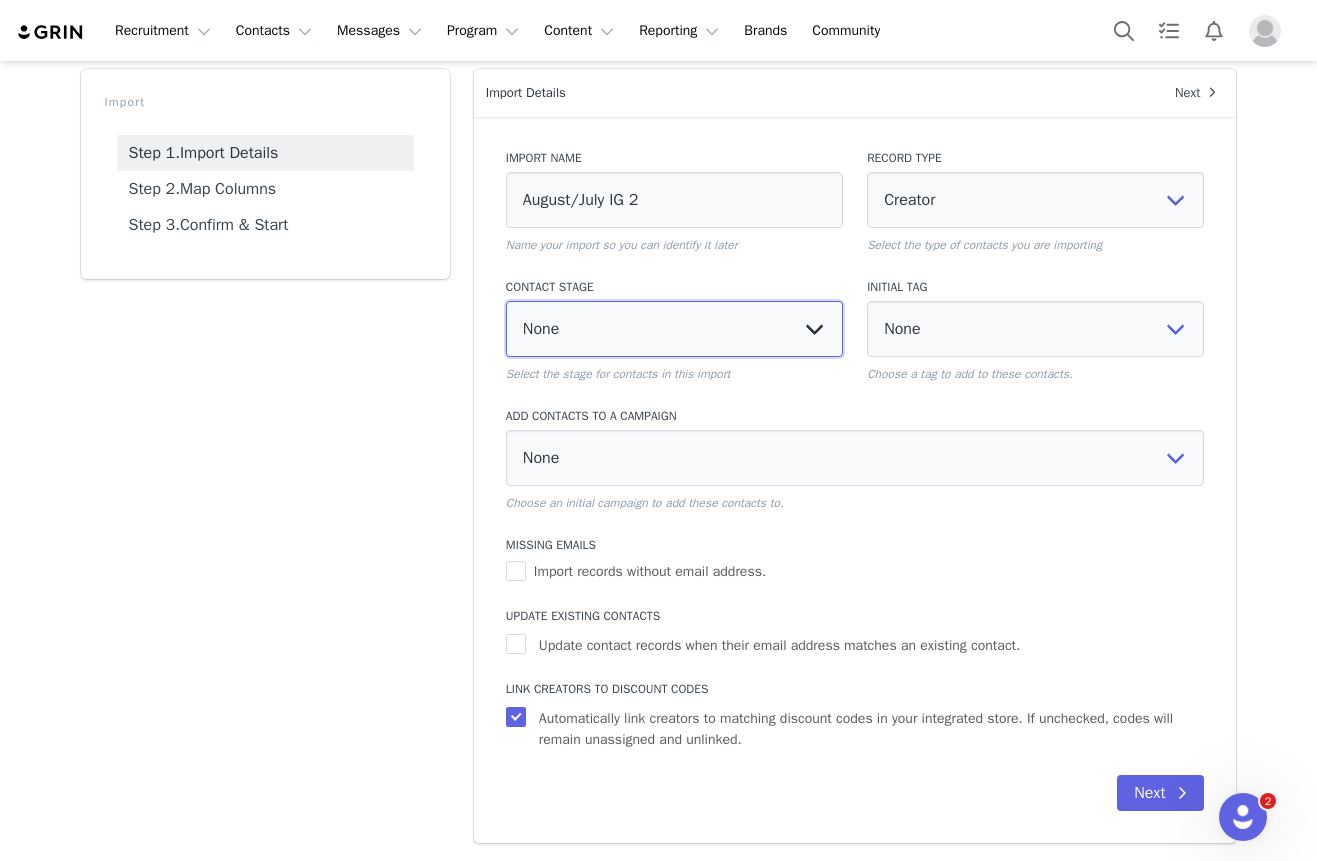 click on "None  Product Purchased   Gift Card Sent   Needs Outreach   In Talks   Creator   Ambassador   Paused" at bounding box center [674, 329] 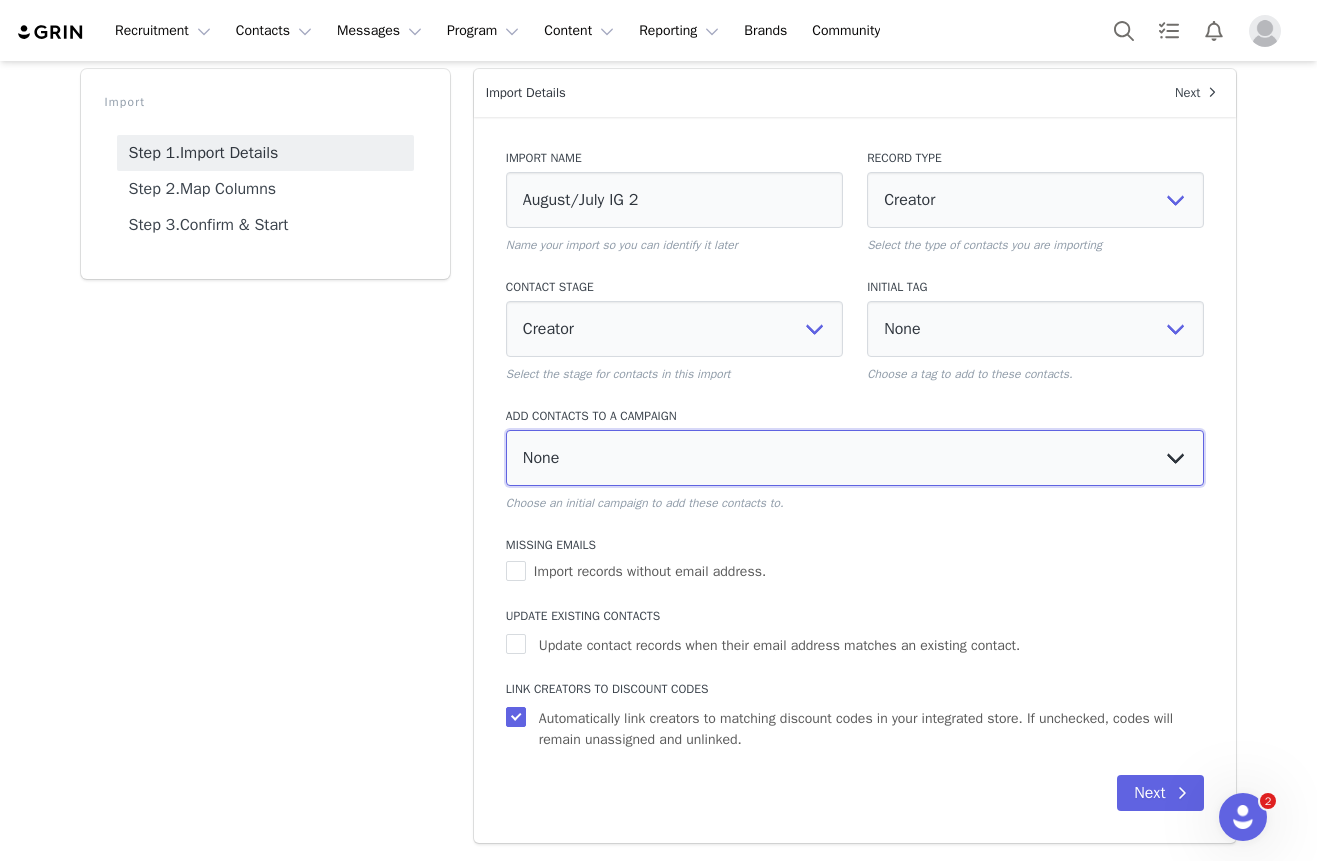 click on "None" at bounding box center [855, 458] 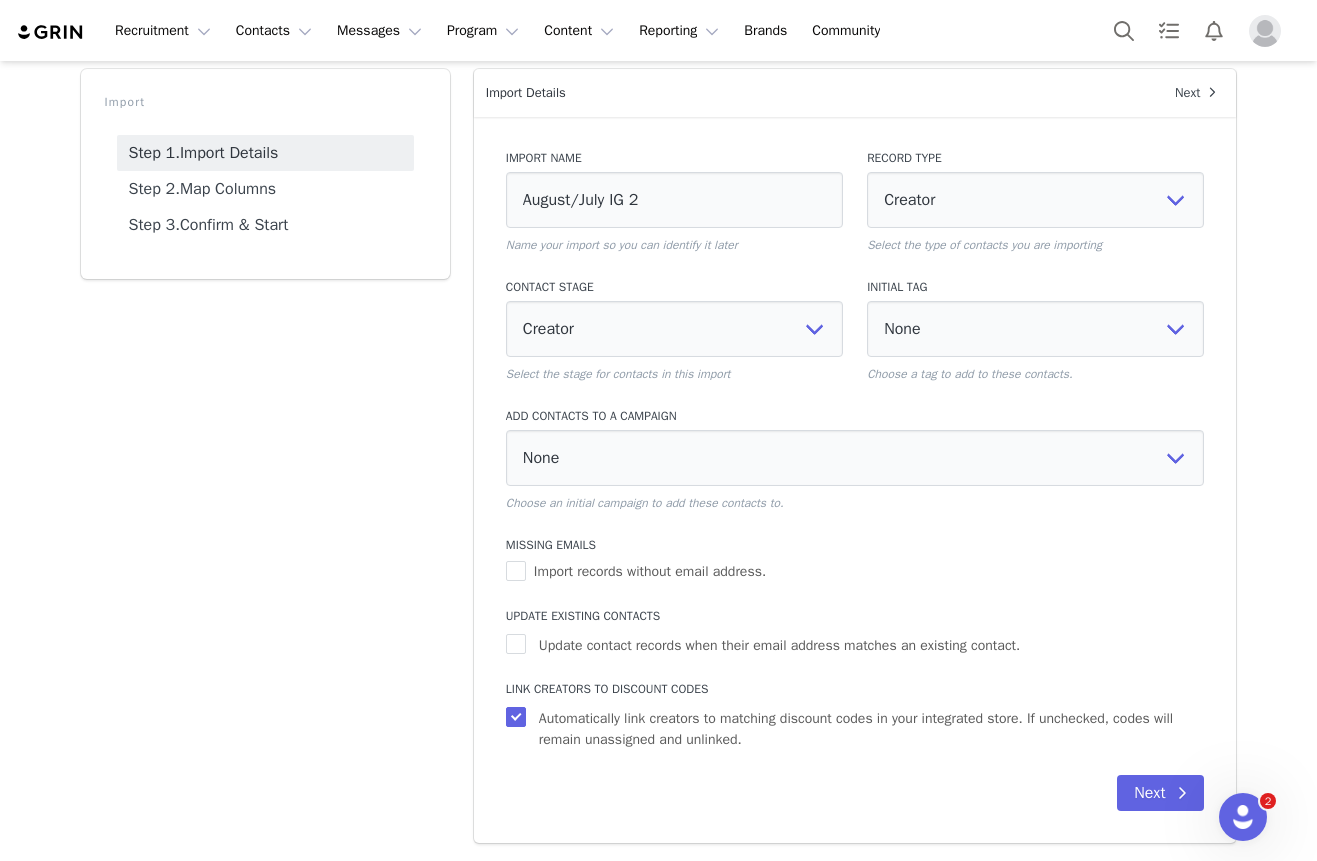 click on "Import records without email address." at bounding box center (650, 571) 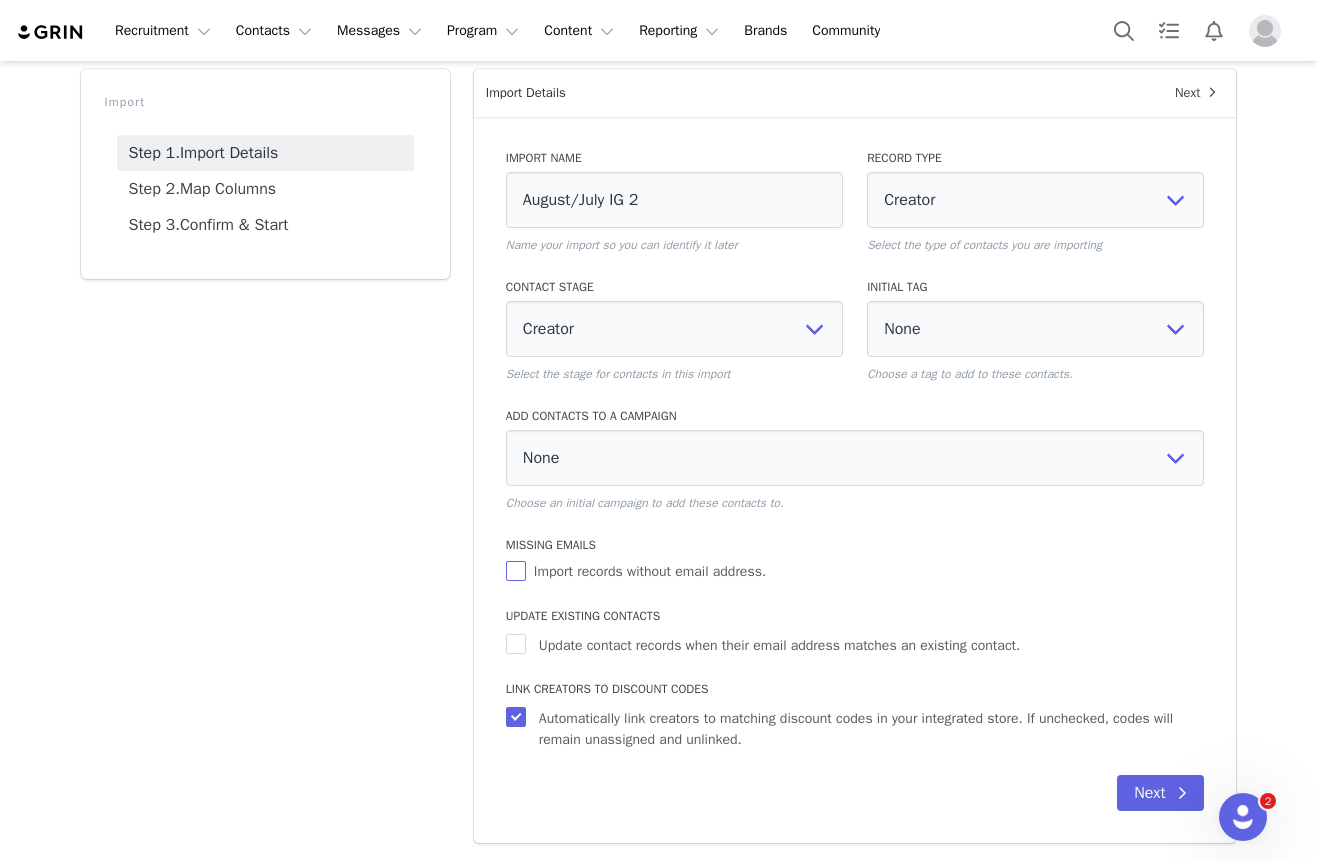 click on "Import records without email address." at bounding box center [516, 571] 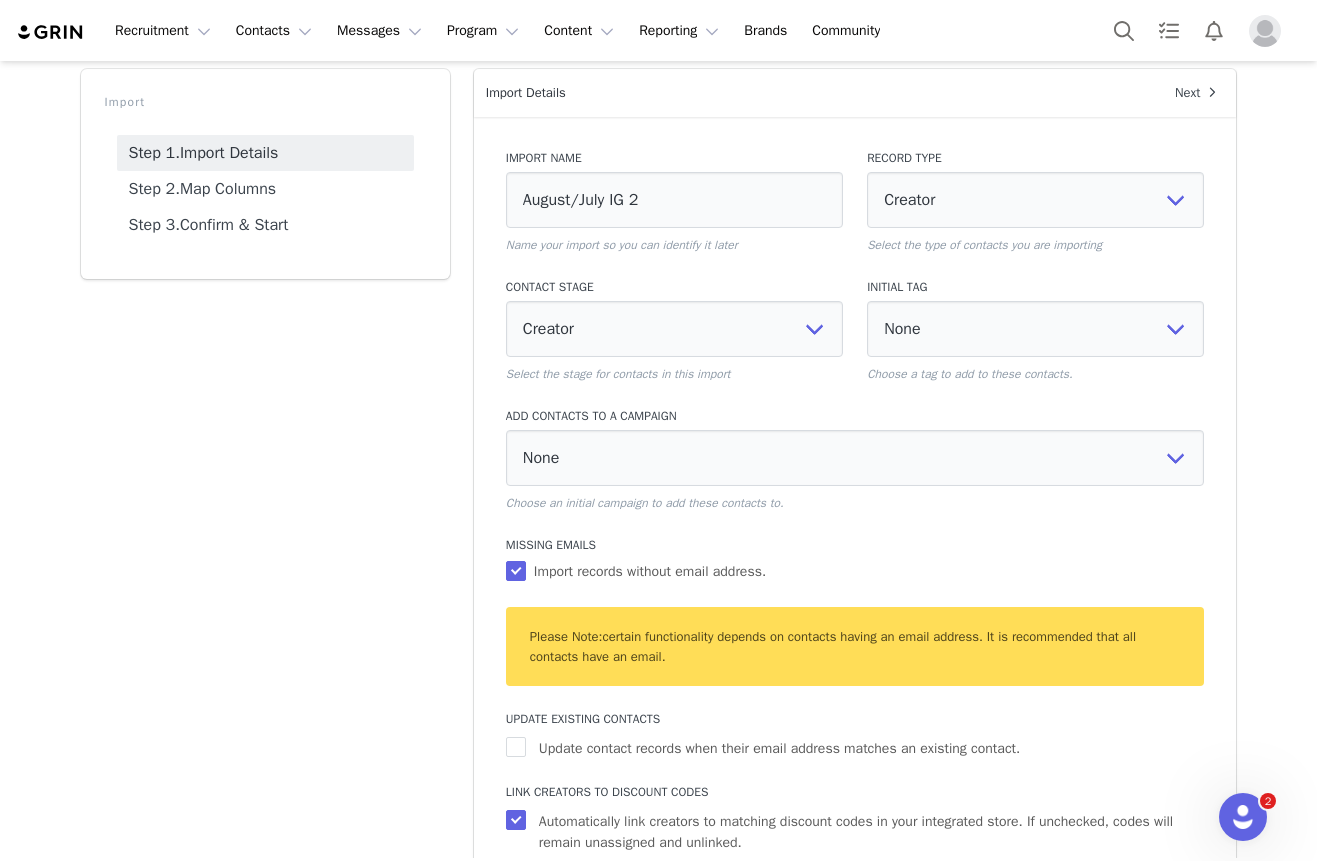 scroll, scrollTop: 190, scrollLeft: 0, axis: vertical 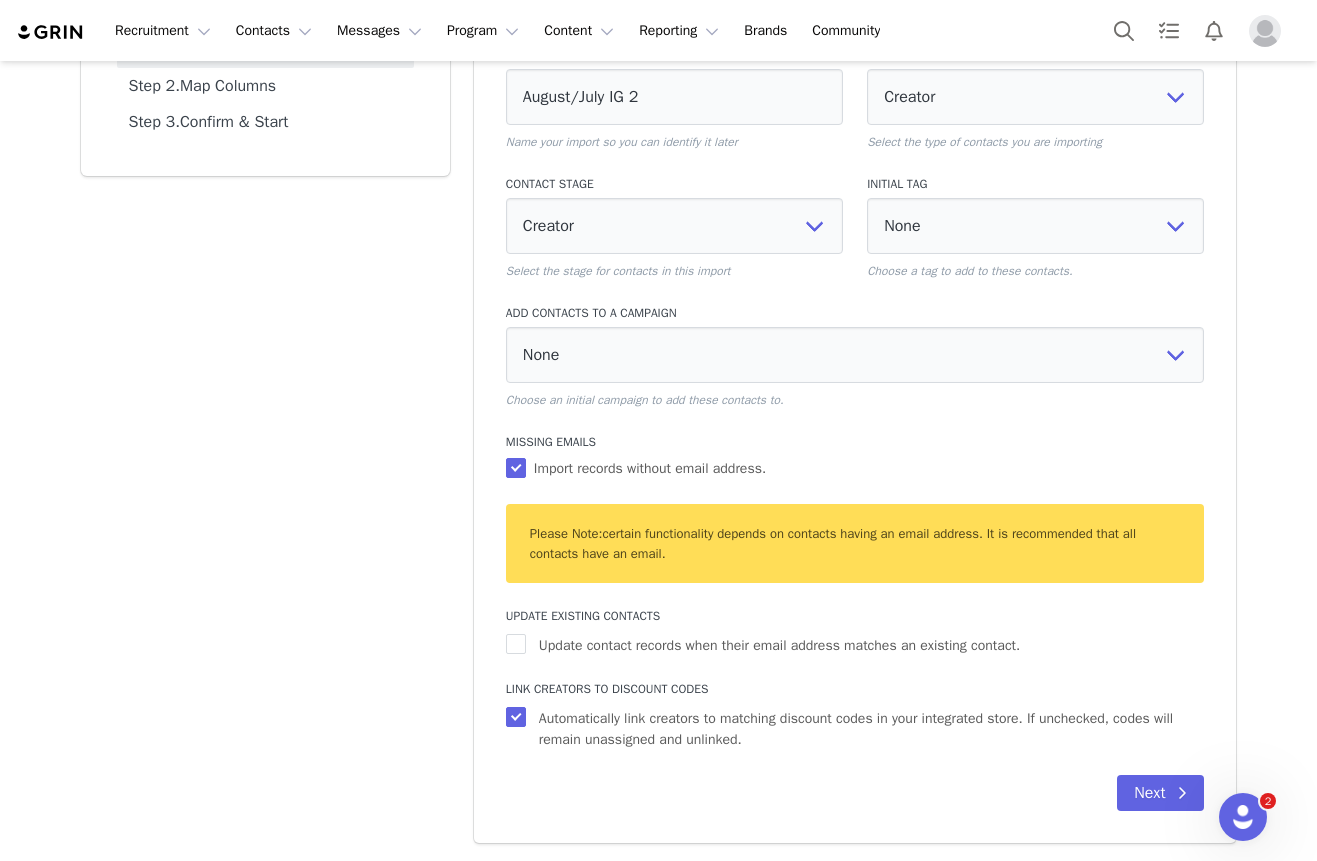 click on "Automatically link creators to matching discount codes in your integrated store. If unchecked, codes will remain unassigned and unlinked." at bounding box center [868, 729] 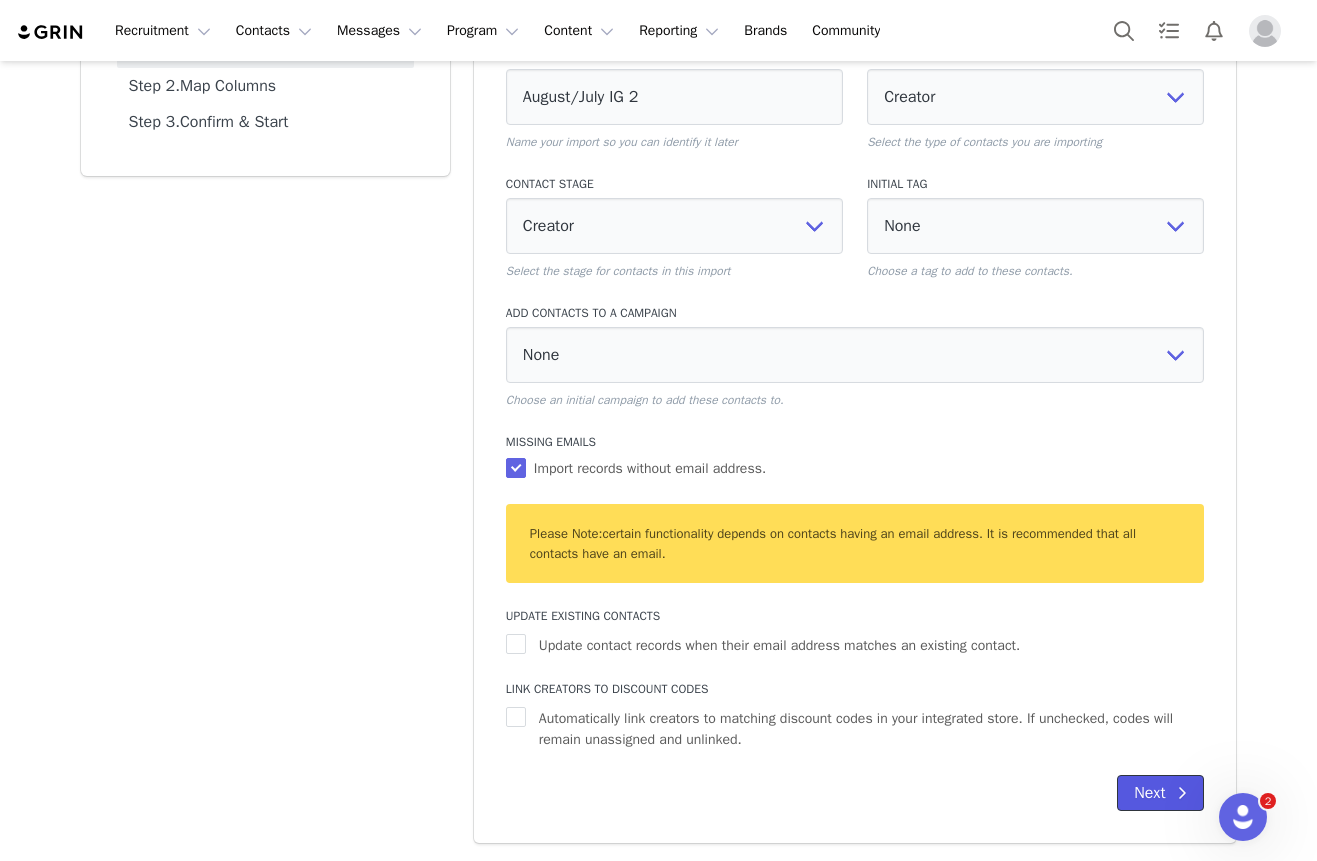 drag, startPoint x: 661, startPoint y: 400, endPoint x: 1147, endPoint y: 787, distance: 621.2608 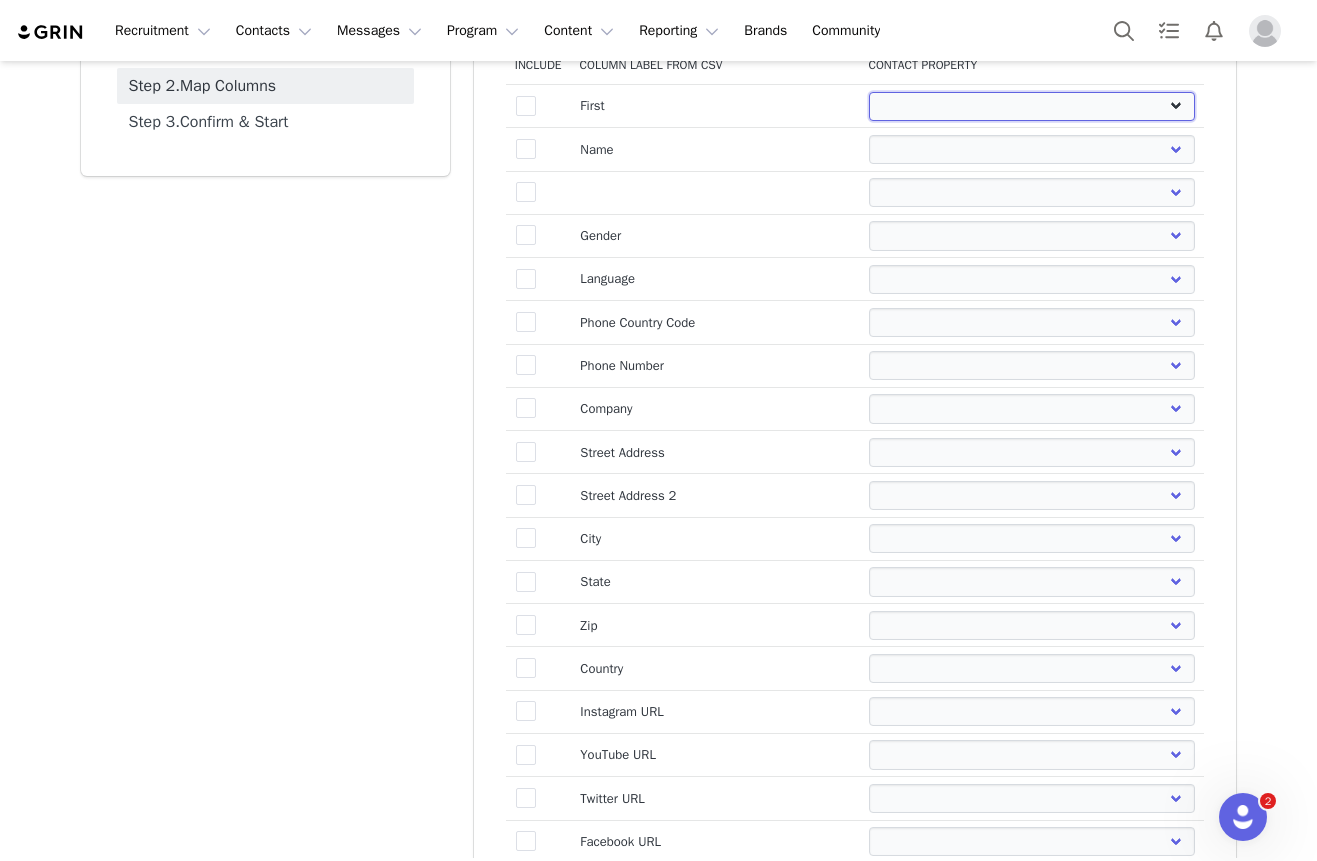 drag, startPoint x: 1147, startPoint y: 787, endPoint x: 987, endPoint y: 105, distance: 700.51697 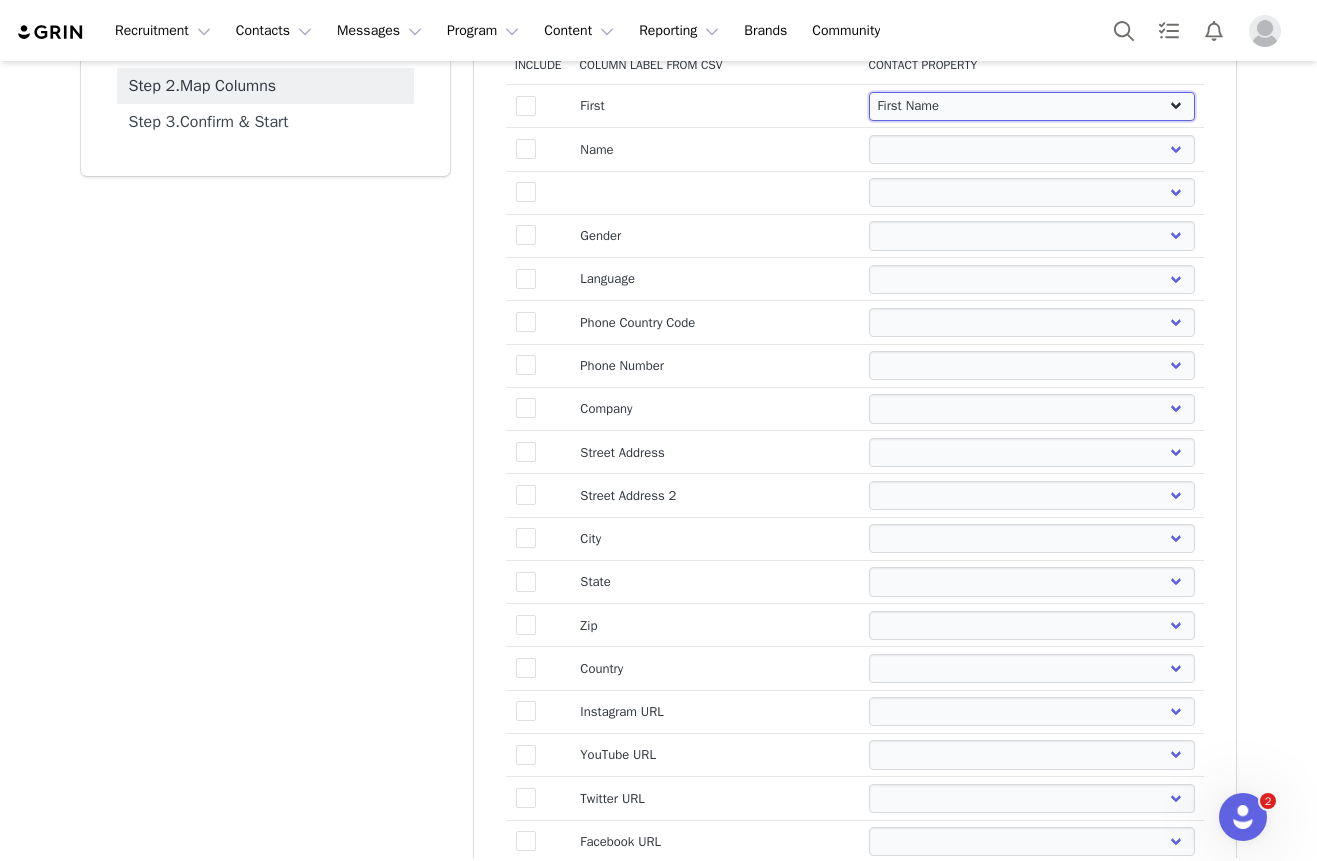 select 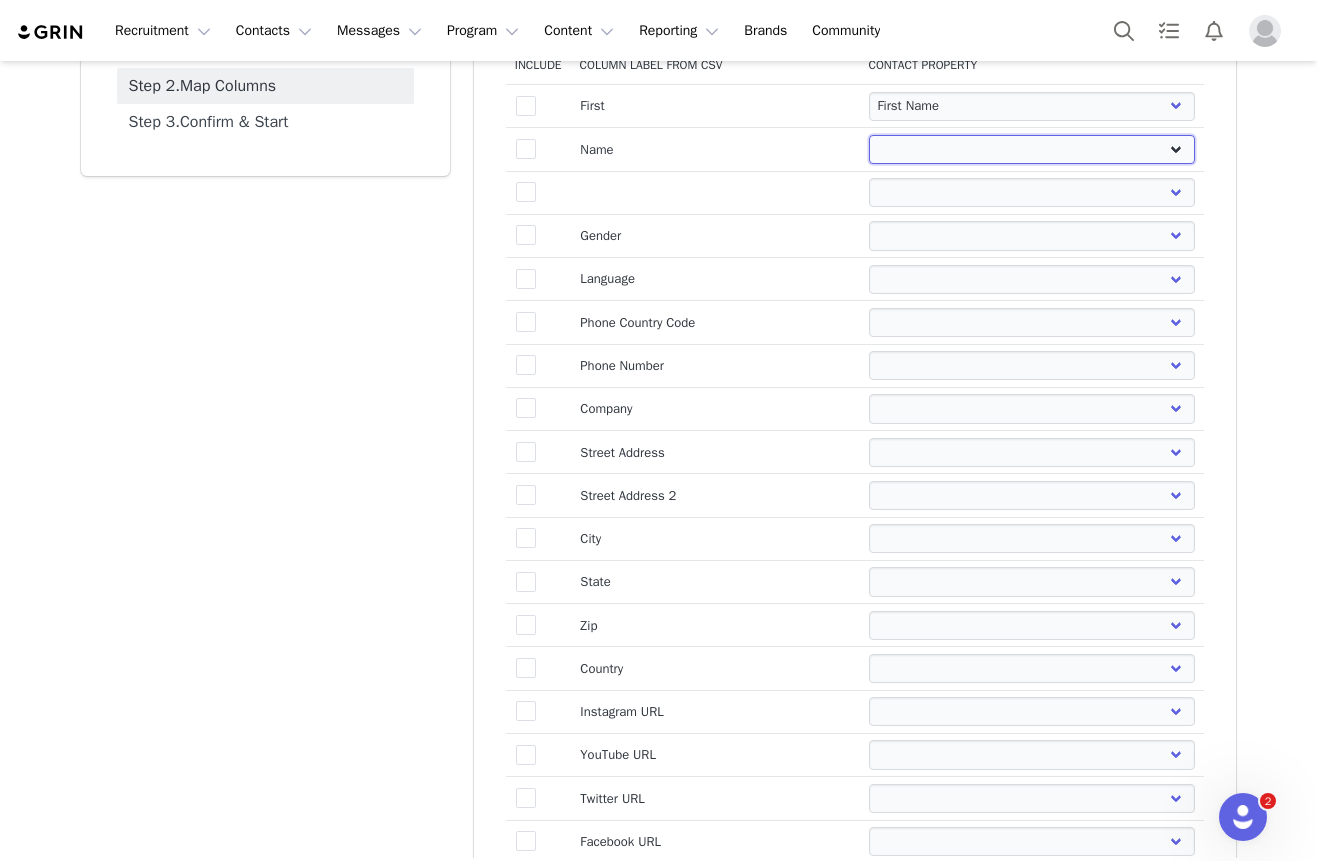 click on "First Name   Last Name   Email   PayPal Email   Gender   Language   Phone Country Code   Phone Number   Company   Street   Street 2   City   State   Zip   Country   Website URL   Instagram URL   YouTube URL   Twitter URL   Facebook URL   TikTok URL   Twitch URL   Pinterest URL   Parent Creator   Giftcard Number" at bounding box center (1031, 149) 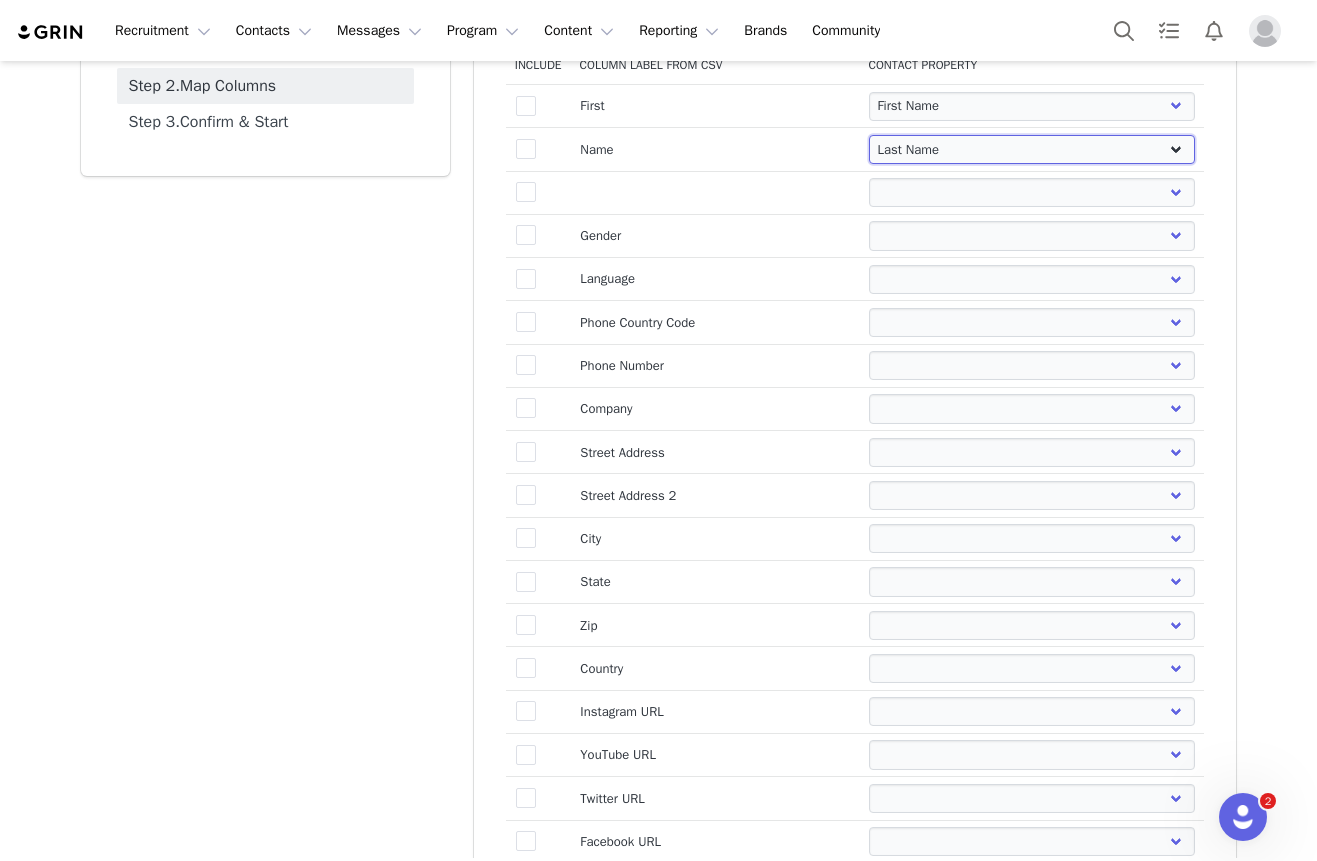 select 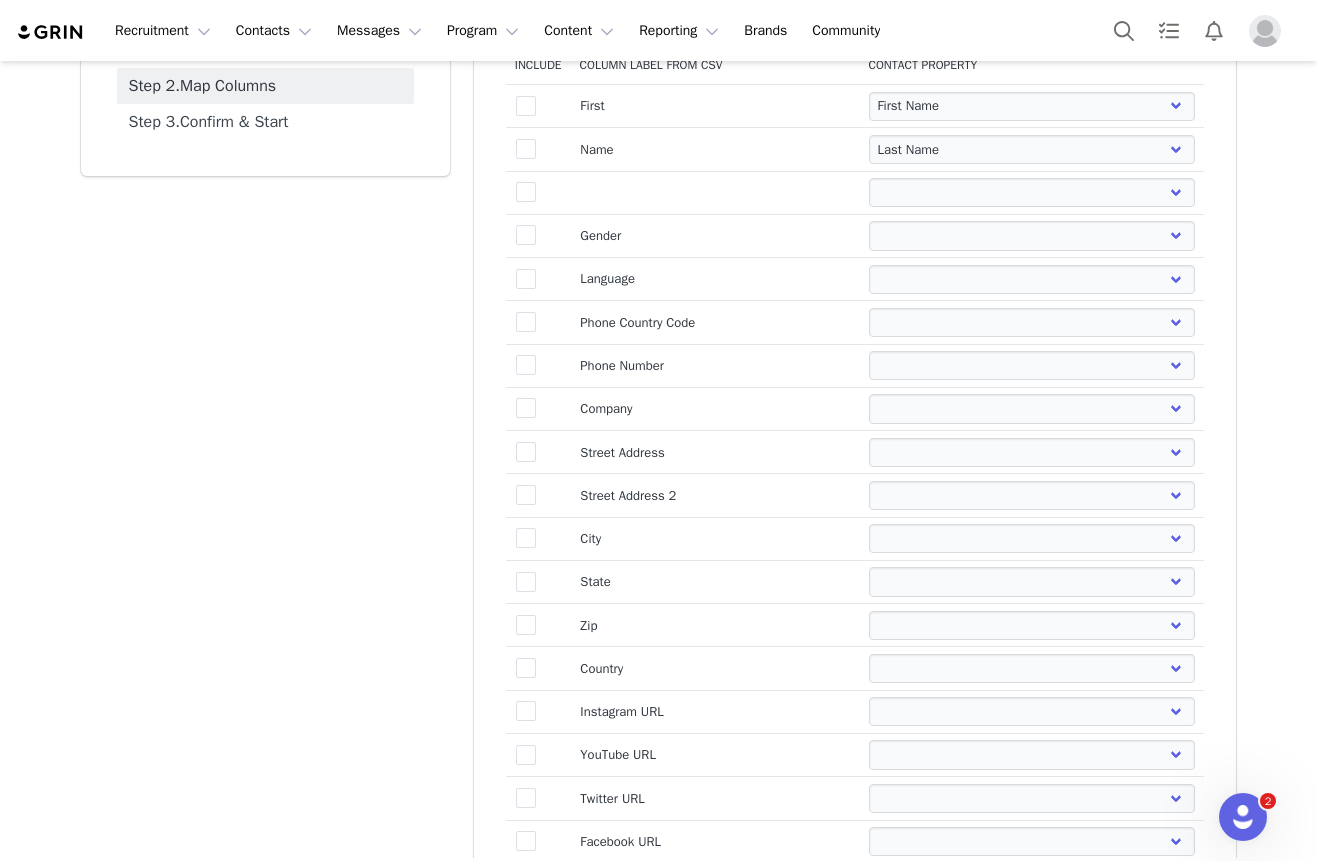 click on "true" at bounding box center (538, 106) 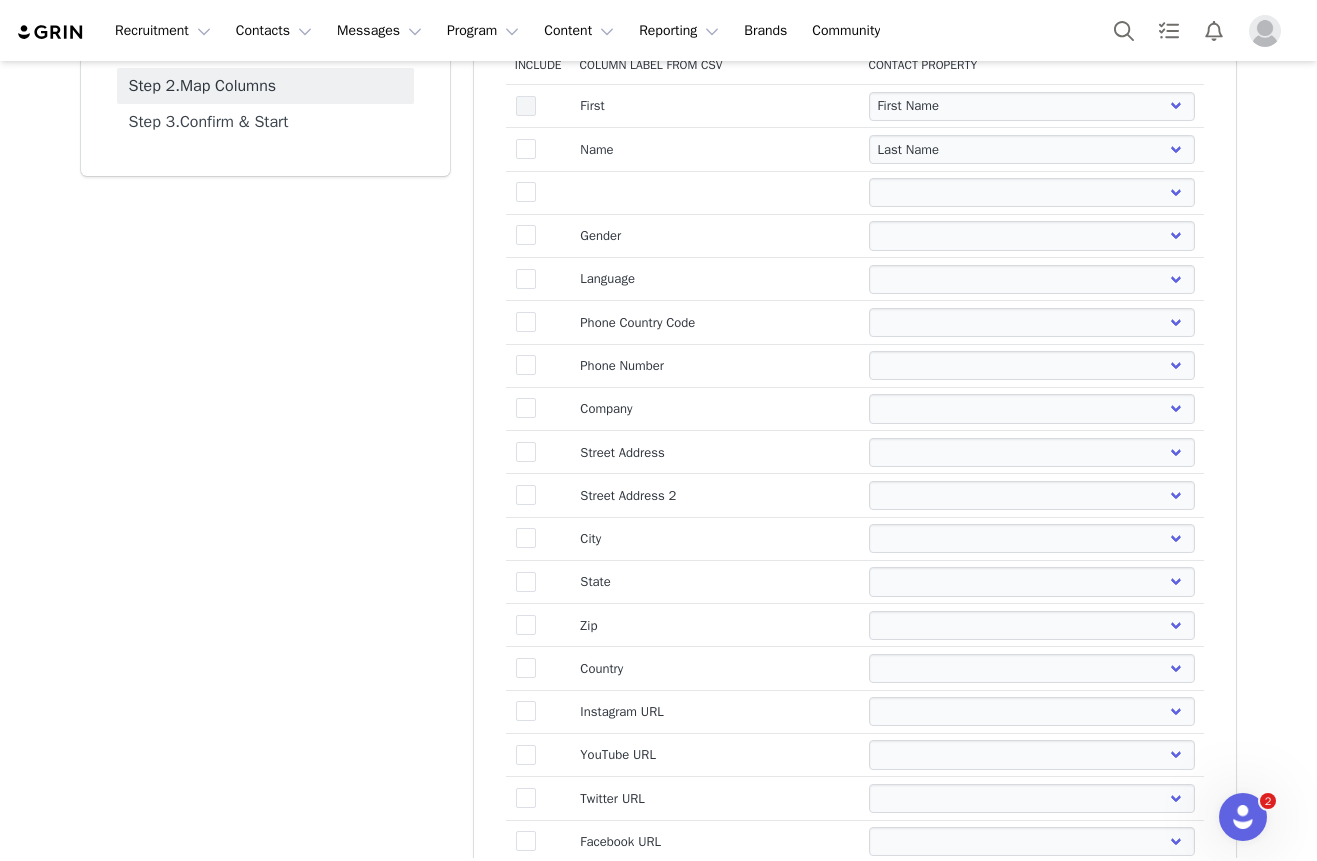 click at bounding box center (526, 106) 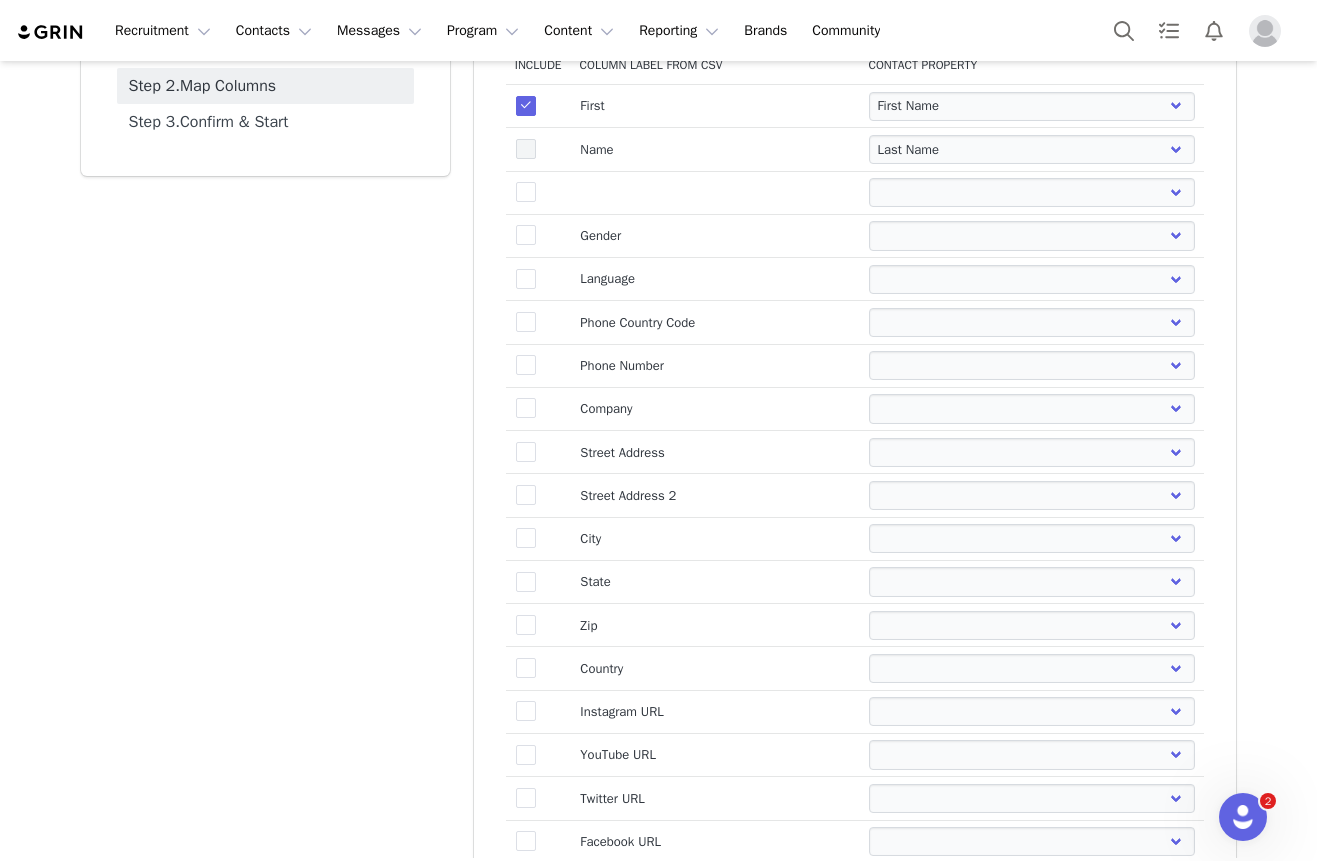 click at bounding box center (526, 149) 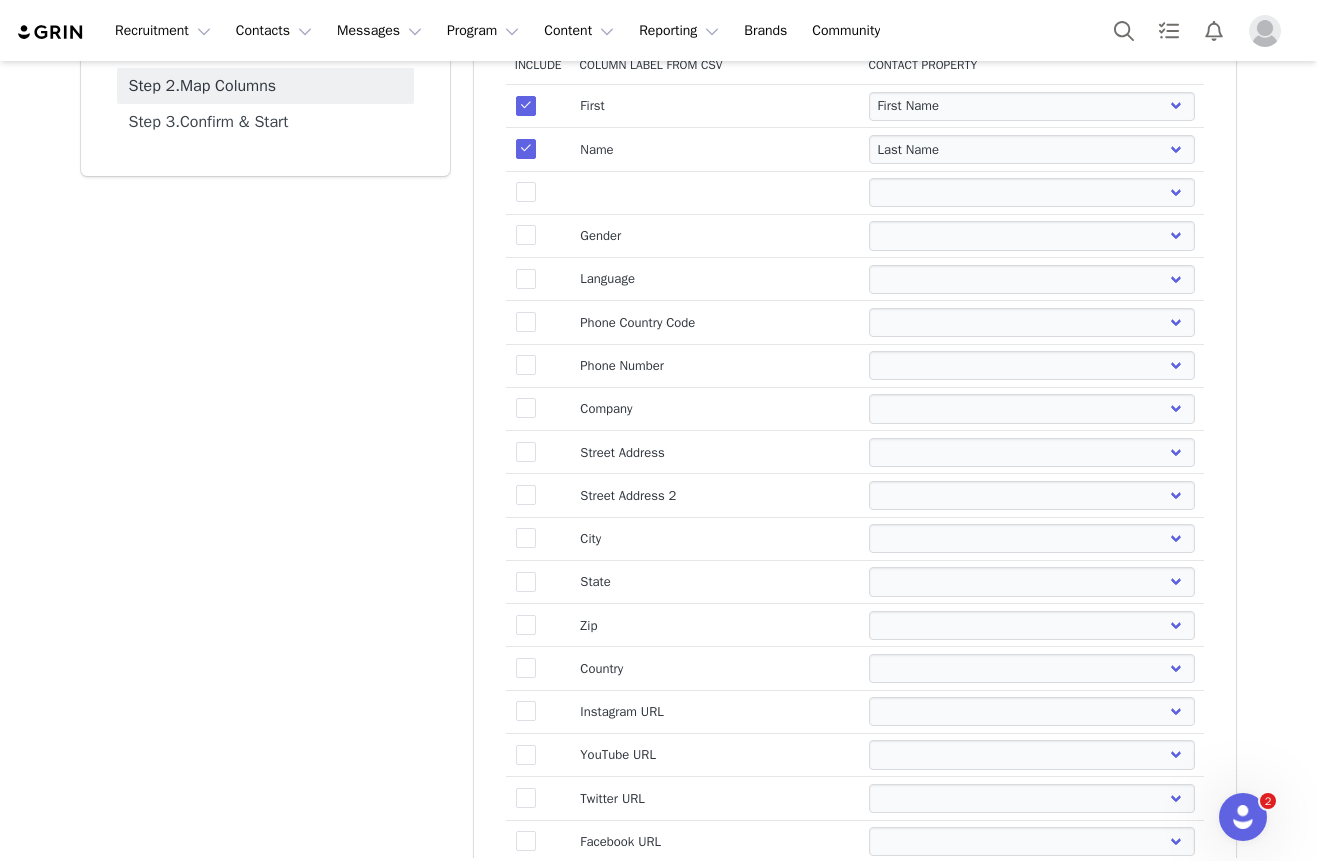 scroll, scrollTop: 432, scrollLeft: 0, axis: vertical 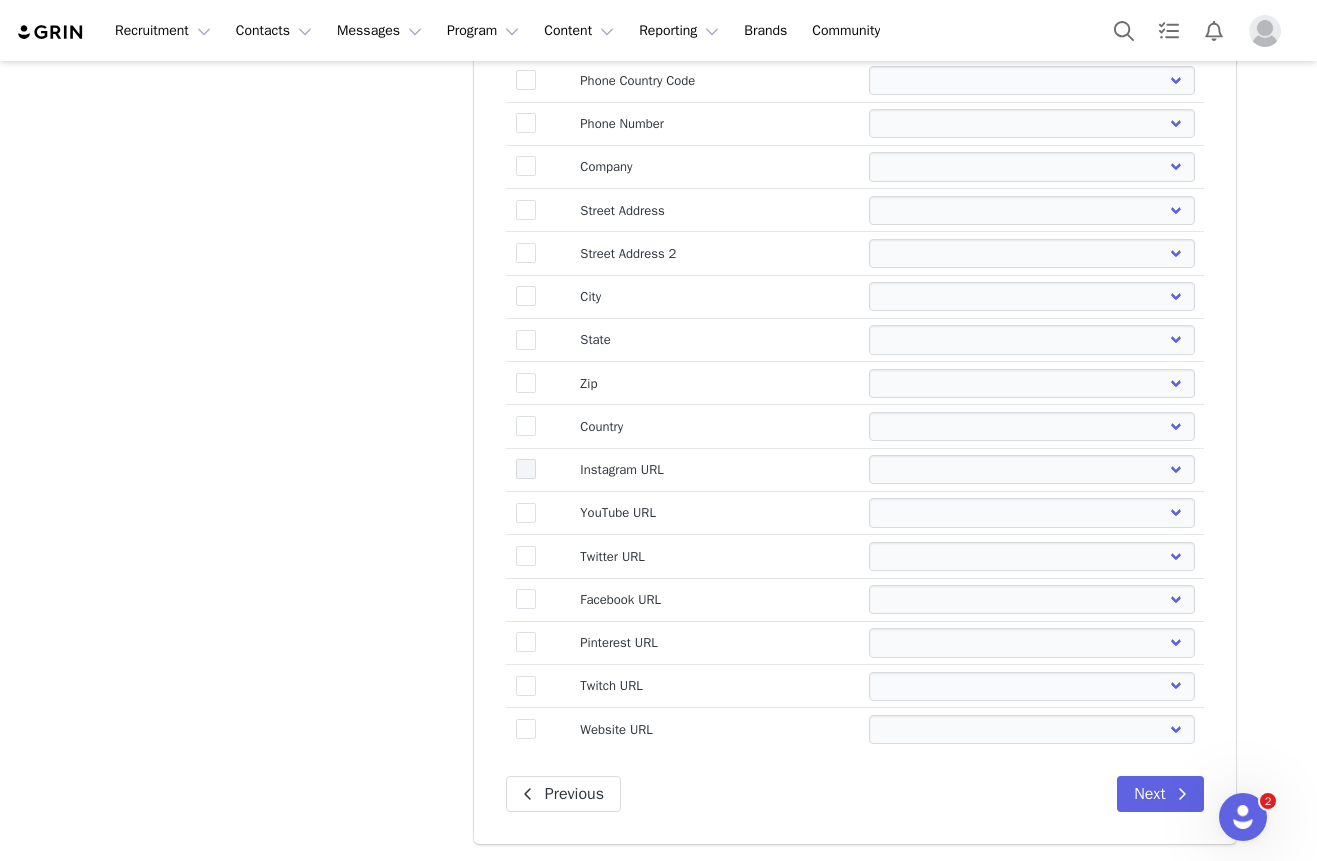 click at bounding box center (526, 469) 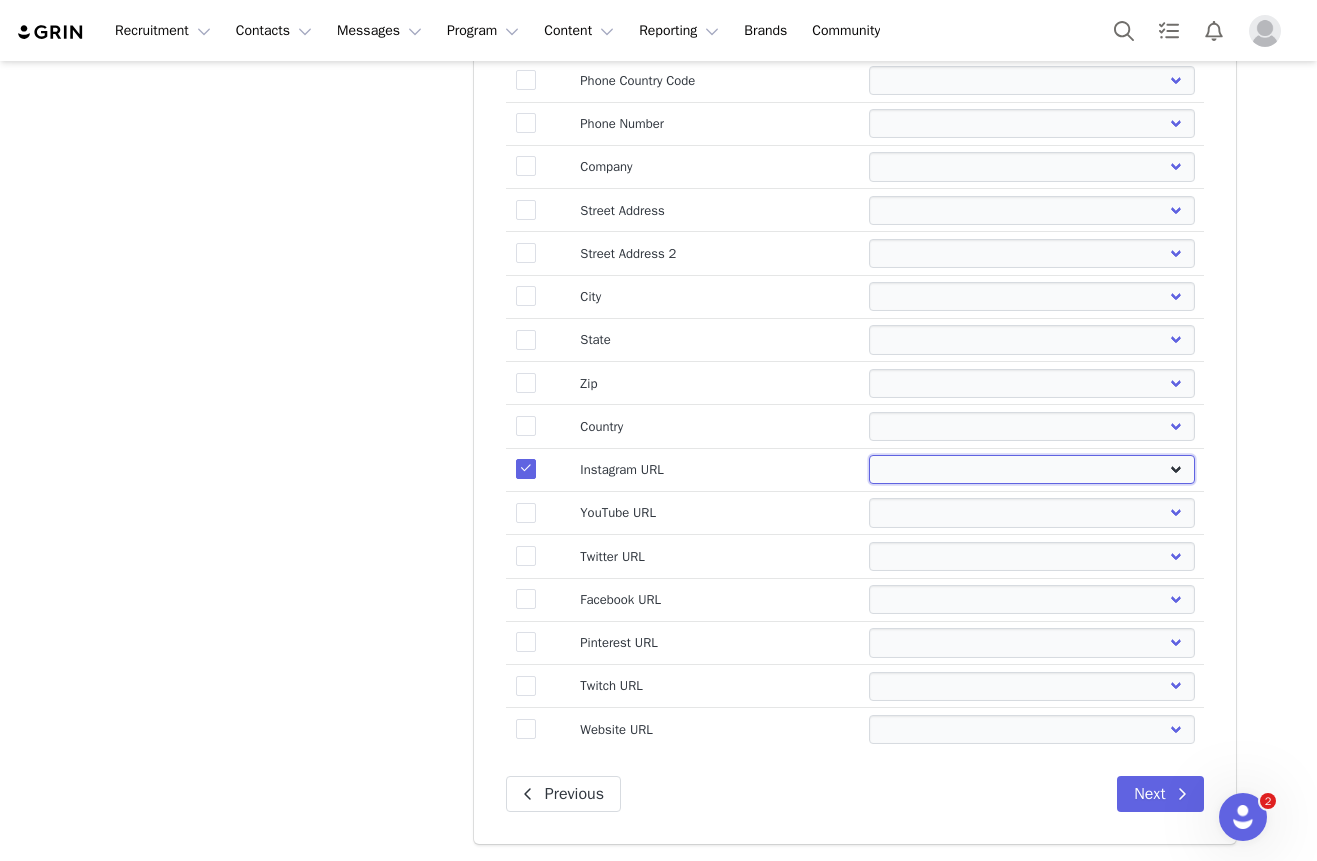 click on "First Name   Last Name   Email   PayPal Email   Gender   Language   Phone Country Code   Phone Number   Company   Street   Street 2   City   State   Zip   Country   Website URL   Instagram URL   YouTube URL   Twitter URL   Facebook URL   TikTok URL   Twitch URL   Pinterest URL   Parent Creator   Giftcard Number" at bounding box center (1031, 469) 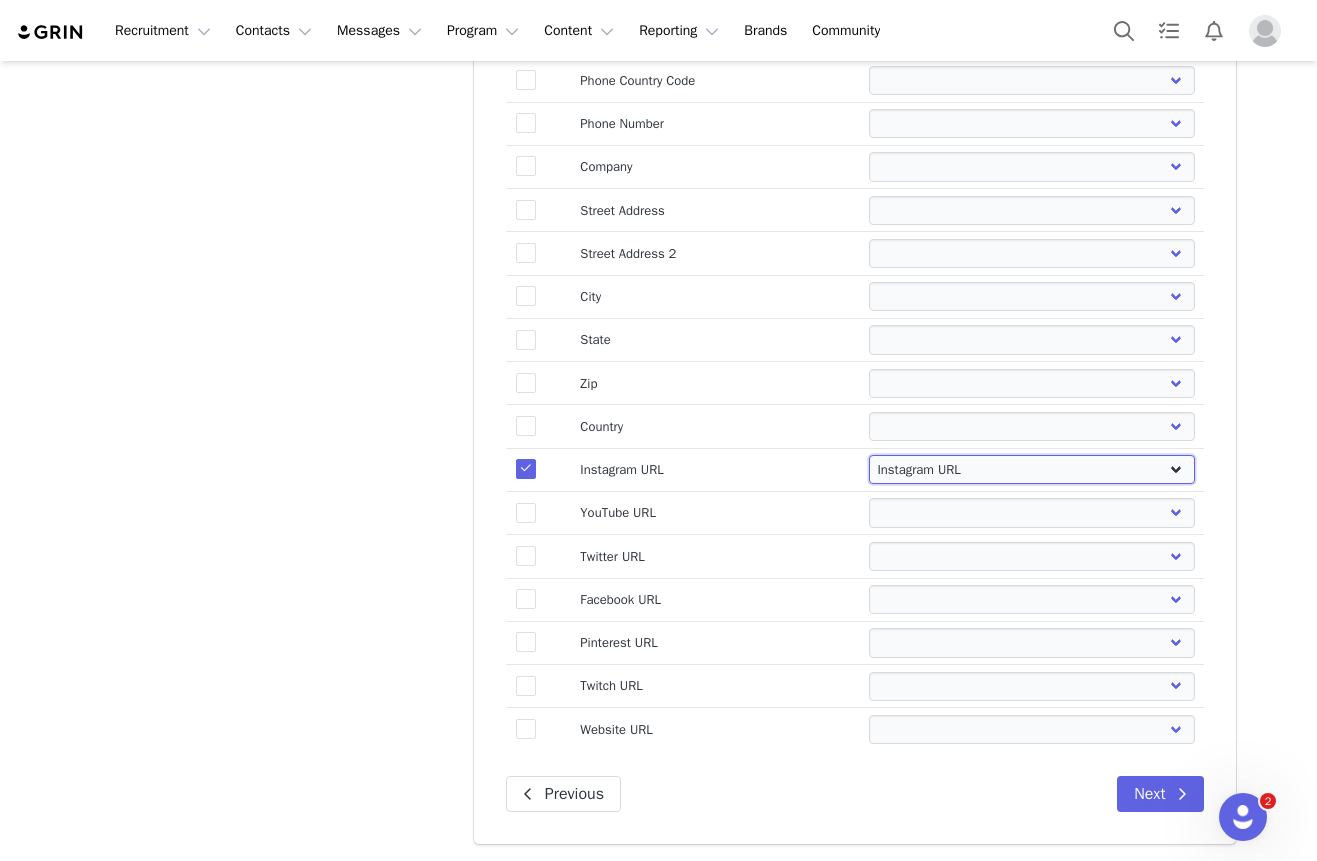 select 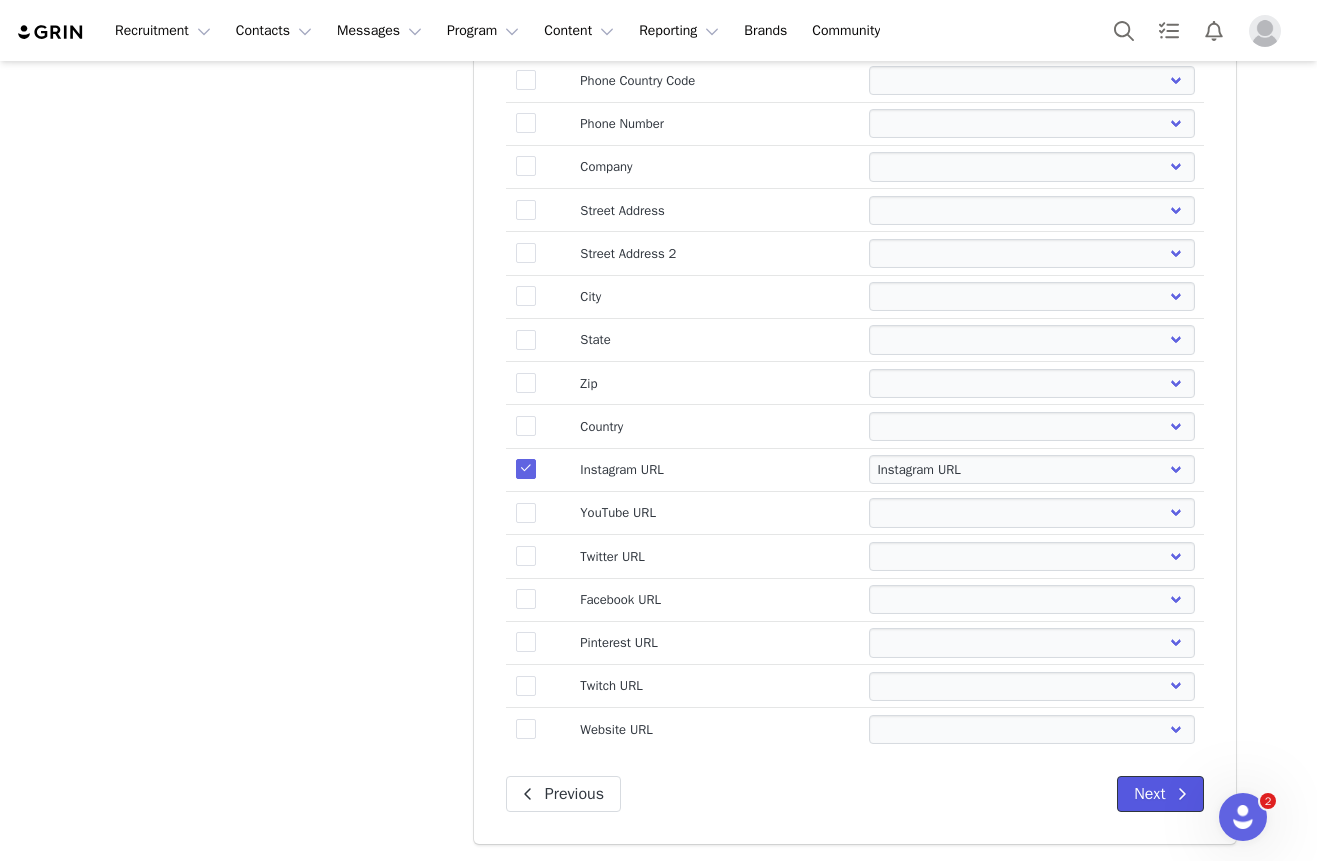 click on "Next" at bounding box center (1160, 794) 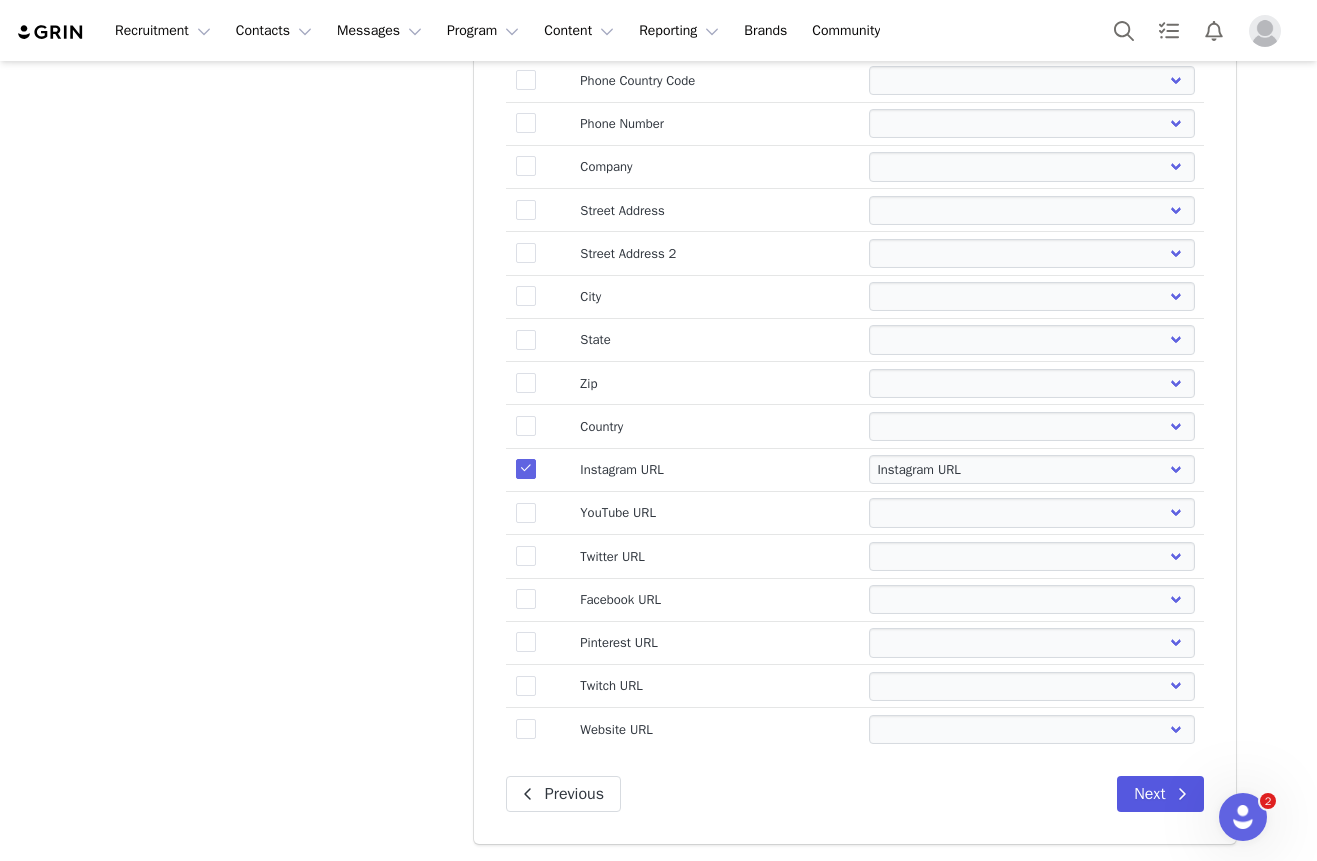scroll, scrollTop: 0, scrollLeft: 0, axis: both 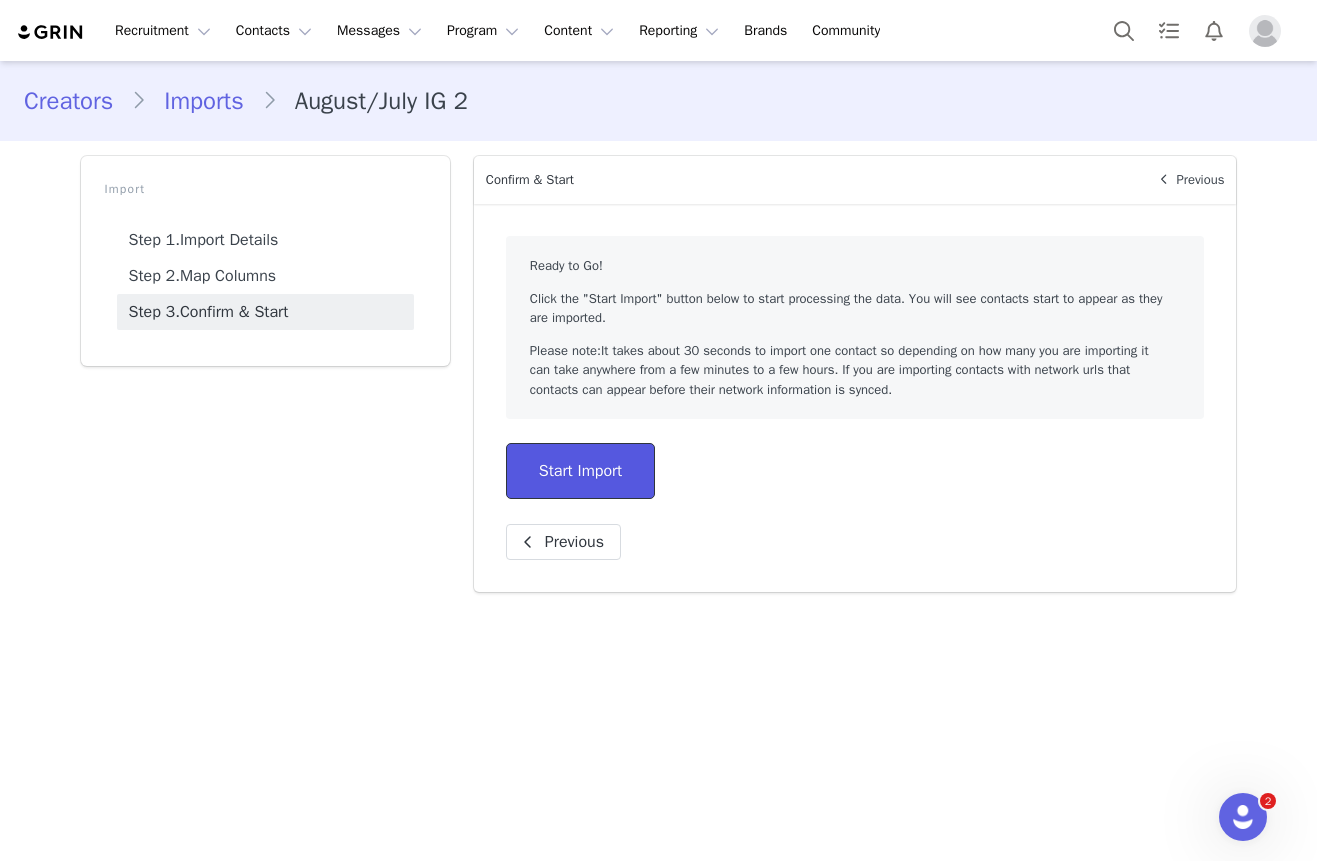 click on "Start Import" at bounding box center [580, 471] 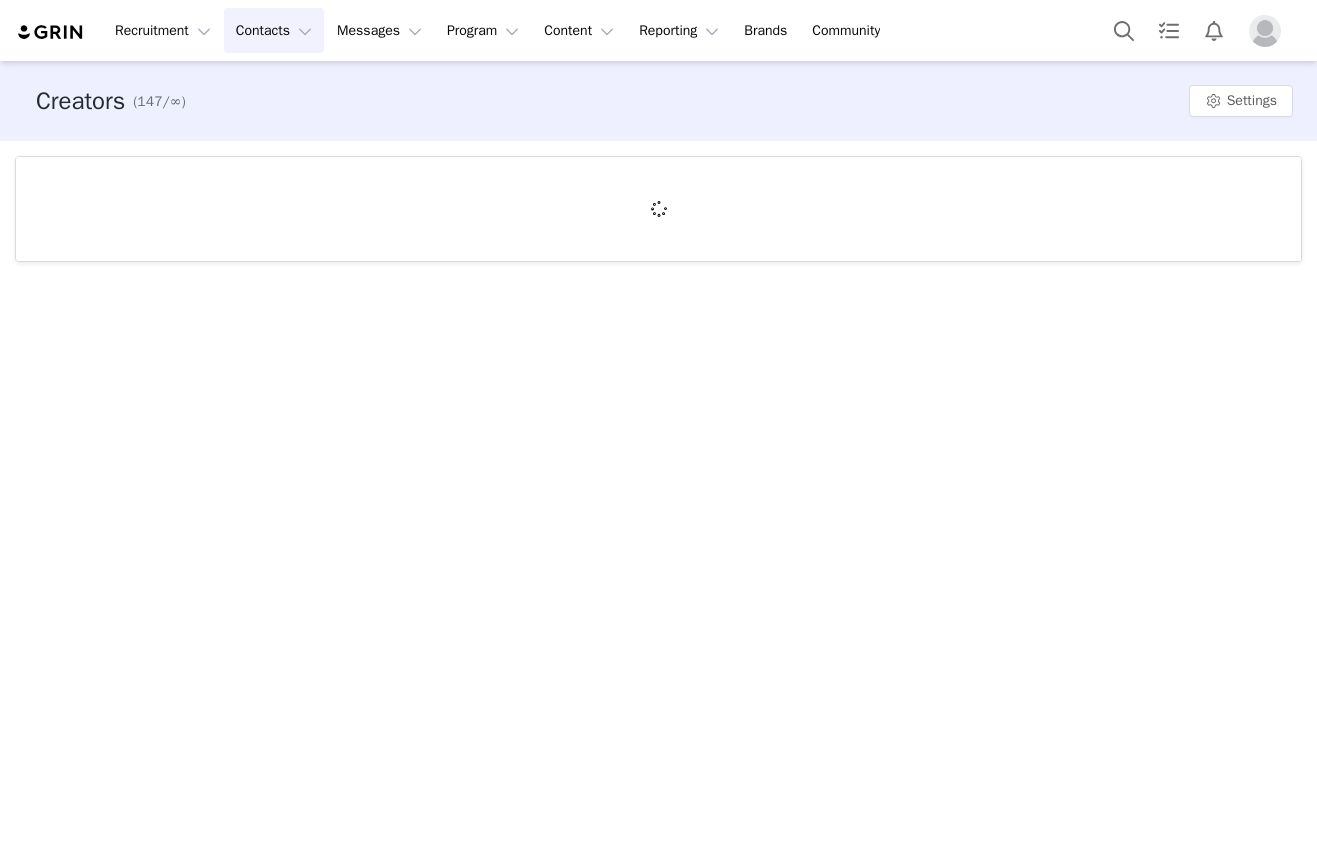 scroll, scrollTop: 0, scrollLeft: 0, axis: both 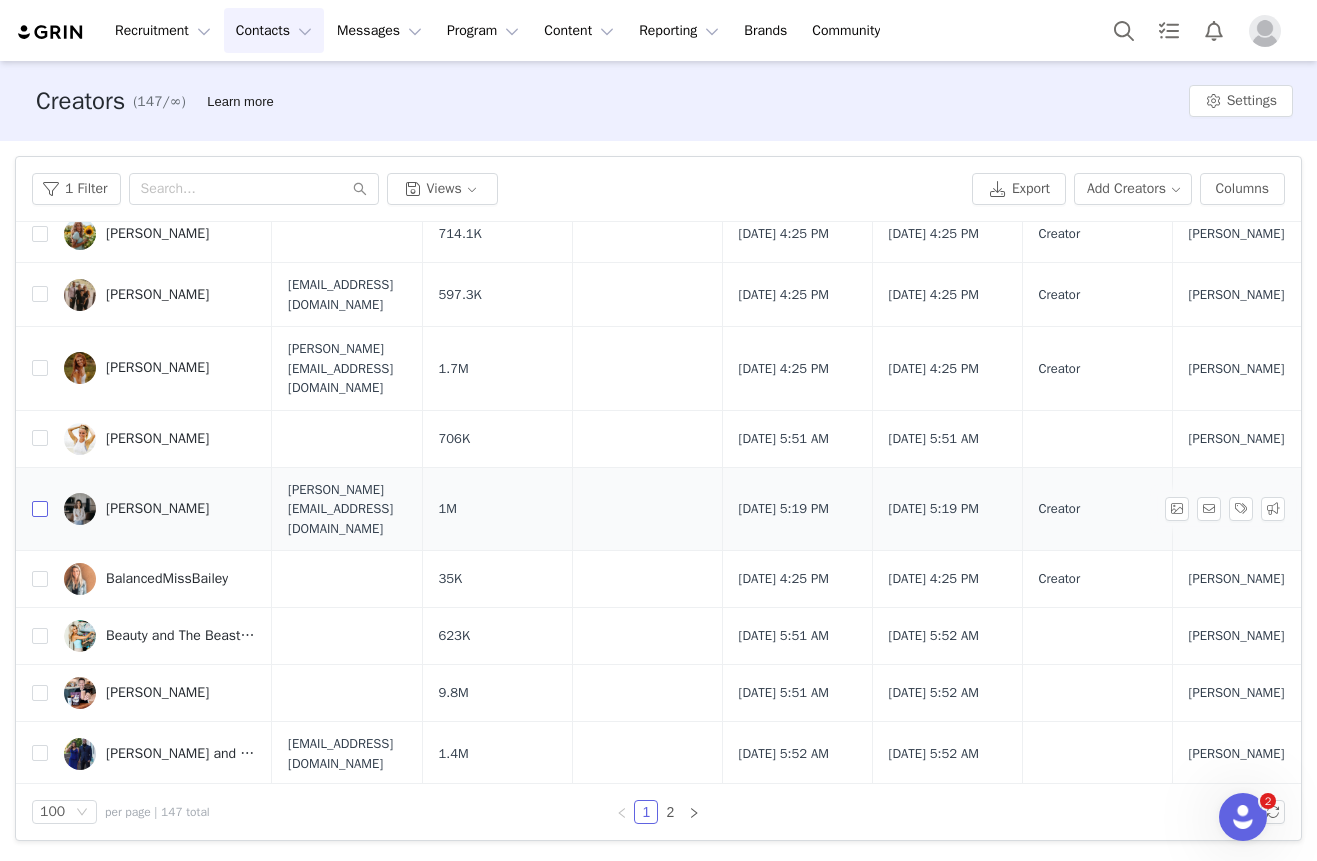 click at bounding box center (40, 509) 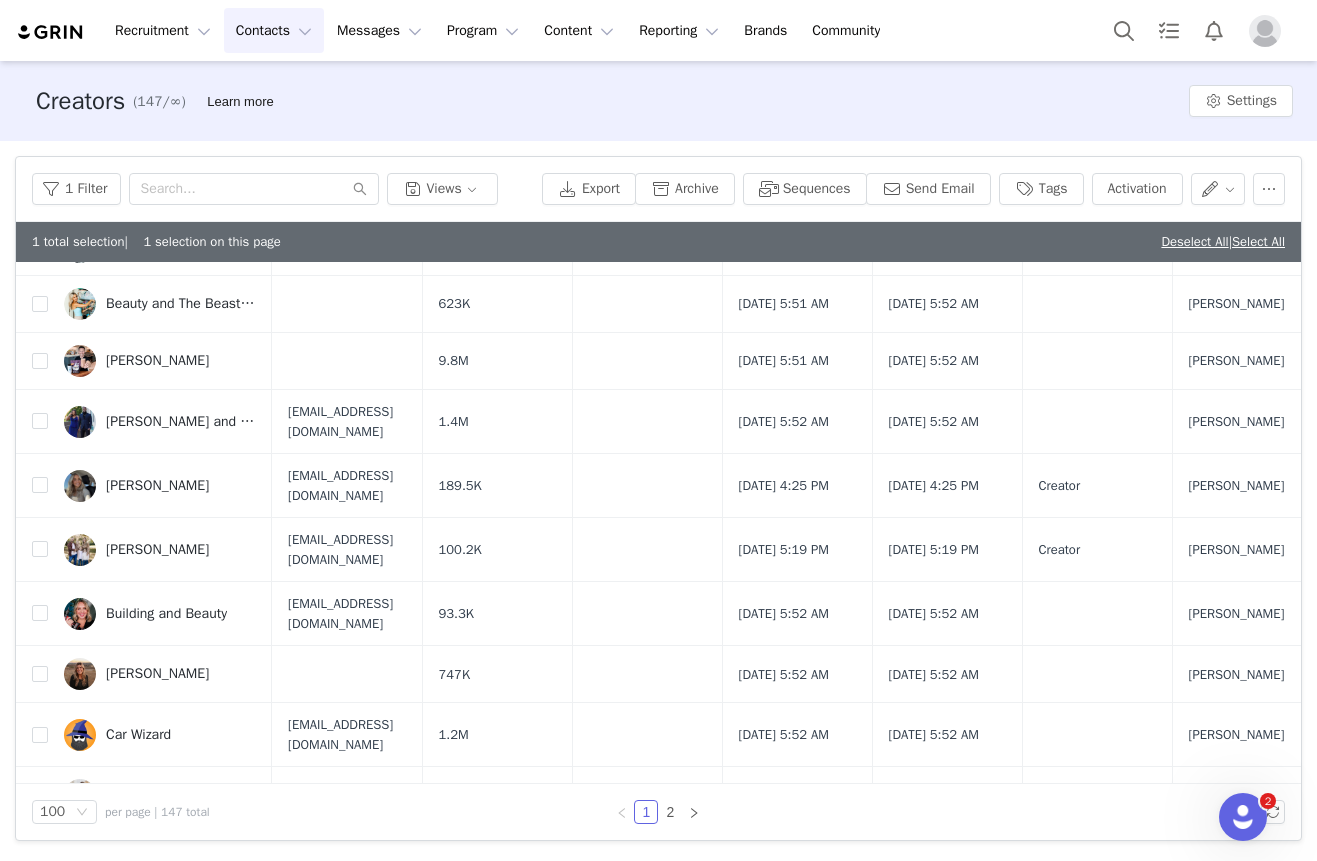 scroll, scrollTop: 857, scrollLeft: 0, axis: vertical 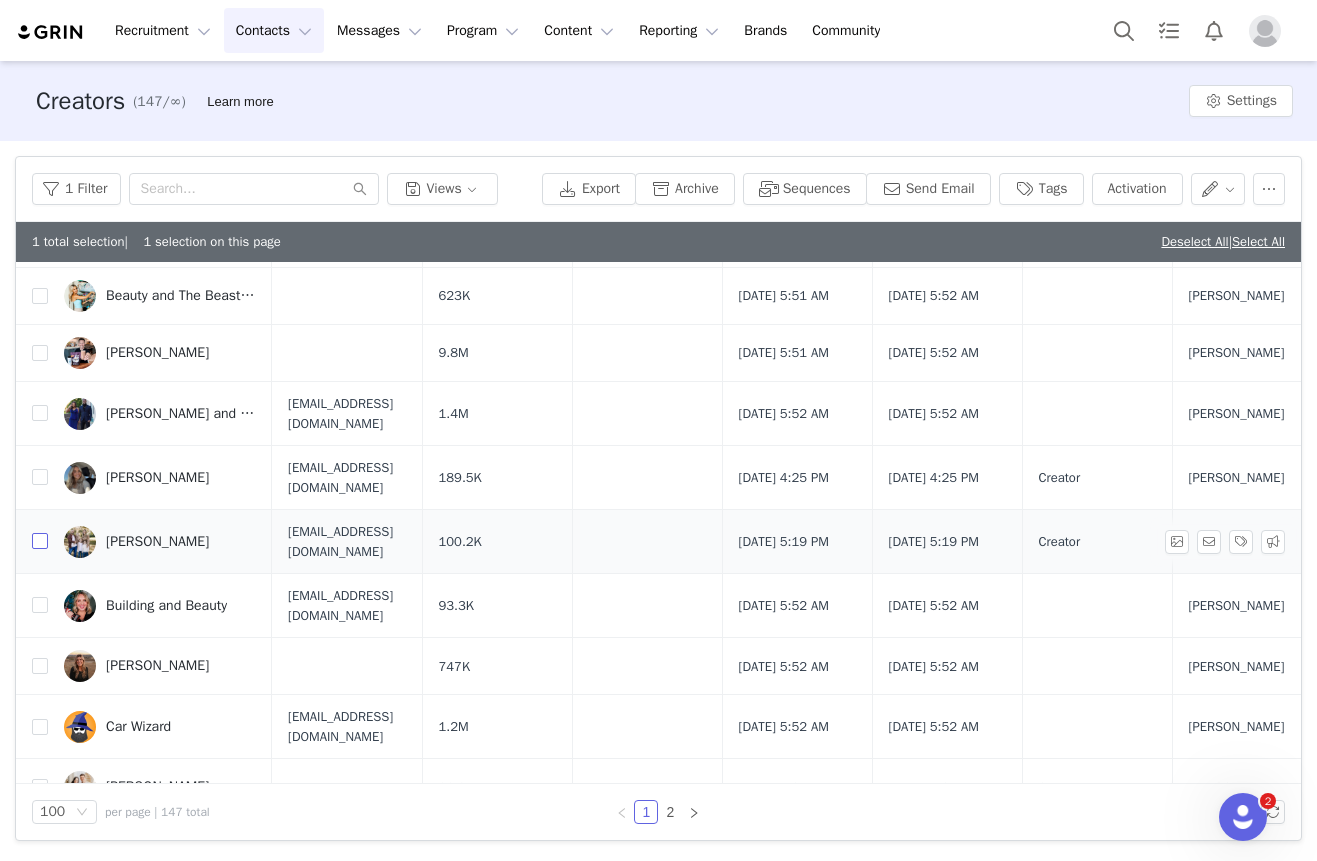 click at bounding box center (40, 541) 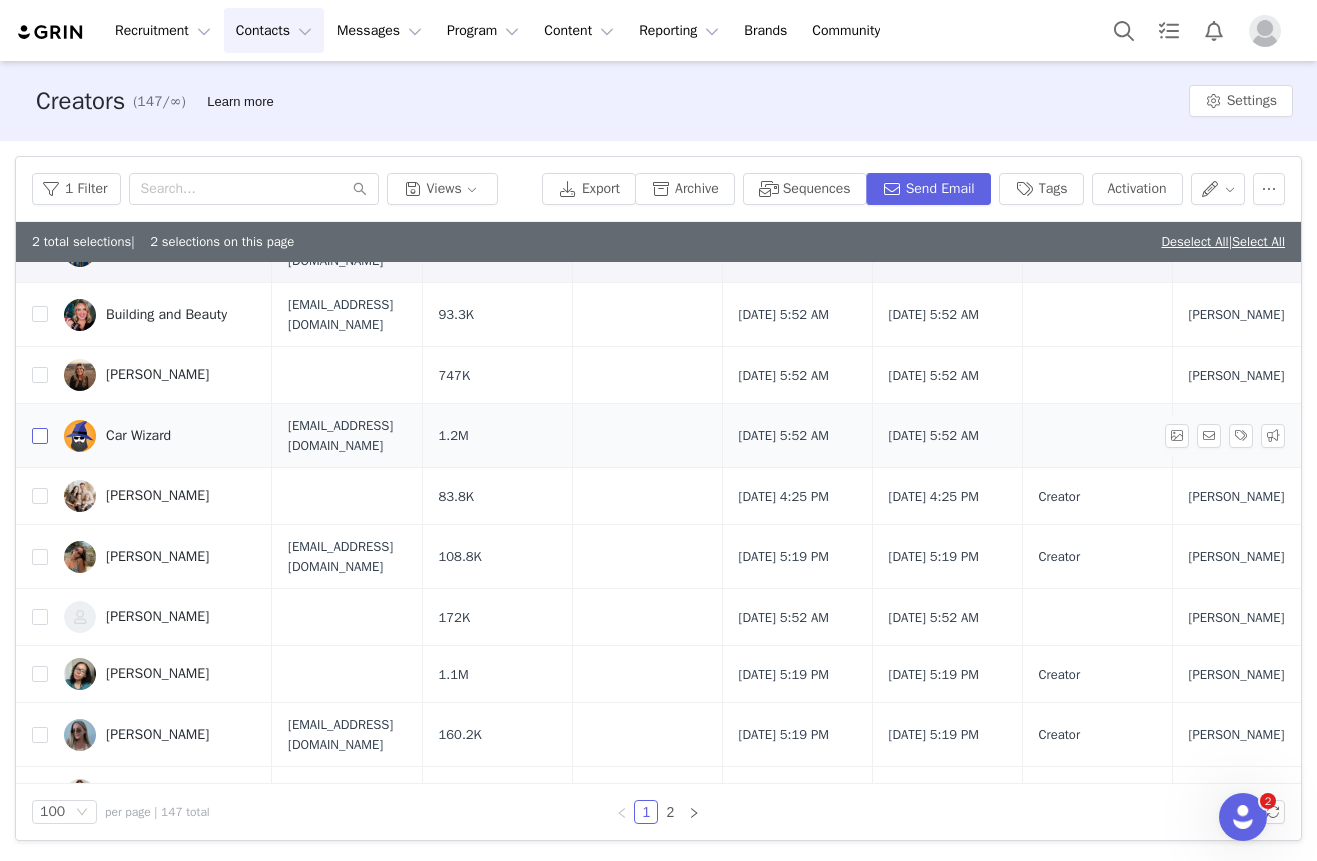 scroll, scrollTop: 1150, scrollLeft: 0, axis: vertical 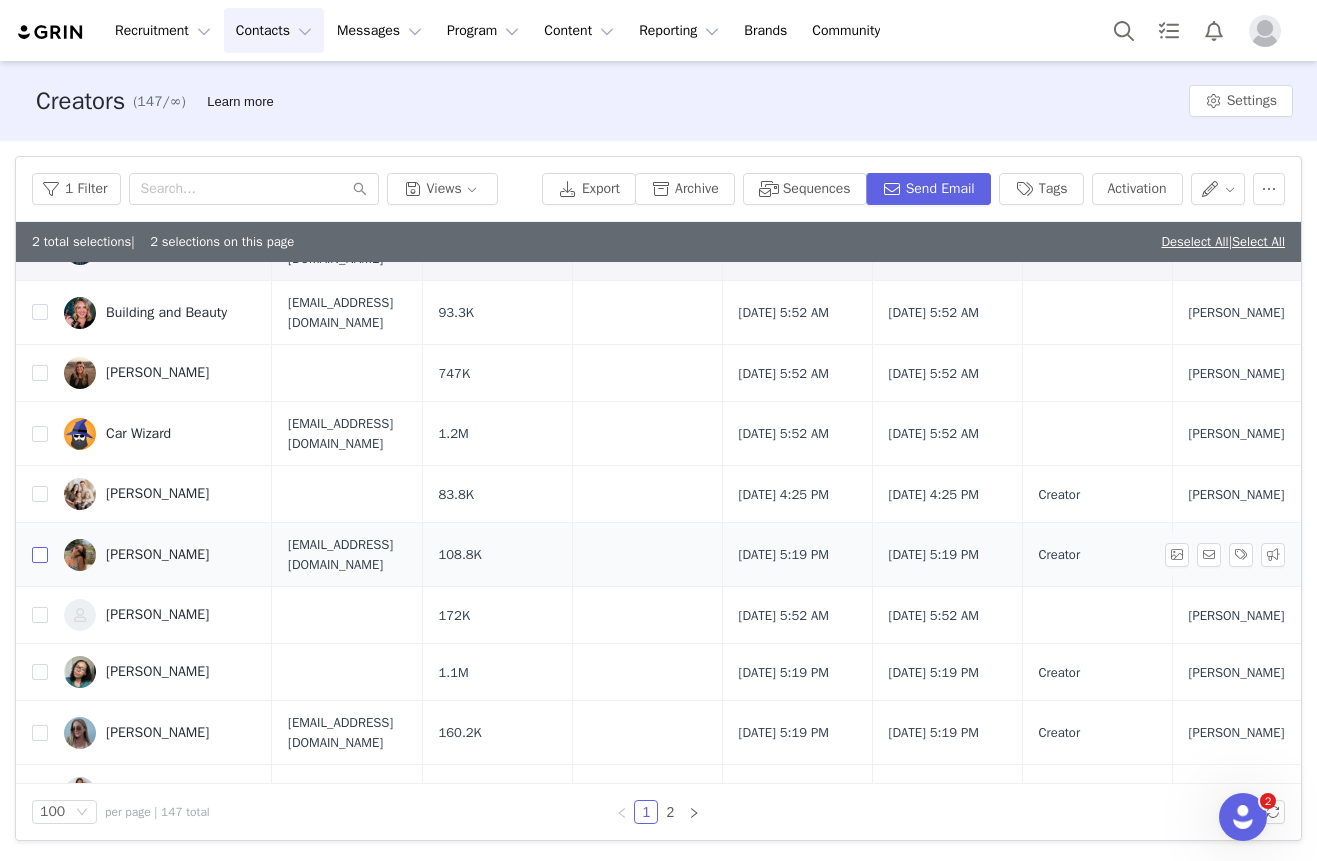 click at bounding box center [40, 555] 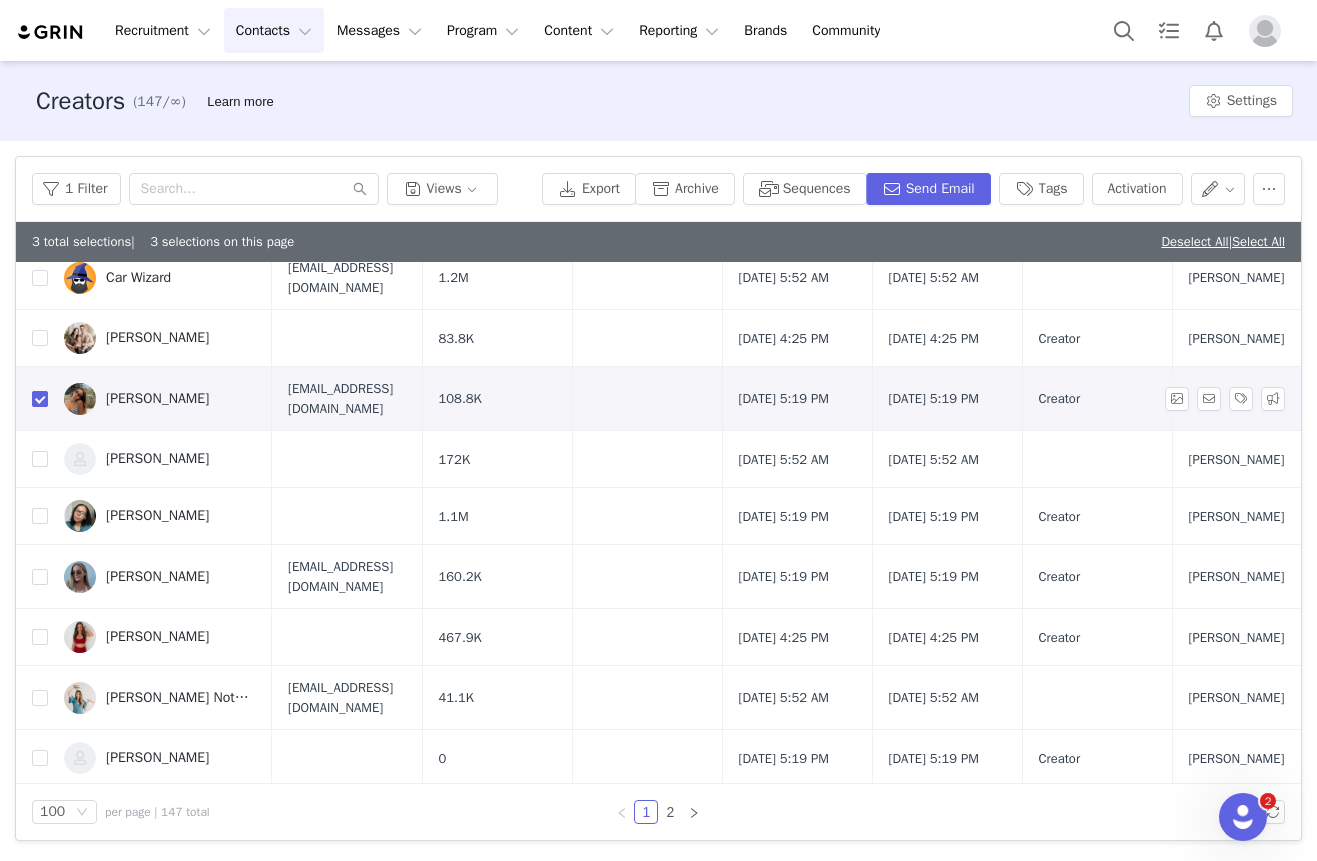 scroll, scrollTop: 1312, scrollLeft: 0, axis: vertical 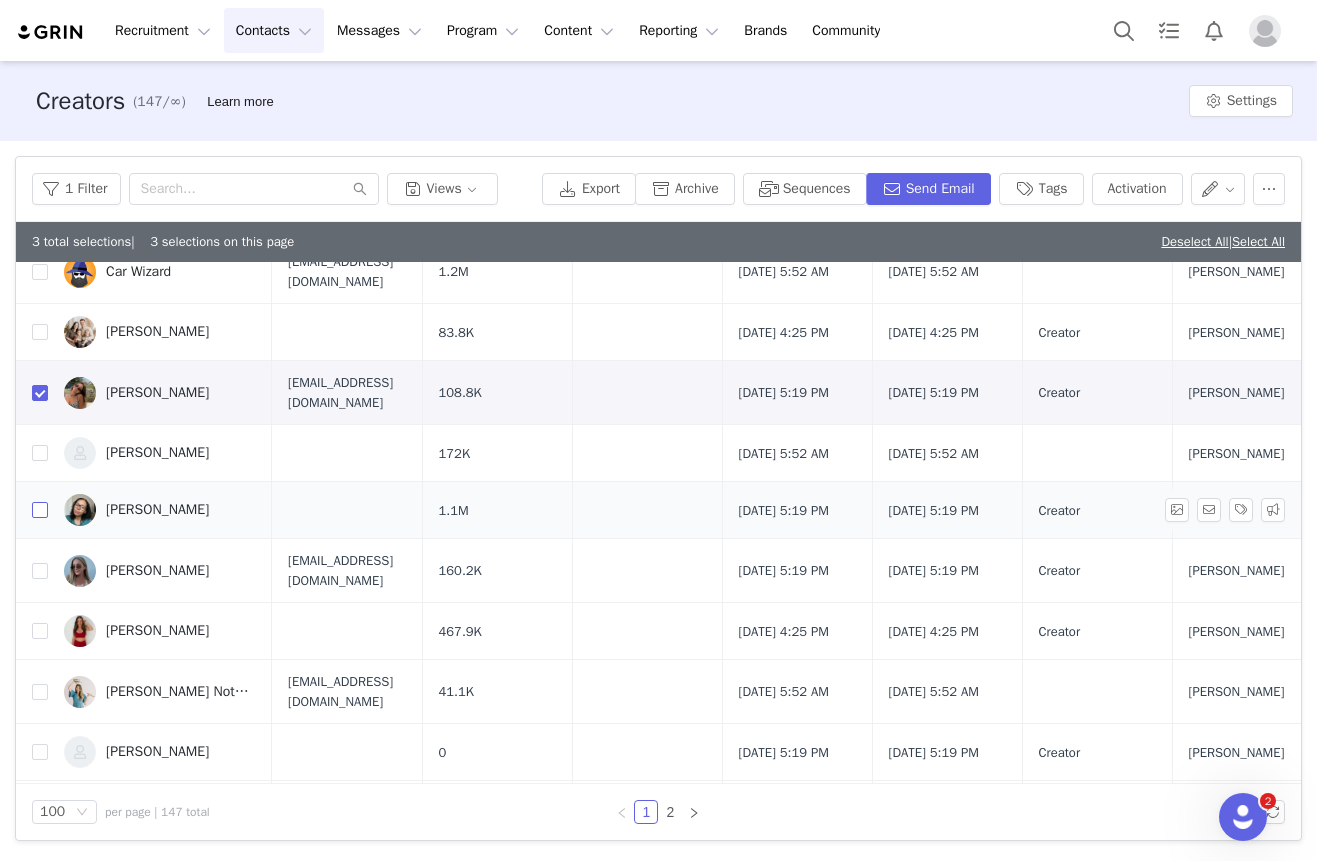 click at bounding box center (40, 510) 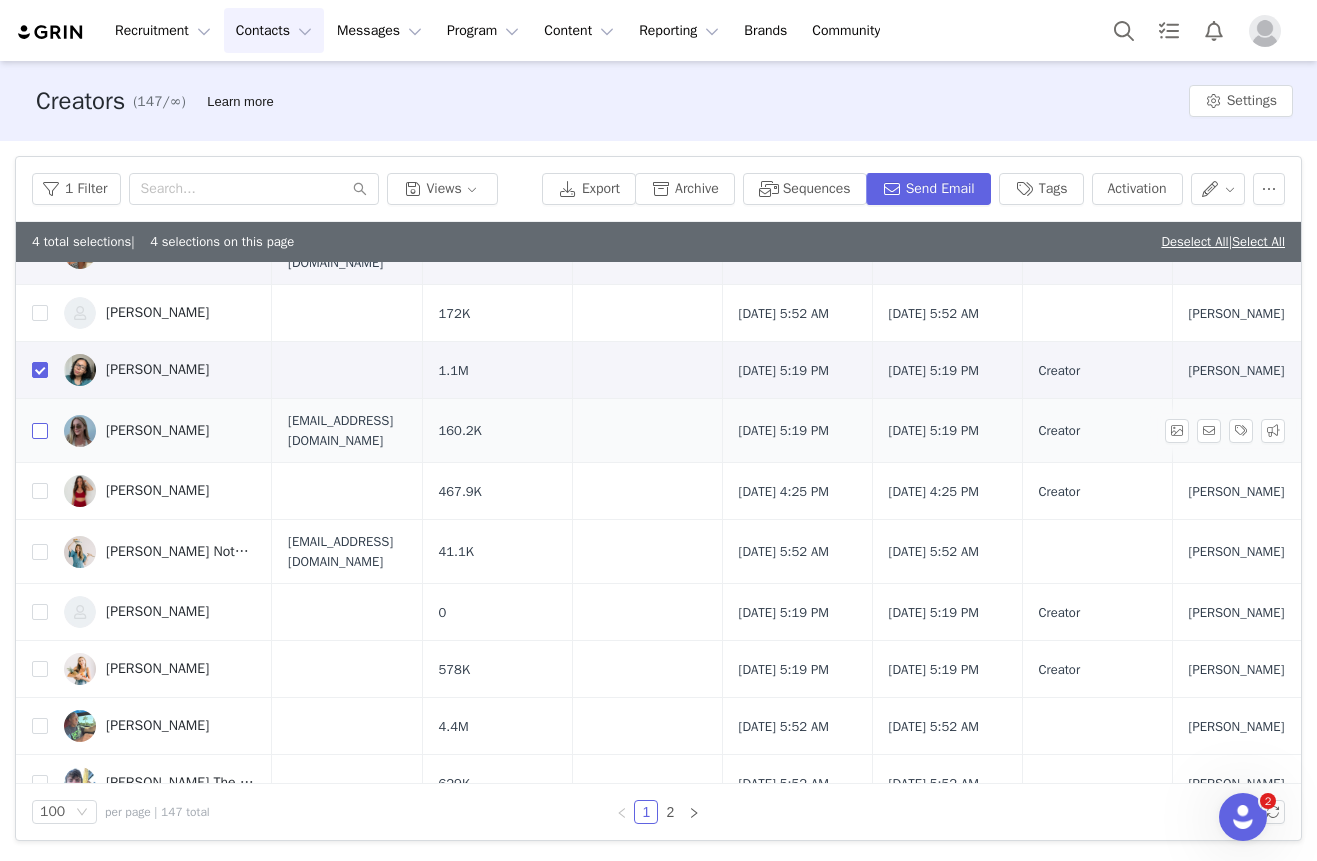 scroll, scrollTop: 1454, scrollLeft: 0, axis: vertical 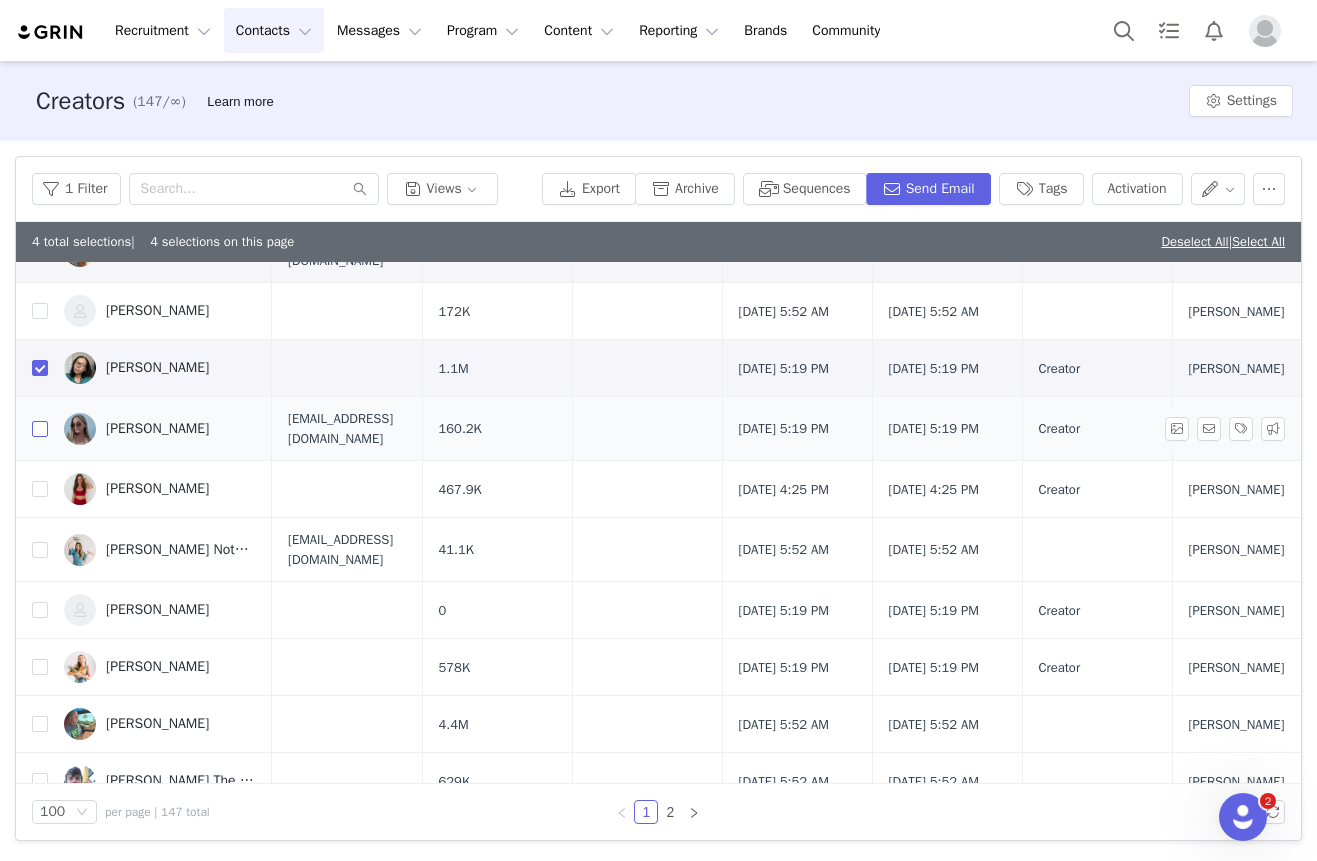 click at bounding box center (40, 429) 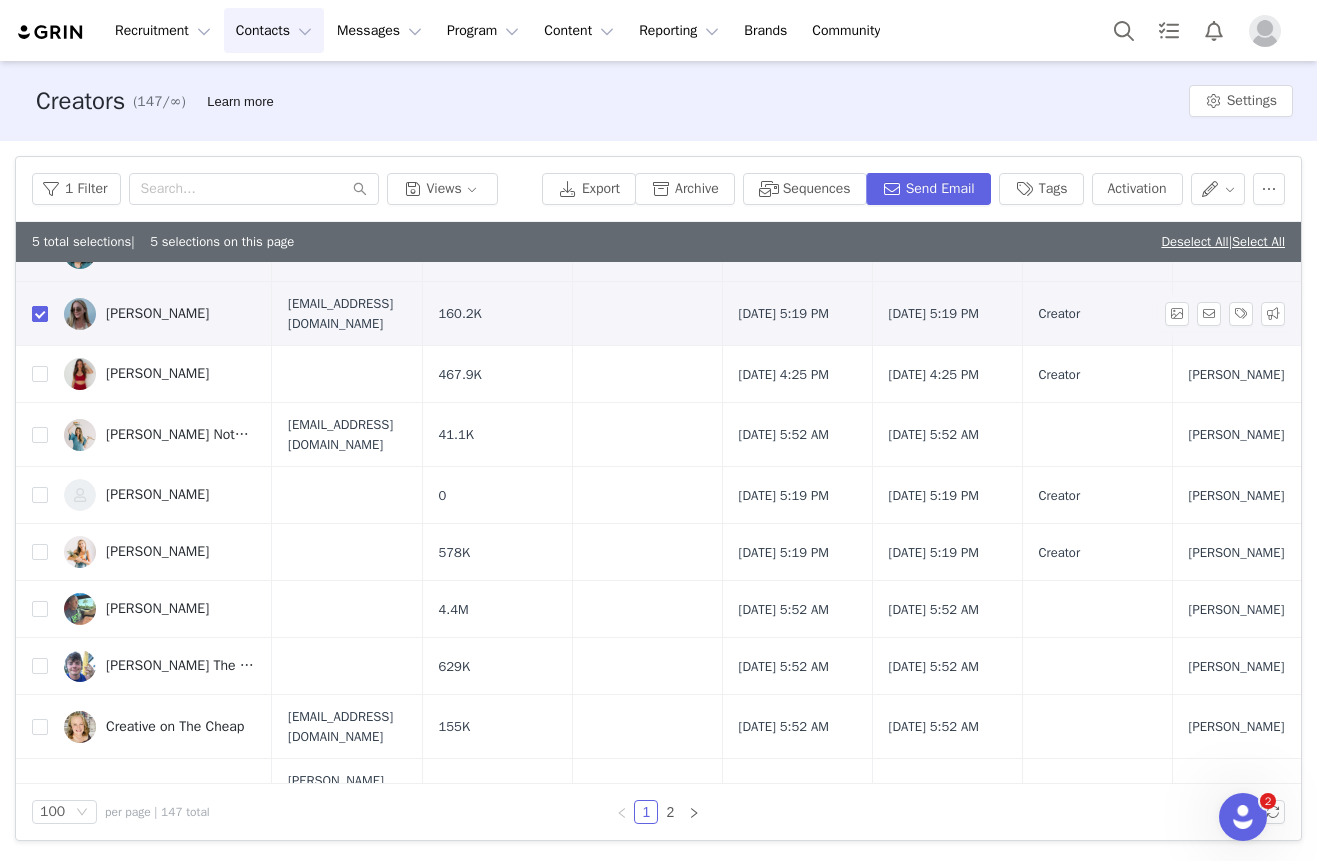 scroll, scrollTop: 1576, scrollLeft: 0, axis: vertical 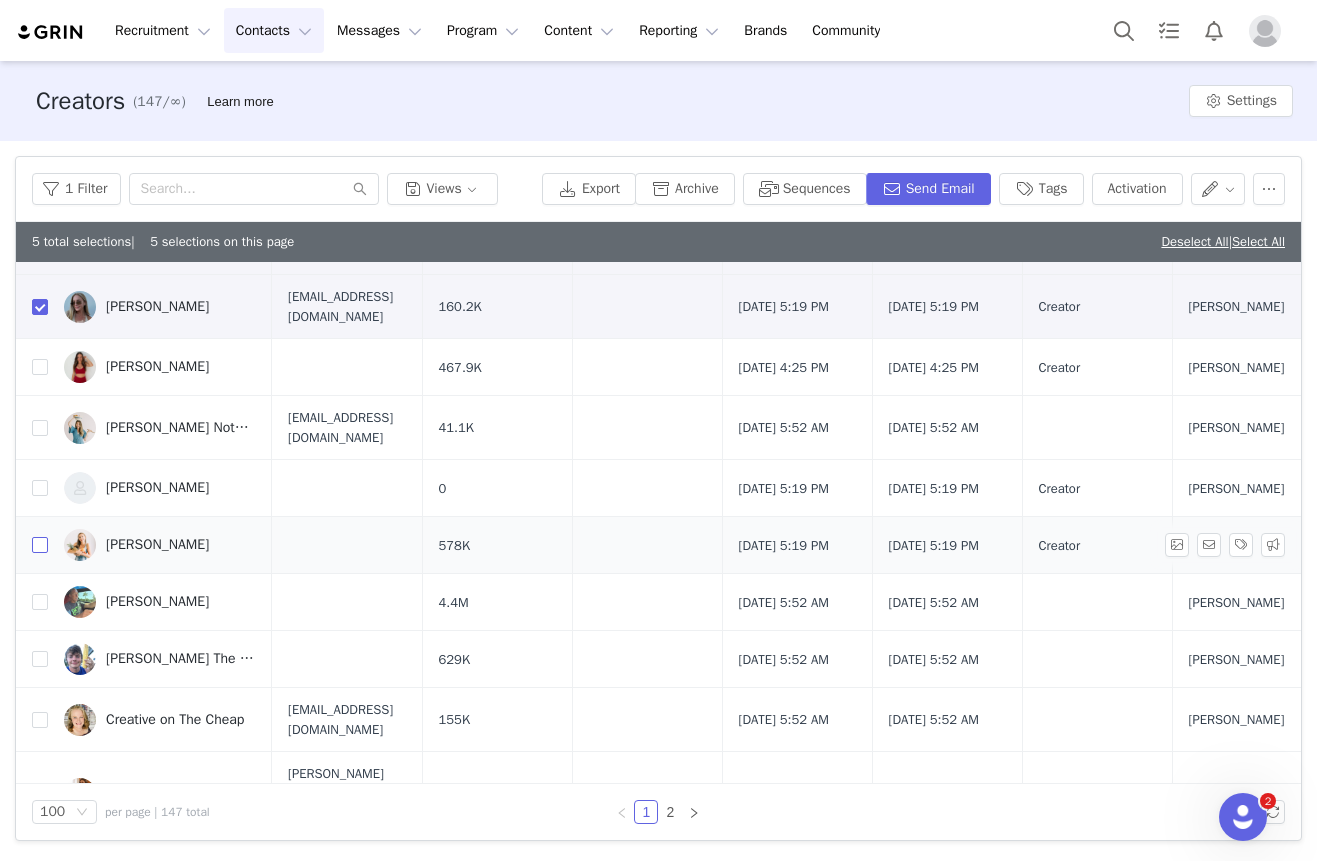 click at bounding box center (40, 545) 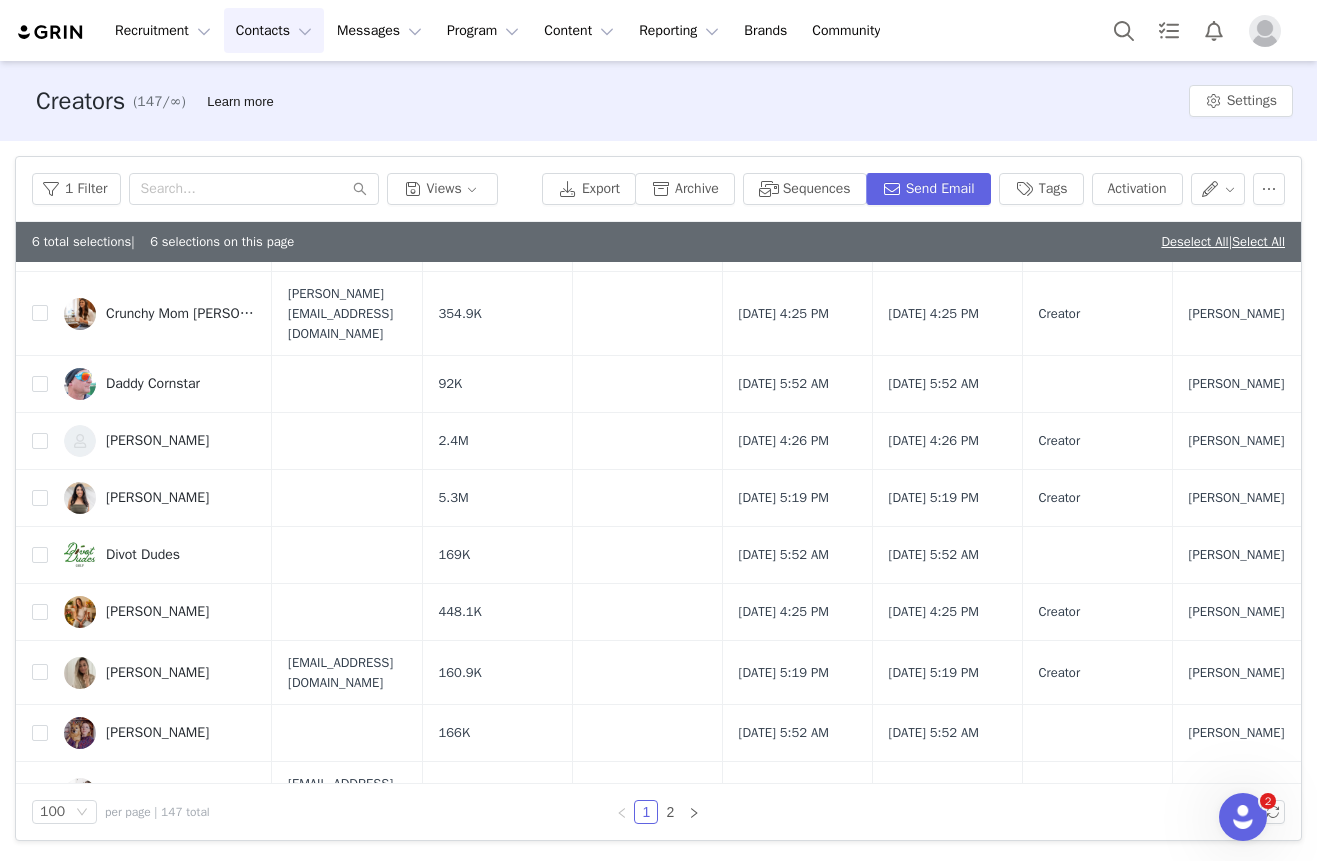 scroll, scrollTop: 2087, scrollLeft: 0, axis: vertical 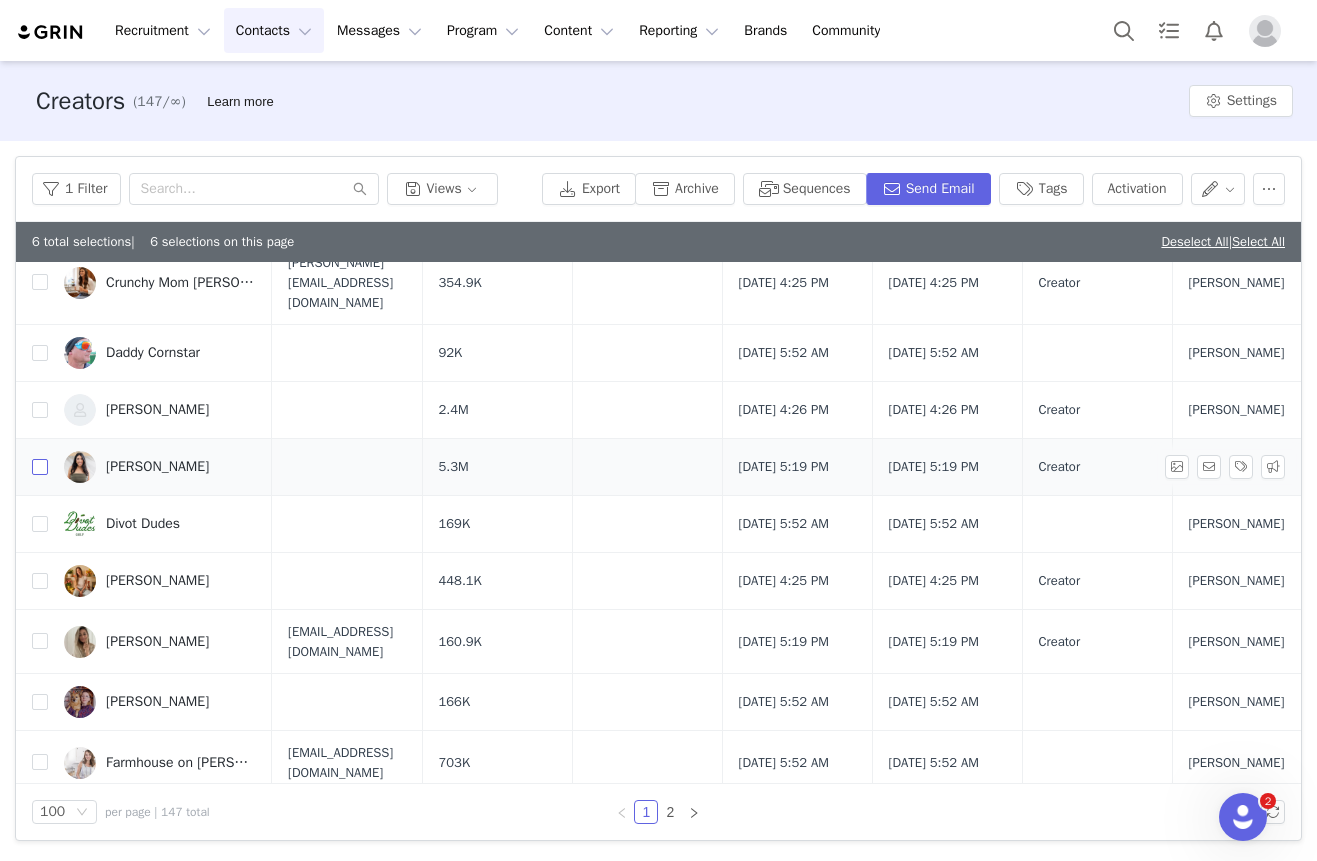 click at bounding box center (40, 467) 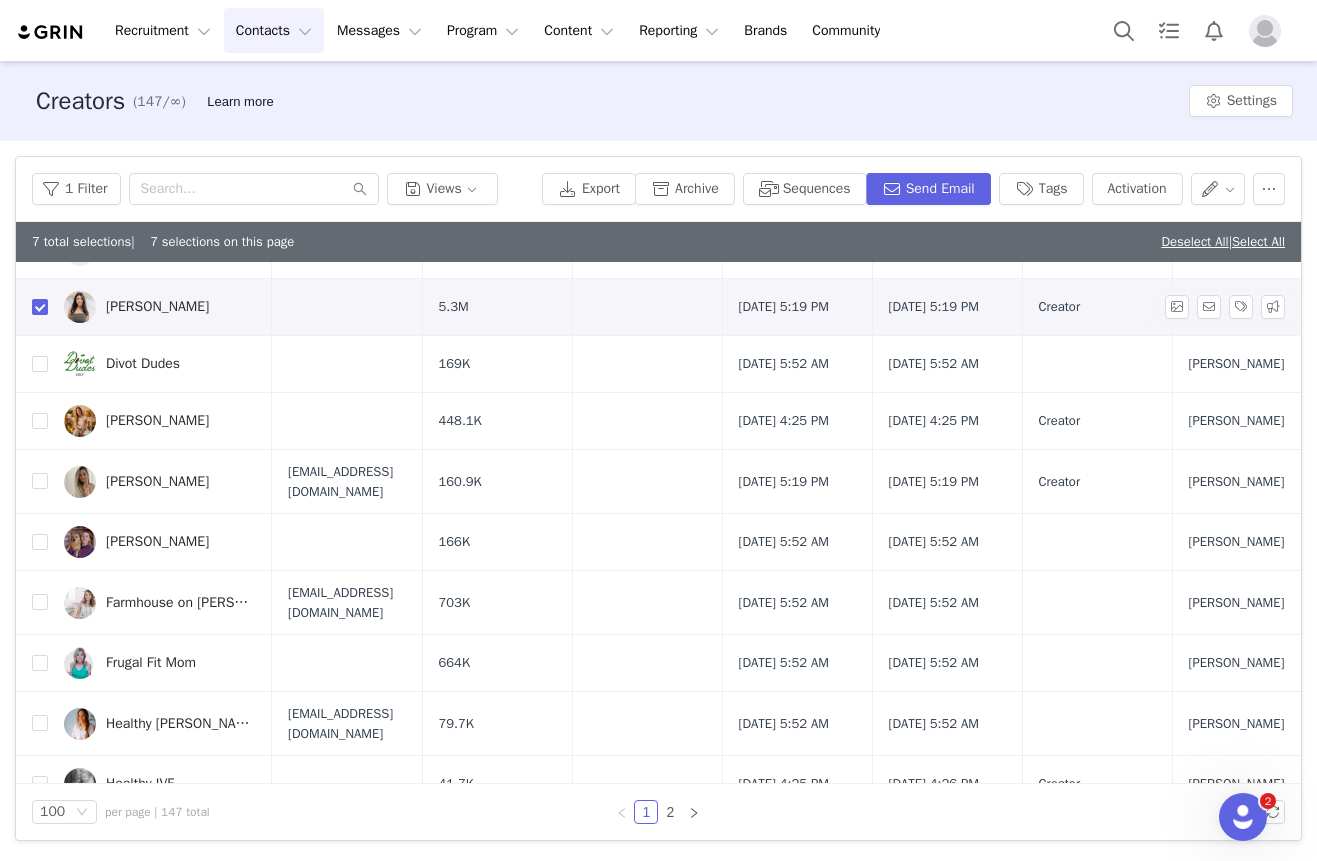 scroll, scrollTop: 2323, scrollLeft: 0, axis: vertical 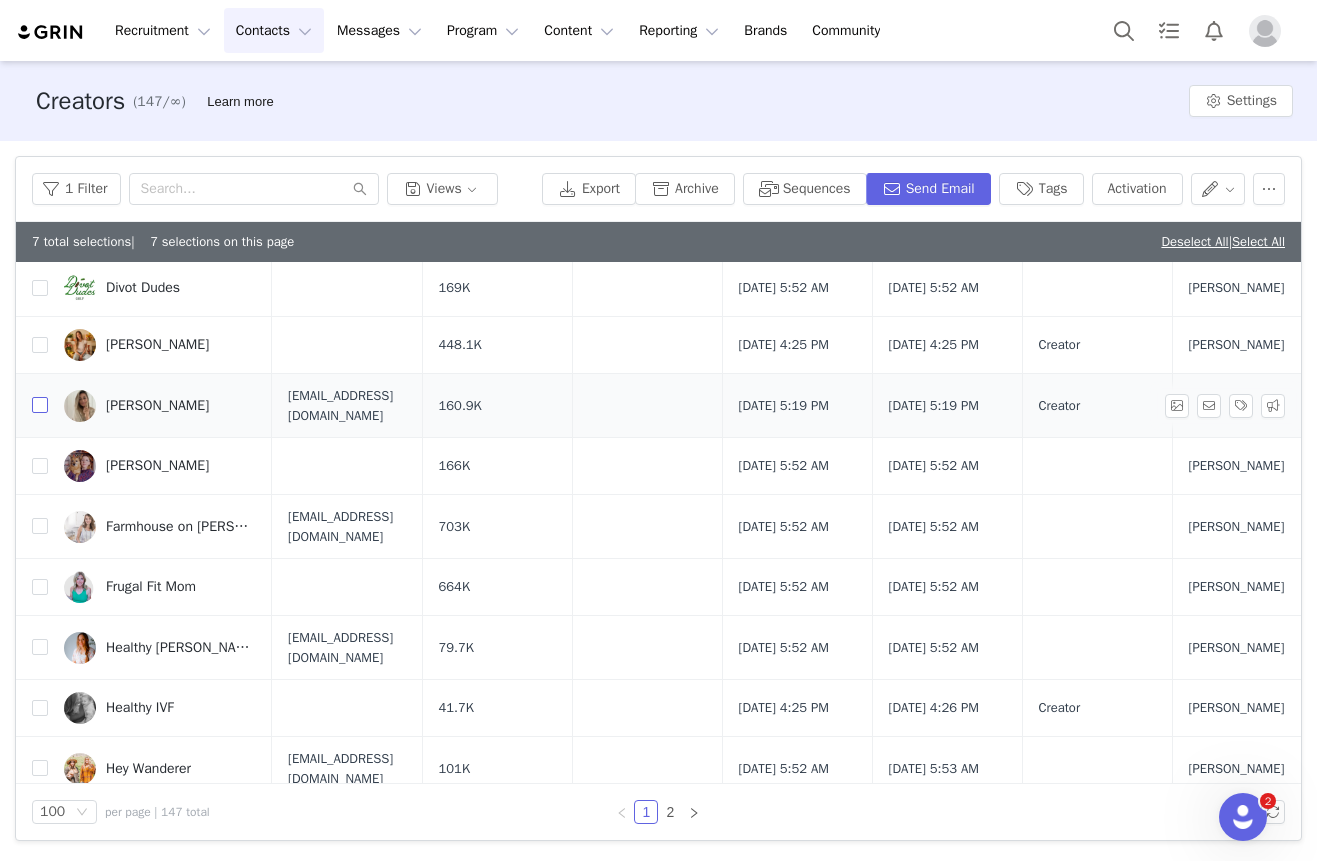 click at bounding box center [40, 405] 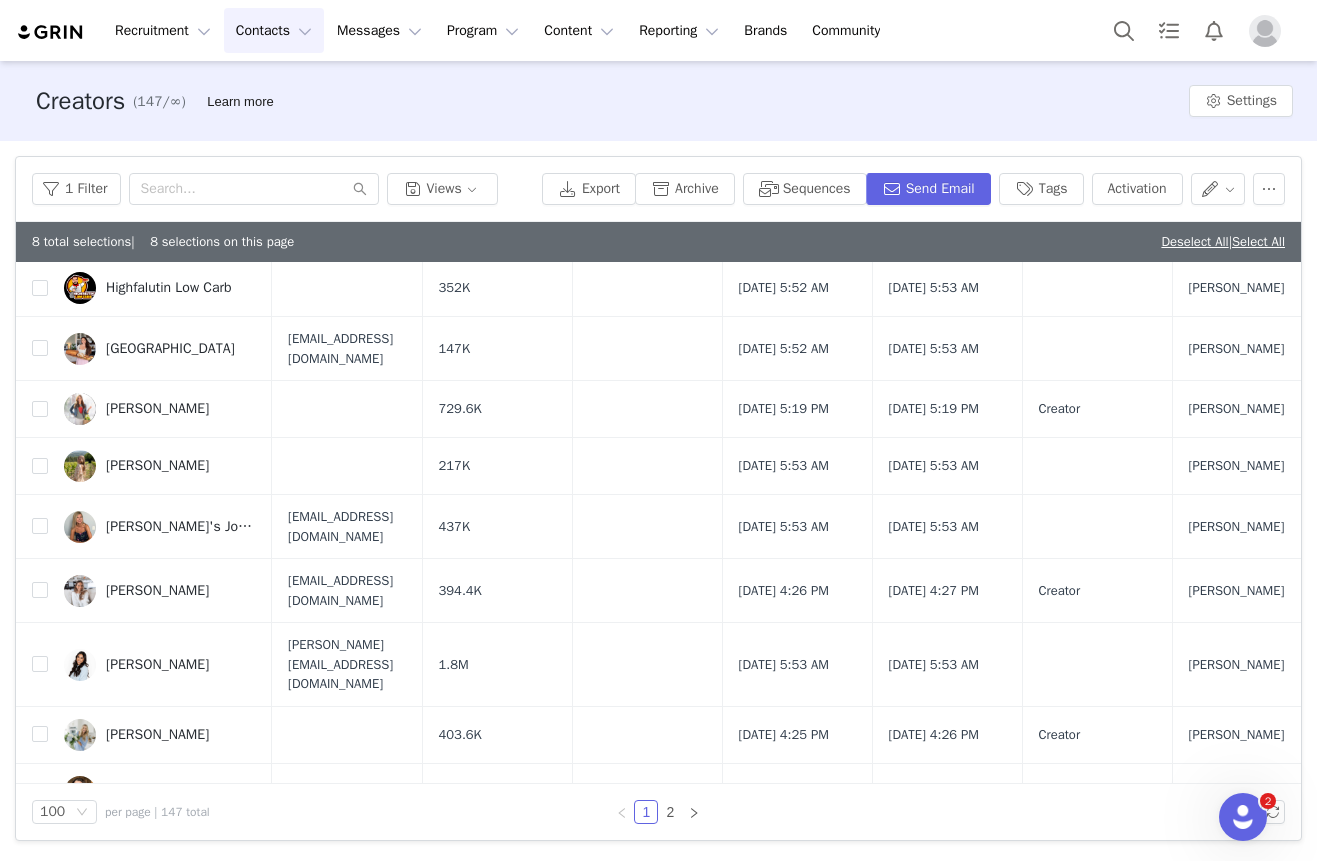 scroll, scrollTop: 2898, scrollLeft: 0, axis: vertical 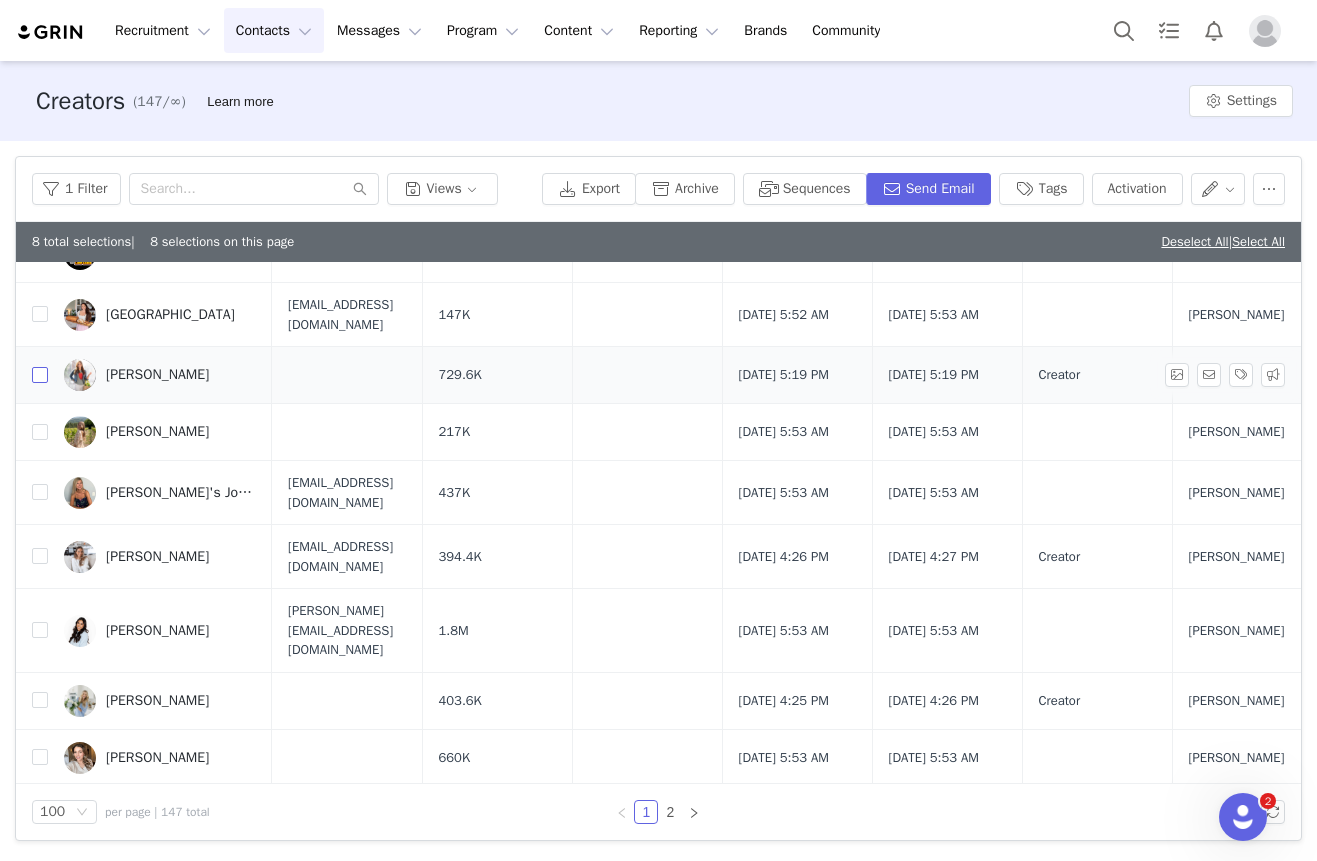 click at bounding box center [40, 375] 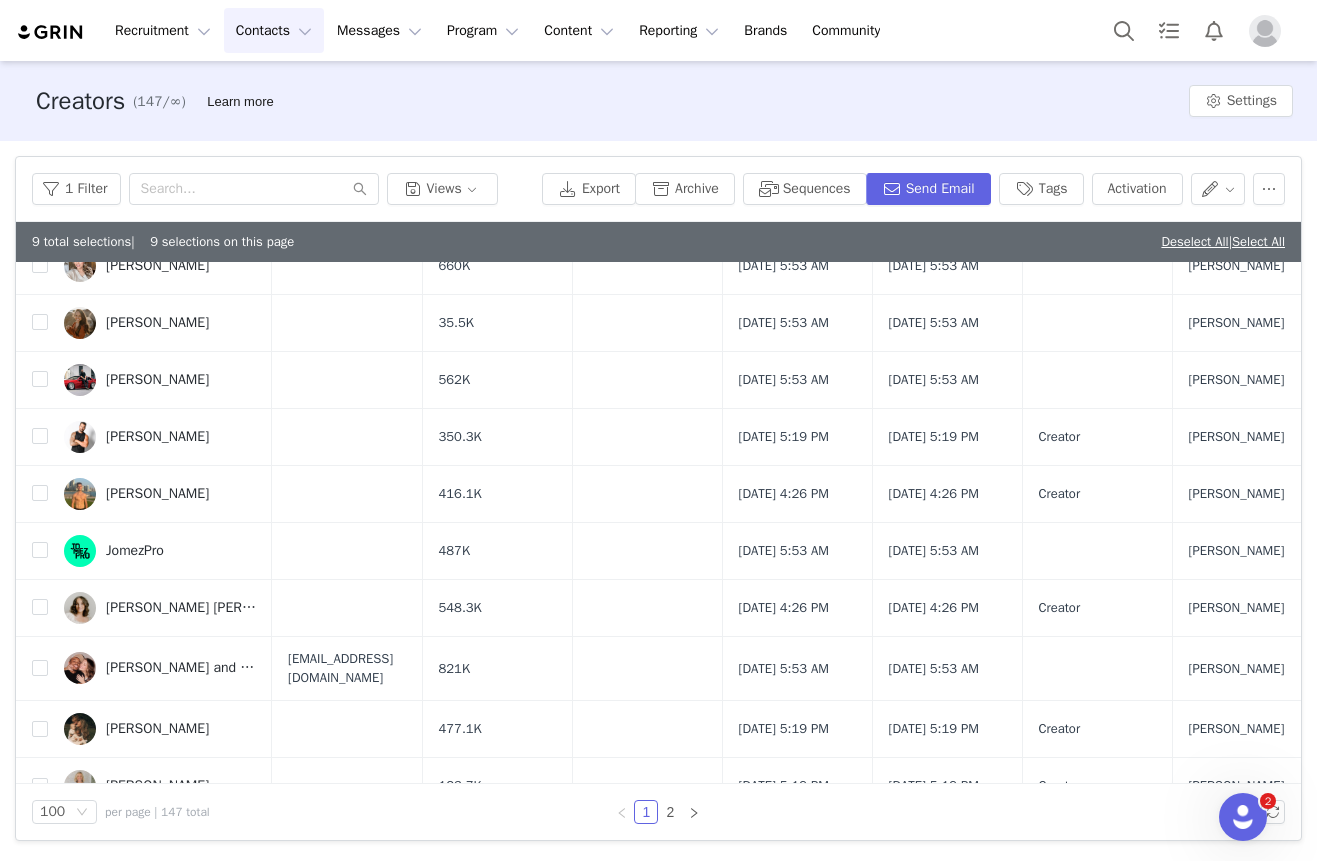 scroll, scrollTop: 3415, scrollLeft: 0, axis: vertical 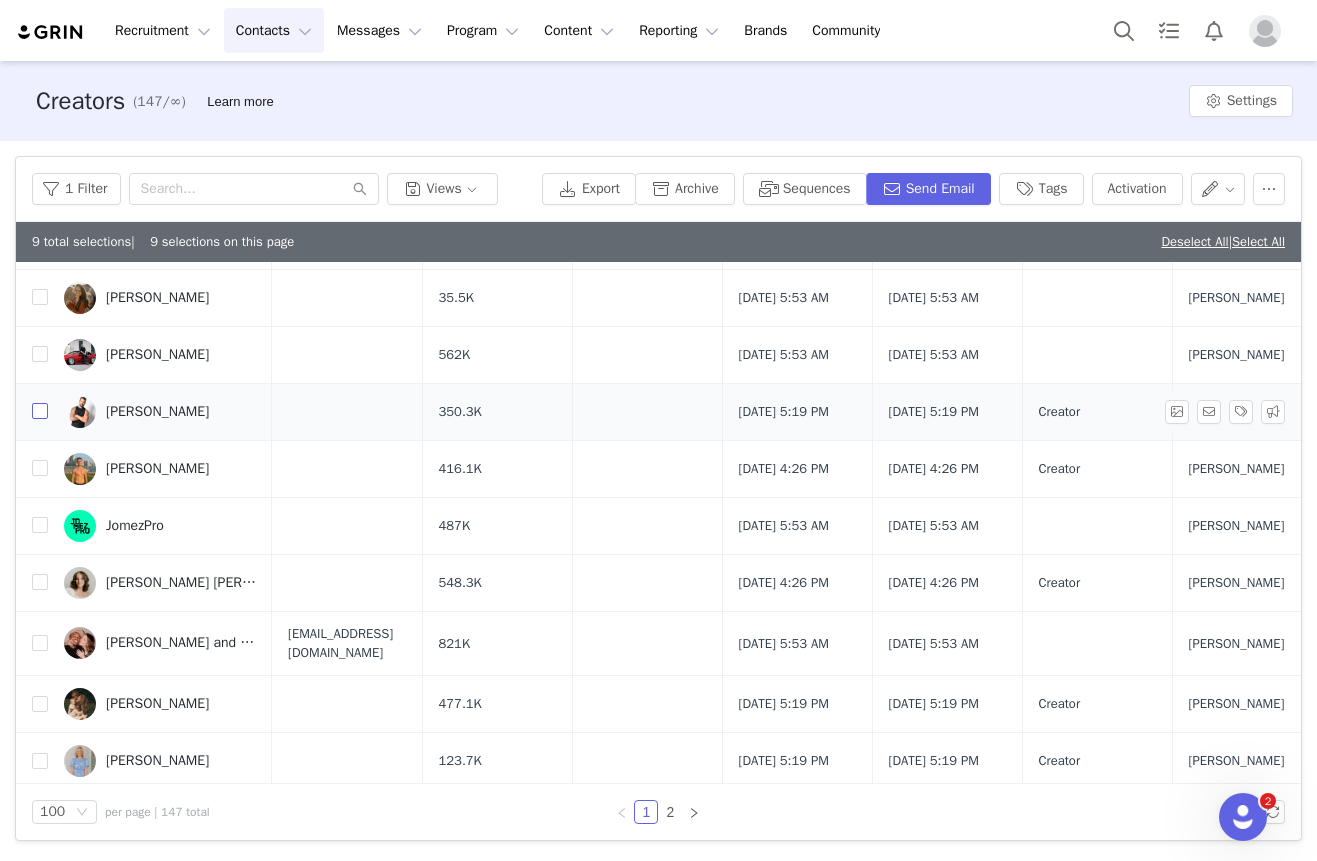 click at bounding box center (40, 411) 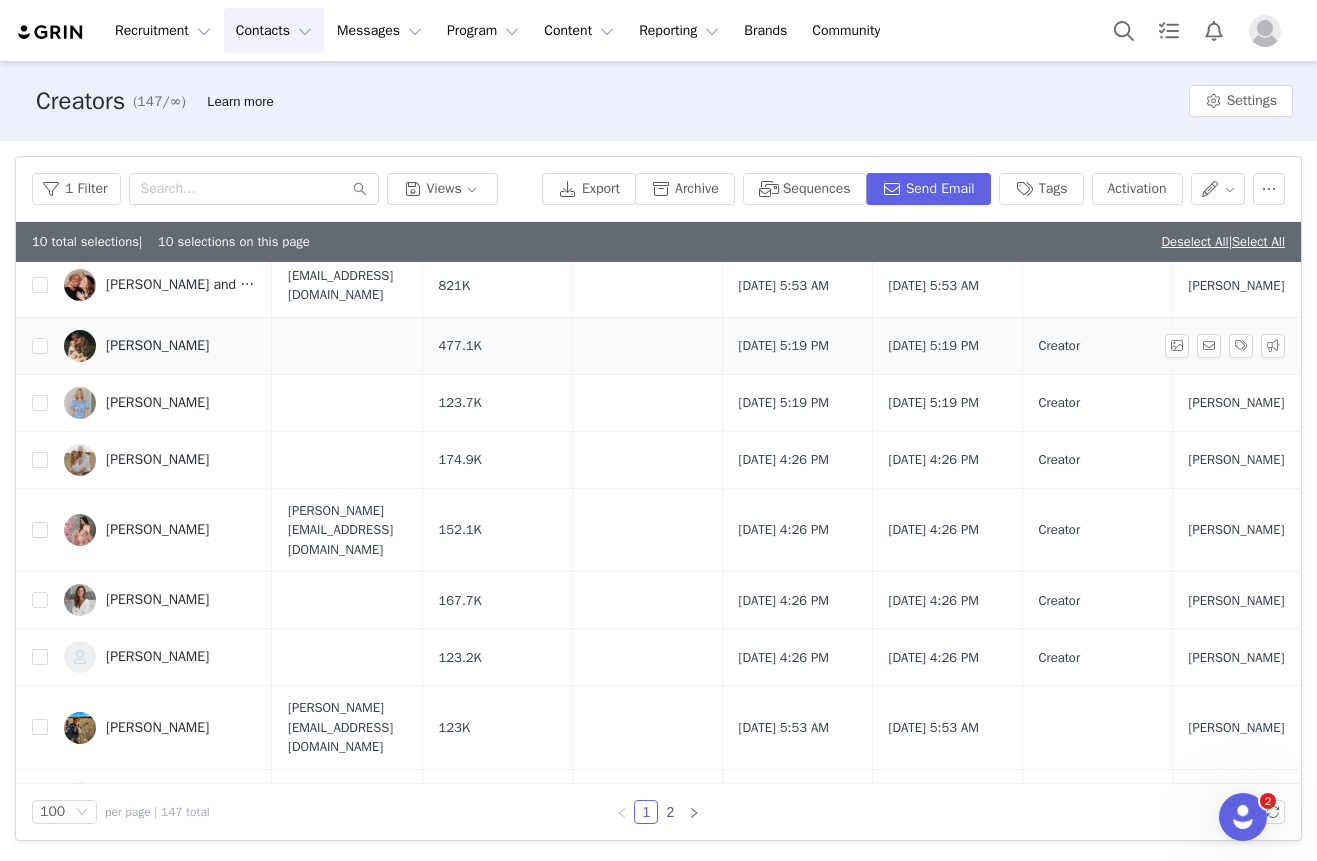 scroll, scrollTop: 3775, scrollLeft: 0, axis: vertical 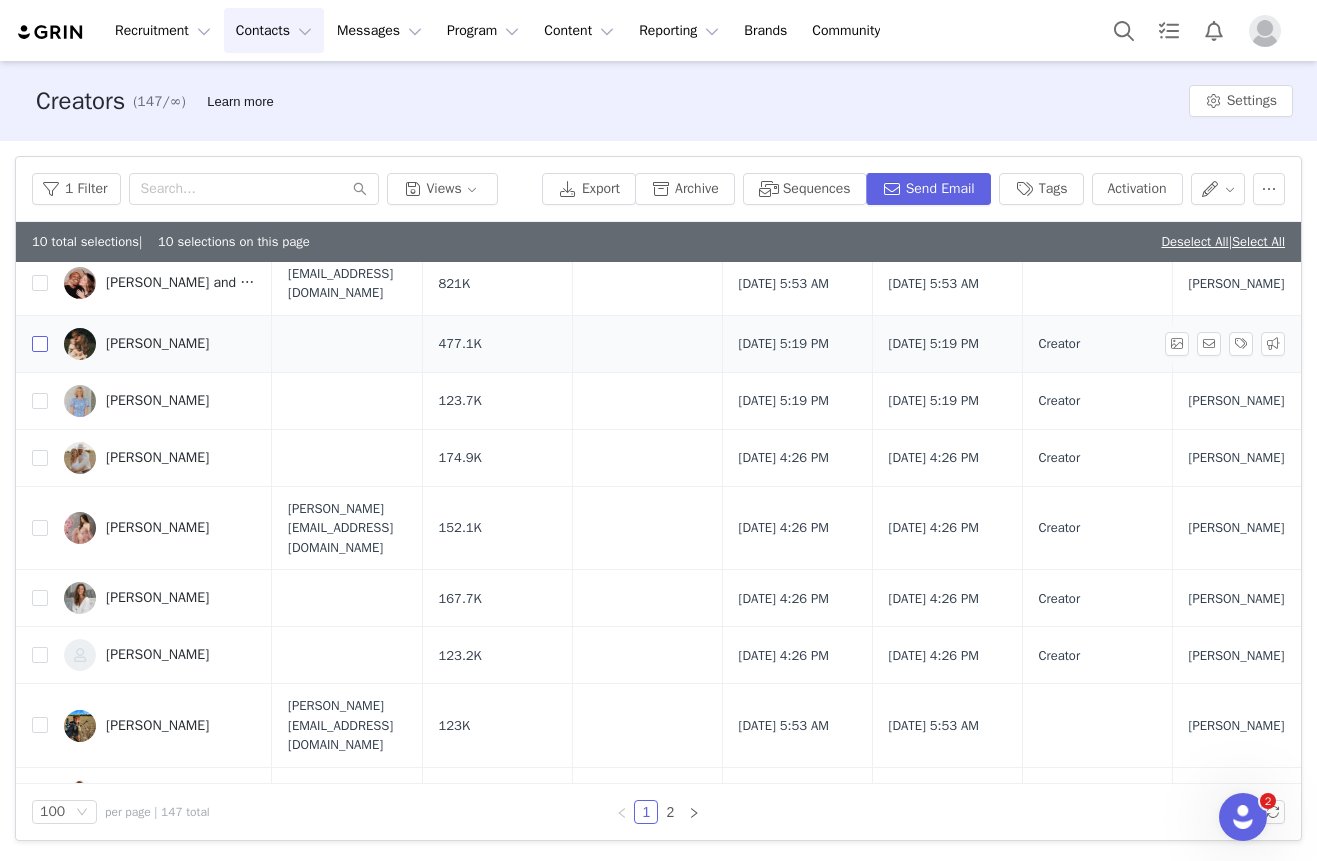 click at bounding box center [40, 344] 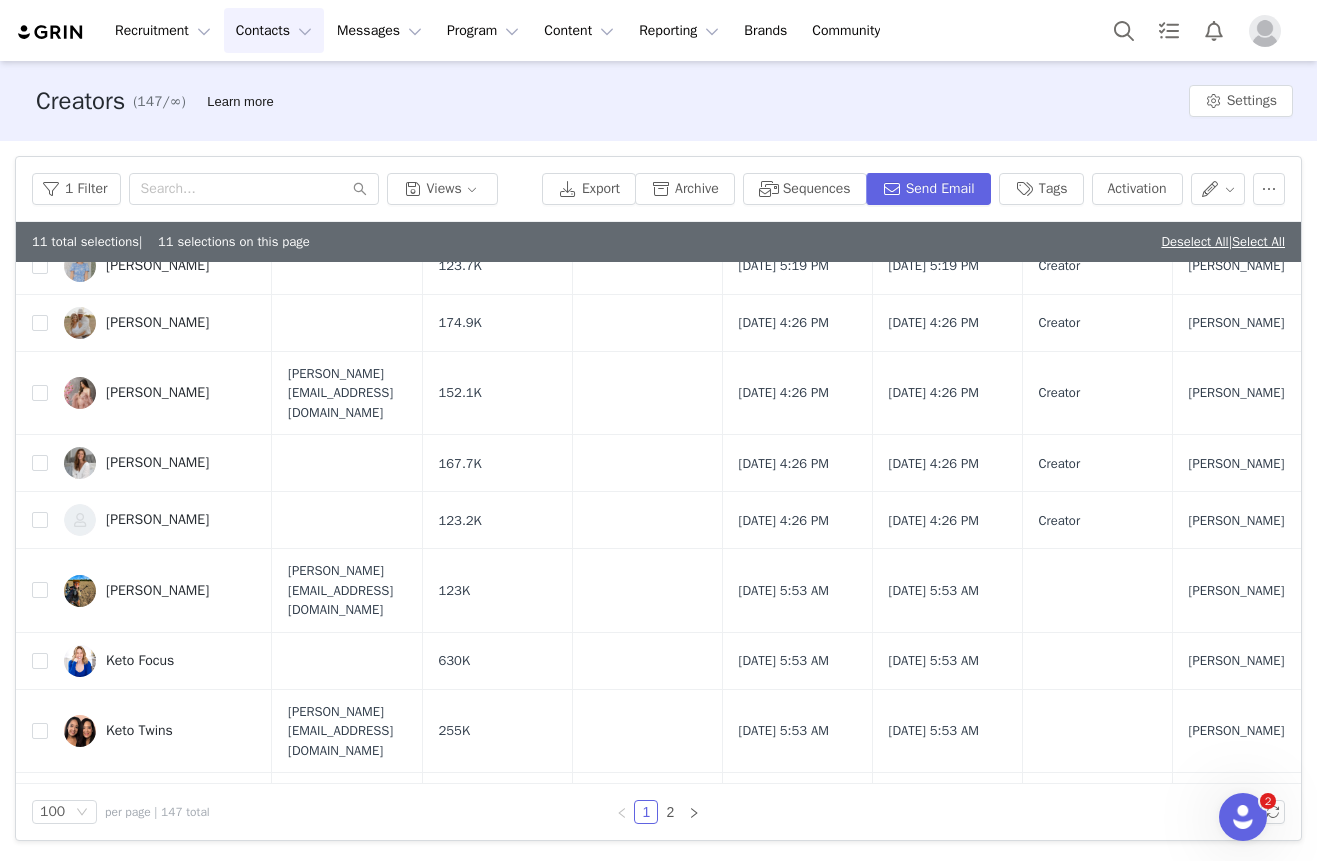 scroll, scrollTop: 3954, scrollLeft: 0, axis: vertical 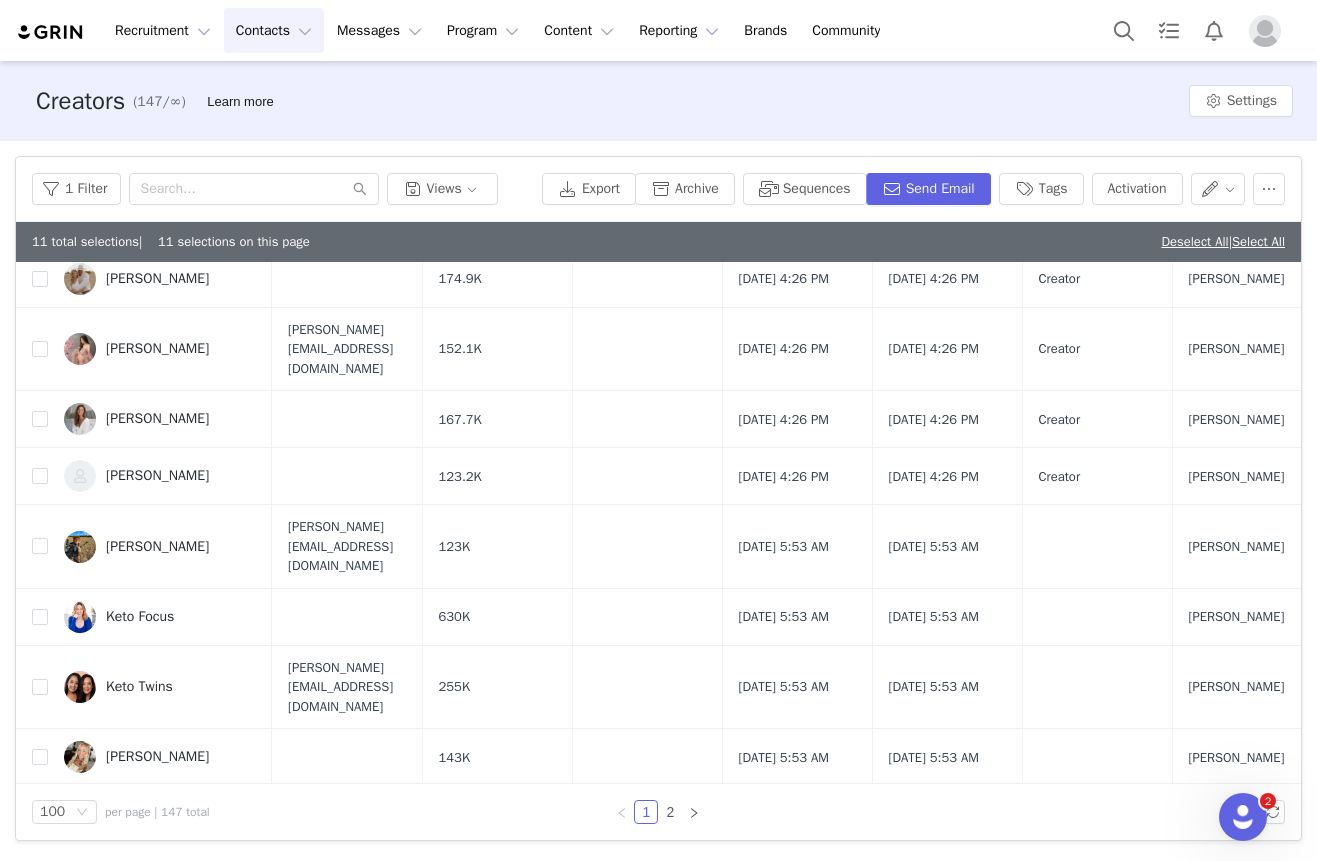 click at bounding box center [40, 222] 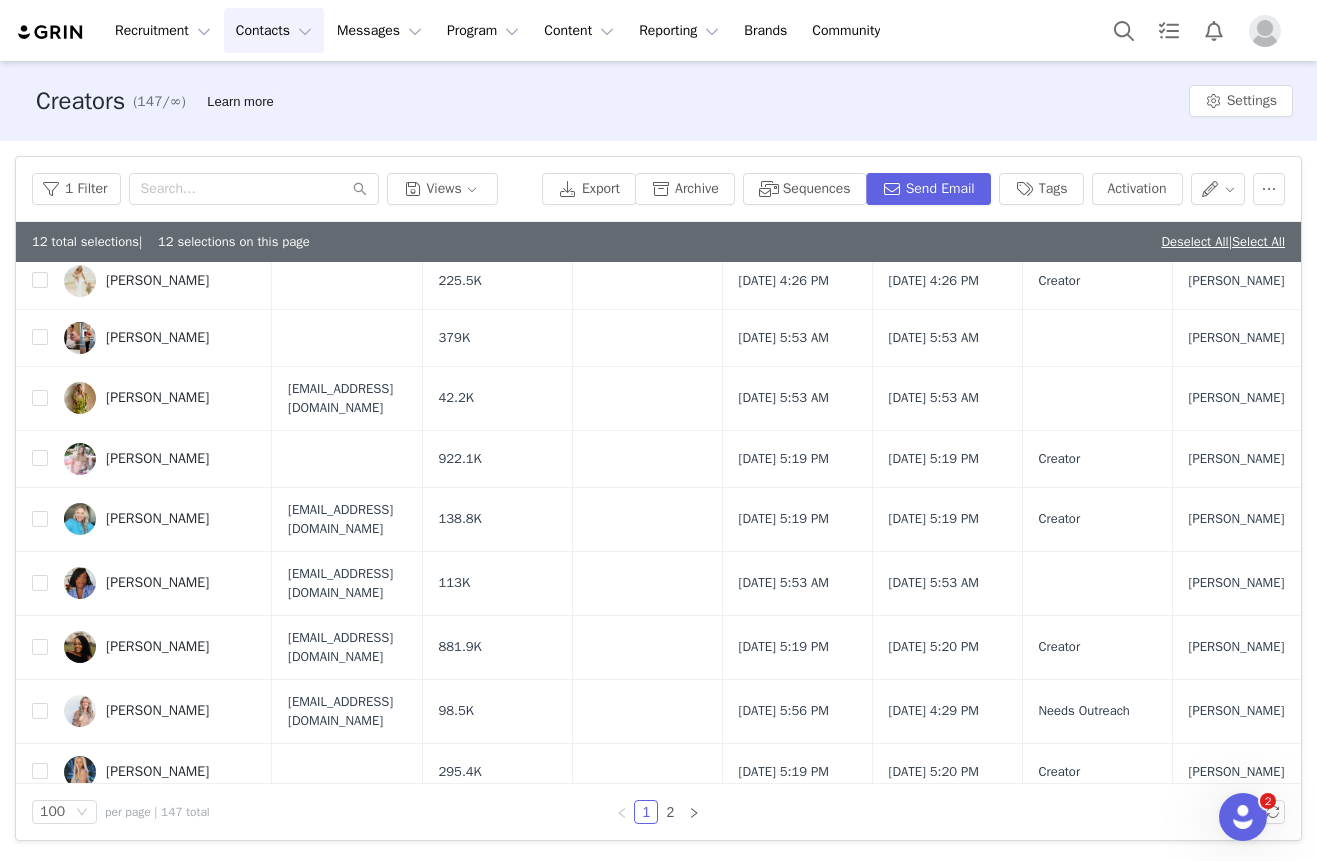 scroll, scrollTop: 4822, scrollLeft: 0, axis: vertical 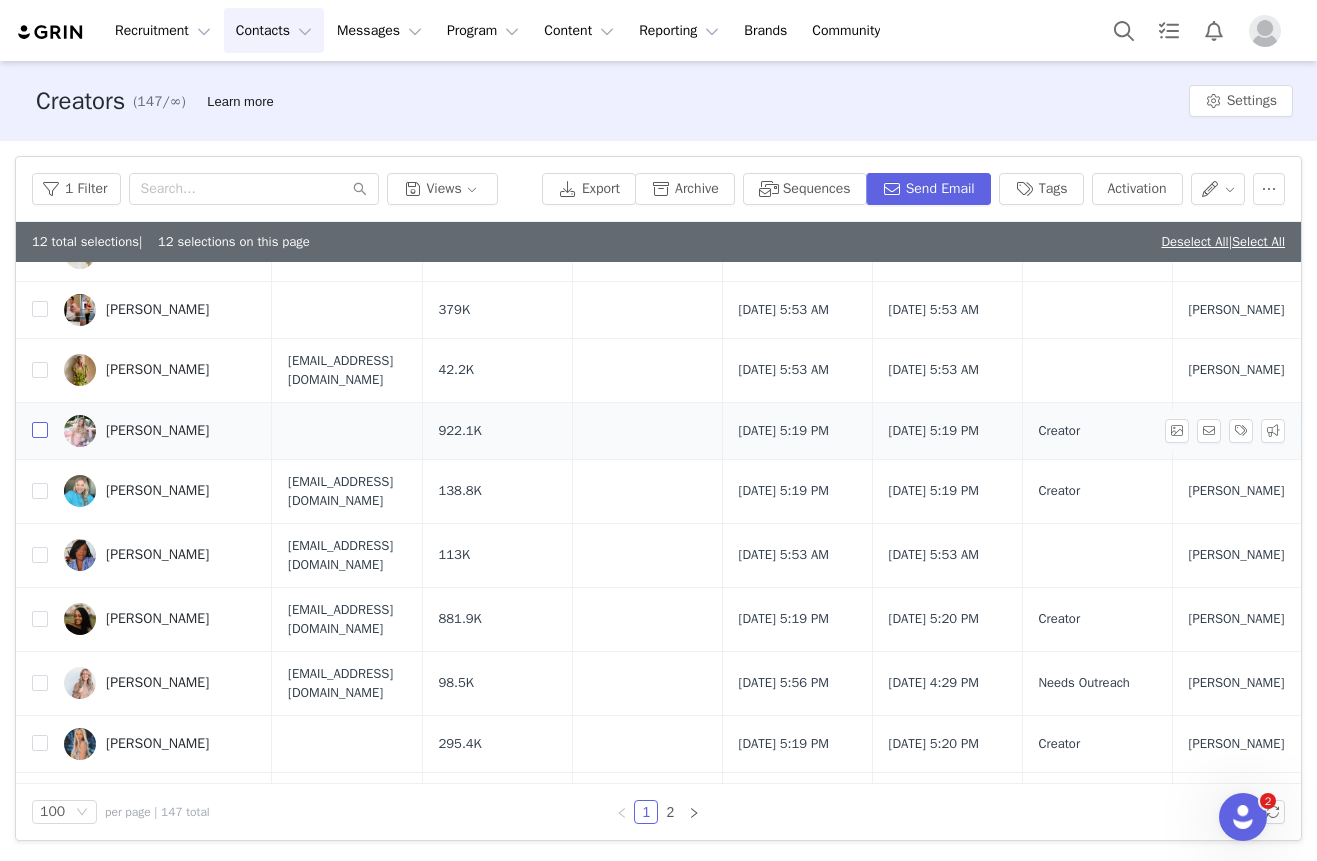 click at bounding box center (40, 430) 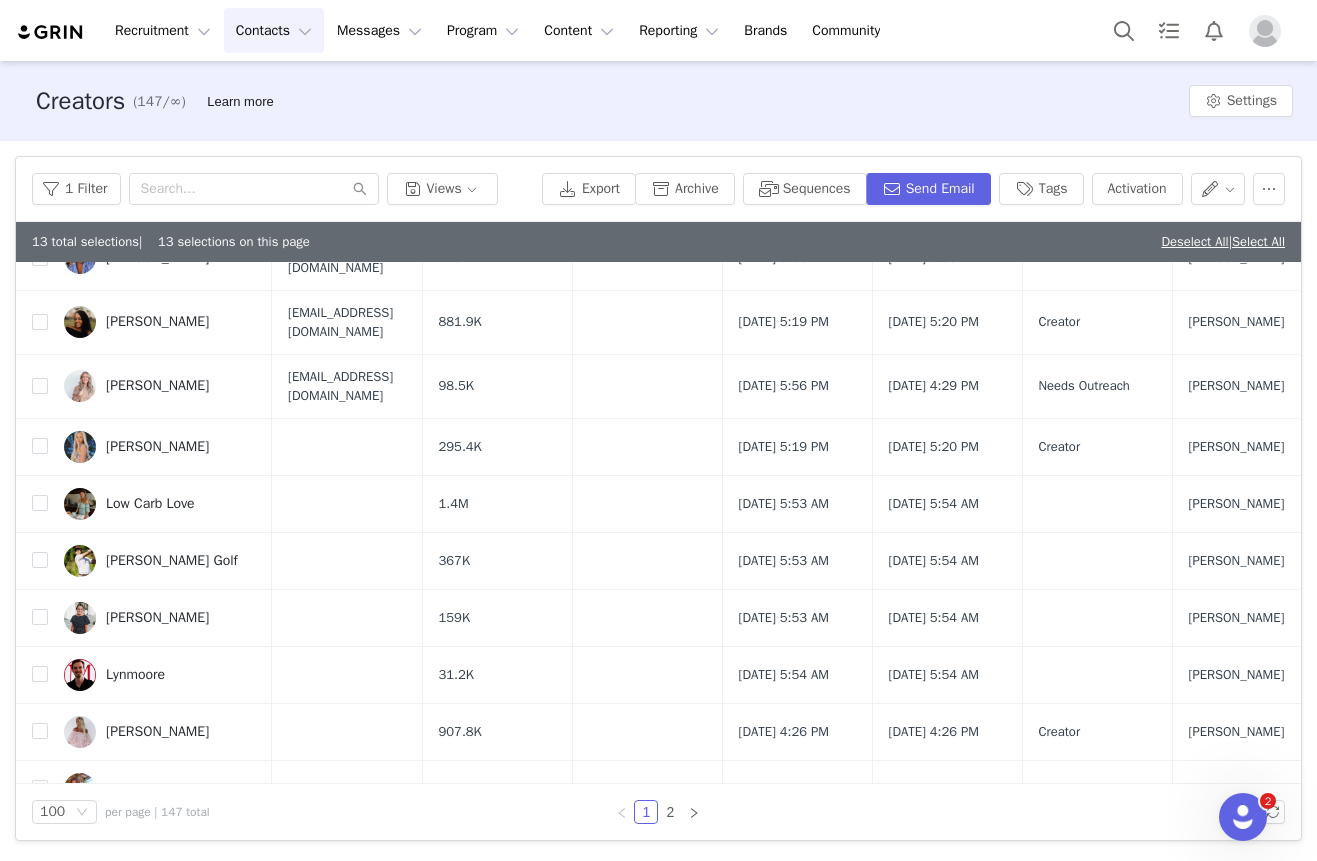 scroll, scrollTop: 5127, scrollLeft: 0, axis: vertical 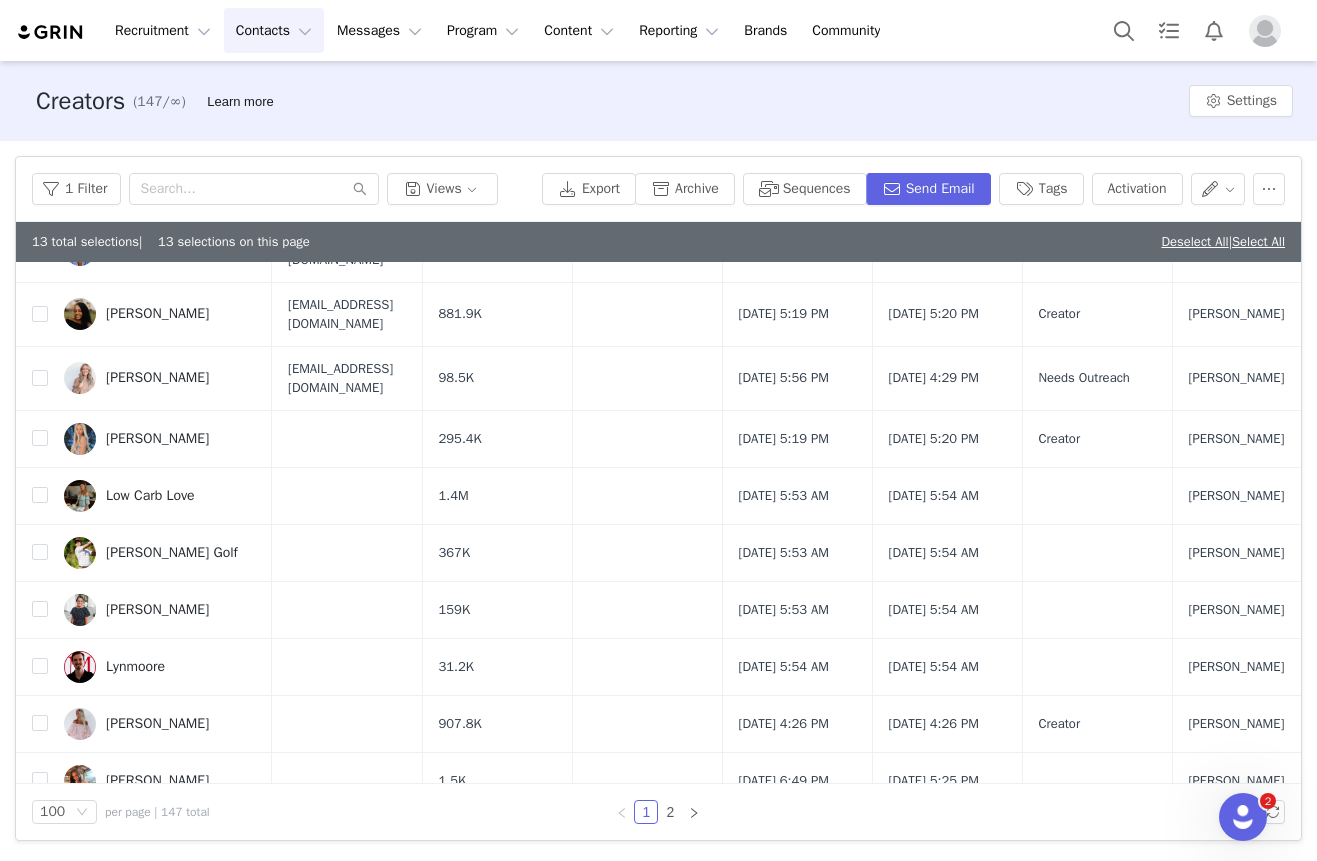 click at bounding box center (40, 186) 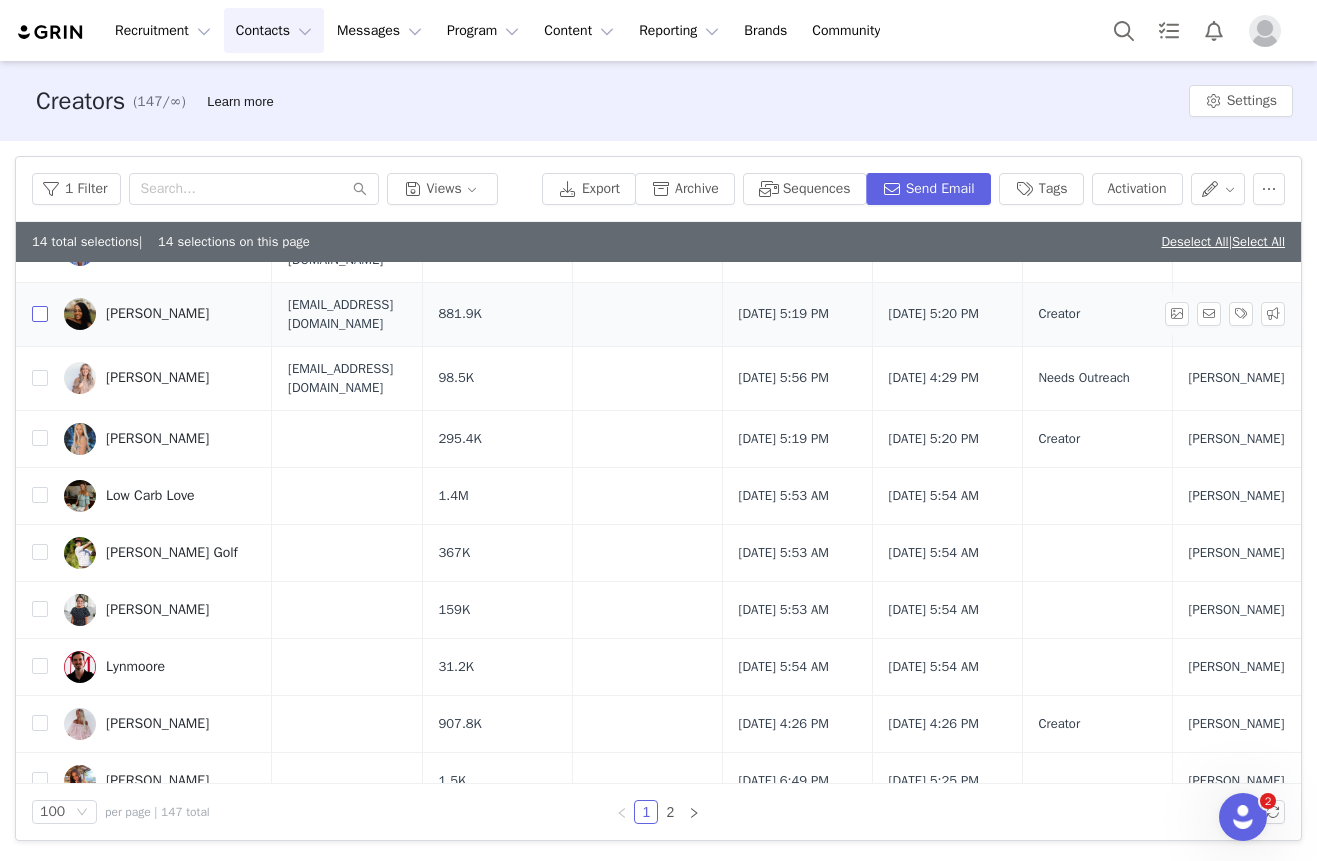 click at bounding box center [40, 314] 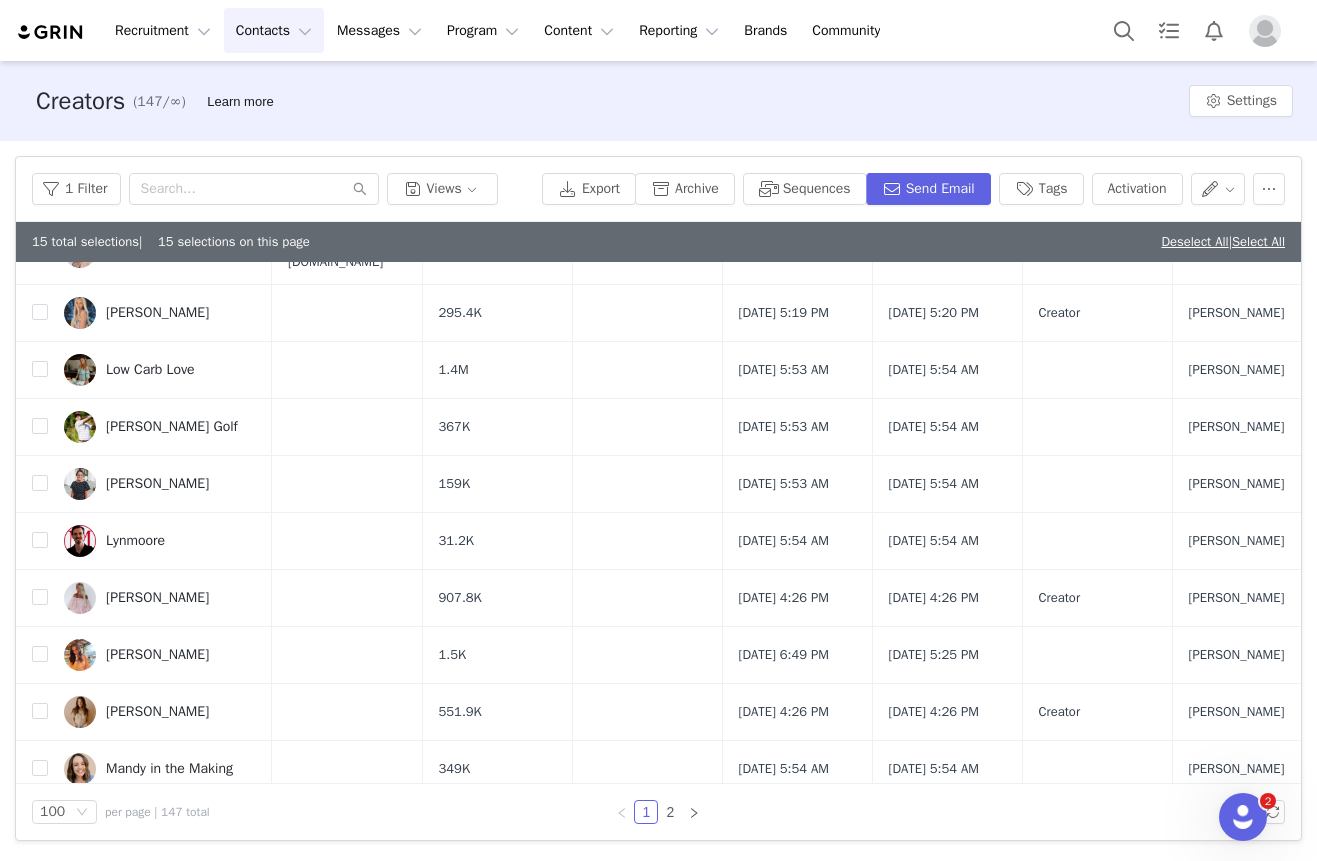 scroll, scrollTop: 5268, scrollLeft: 0, axis: vertical 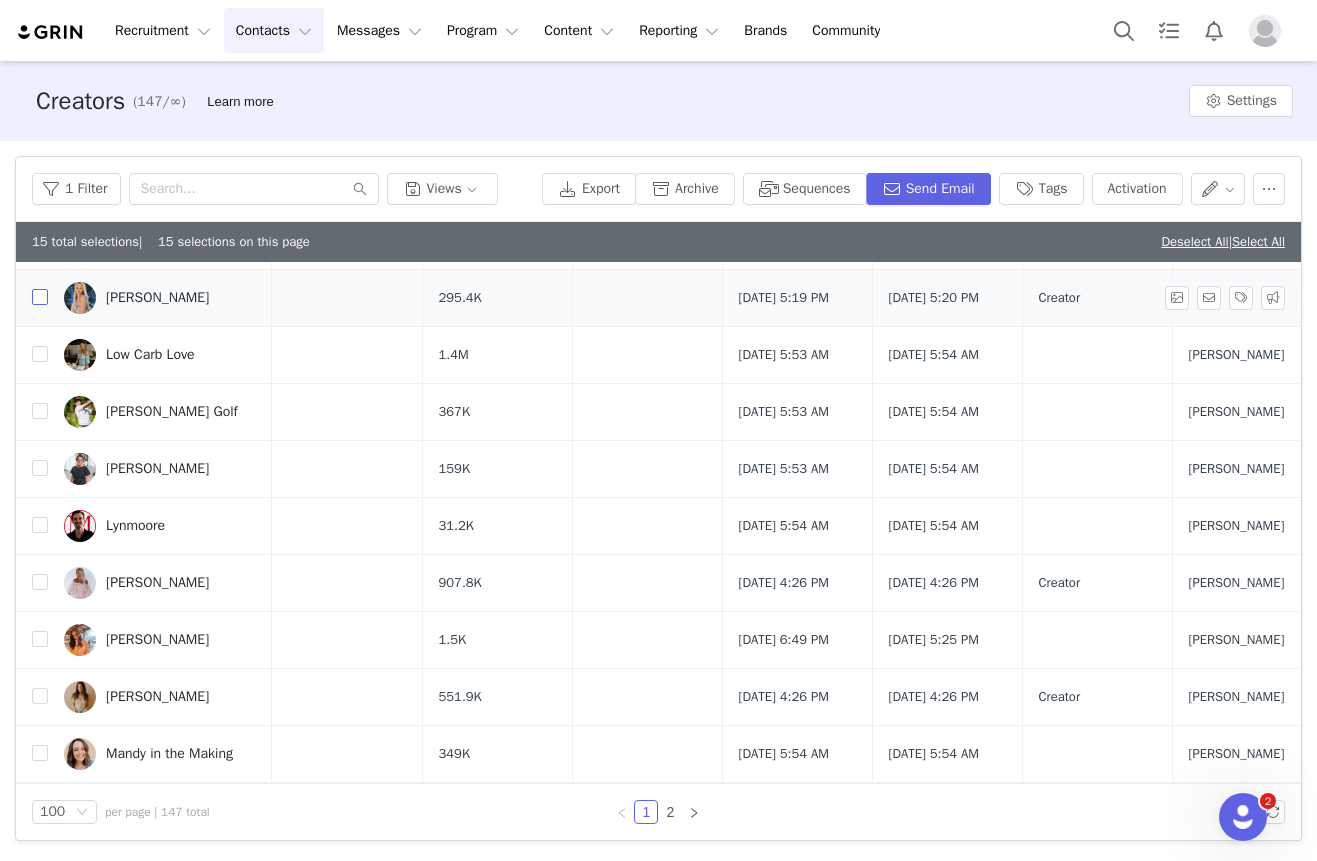 click at bounding box center (40, 297) 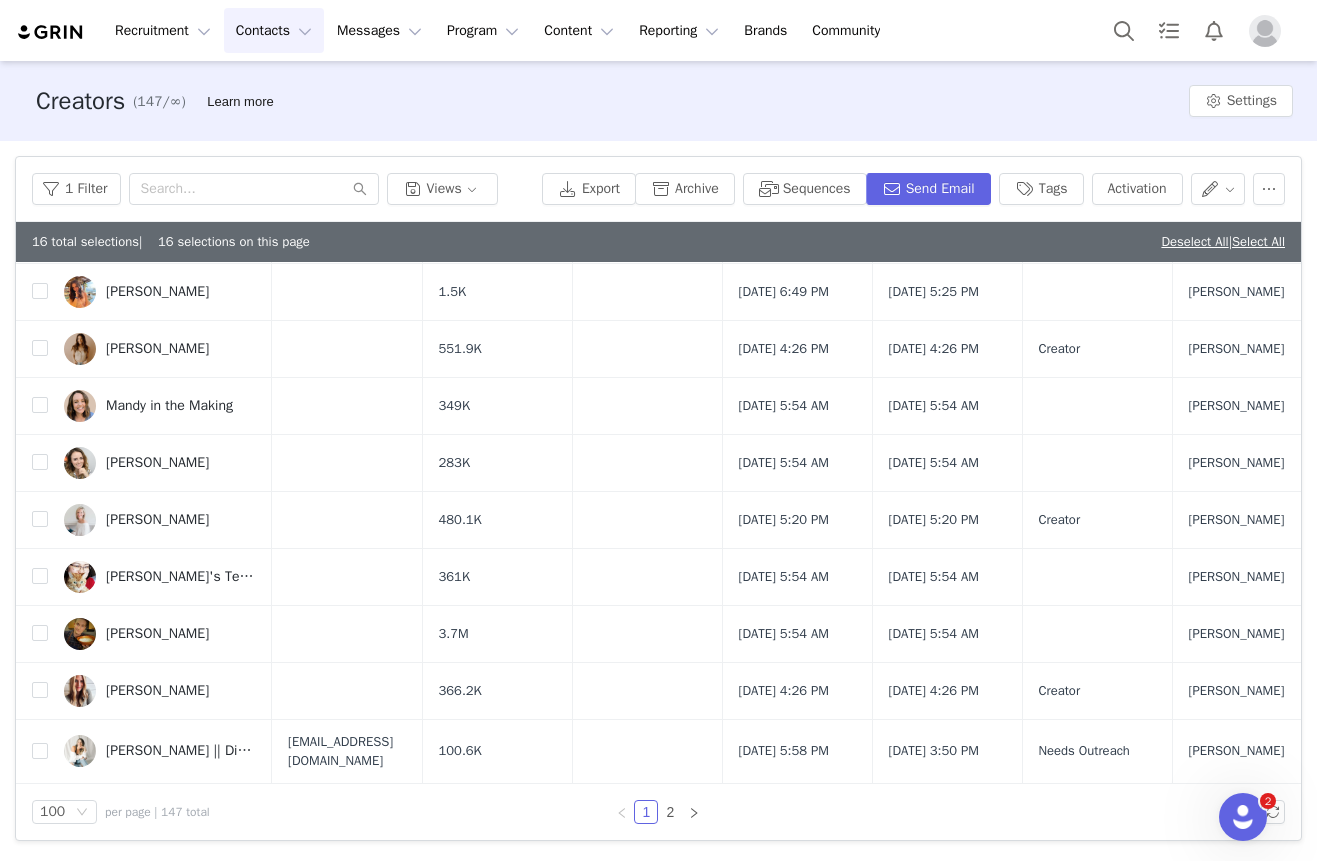 scroll, scrollTop: 5927, scrollLeft: 0, axis: vertical 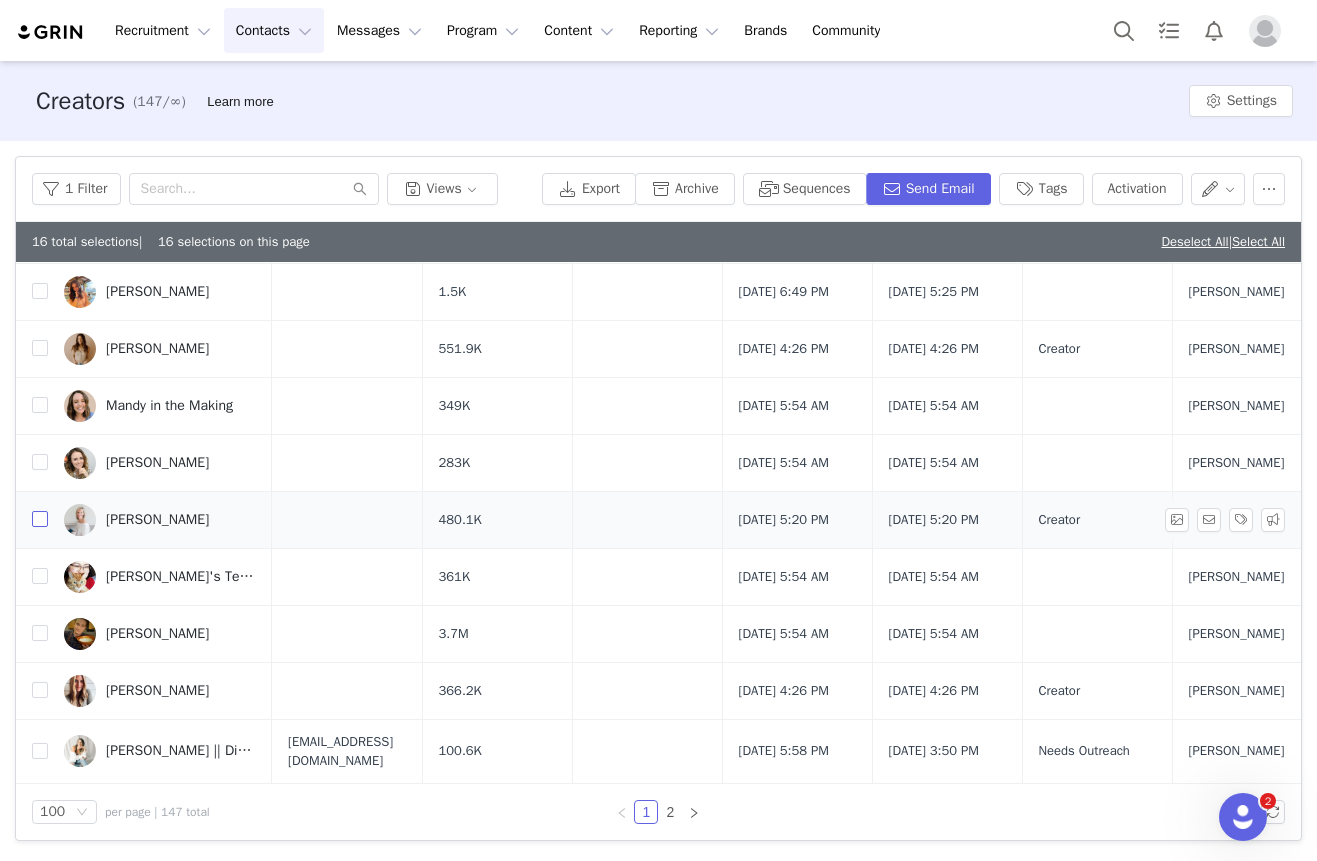click at bounding box center (40, 519) 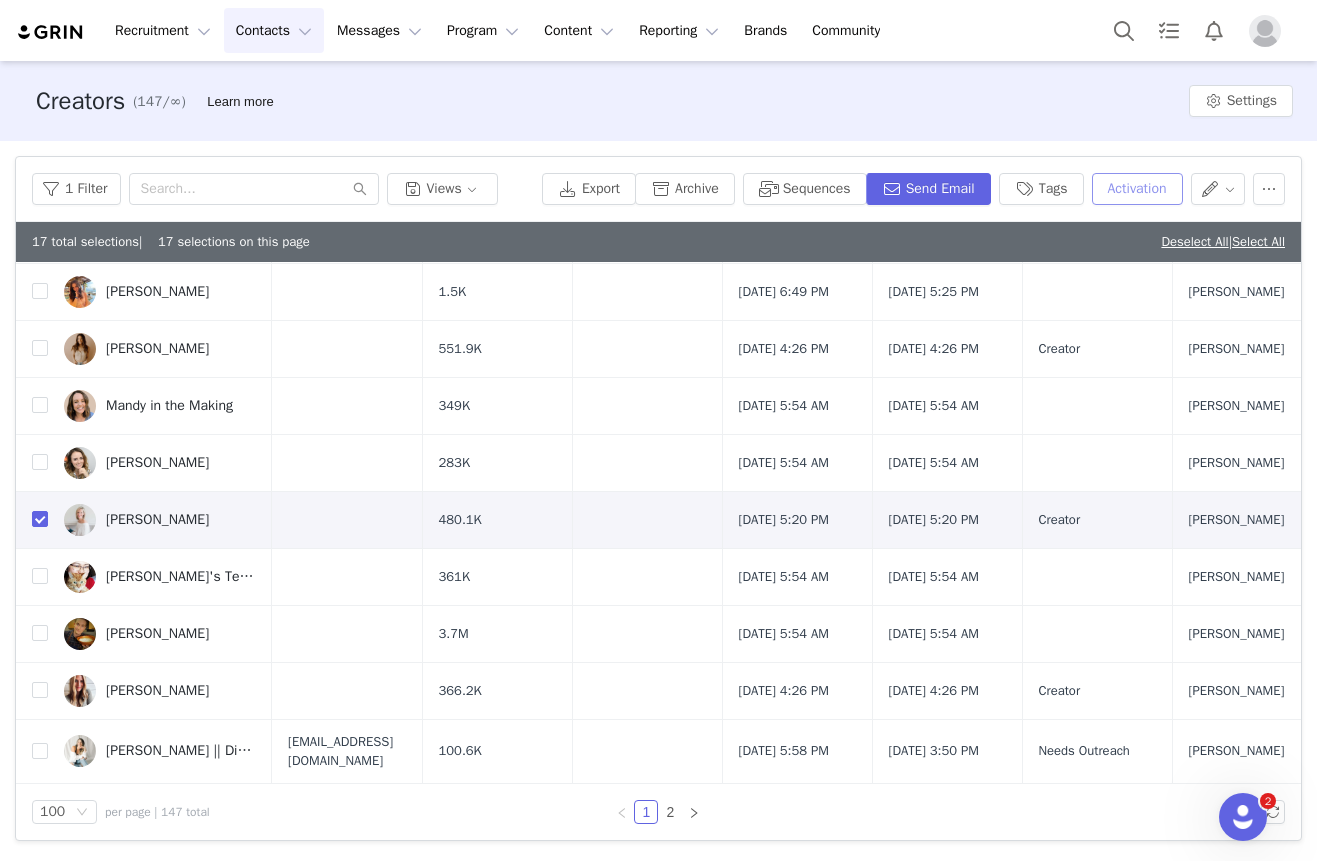click on "Activation" at bounding box center [1137, 189] 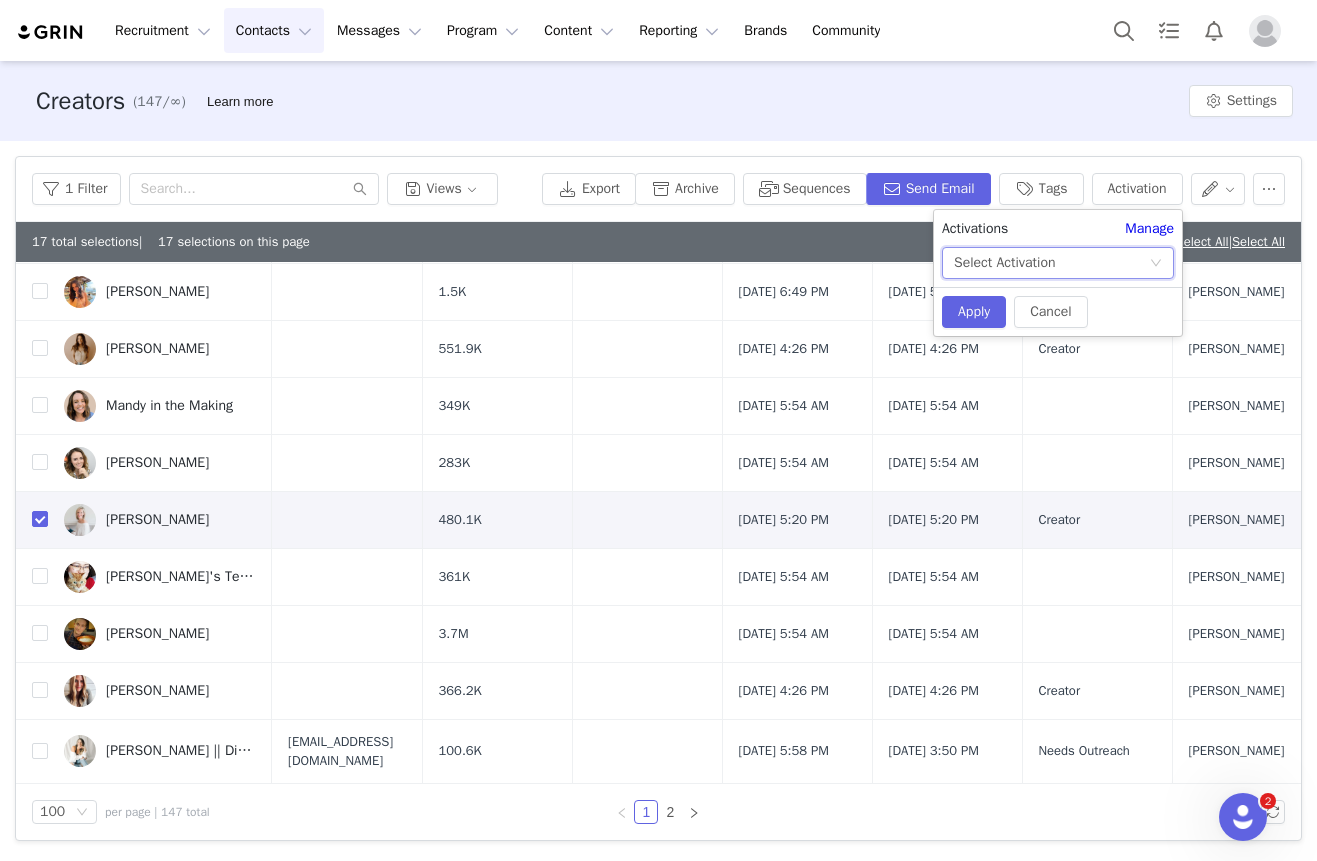 click on "Select Activation" at bounding box center (1004, 263) 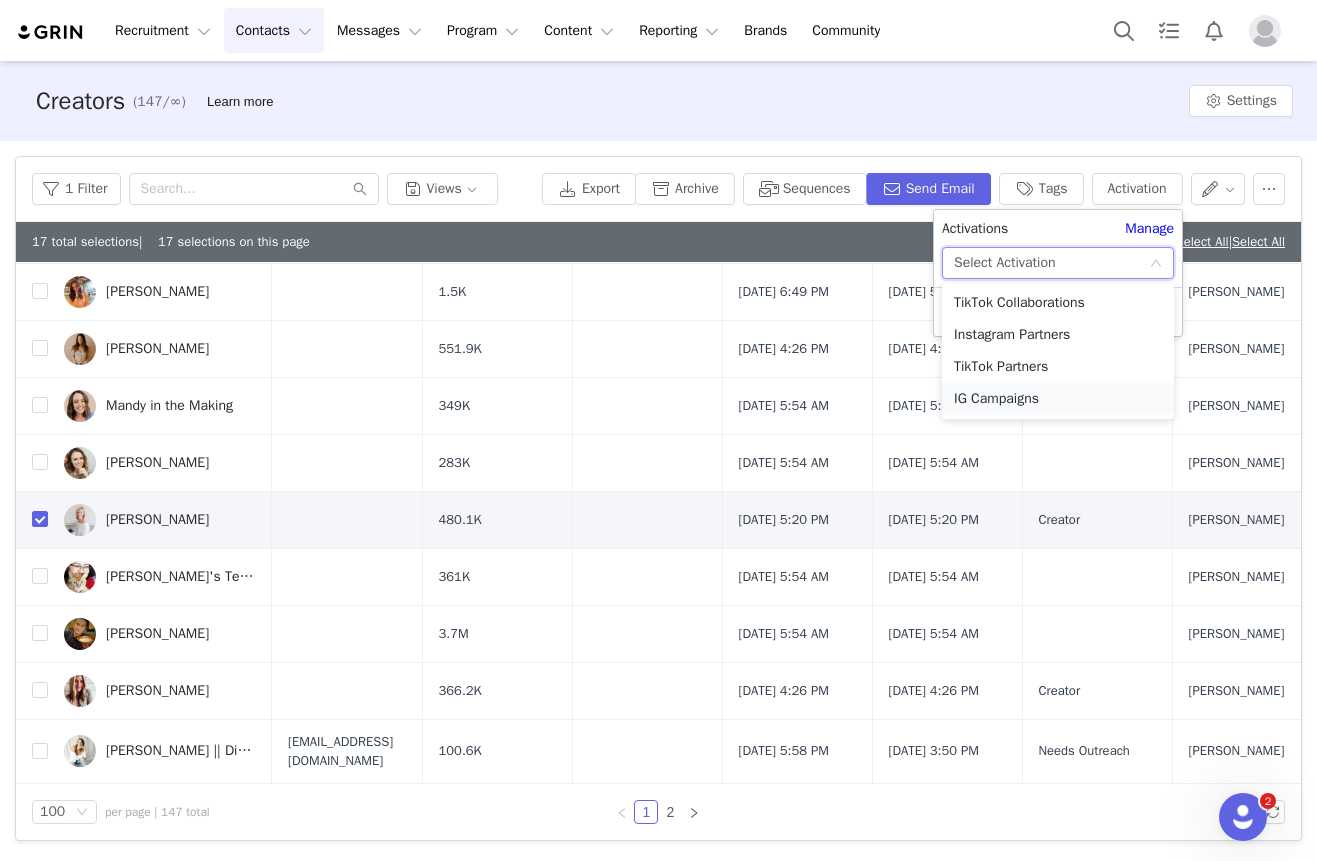 click on "IG Campaigns" at bounding box center [1058, 399] 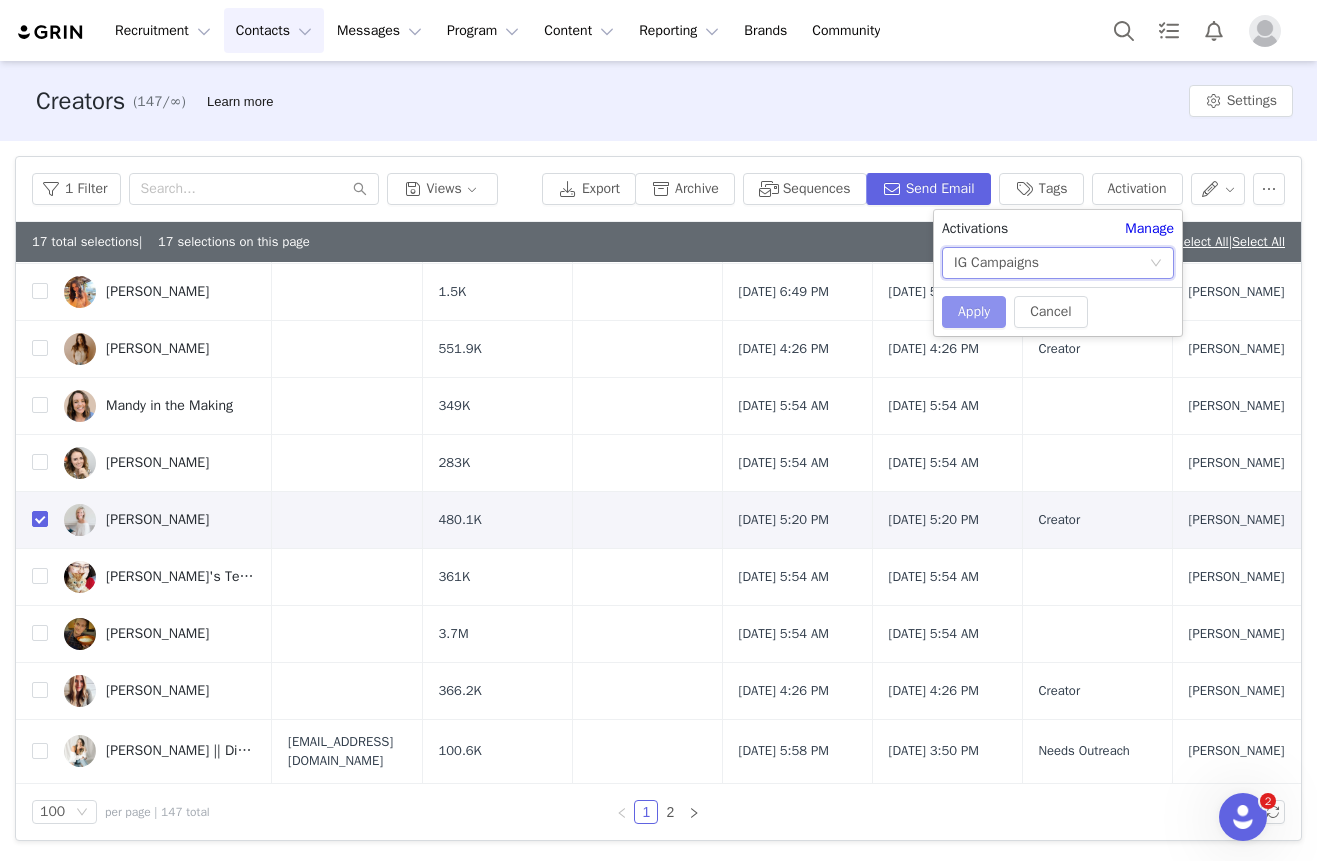 click on "Apply" at bounding box center (974, 312) 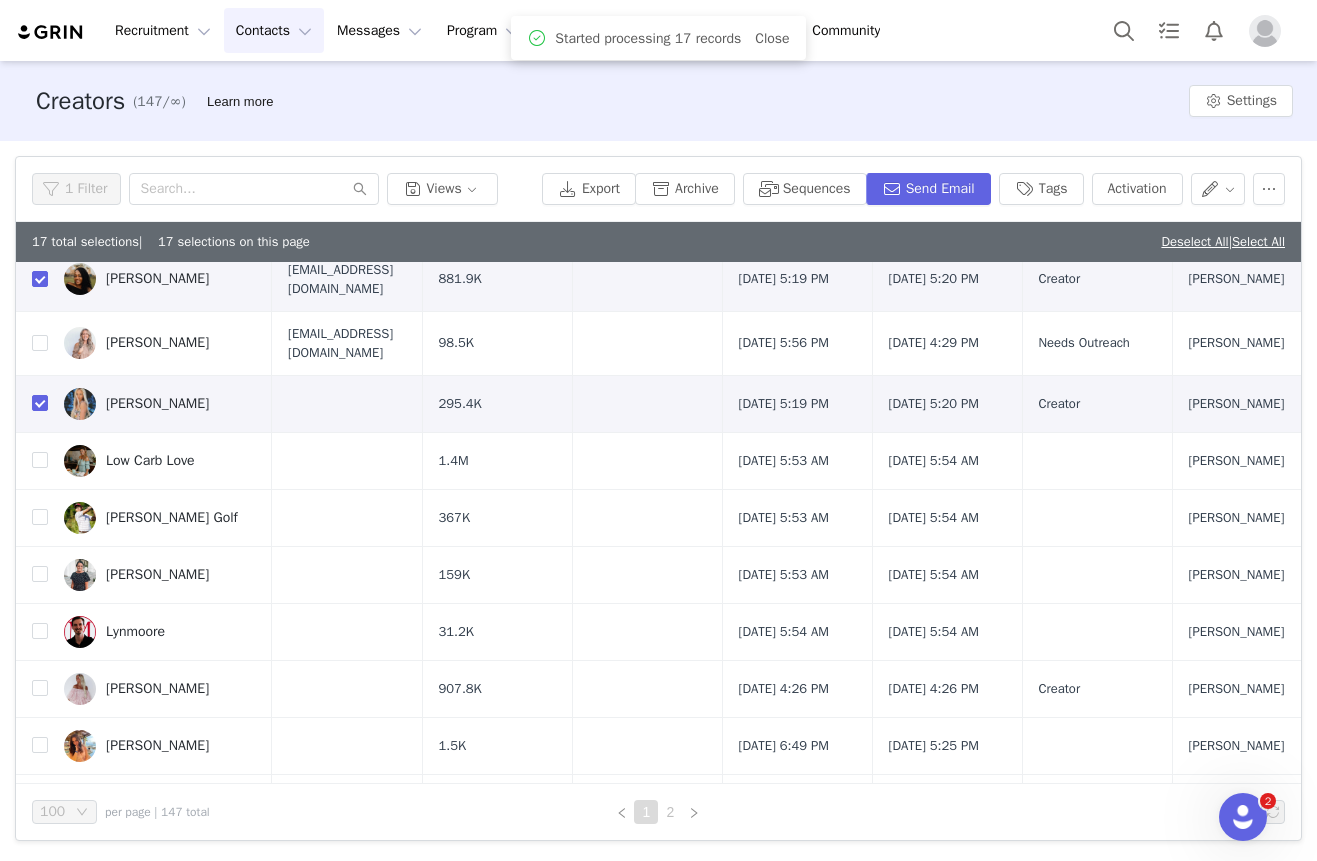 scroll, scrollTop: 0, scrollLeft: 0, axis: both 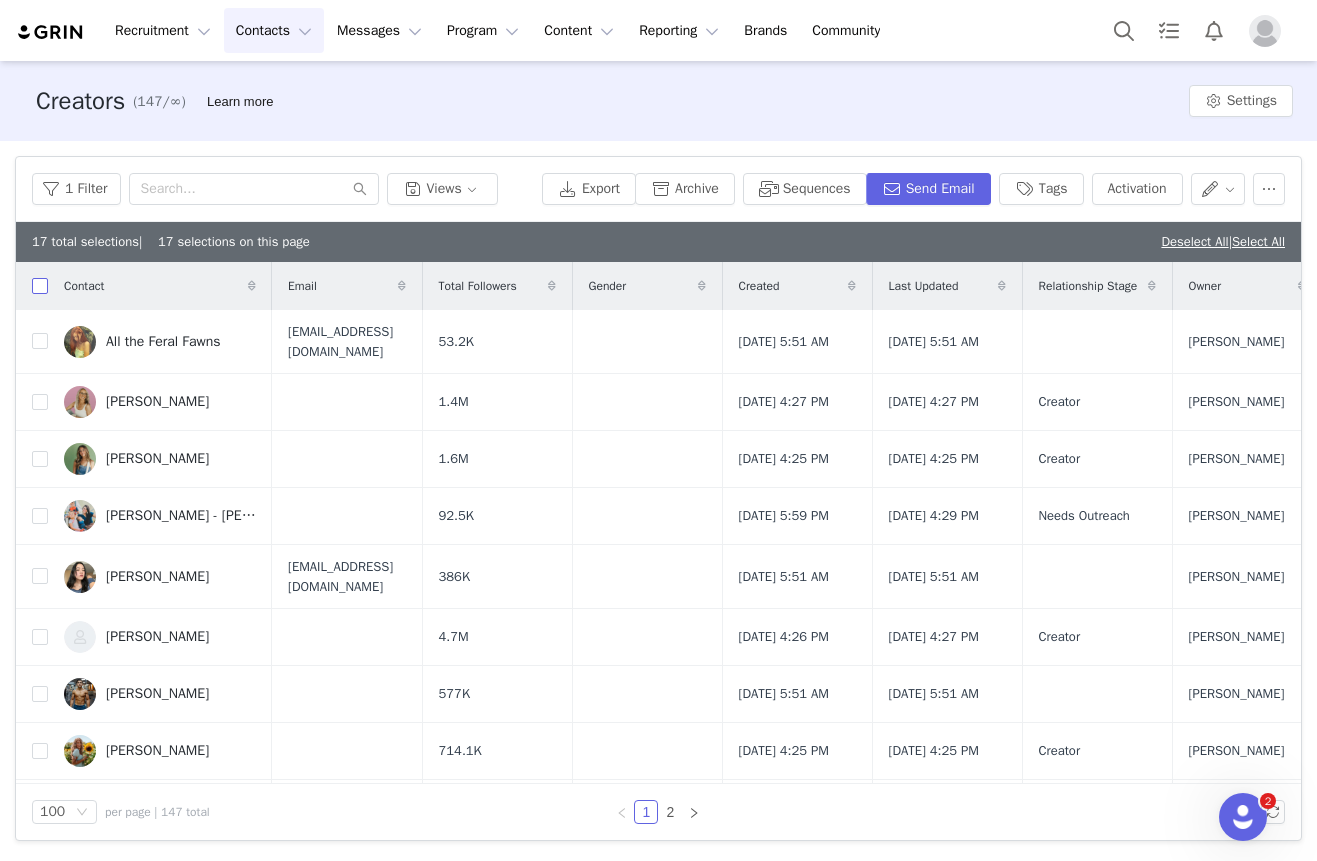 click at bounding box center [40, 286] 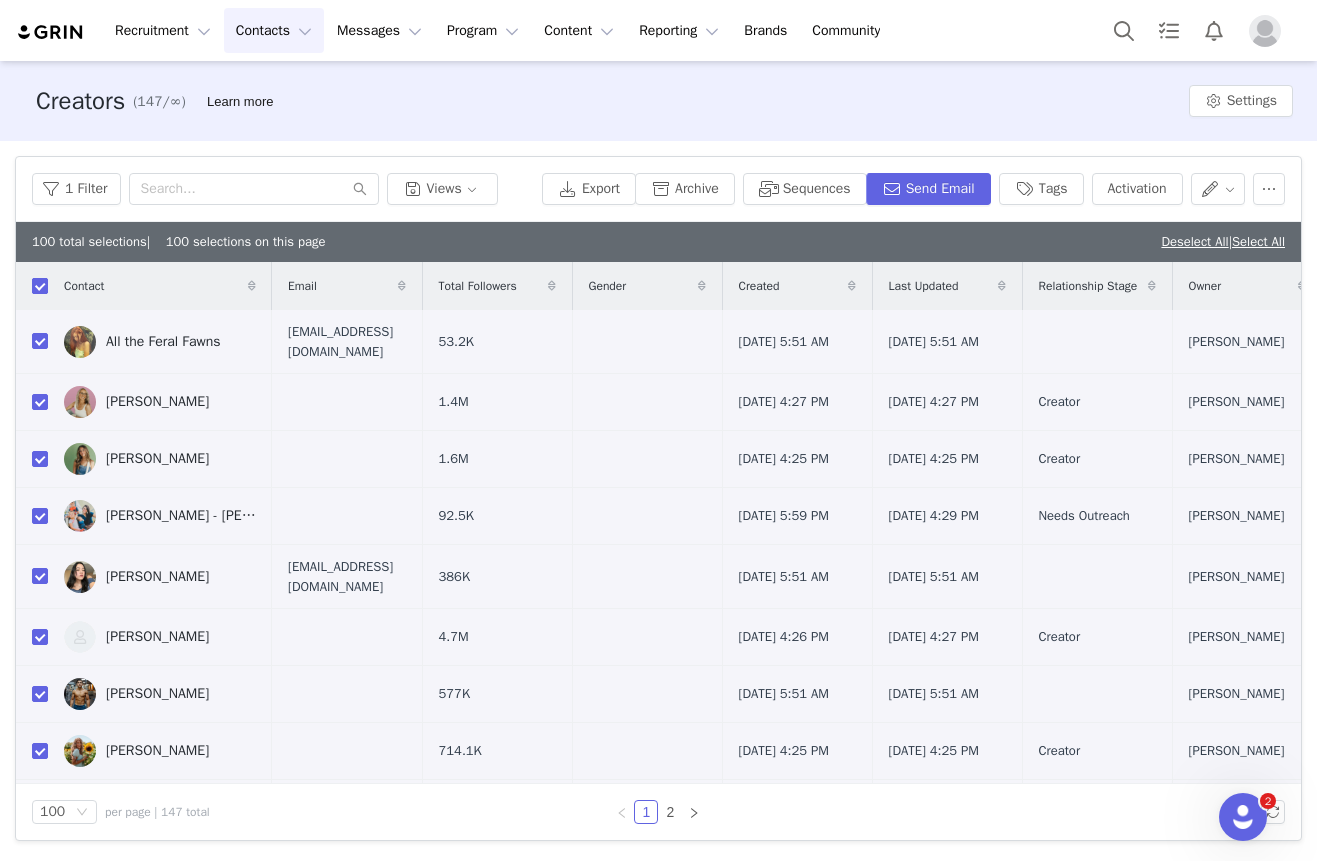 click at bounding box center [40, 286] 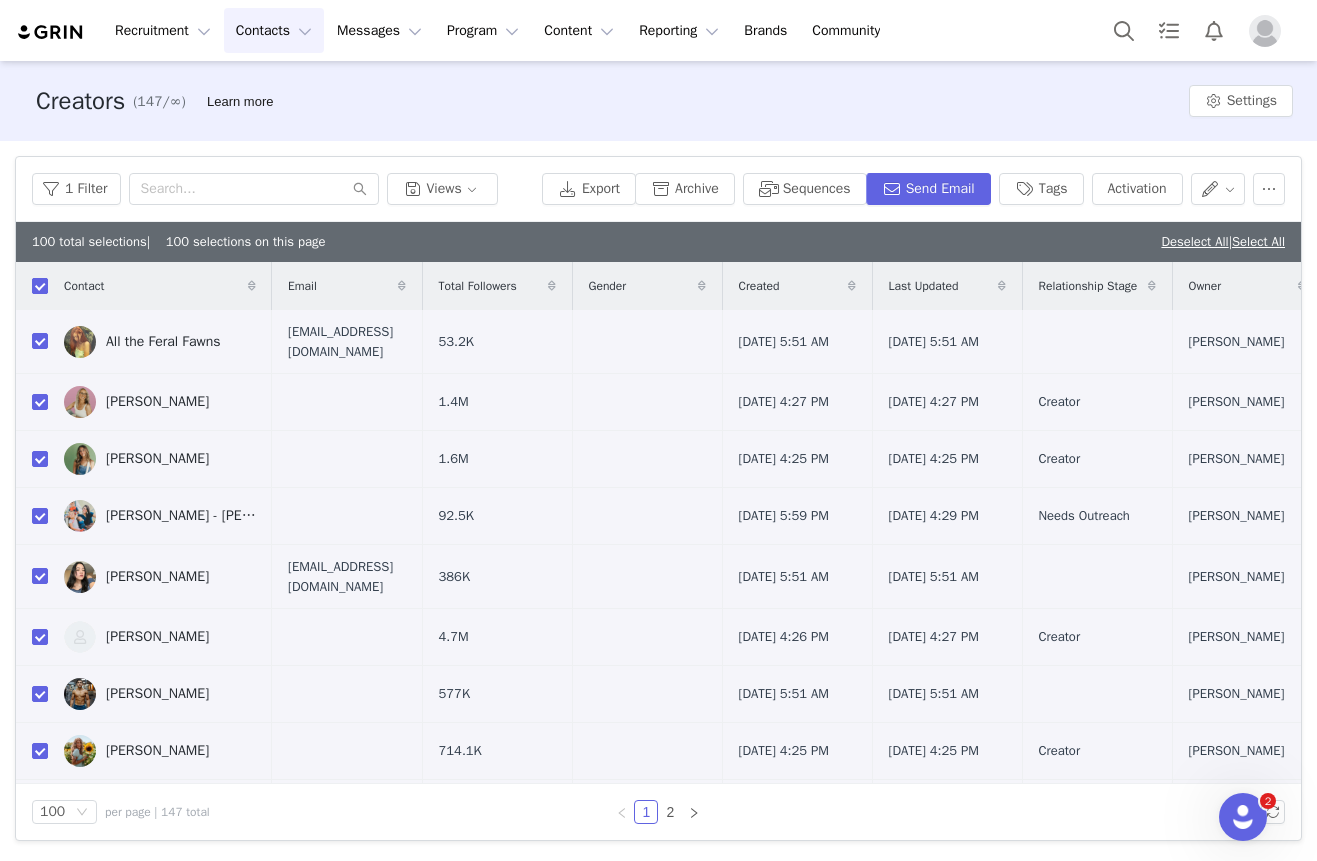 checkbox on "false" 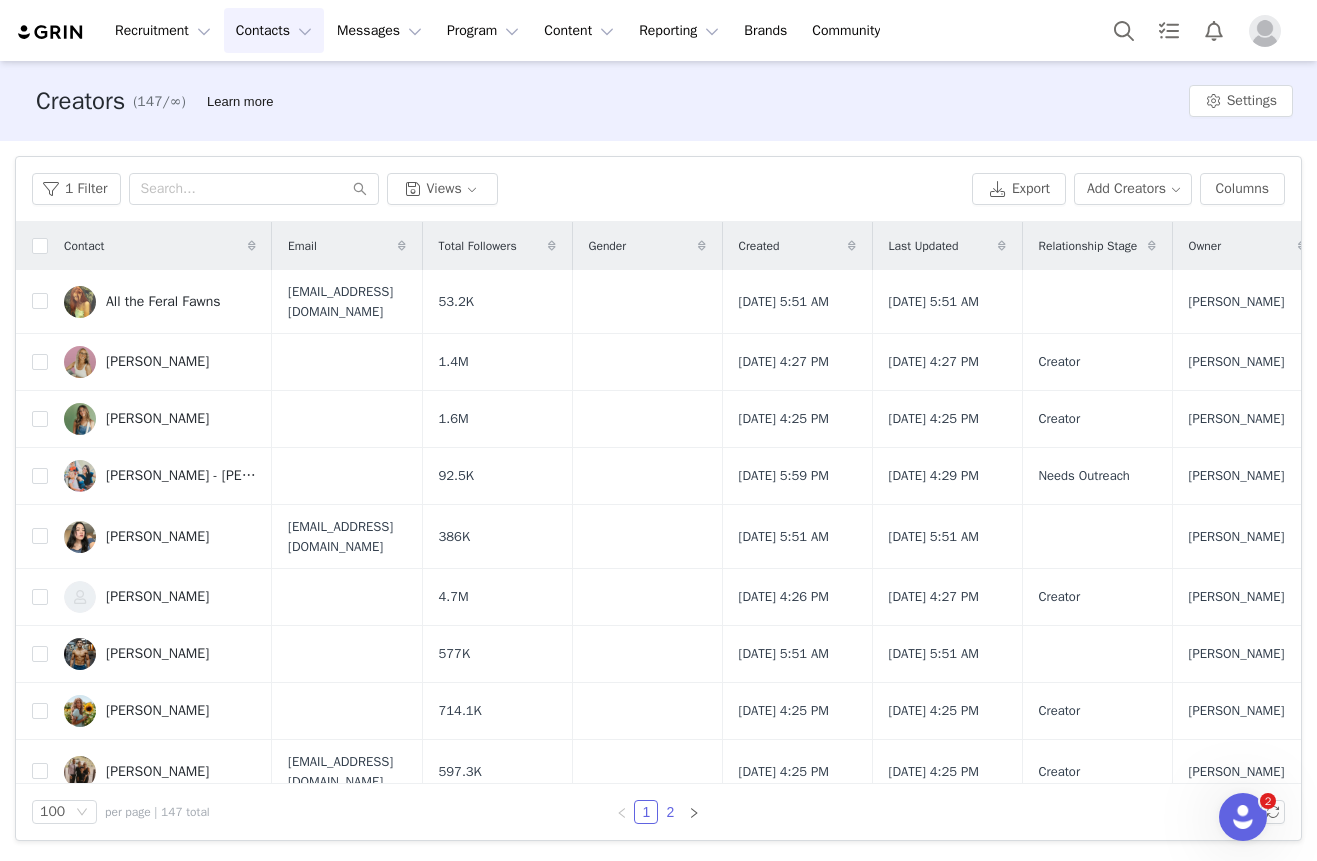click on "2" at bounding box center (670, 812) 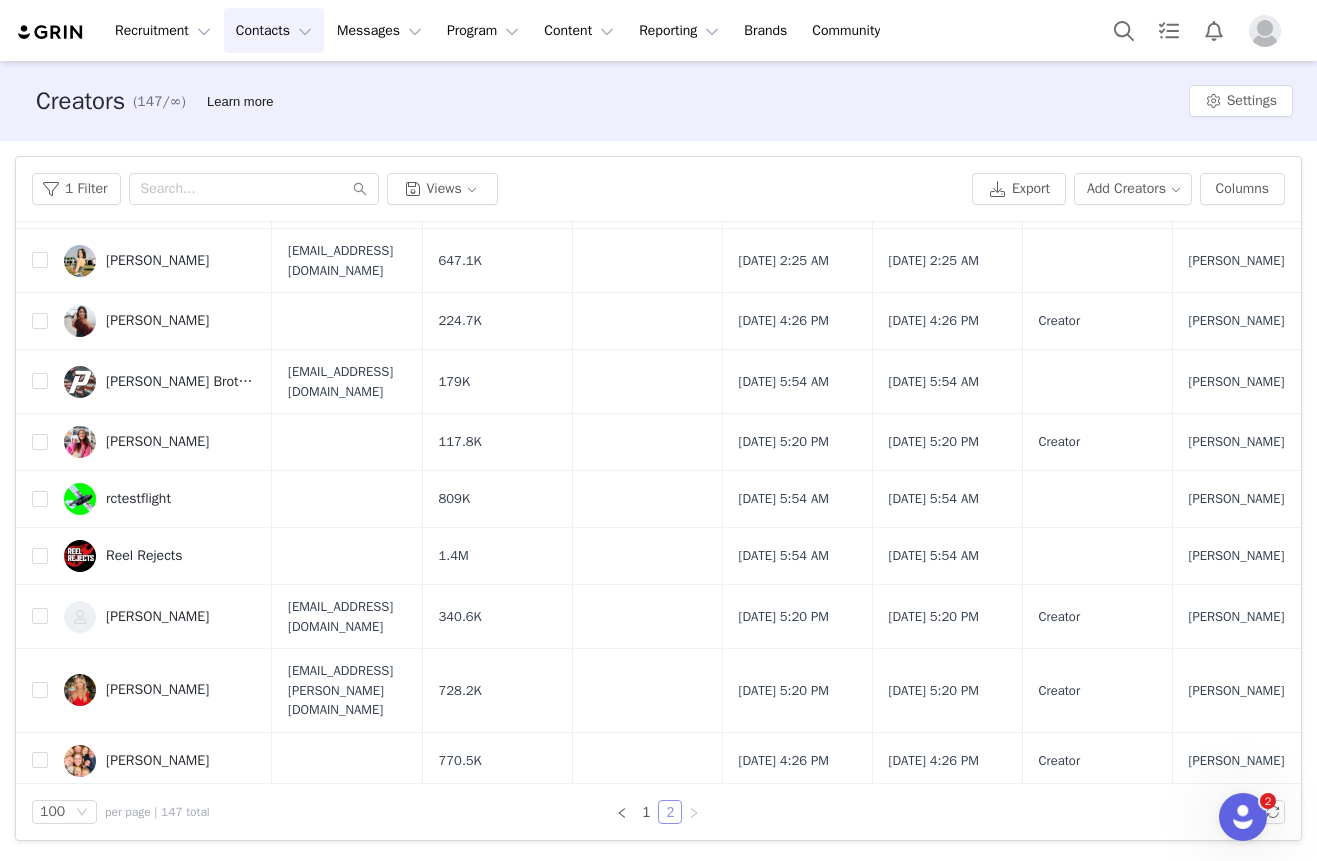 scroll, scrollTop: 558, scrollLeft: 0, axis: vertical 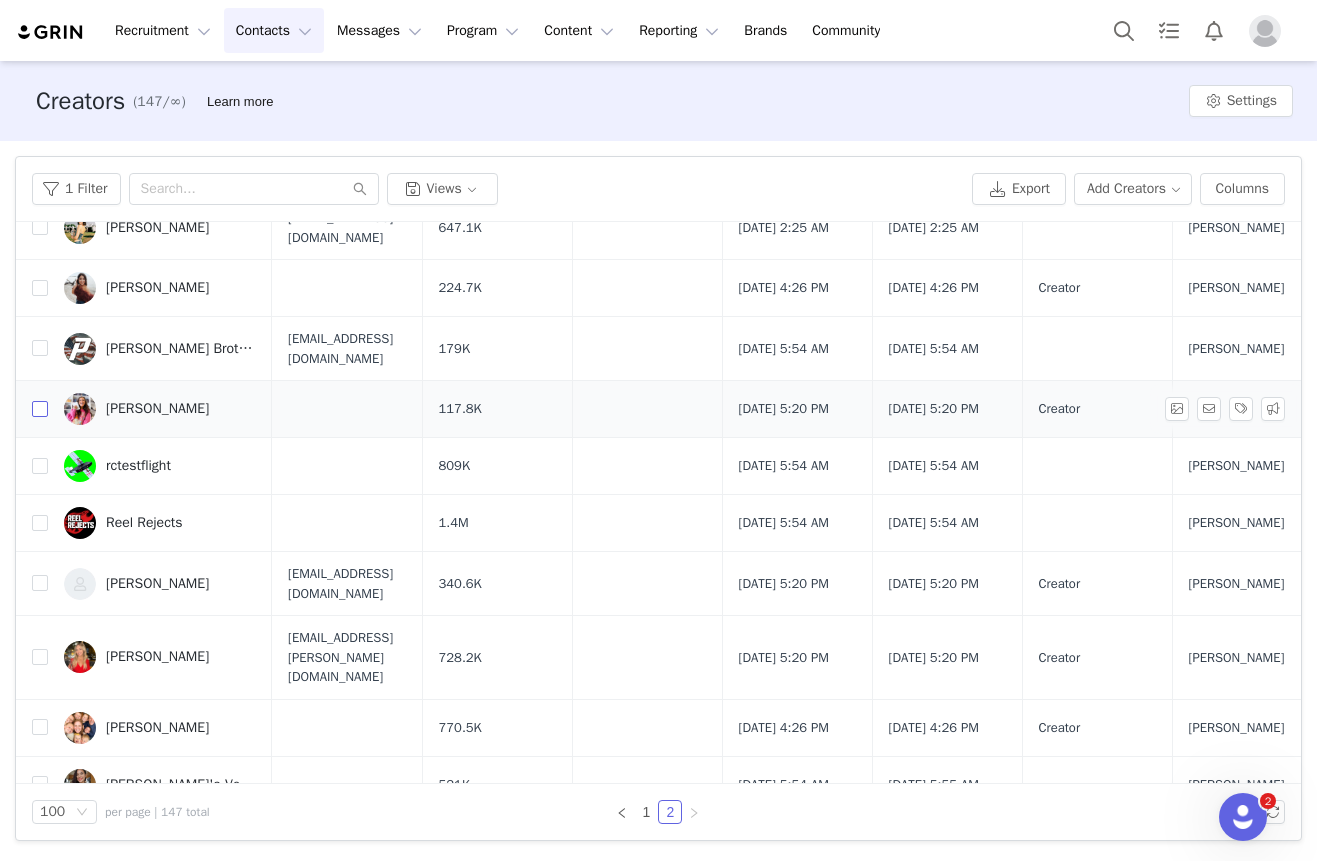 click at bounding box center (40, 409) 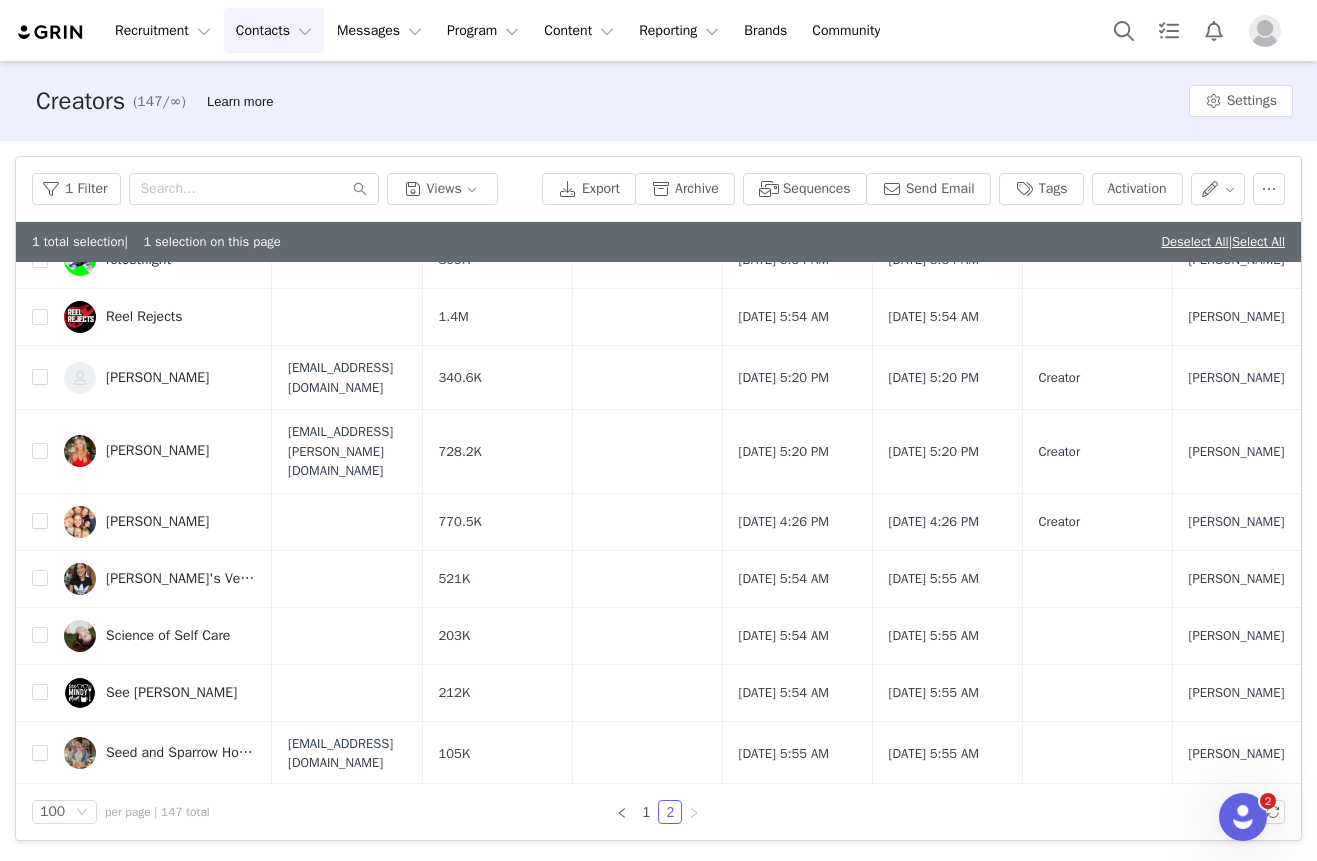 scroll, scrollTop: 832, scrollLeft: 0, axis: vertical 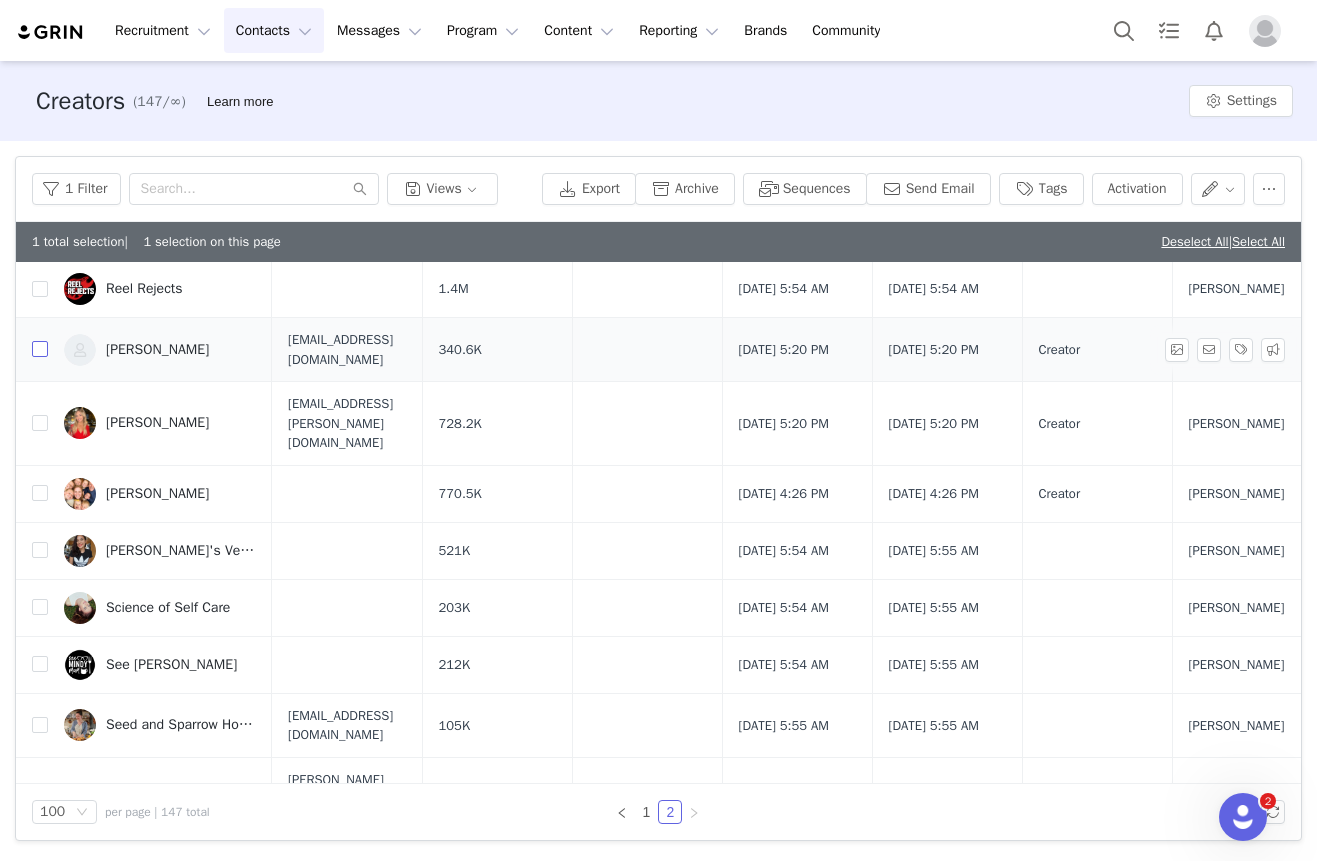 click at bounding box center [40, 349] 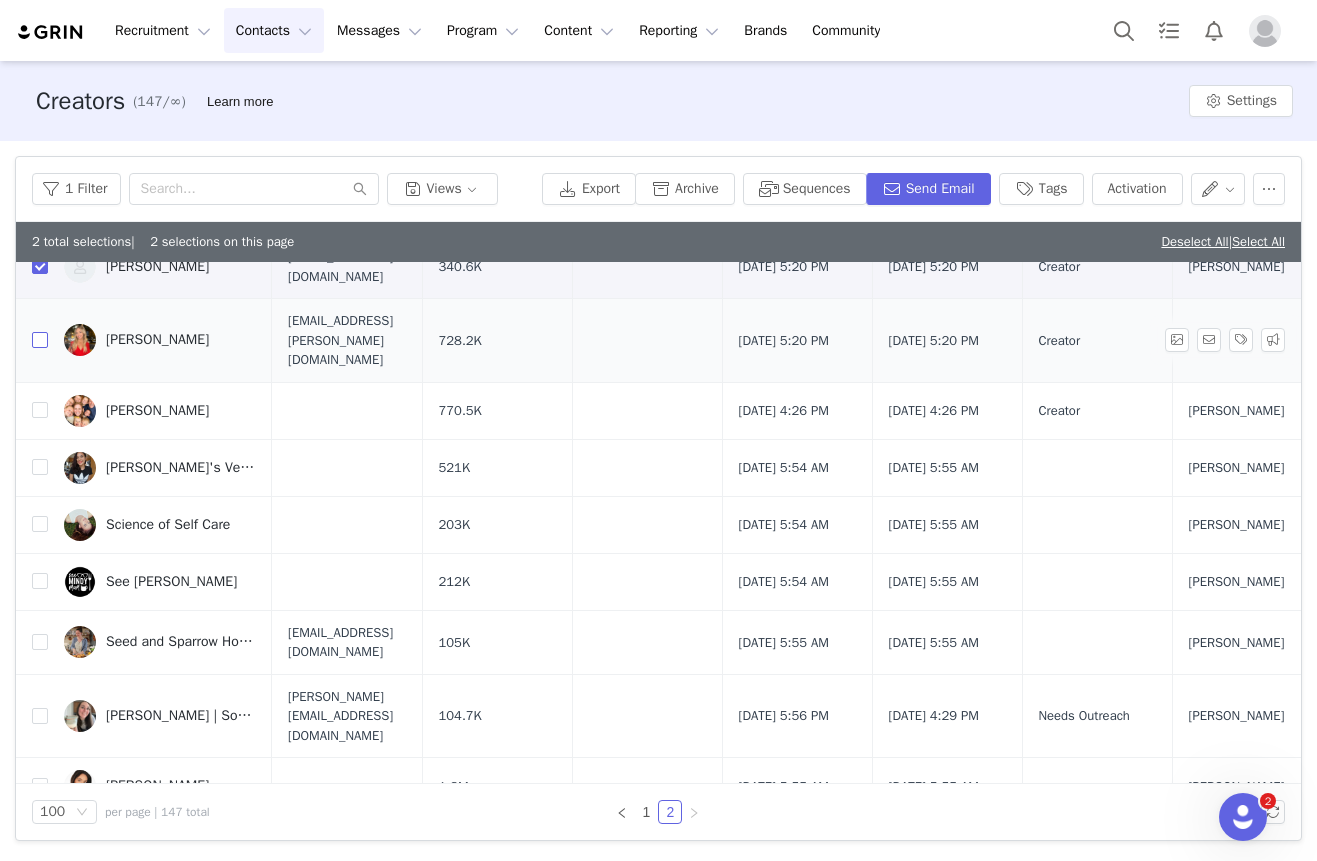 scroll, scrollTop: 919, scrollLeft: 0, axis: vertical 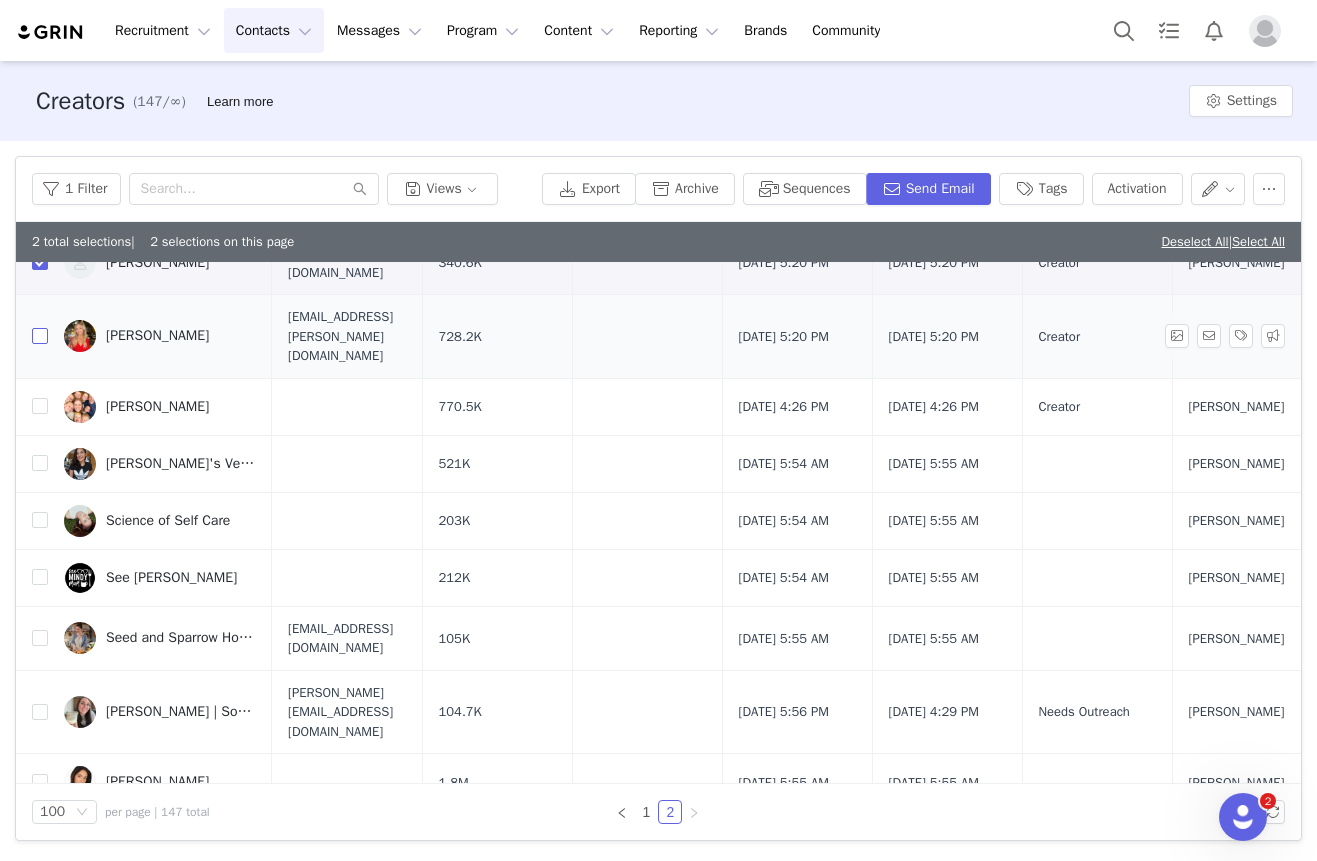 click at bounding box center [40, 336] 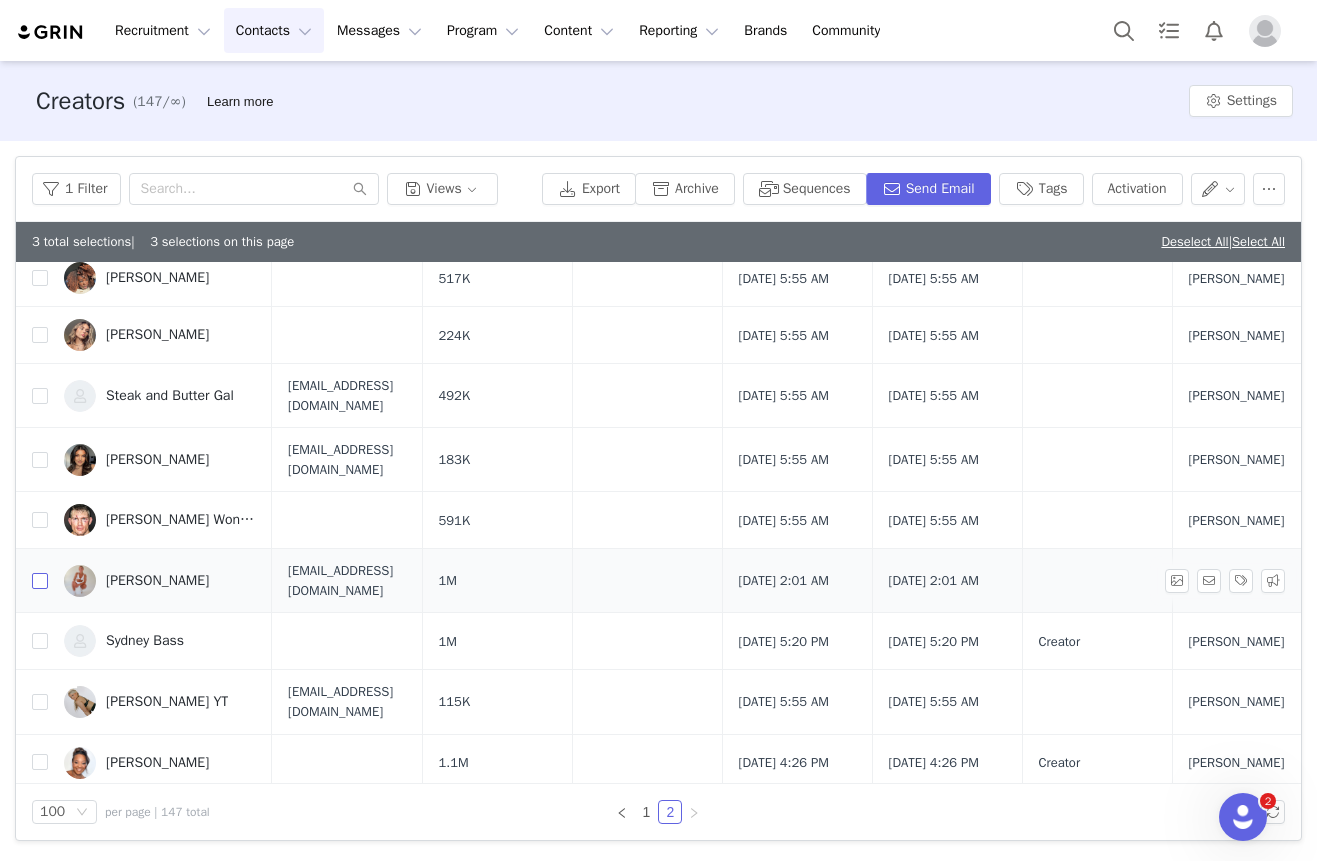 scroll, scrollTop: 1558, scrollLeft: 0, axis: vertical 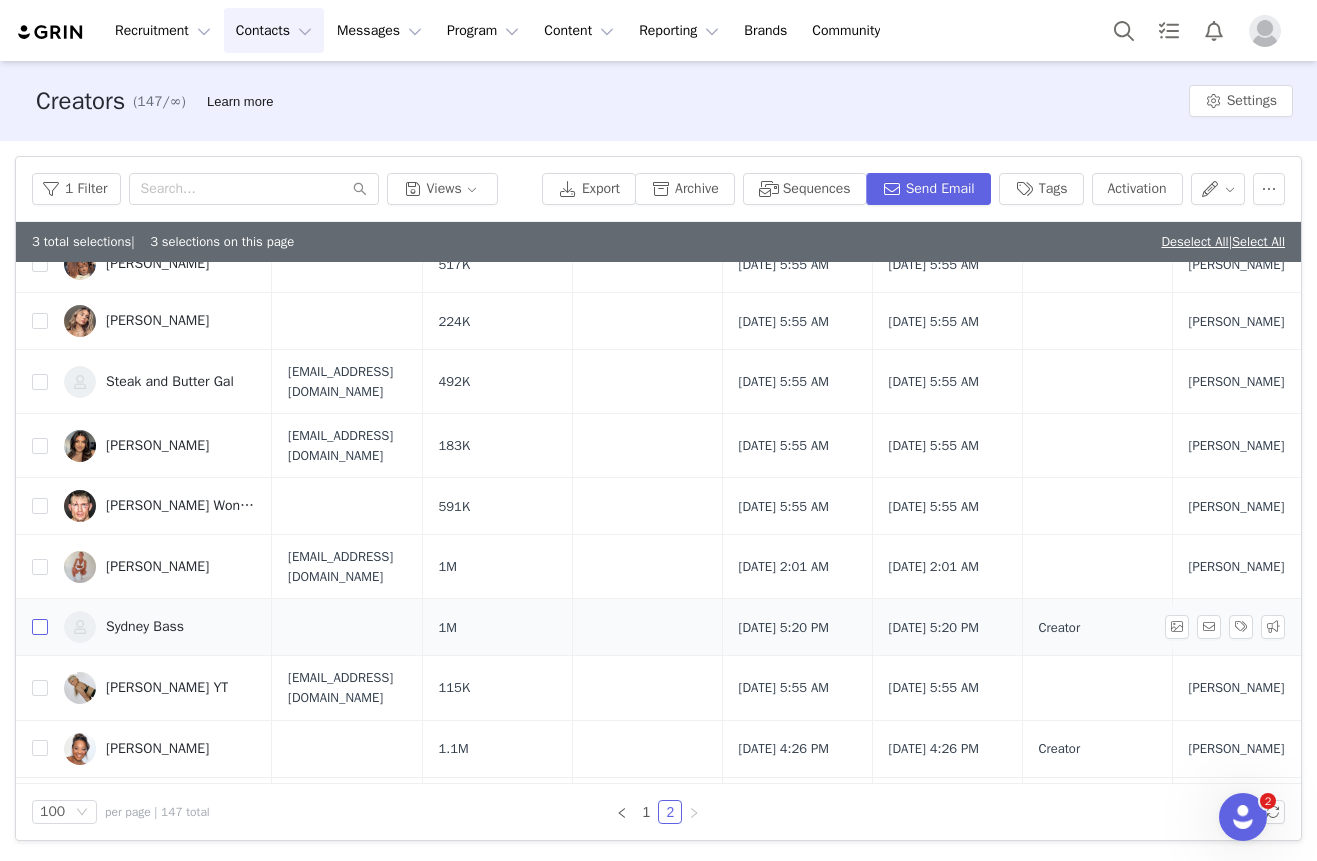 click at bounding box center (40, 627) 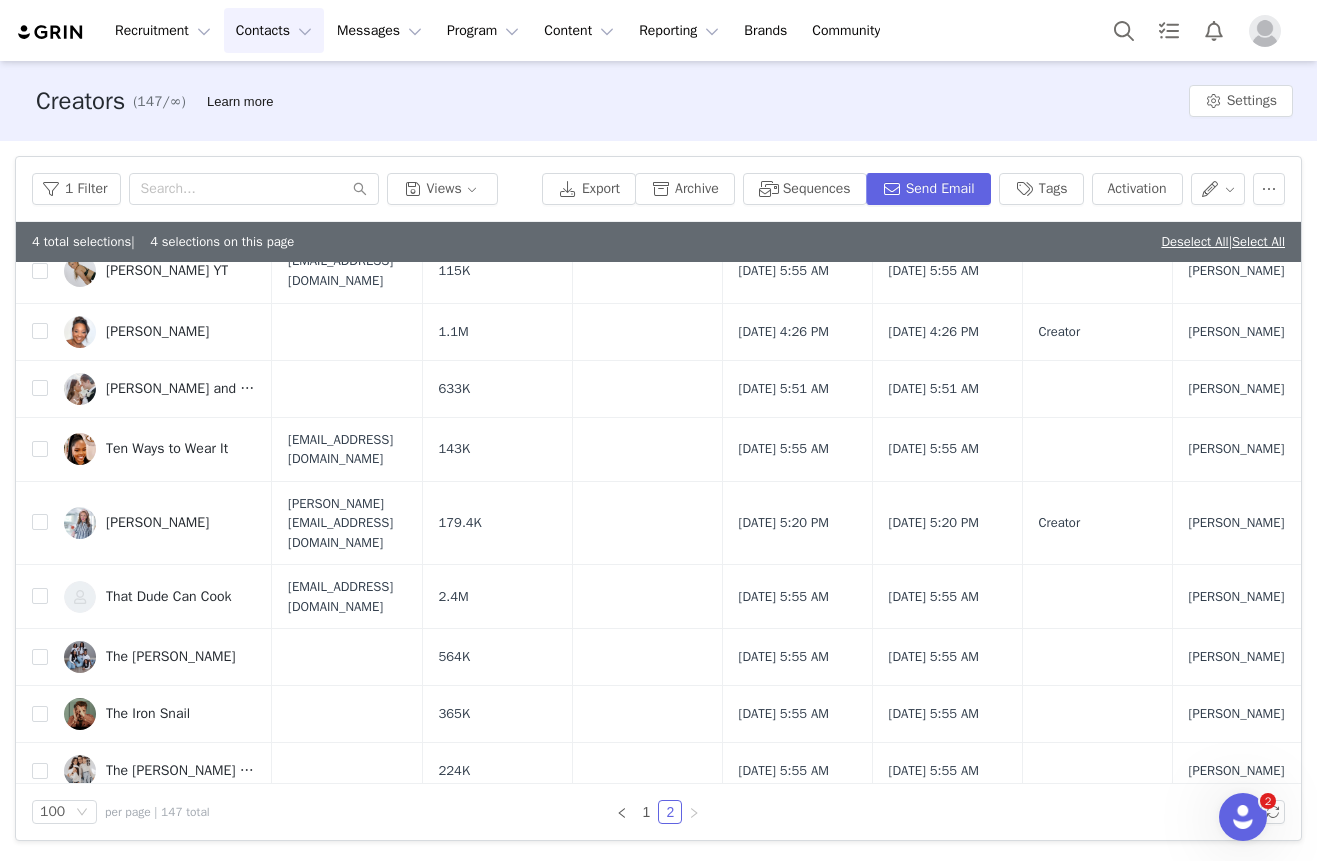 scroll, scrollTop: 1976, scrollLeft: 0, axis: vertical 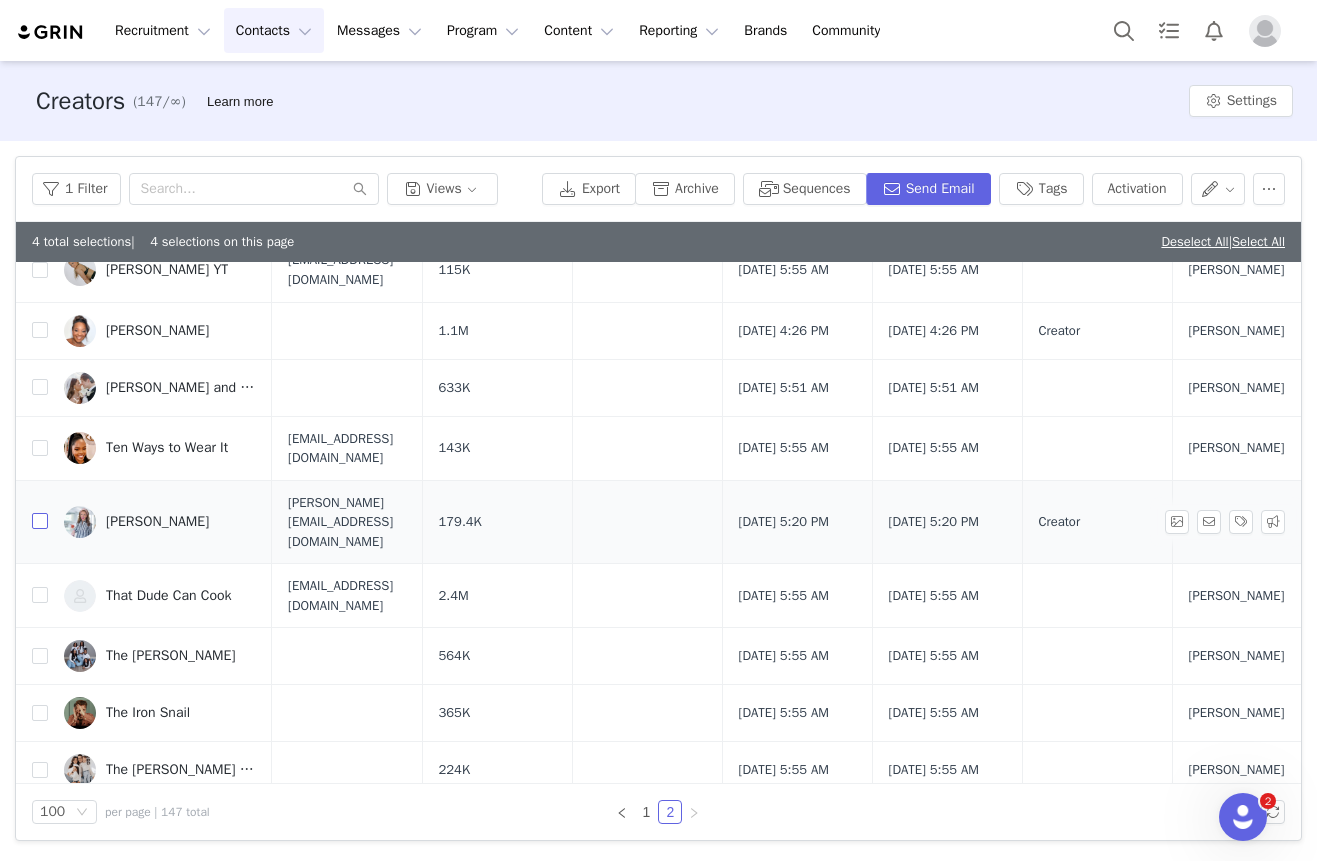 click at bounding box center [40, 521] 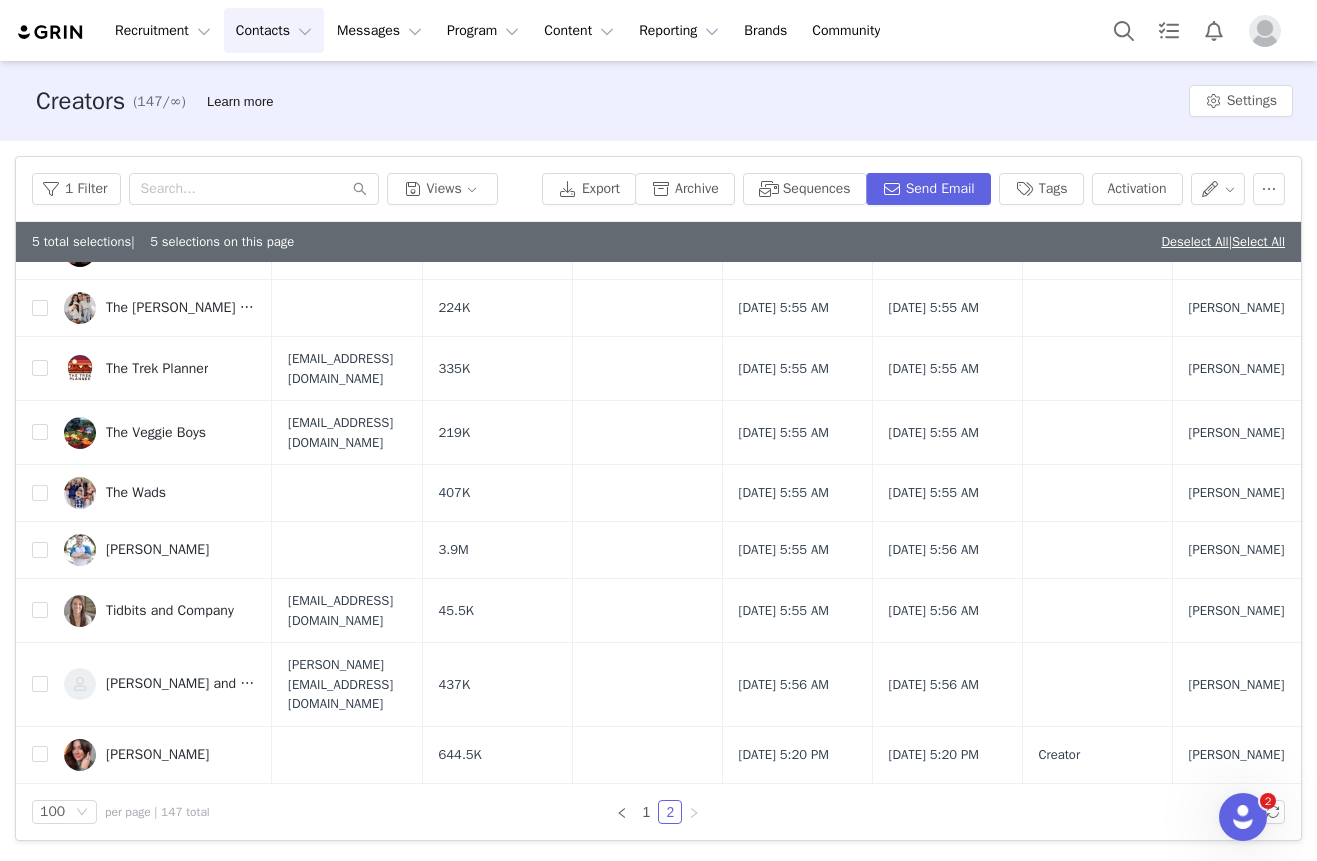 scroll, scrollTop: 2534, scrollLeft: 0, axis: vertical 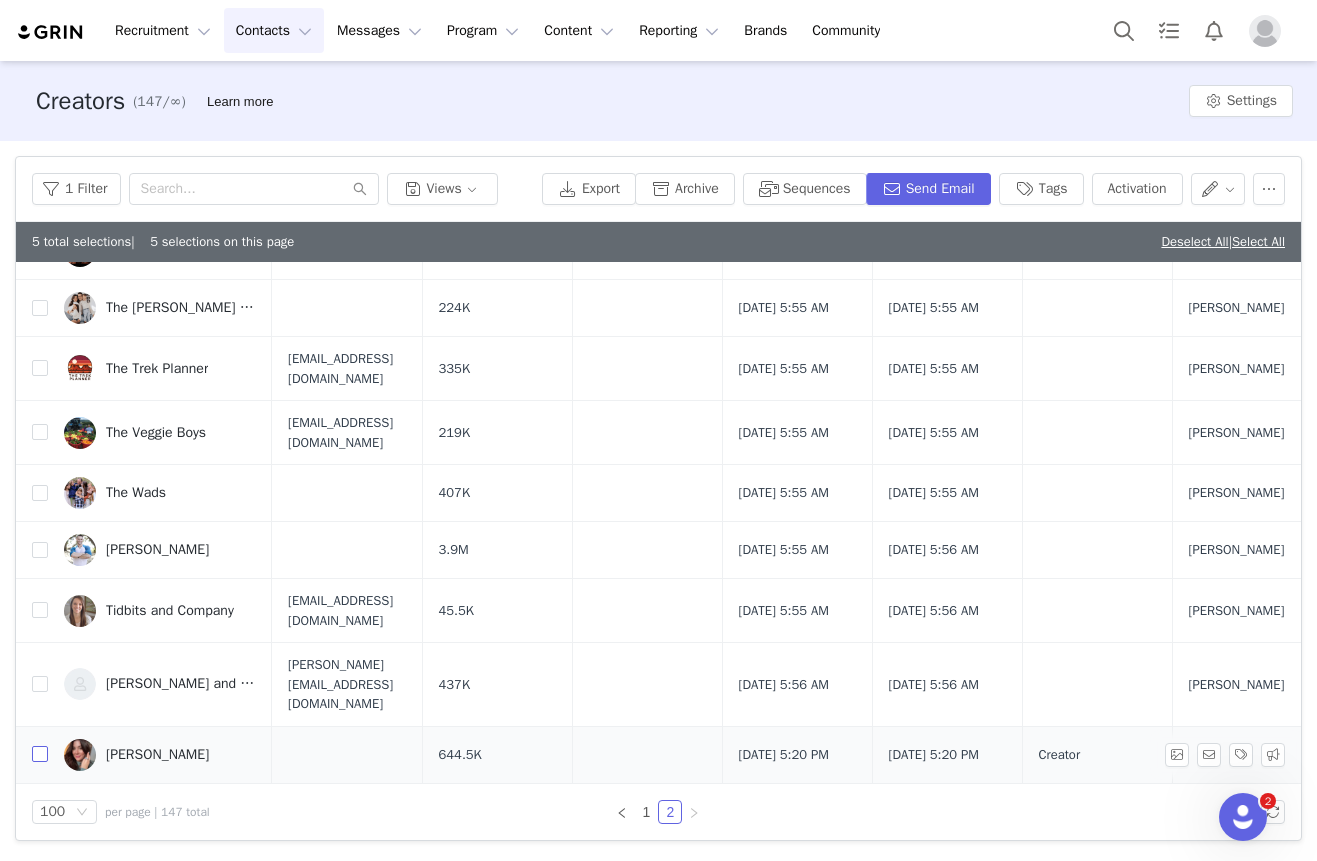 click at bounding box center (40, 754) 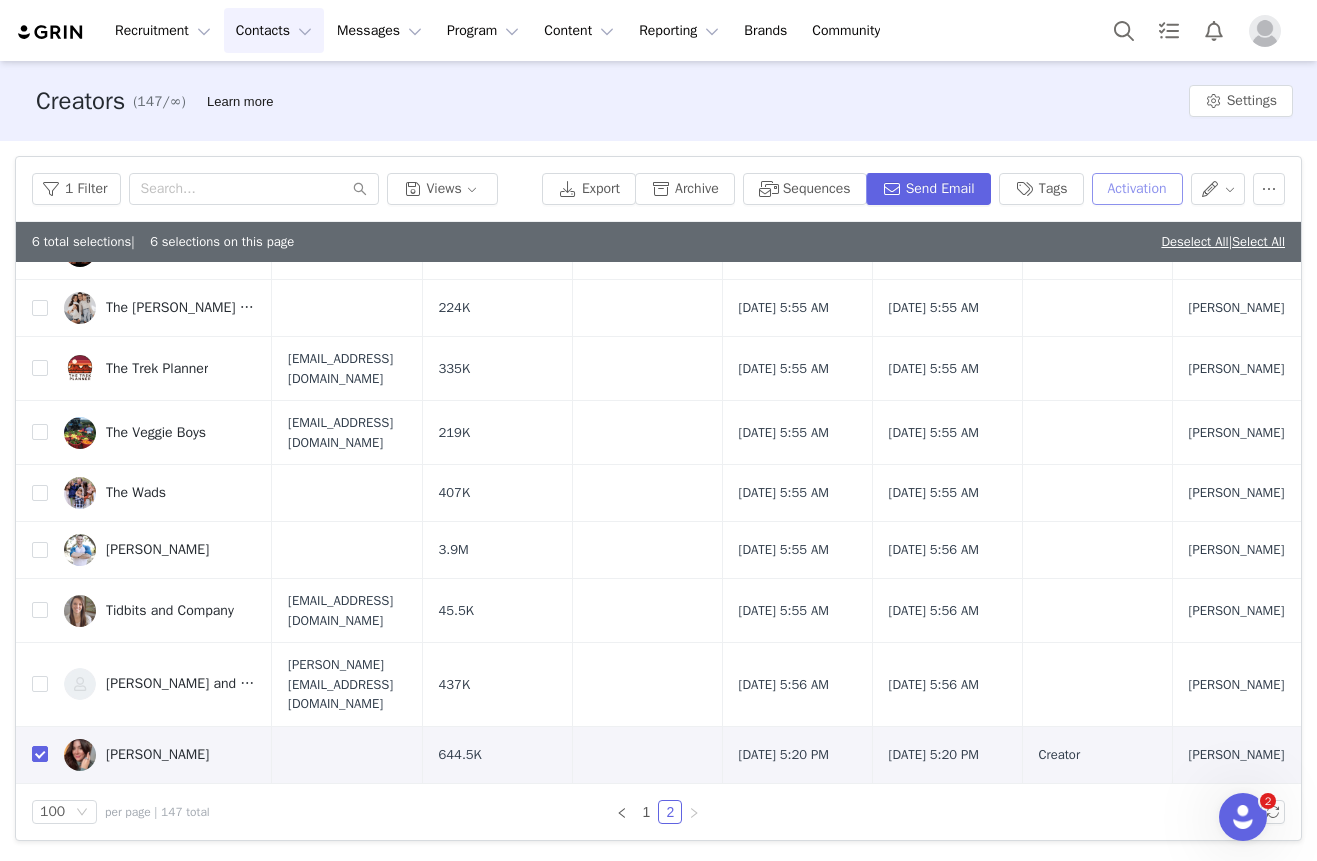 click on "Activation" at bounding box center (1137, 189) 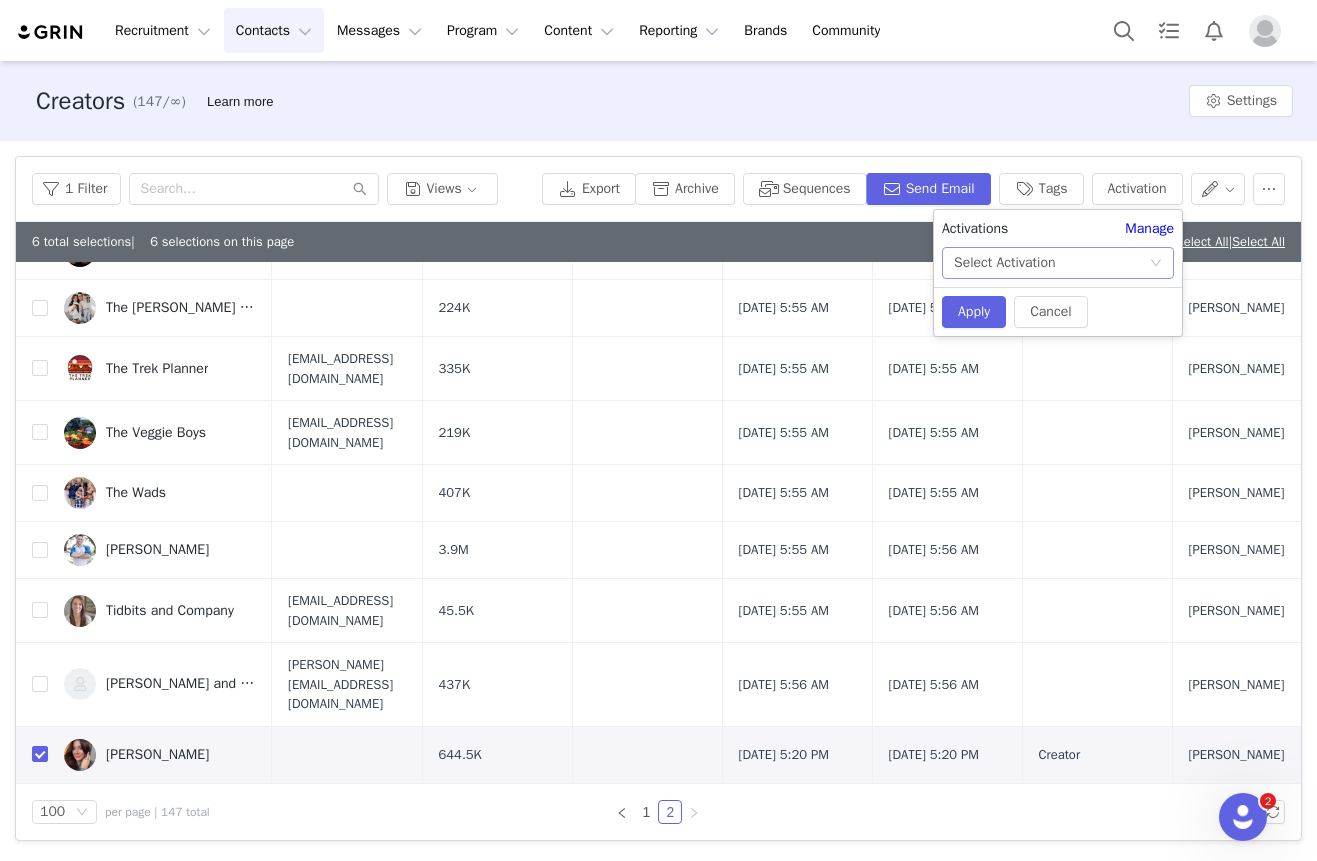 click on "Select Activation" at bounding box center (1004, 263) 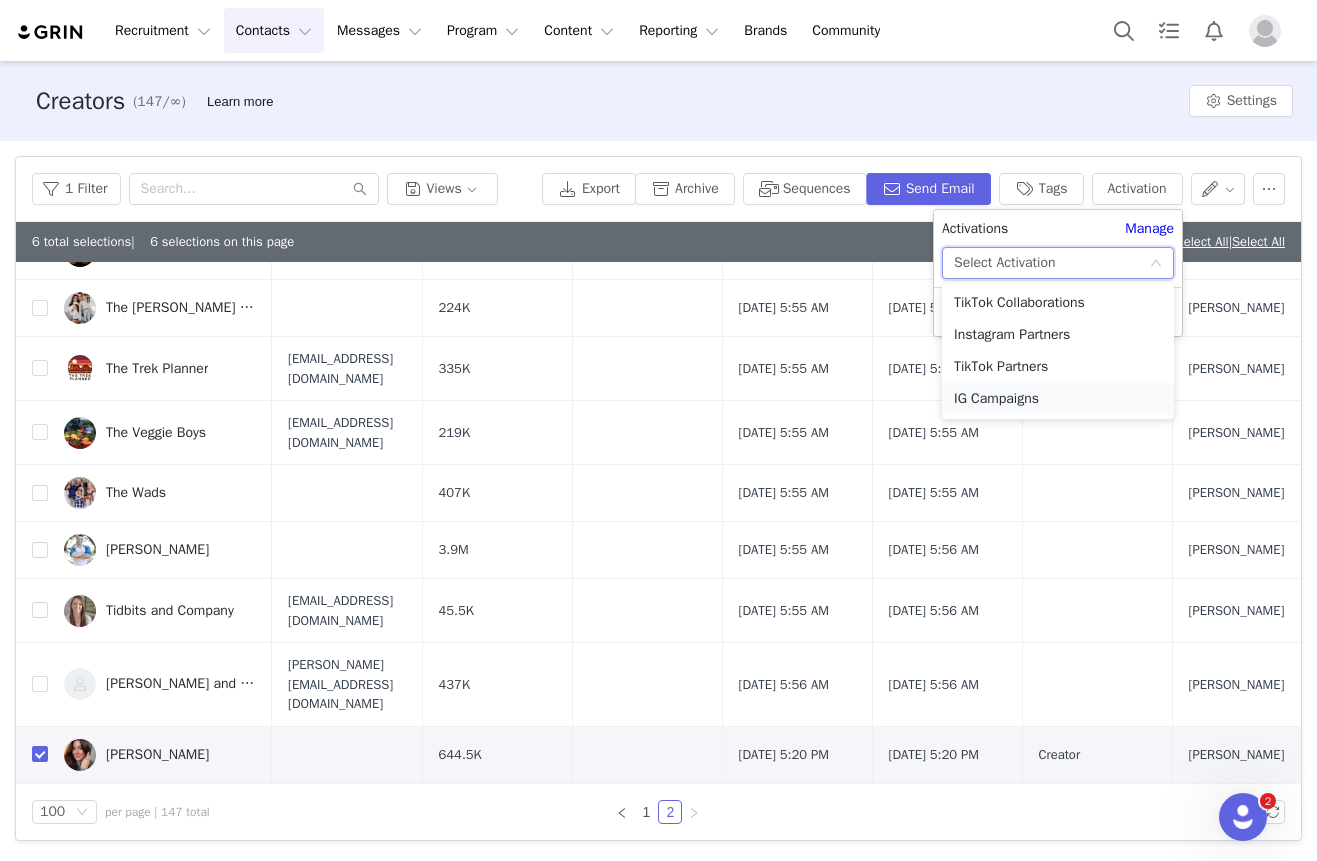 click on "IG Campaigns" at bounding box center (1058, 399) 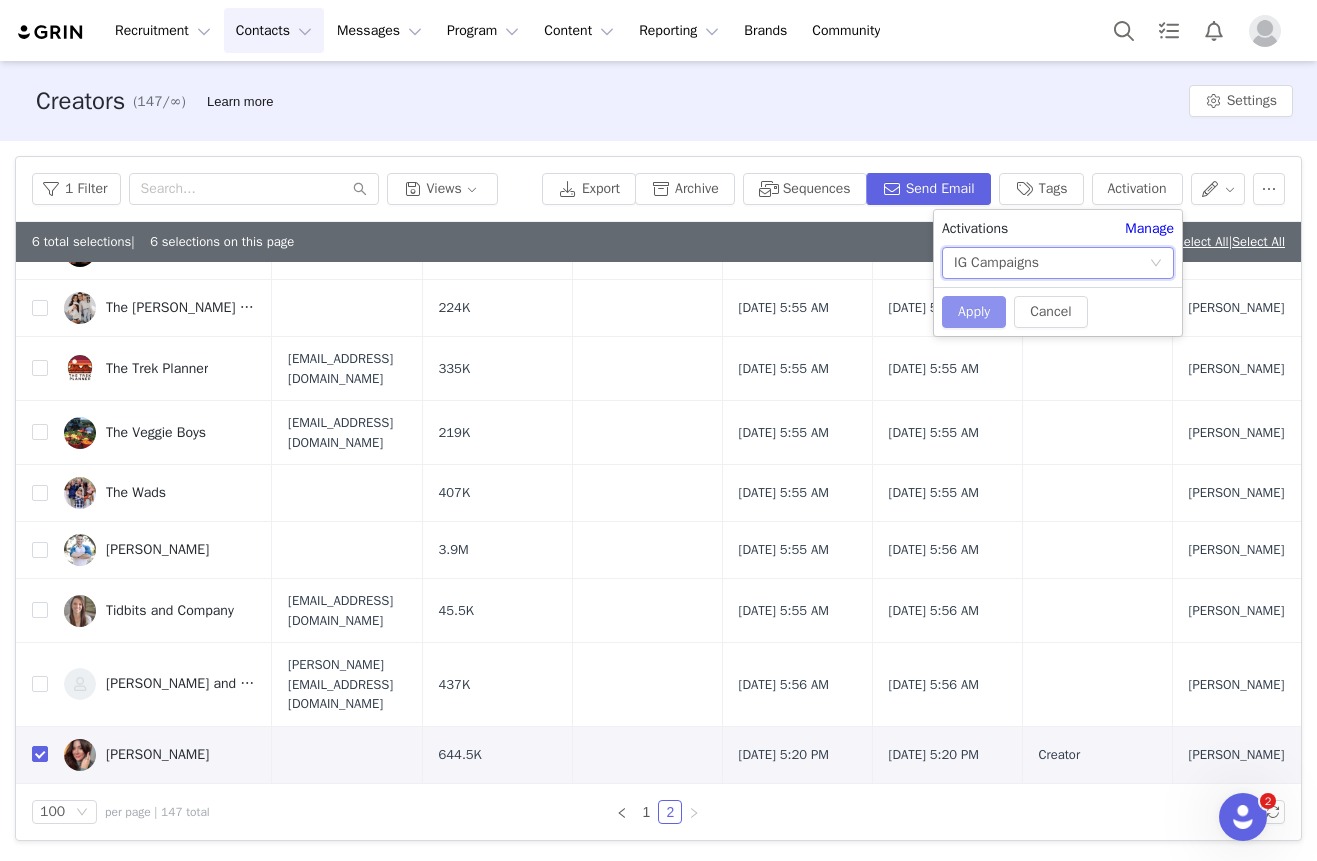 click on "Apply" at bounding box center [974, 312] 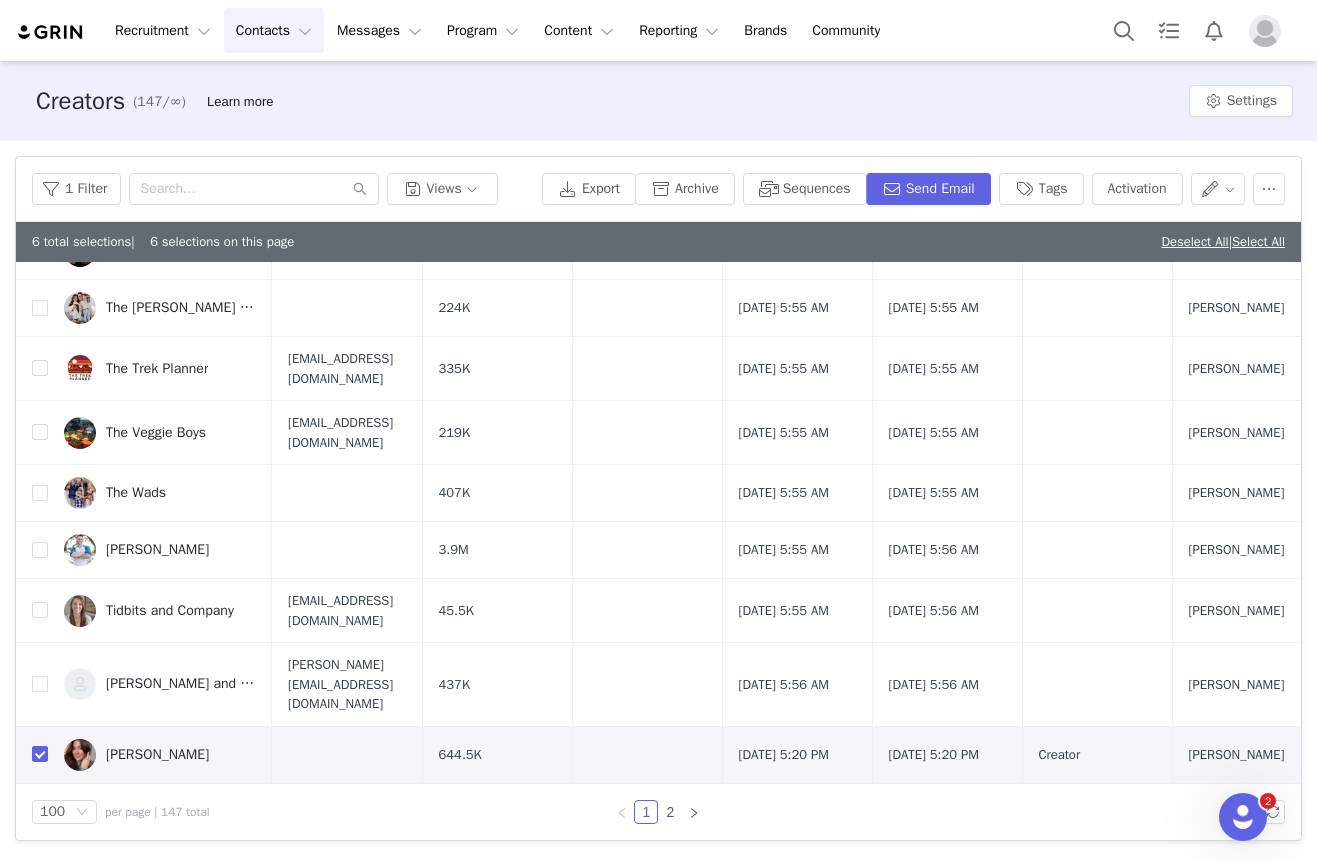 scroll, scrollTop: 0, scrollLeft: 0, axis: both 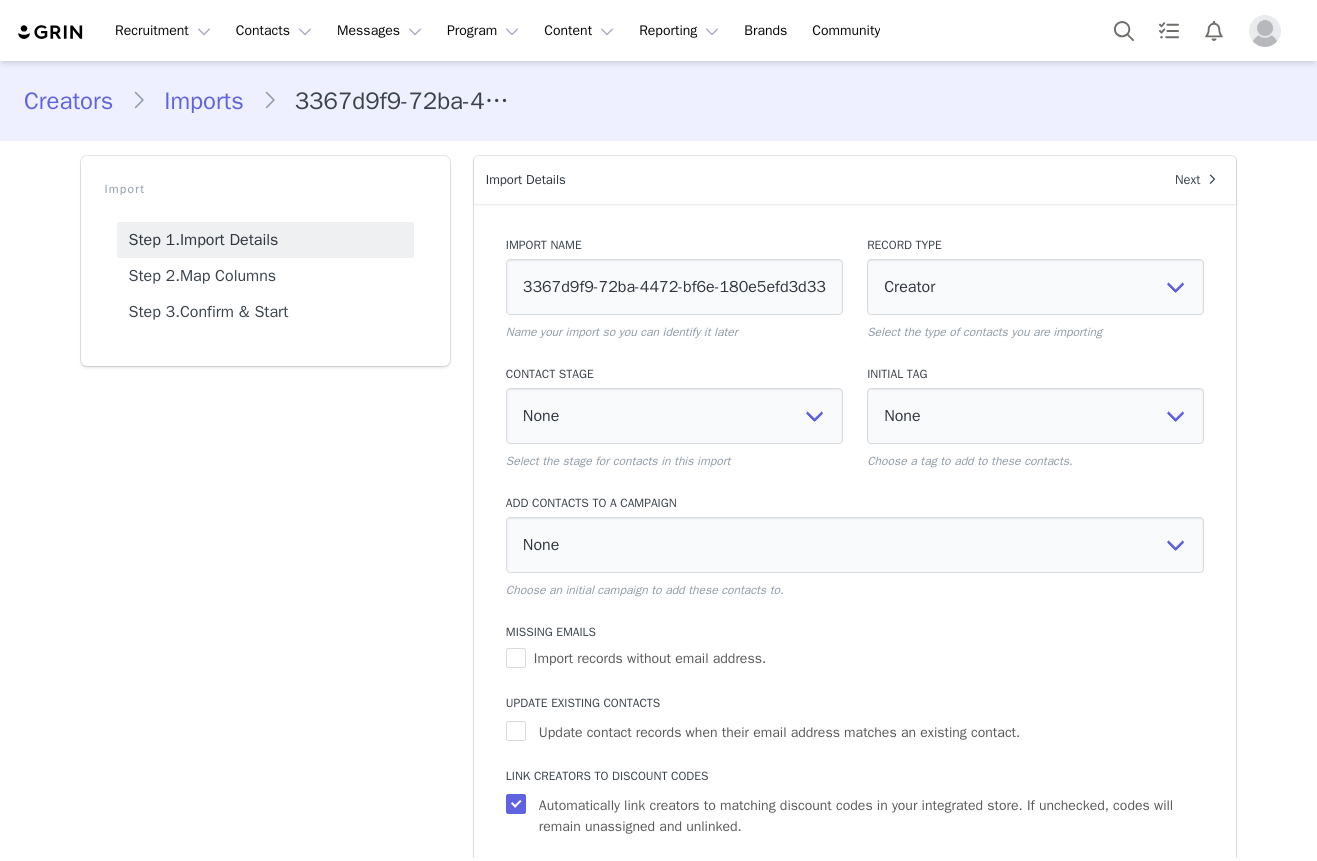 select on "influencer" 